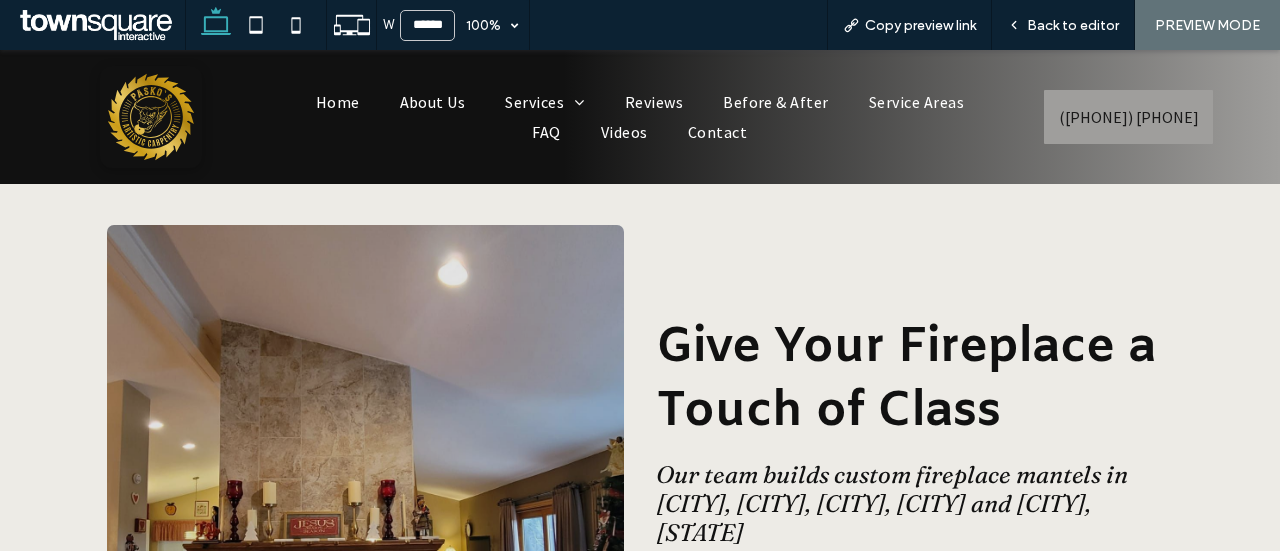 scroll, scrollTop: 700, scrollLeft: 0, axis: vertical 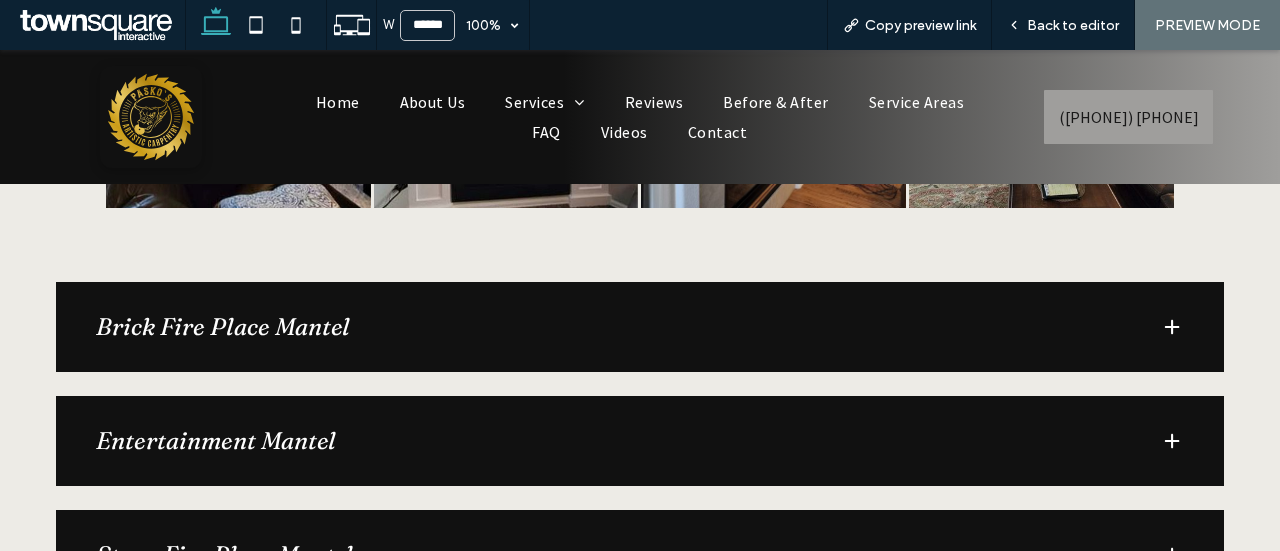 click on "Brick Fire Place Mantel" at bounding box center [612, 327] 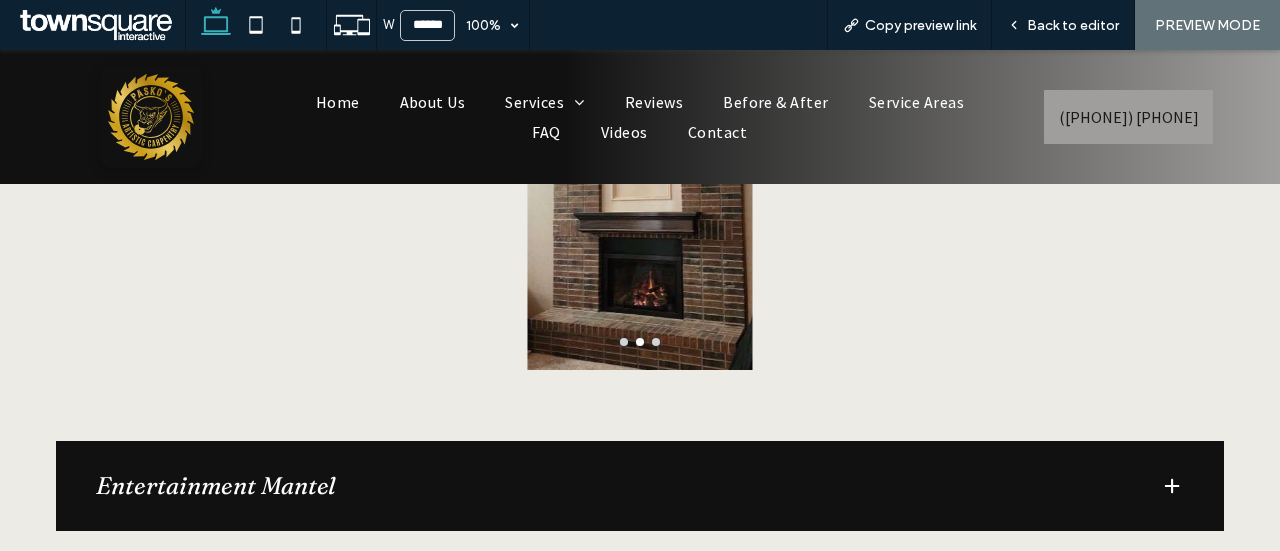 scroll, scrollTop: 2000, scrollLeft: 0, axis: vertical 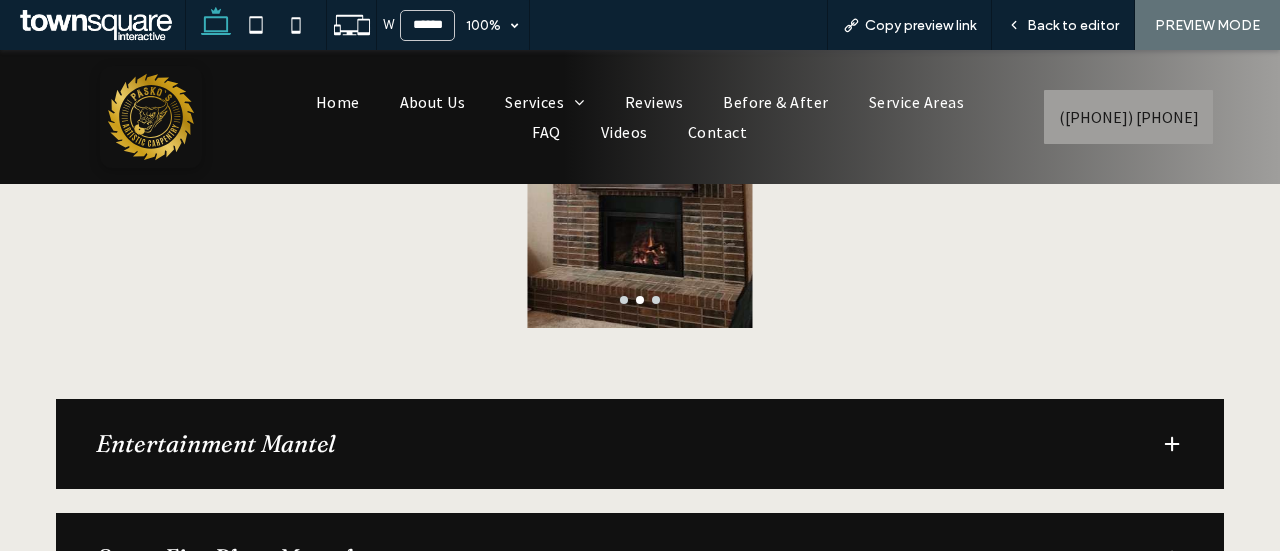 click on "Entertainment Mantel" at bounding box center (612, 444) 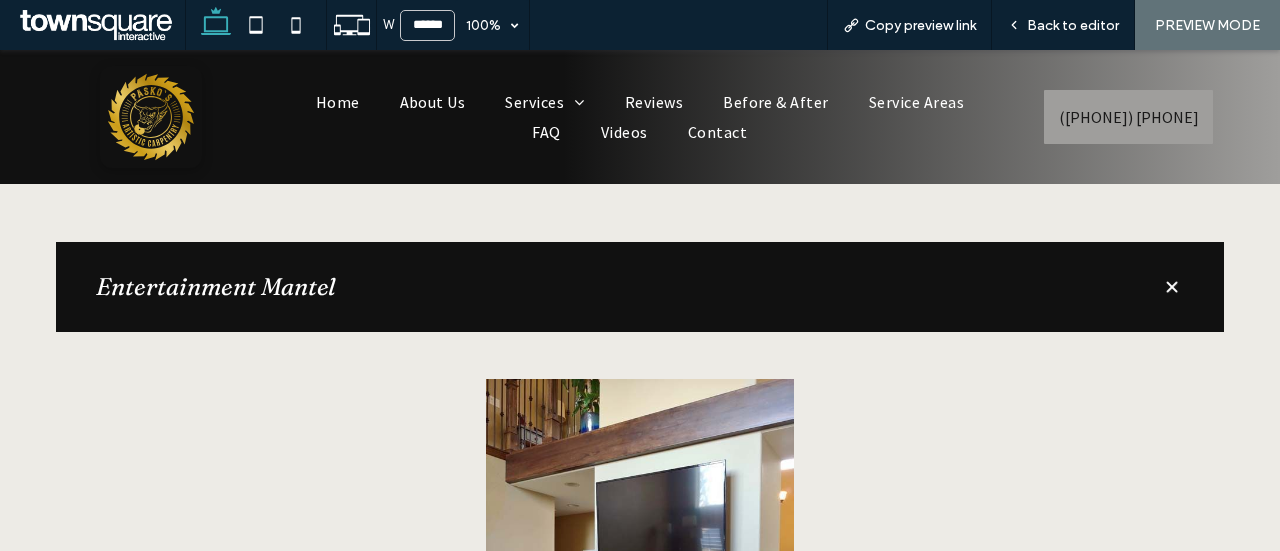 scroll, scrollTop: 2200, scrollLeft: 0, axis: vertical 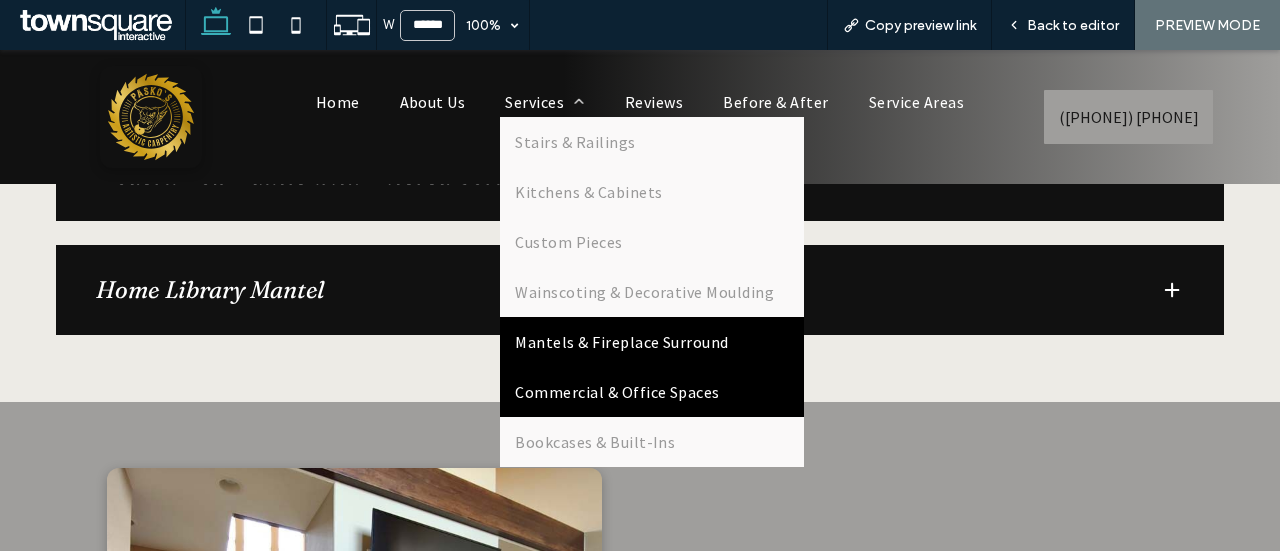 click on "Commercial & Office Spaces" at bounding box center [617, 392] 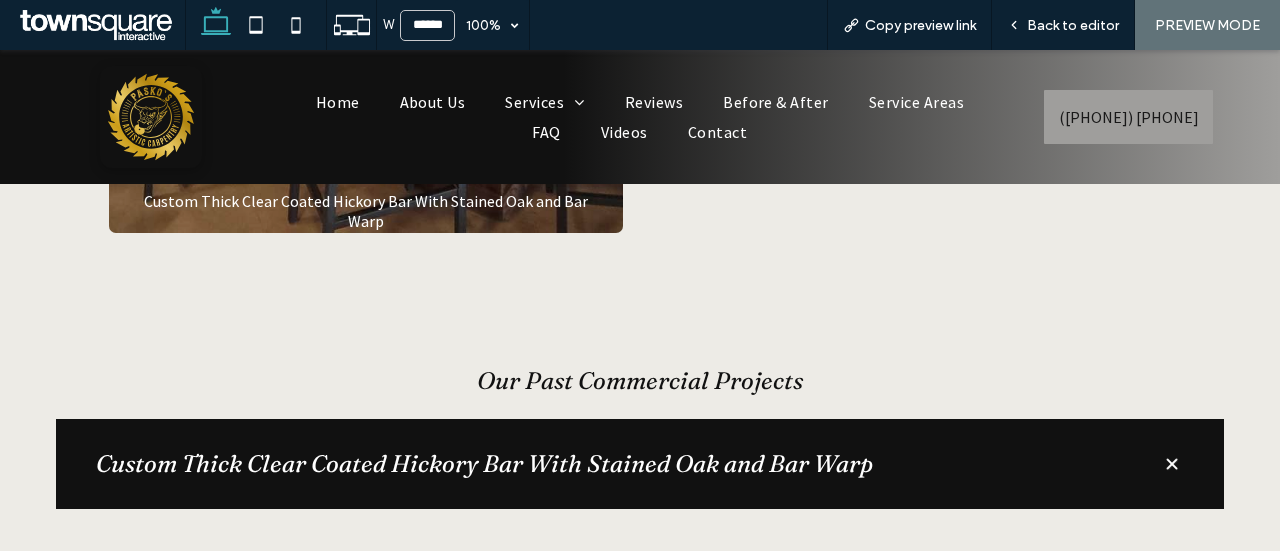 scroll, scrollTop: 700, scrollLeft: 0, axis: vertical 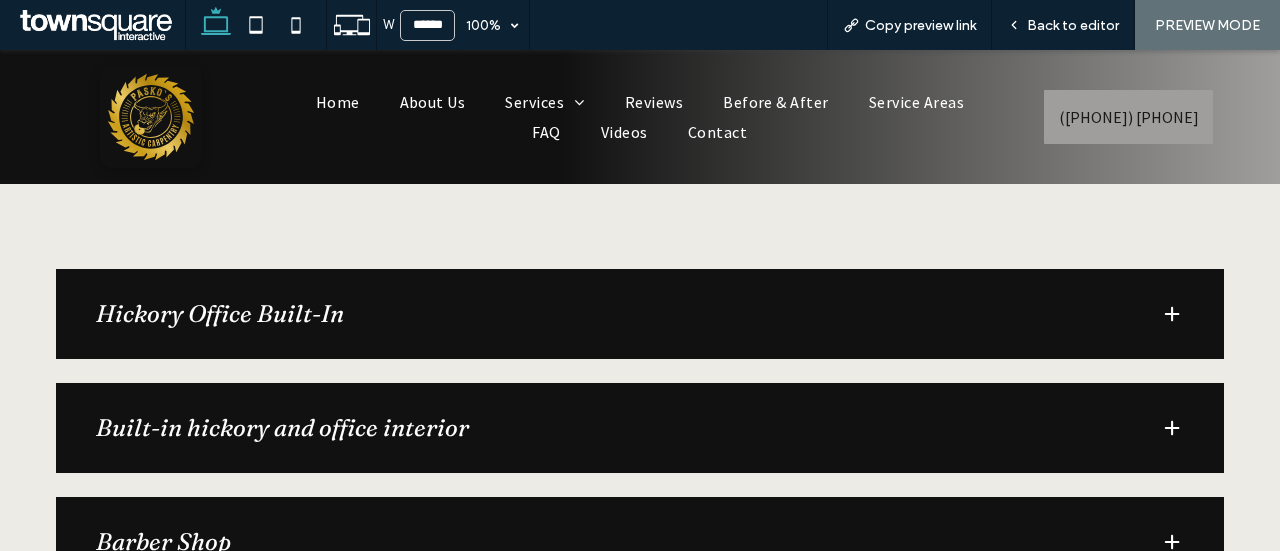 click on "Hickory Office Built-In" at bounding box center (640, 314) 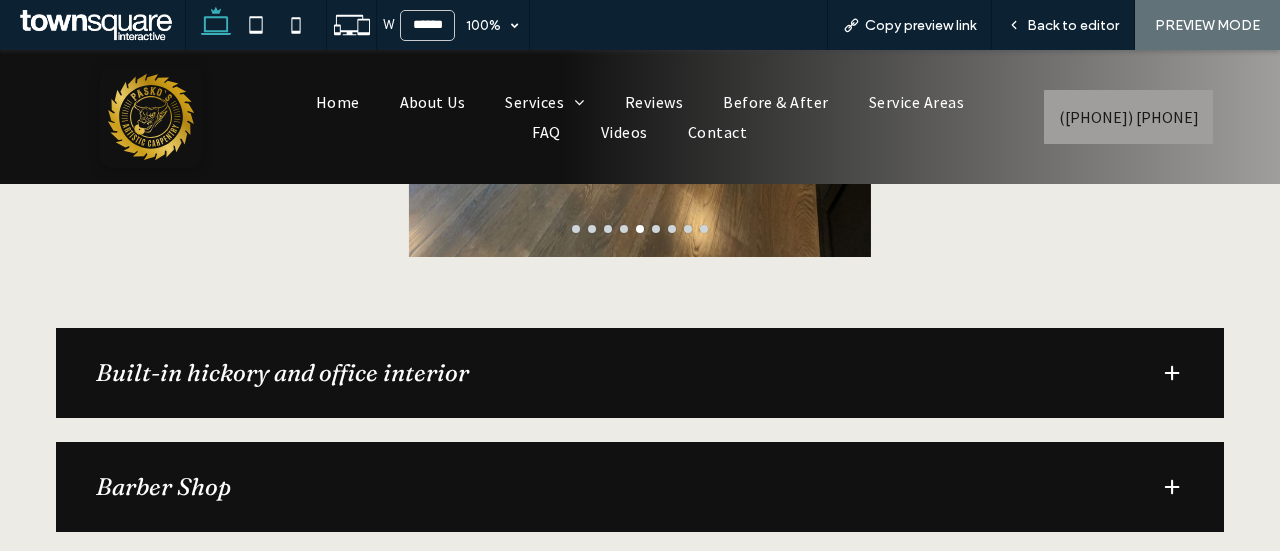 scroll, scrollTop: 2000, scrollLeft: 0, axis: vertical 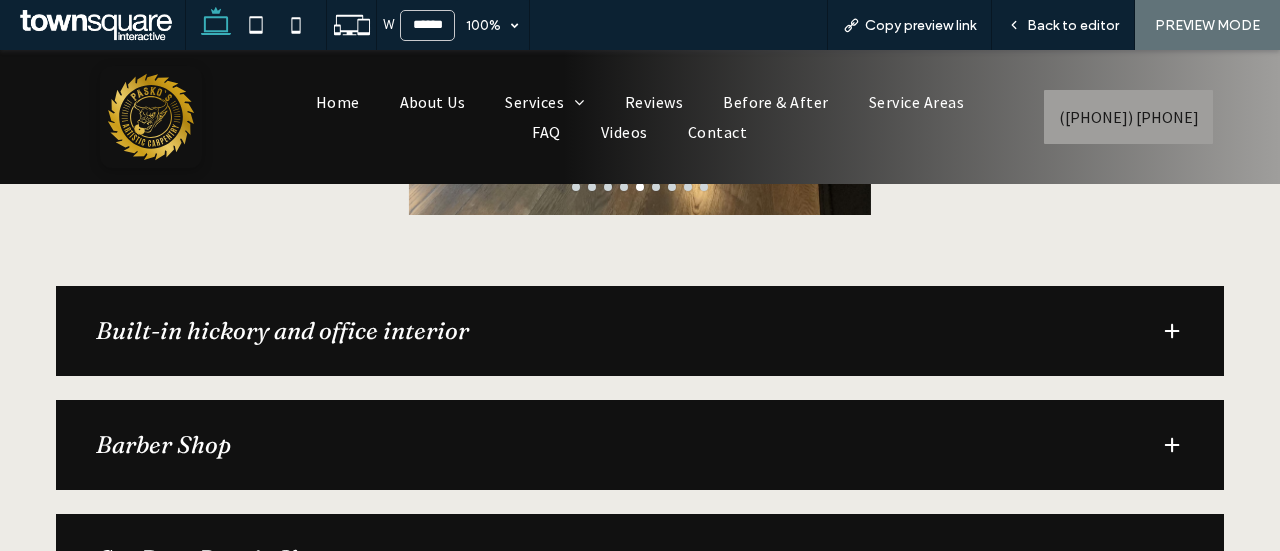click on "Built-in hickory and office interior" at bounding box center [612, 331] 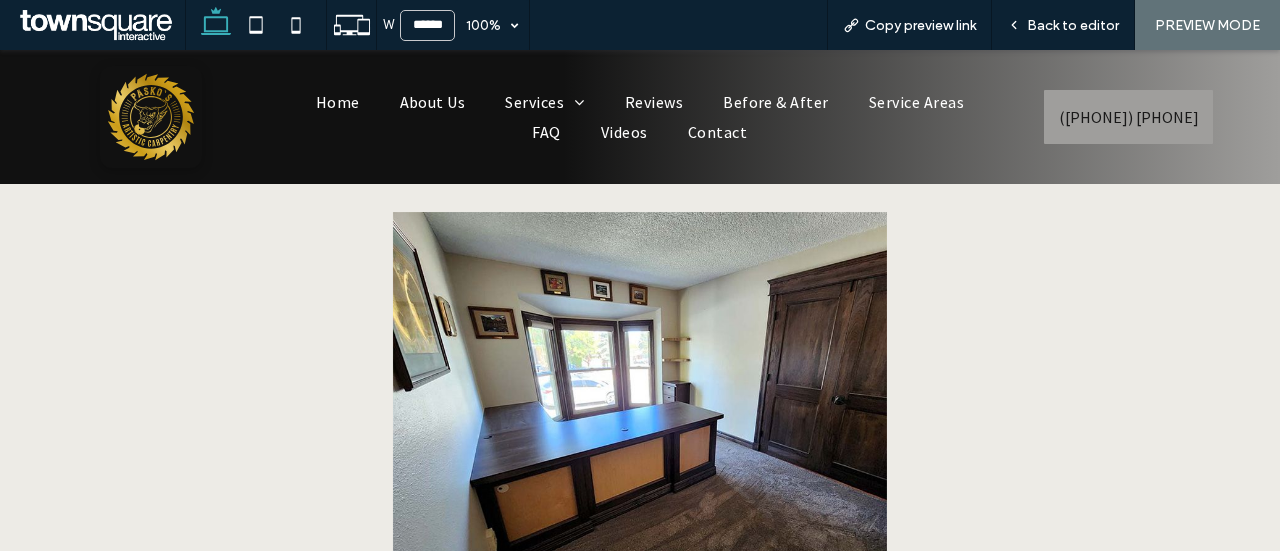scroll, scrollTop: 2200, scrollLeft: 0, axis: vertical 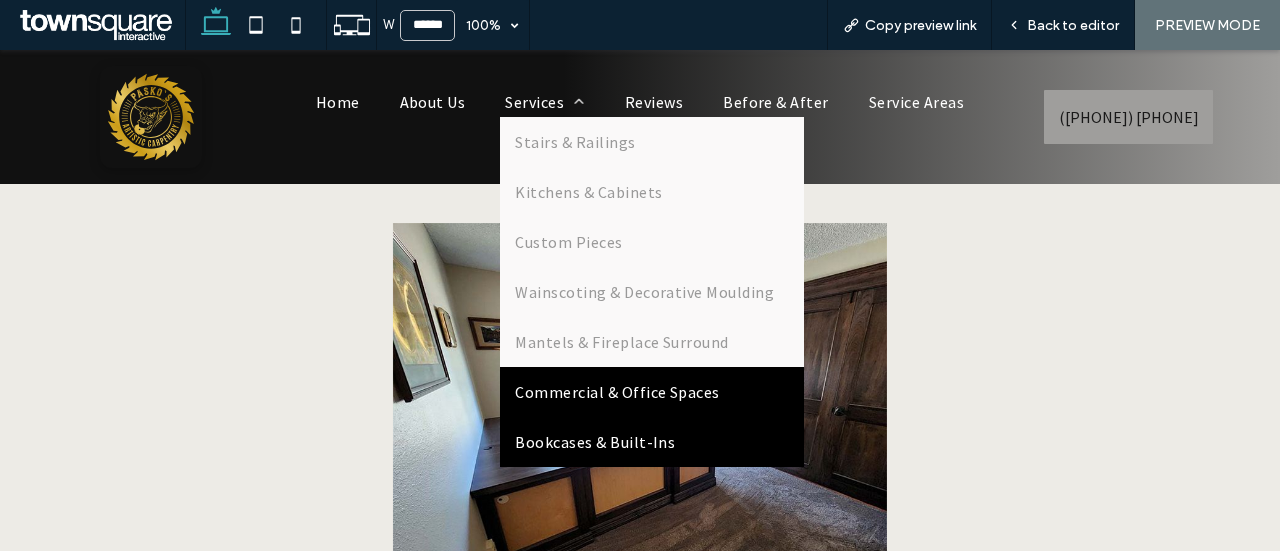 click on "Bookcases & Built-Ins" at bounding box center (595, 442) 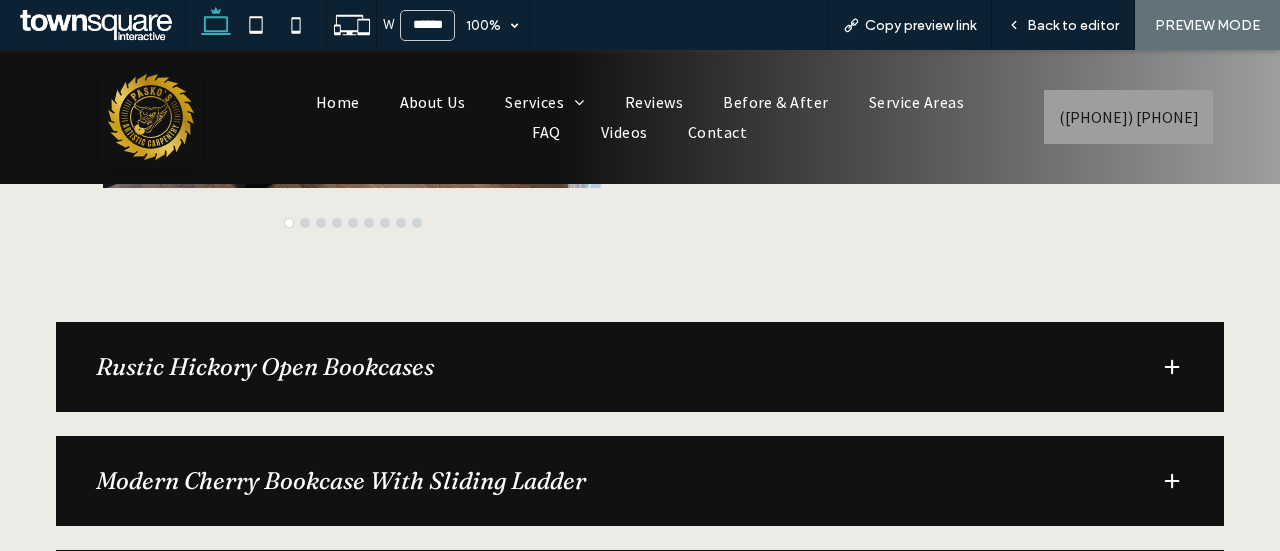 scroll, scrollTop: 1300, scrollLeft: 0, axis: vertical 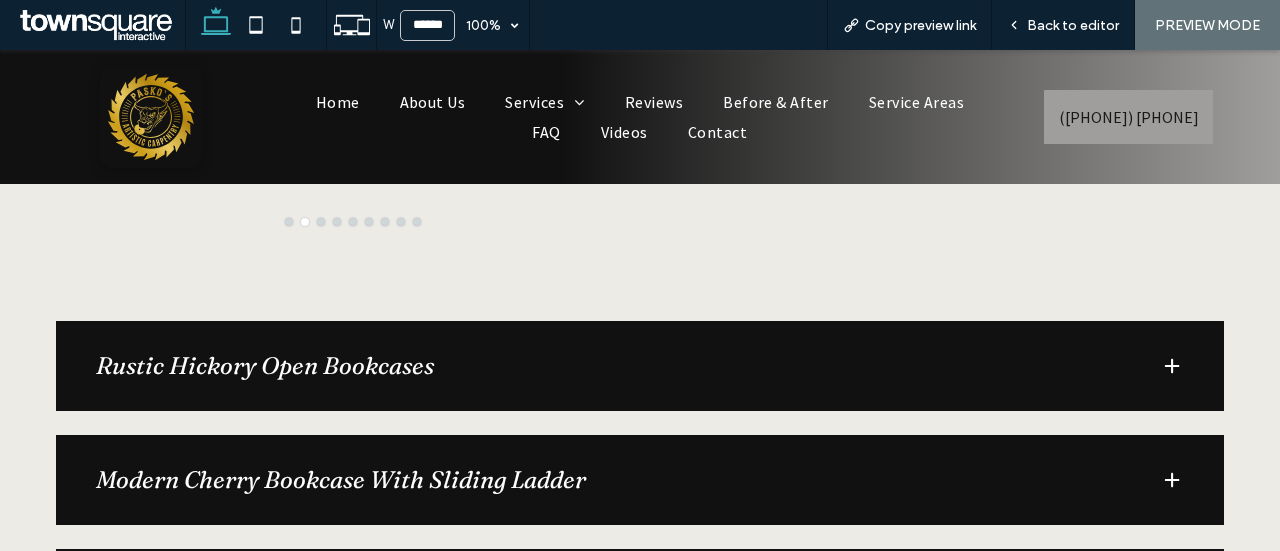 click on "Rustic Hickory Open Bookcases" at bounding box center (612, 366) 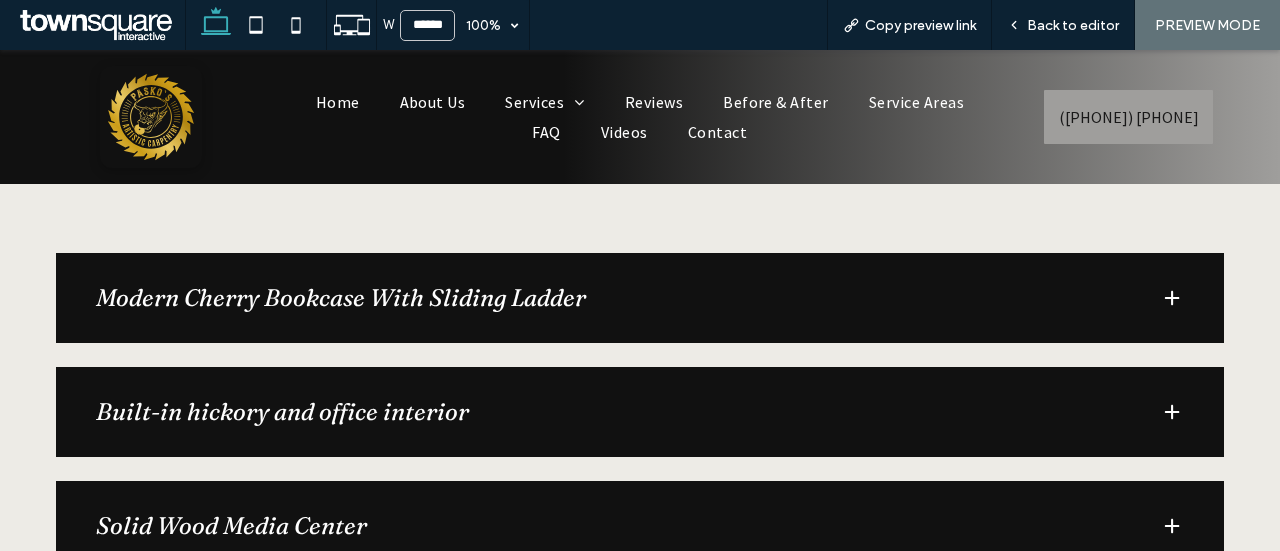 scroll, scrollTop: 2000, scrollLeft: 0, axis: vertical 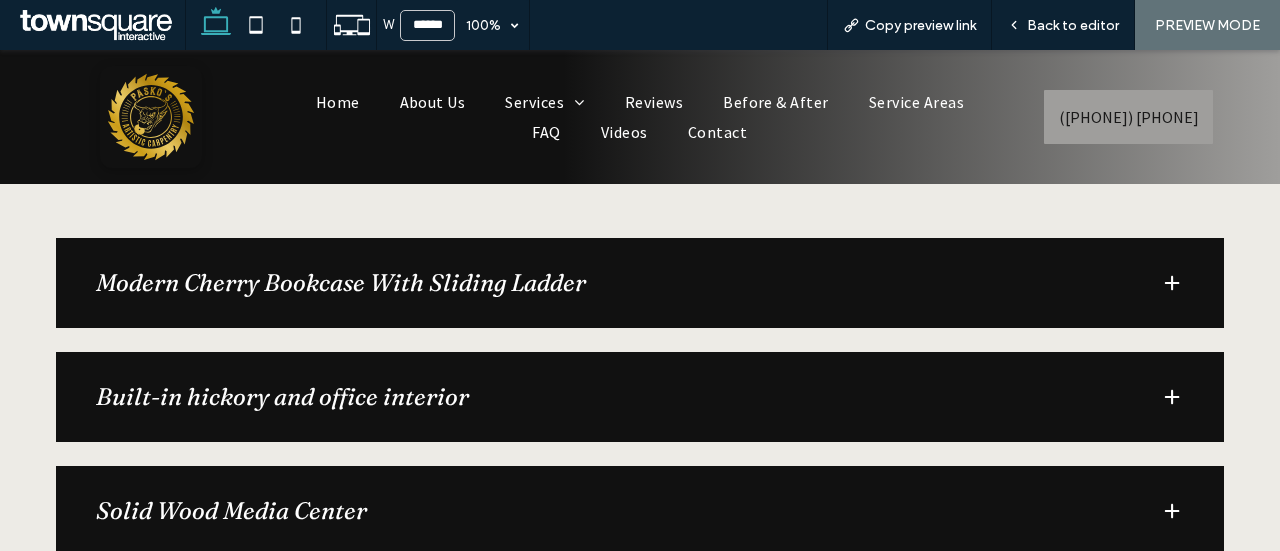click on "Built-in hickory and office interior" at bounding box center [612, 397] 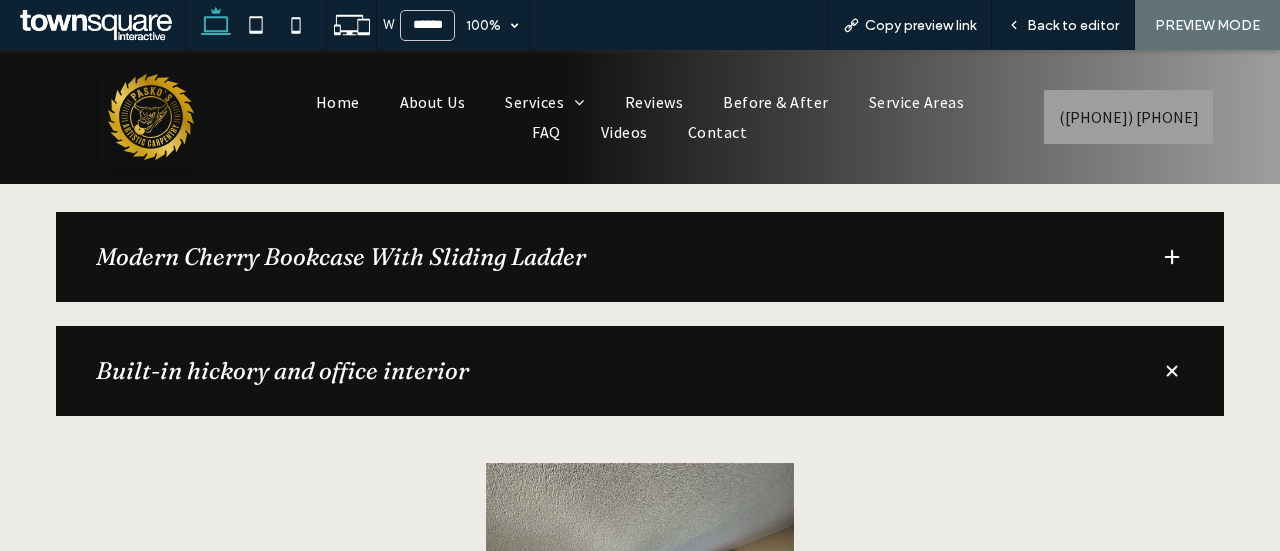 scroll, scrollTop: 2100, scrollLeft: 0, axis: vertical 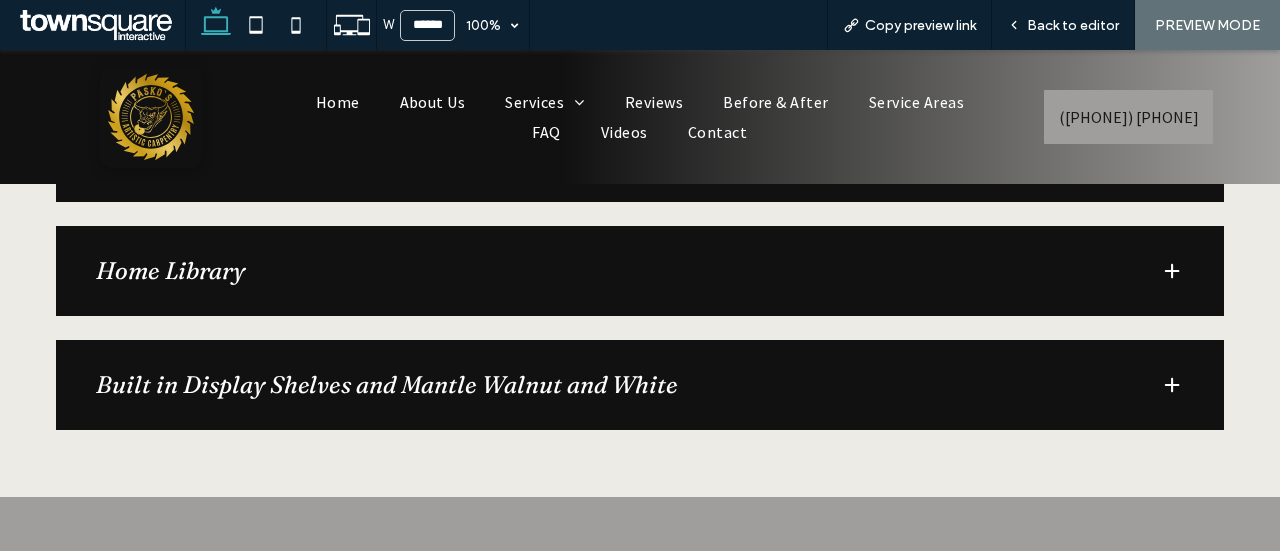 click on "Built in Display Shelves and Mantle Walnut and White" at bounding box center [612, 385] 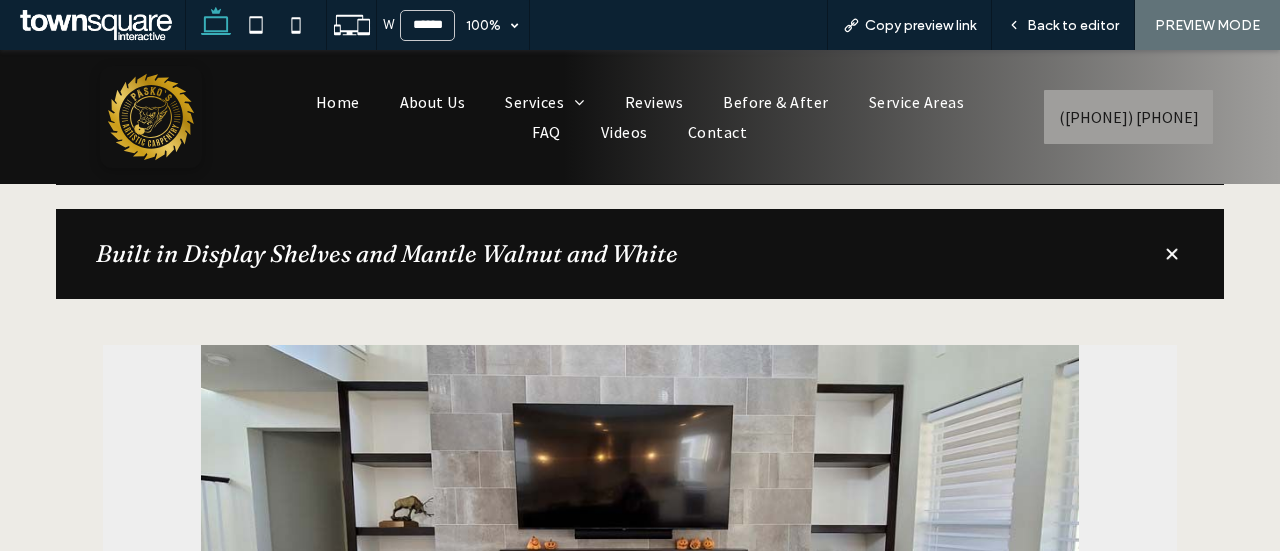 scroll, scrollTop: 3300, scrollLeft: 0, axis: vertical 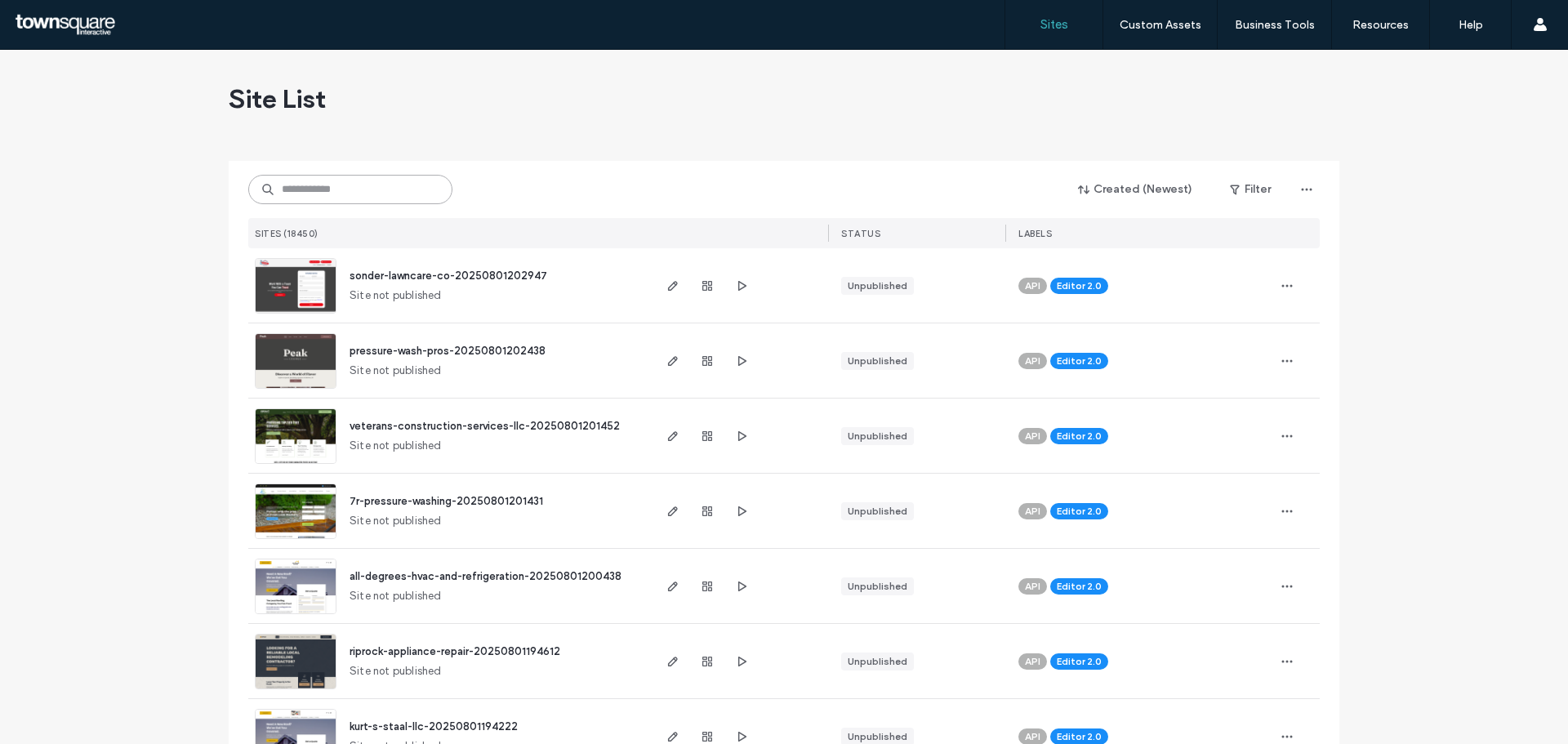 click at bounding box center (350, 189) 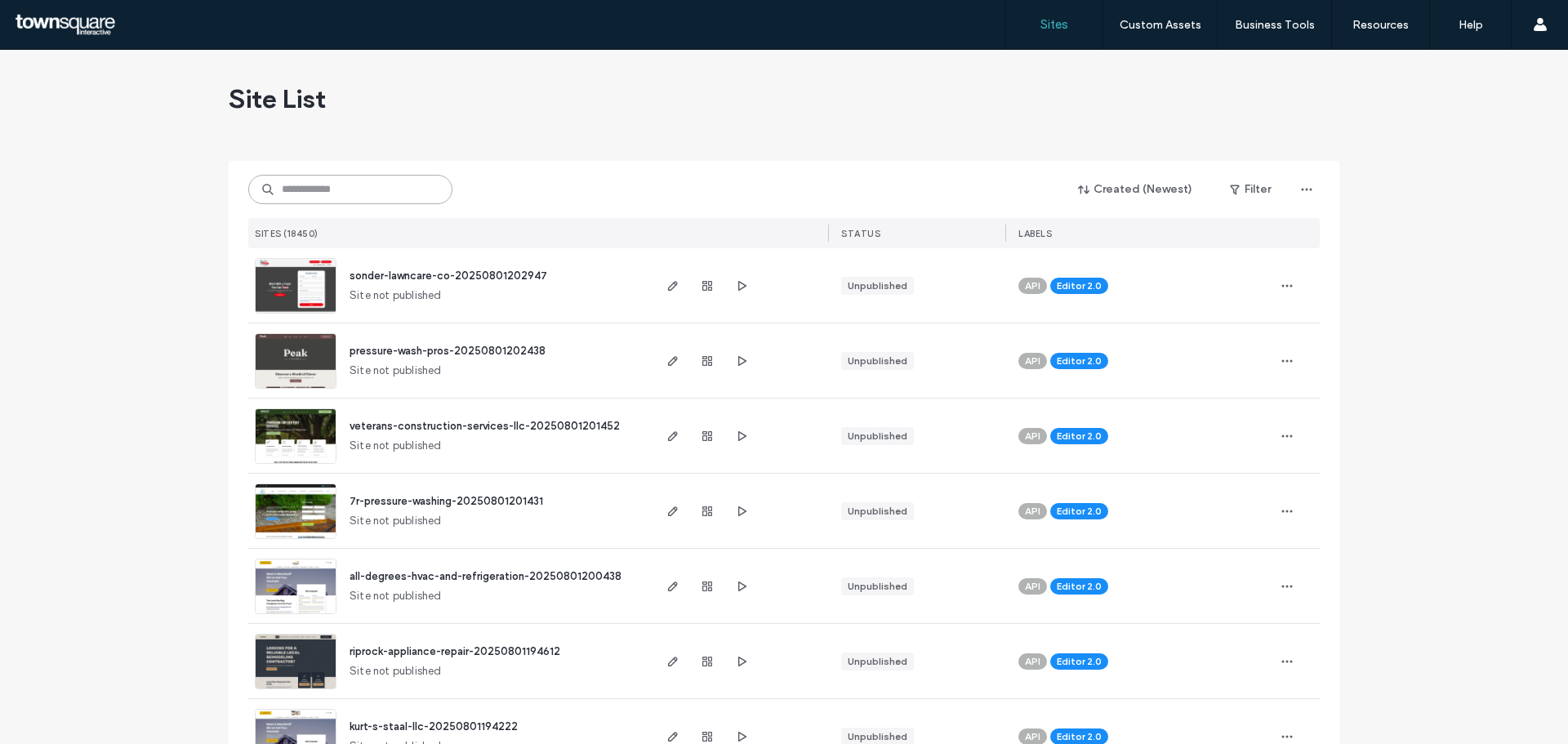 paste on "**********" 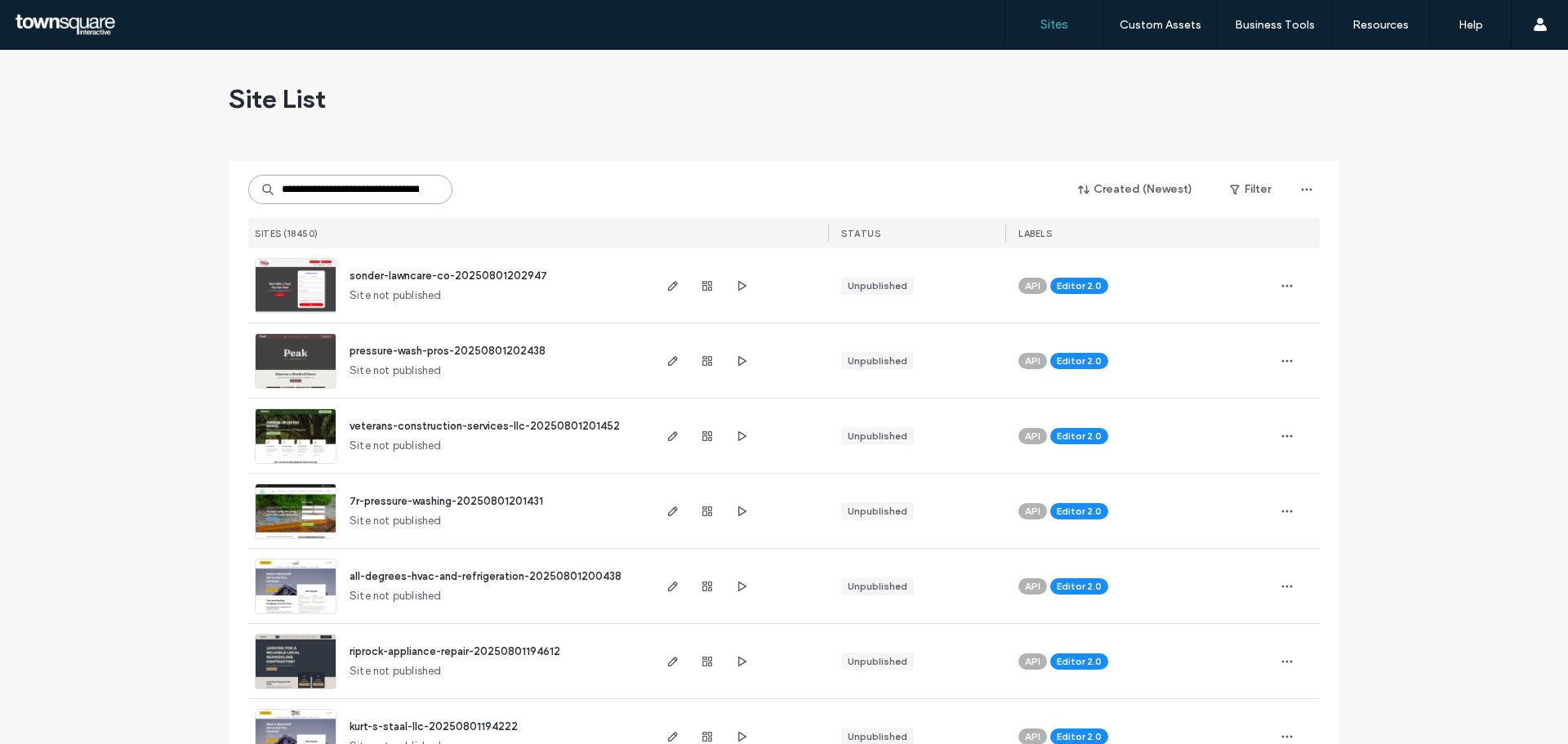 scroll, scrollTop: 0, scrollLeft: 89, axis: horizontal 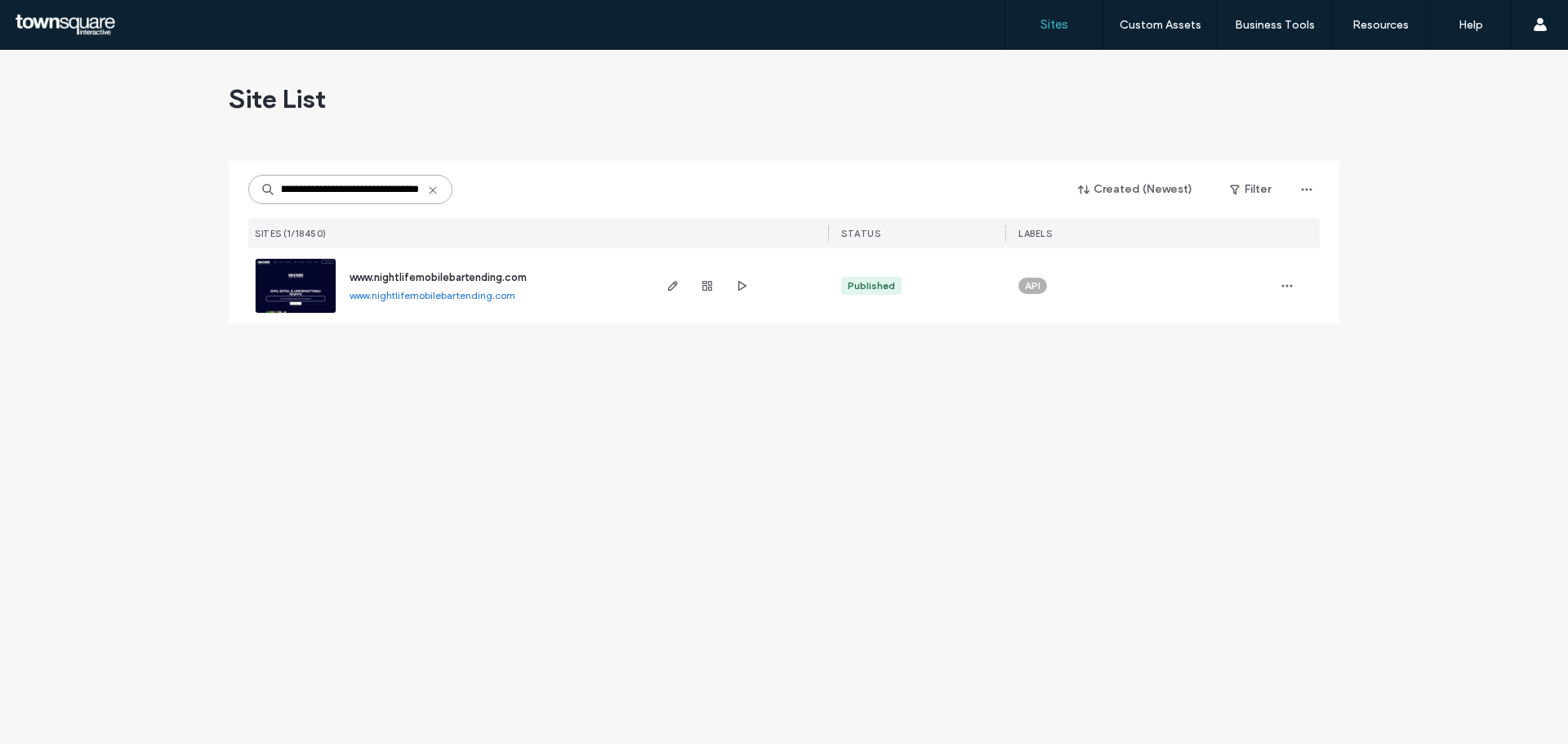 type on "**********" 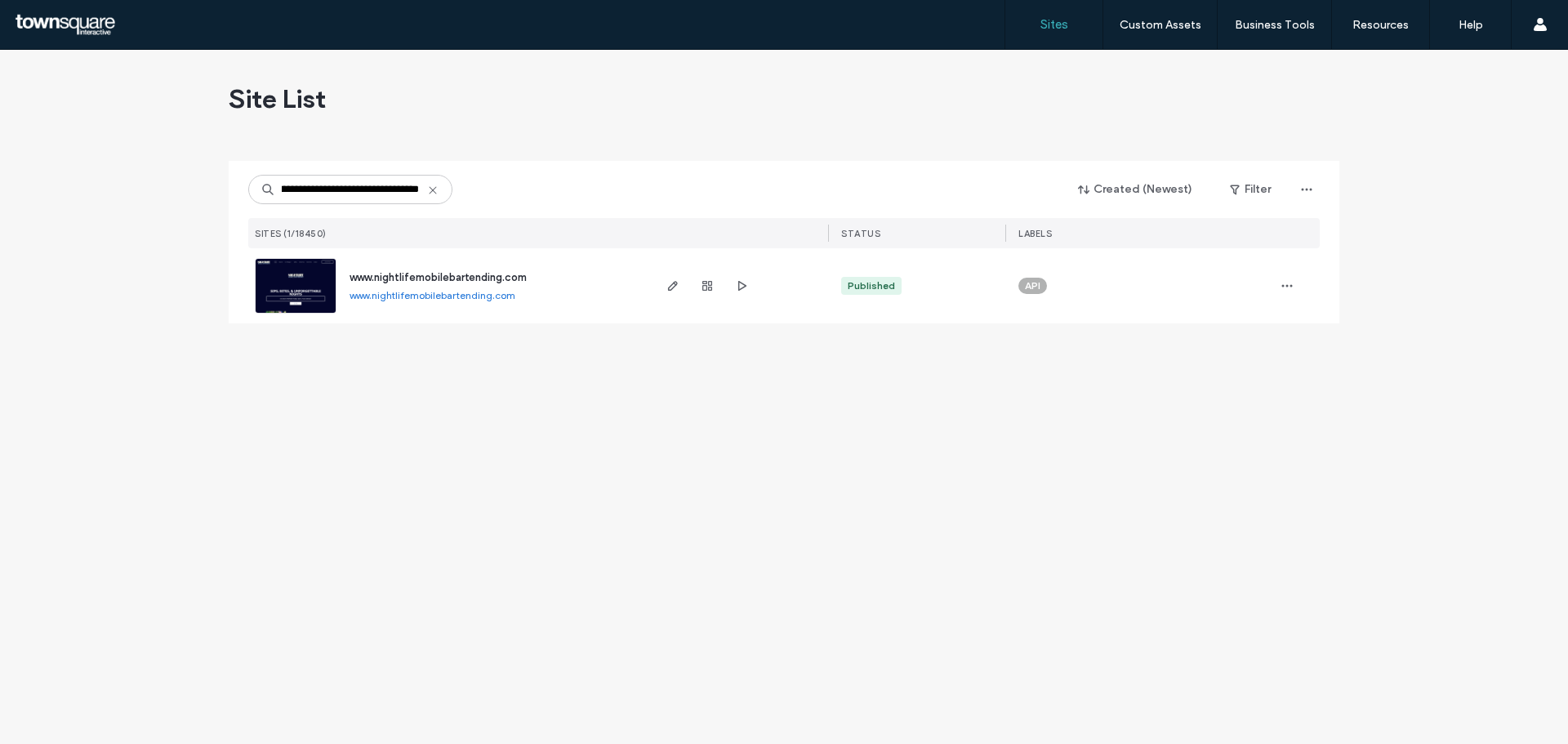 click at bounding box center [296, 314] 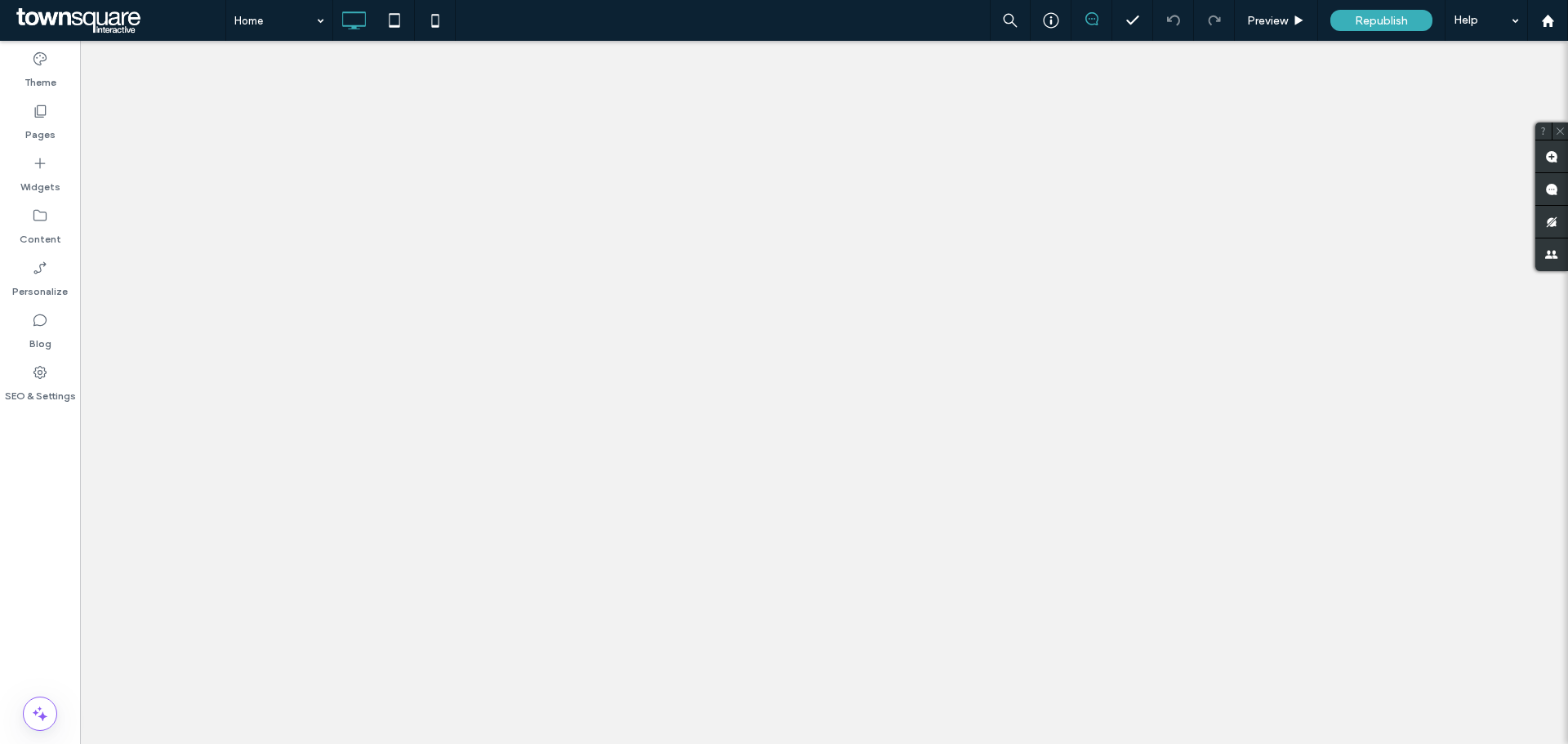 scroll, scrollTop: 0, scrollLeft: 0, axis: both 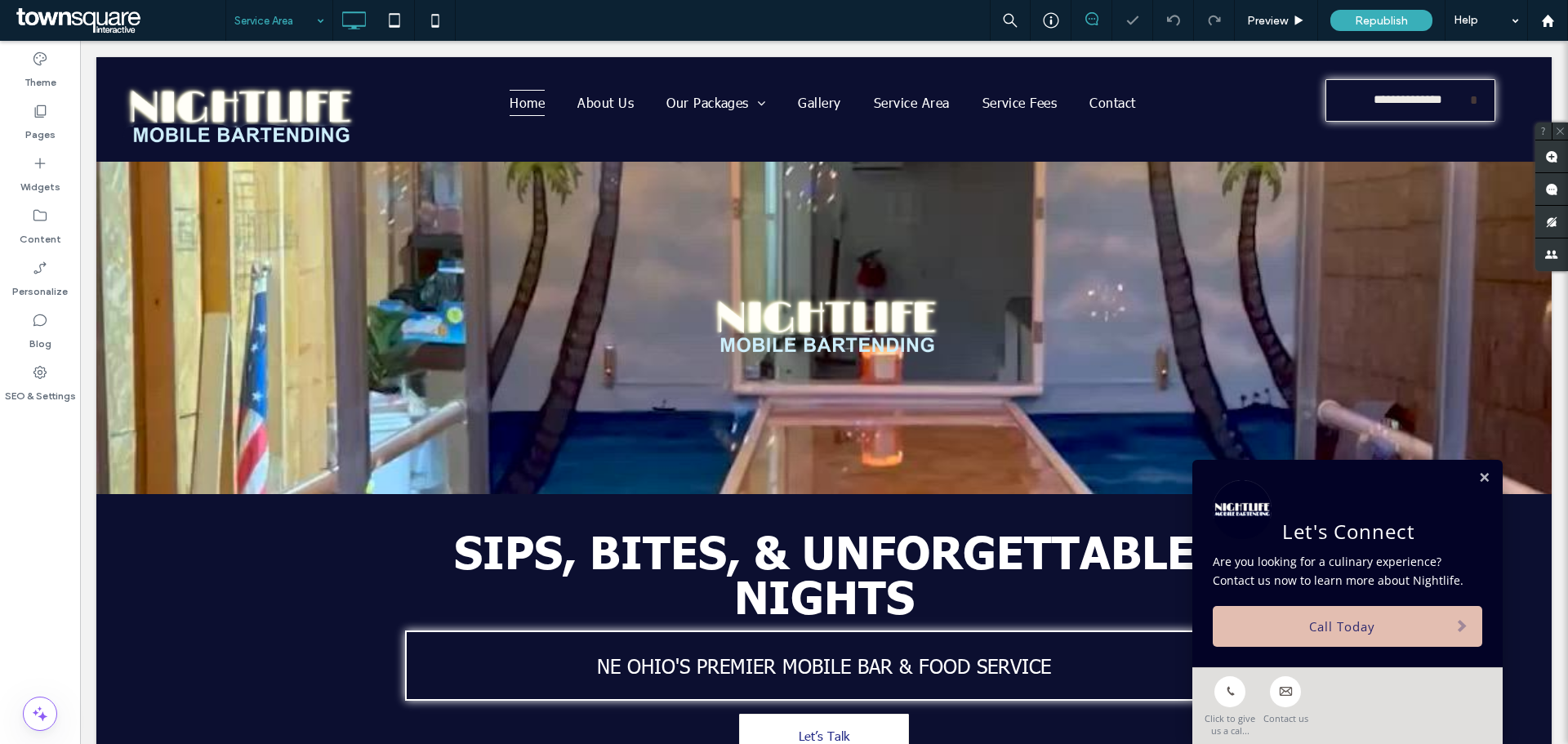 click at bounding box center [275, 20] 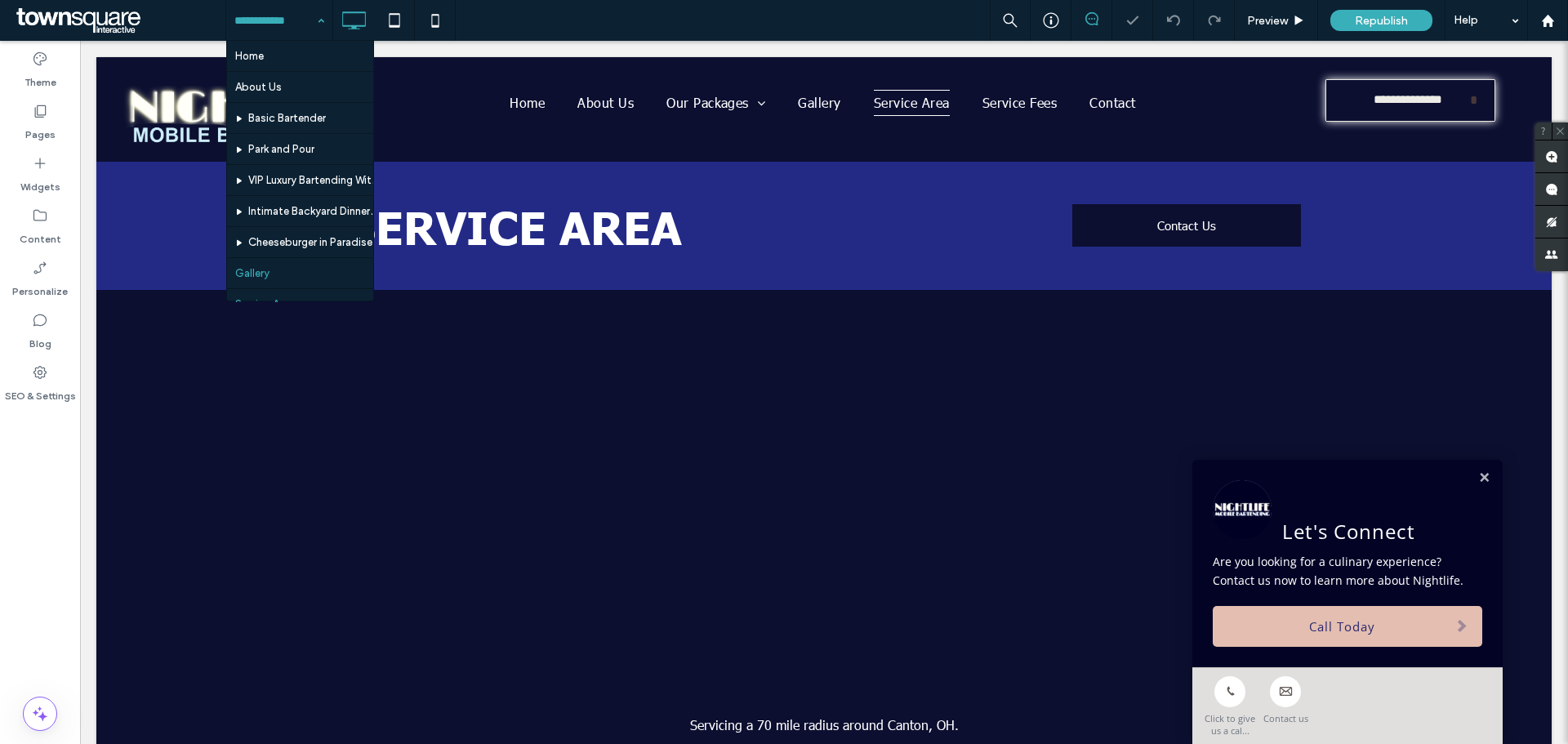 scroll, scrollTop: 0, scrollLeft: 0, axis: both 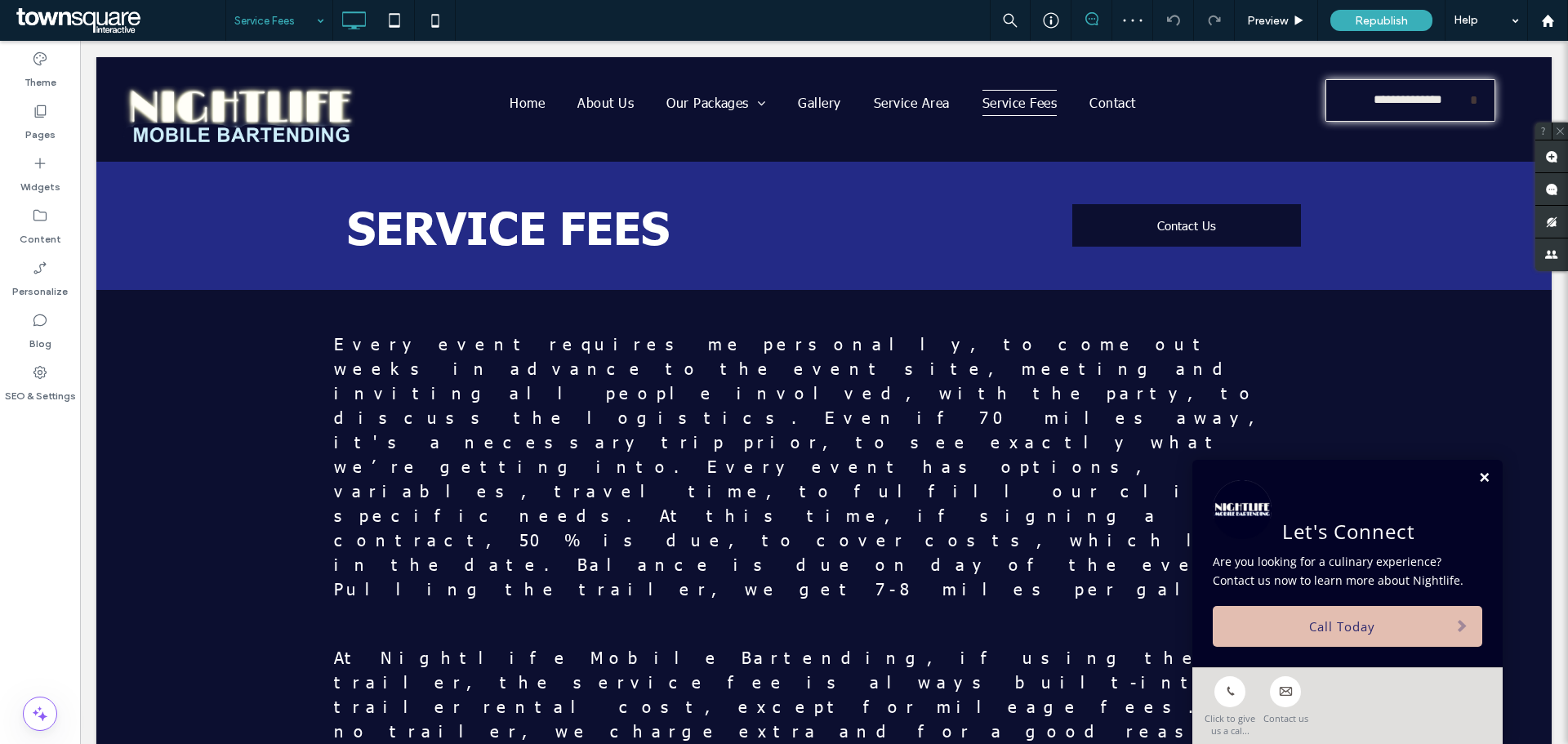 click at bounding box center (1484, 478) 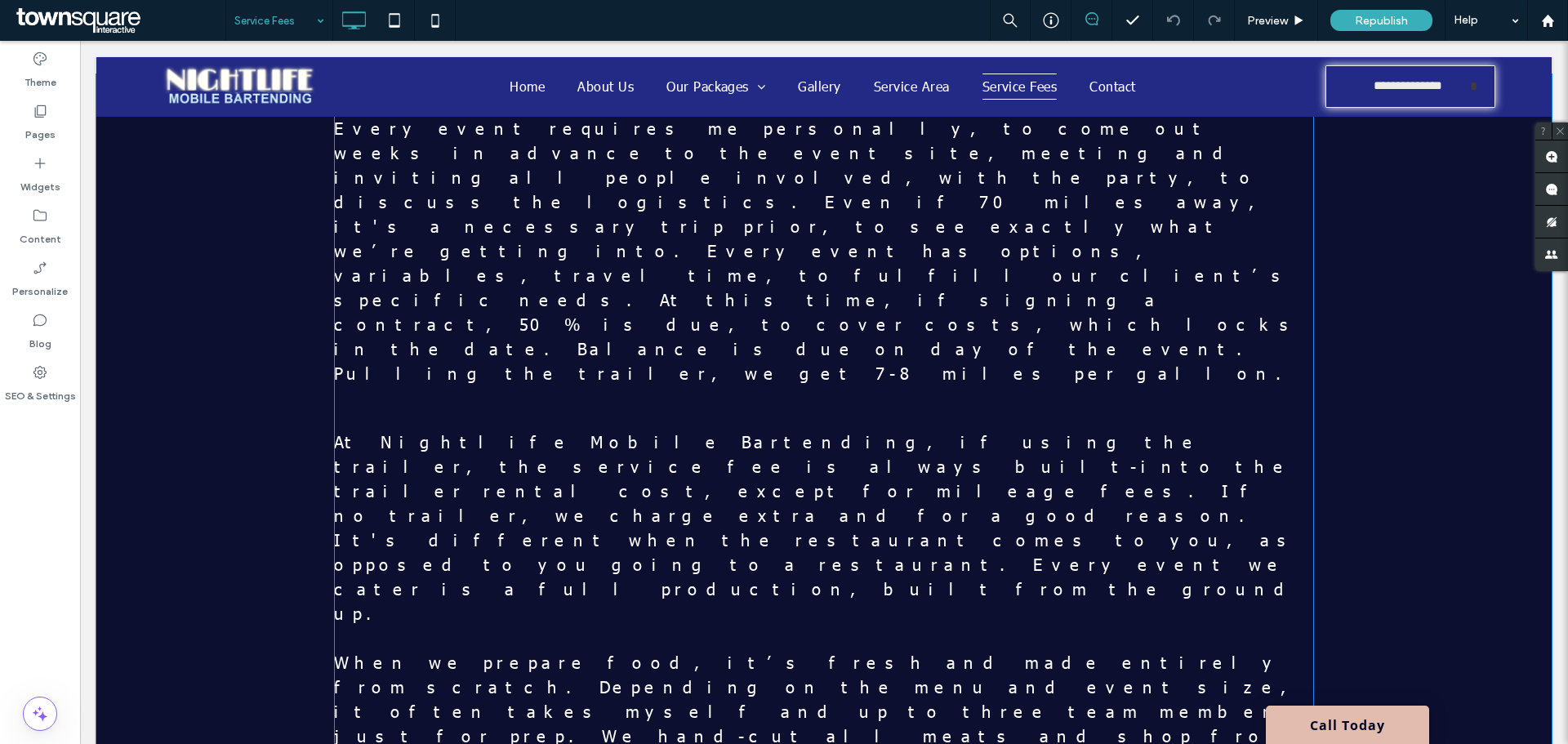 scroll, scrollTop: 245, scrollLeft: 0, axis: vertical 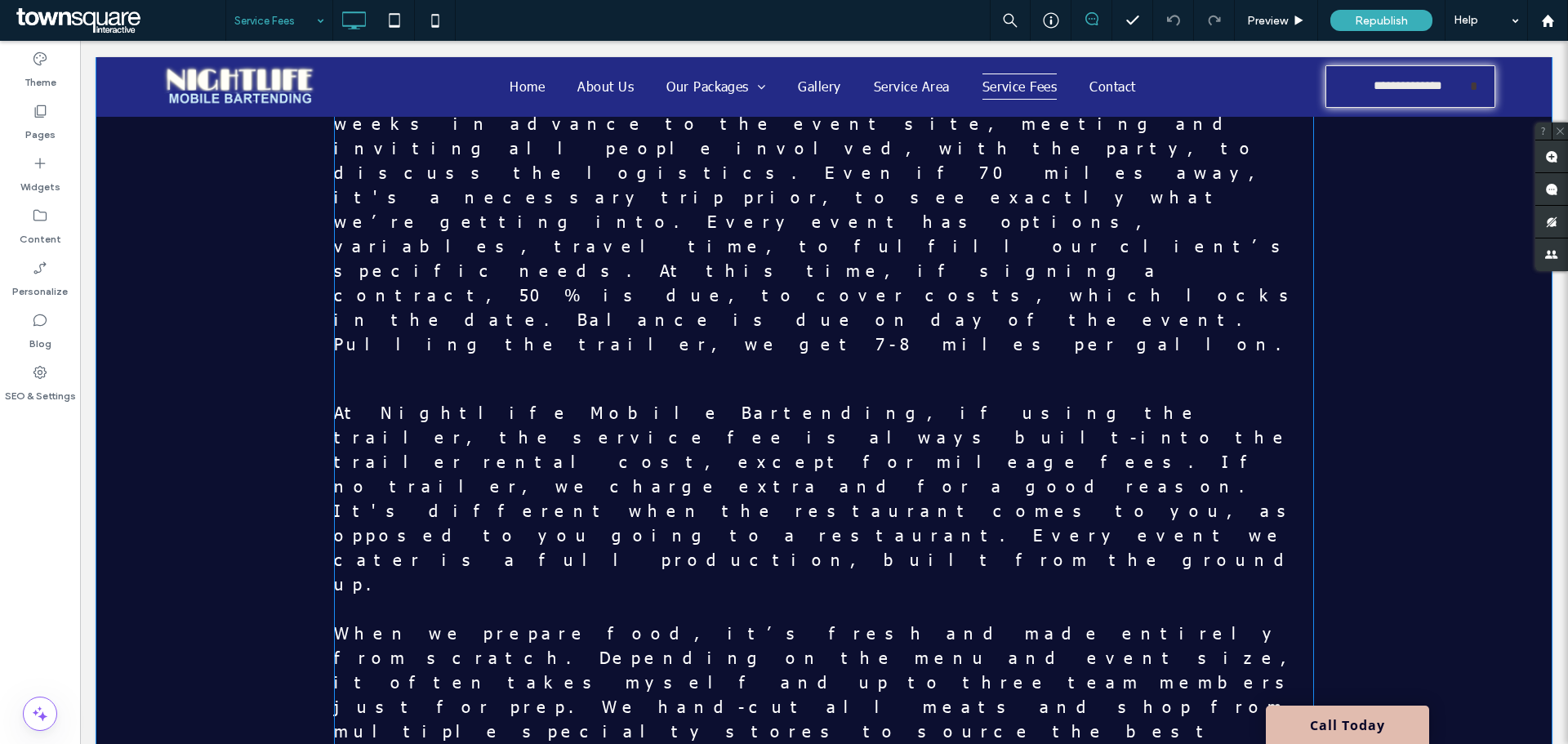 click on "We fire up charcoal grills, cook and serve fresh, high-quality food, then break it all down and clean up the premise." at bounding box center (840, 1027) 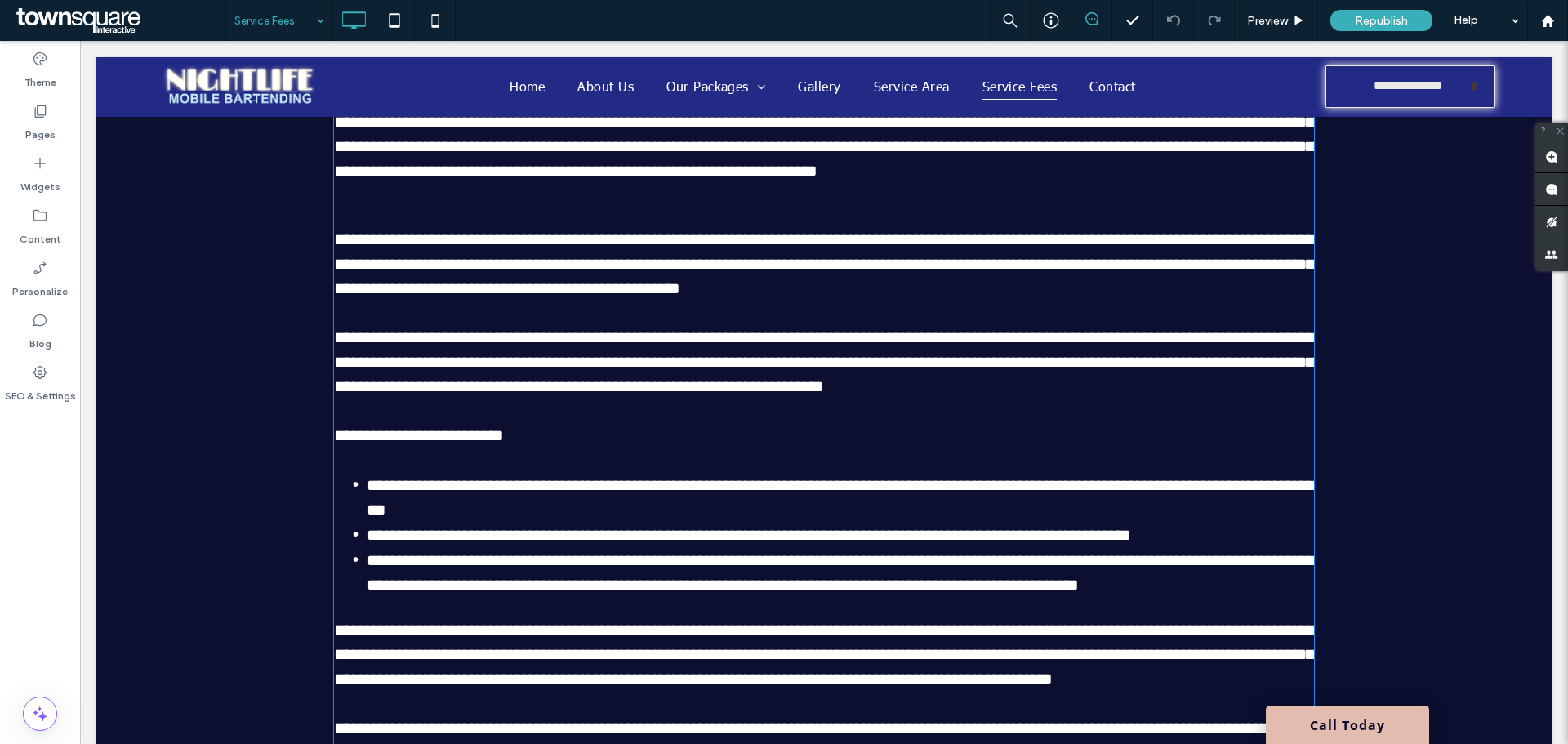 type on "******" 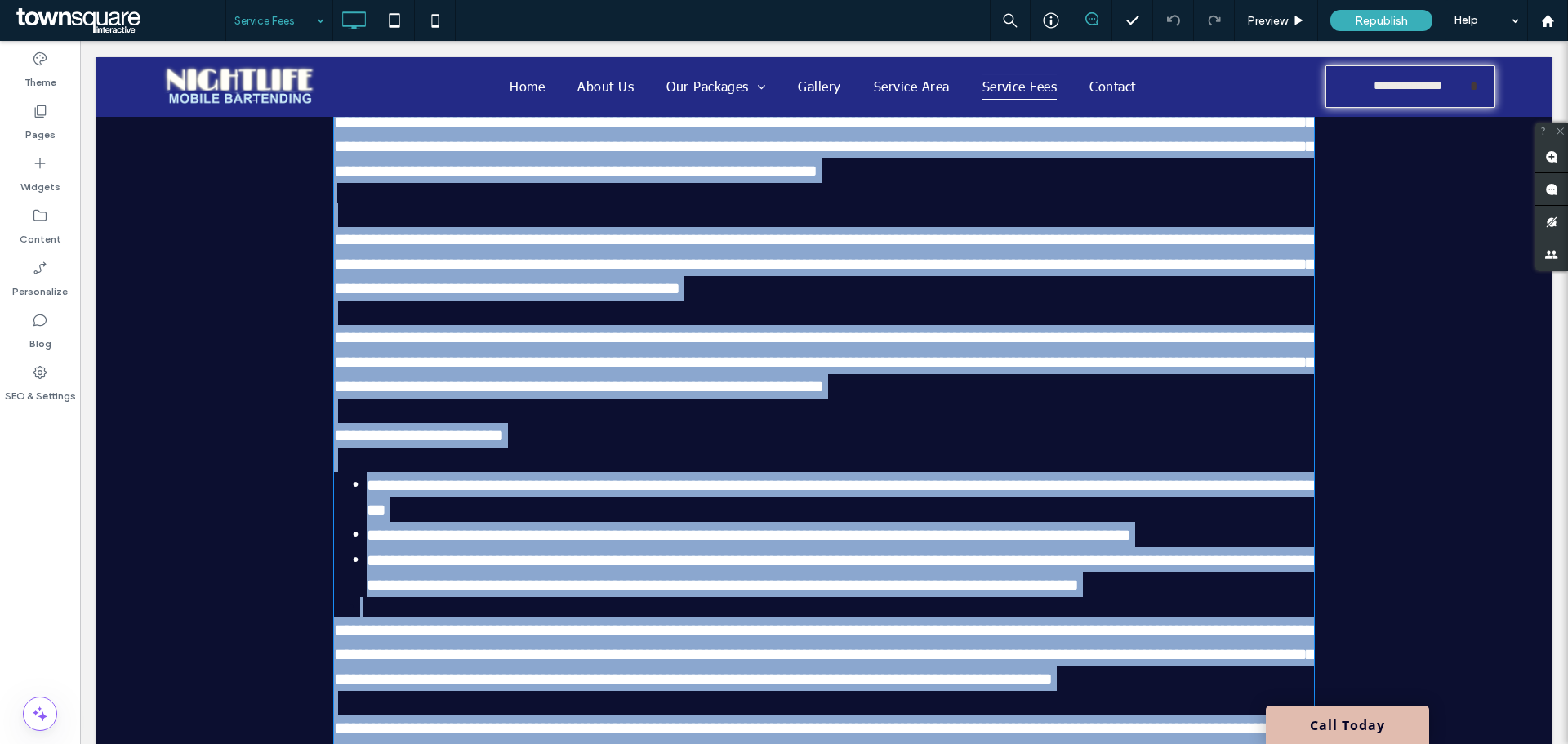 click on "**********" at bounding box center [840, 497] 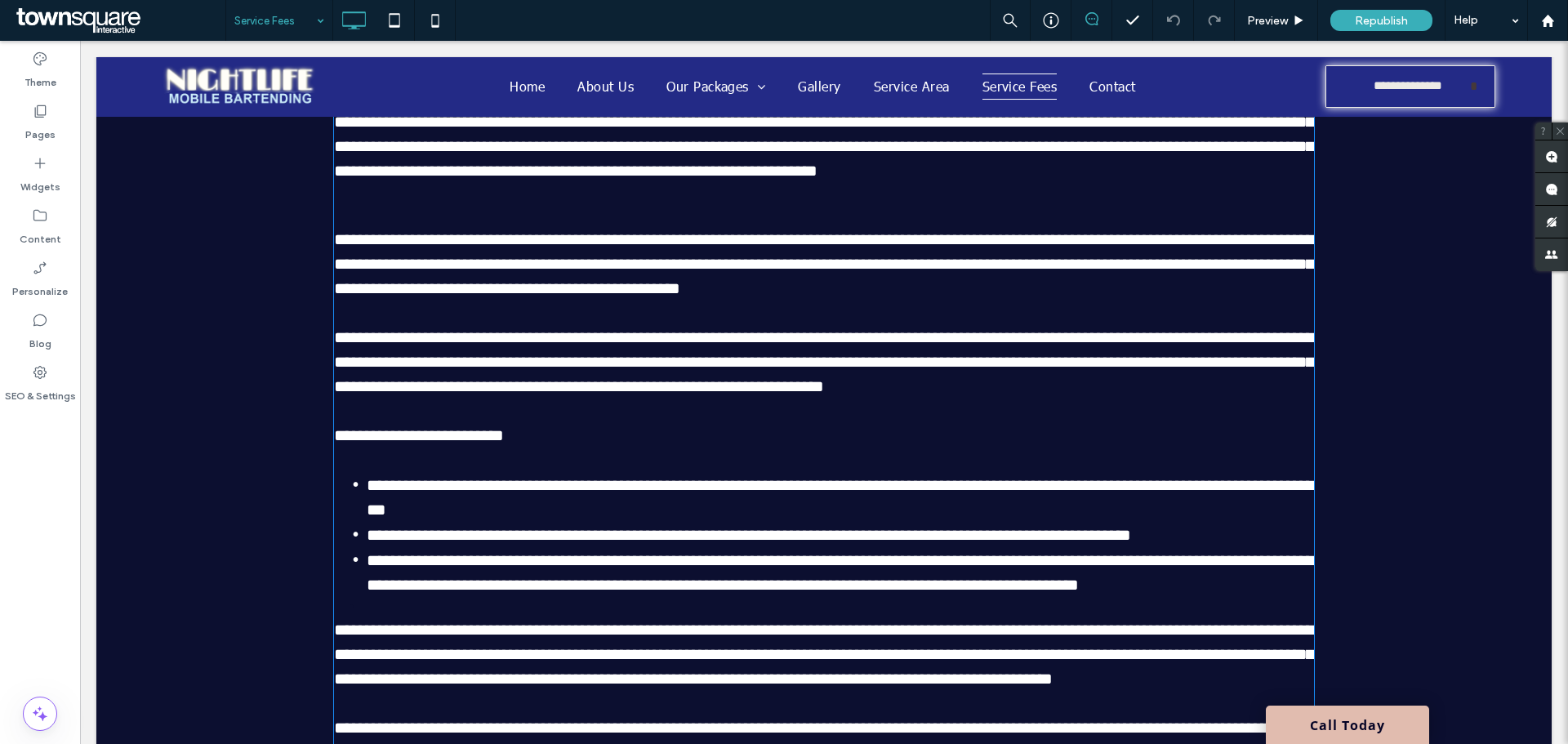 click on "**********" at bounding box center (840, 572) 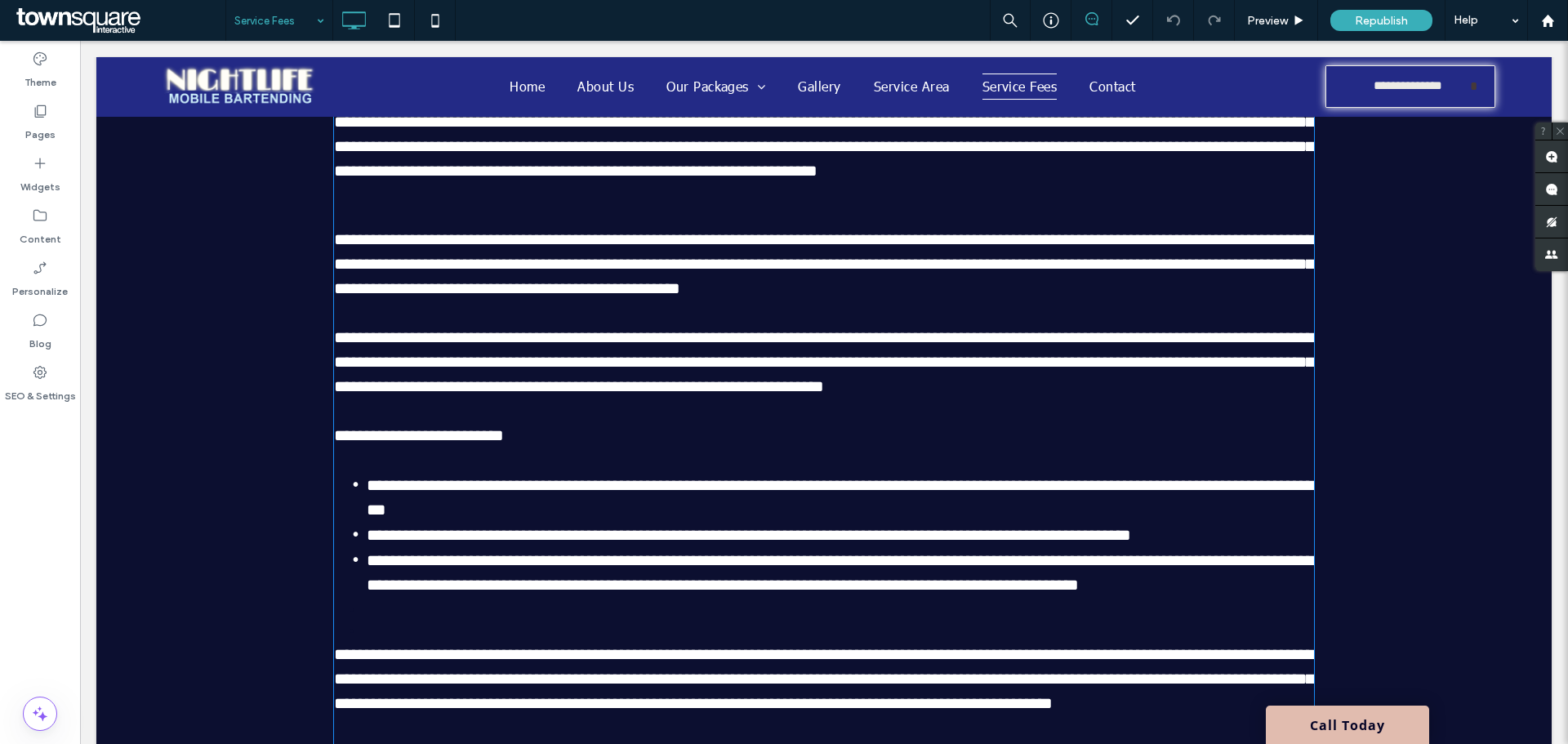 type 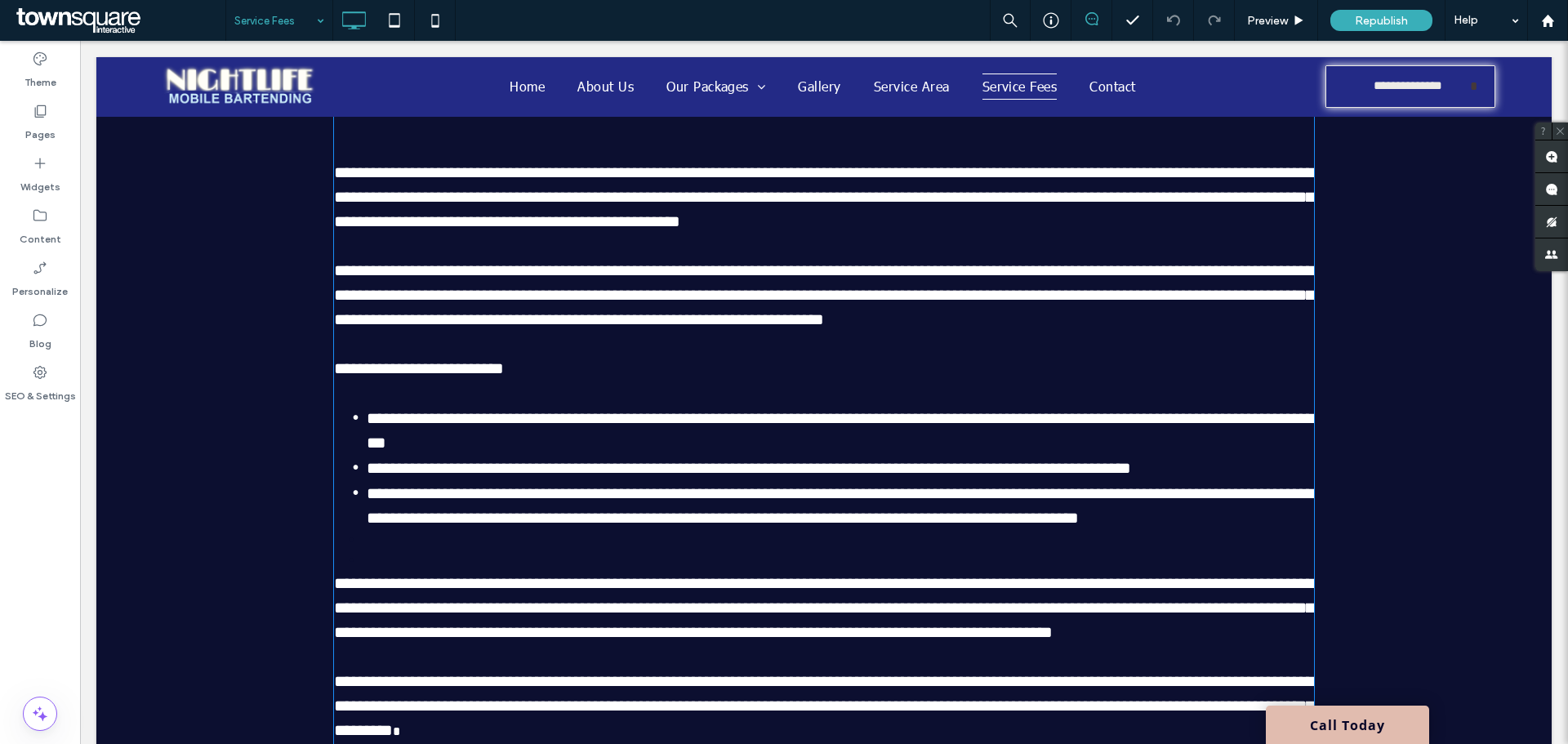 scroll, scrollTop: 327, scrollLeft: 0, axis: vertical 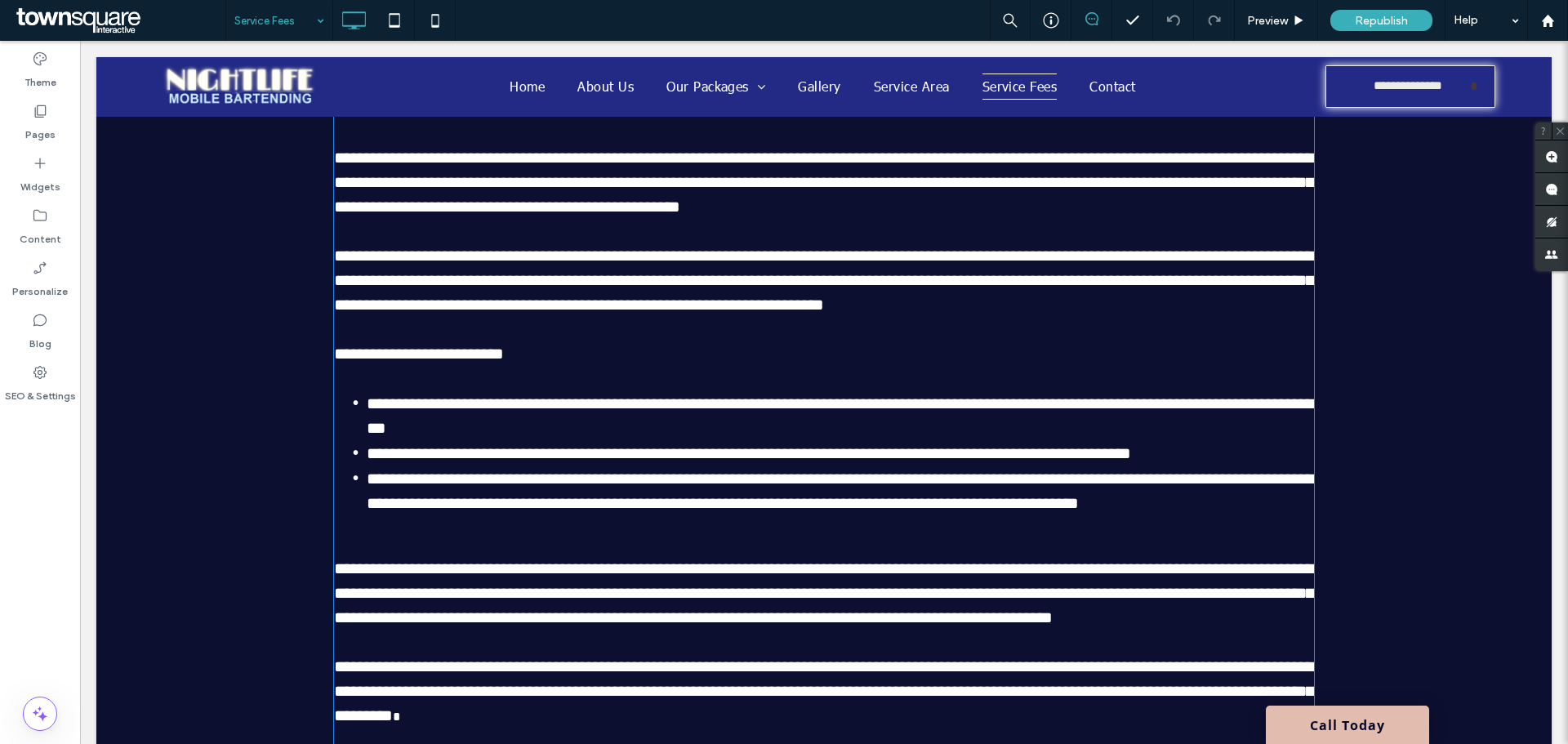 click on "﻿" at bounding box center (837, 525) 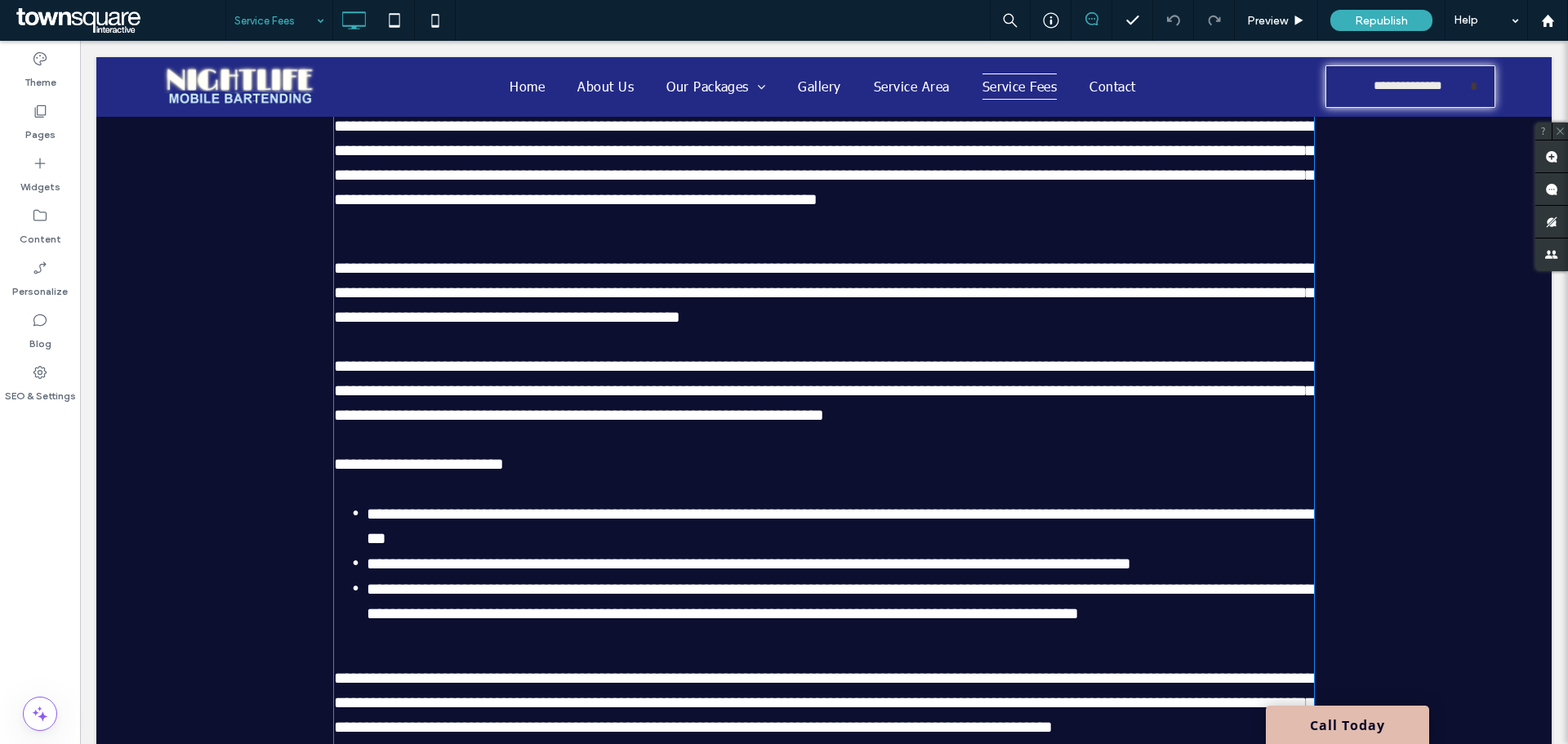 scroll, scrollTop: 245, scrollLeft: 0, axis: vertical 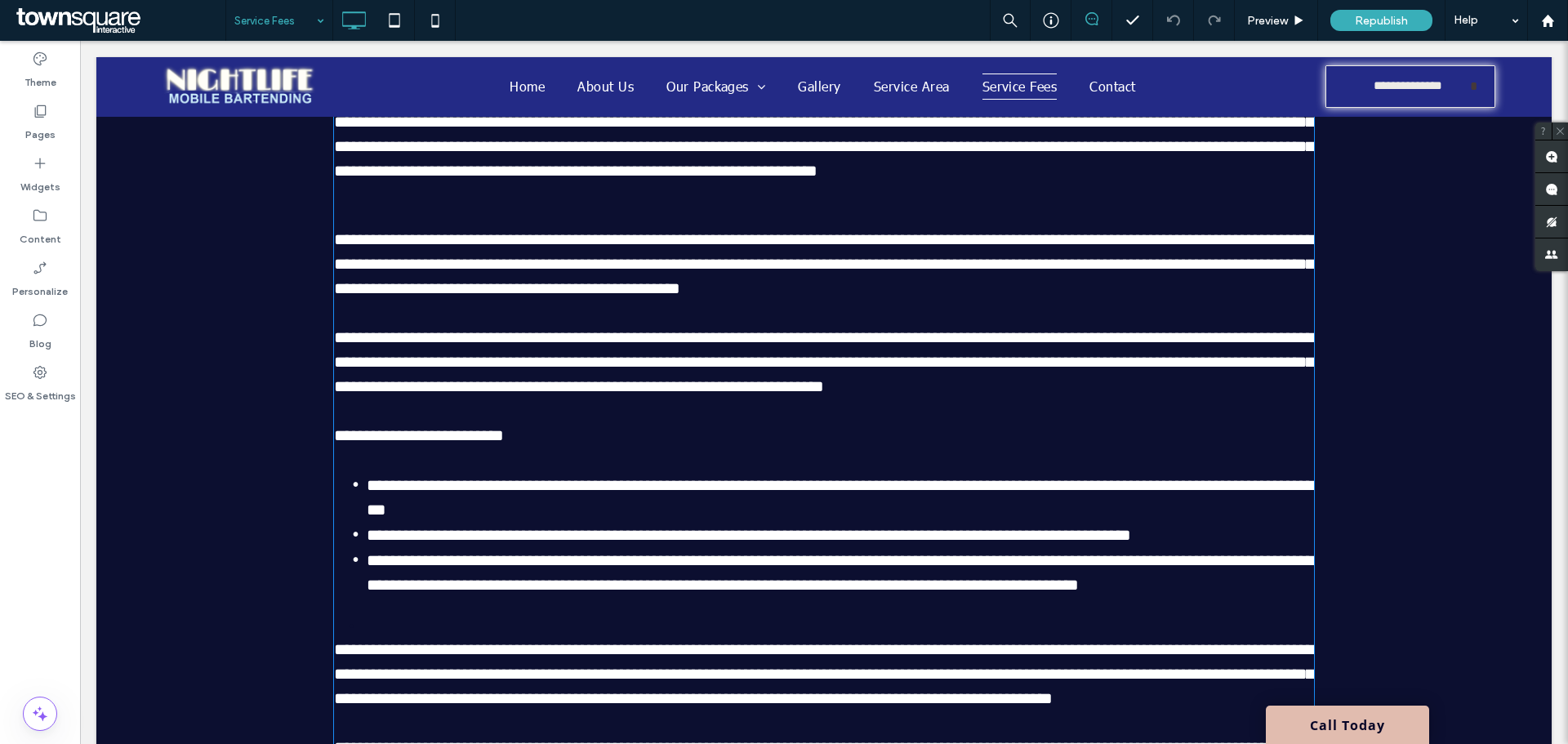 click on "**********" at bounding box center (840, 572) 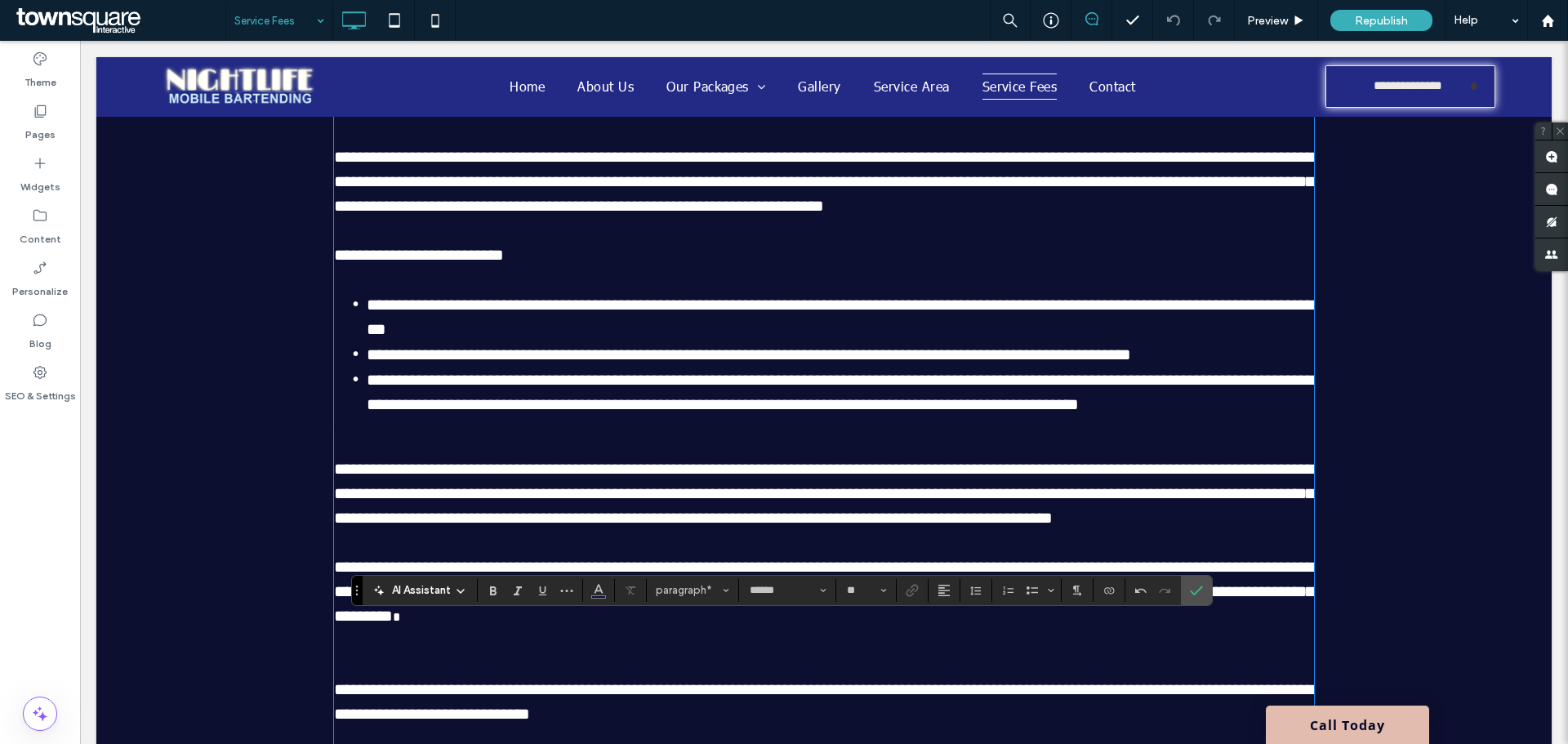 scroll, scrollTop: 653, scrollLeft: 0, axis: vertical 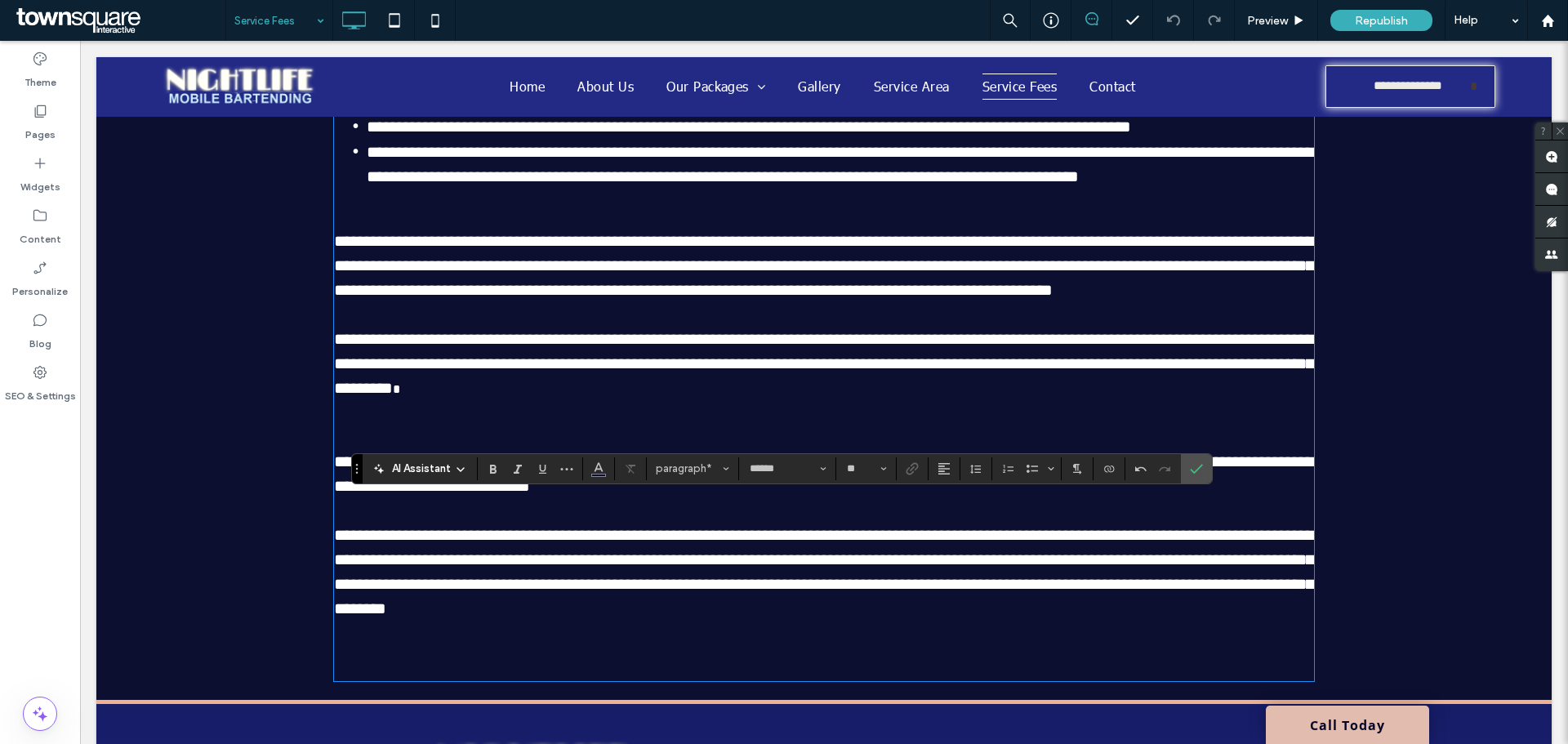 click at bounding box center (824, 670) 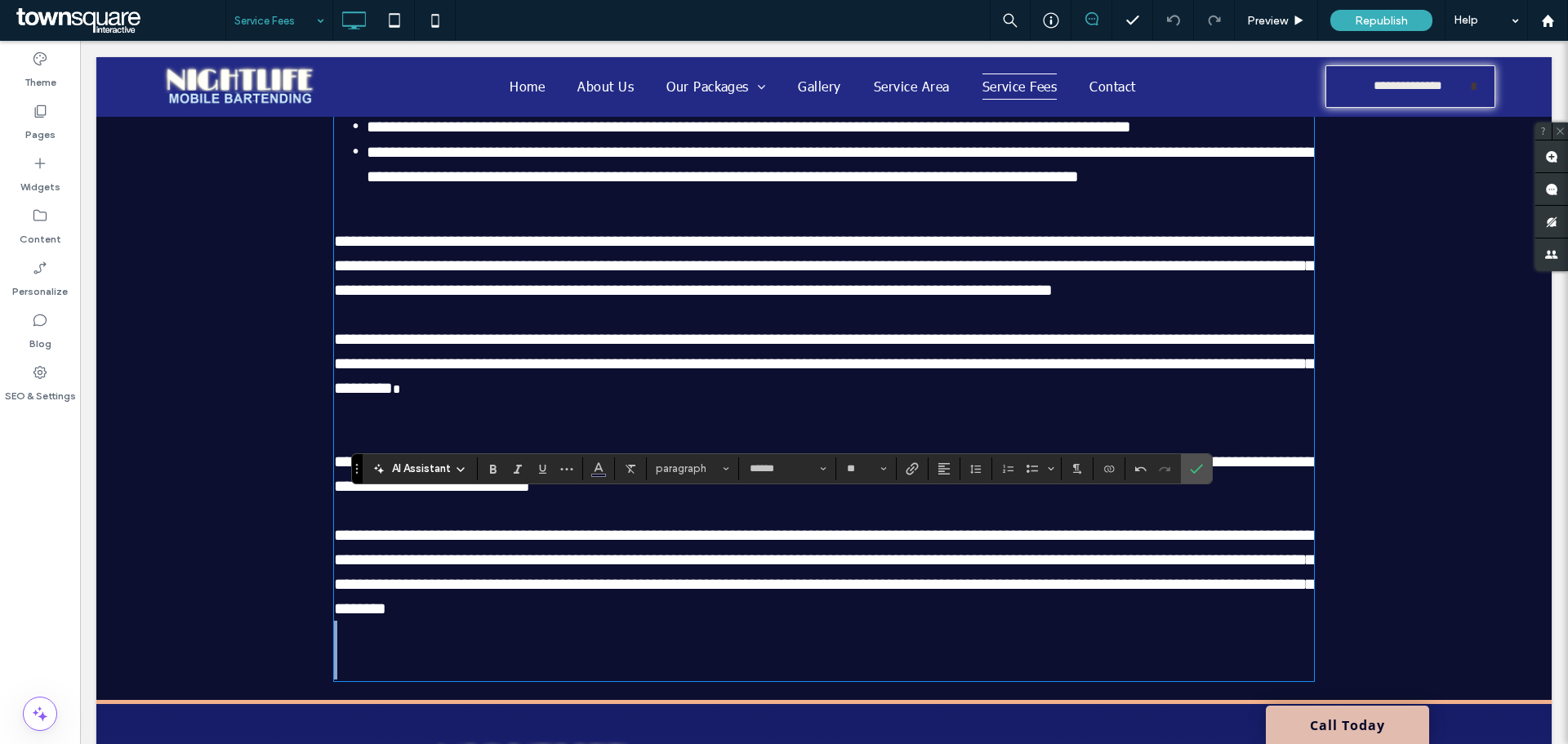 drag, startPoint x: 436, startPoint y: 658, endPoint x: 647, endPoint y: 713, distance: 218.05045 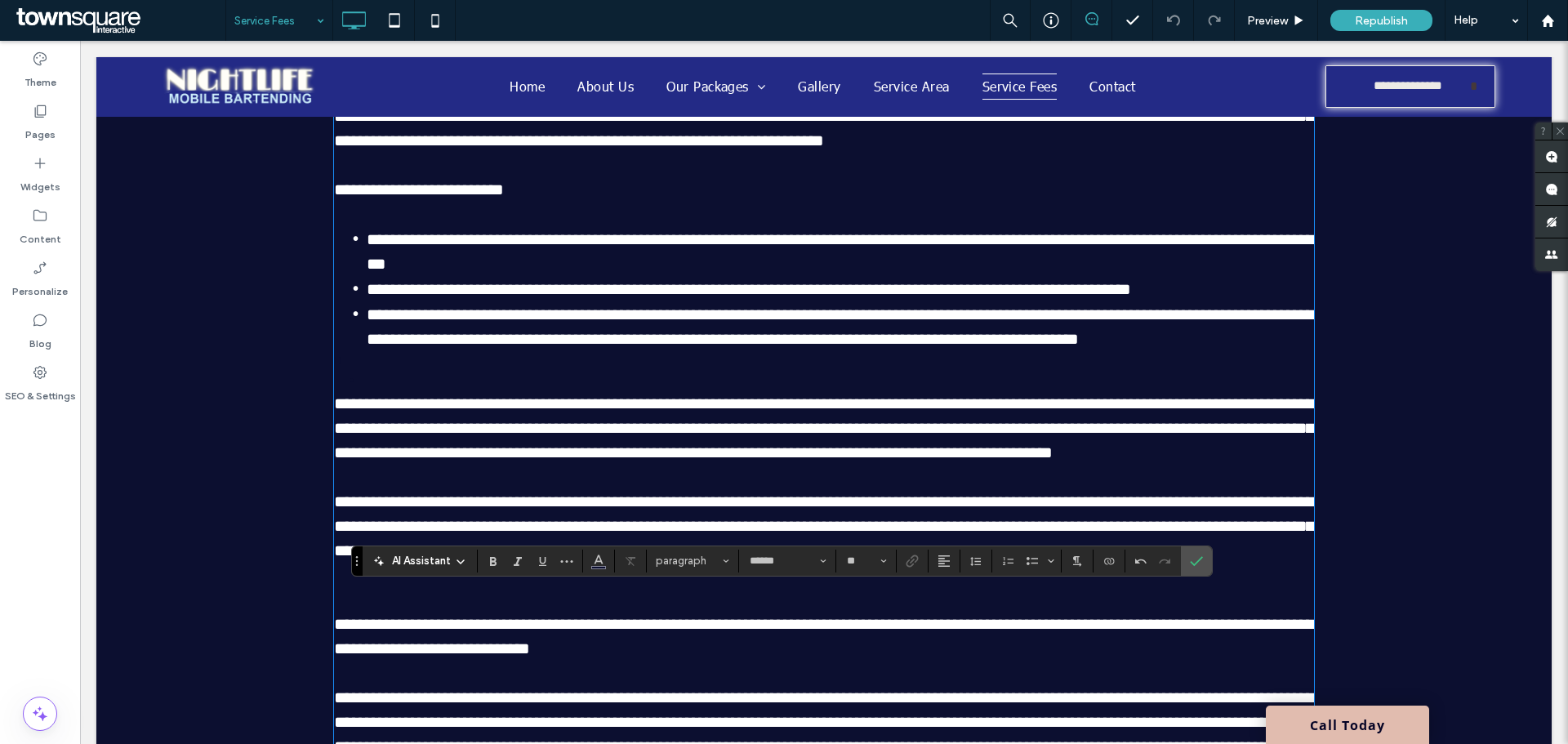 scroll, scrollTop: 490, scrollLeft: 0, axis: vertical 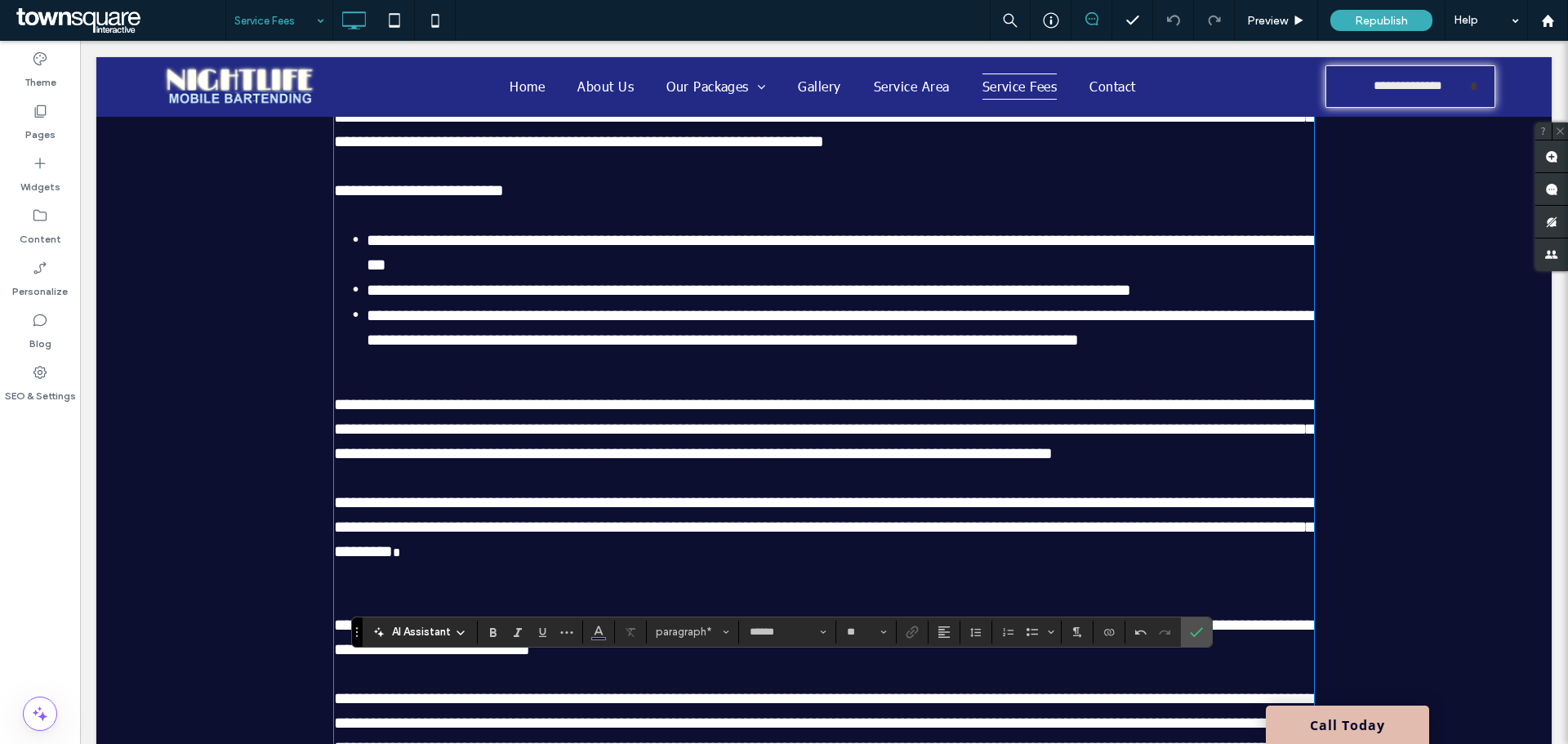 click on "*" at bounding box center (824, 362) 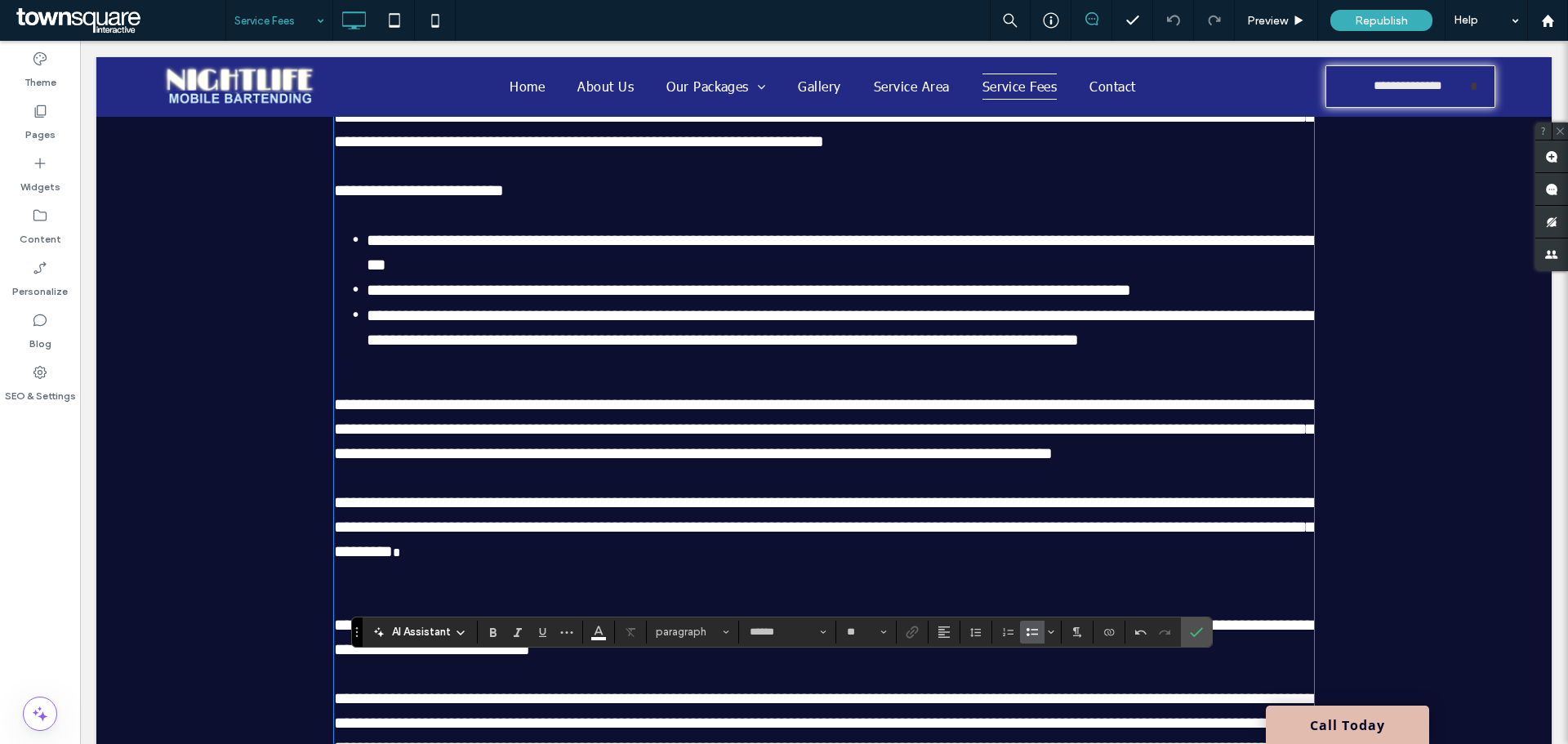 click on "**********" at bounding box center (840, 327) 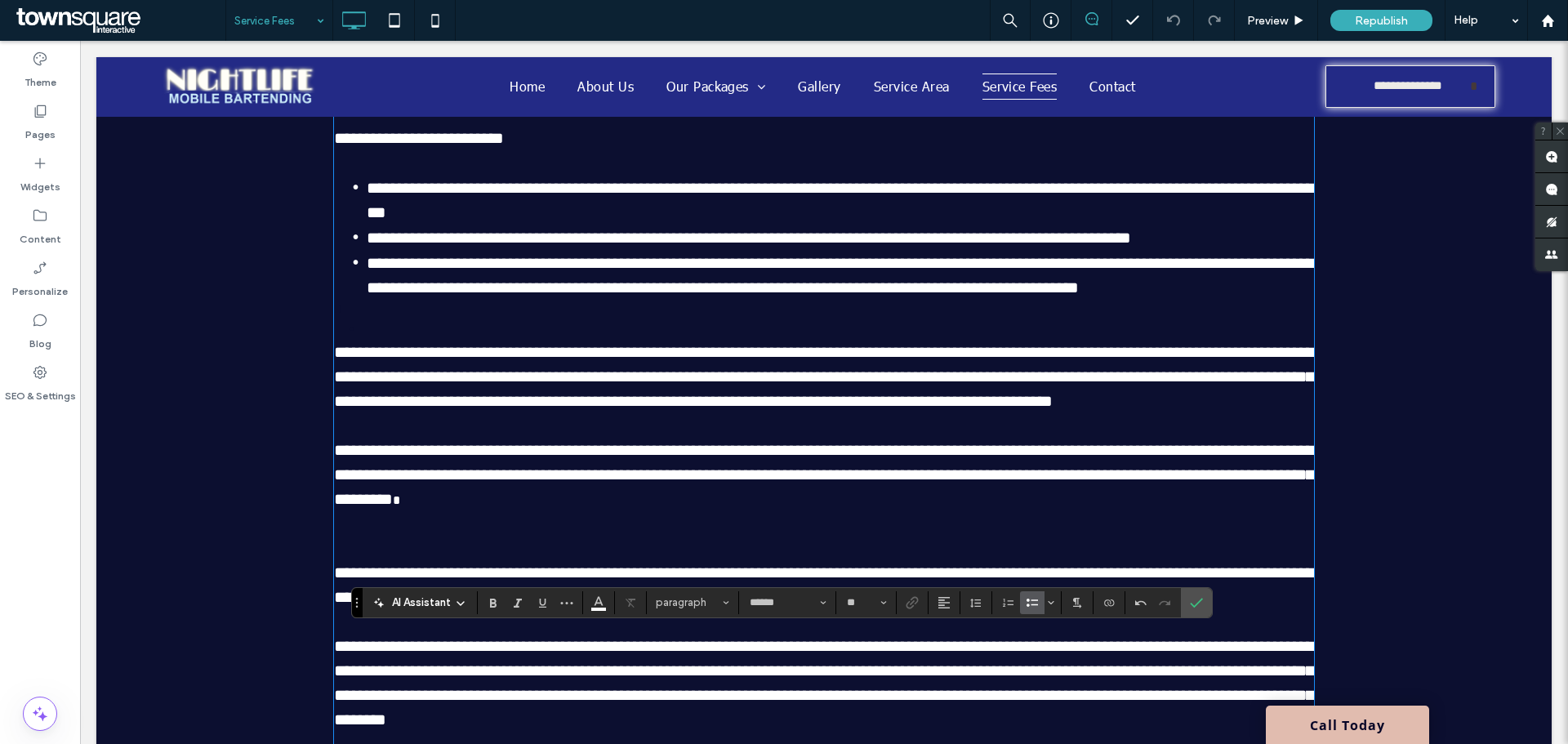 scroll, scrollTop: 572, scrollLeft: 0, axis: vertical 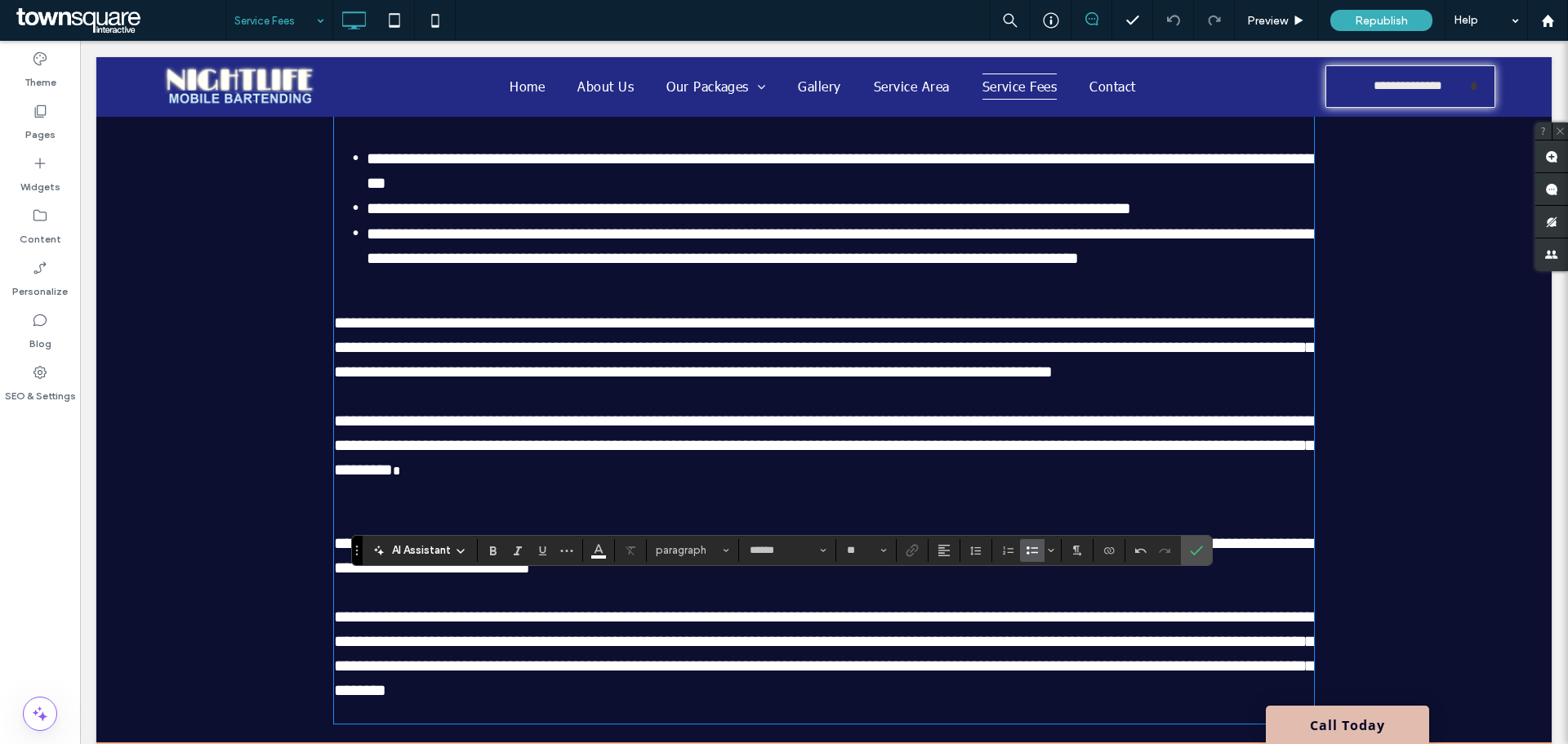 type on "**" 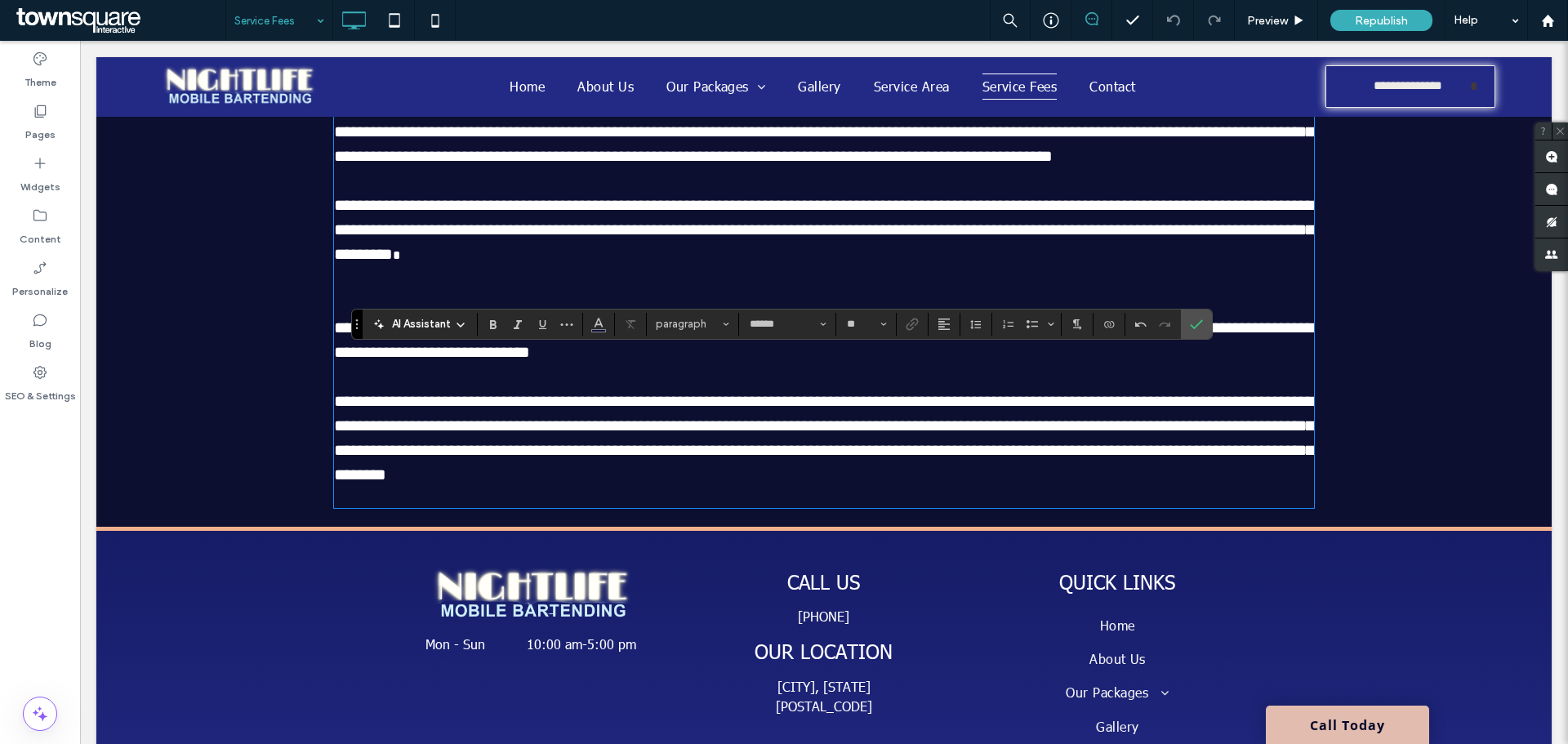 scroll, scrollTop: 817, scrollLeft: 0, axis: vertical 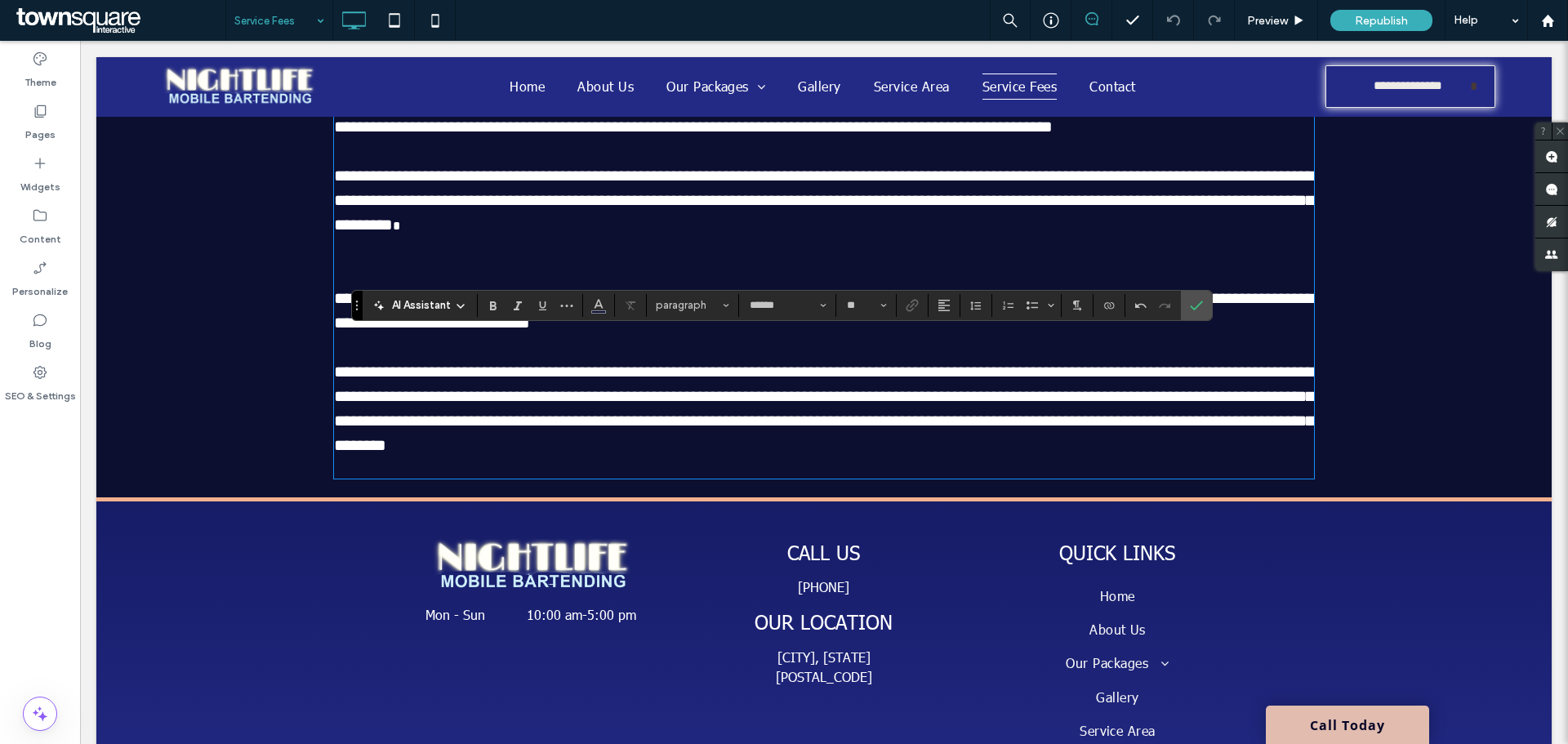 click on "**********" at bounding box center (824, 237) 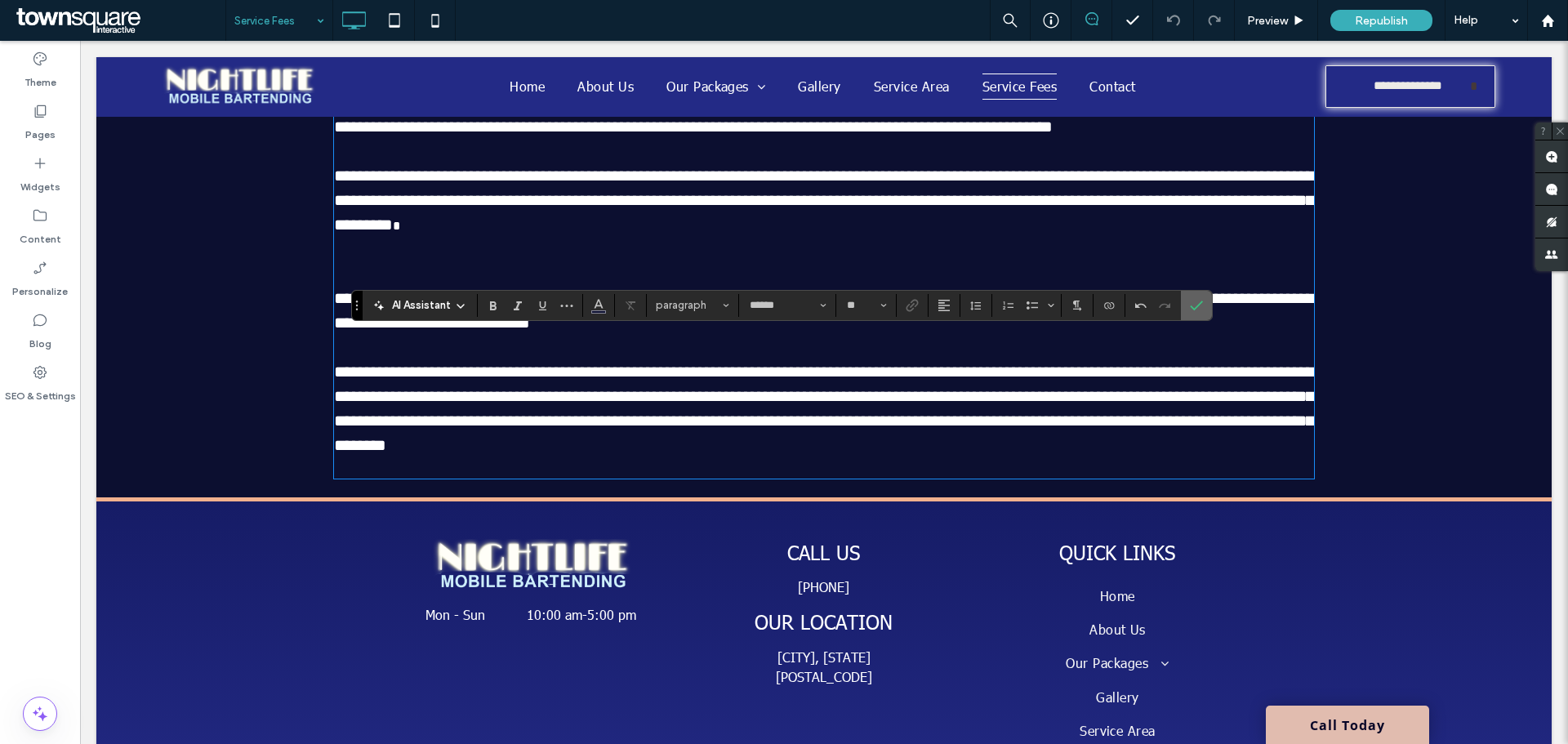 click 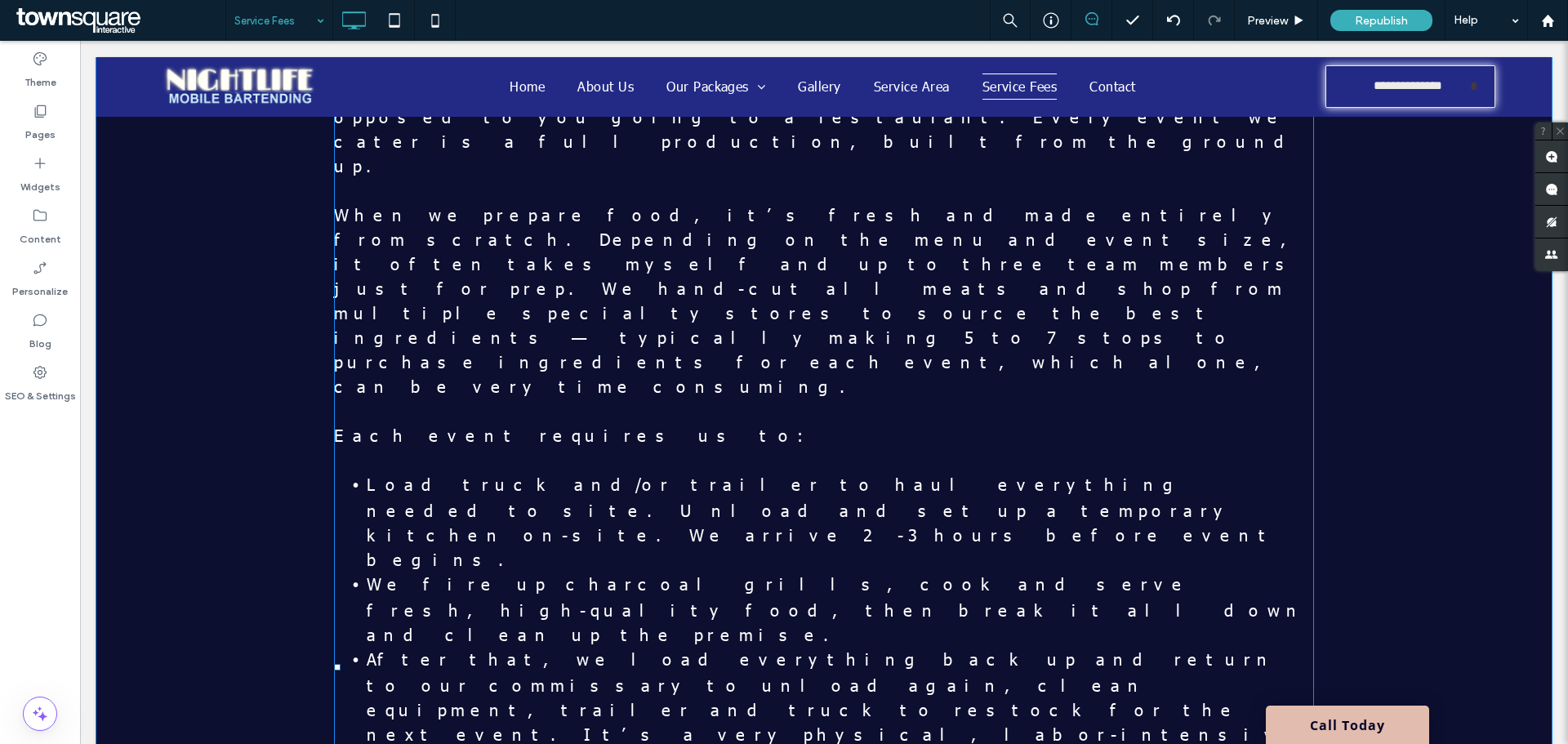 scroll, scrollTop: 653, scrollLeft: 0, axis: vertical 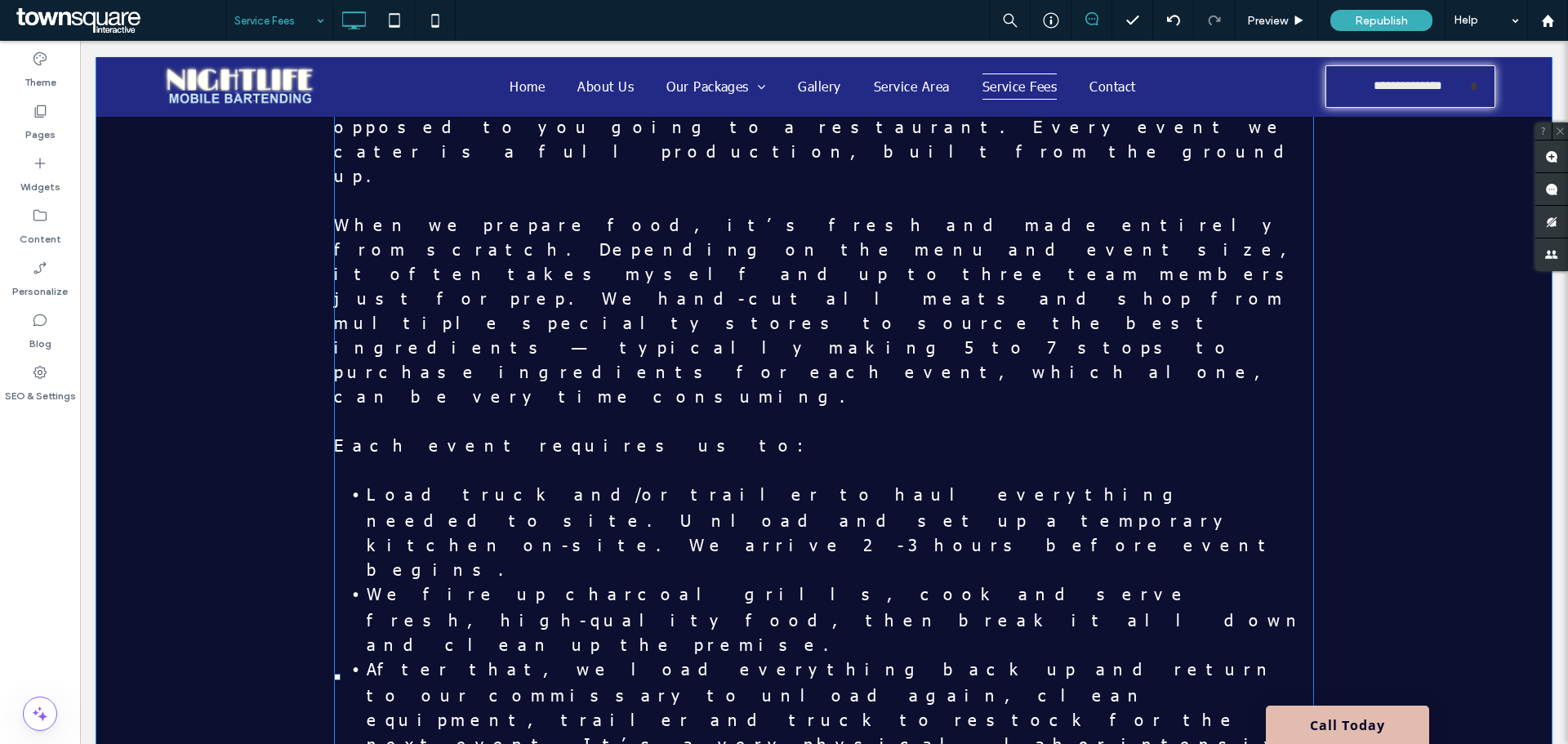 click on "While our menu pricing is on par with quality restaurants, the work involved is far more involving. Rather than inflating food prices, we keep menu costs reasonable and clearly outline the service fee so everything stays transparent and fair. We take pride in what we do and we do it right! Service fees are determined on party size and a combination of all things mentioned above and not everything listed is needed for each party. Every event is different." at bounding box center (822, 1555) 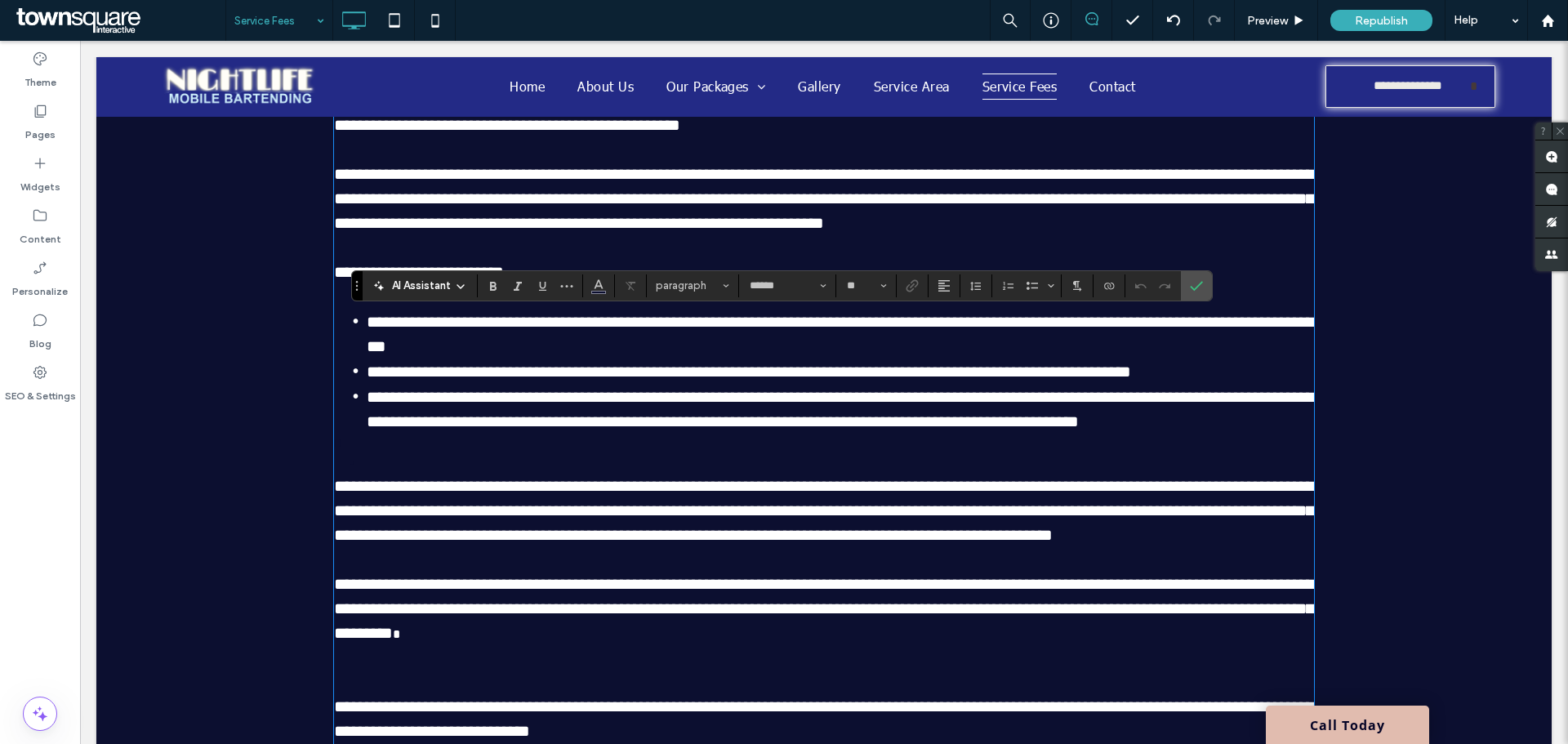 scroll, scrollTop: 735, scrollLeft: 0, axis: vertical 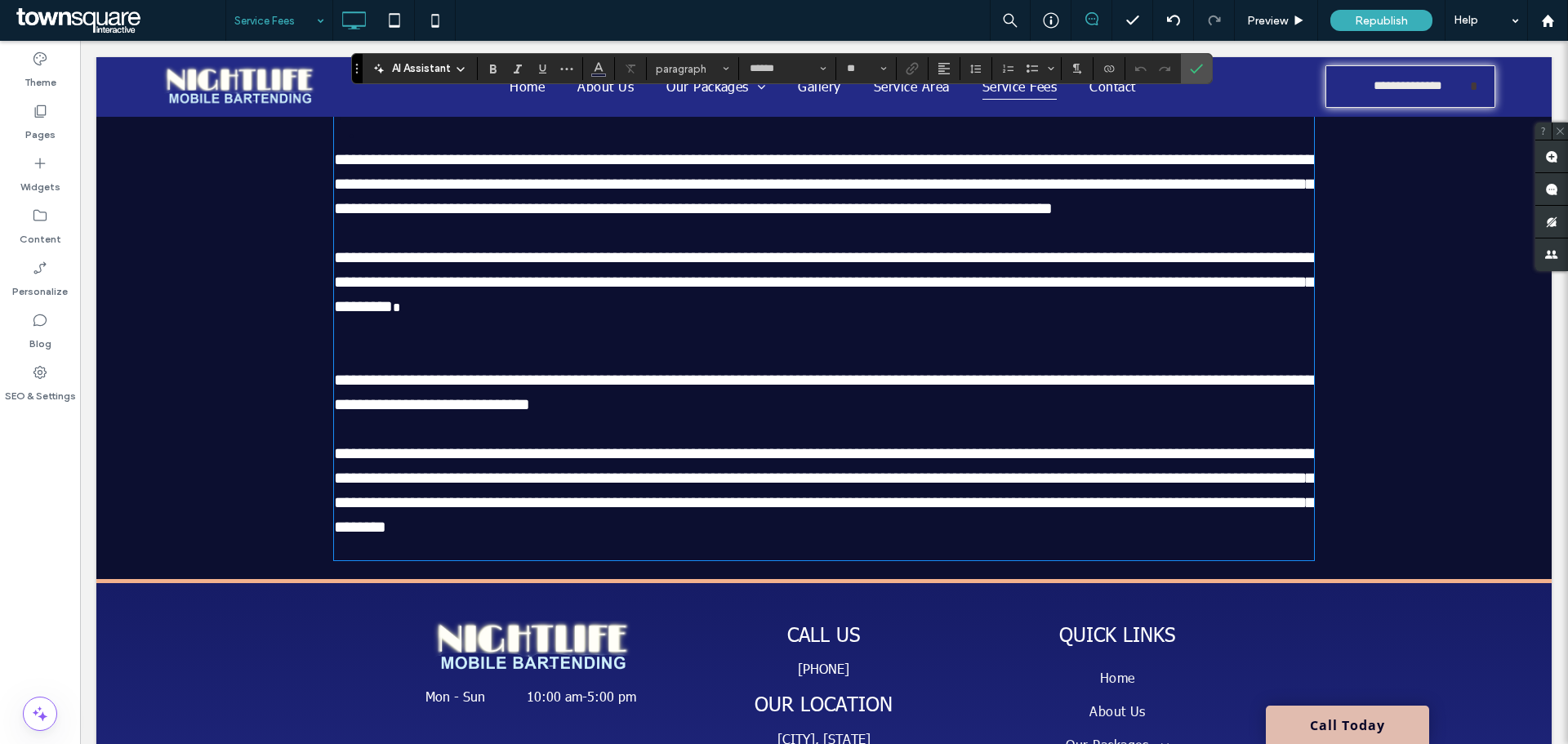 type on "**" 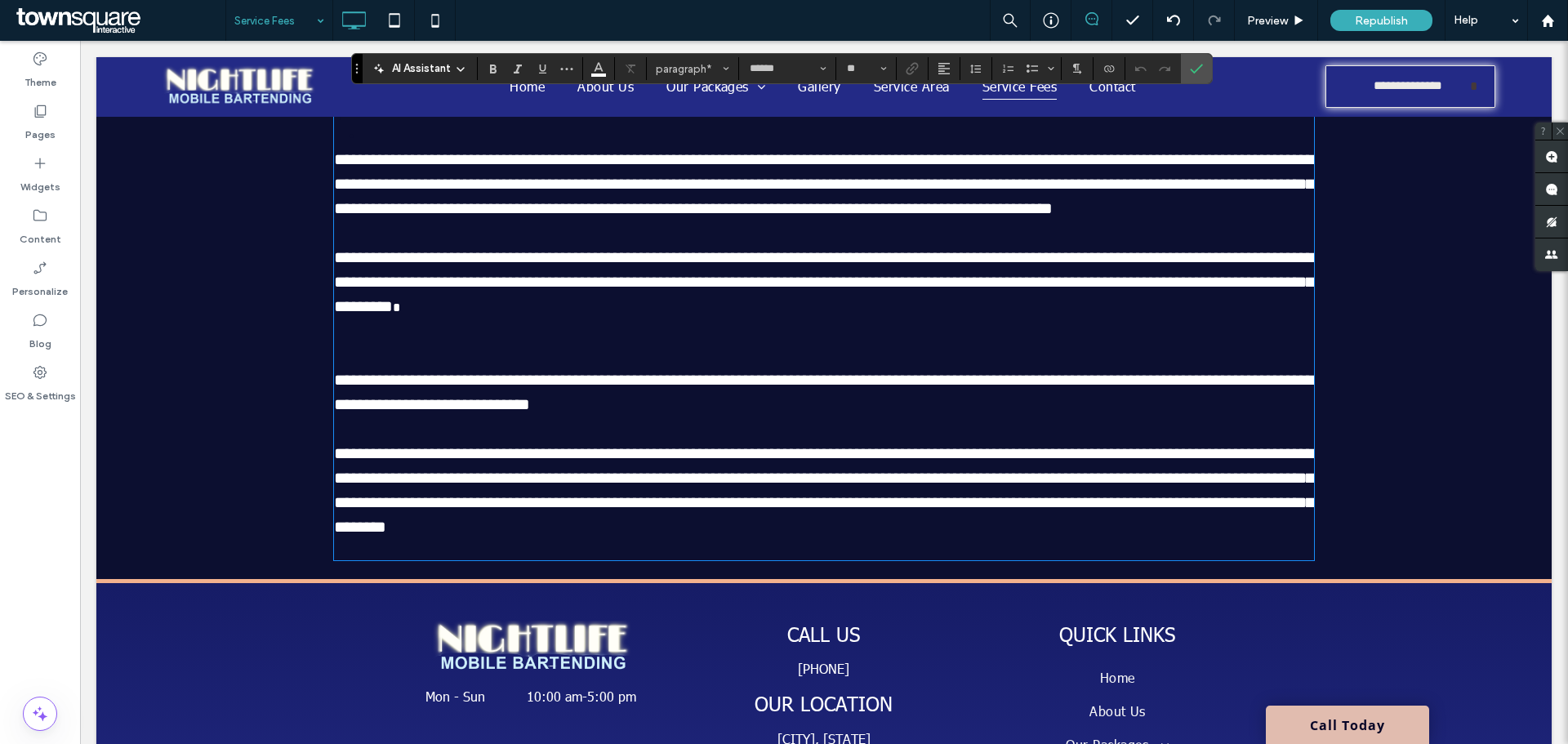 click on "**********" at bounding box center [824, 490] 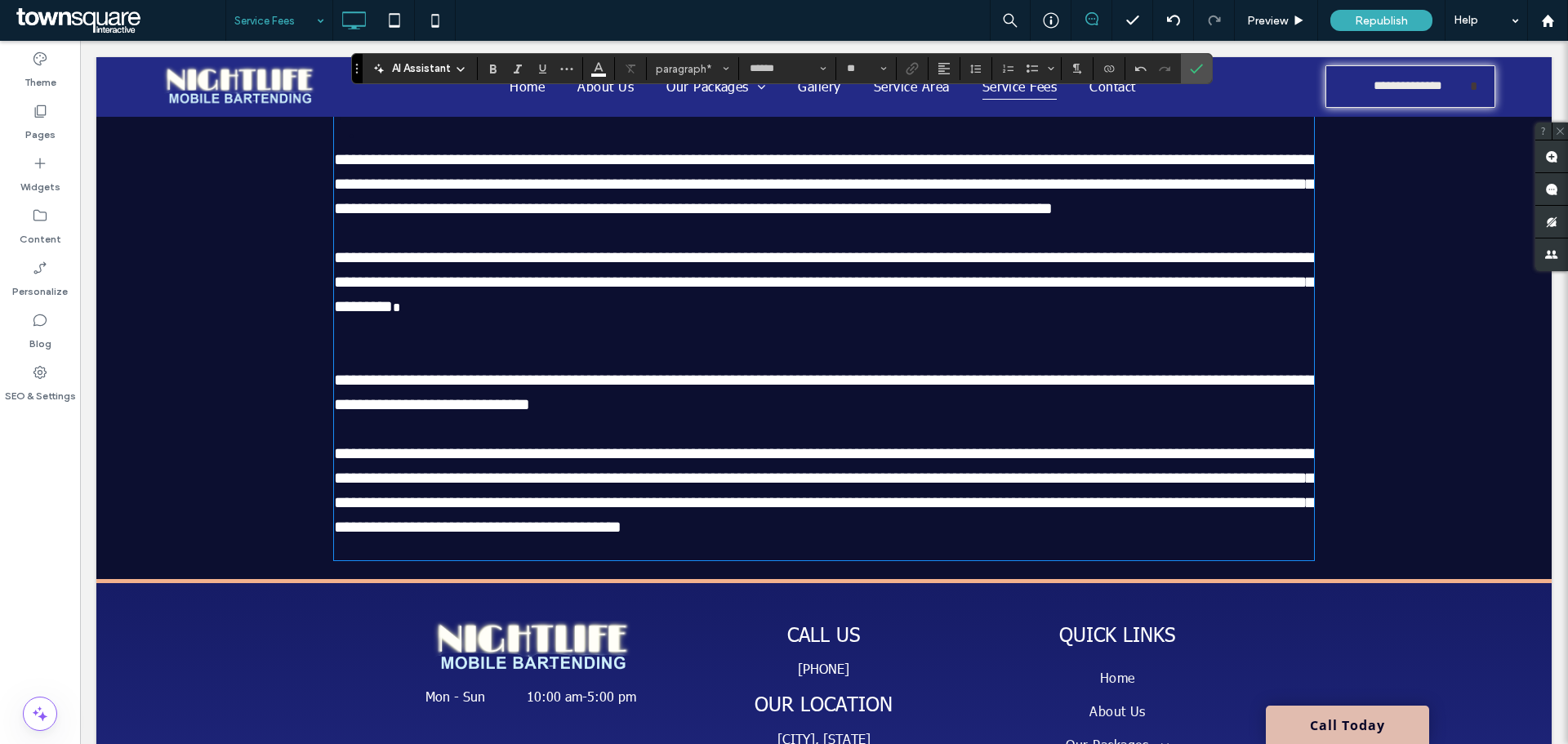 click on "**********" at bounding box center (824, 490) 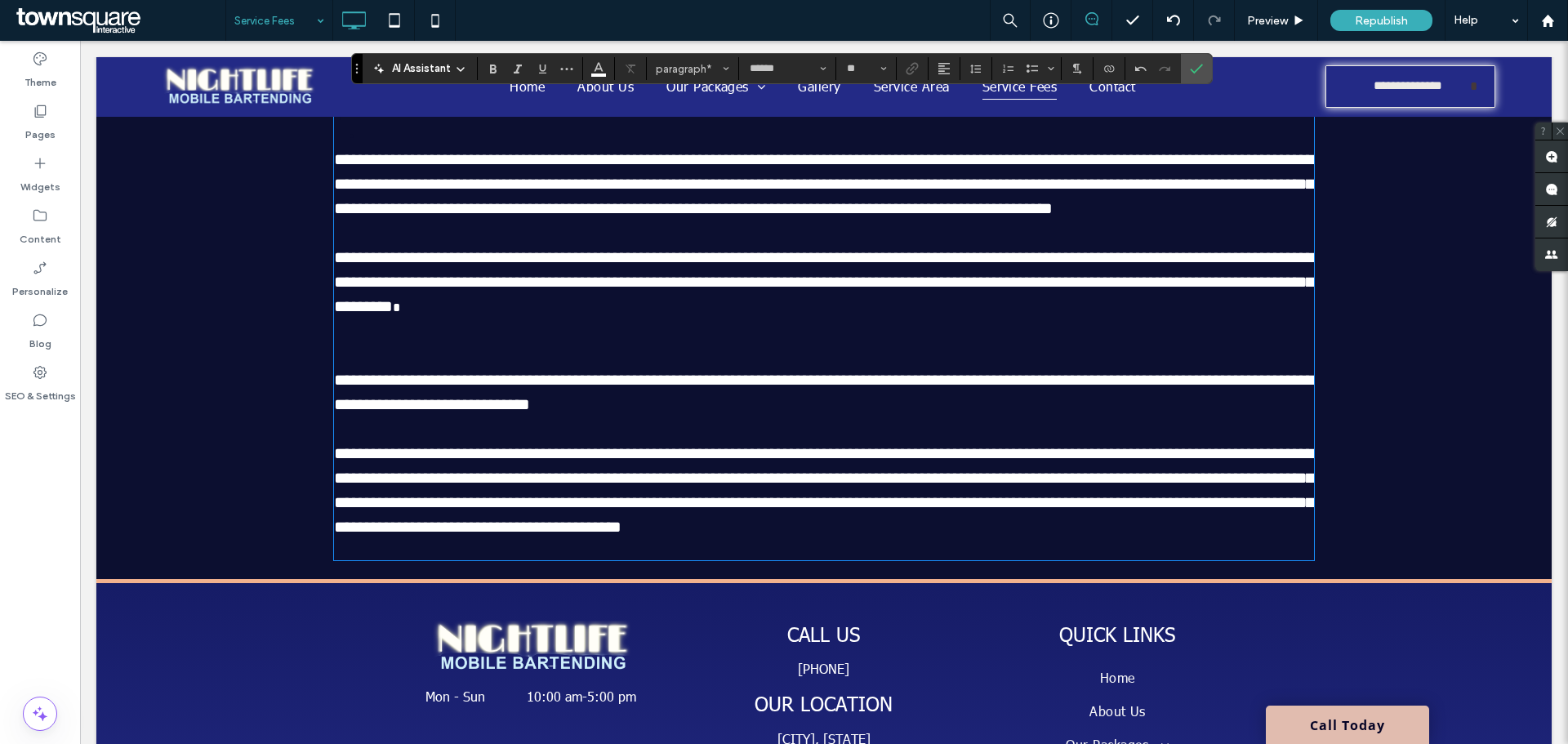 click on "**********" at bounding box center [824, 490] 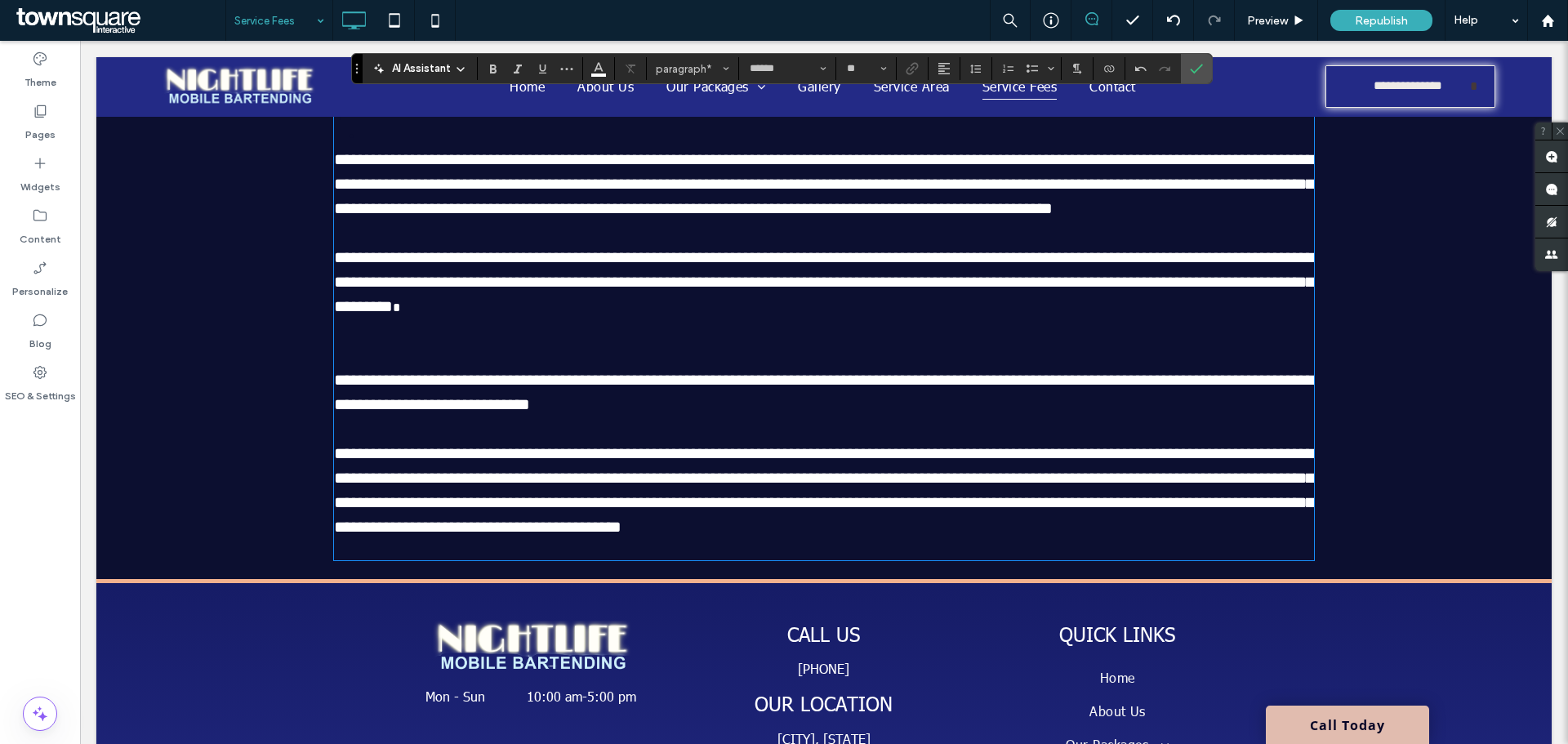 click on "**********" at bounding box center (824, 490) 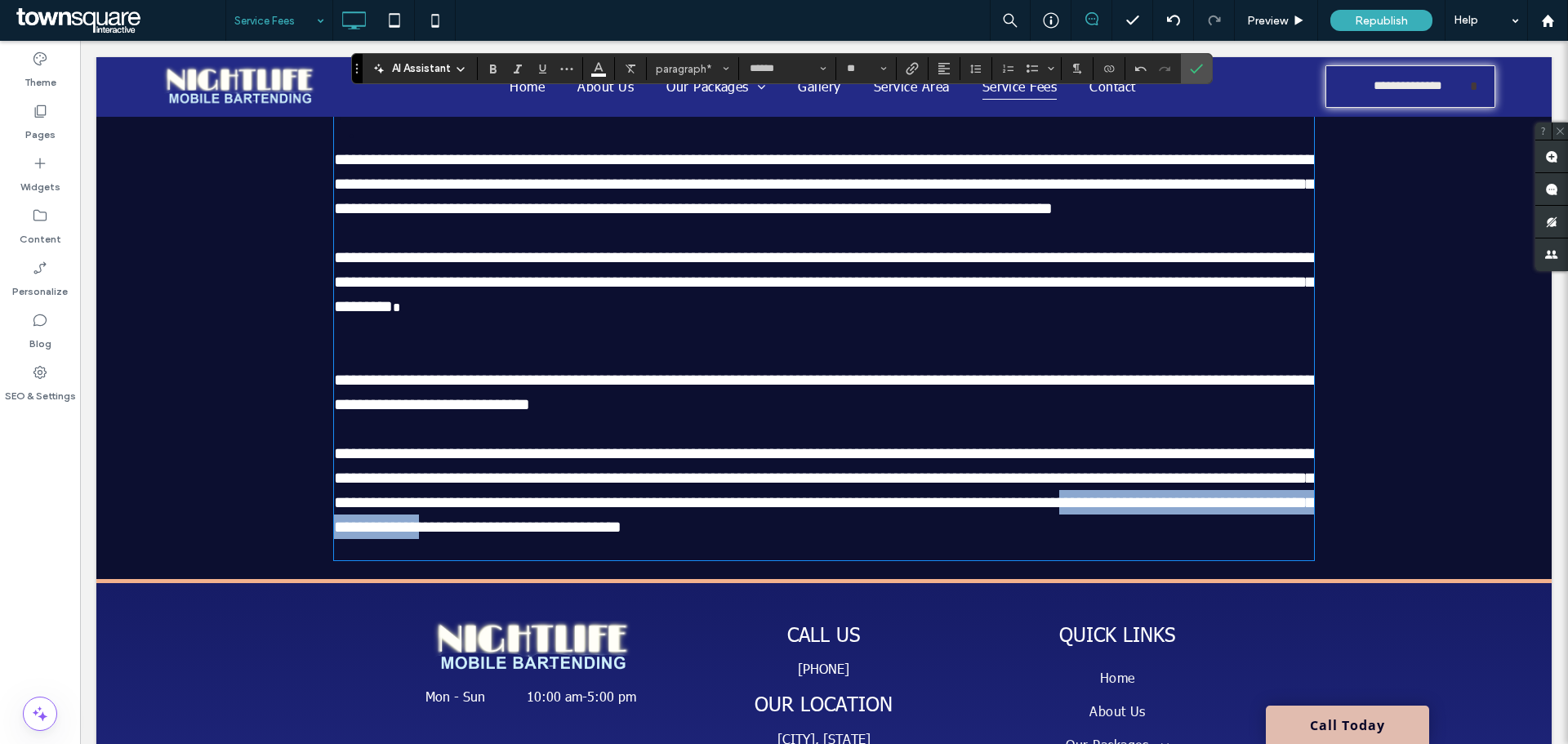 drag, startPoint x: 354, startPoint y: 546, endPoint x: 725, endPoint y: 553, distance: 371.066 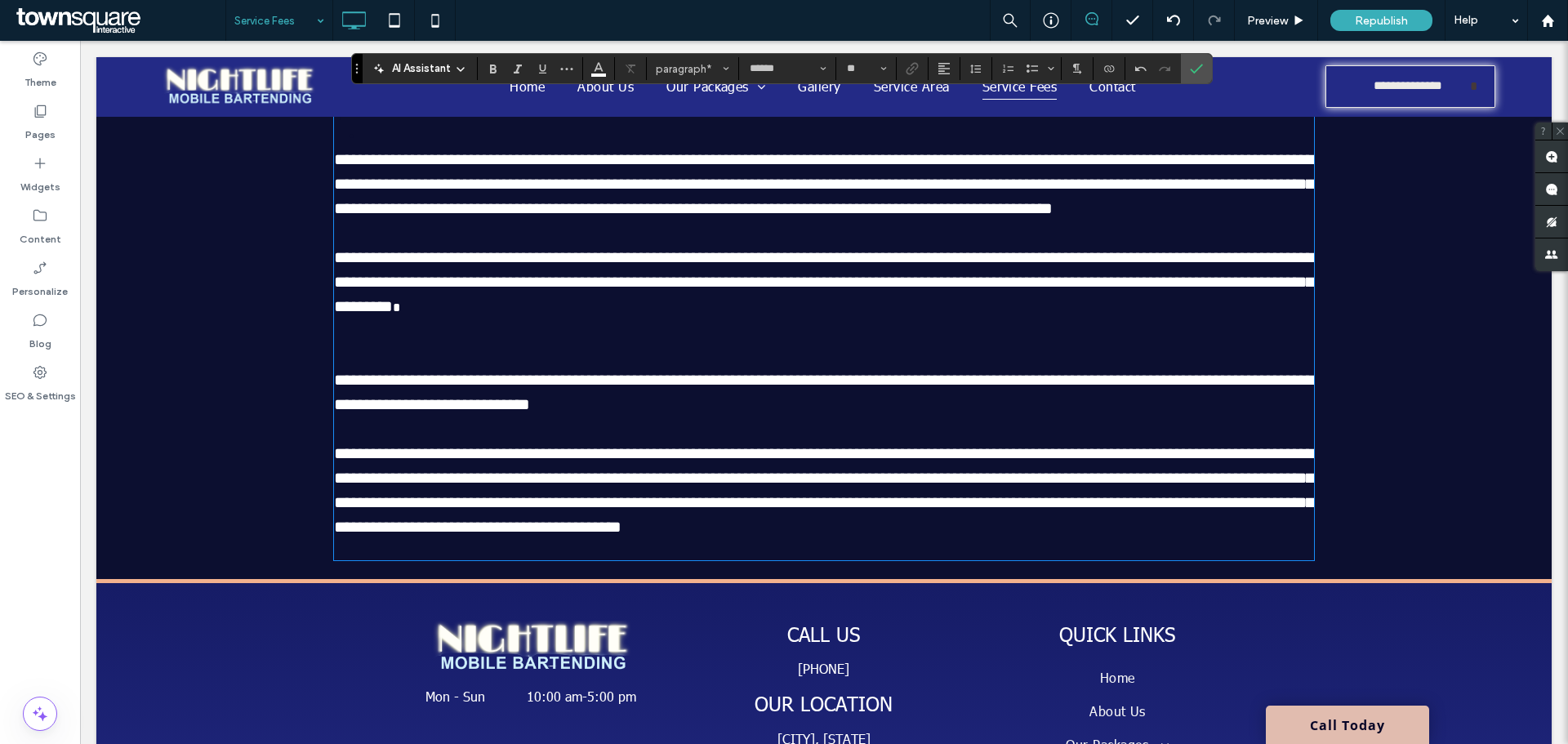 click on "**********" at bounding box center (824, 490) 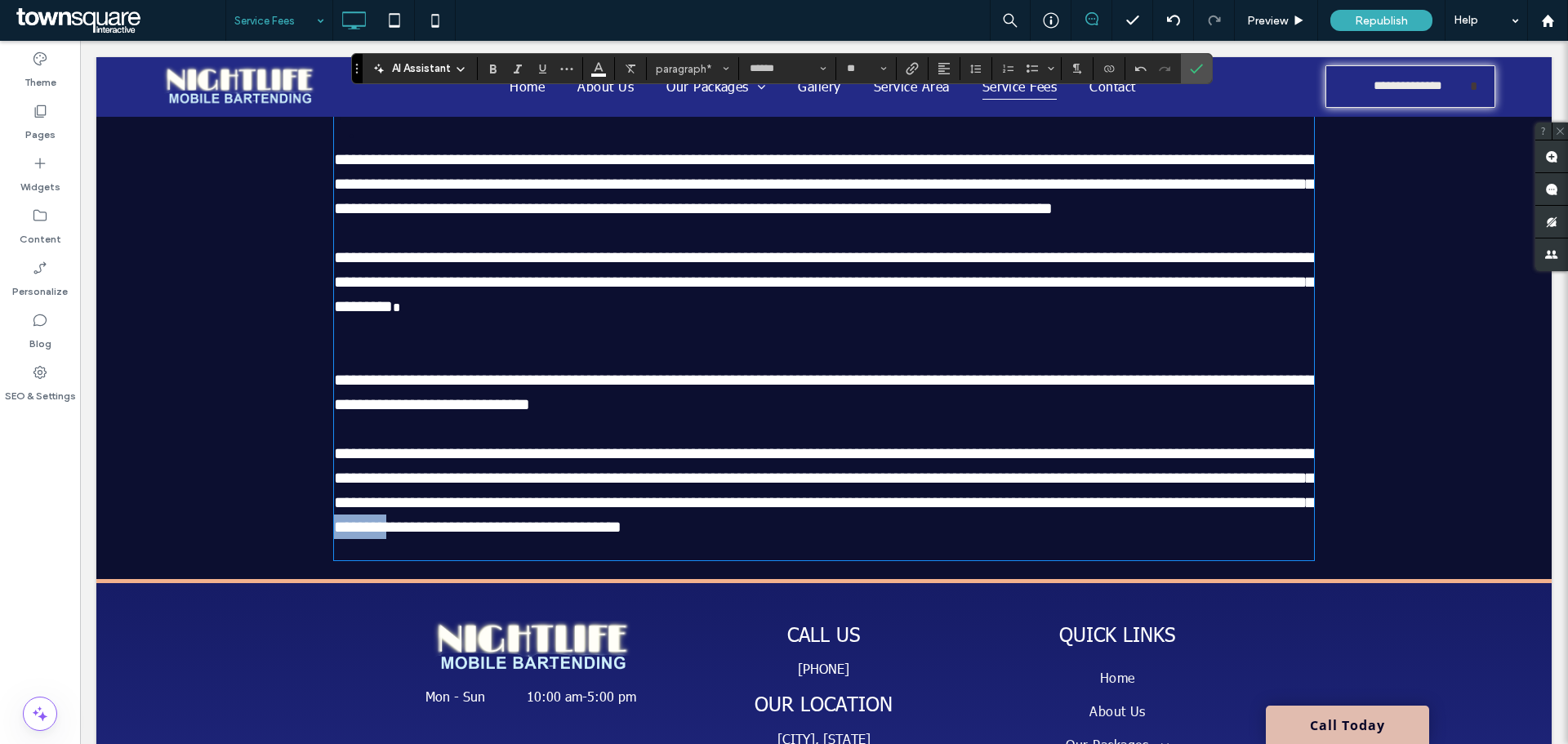 click on "**********" at bounding box center (824, 490) 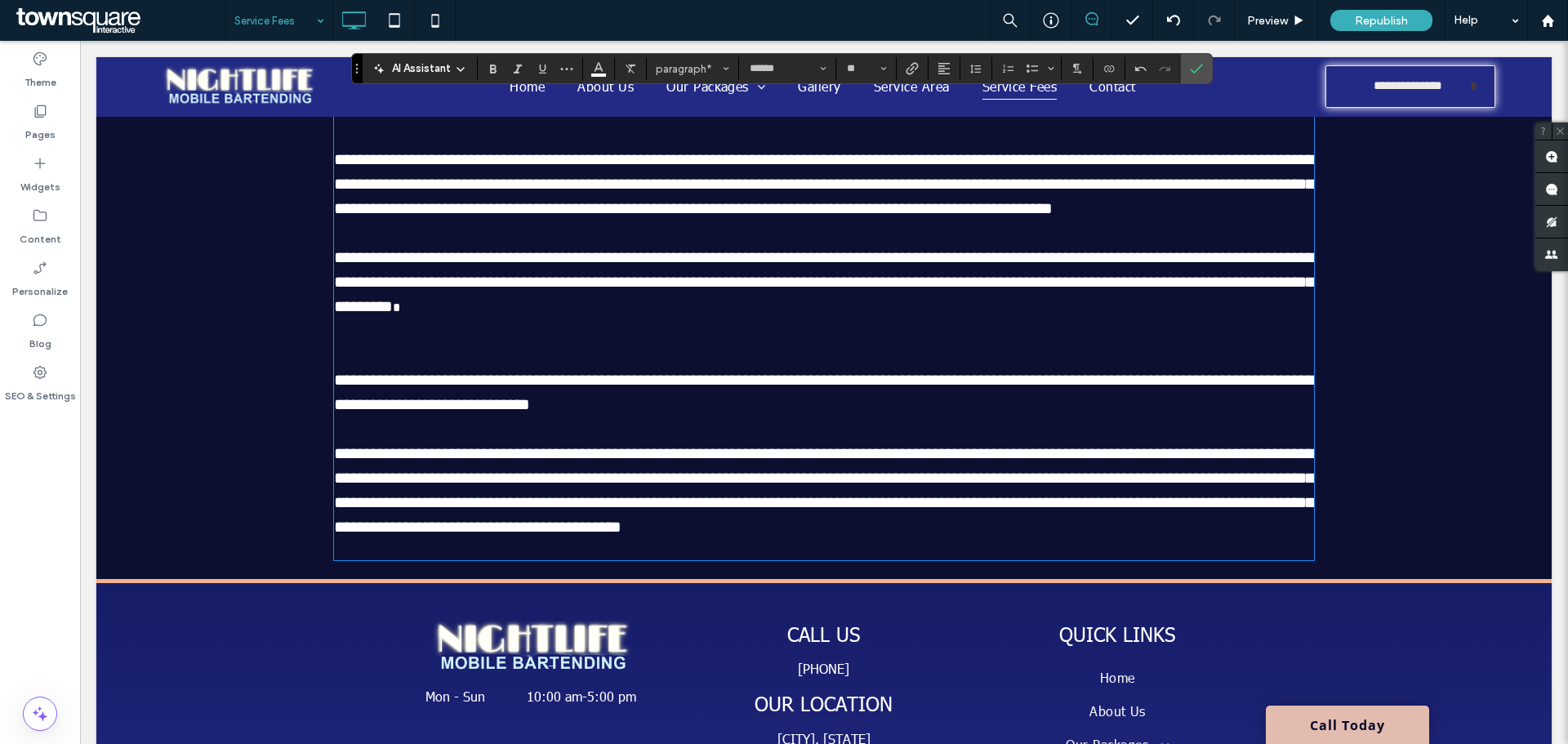click at bounding box center [824, 549] 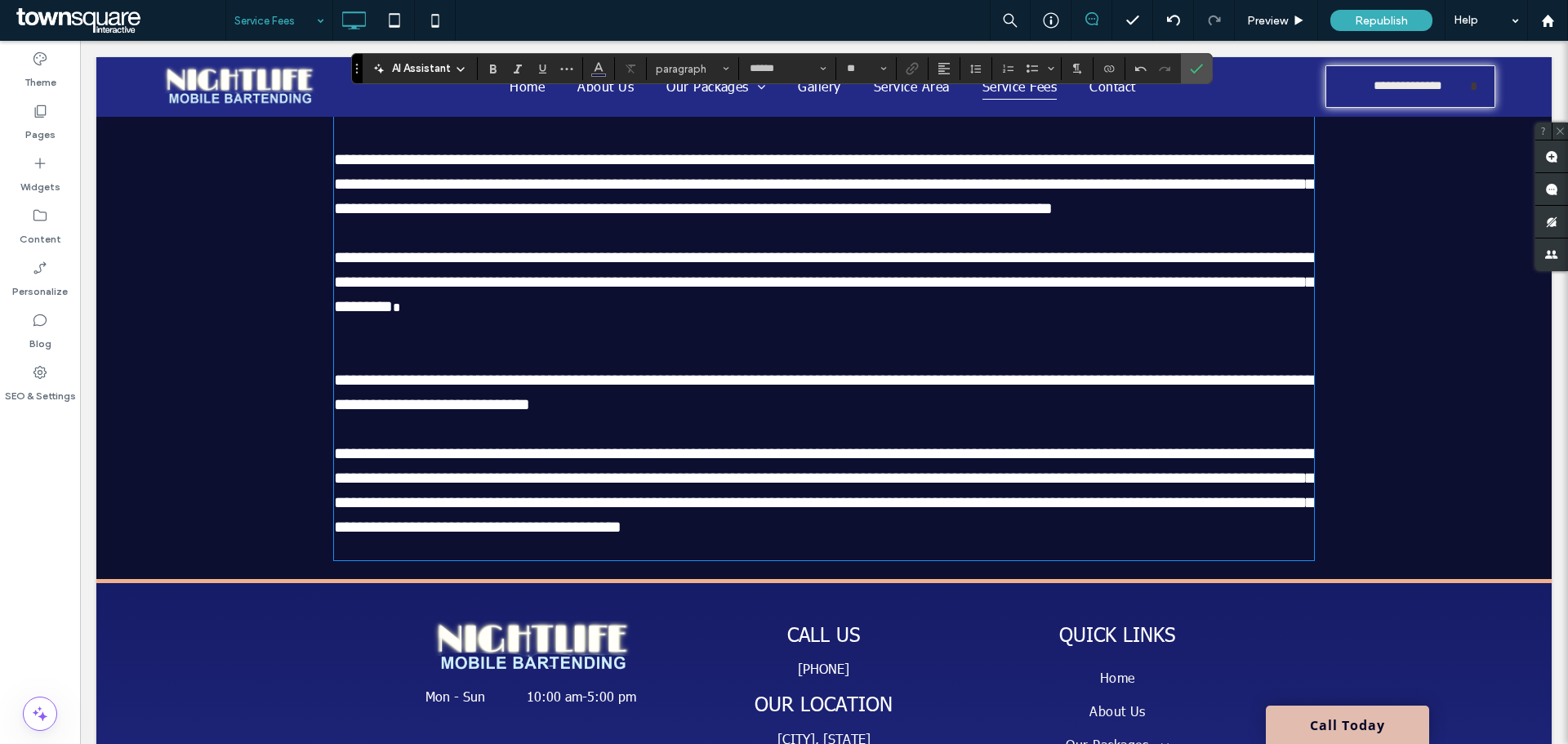 type on "**" 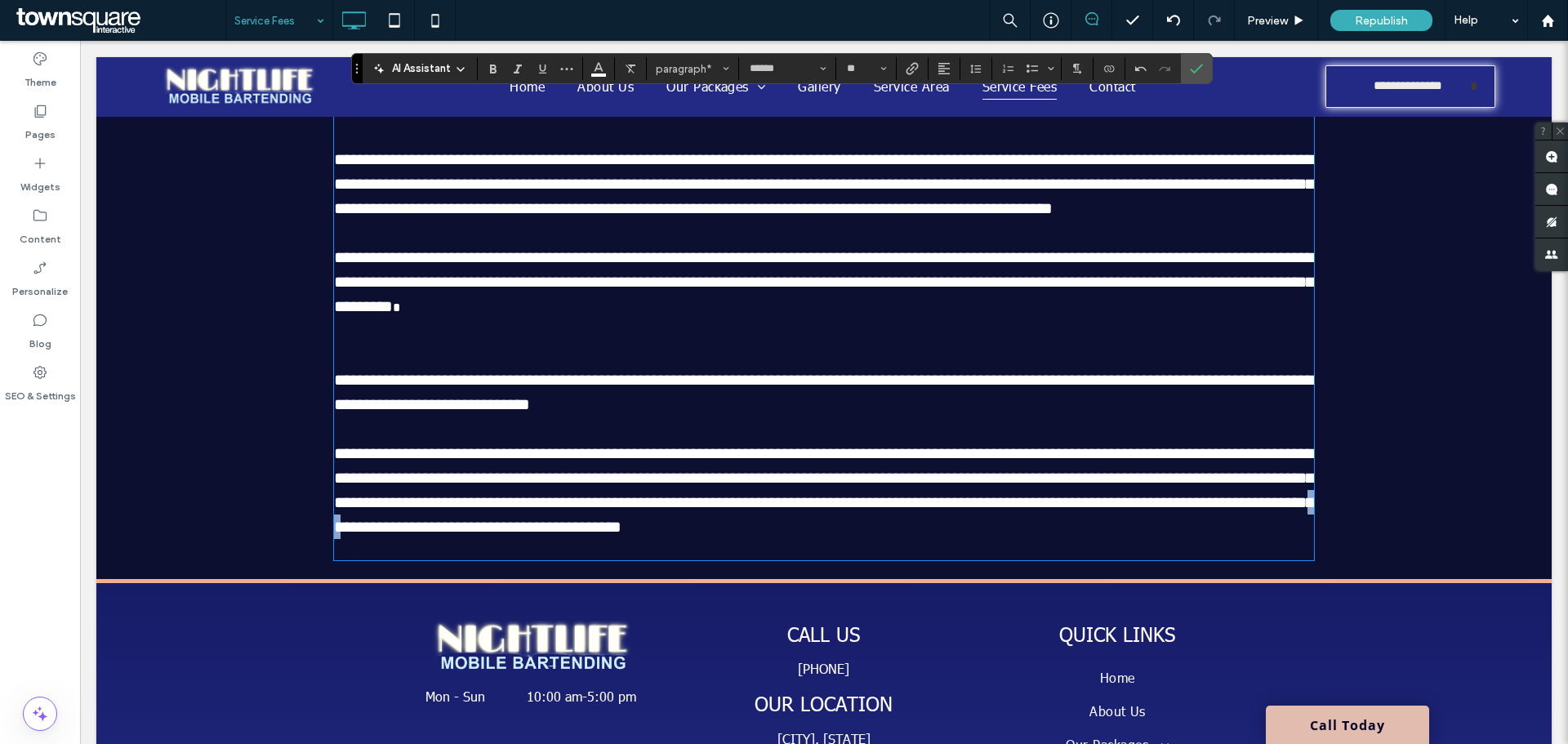 drag, startPoint x: 626, startPoint y: 553, endPoint x: 637, endPoint y: 553, distance: 11 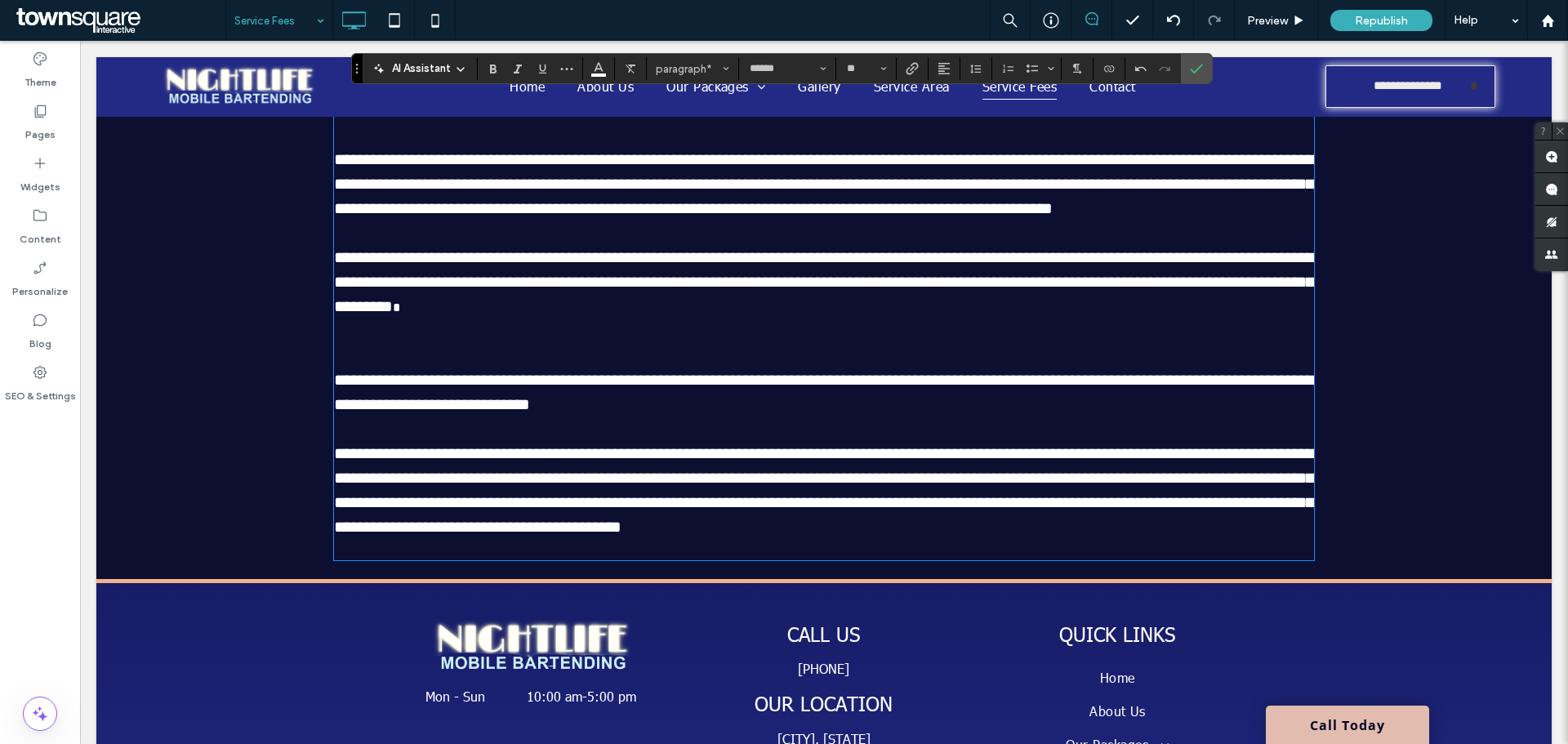 click on "**********" at bounding box center (824, 490) 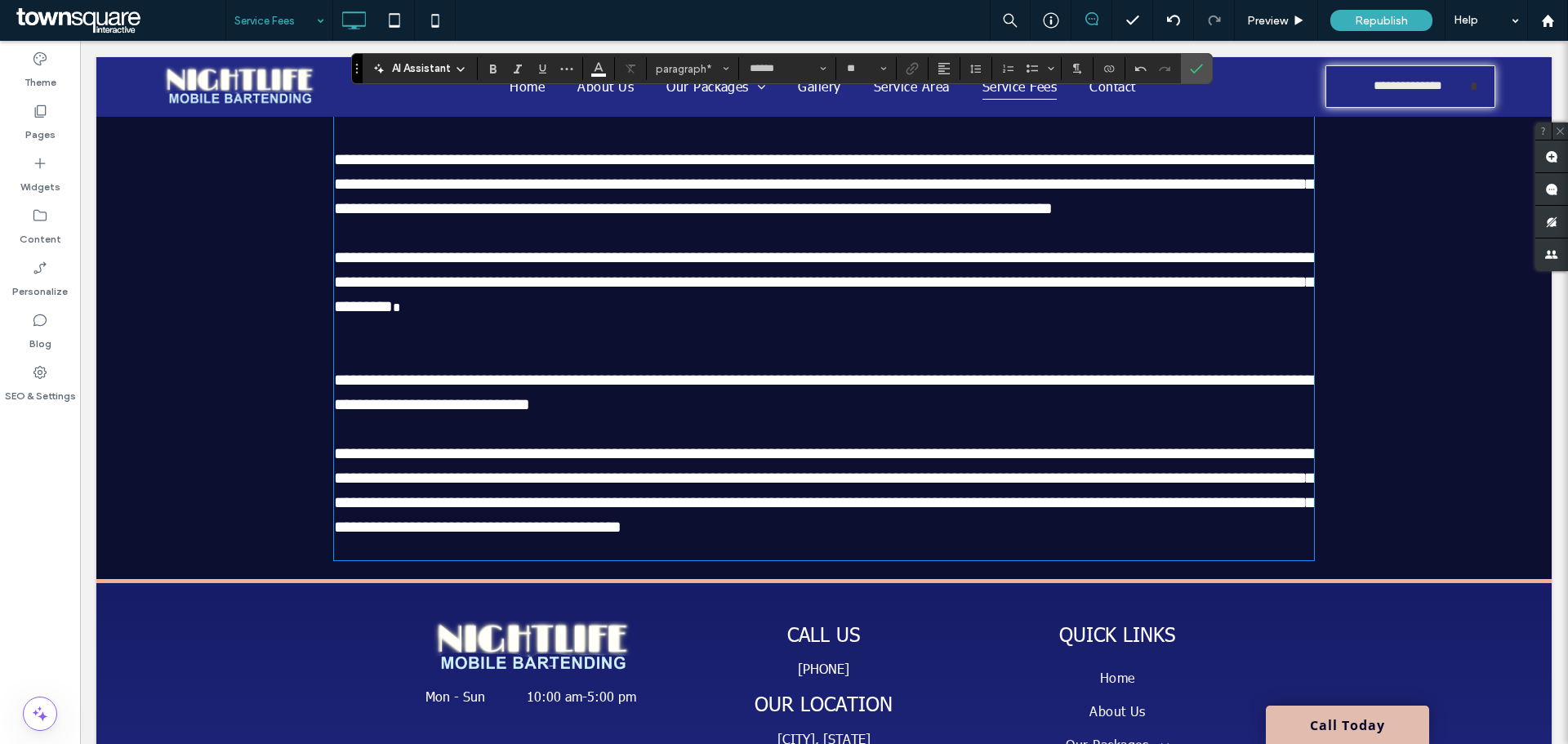 click on "**********" at bounding box center (824, 67) 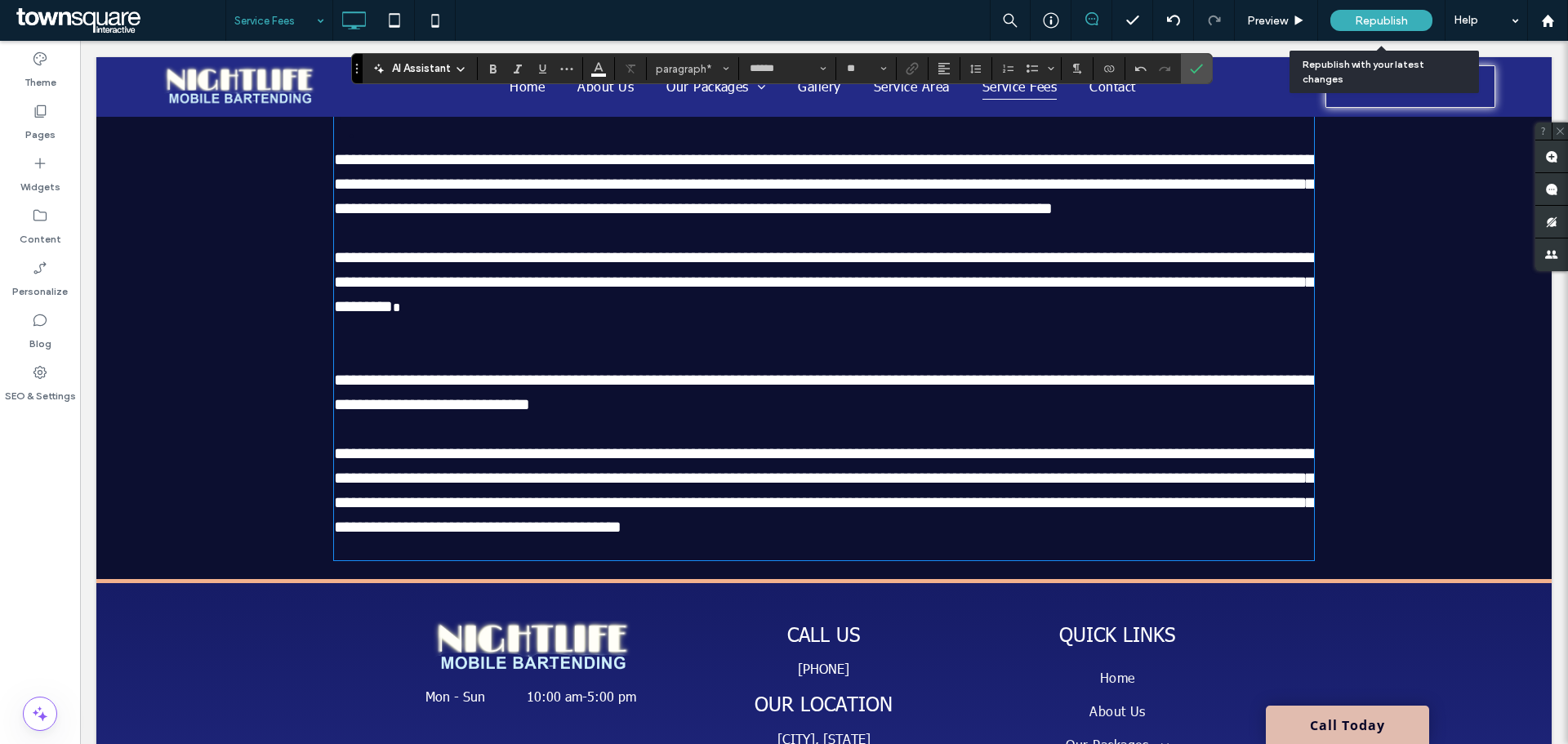 click on "Republish" at bounding box center (1381, 20) 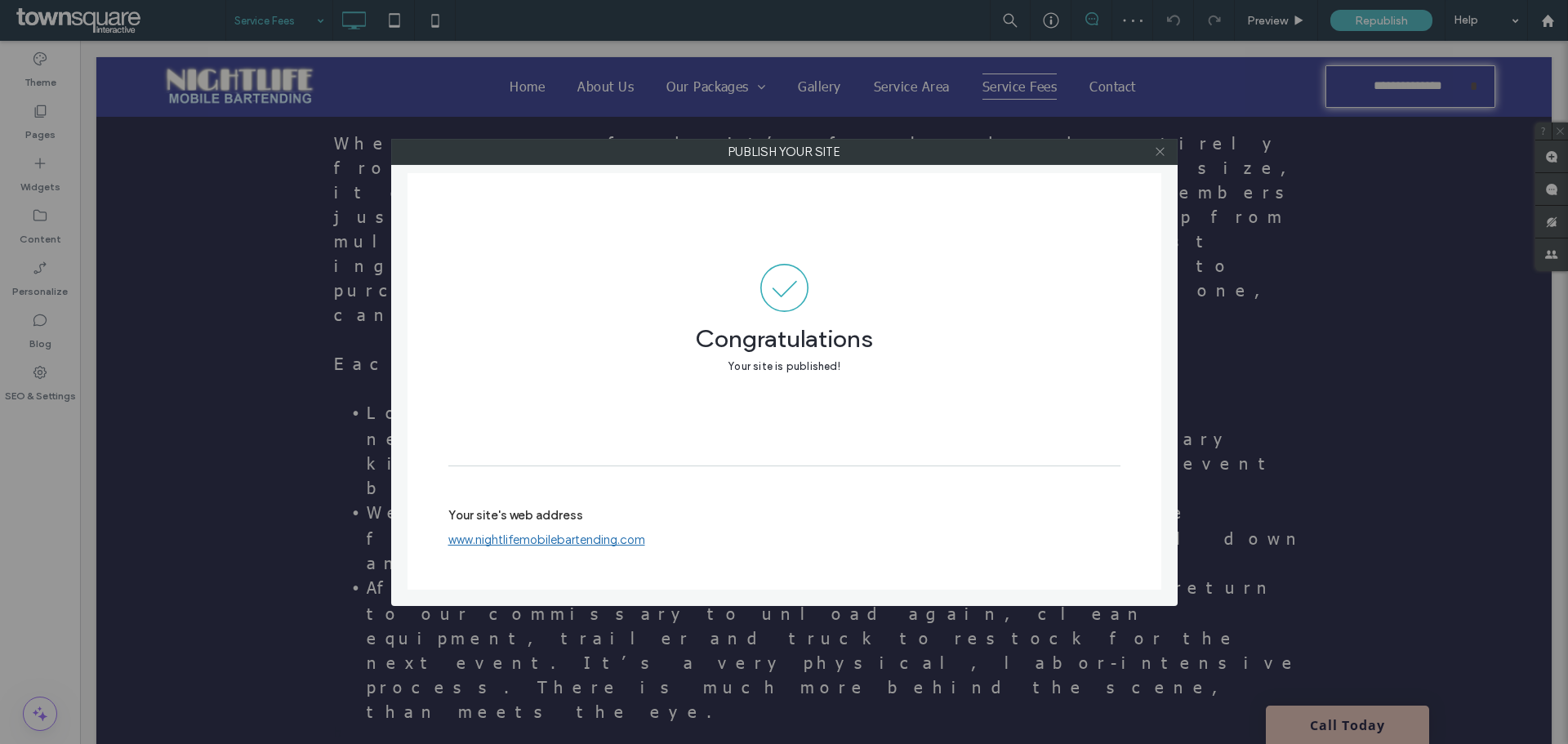 click 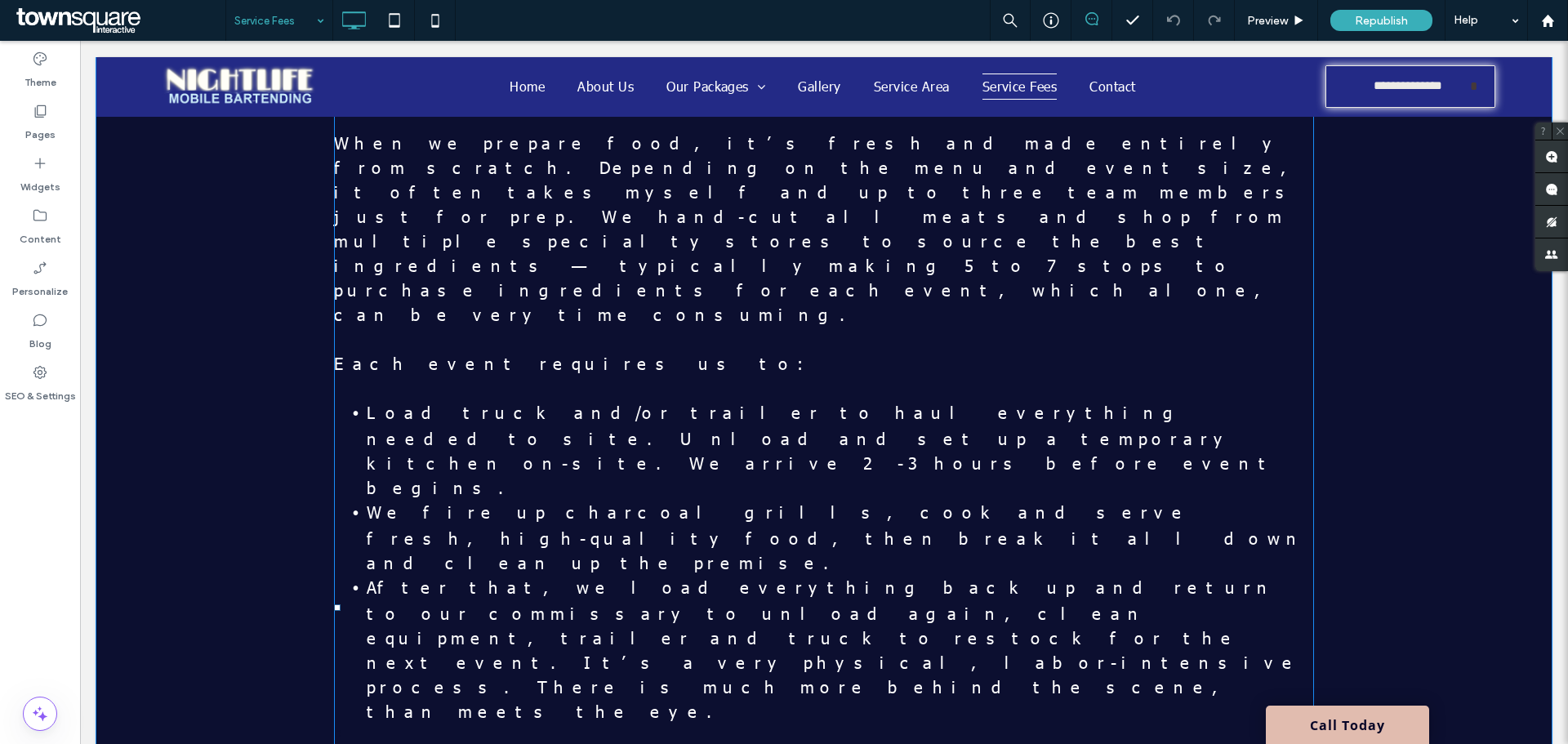click on "While our menu pricing is on par with quality restaurants, the work involved is far more involving. Rather than inflating food prices, we keep menu costs reasonable and clearly outline the service fee so everything stays transparent and fair. We take pride in what we do and we do it right! Service fees are determined on party size and a combination of all things mentioned above and not everything listed is needed for each party, such as addition special insurance. Every event is different." at bounding box center [824, 1486] 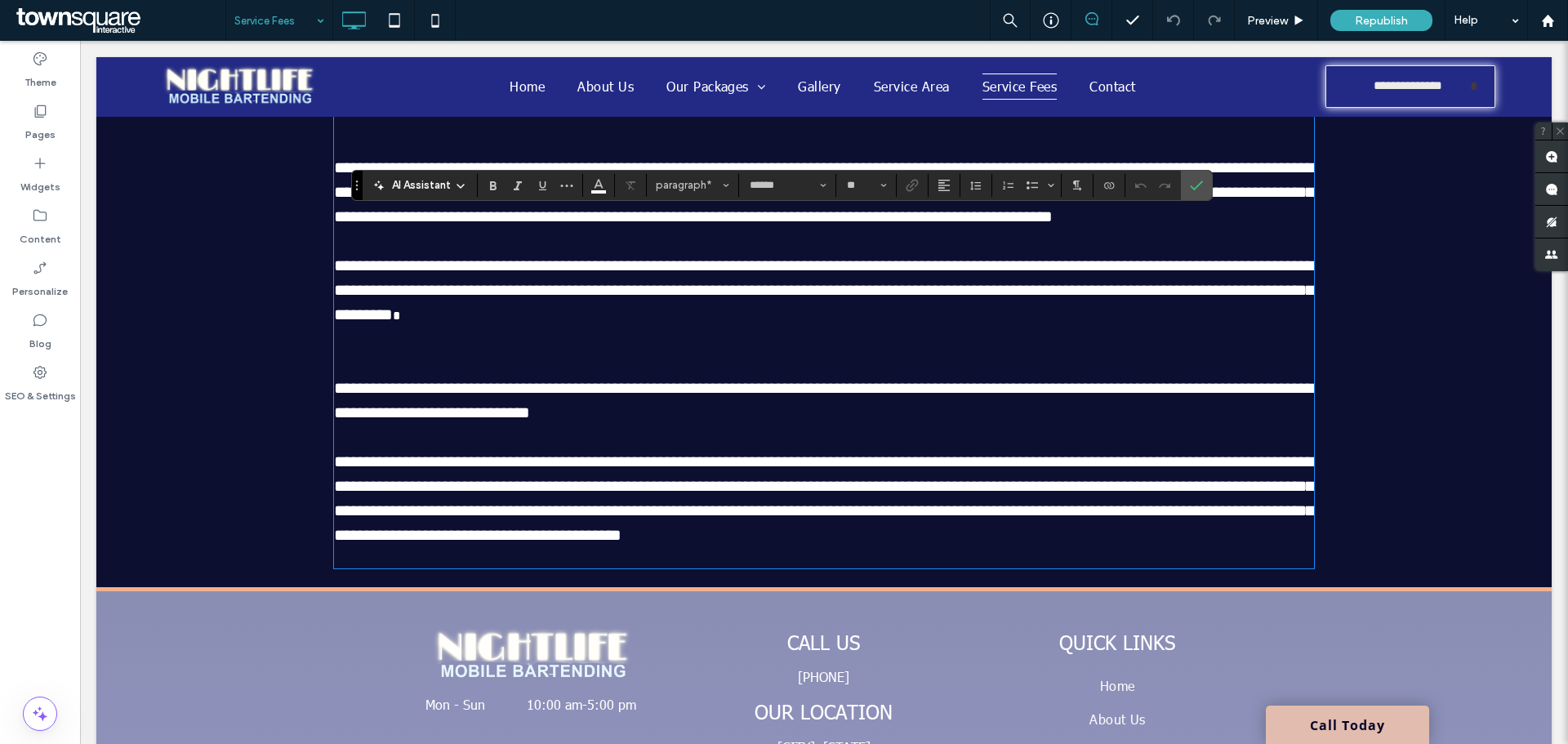 scroll, scrollTop: 898, scrollLeft: 0, axis: vertical 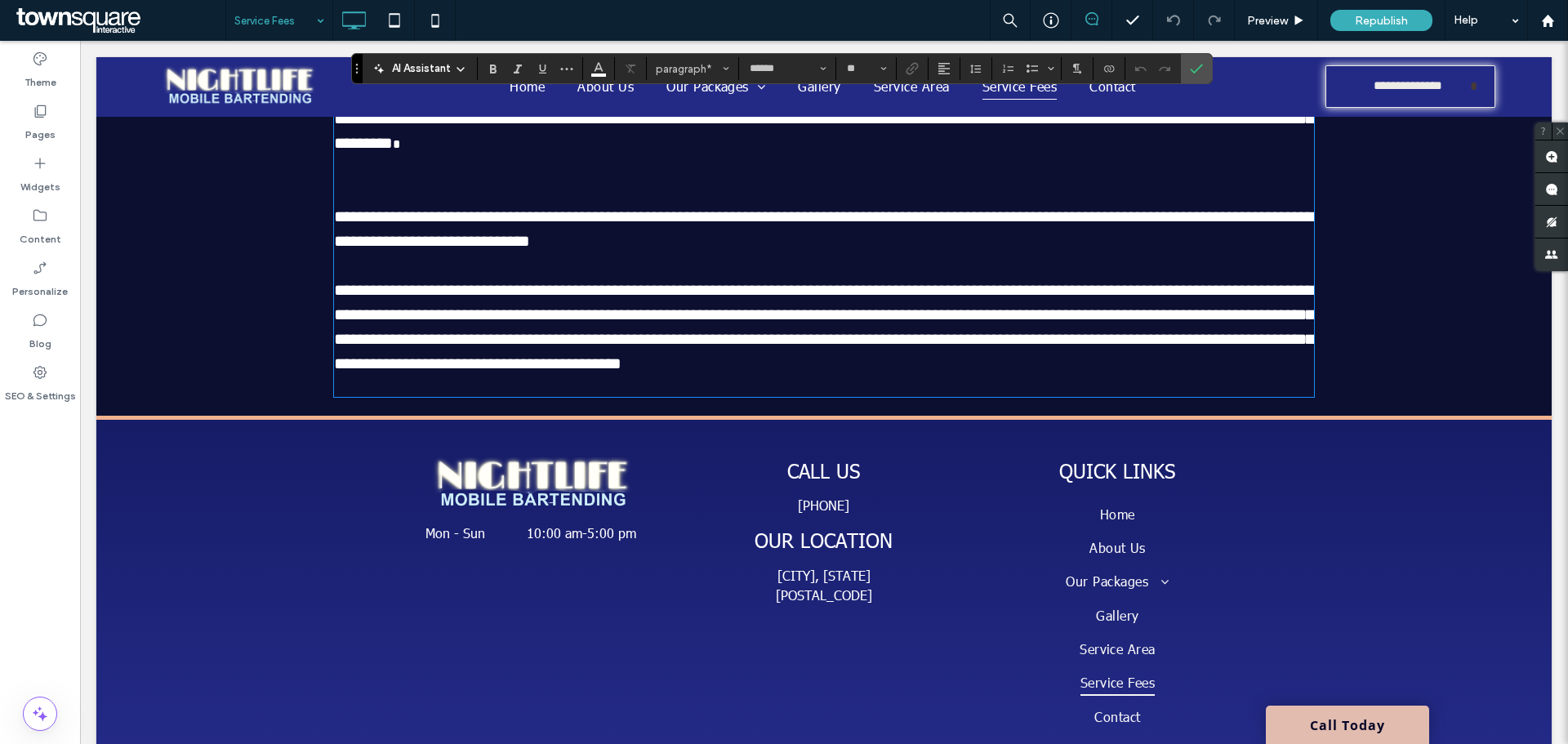 click on "**********" at bounding box center [824, 327] 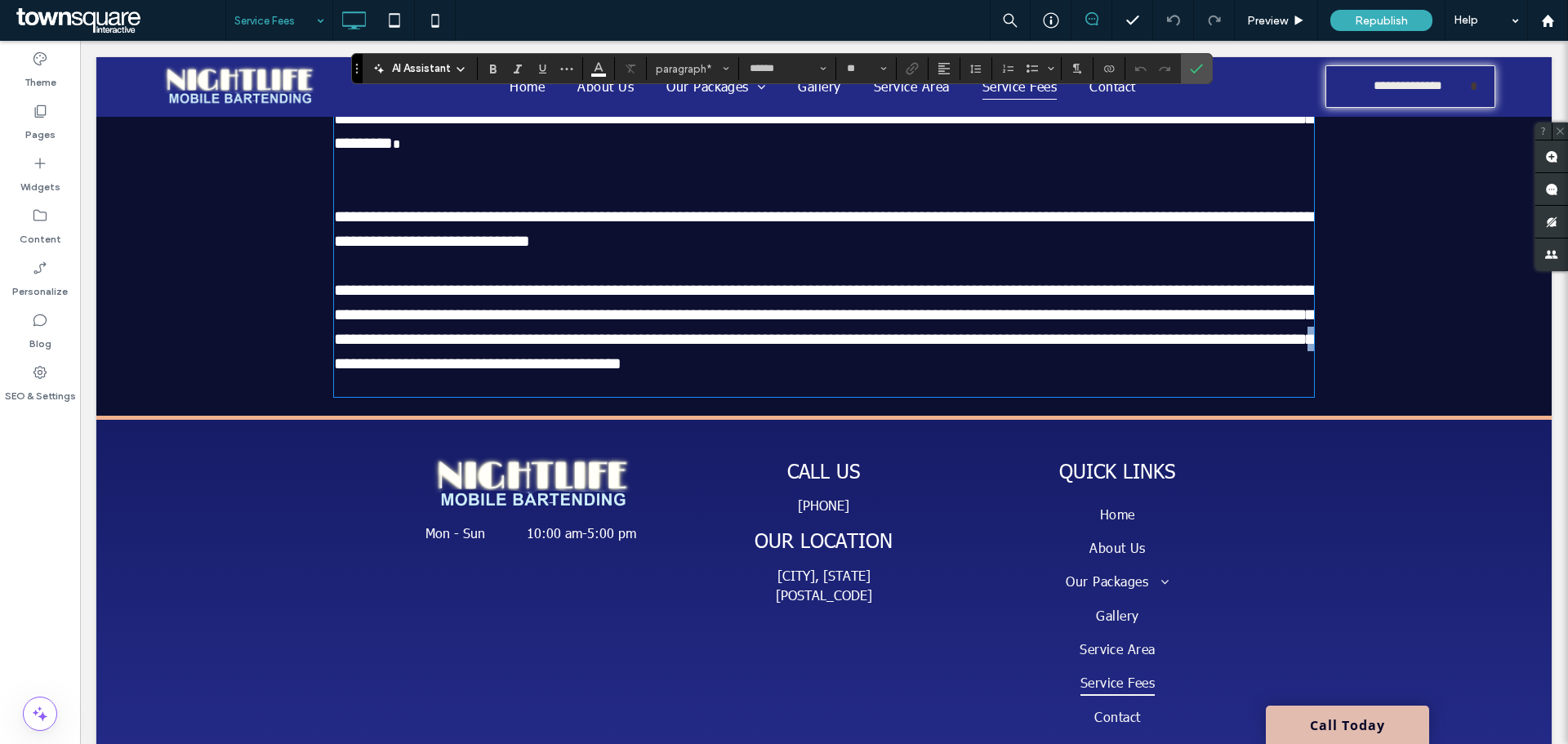 click on "**********" at bounding box center [824, 327] 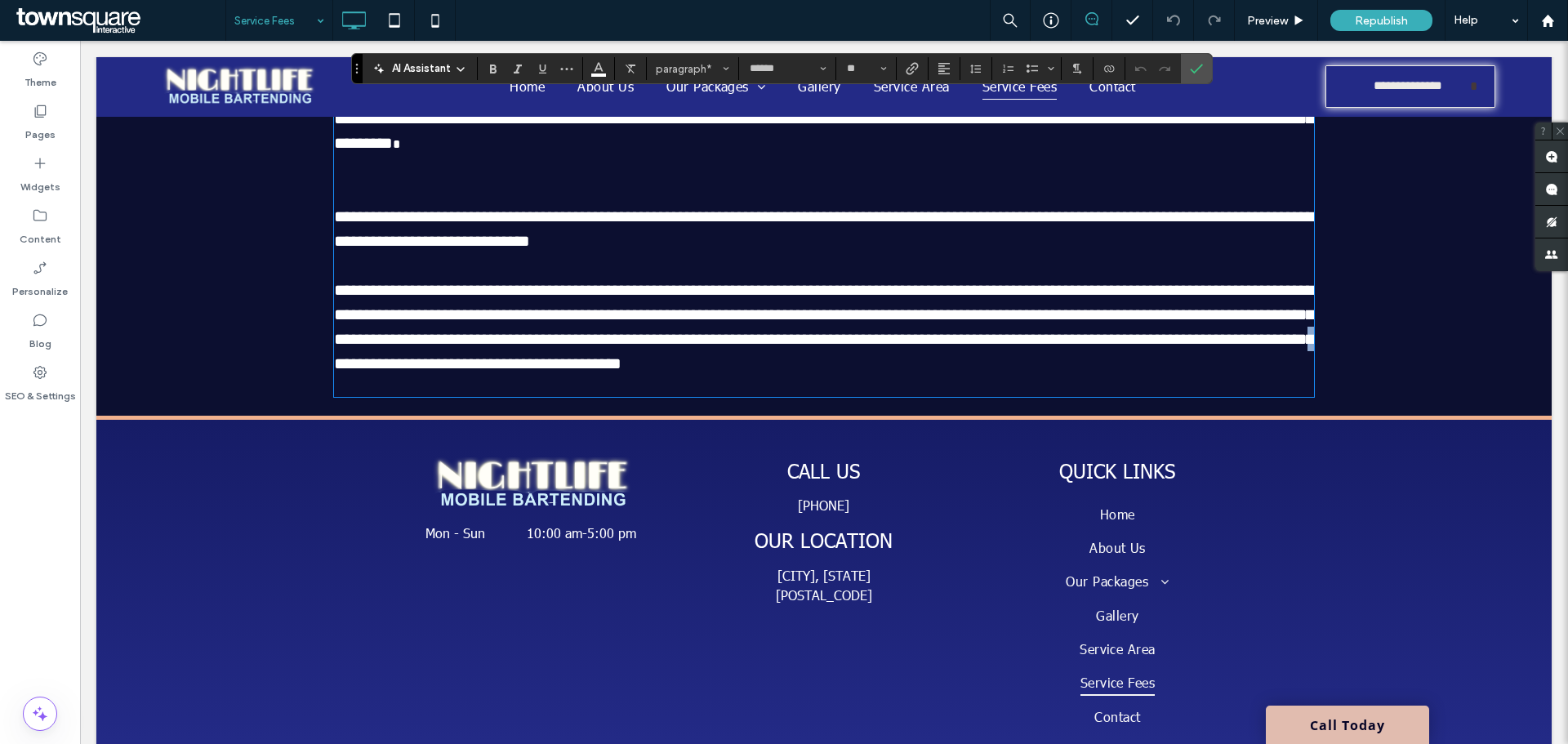 click on "**********" at bounding box center (824, 327) 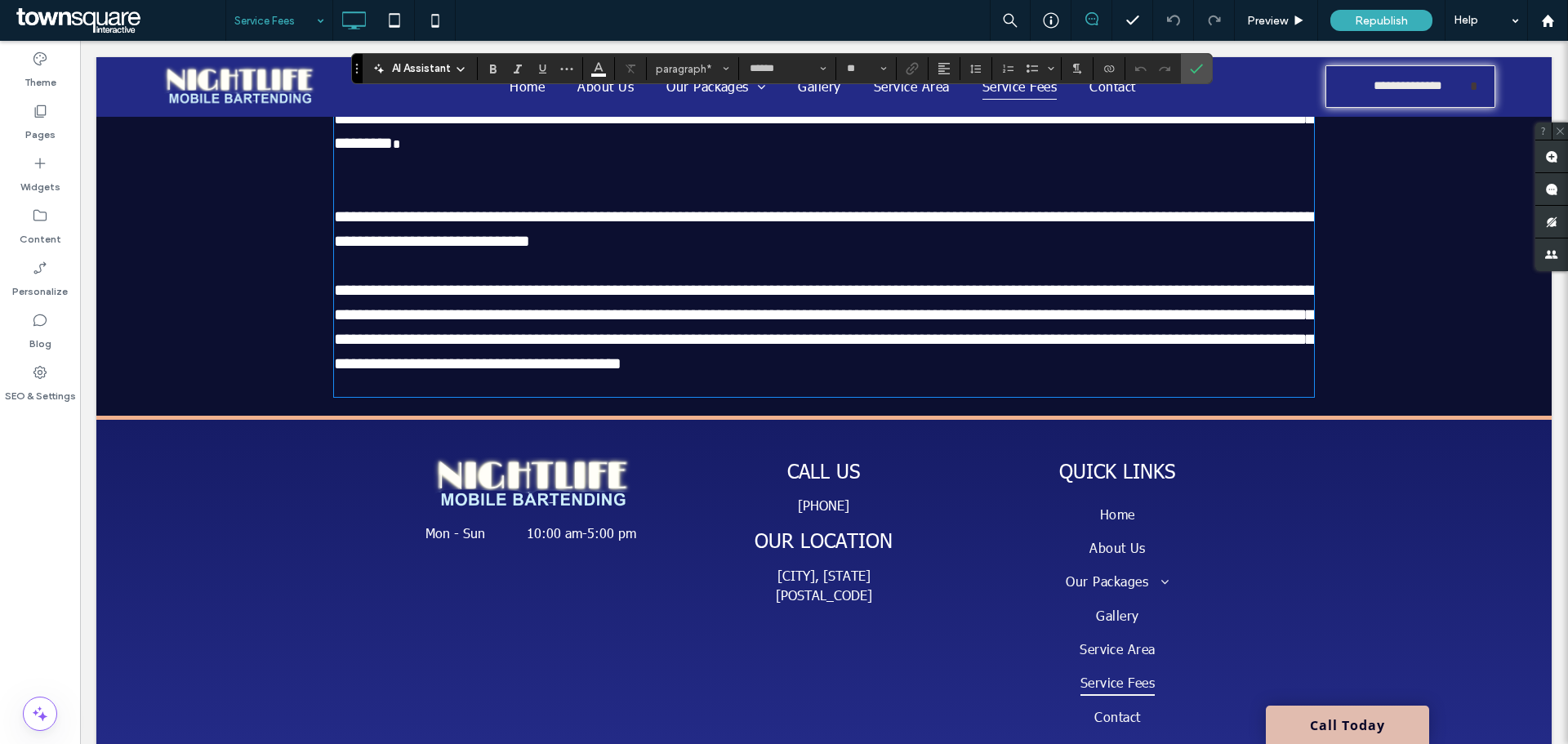 type 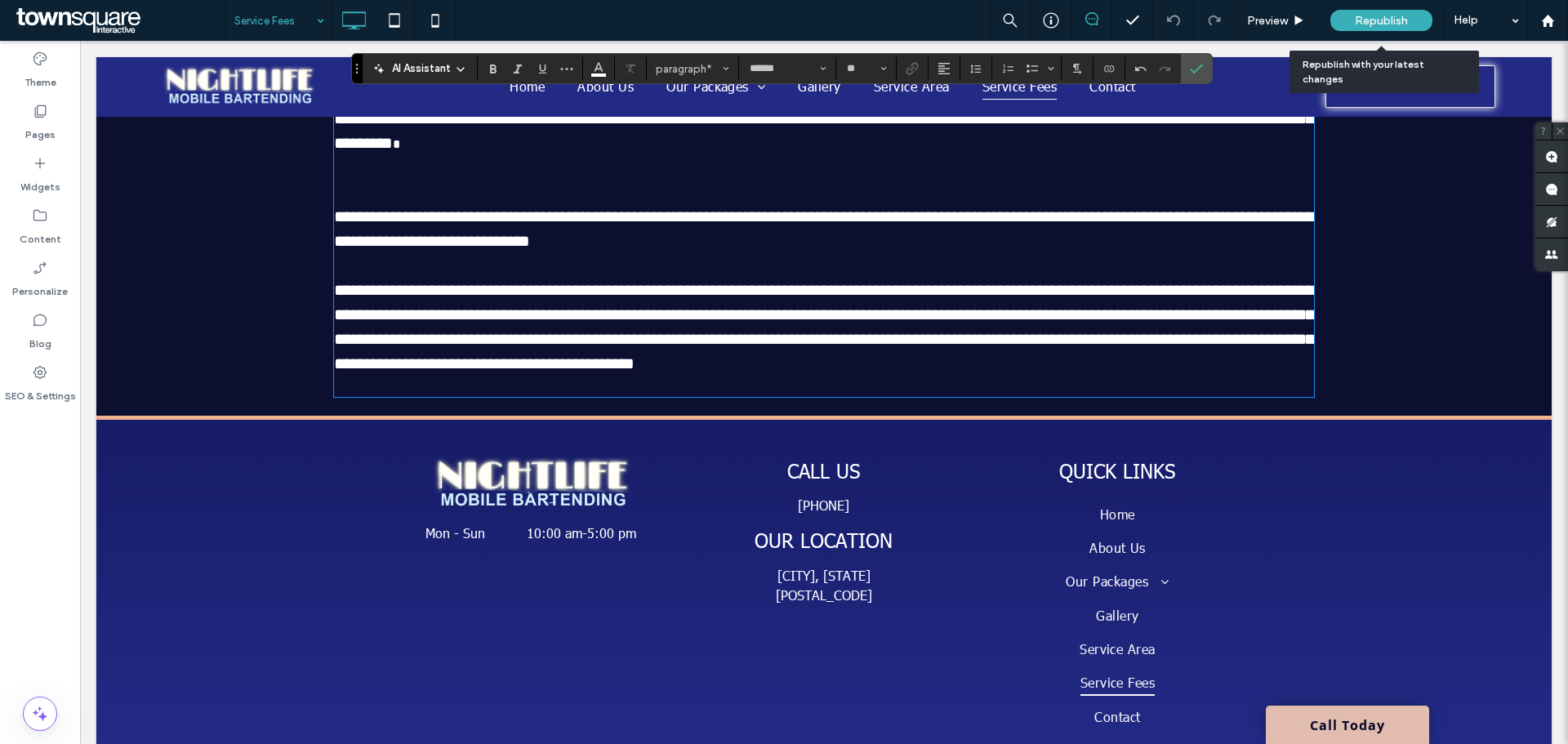 click on "Republish" at bounding box center (1381, 20) 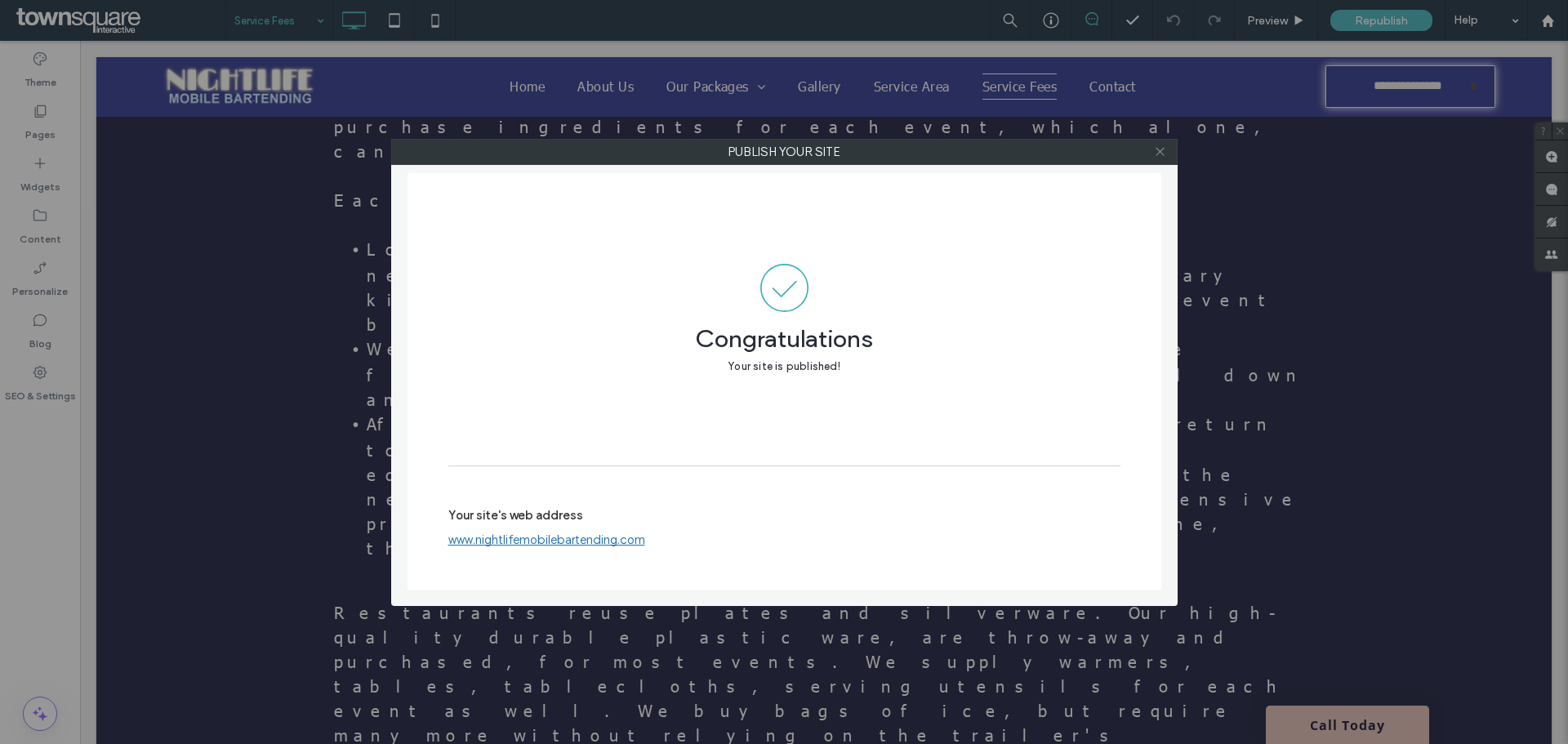 click 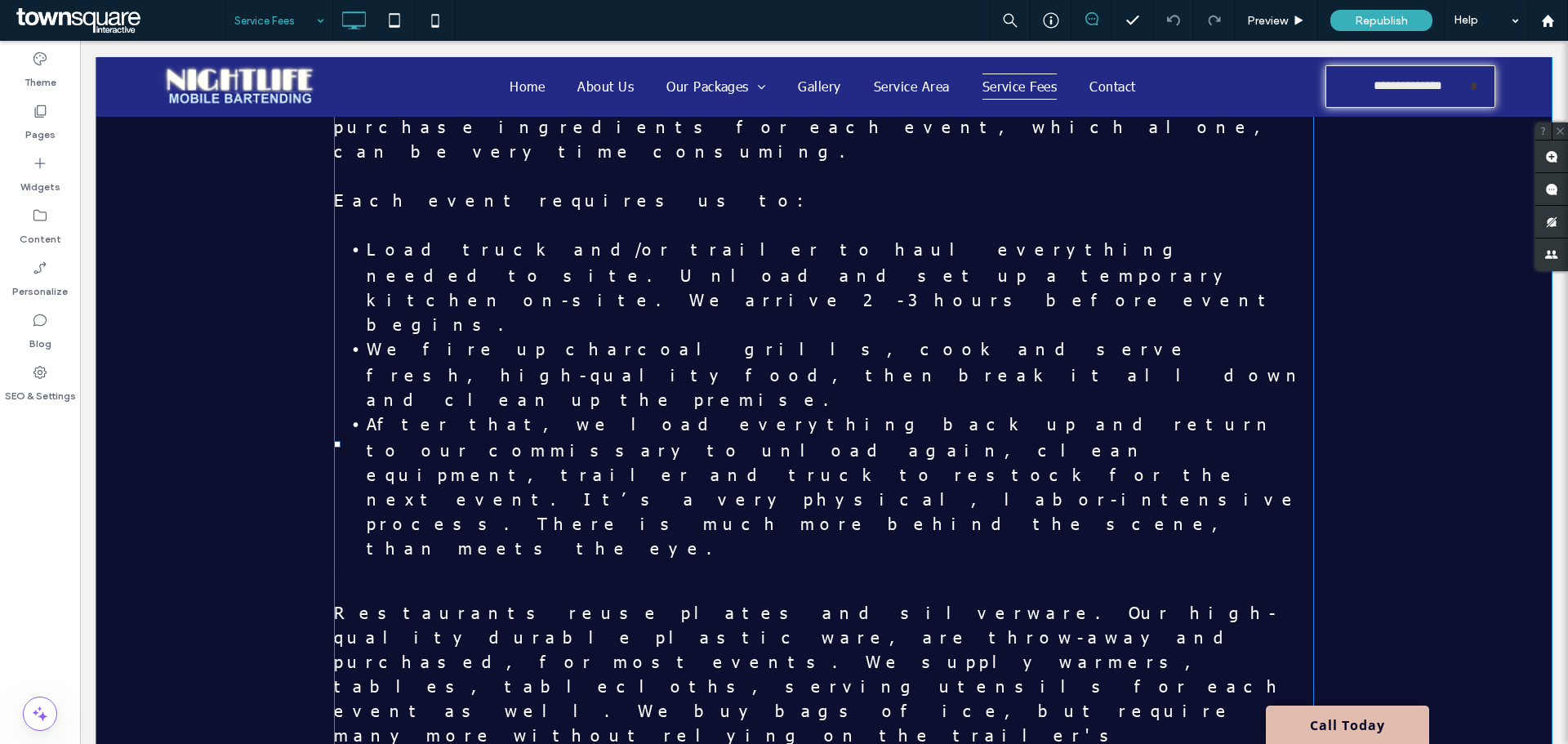 click on "While our menu pricing is on par with quality restaurants, the work involved is far more involving. Rather than inflating food prices, we keep menu costs reasonable and clearly outline the service fee so everything stays transparent and fair. We take pride in what we do and we do it right! Service fees are determined on party size and a combination of all things mentioned above and not everything listed is needed for each party, such as additional special insurance. Every event is different." at bounding box center (824, 1322) 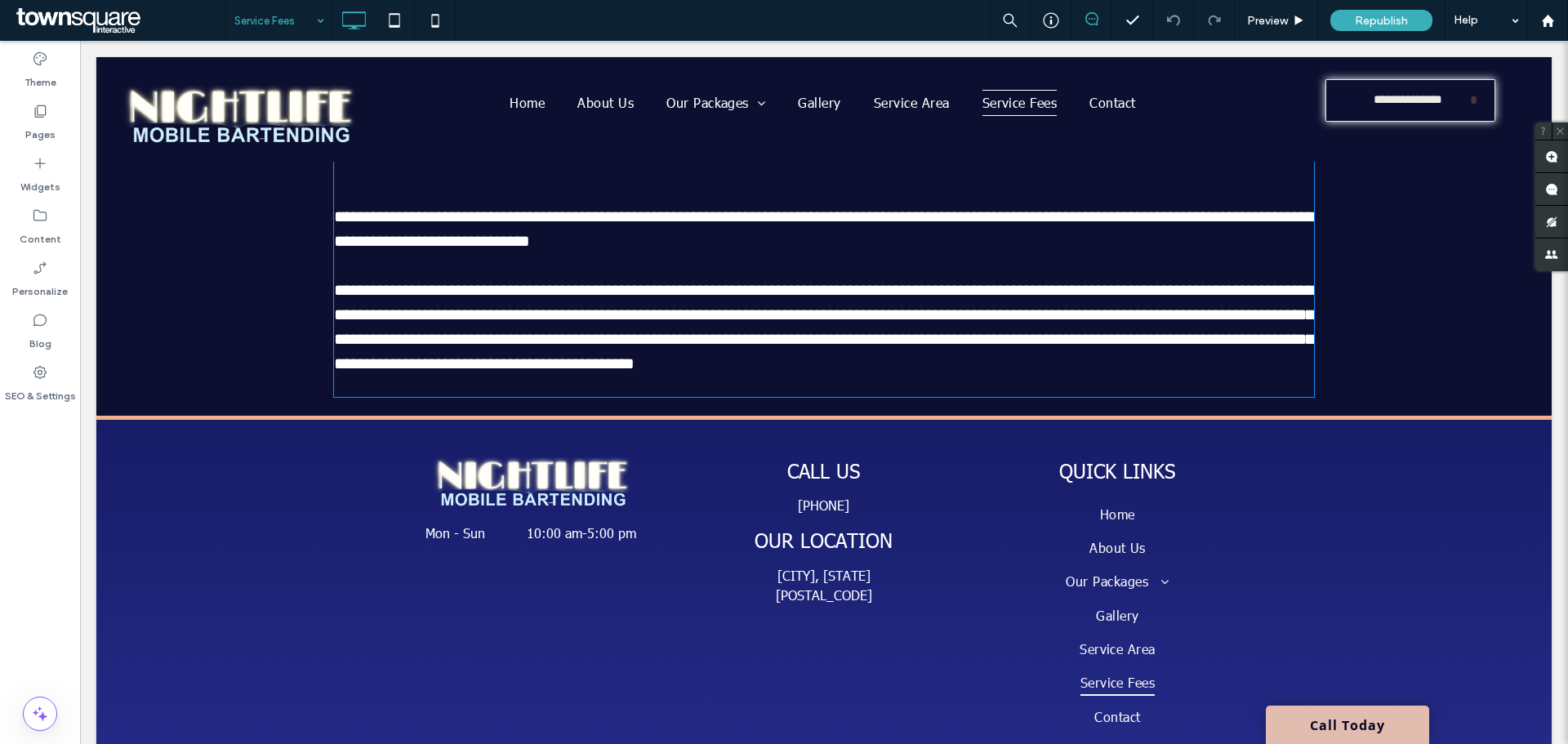 scroll, scrollTop: 0, scrollLeft: 0, axis: both 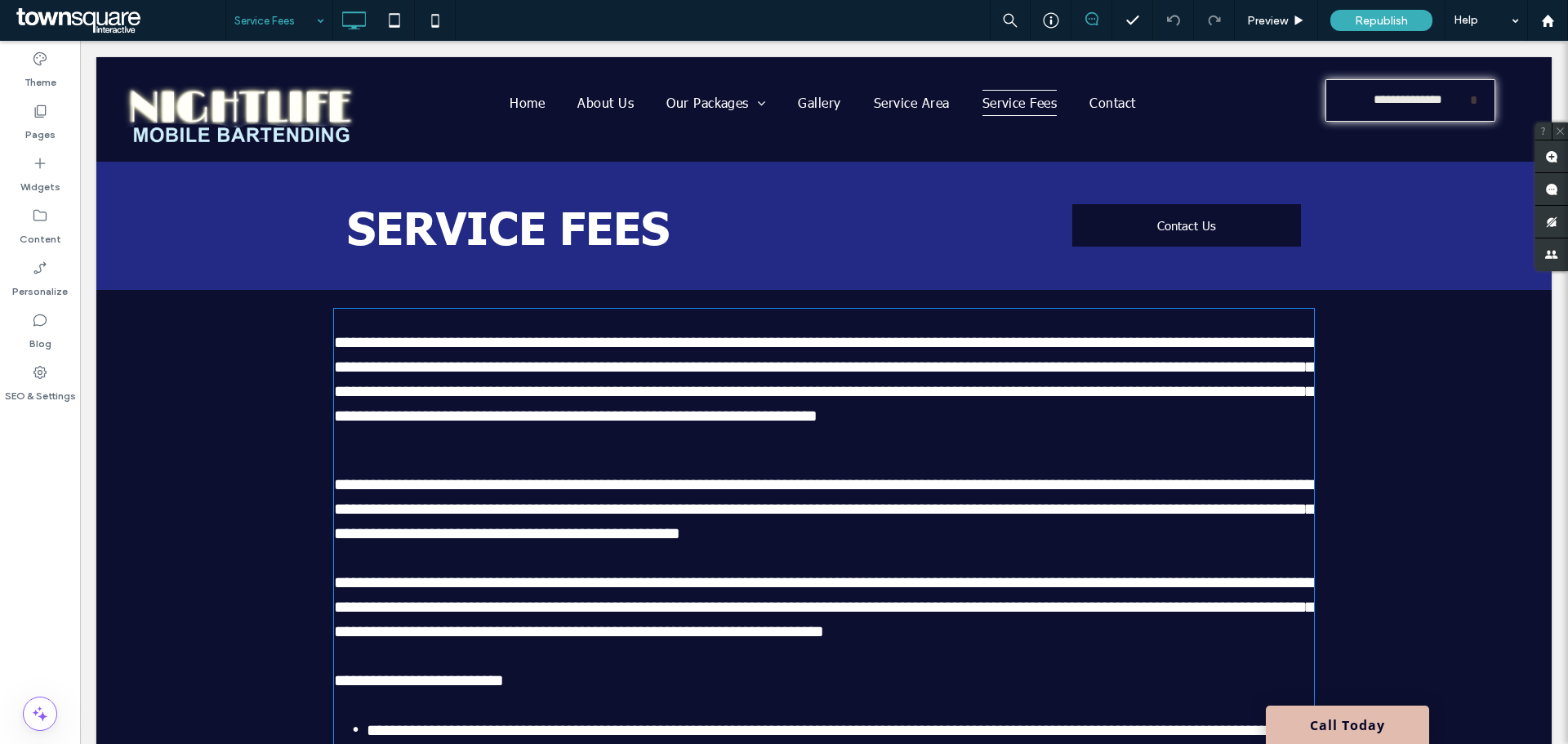 type on "******" 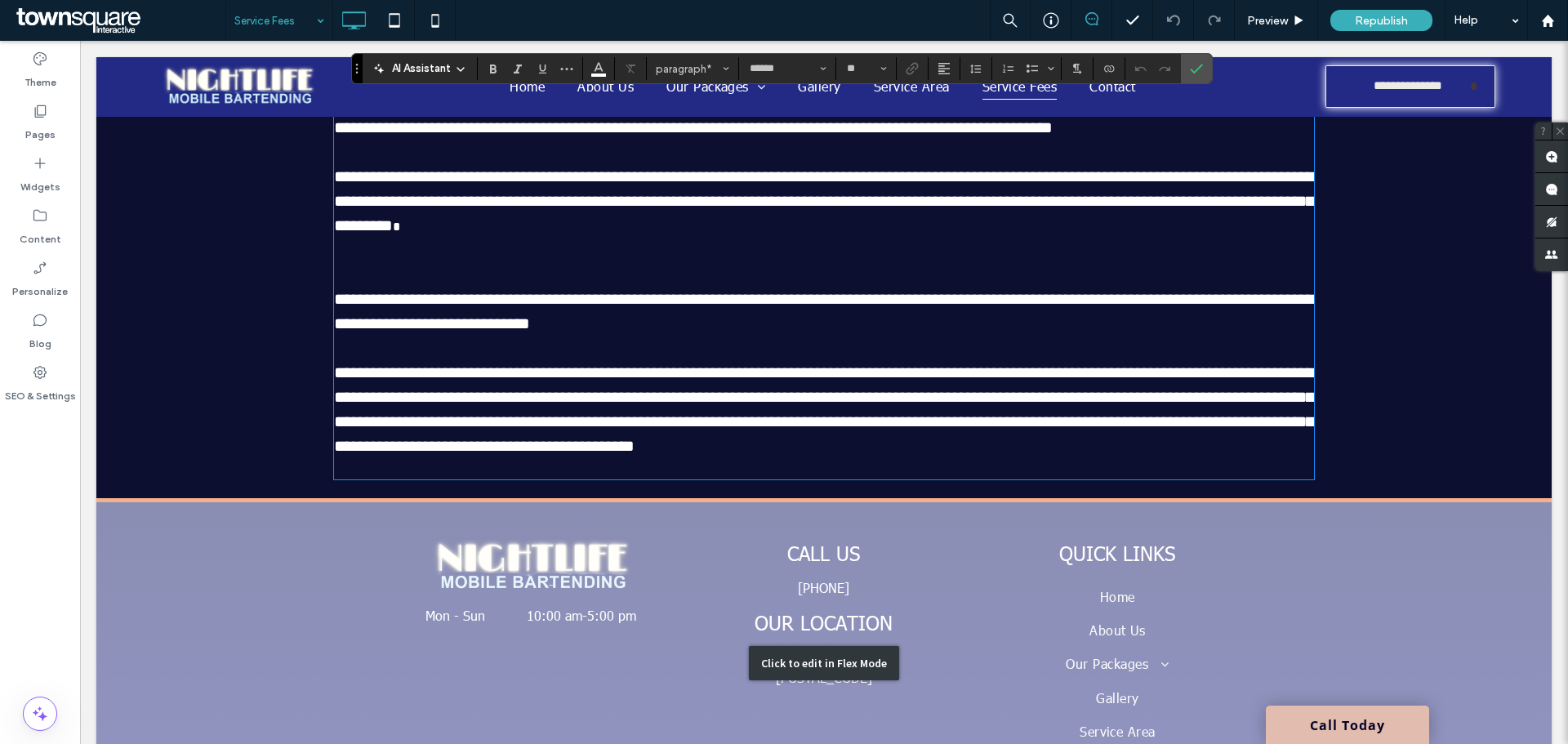 scroll, scrollTop: 817, scrollLeft: 0, axis: vertical 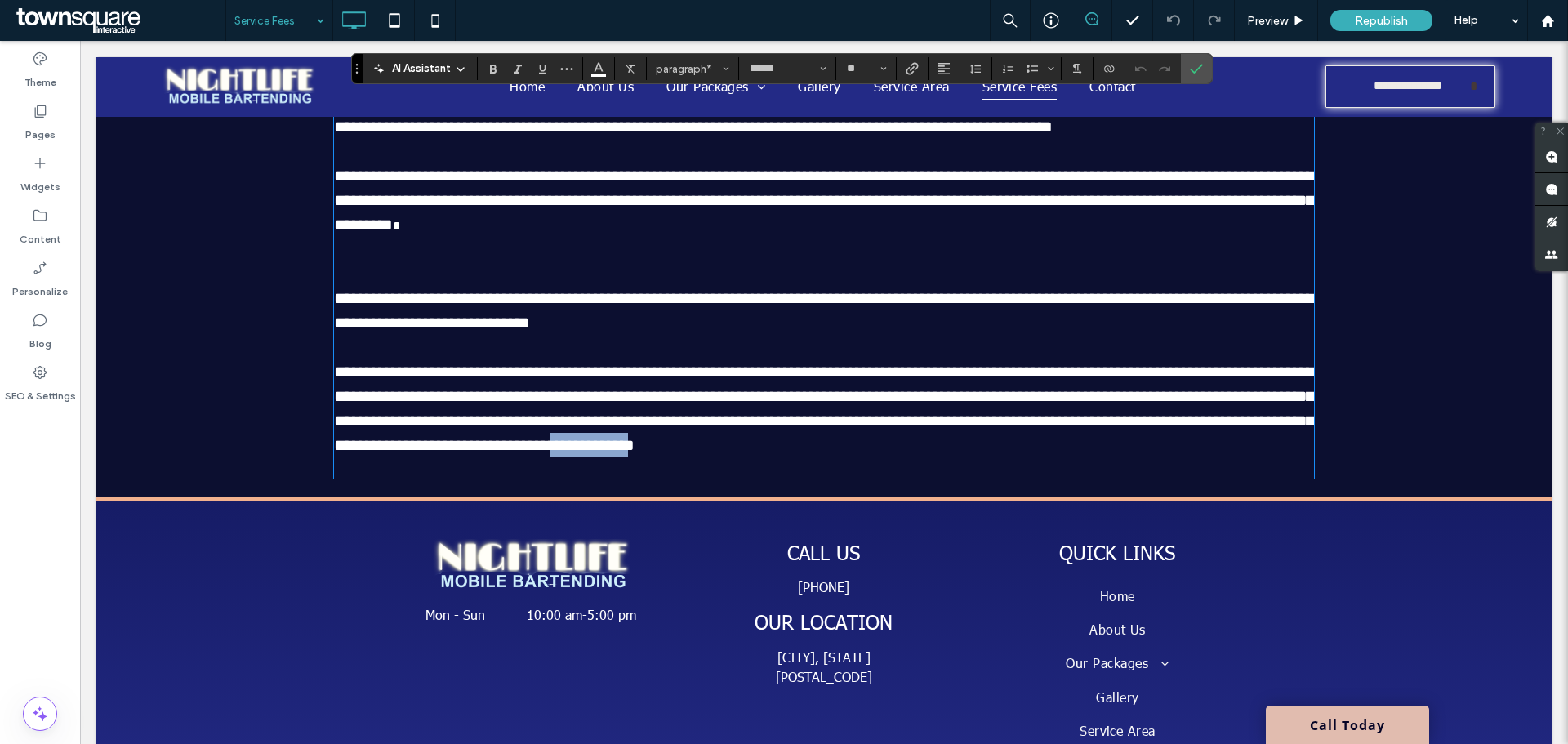 drag, startPoint x: 867, startPoint y: 470, endPoint x: 942, endPoint y: 470, distance: 75 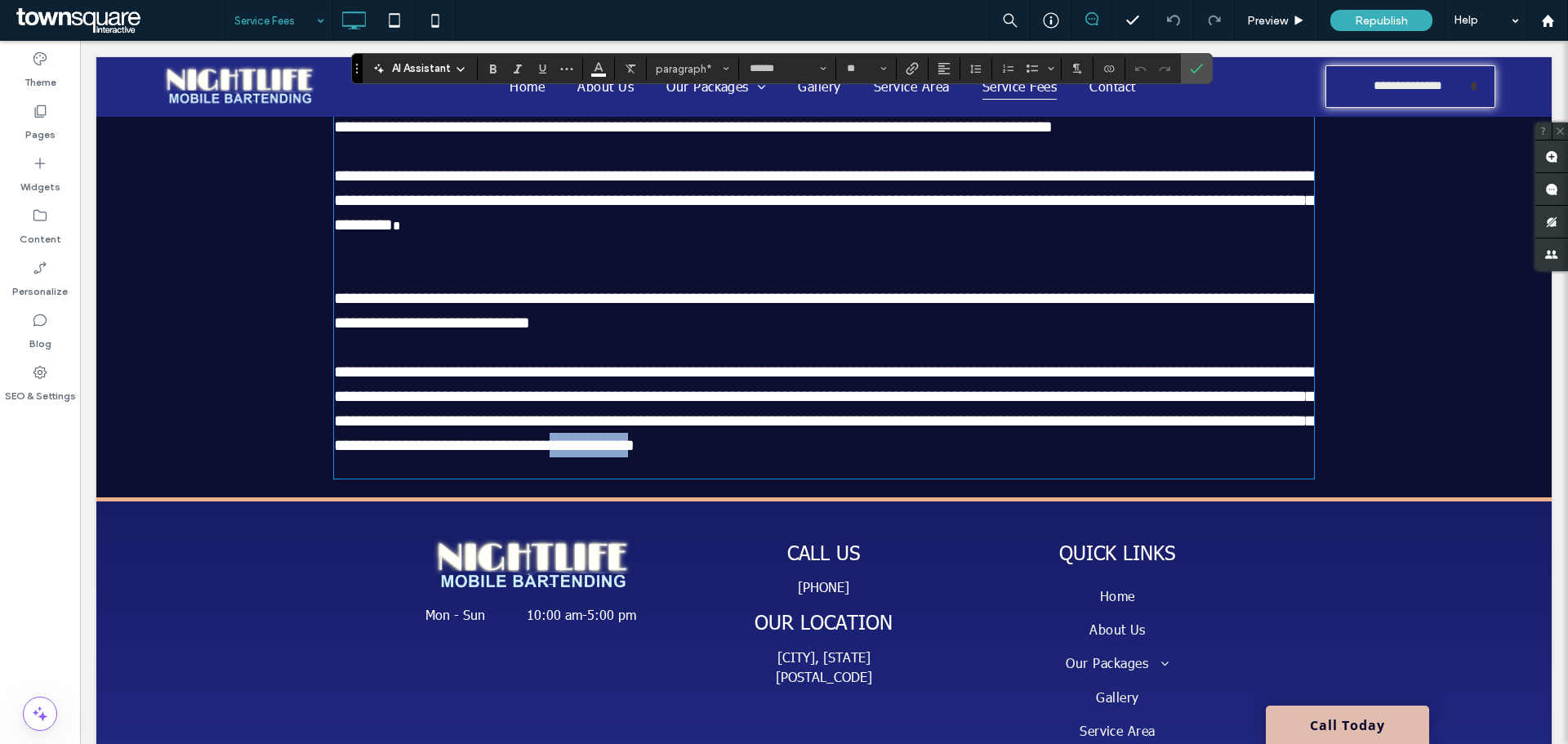 type 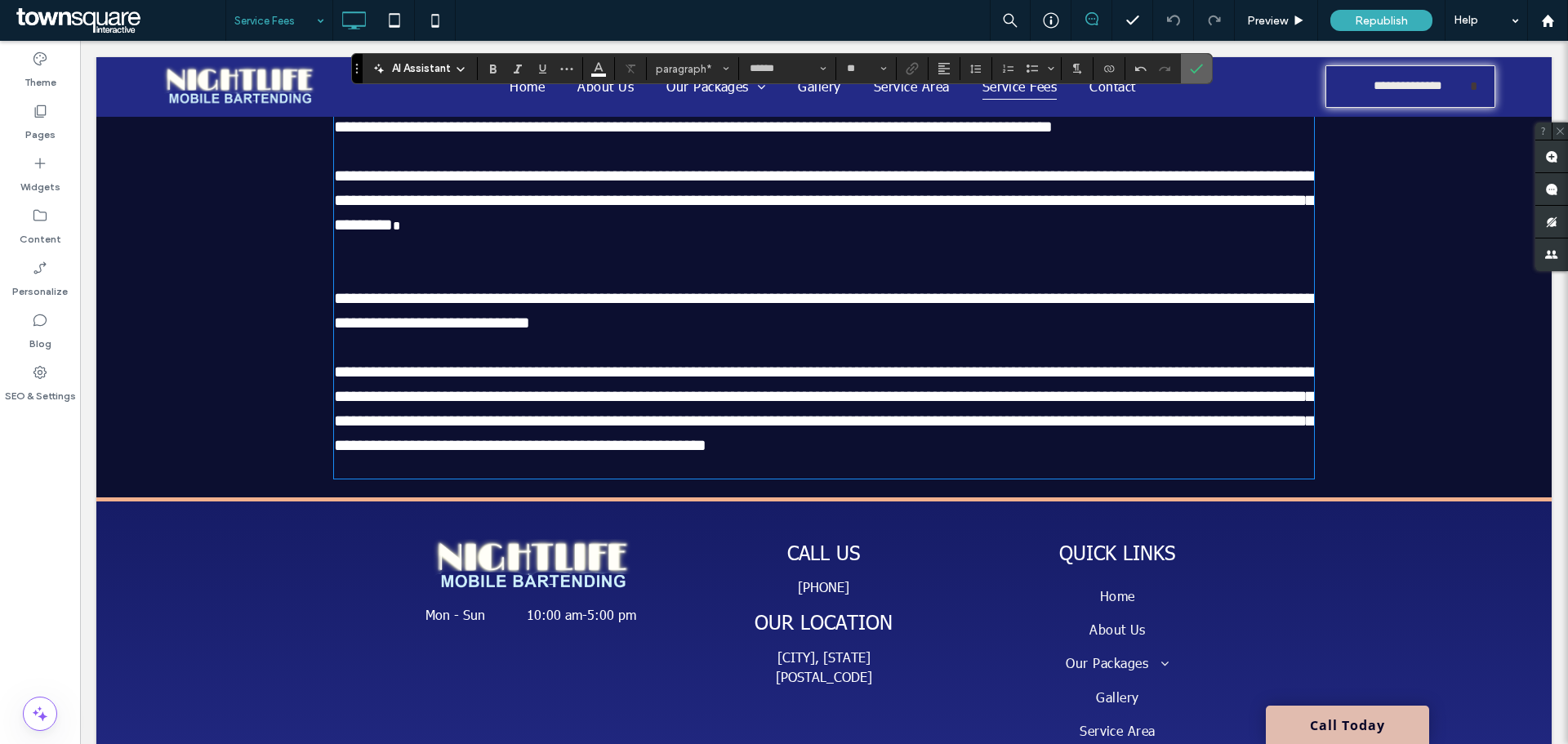 click 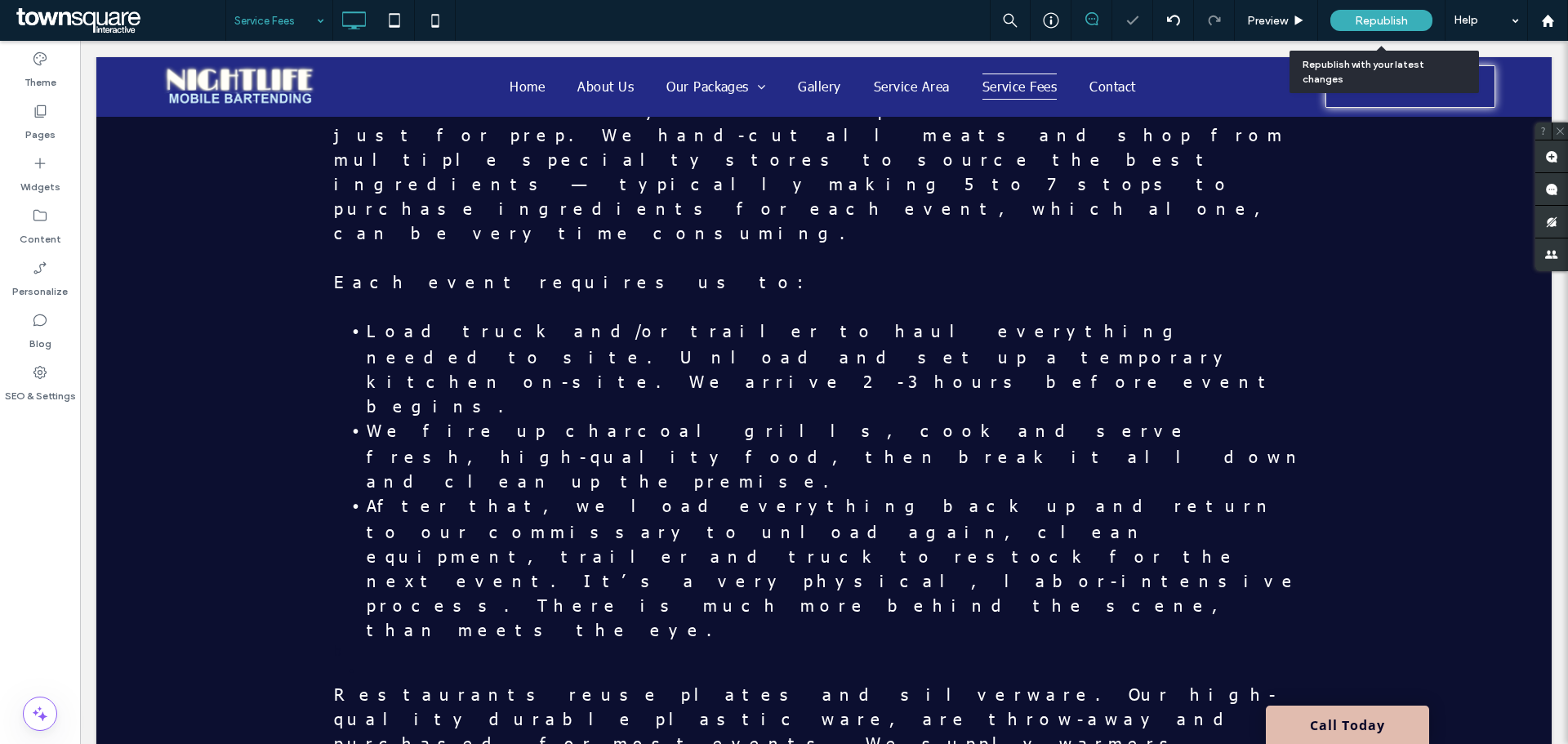 click on "Republish" at bounding box center (1381, 20) 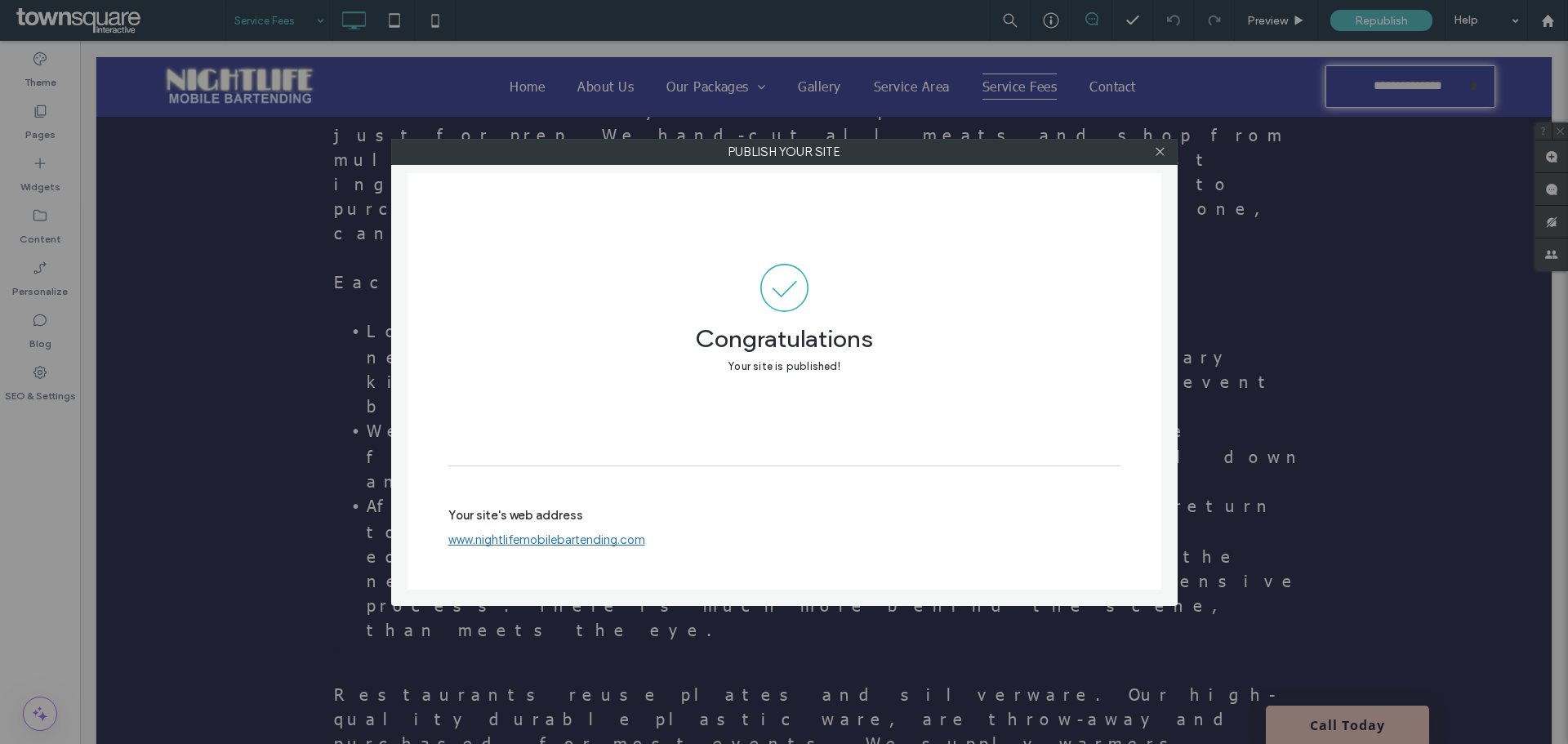 click on "Publish your site Congratulations Your site is published! Your site's web address www.nightlifemobilebartending.com" at bounding box center [784, 372] 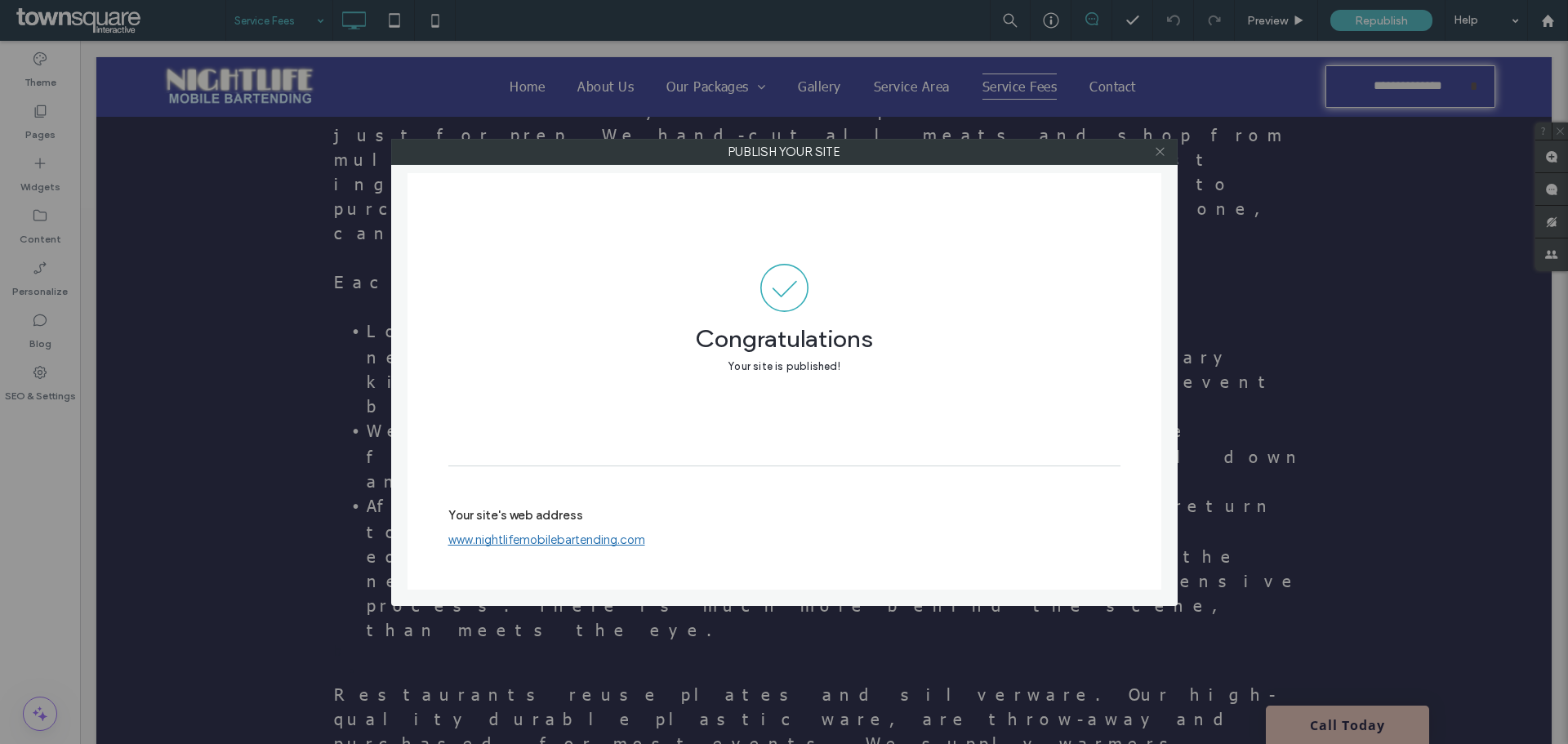 click 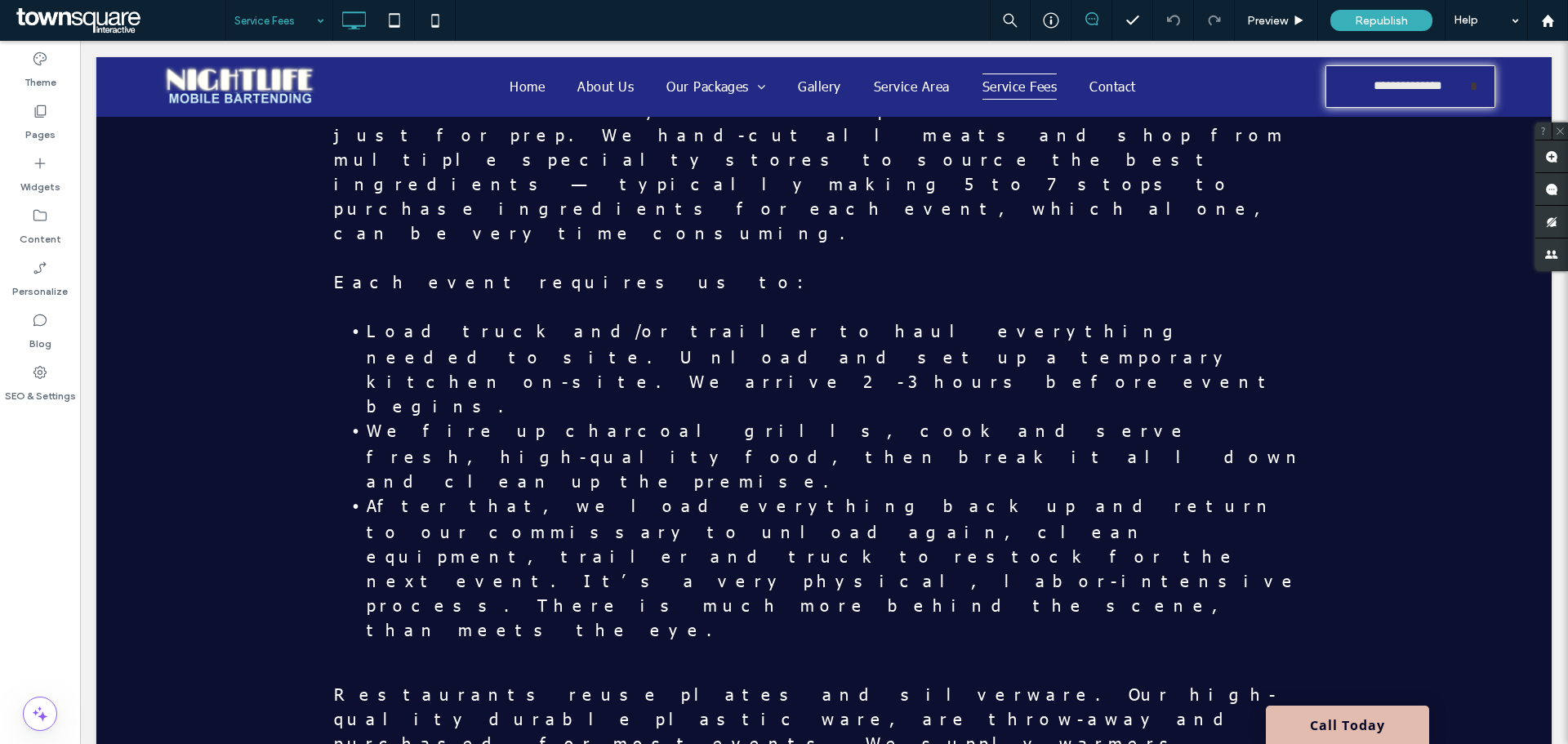 click at bounding box center (118, 20) 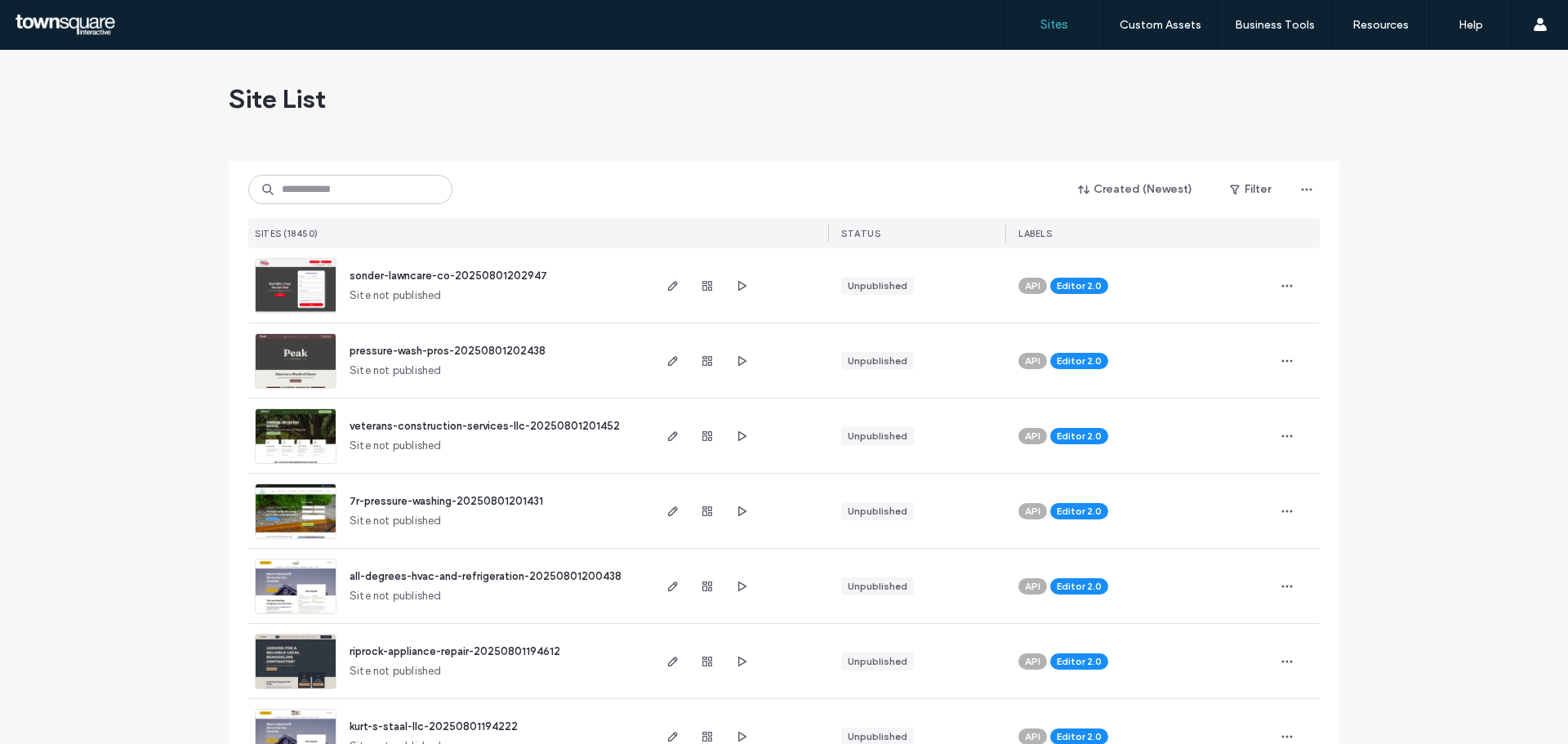 scroll, scrollTop: 0, scrollLeft: 0, axis: both 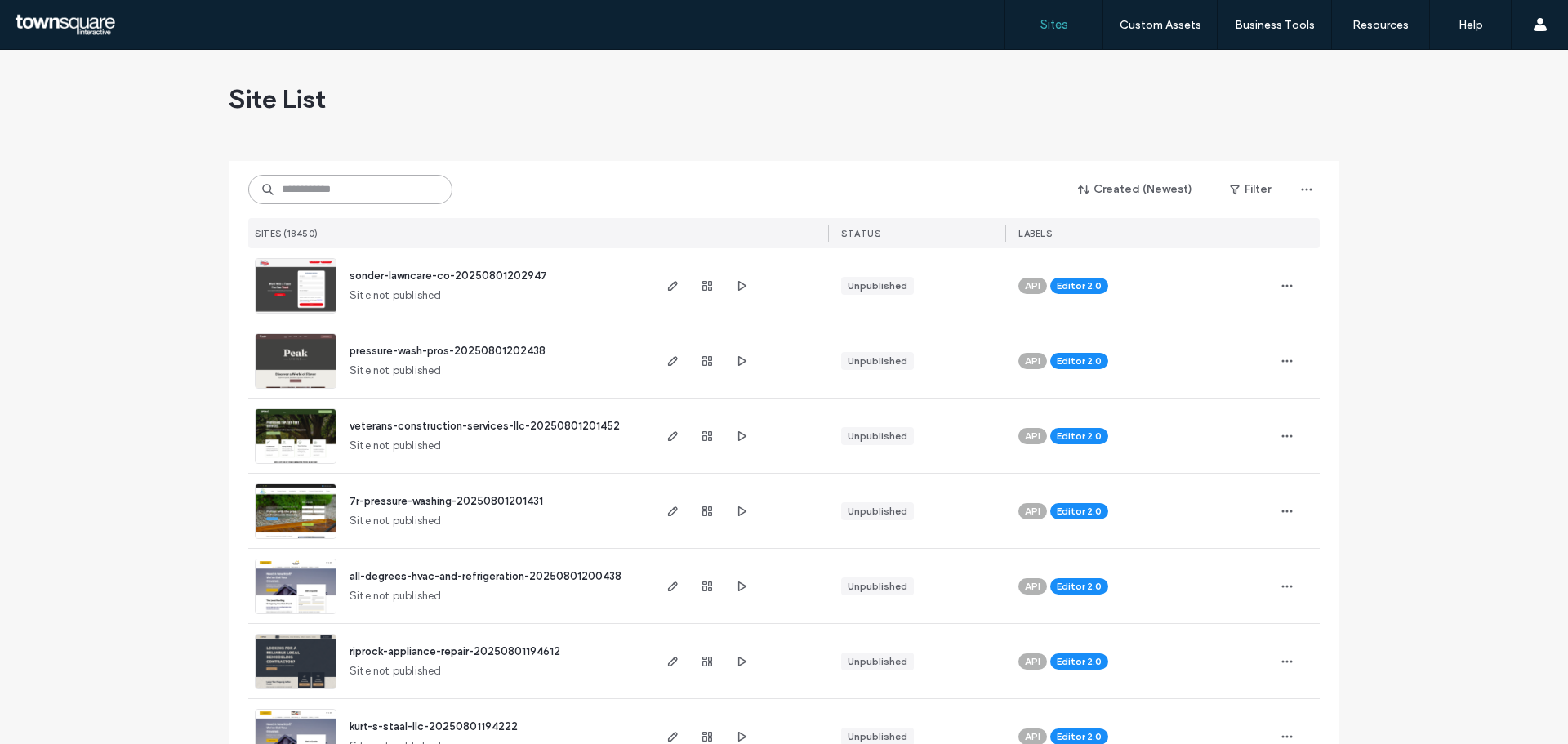 click at bounding box center (350, 189) 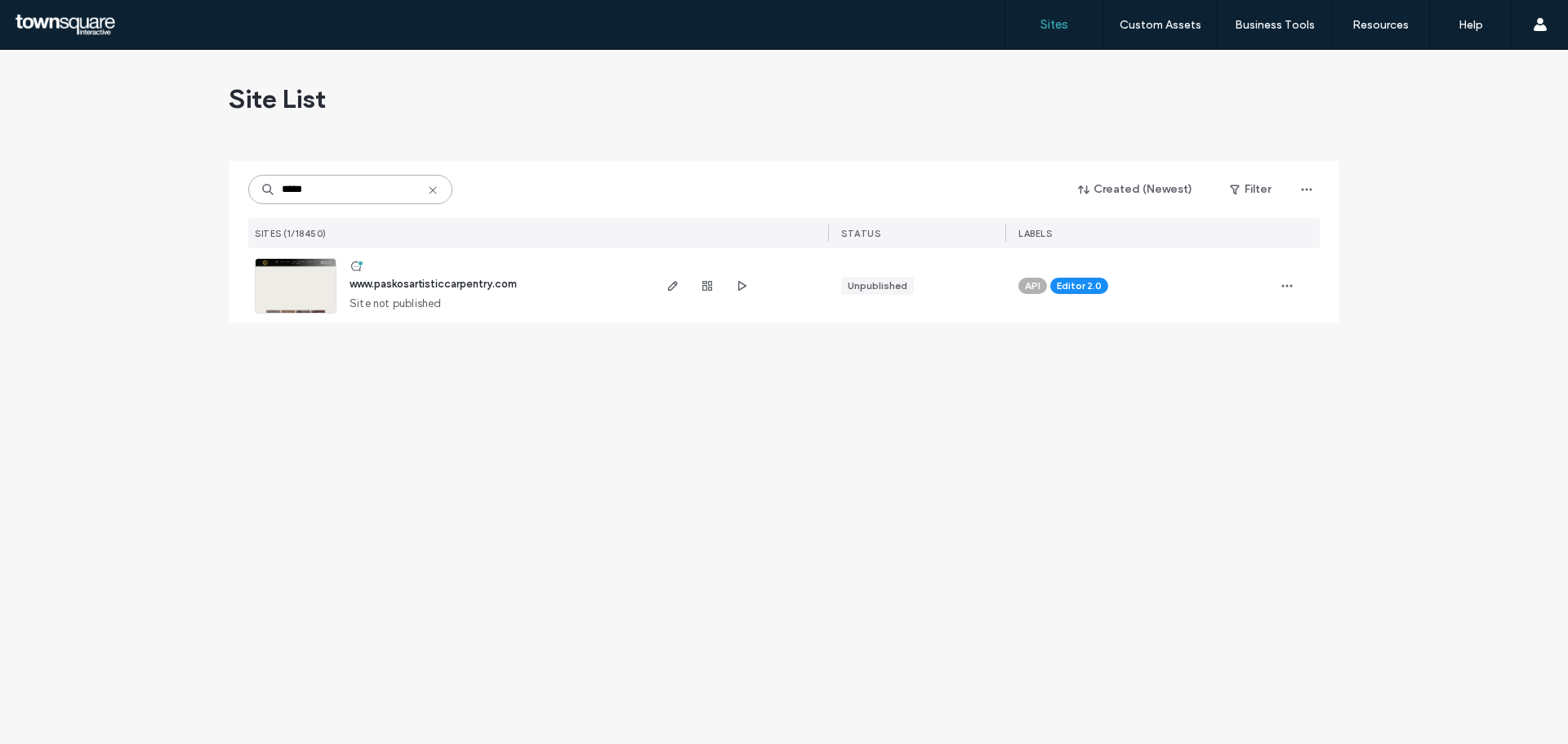 type on "*****" 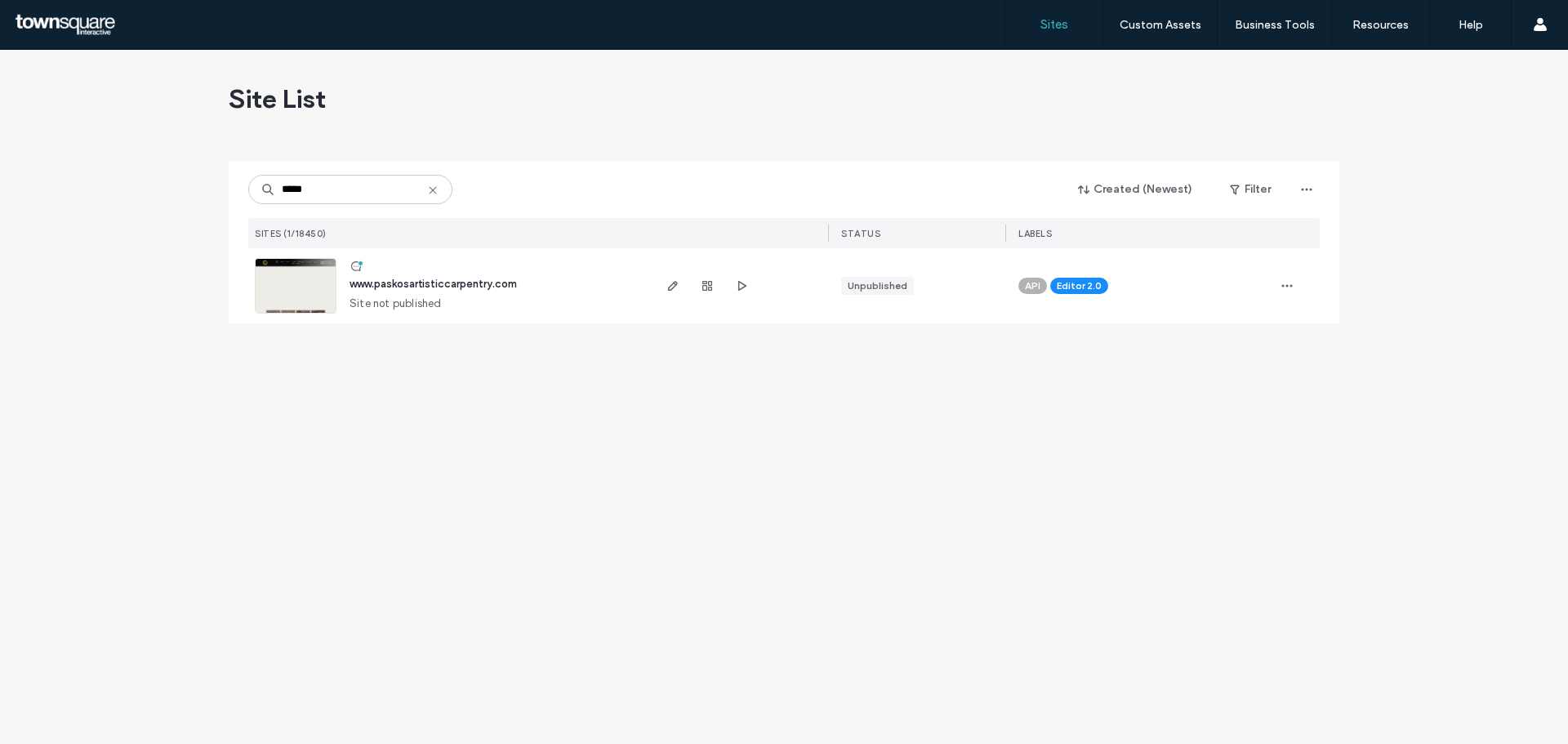 click at bounding box center [296, 314] 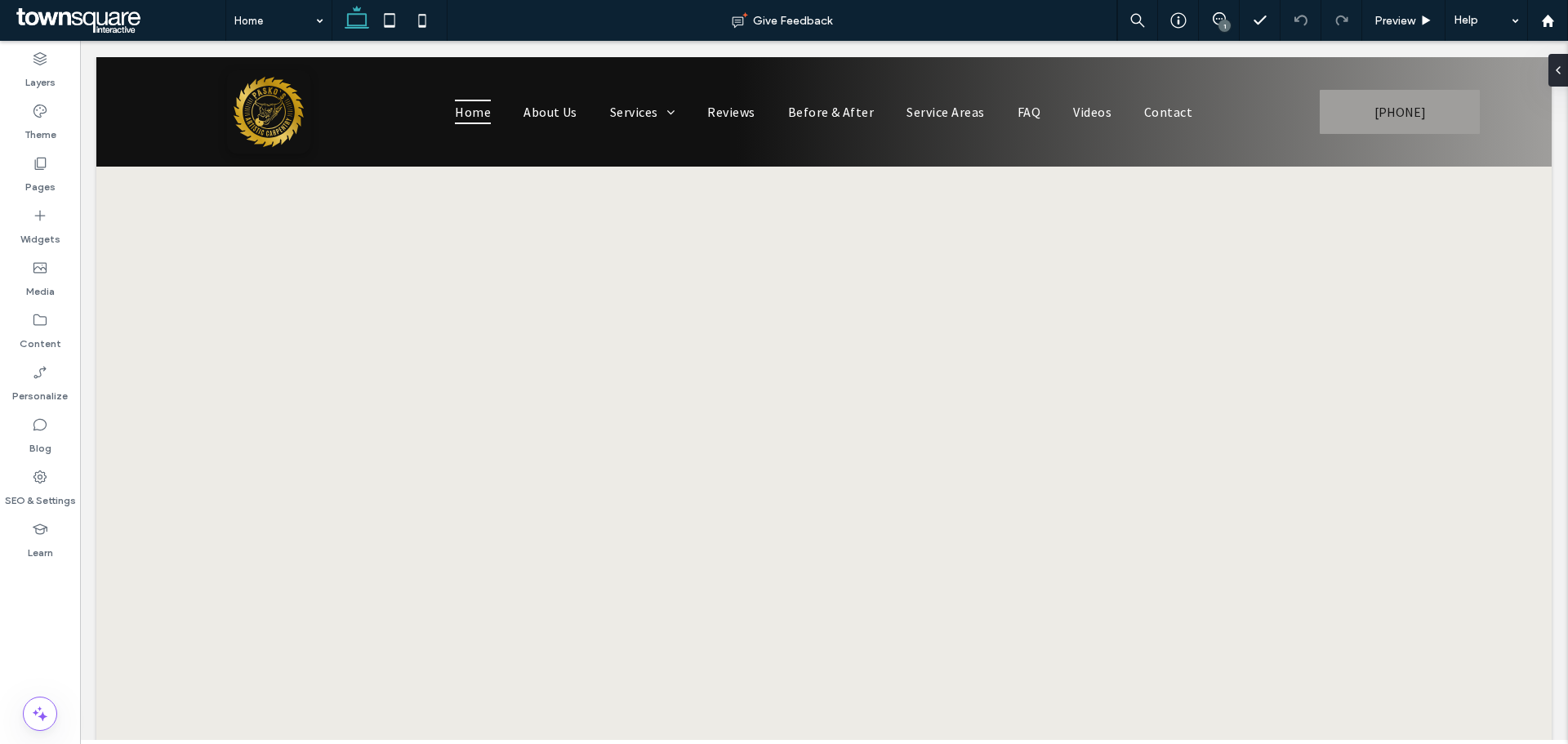scroll, scrollTop: 0, scrollLeft: 0, axis: both 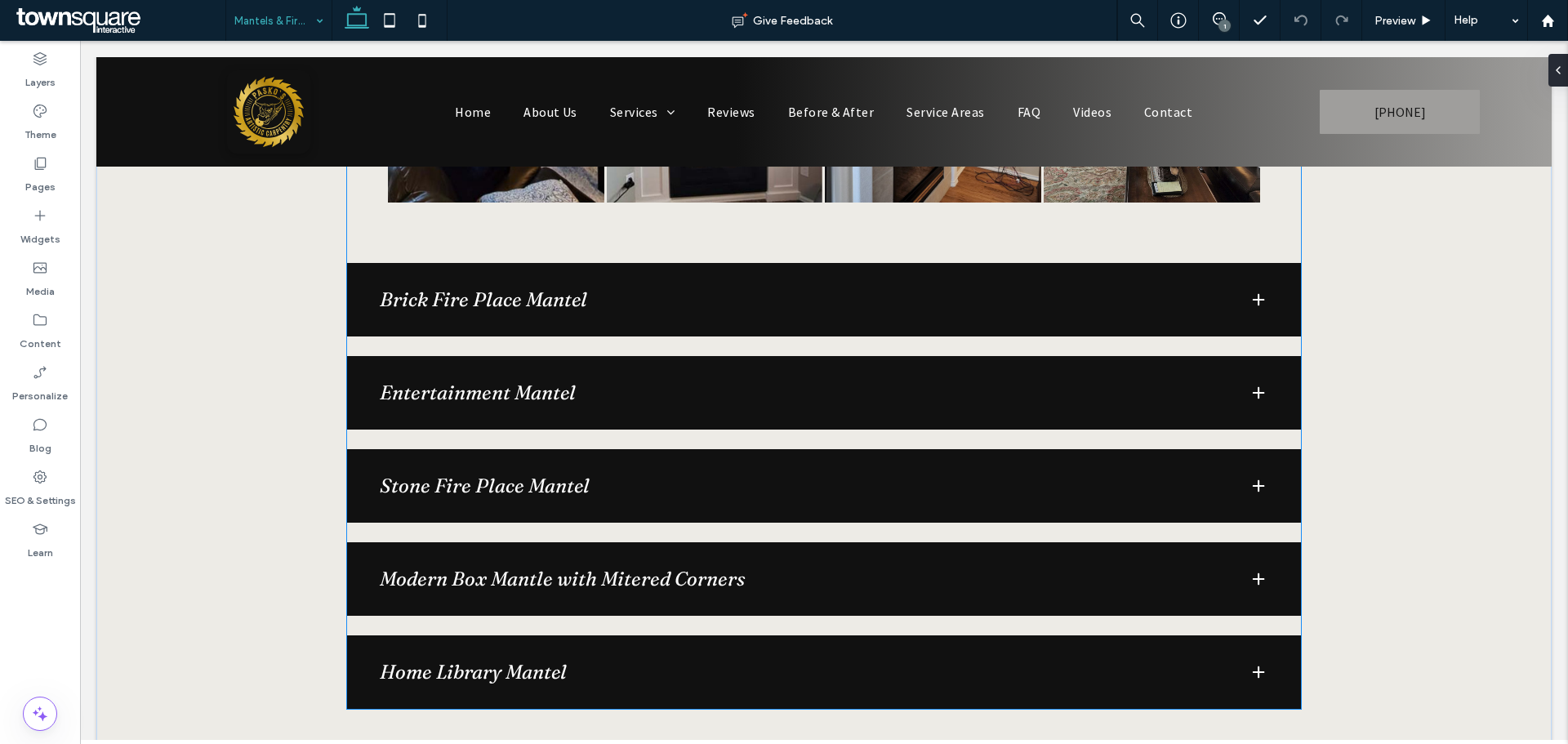 click on "Stone Fire Place Mantel" at bounding box center (824, 486) 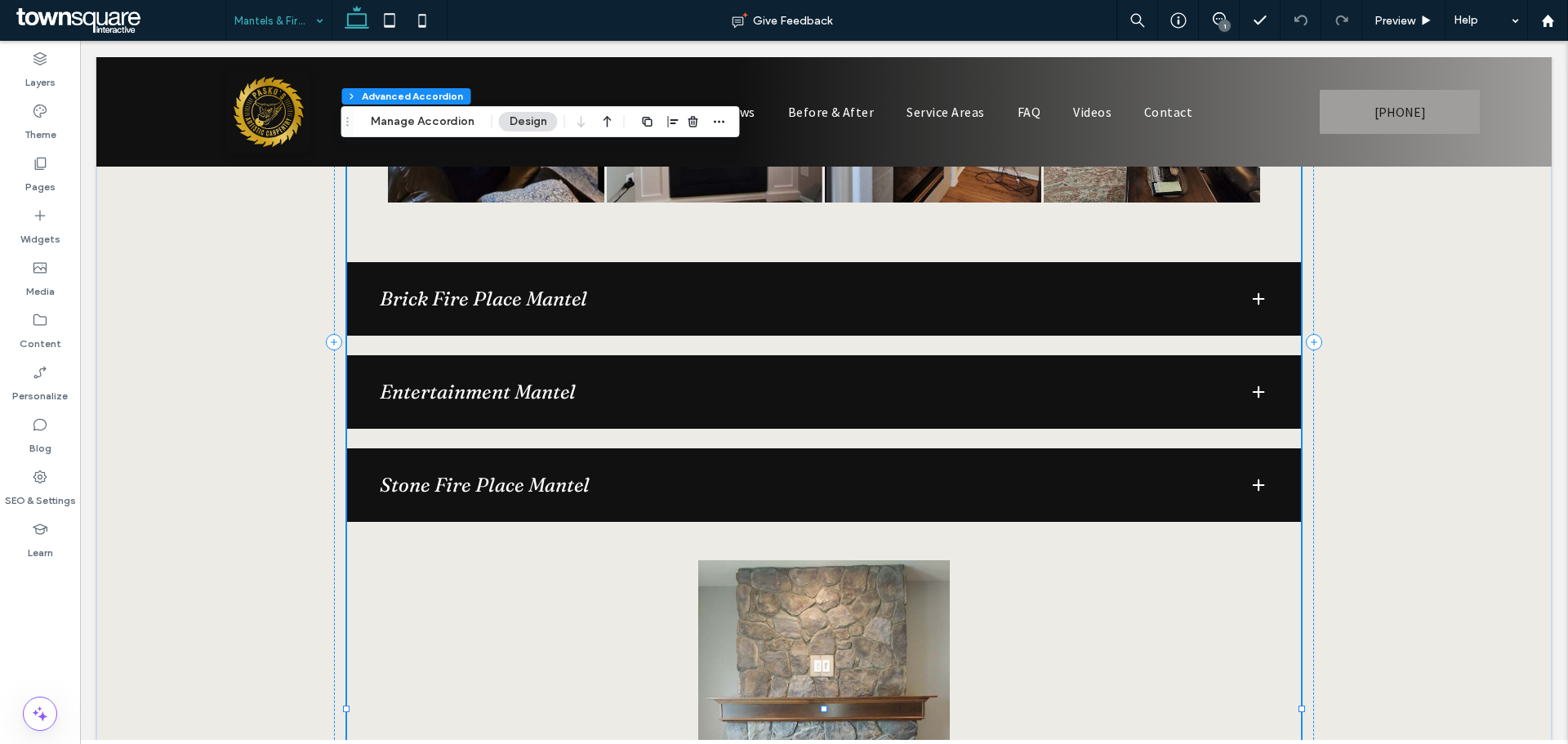 type on "**" 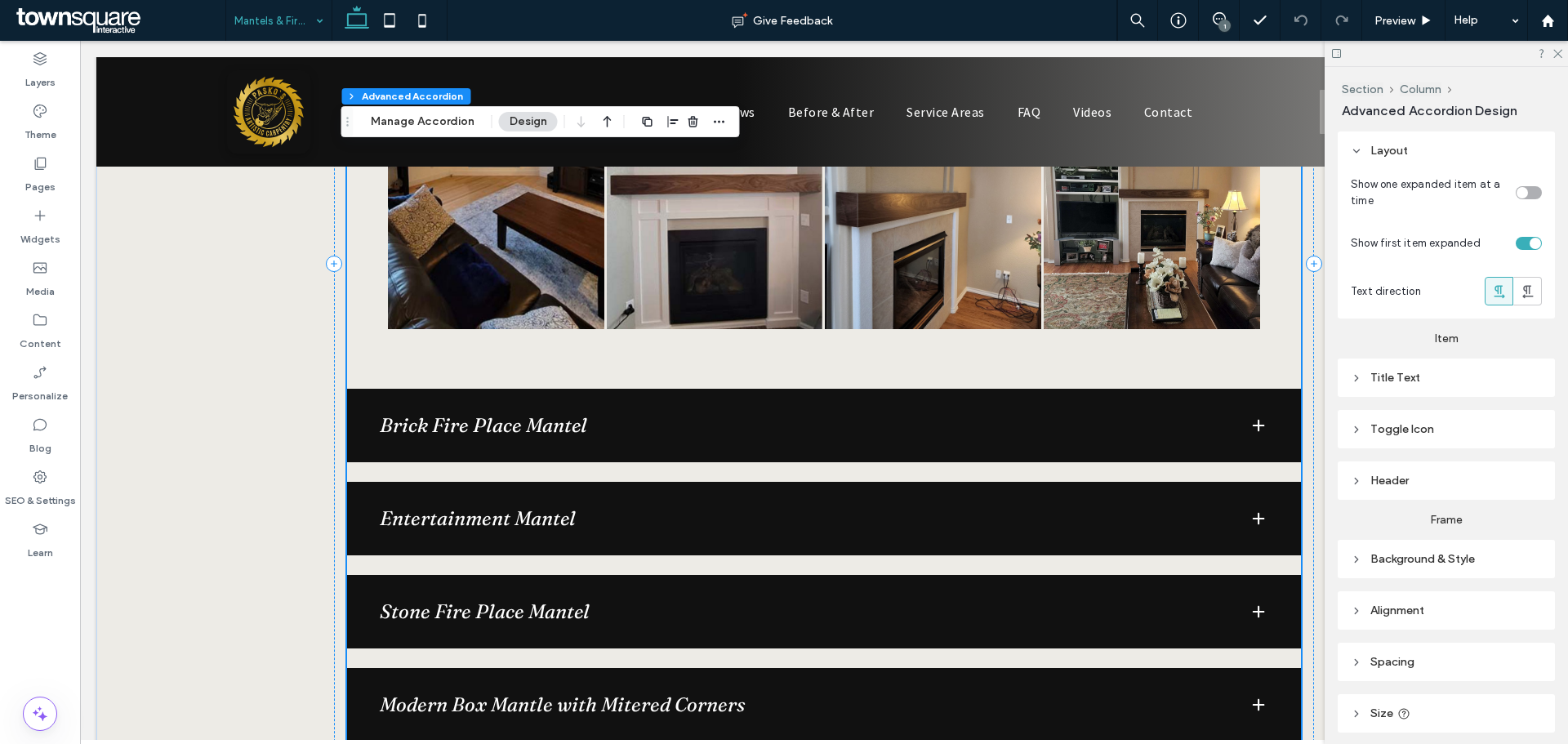 scroll, scrollTop: 1303, scrollLeft: 0, axis: vertical 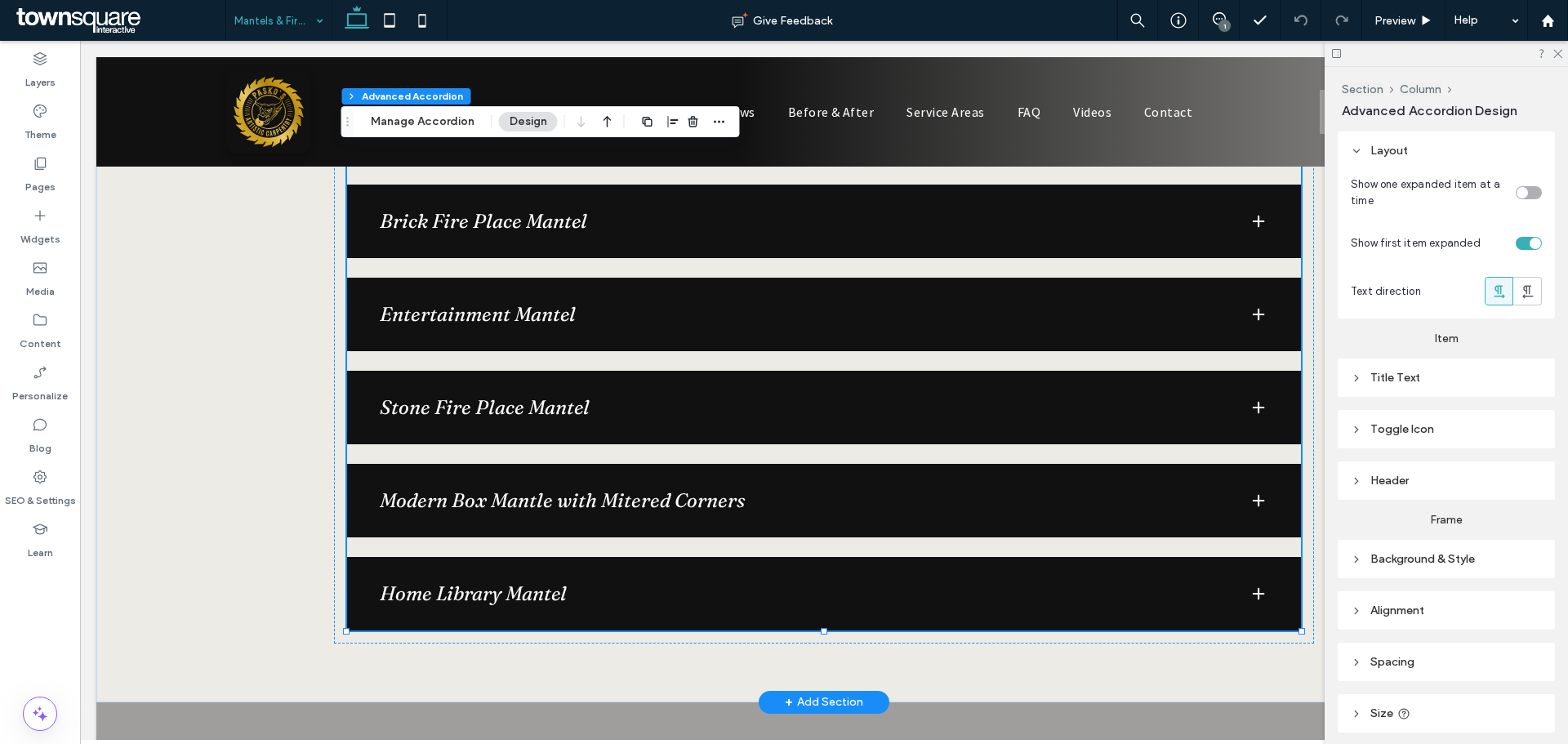 click on "Stone Fire Place Mantel" at bounding box center (801, 408) 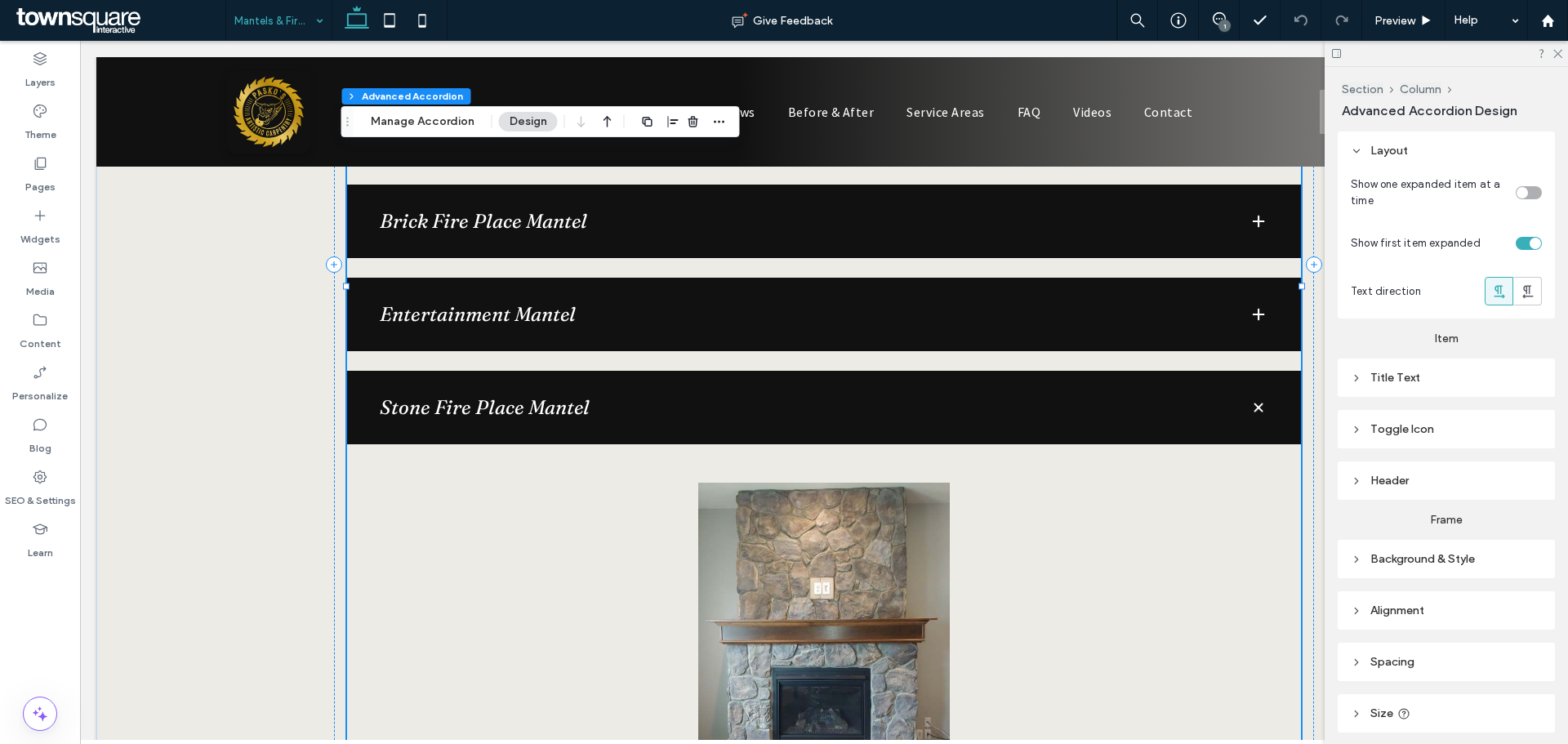 click on "Entertainment Mantel" at bounding box center [801, 314] 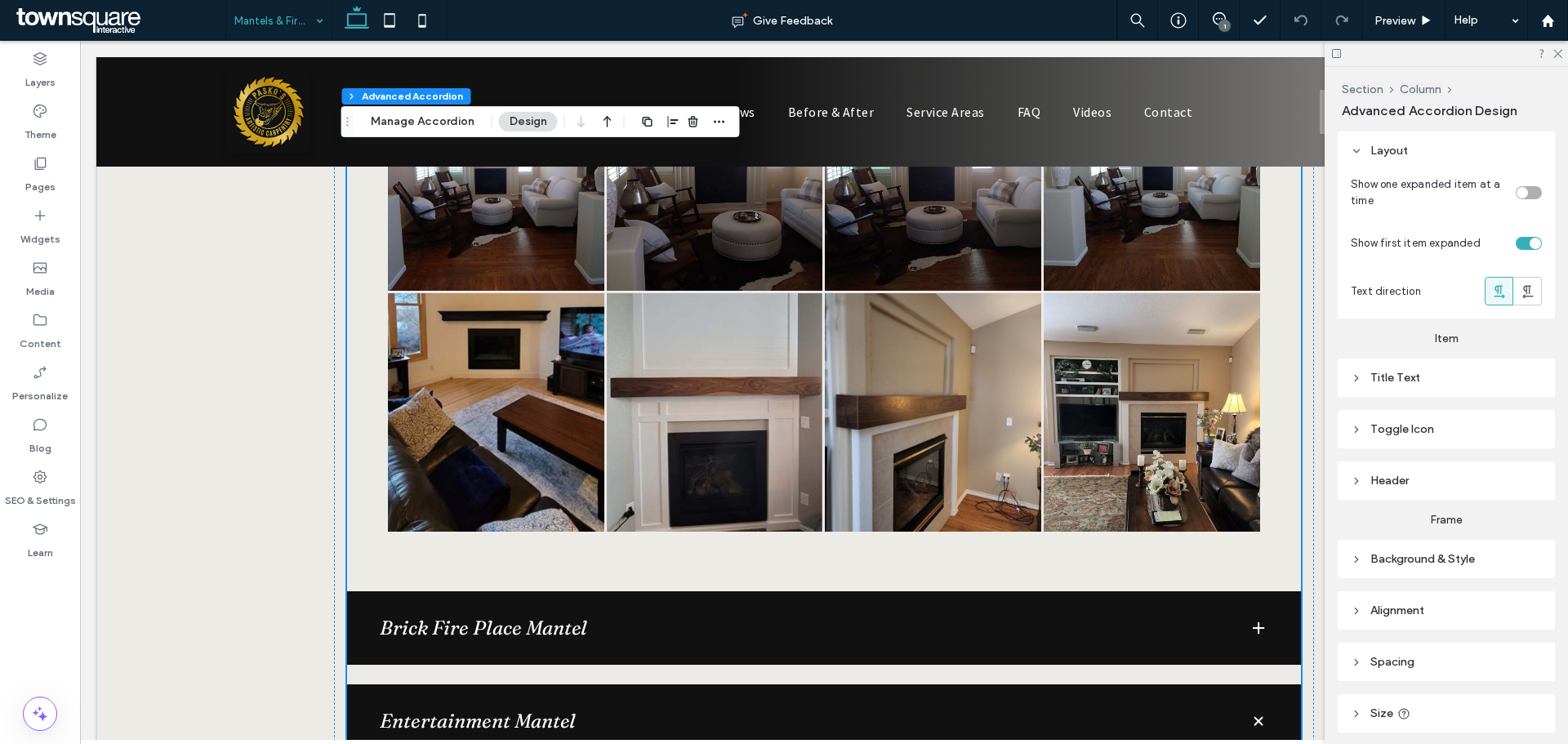 scroll, scrollTop: 894, scrollLeft: 0, axis: vertical 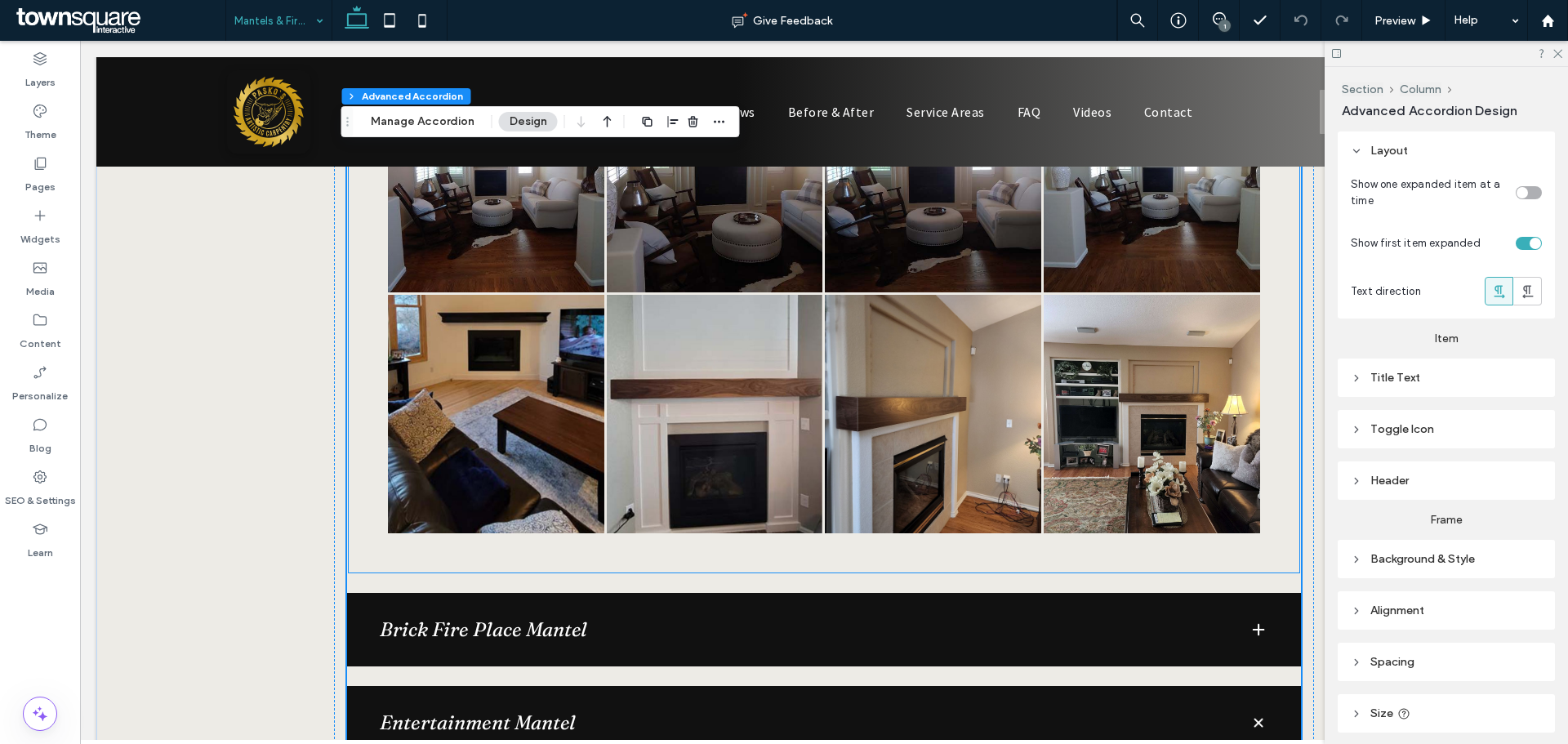 click at bounding box center (933, 414) 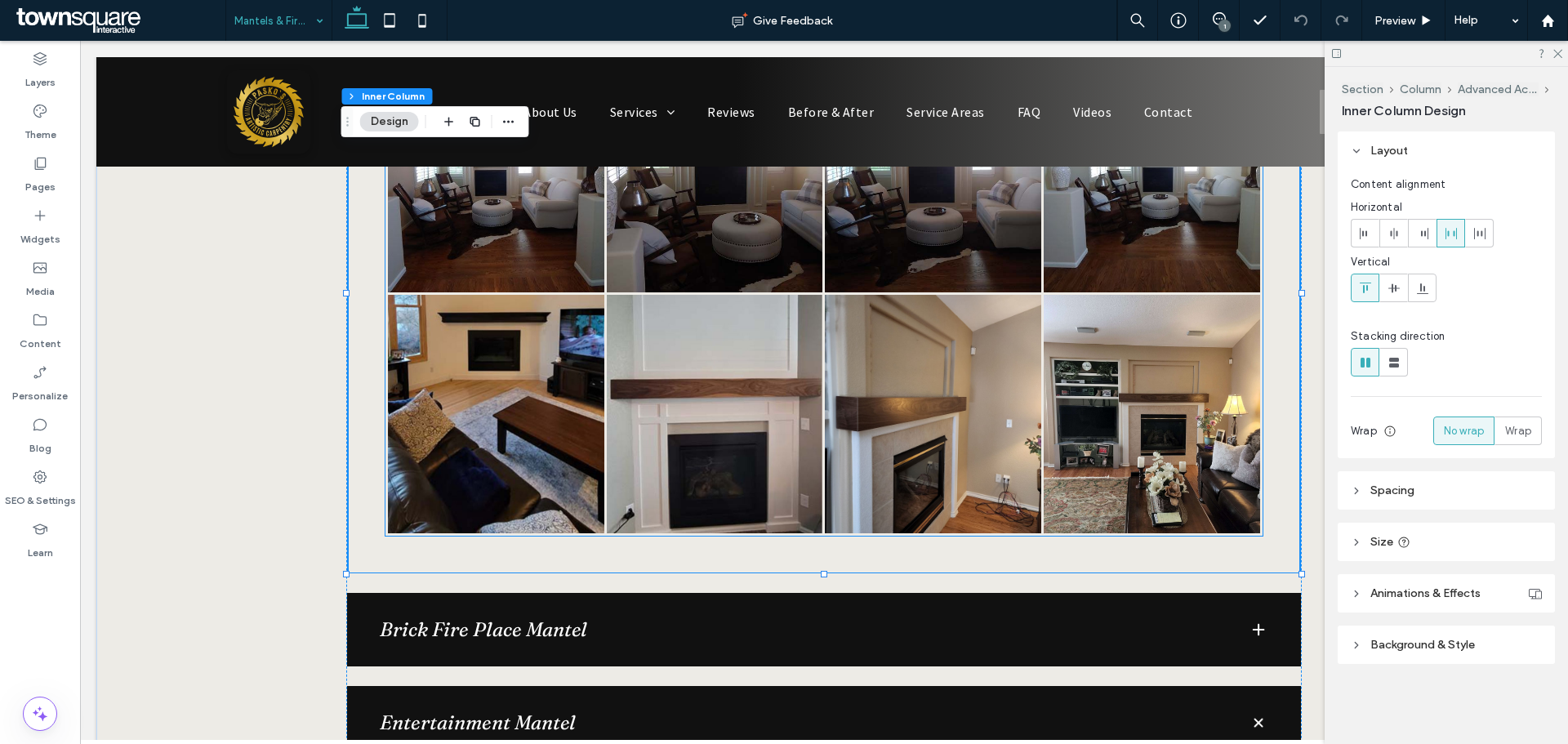 click at bounding box center [715, 414] 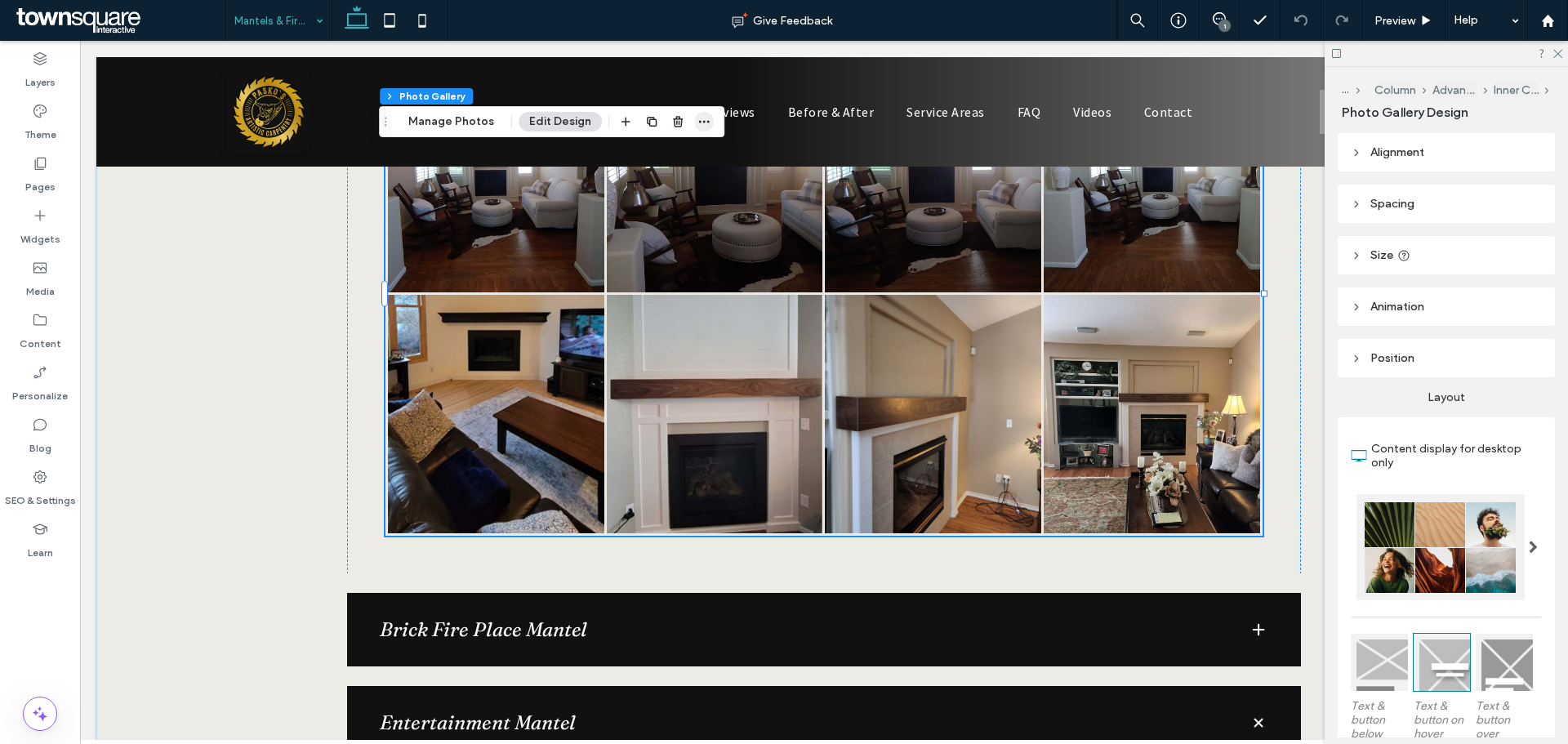 click 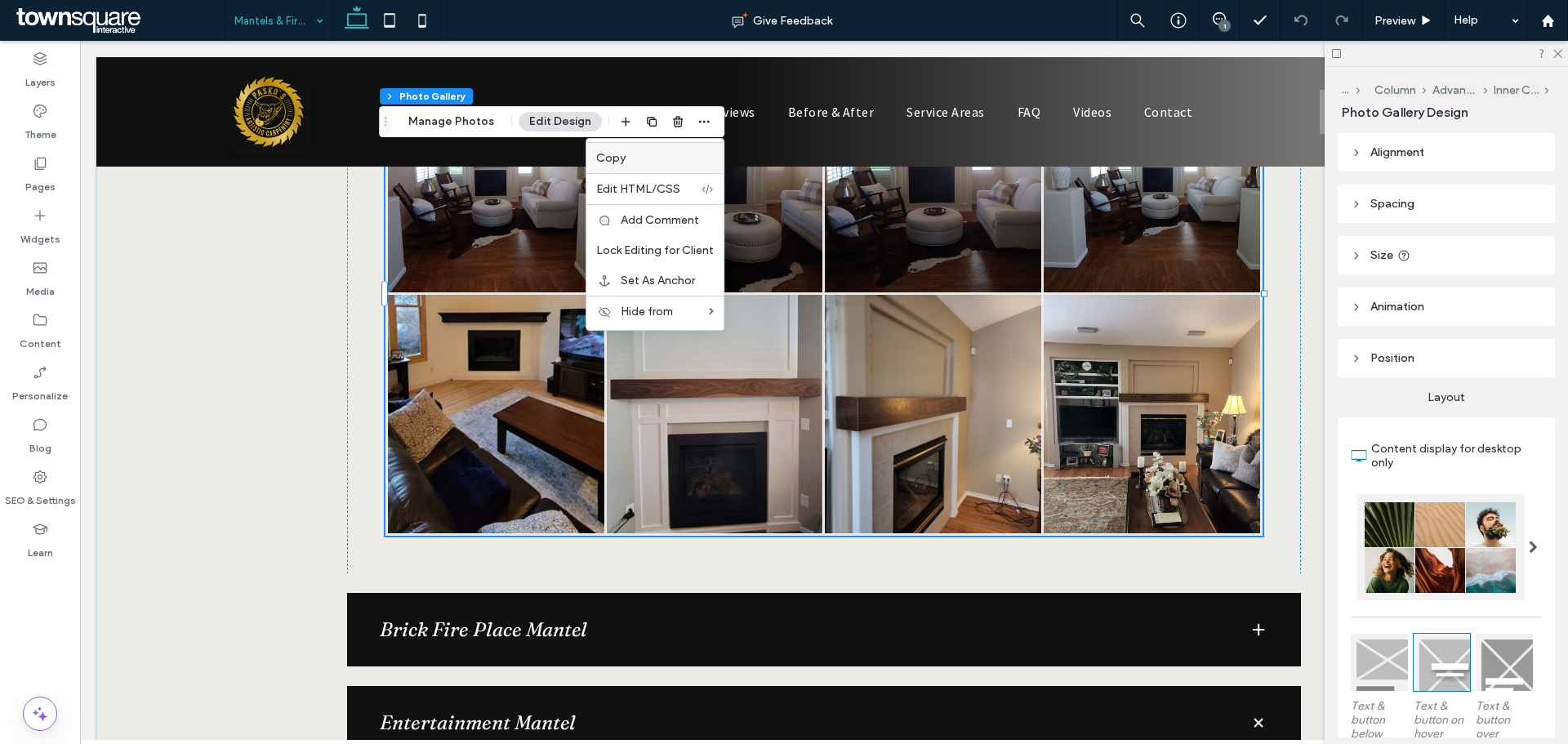 click on "Copy" at bounding box center [655, 158] 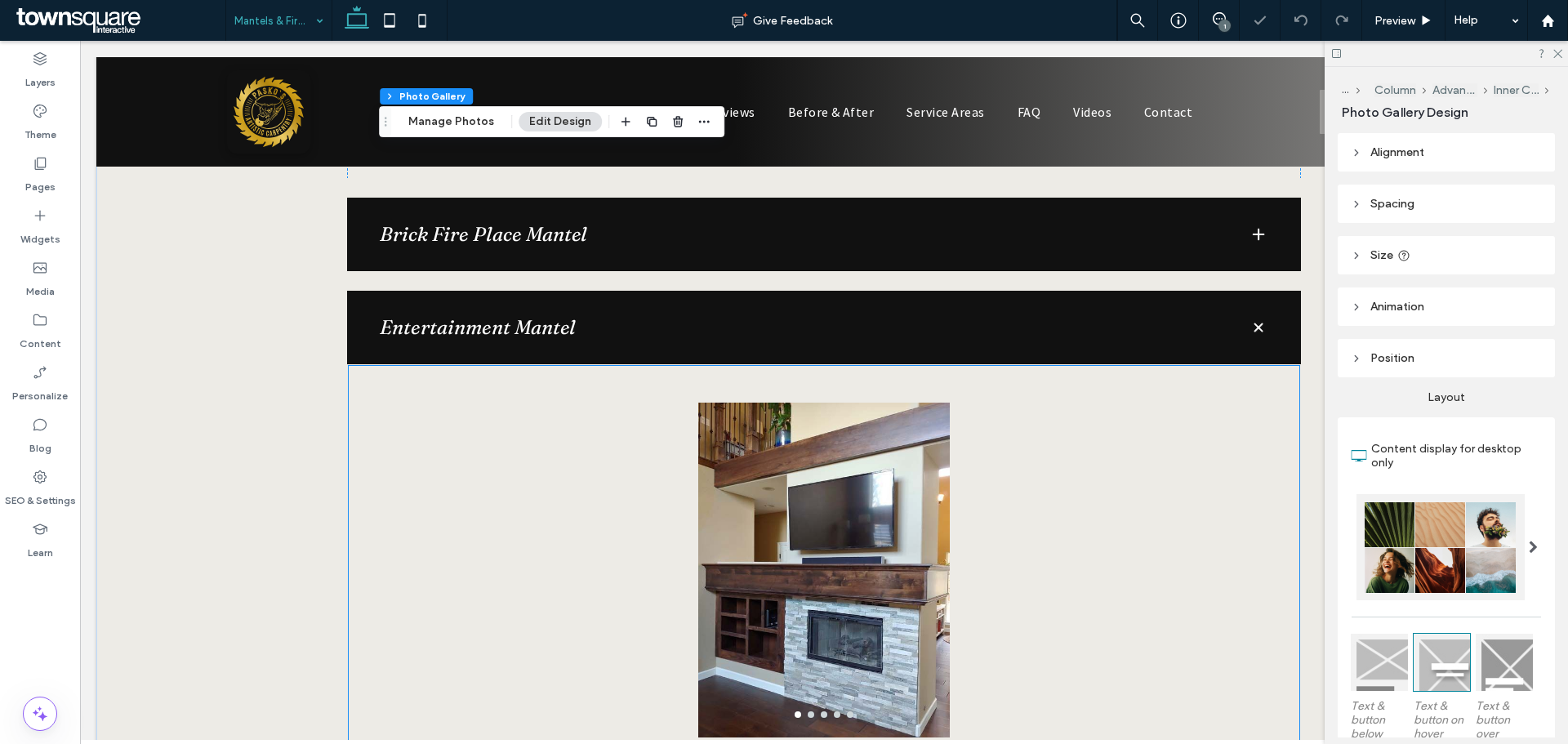 scroll, scrollTop: 1303, scrollLeft: 0, axis: vertical 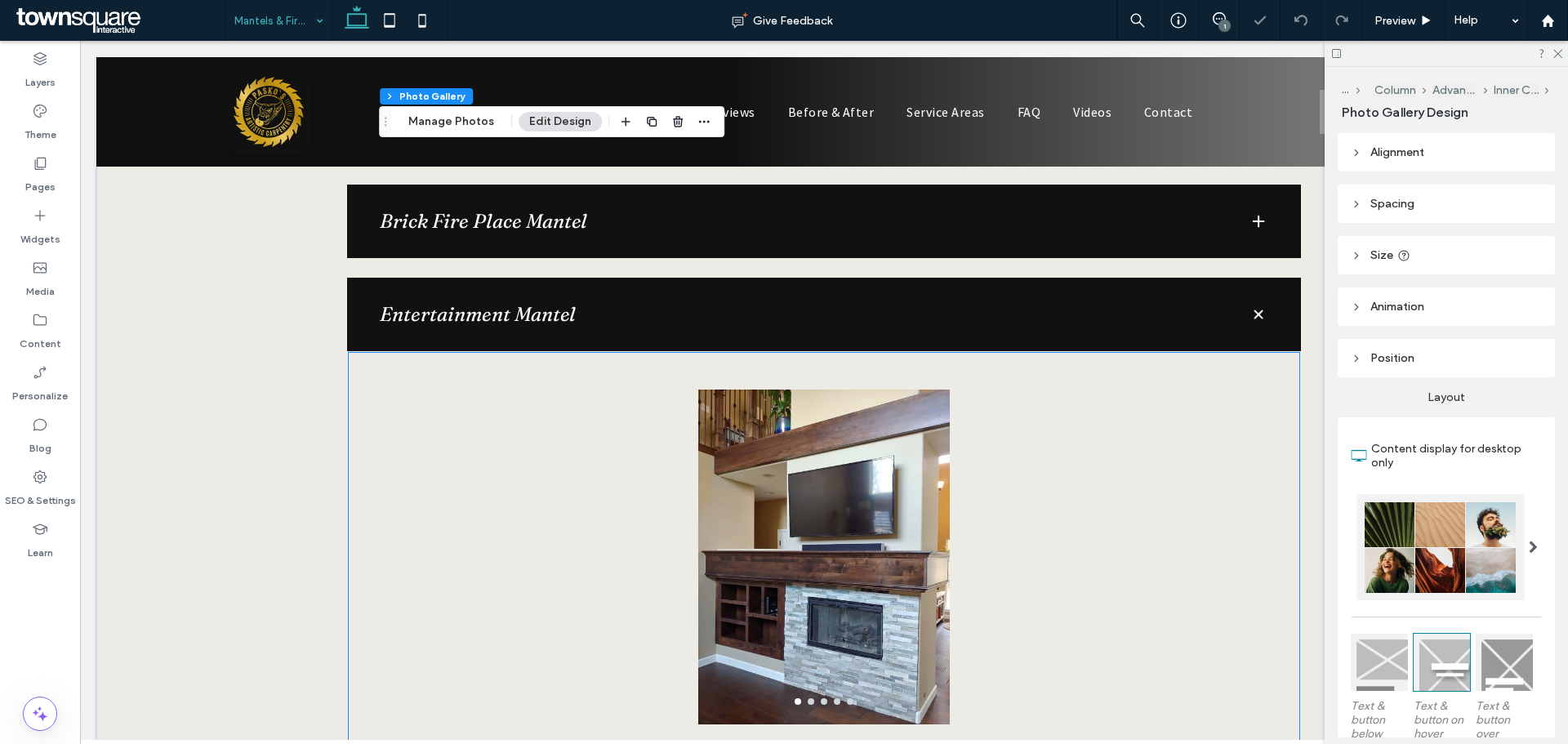 click at bounding box center [824, 567] 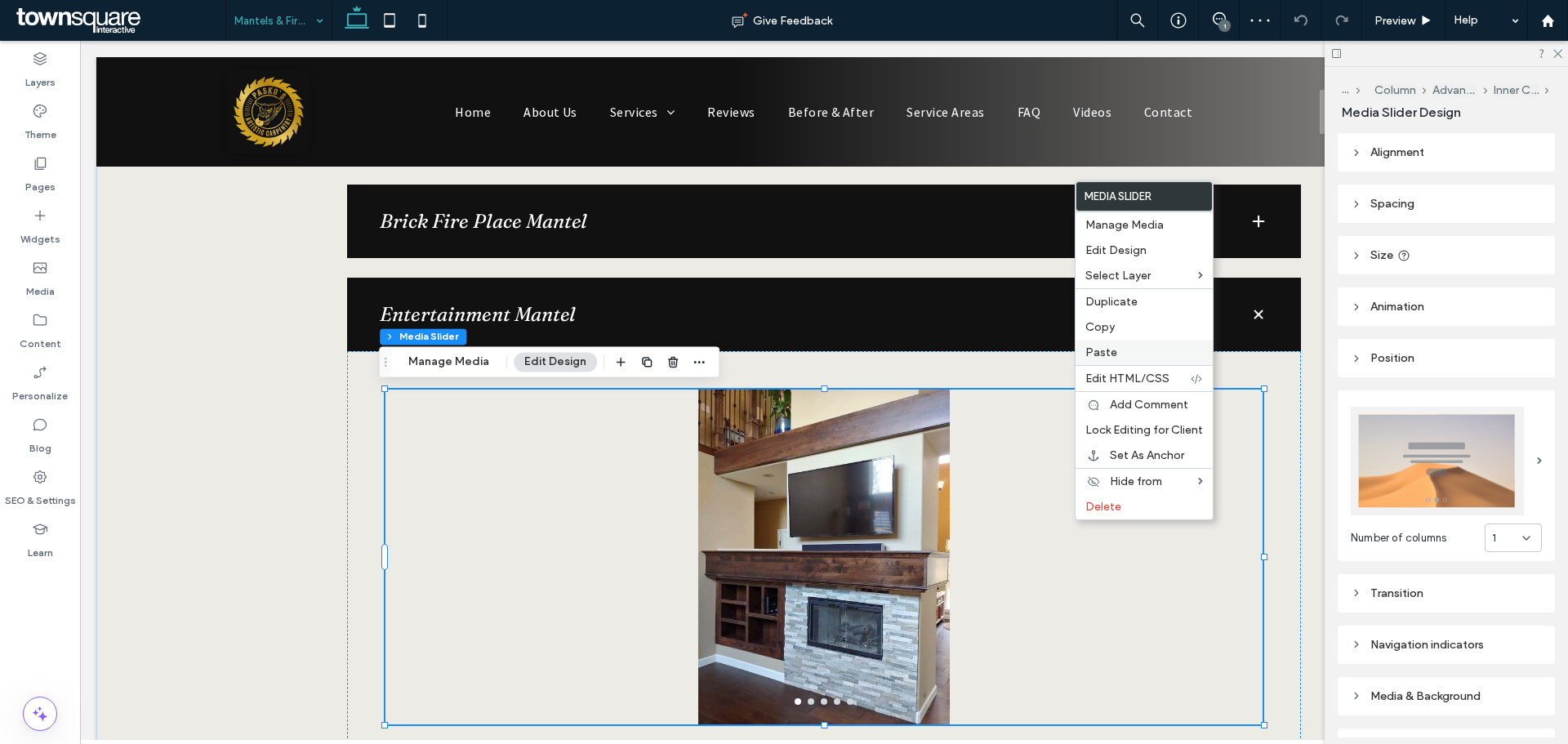 click on "Paste" at bounding box center [1101, 352] 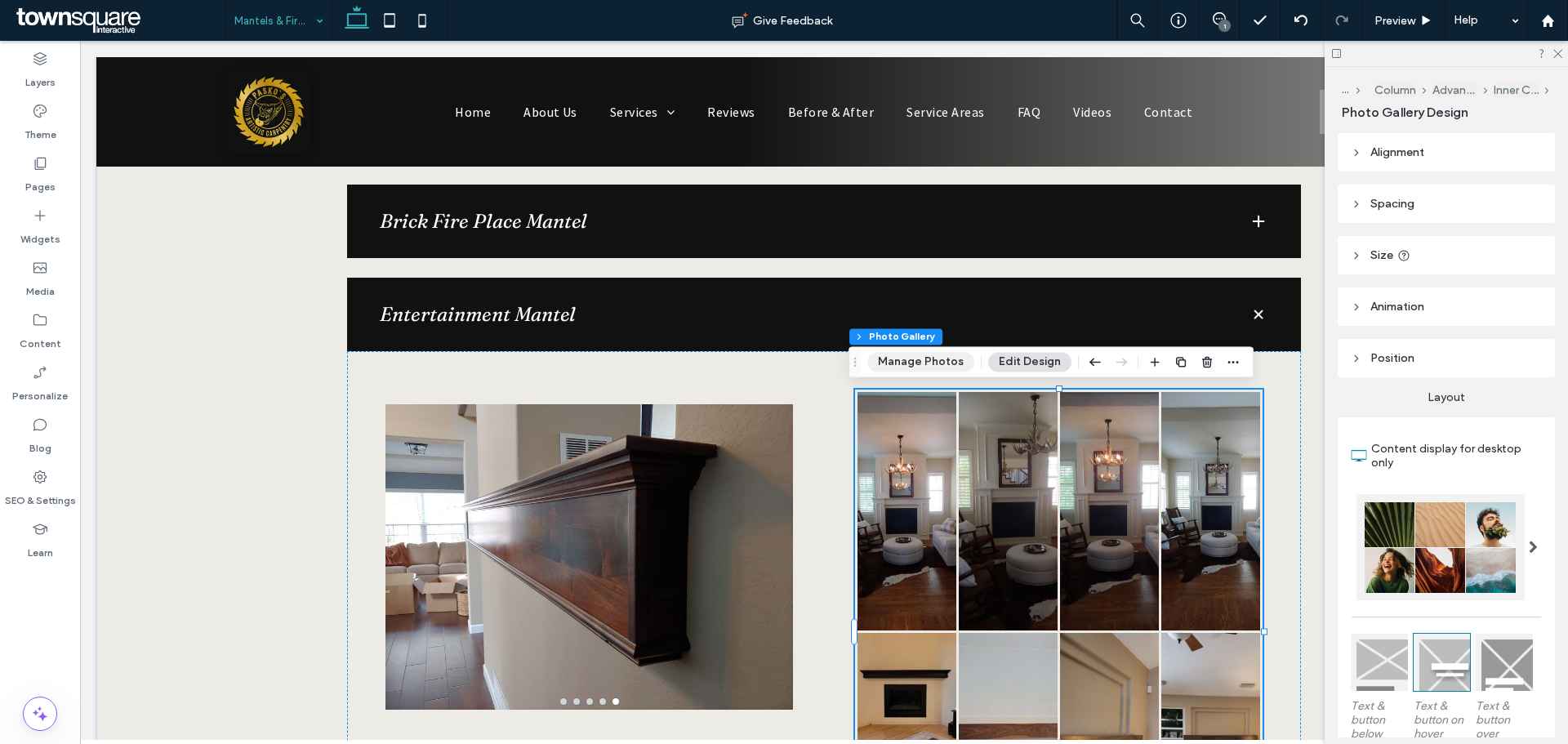 click on "Manage Photos" at bounding box center (920, 362) 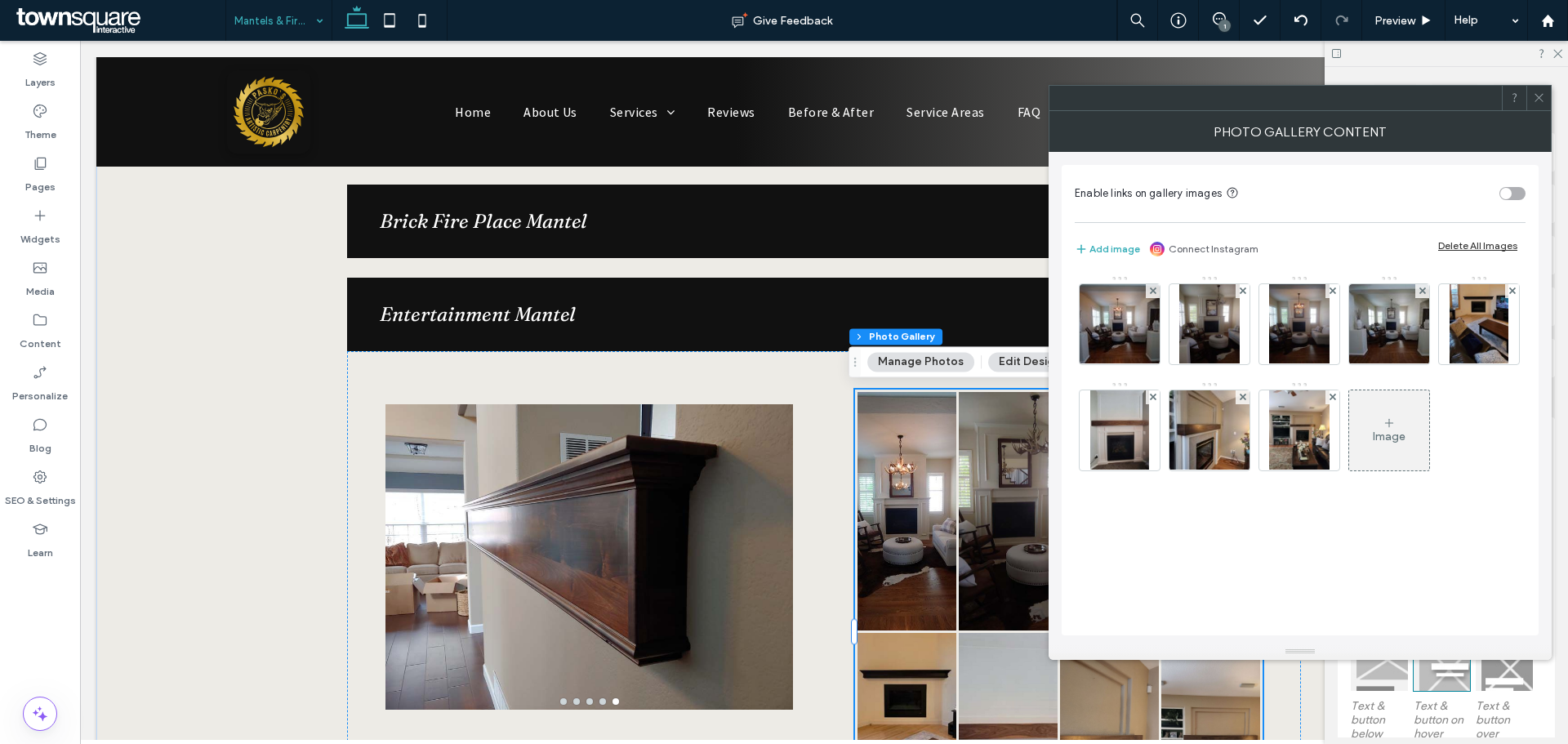 click on "Delete All Images" at bounding box center [1477, 245] 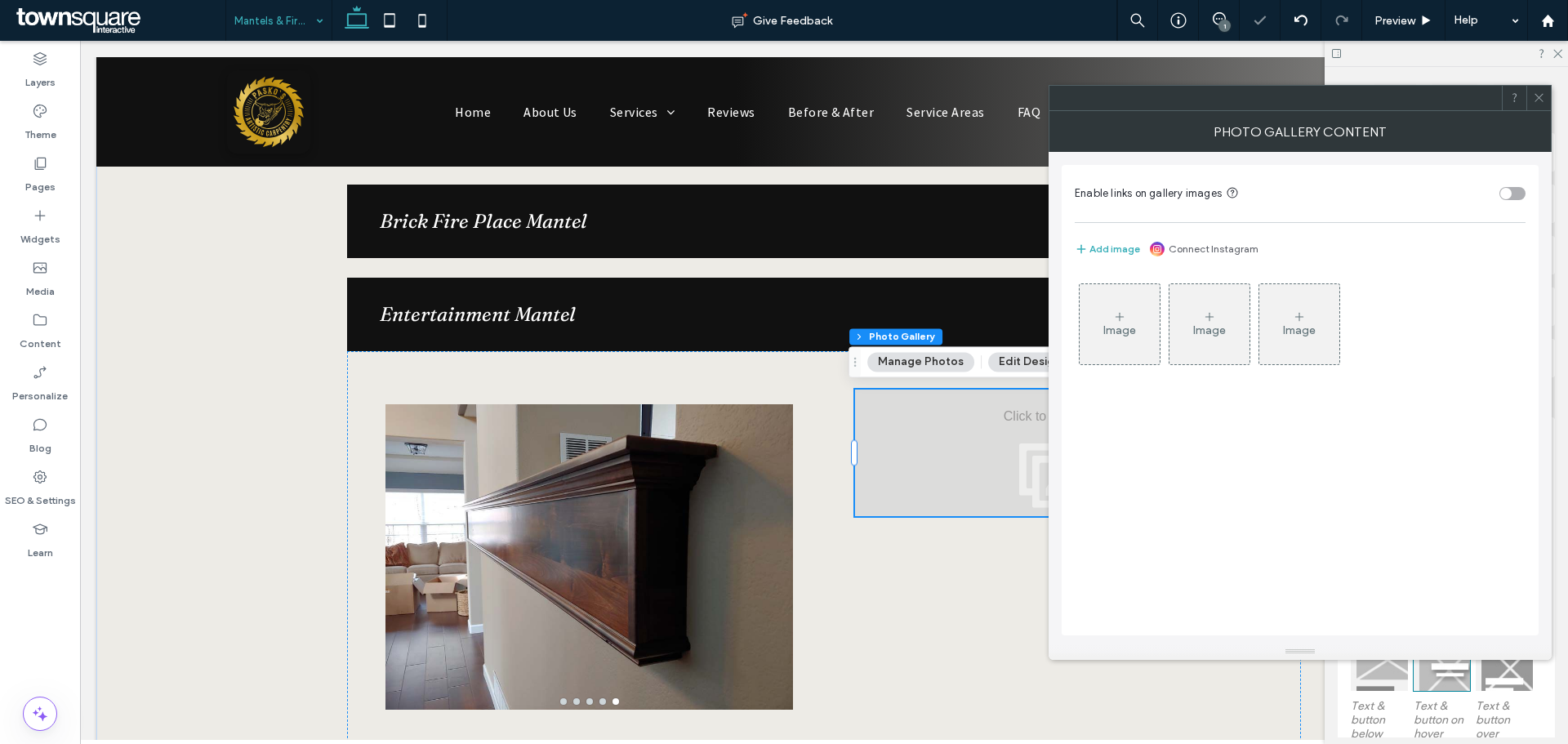 click on "Image" at bounding box center [1120, 324] 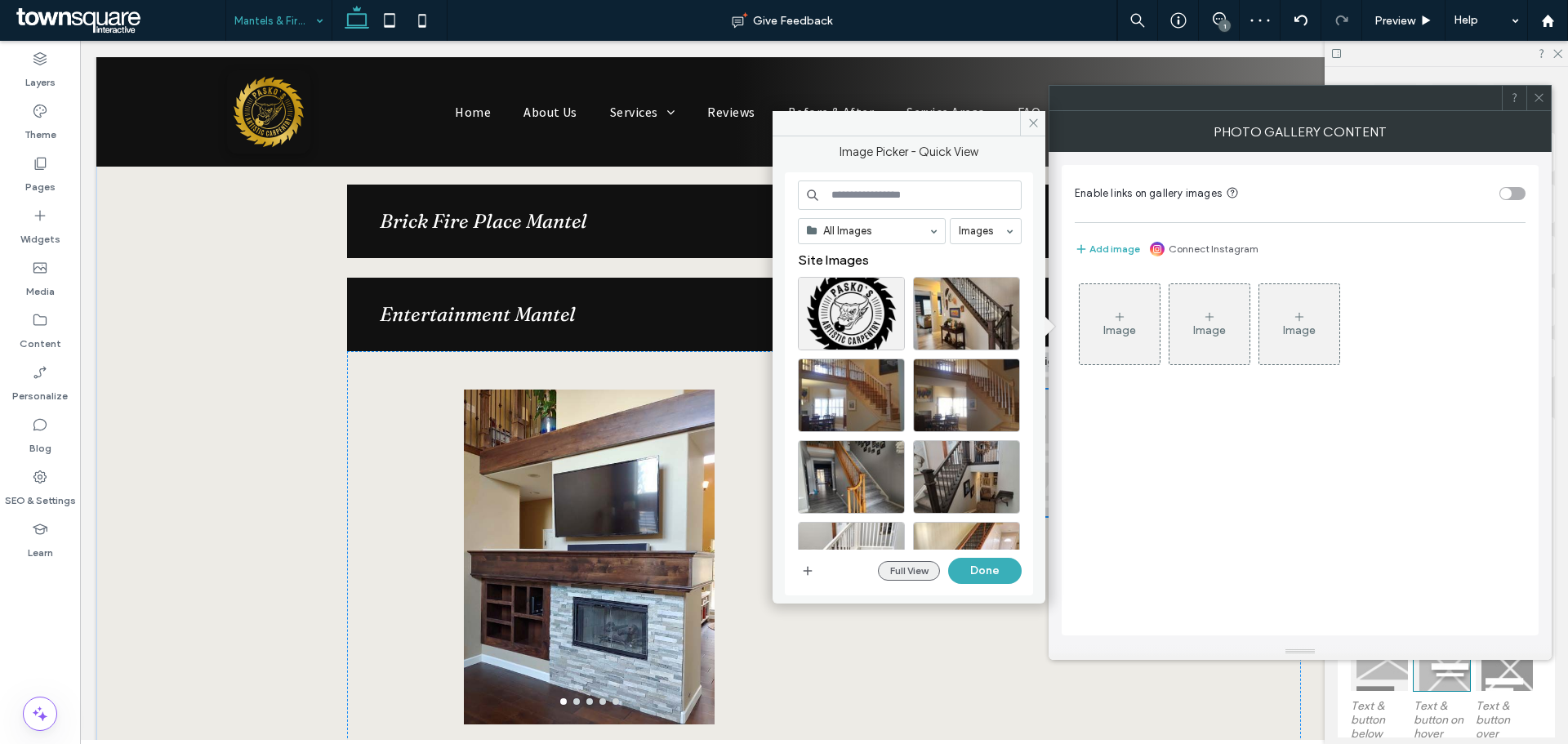 click on "Full View" at bounding box center (909, 571) 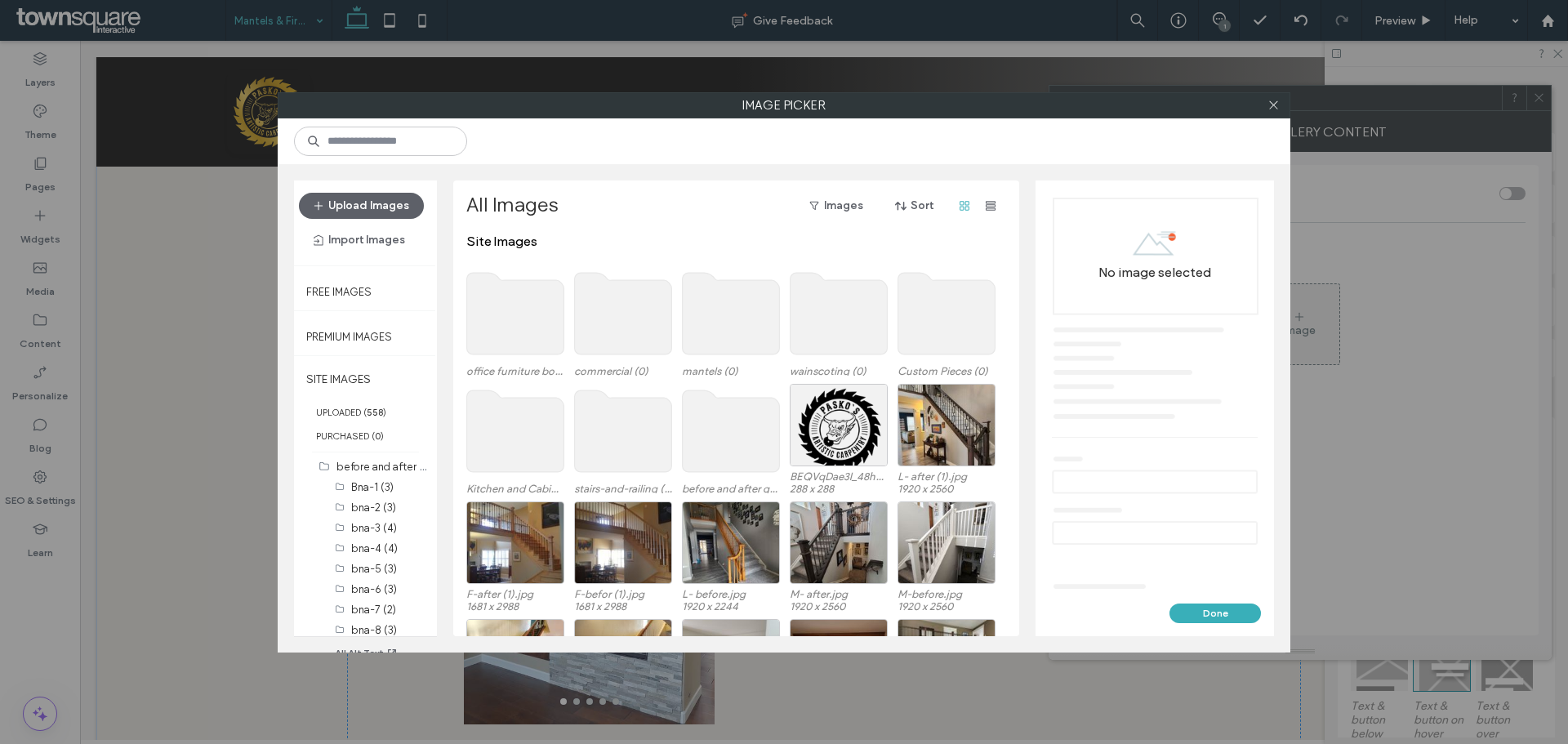 click 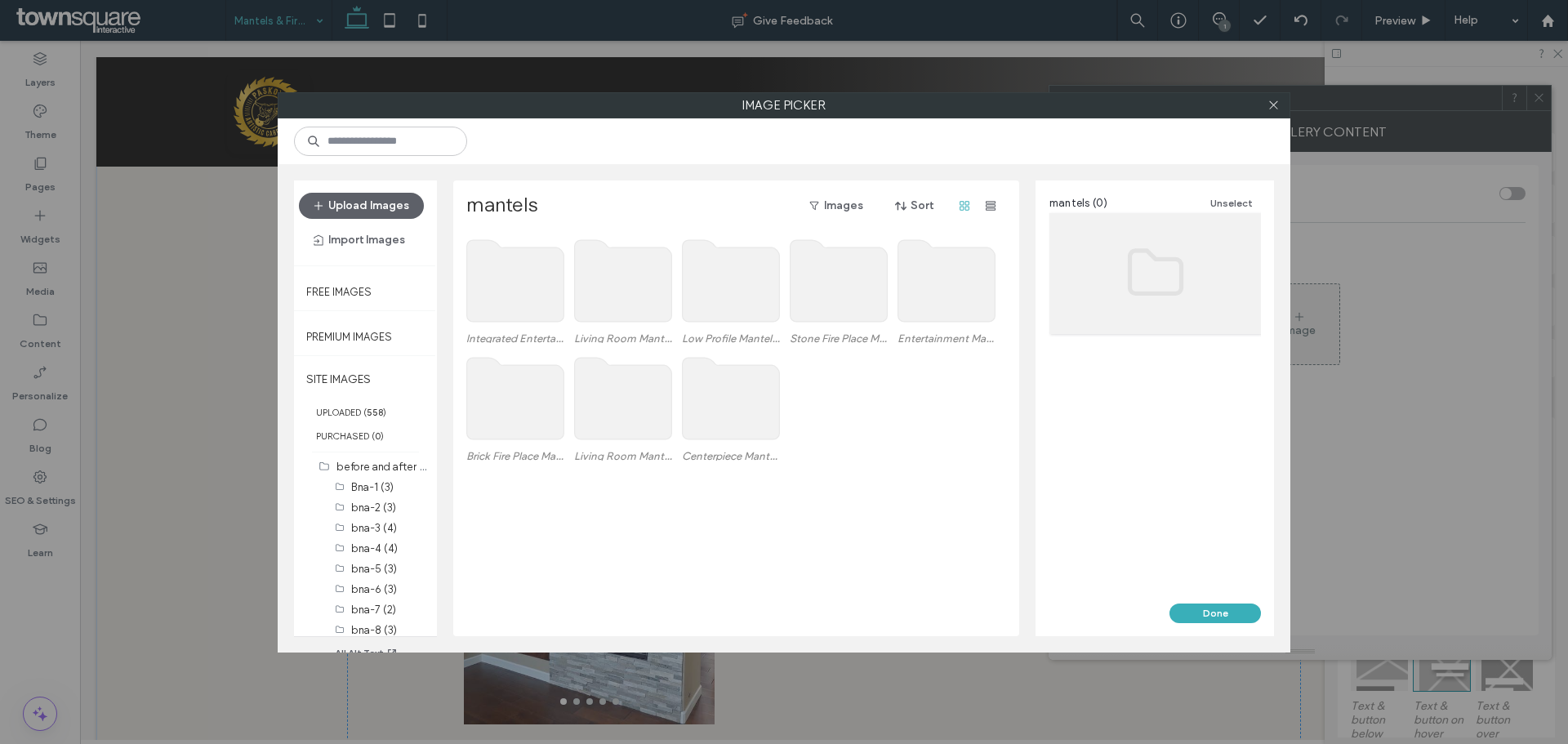click 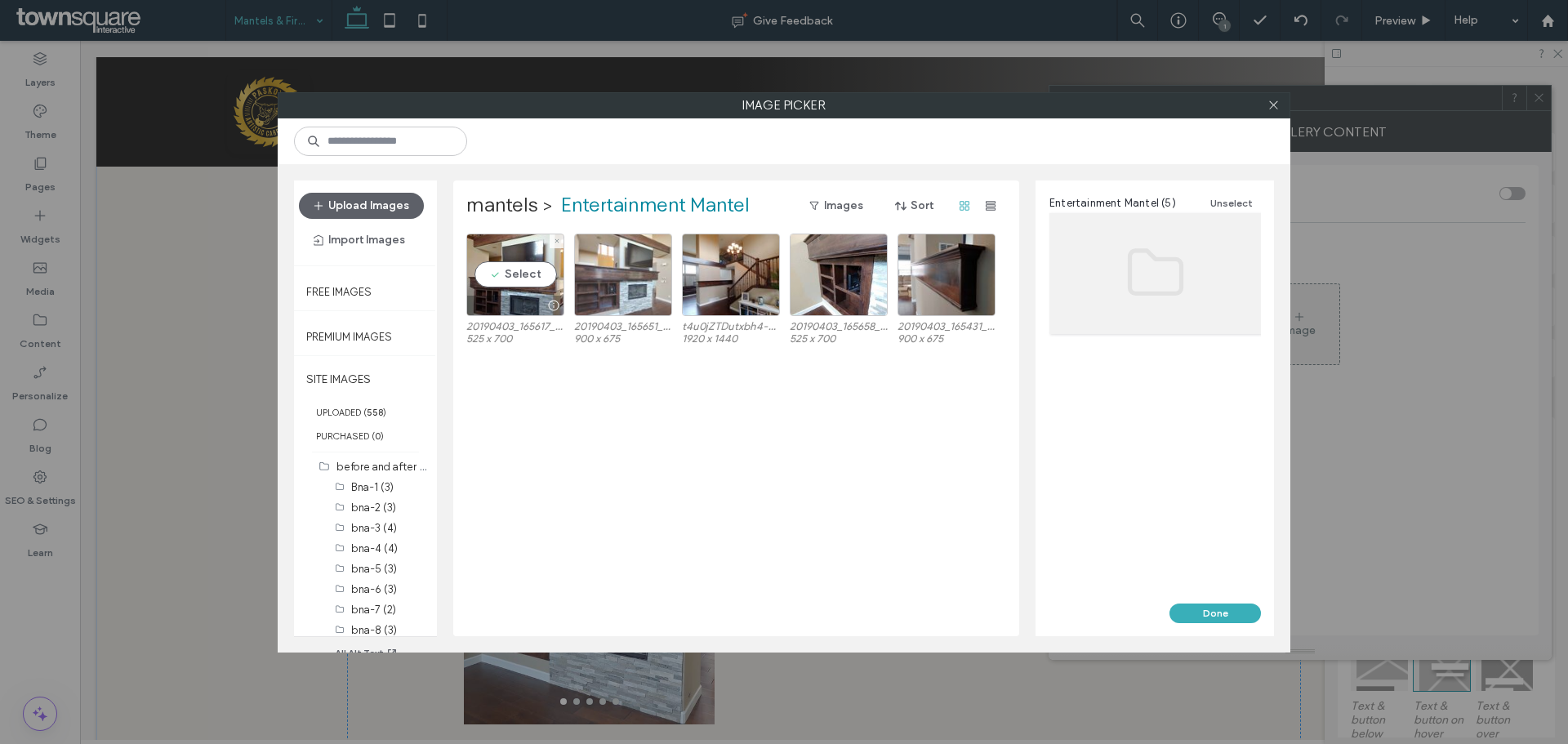 drag, startPoint x: 544, startPoint y: 270, endPoint x: 634, endPoint y: 270, distance: 90 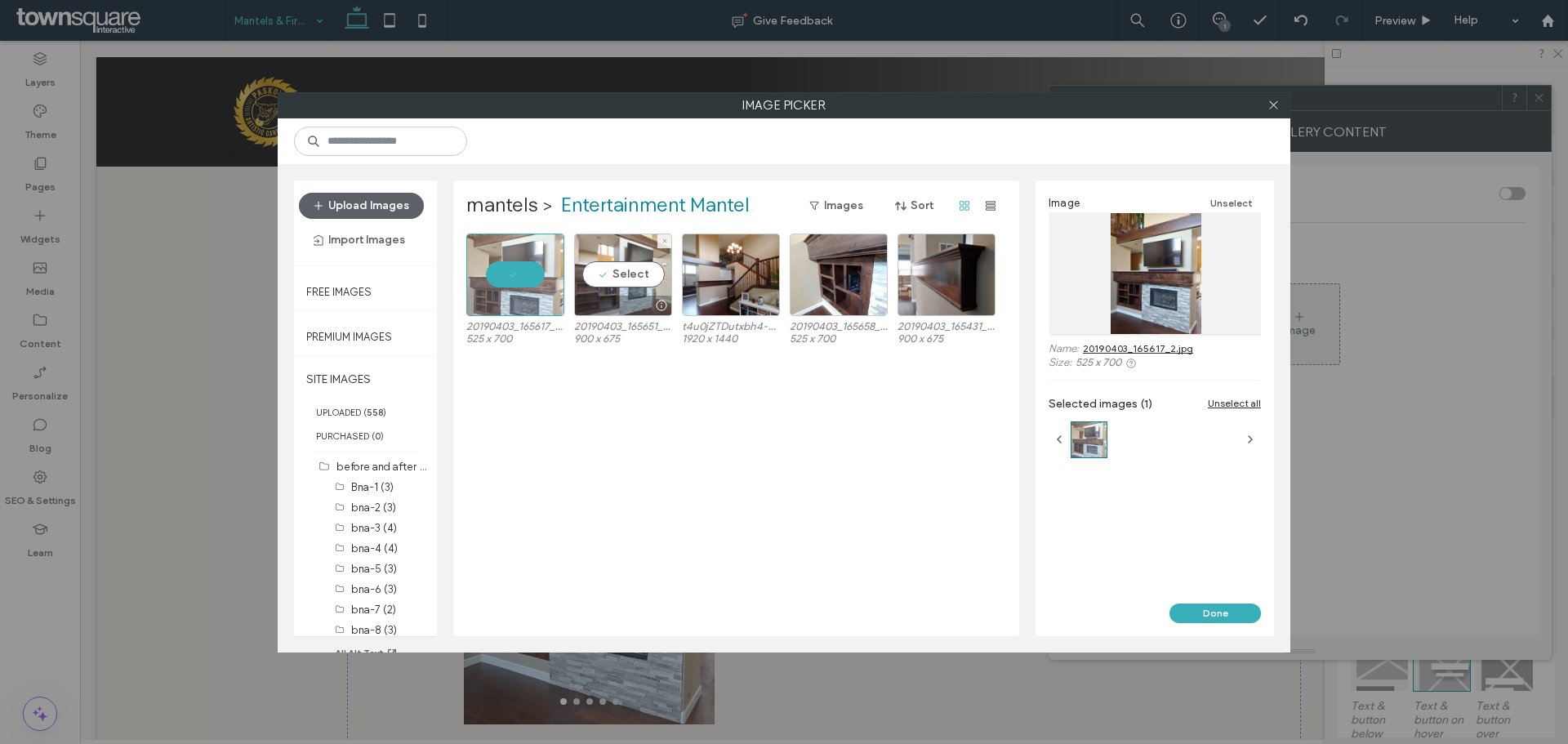 click on "Select" at bounding box center (623, 274) 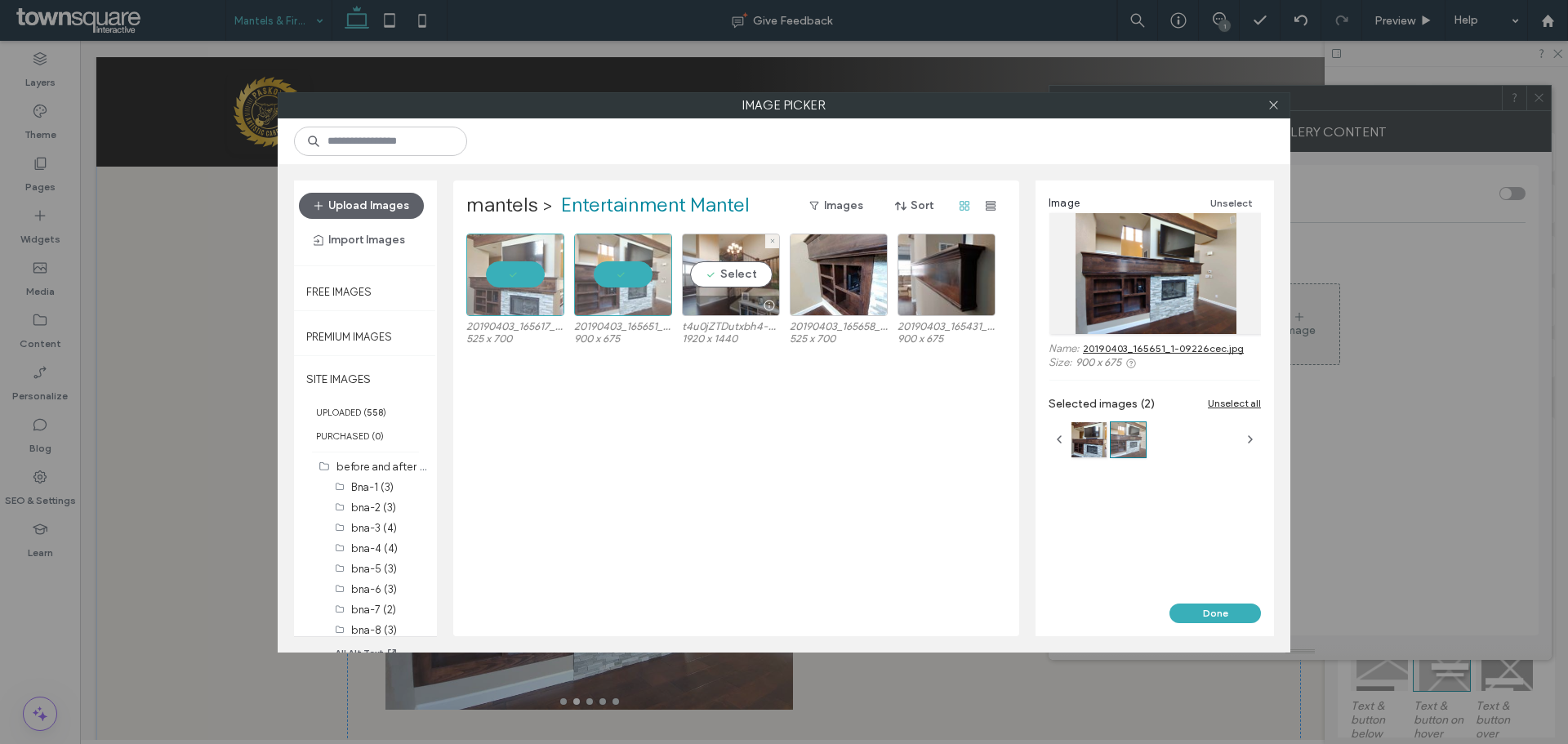 click on "Select" at bounding box center (731, 274) 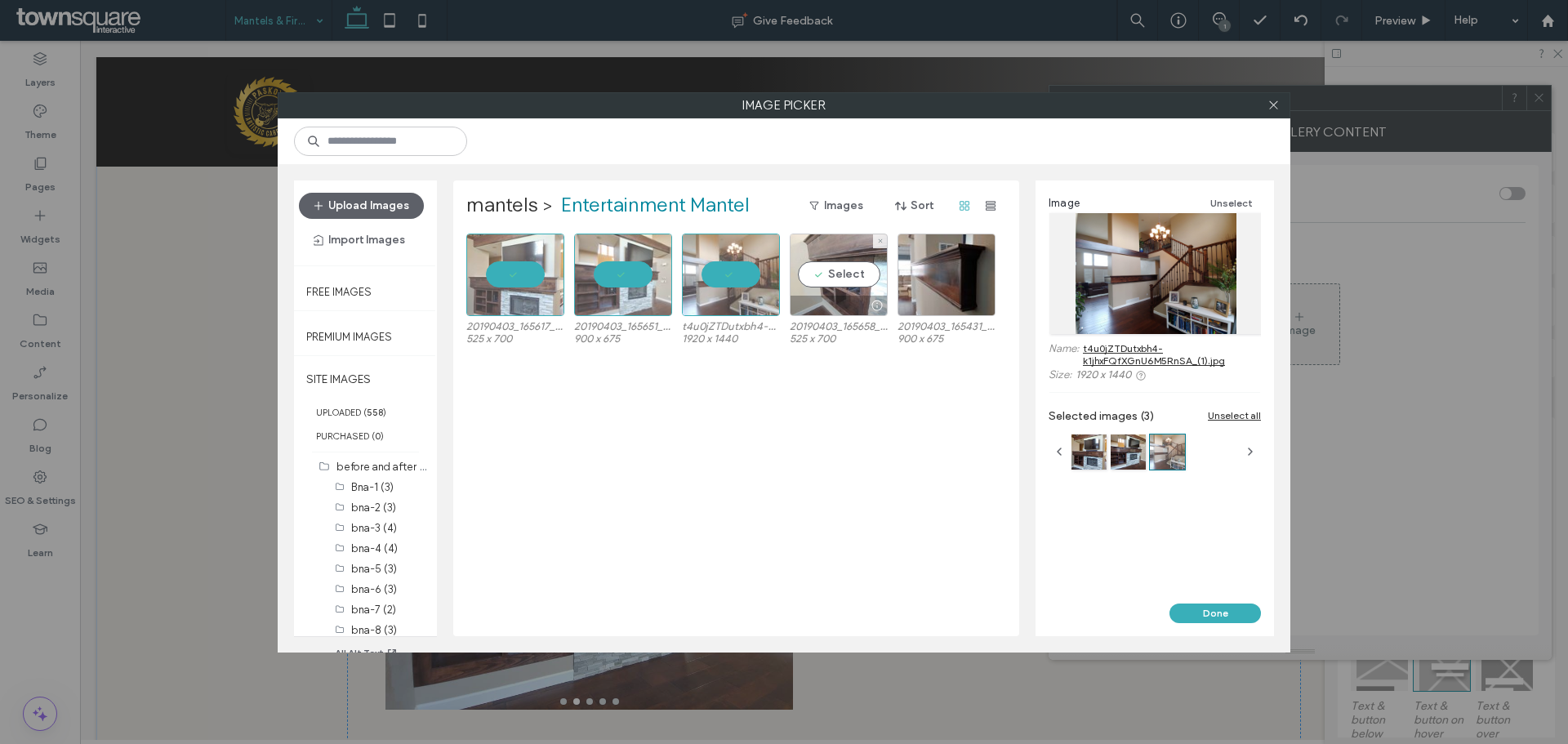 drag, startPoint x: 854, startPoint y: 279, endPoint x: 943, endPoint y: 281, distance: 89.02247 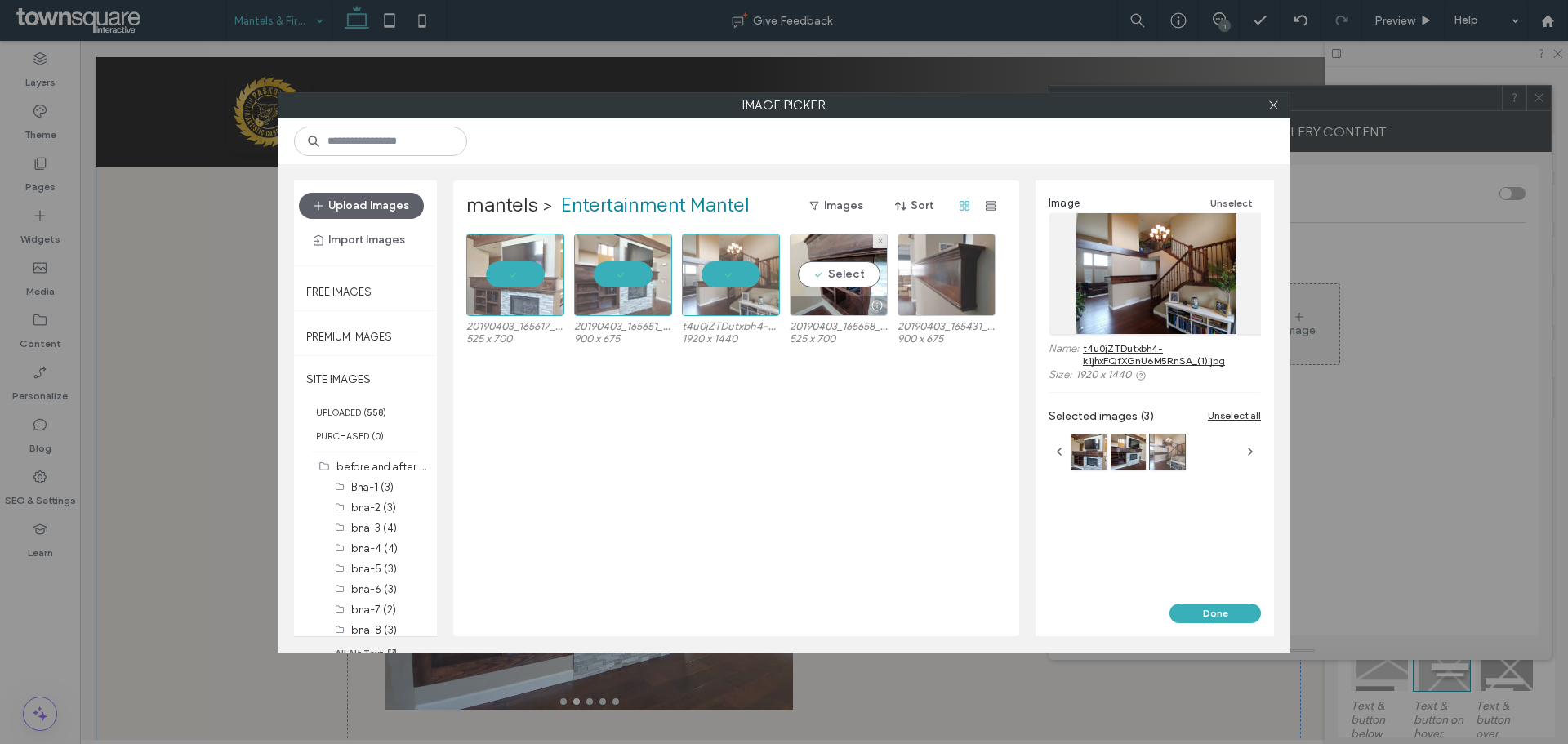 click on "Select" at bounding box center (839, 274) 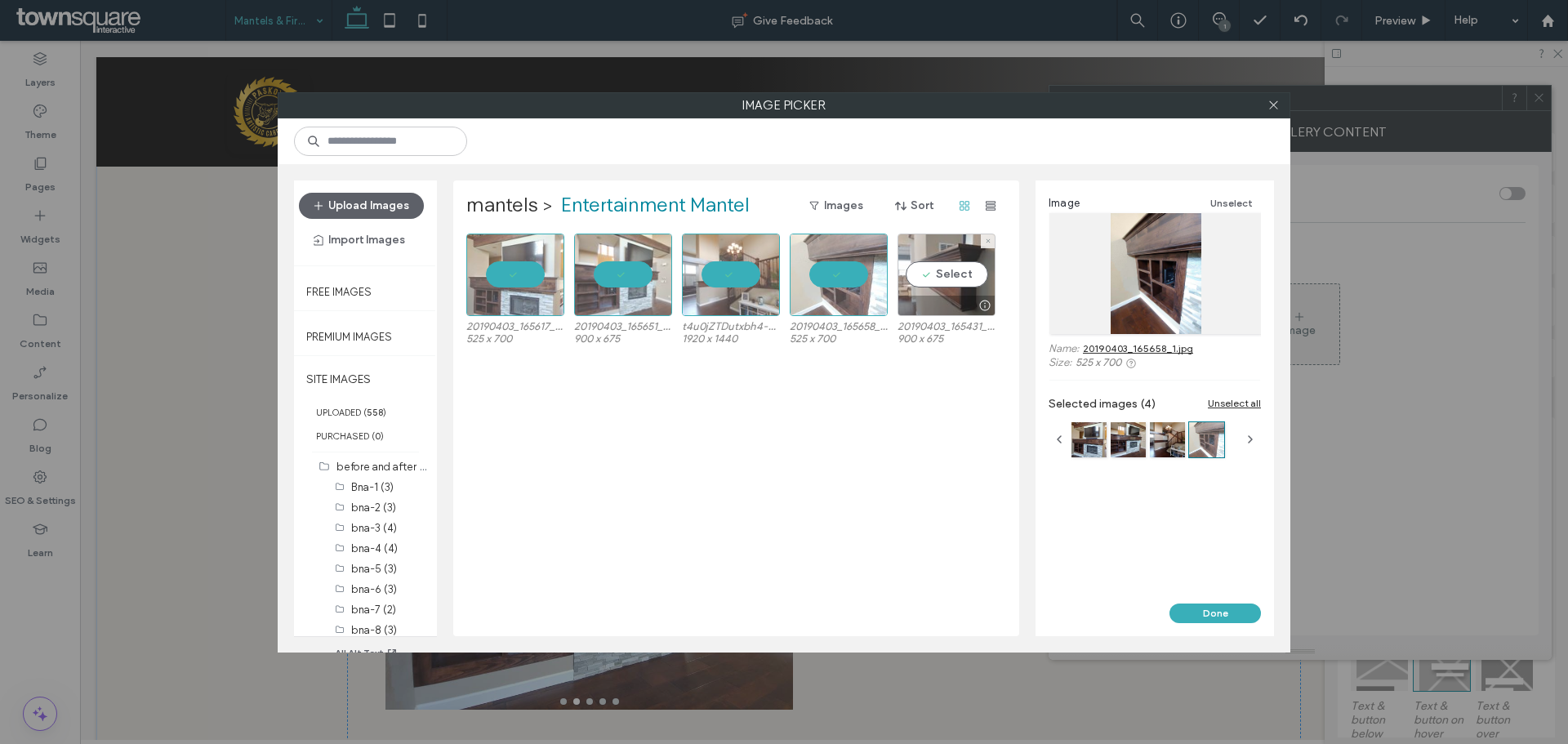 click on "Select" at bounding box center (947, 274) 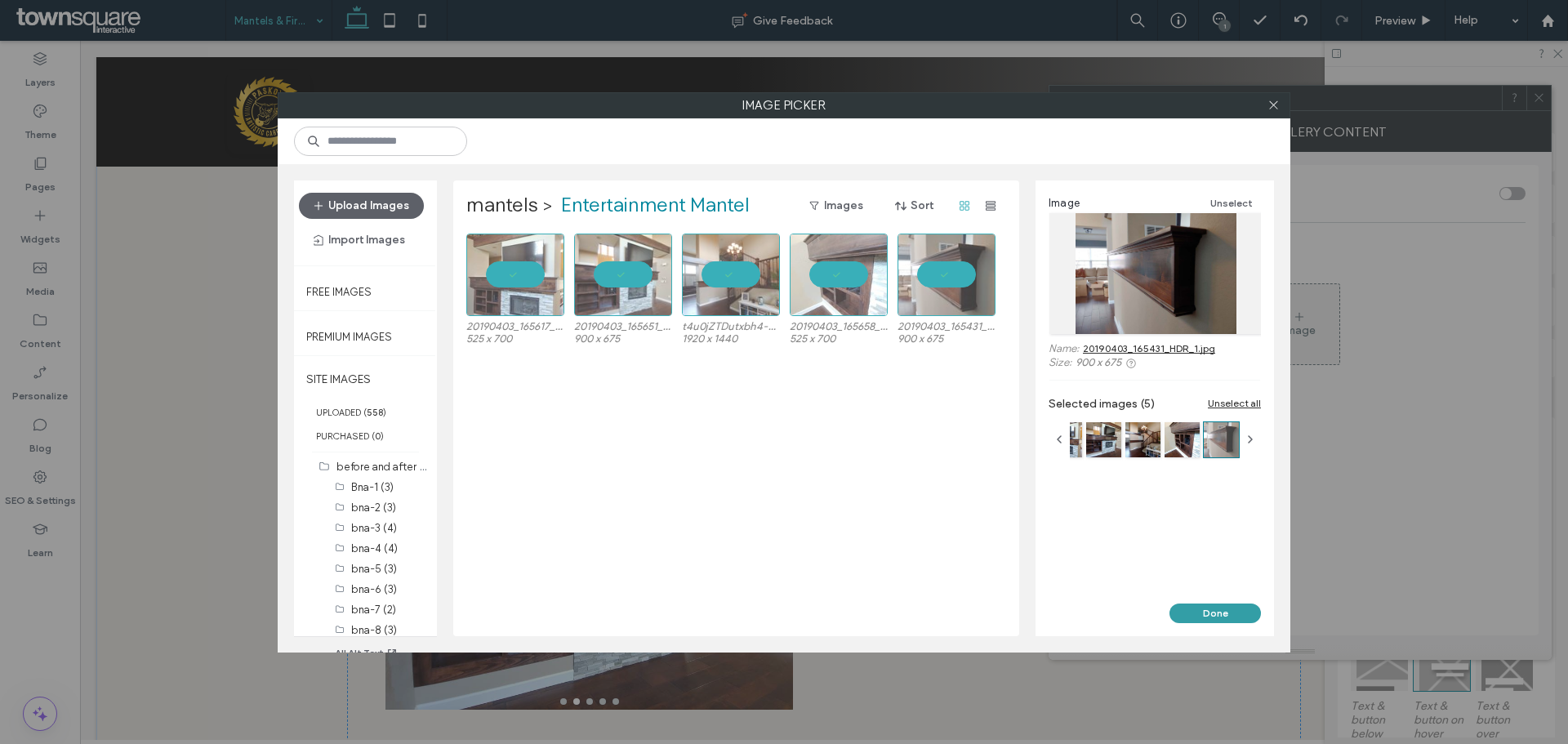 click on "Done" at bounding box center [1215, 613] 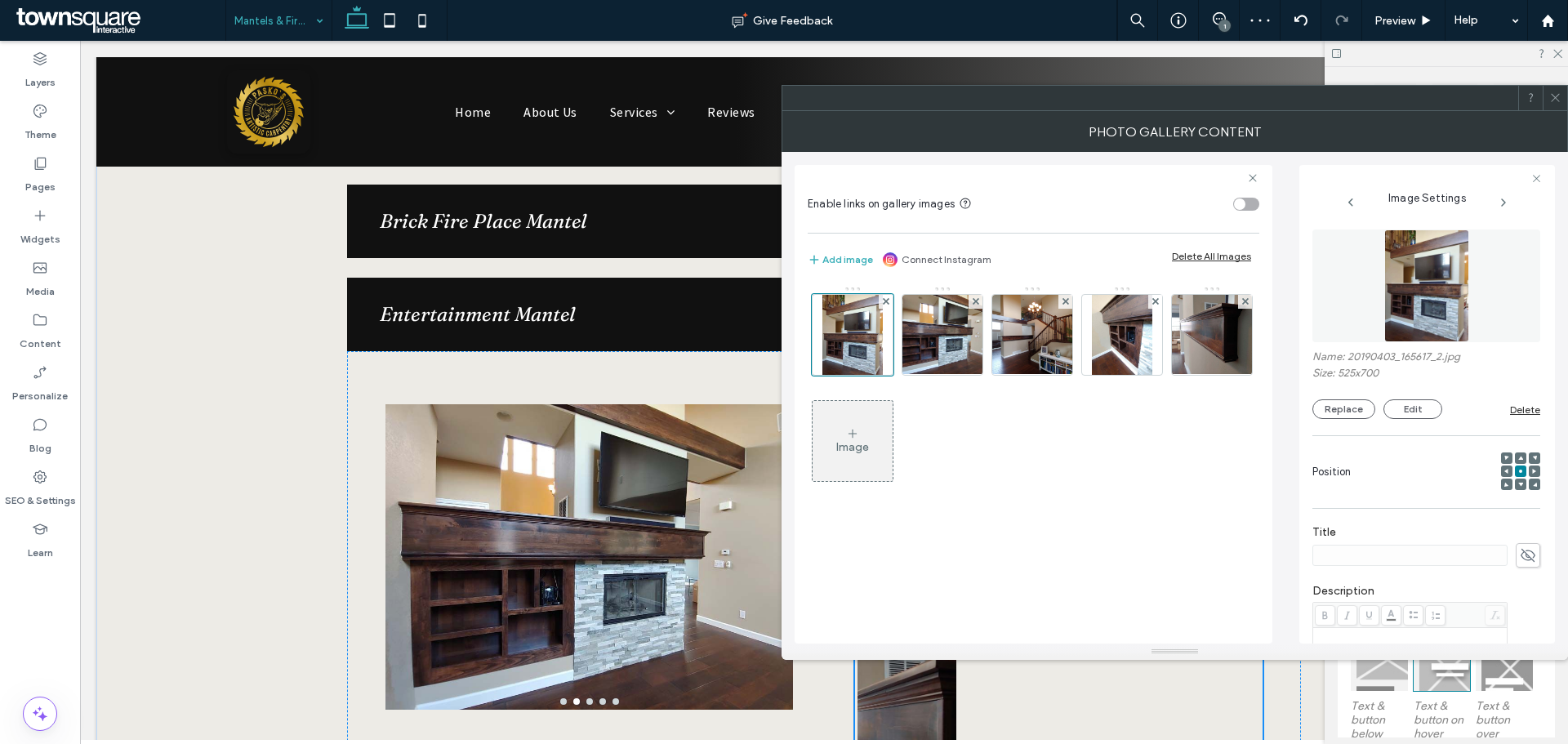 click at bounding box center [1555, 98] 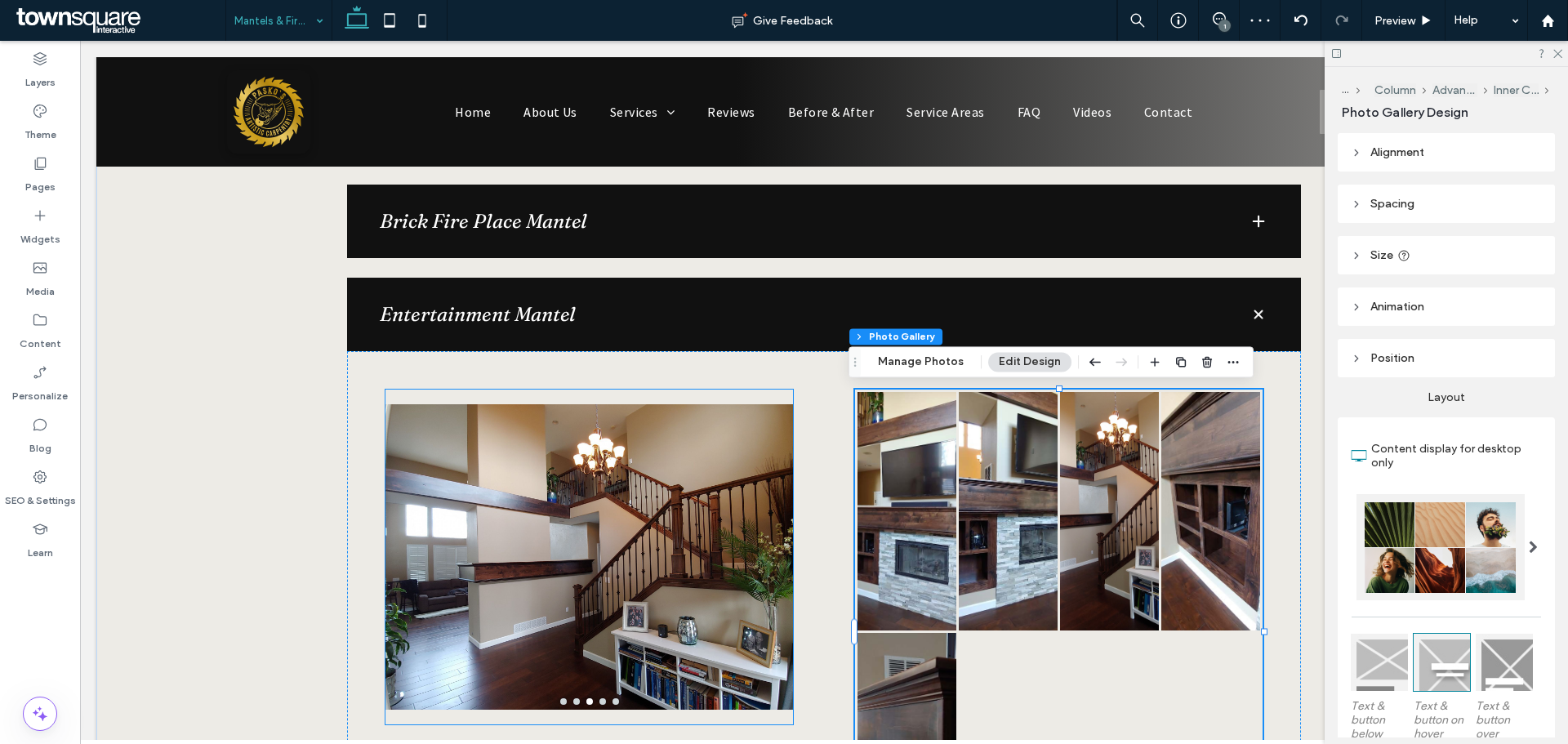 click at bounding box center (590, 557) 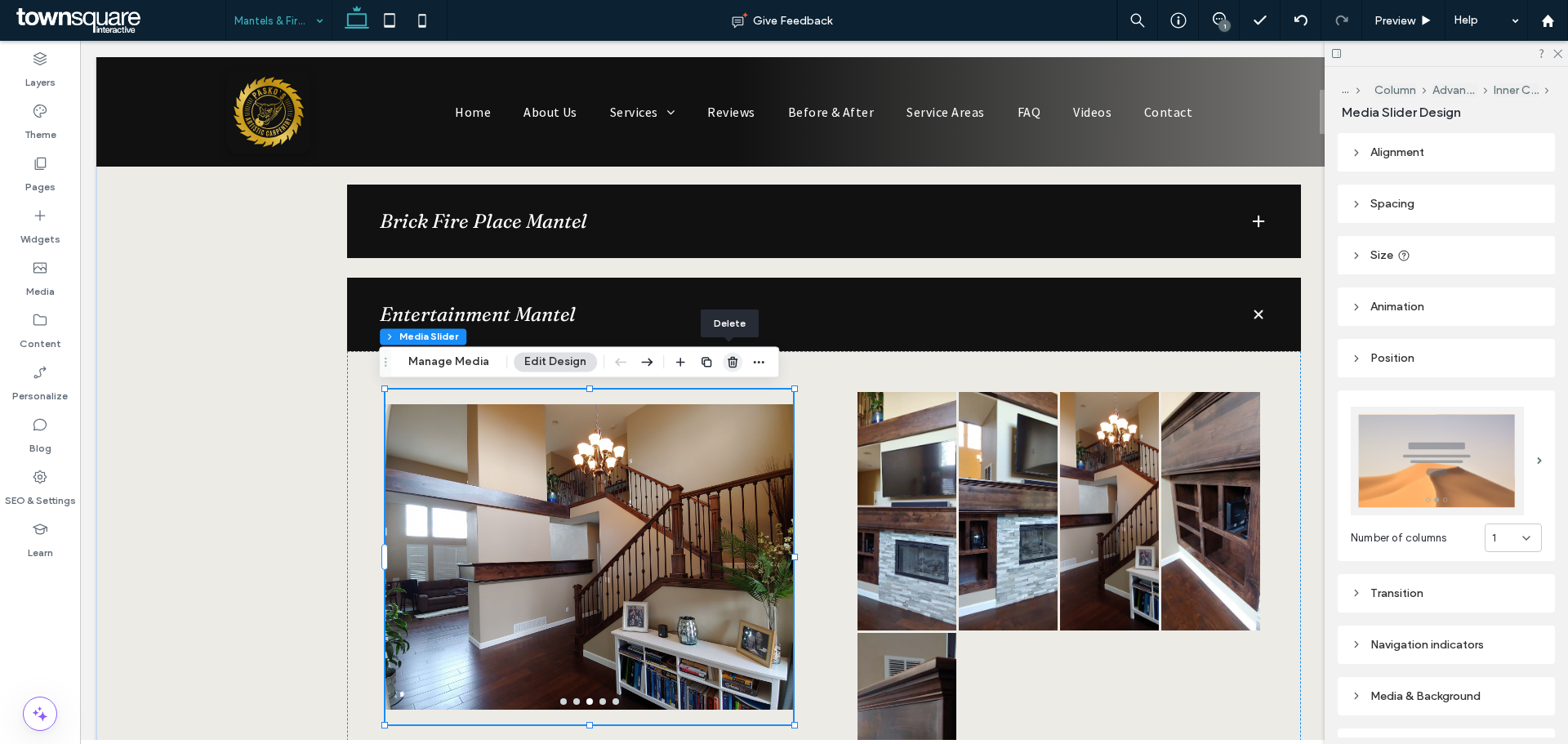click 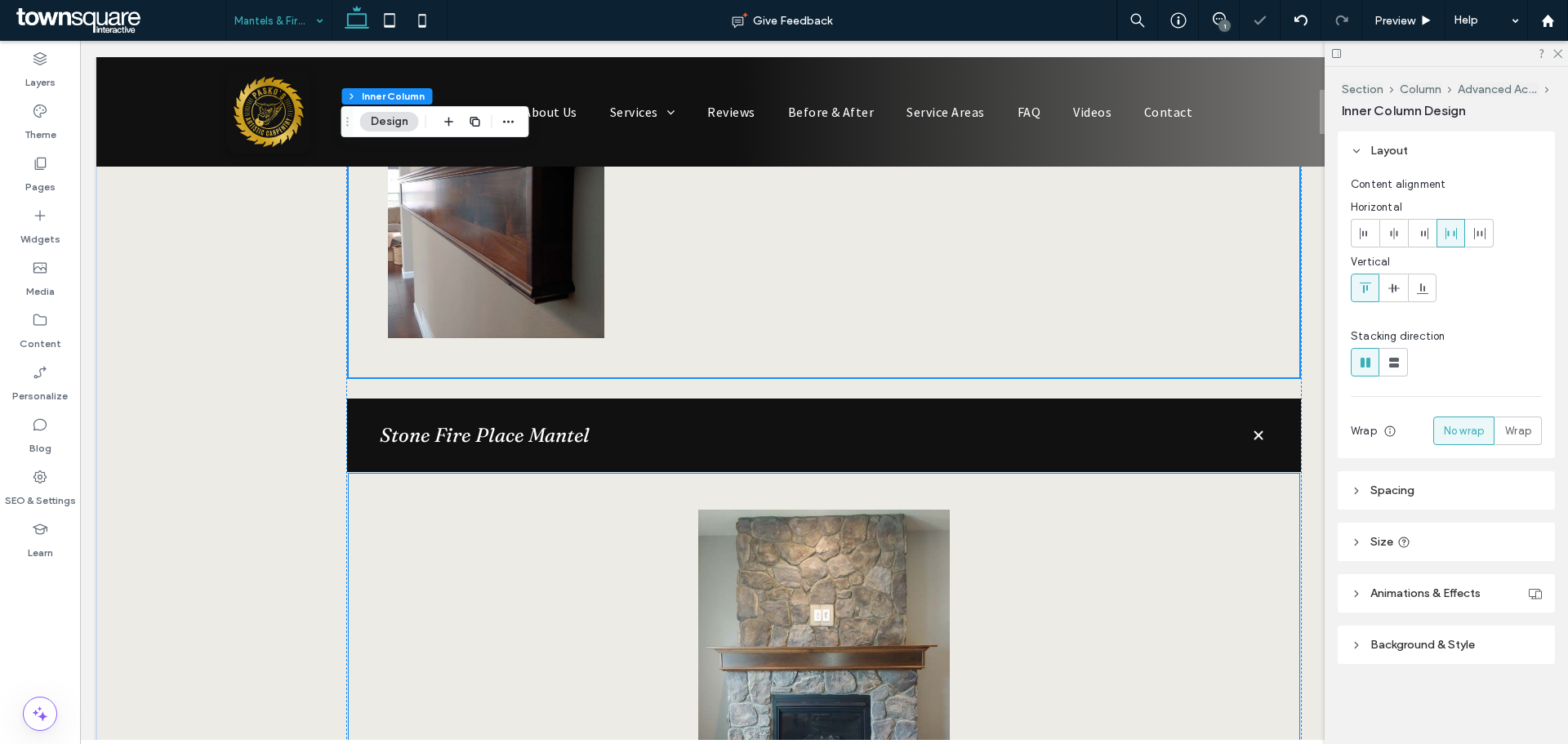 scroll, scrollTop: 1874, scrollLeft: 0, axis: vertical 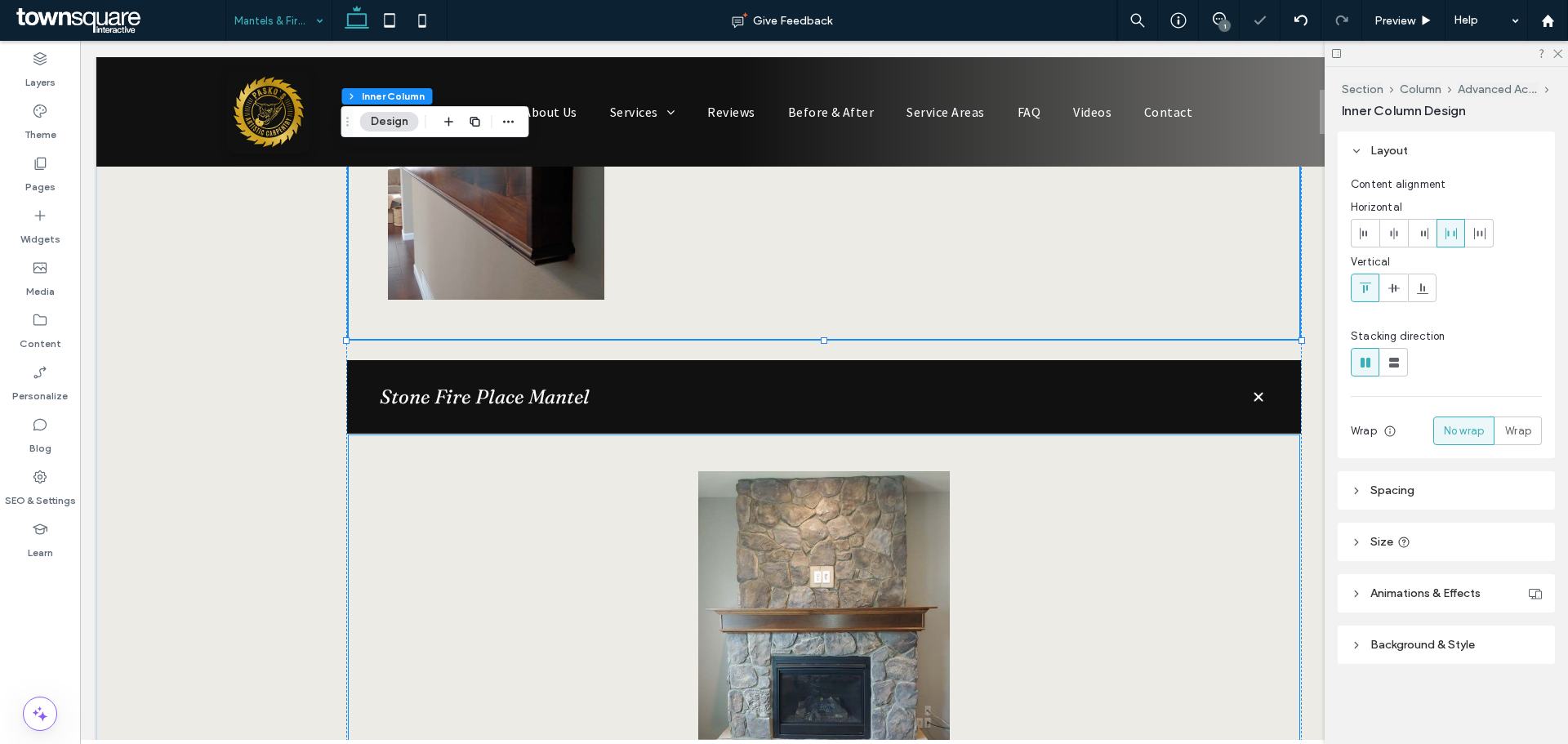 click at bounding box center (824, 648) 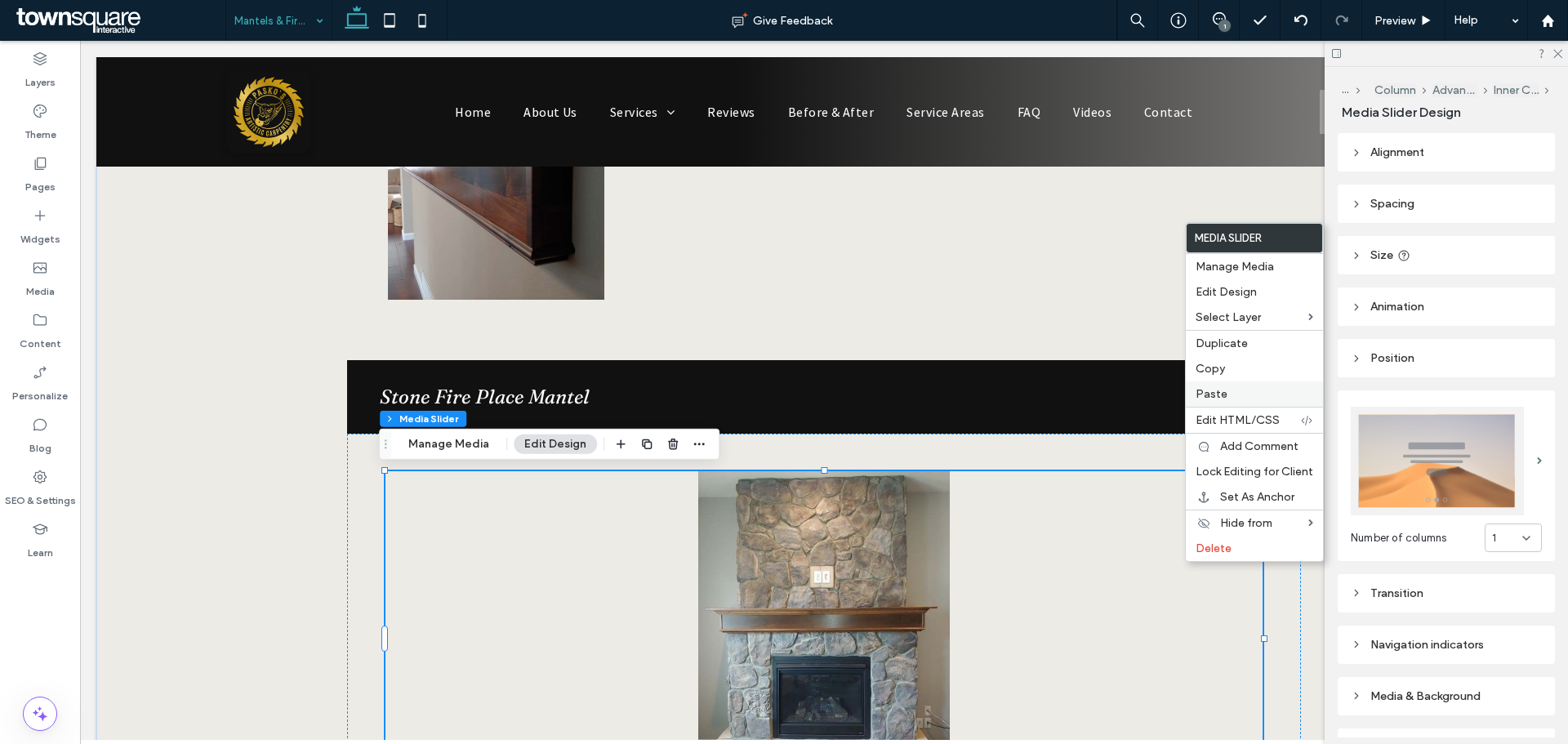 click on "Paste" at bounding box center [1254, 394] 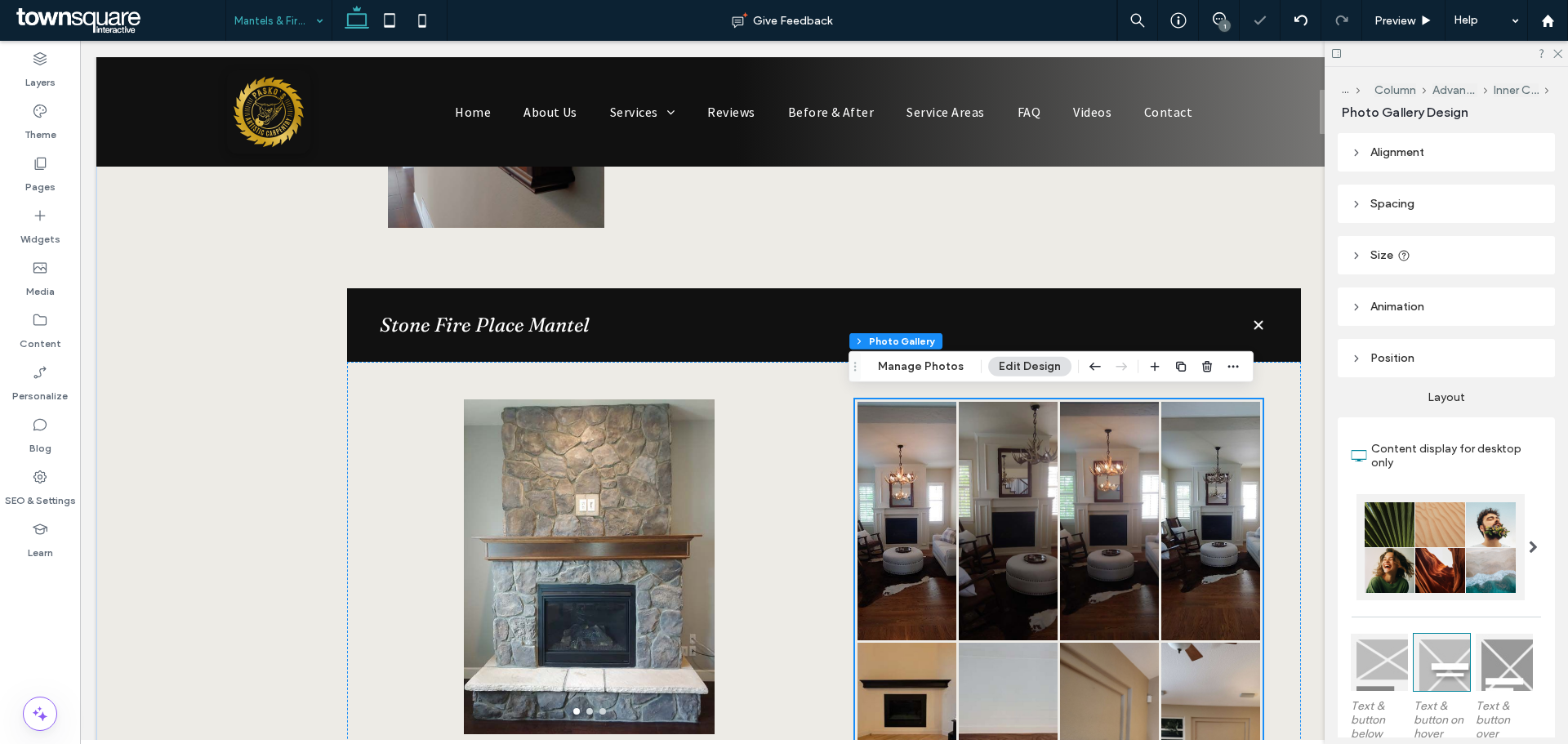 scroll, scrollTop: 1956, scrollLeft: 0, axis: vertical 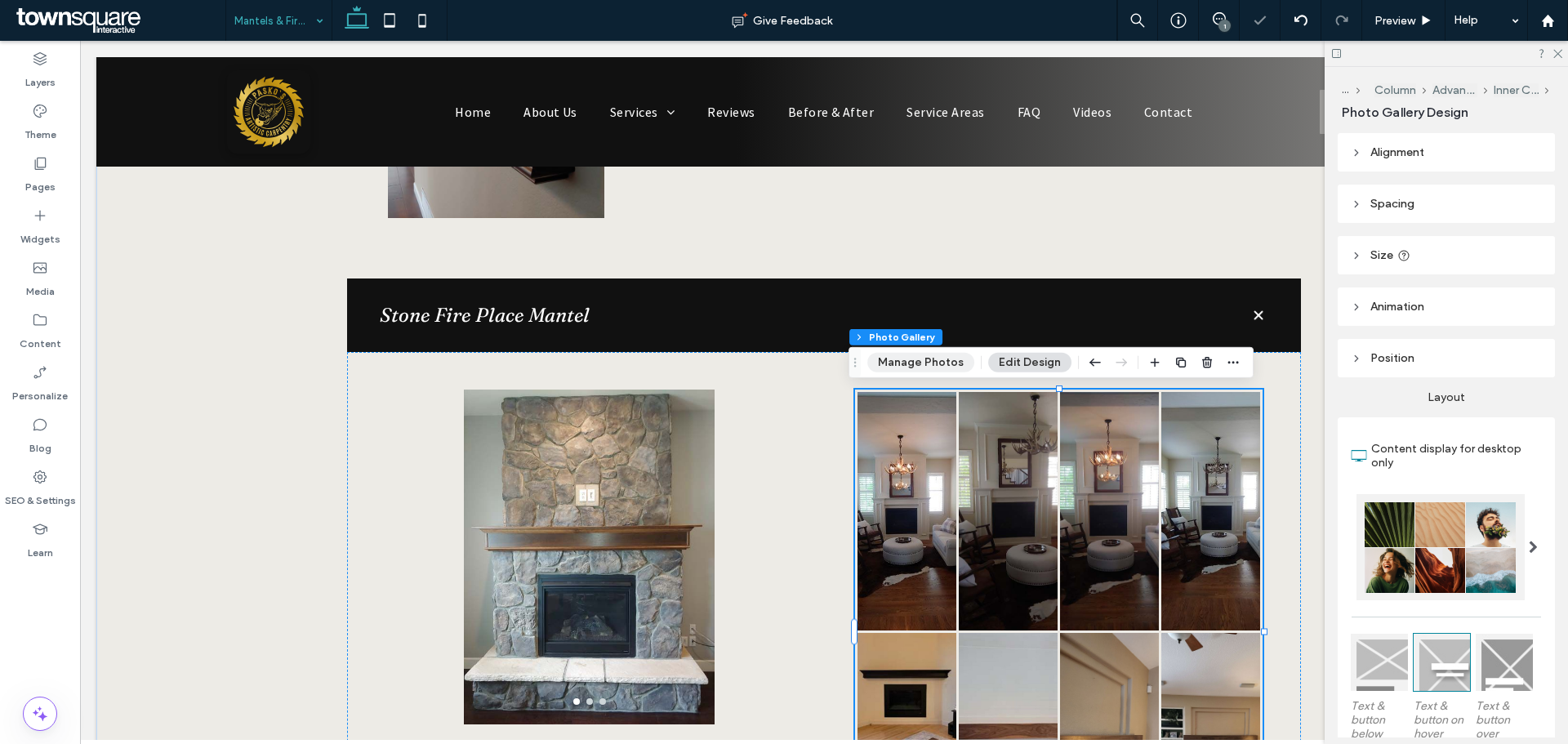 click on "Manage Photos" at bounding box center [920, 363] 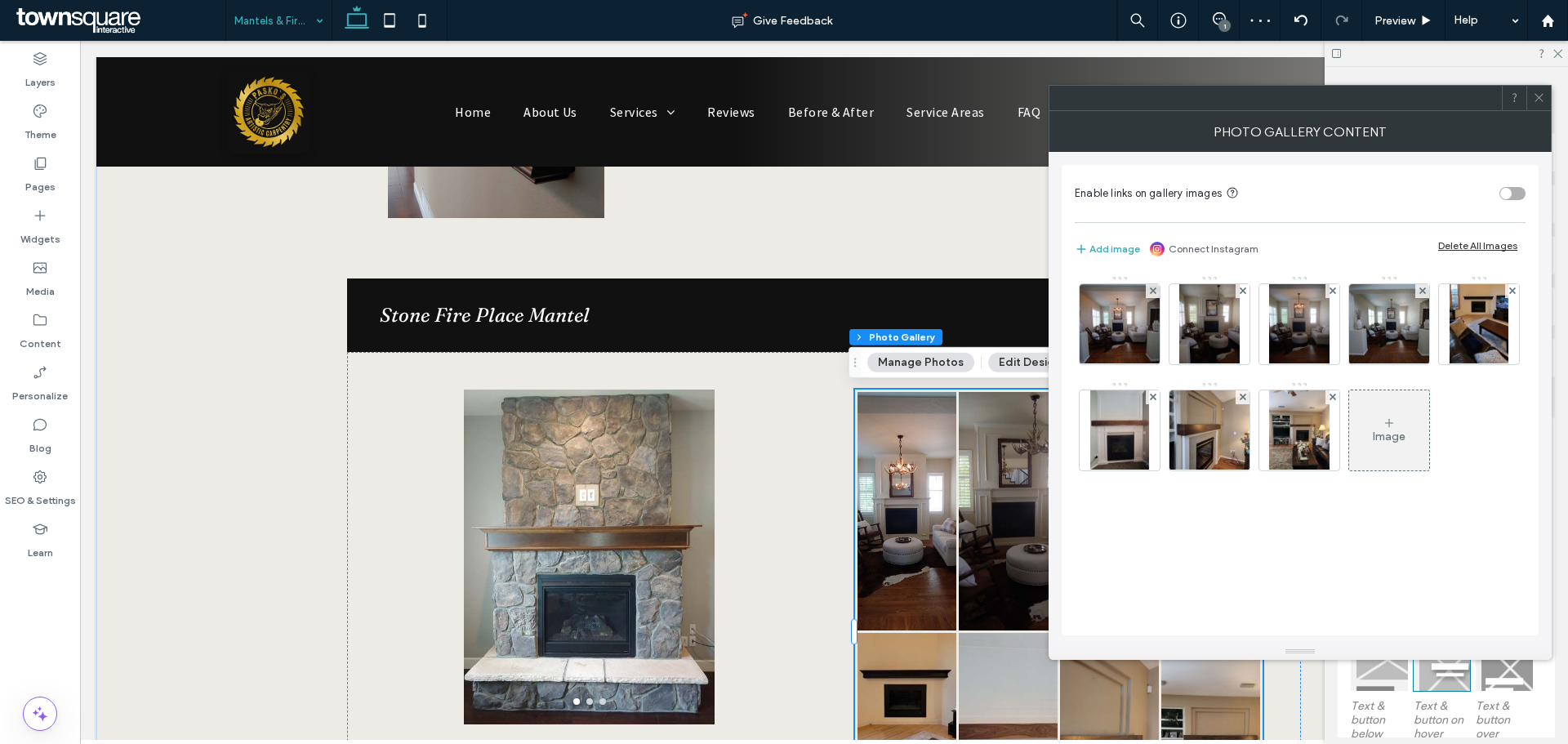 click on "Delete All Images" at bounding box center (1477, 245) 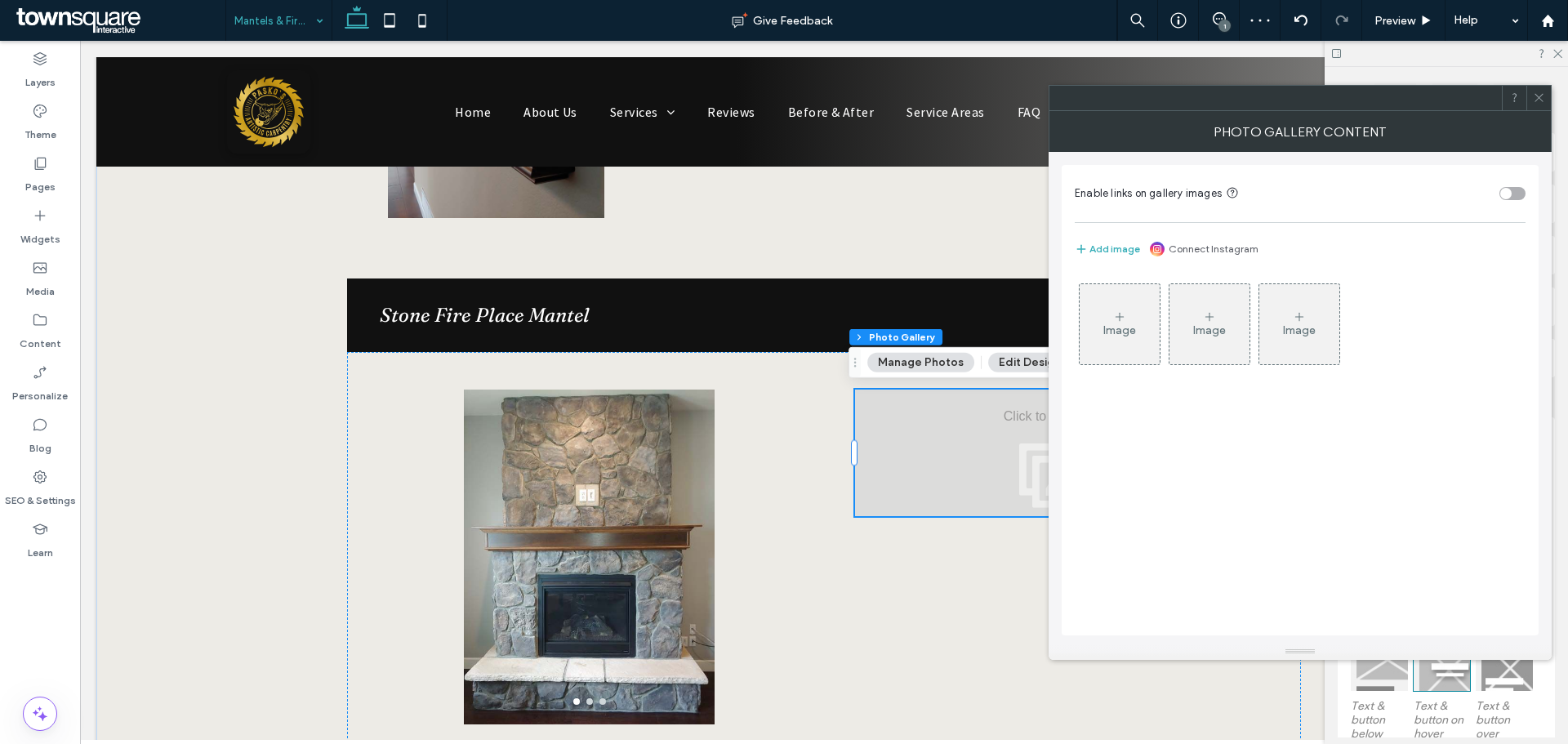 click on "Image" at bounding box center [1120, 330] 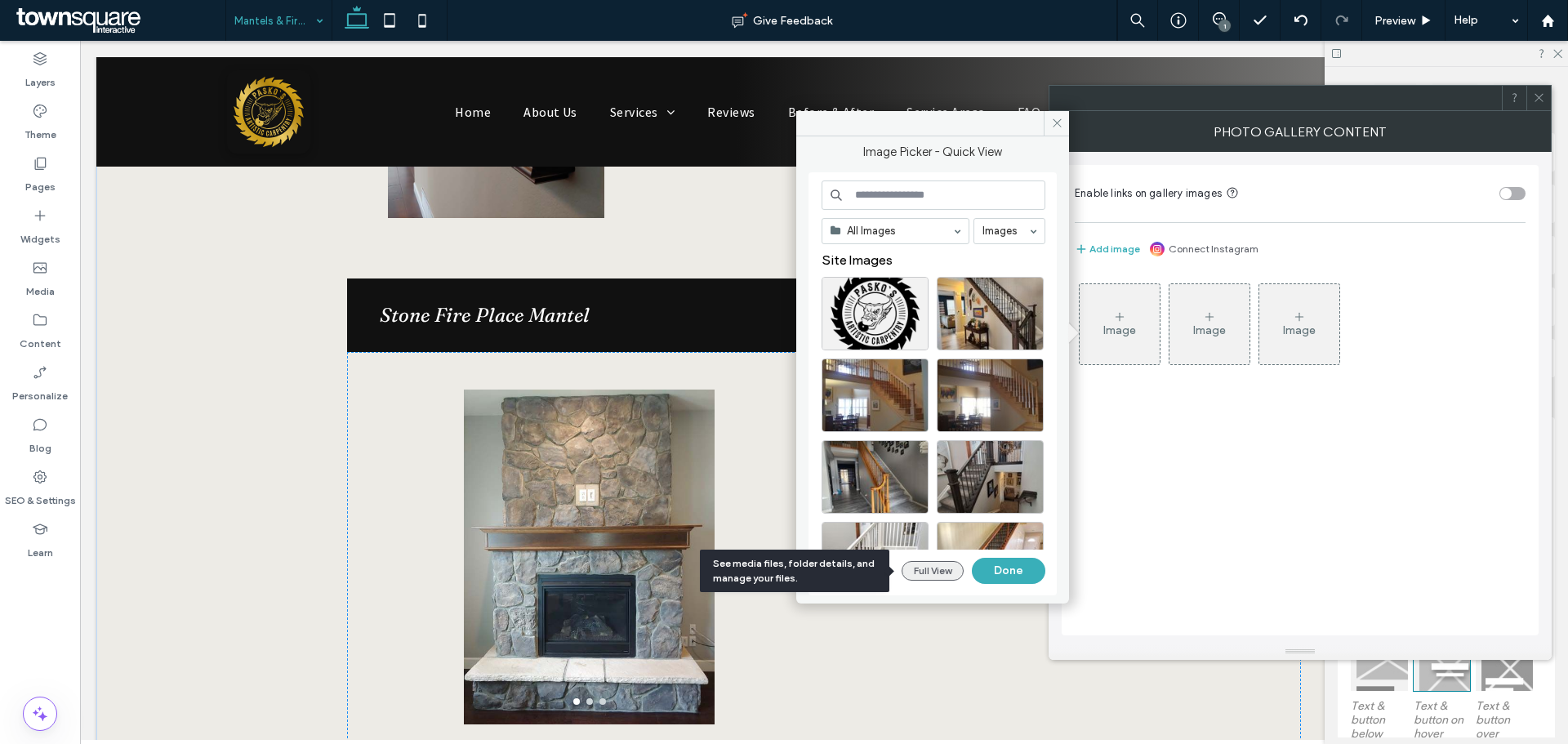 click on "Full View" at bounding box center [933, 571] 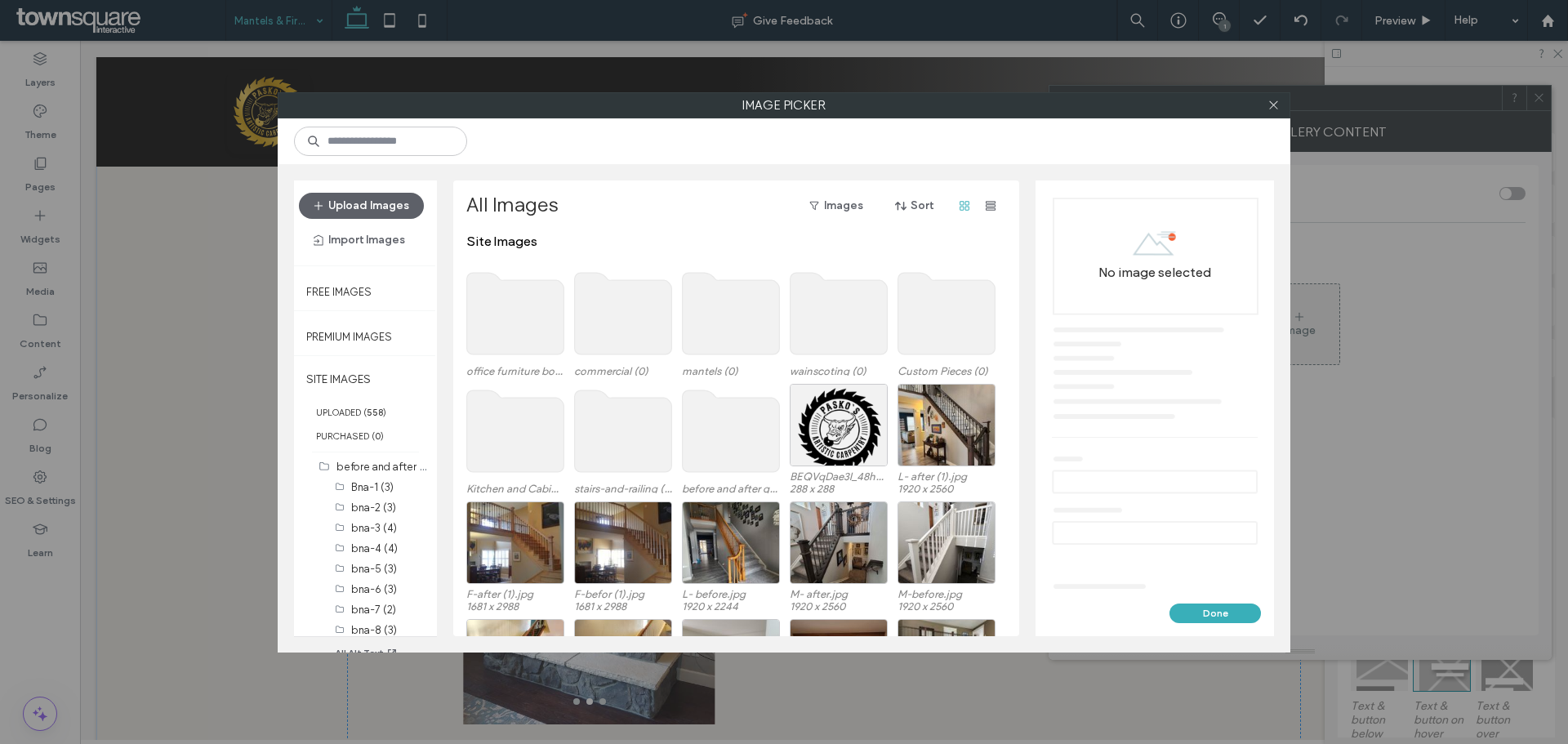 click 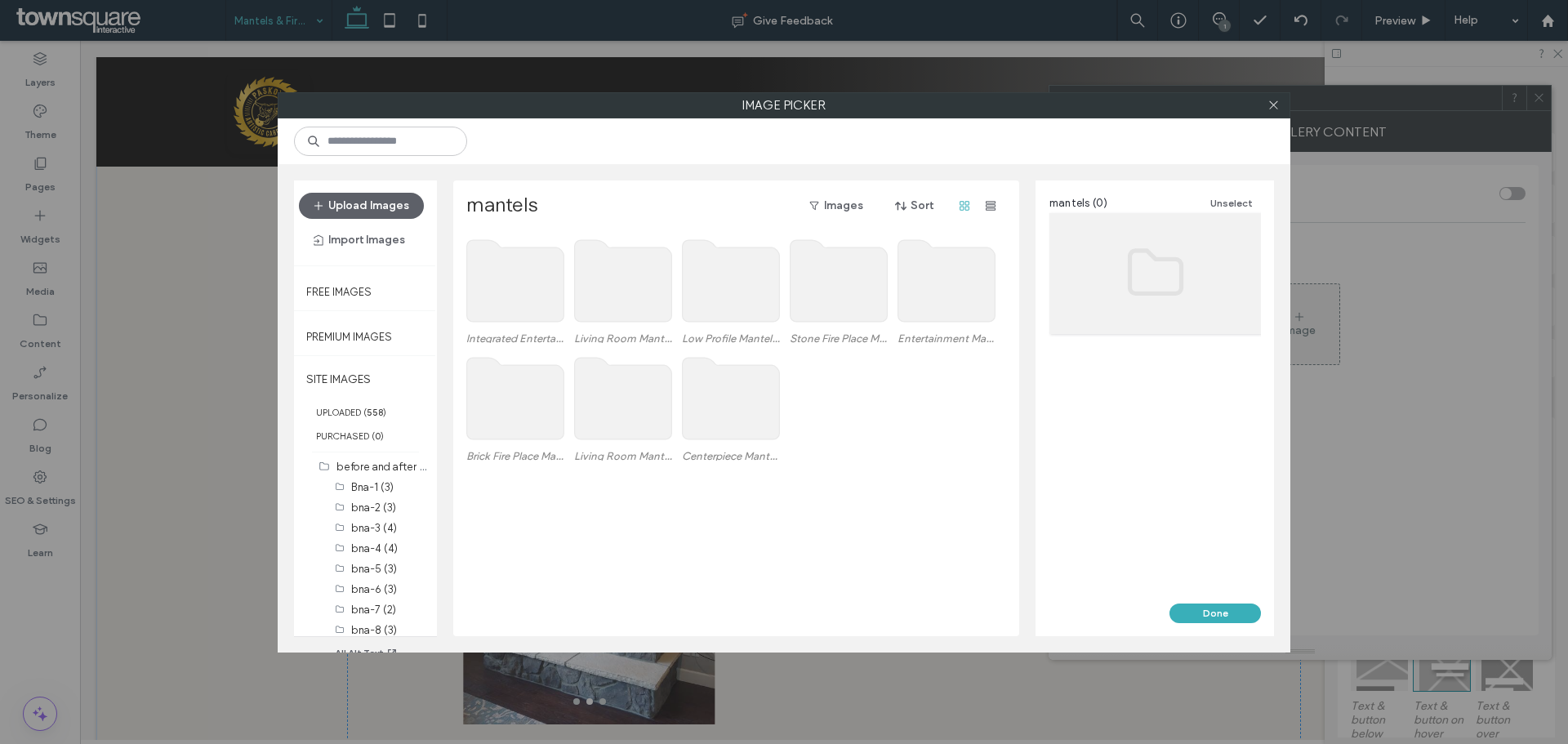 click 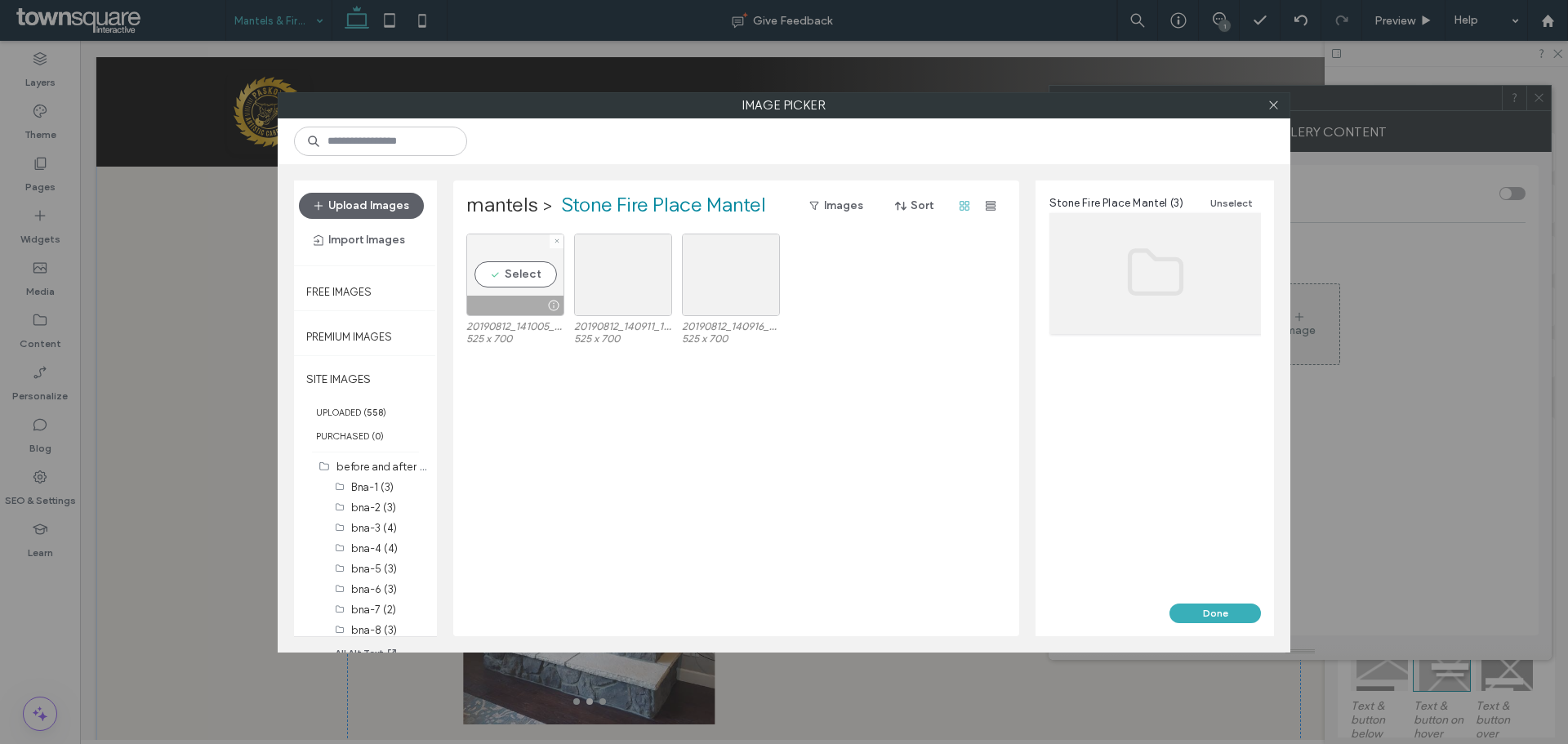 click on "Select" at bounding box center (515, 274) 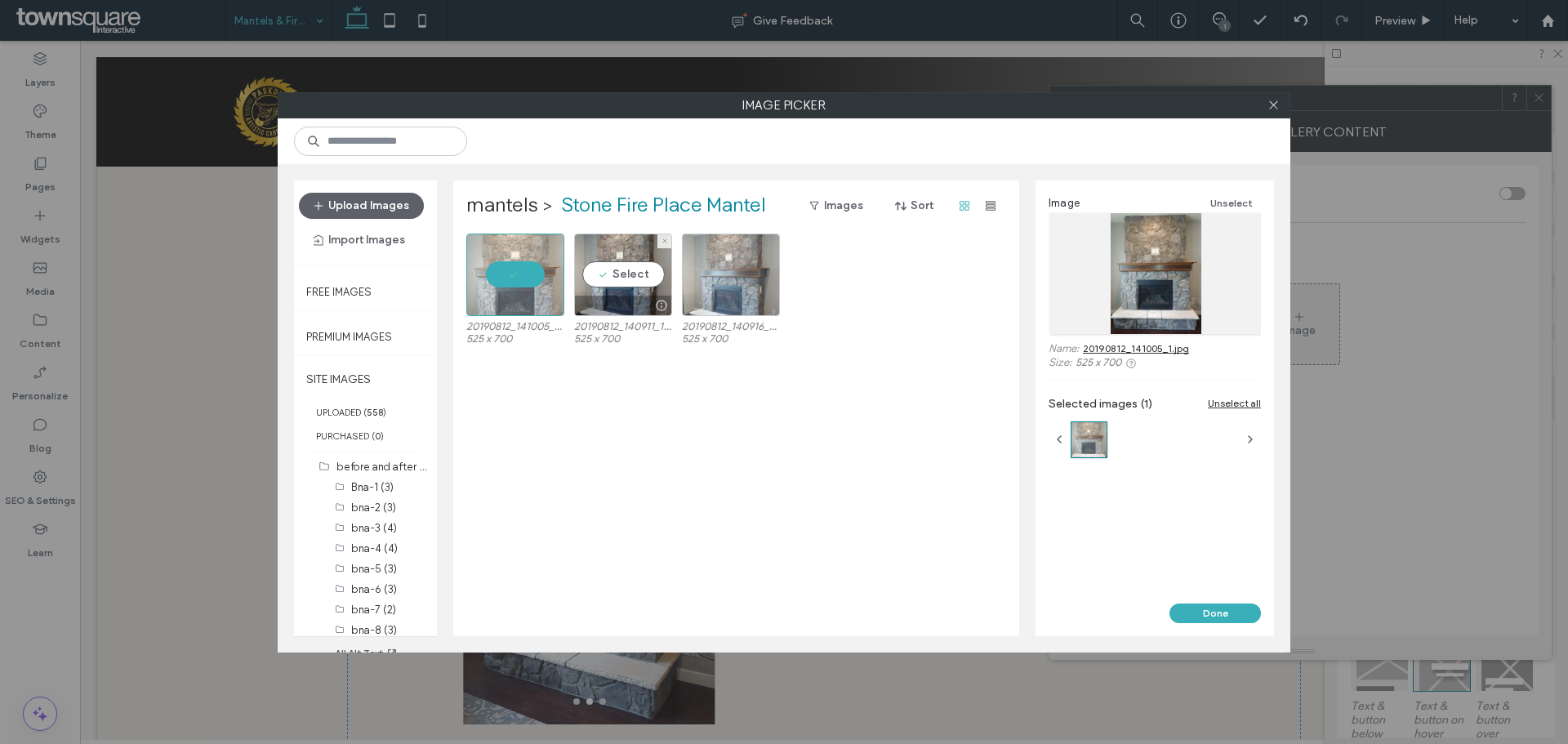 drag, startPoint x: 622, startPoint y: 285, endPoint x: 706, endPoint y: 283, distance: 84.02381 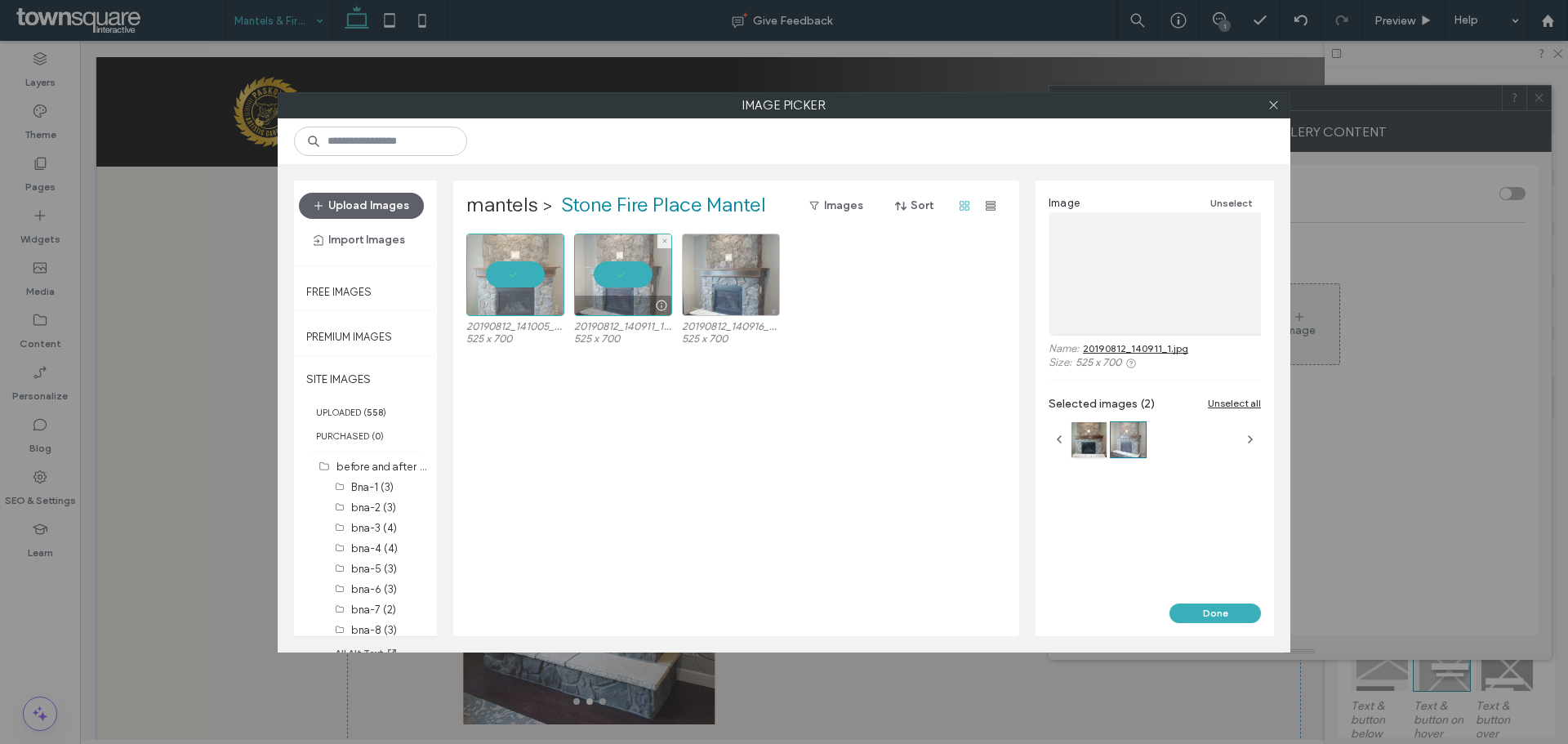 click at bounding box center (731, 274) 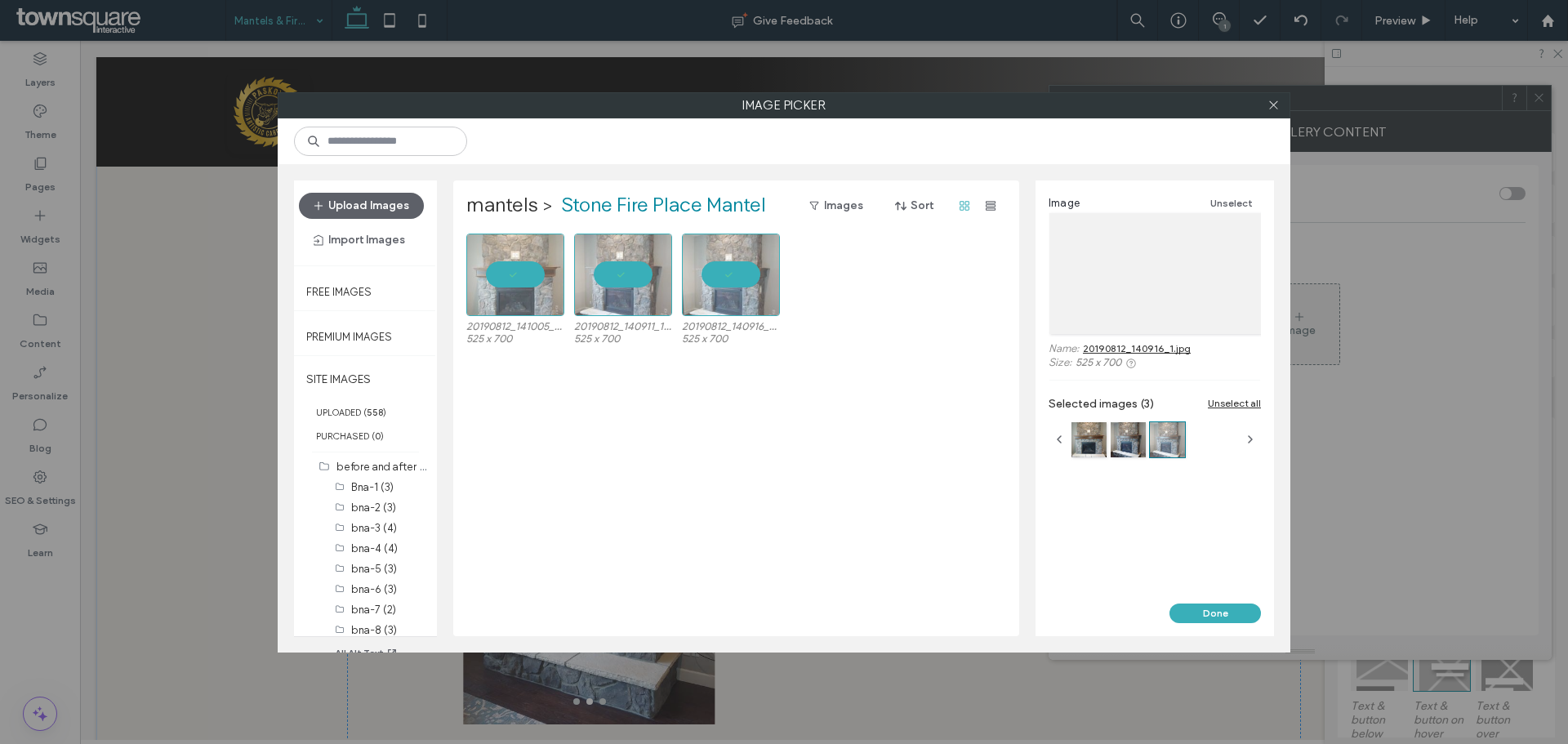 click on "Done" at bounding box center (1155, 620) 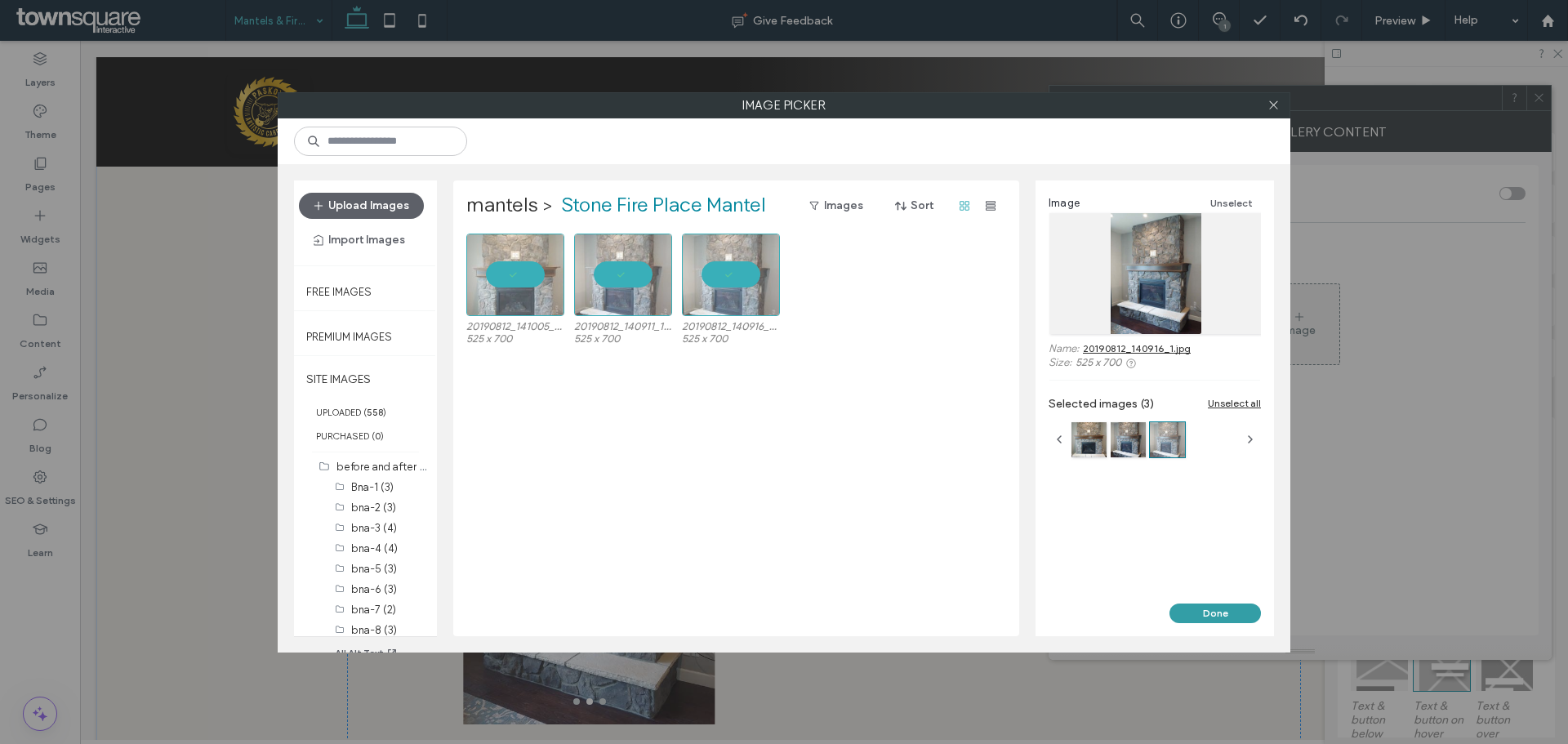 click on "Done" at bounding box center (1215, 613) 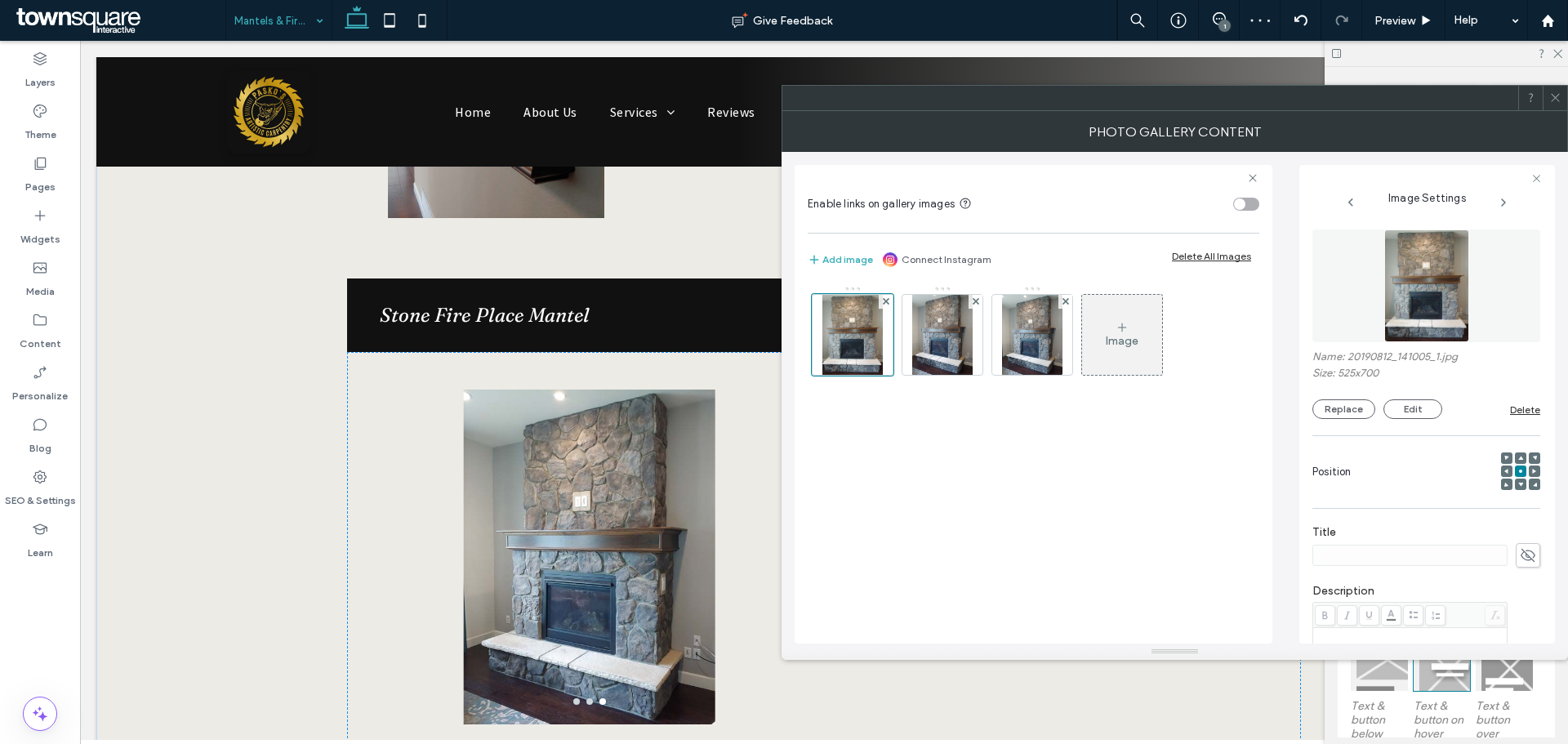 click 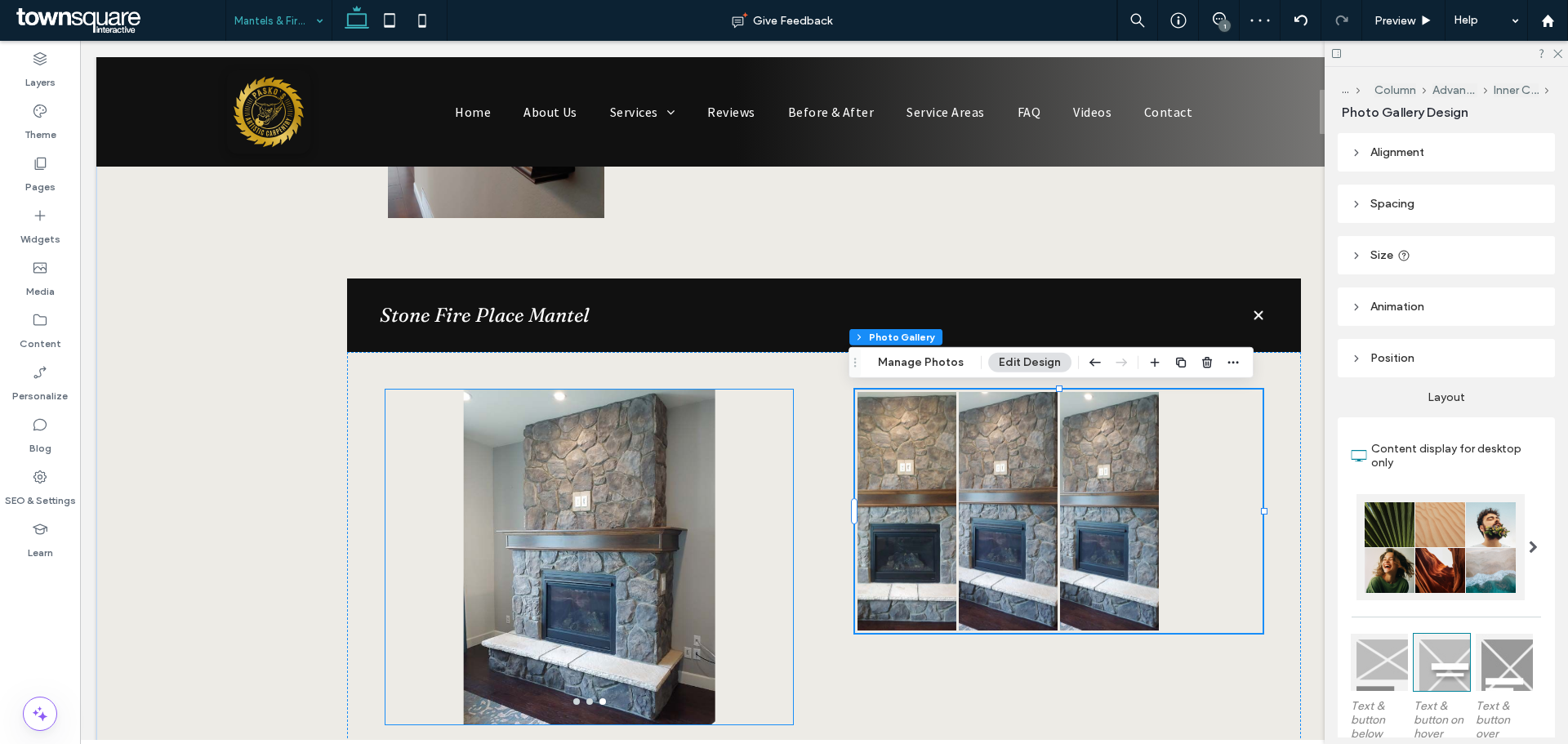 click at bounding box center (590, 557) 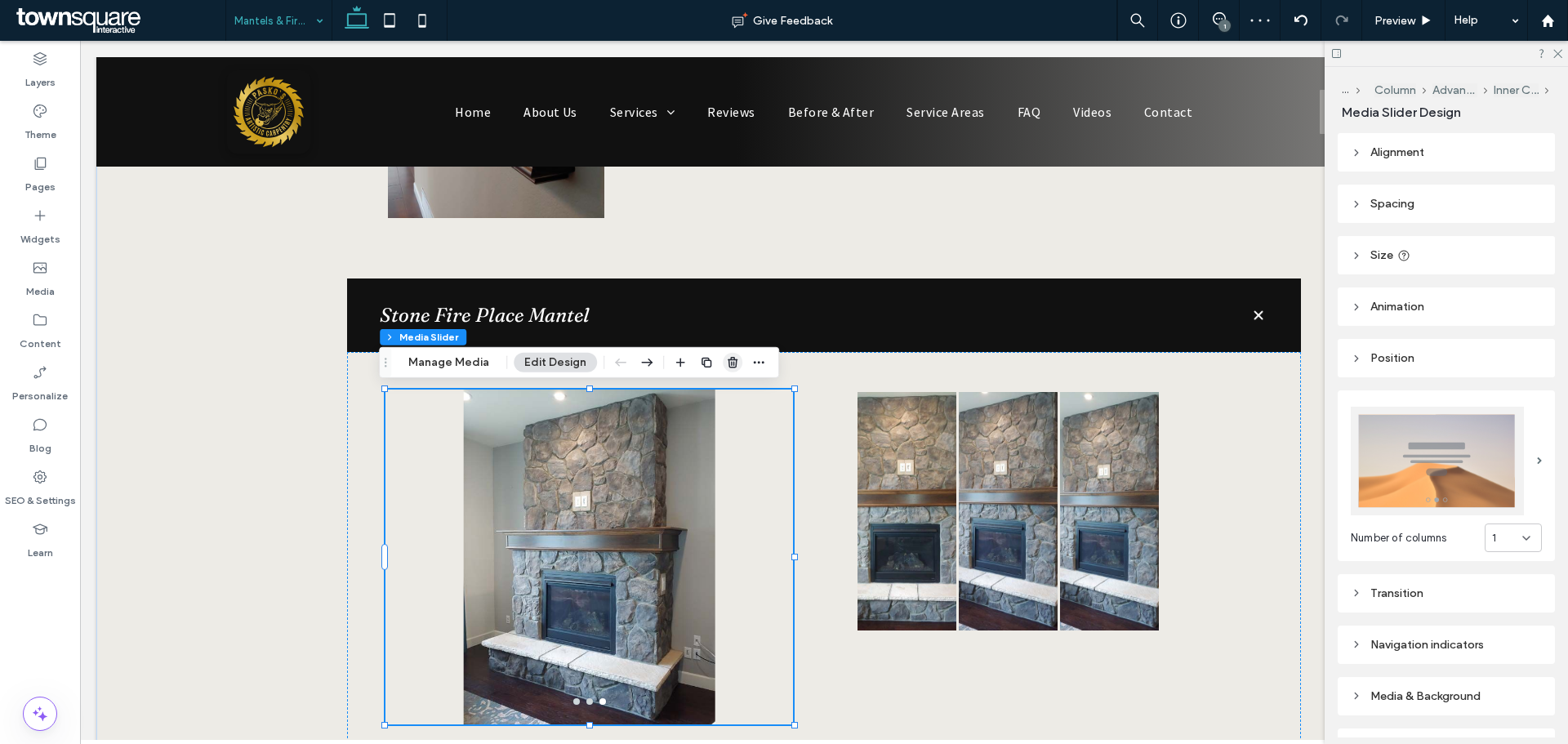 click 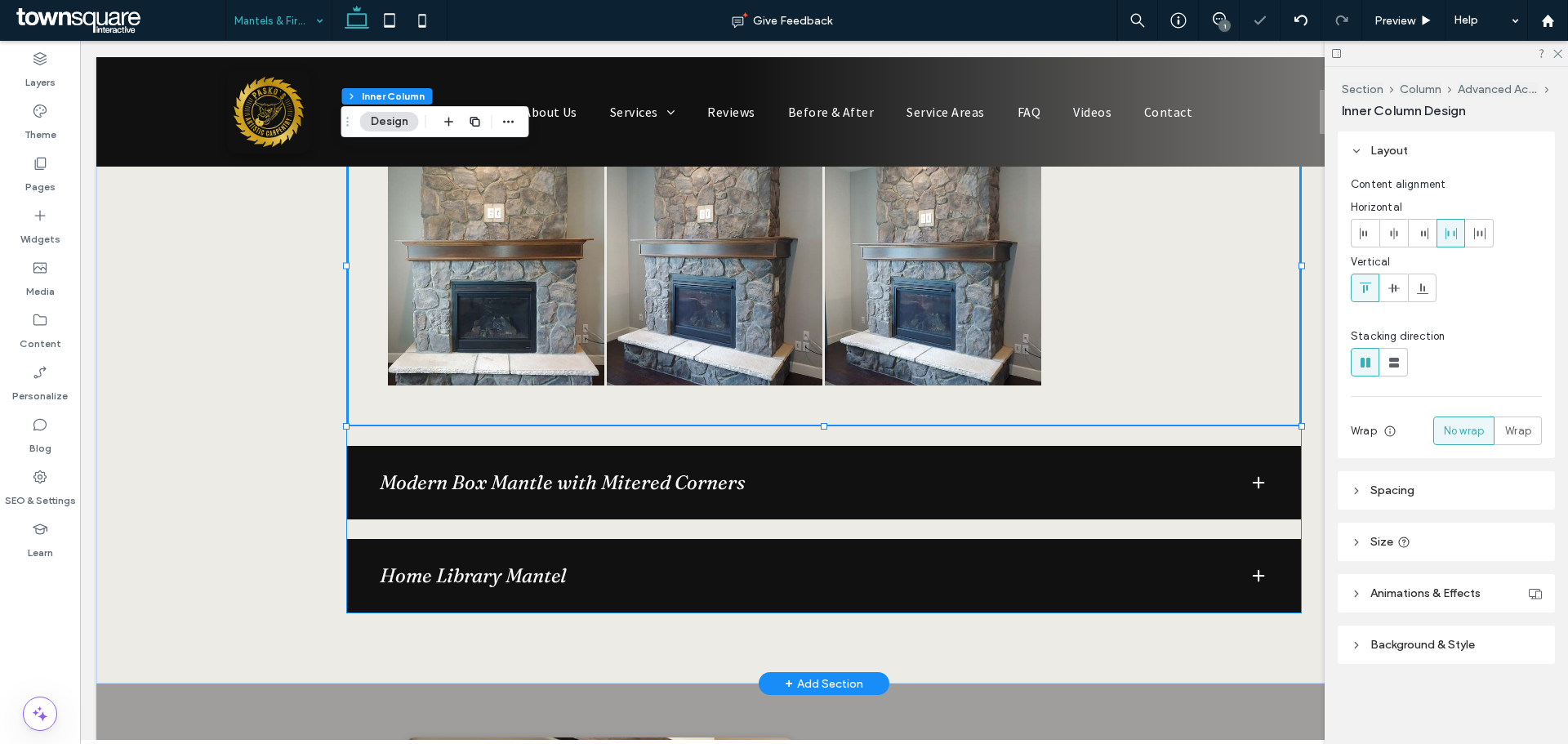 click on "Modern Box Mantle with Mitered Corners" at bounding box center [801, 483] 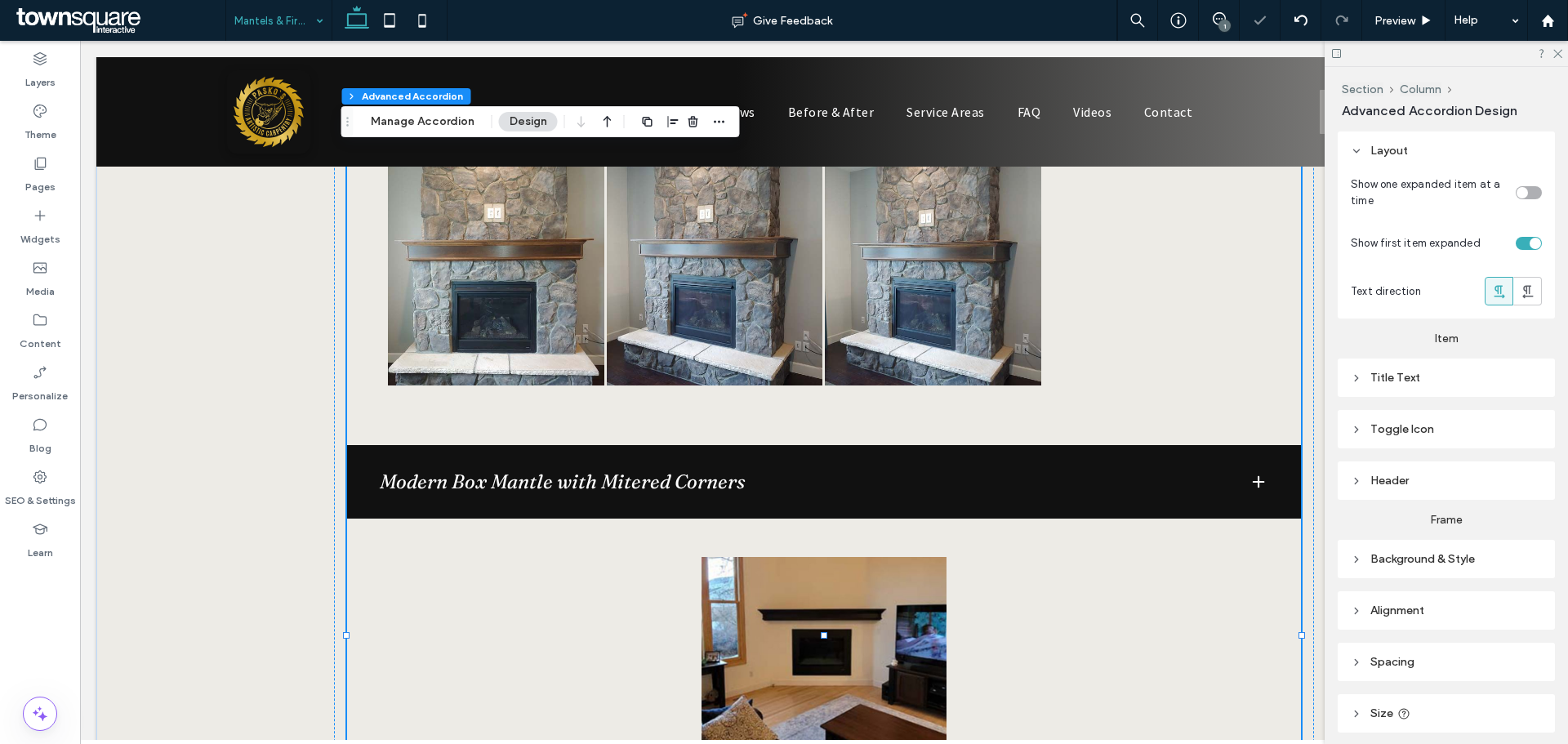 type on "**" 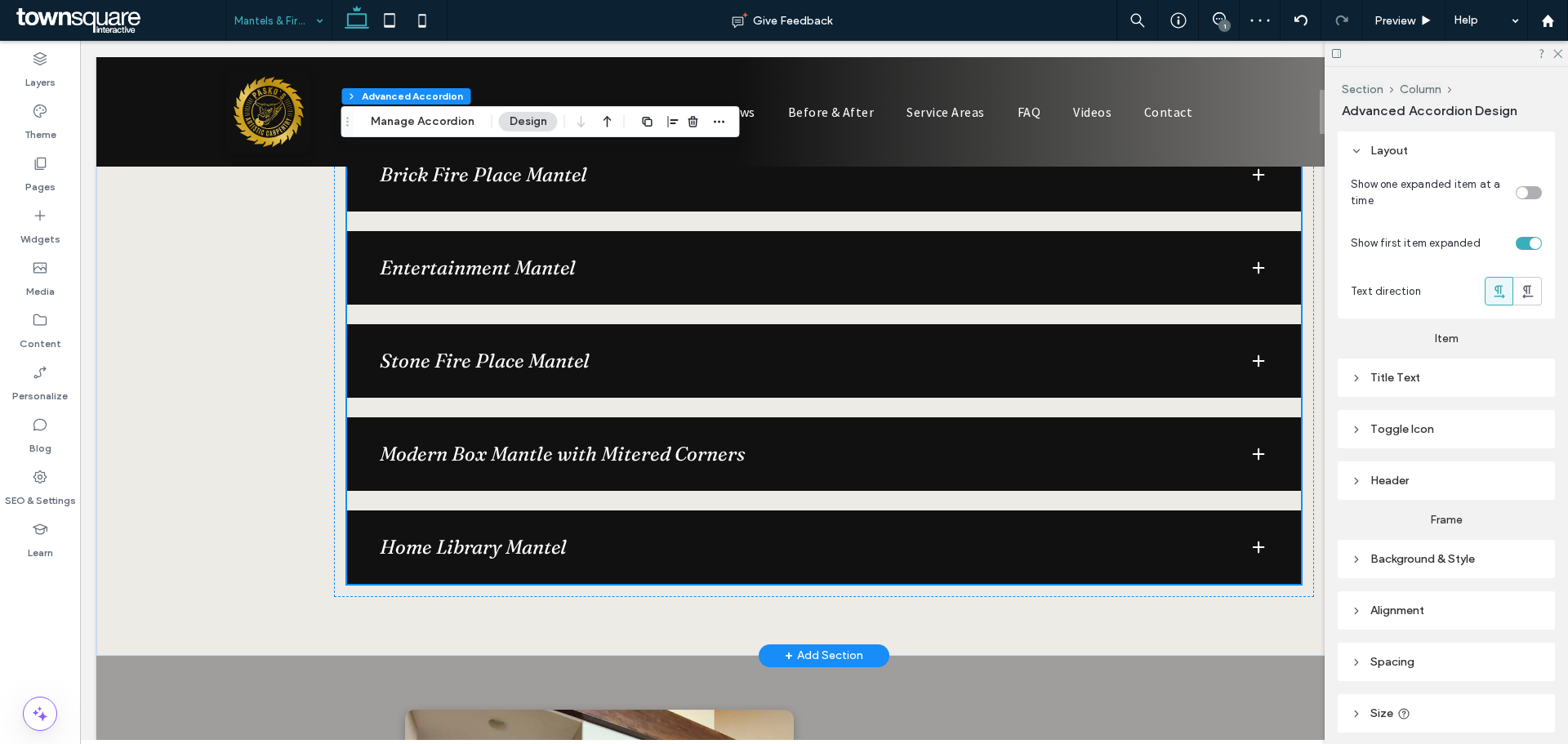 scroll, scrollTop: 1351, scrollLeft: 0, axis: vertical 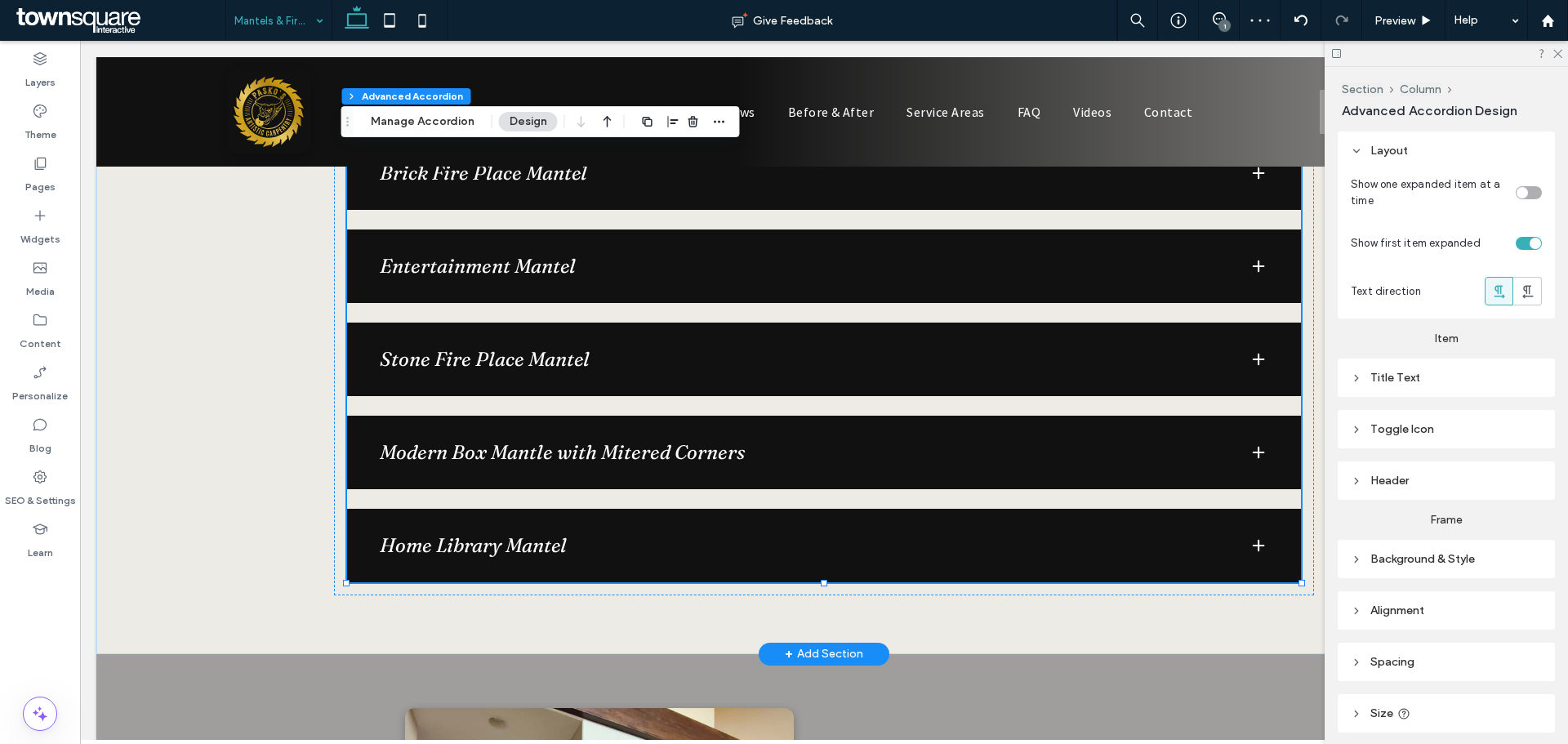 click on "Modern Box Mantle with Mitered Corners" at bounding box center (824, 452) 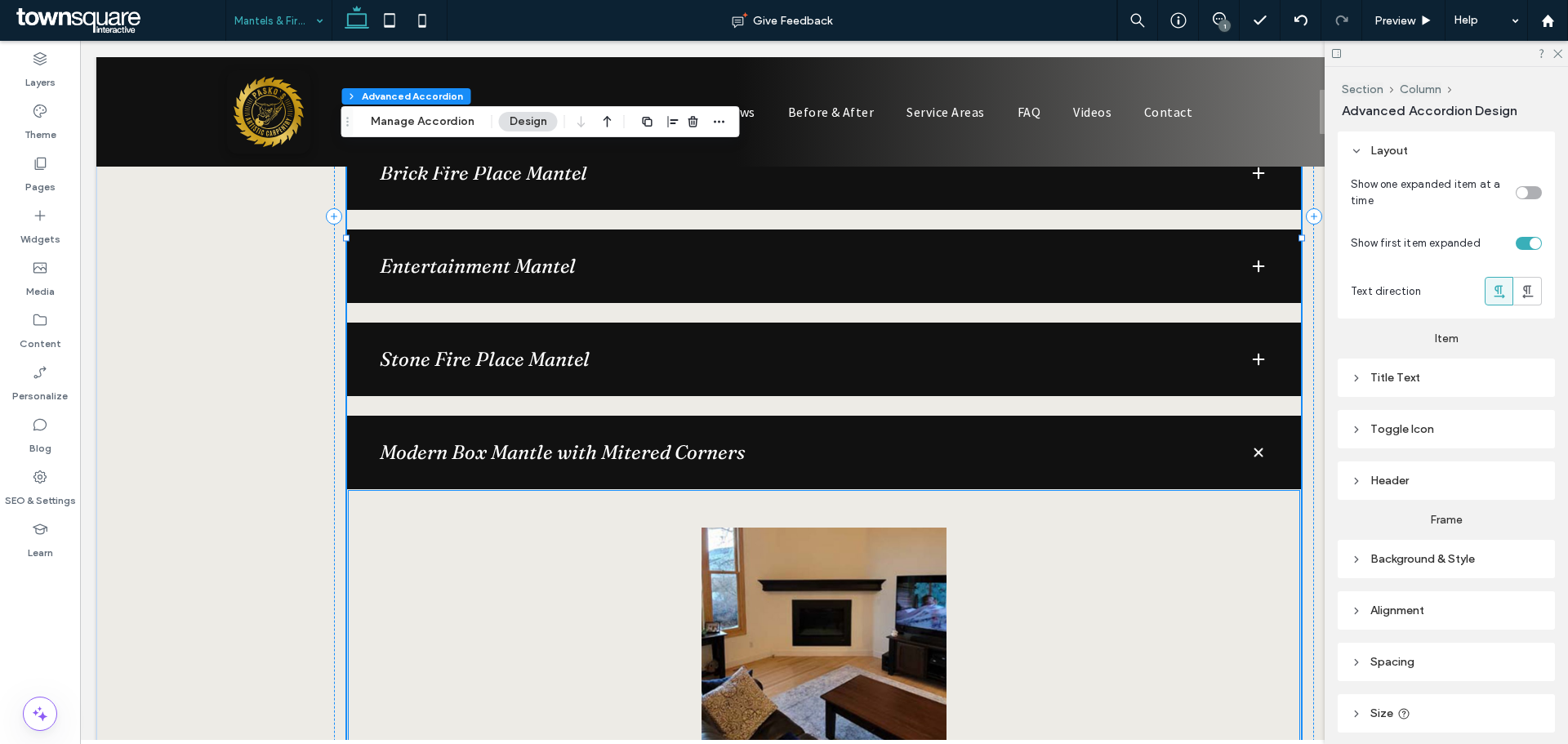 click at bounding box center [824, 695] 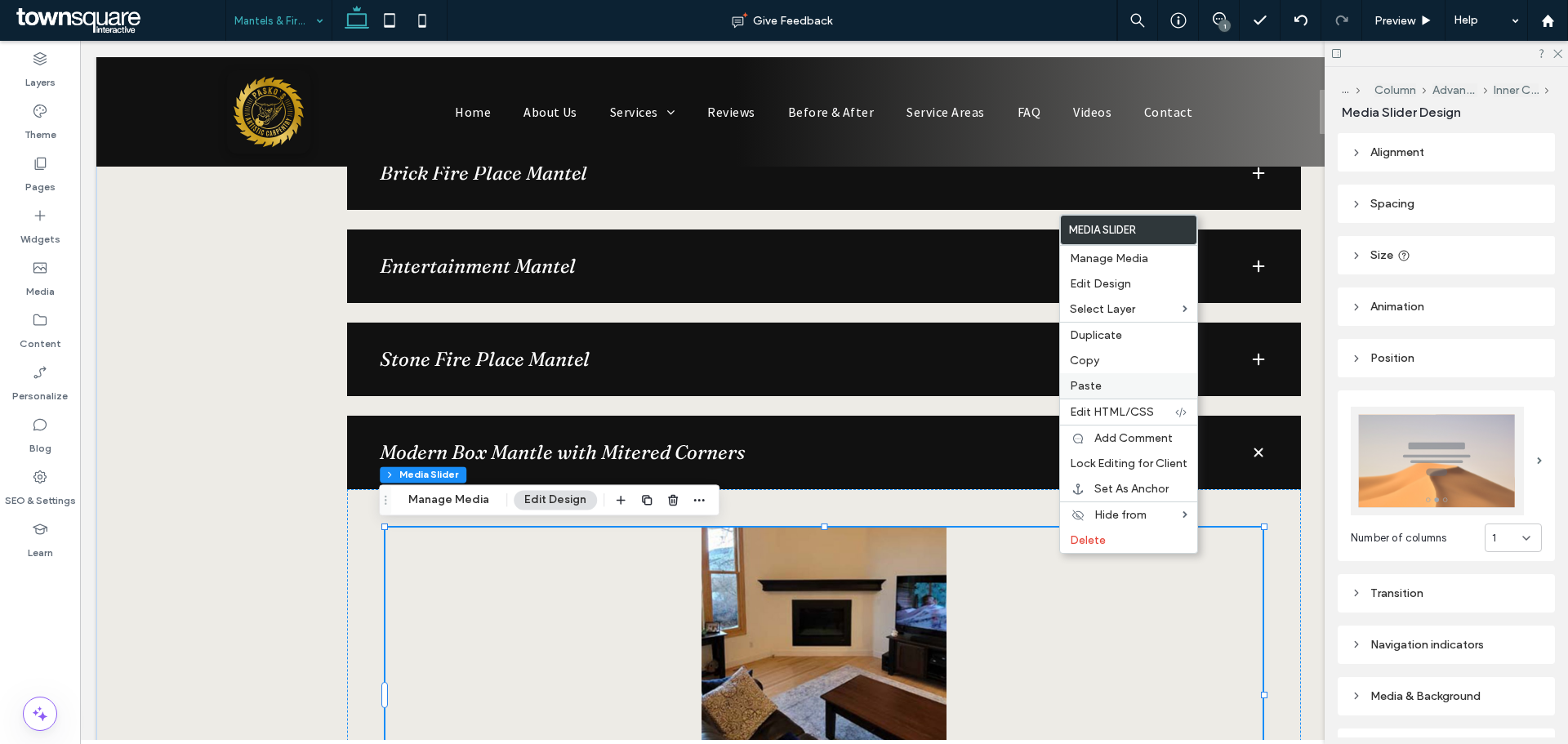 click on "Paste" at bounding box center [1085, 385] 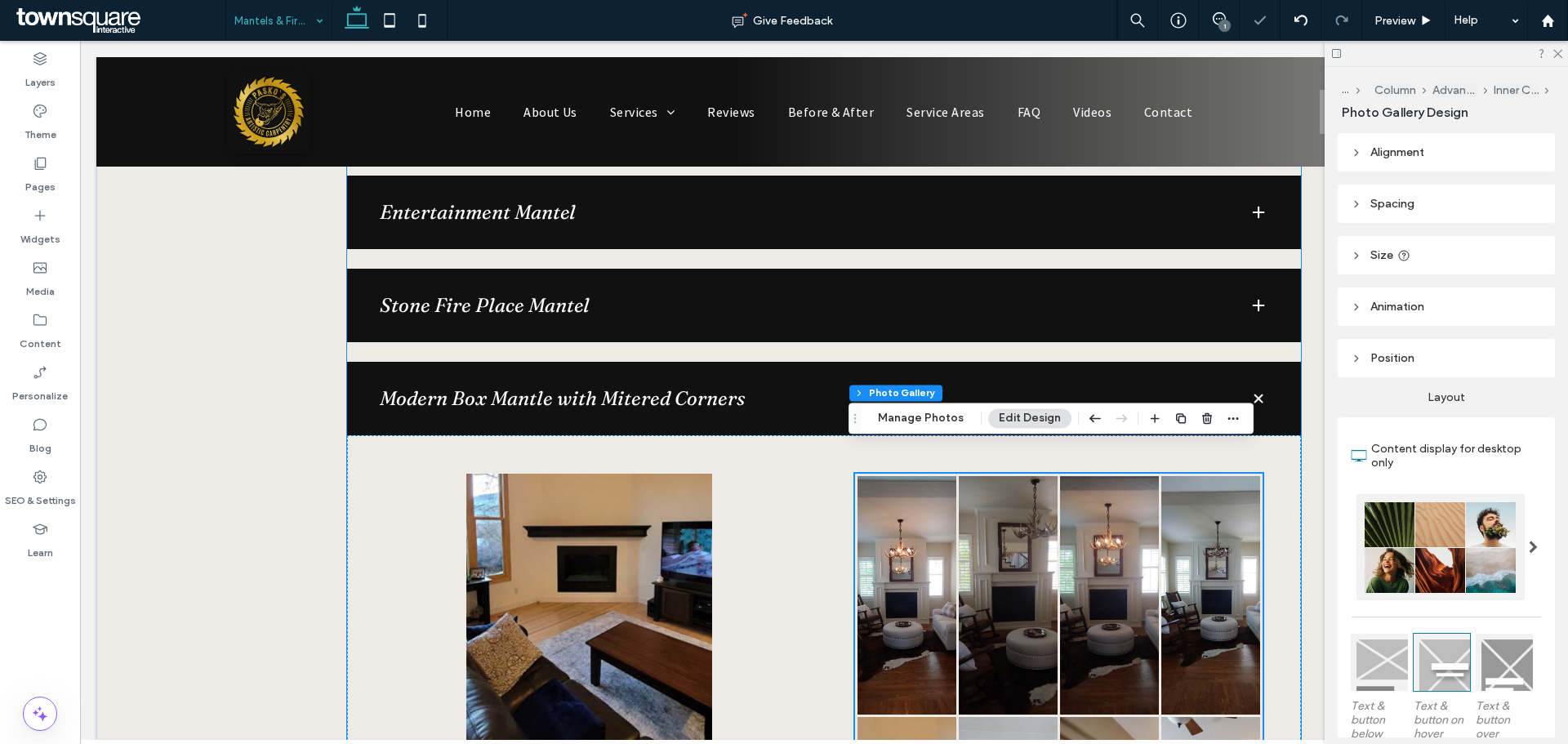 scroll, scrollTop: 1432, scrollLeft: 0, axis: vertical 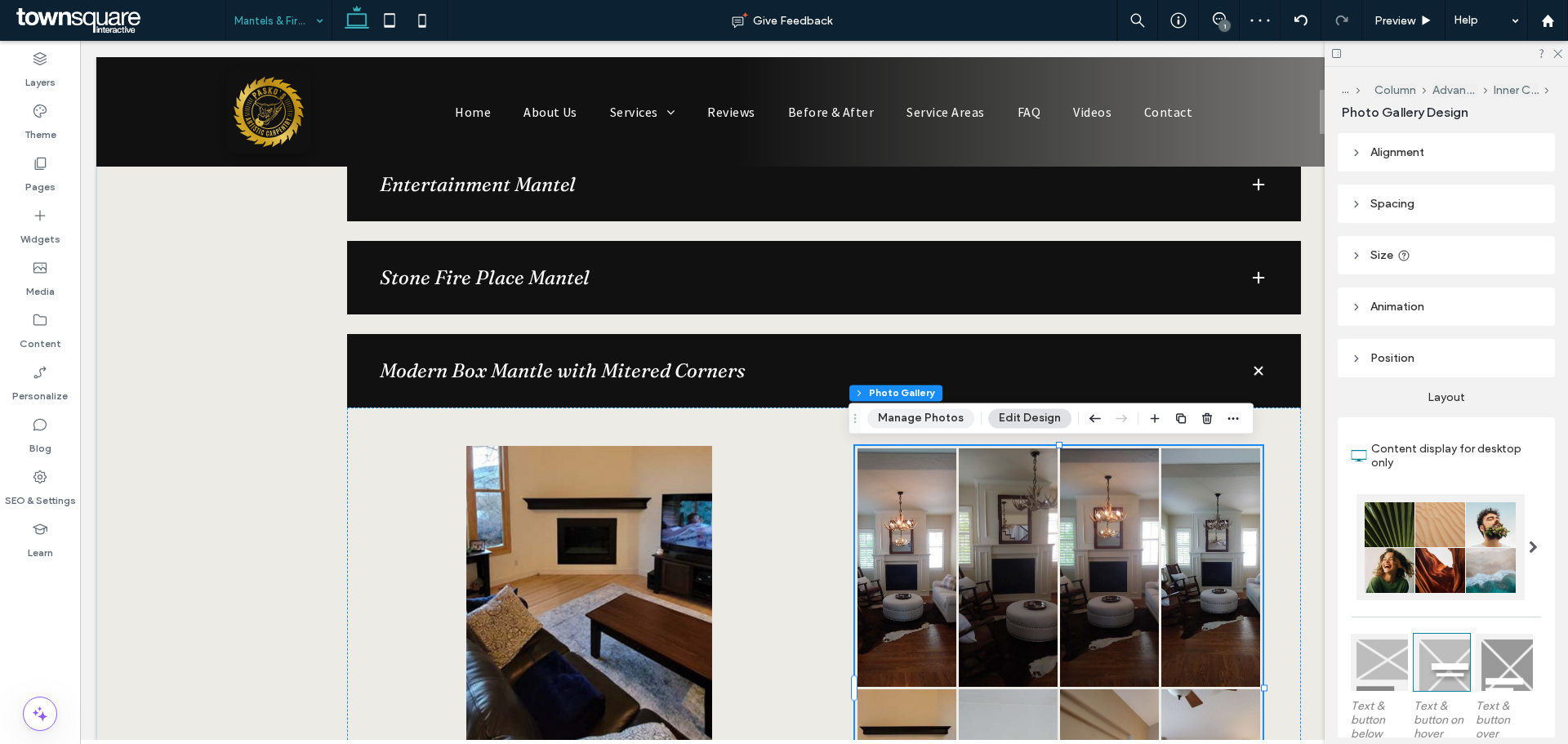 click on "Manage Photos" at bounding box center [920, 418] 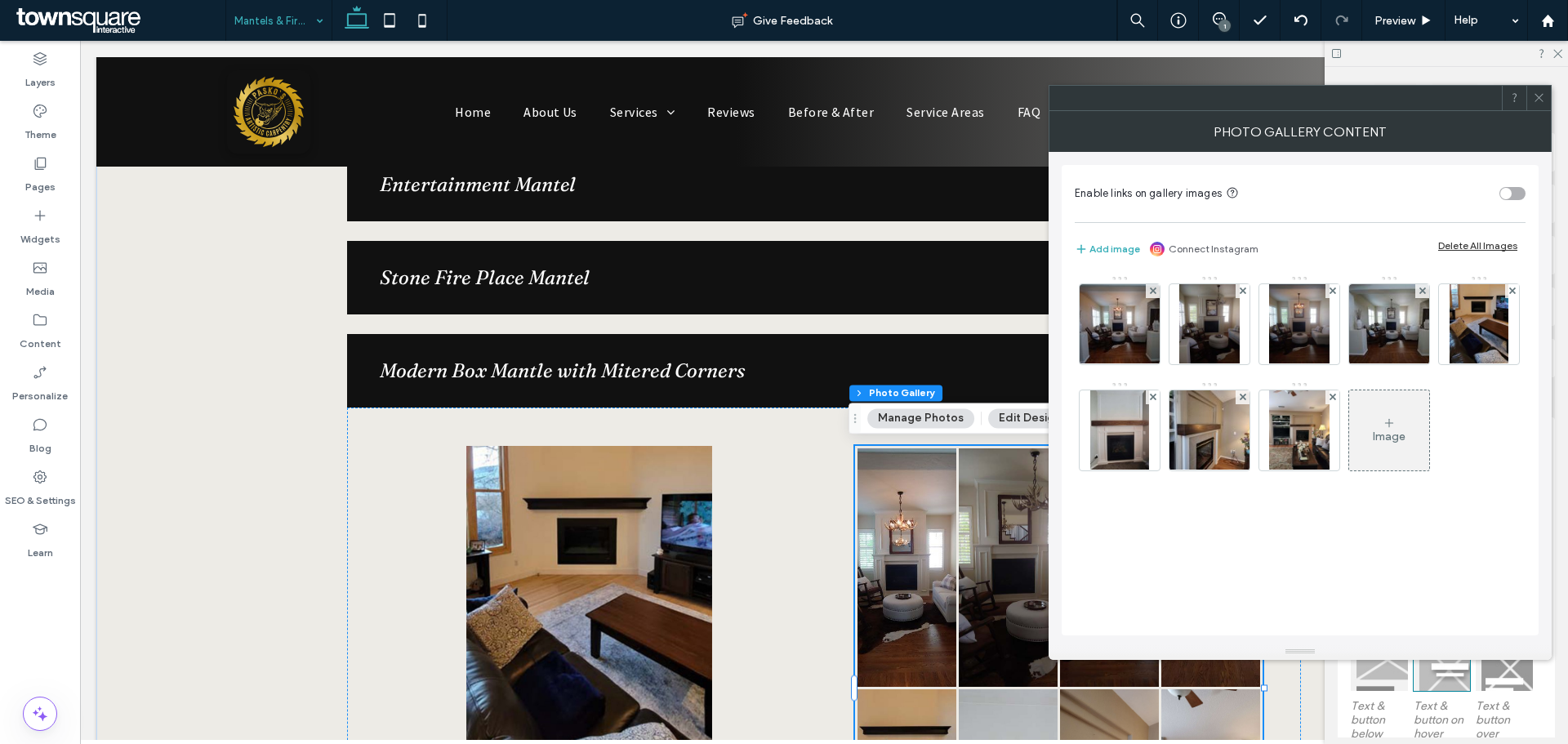 click on "Delete All Images" at bounding box center [1477, 245] 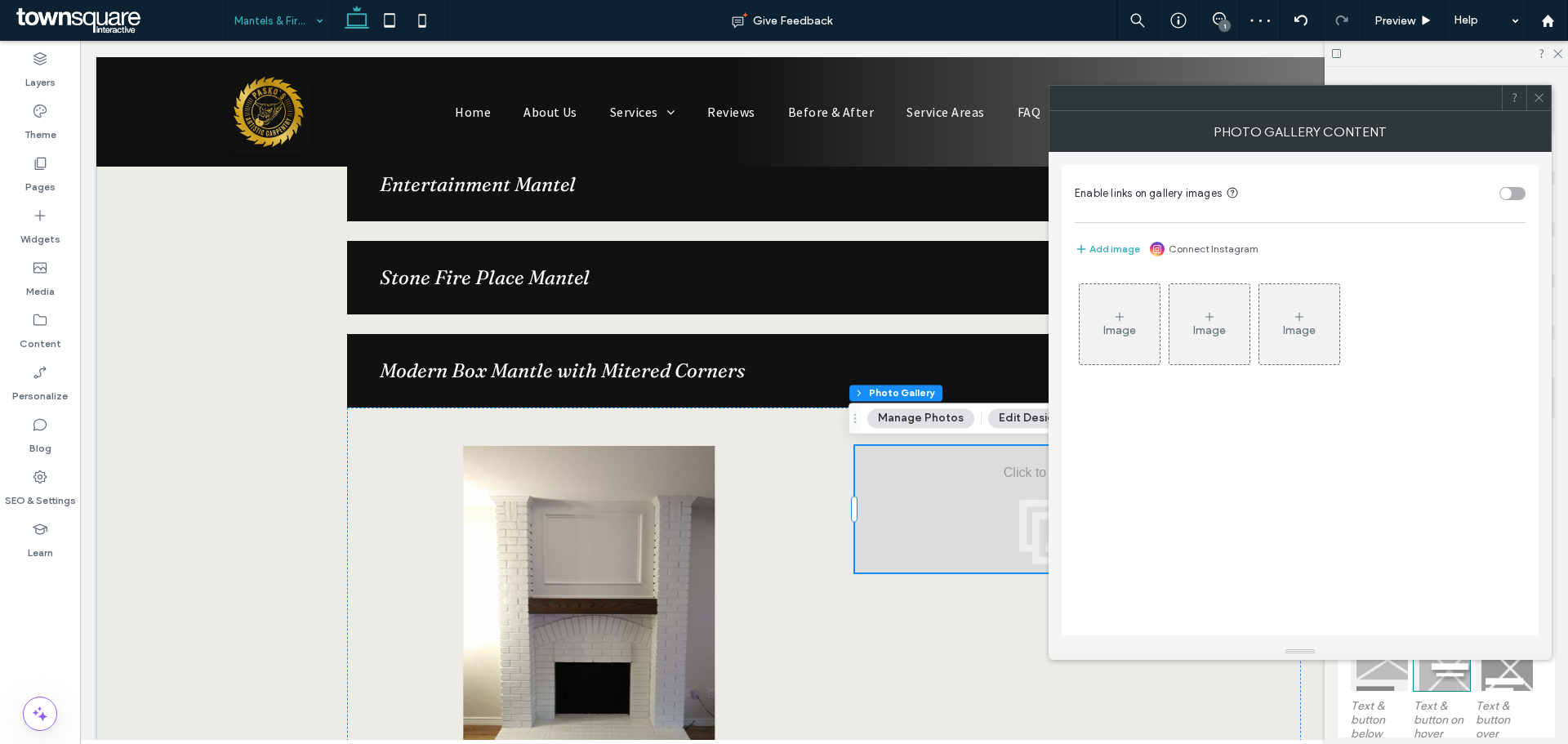 click on "Image" at bounding box center [1120, 324] 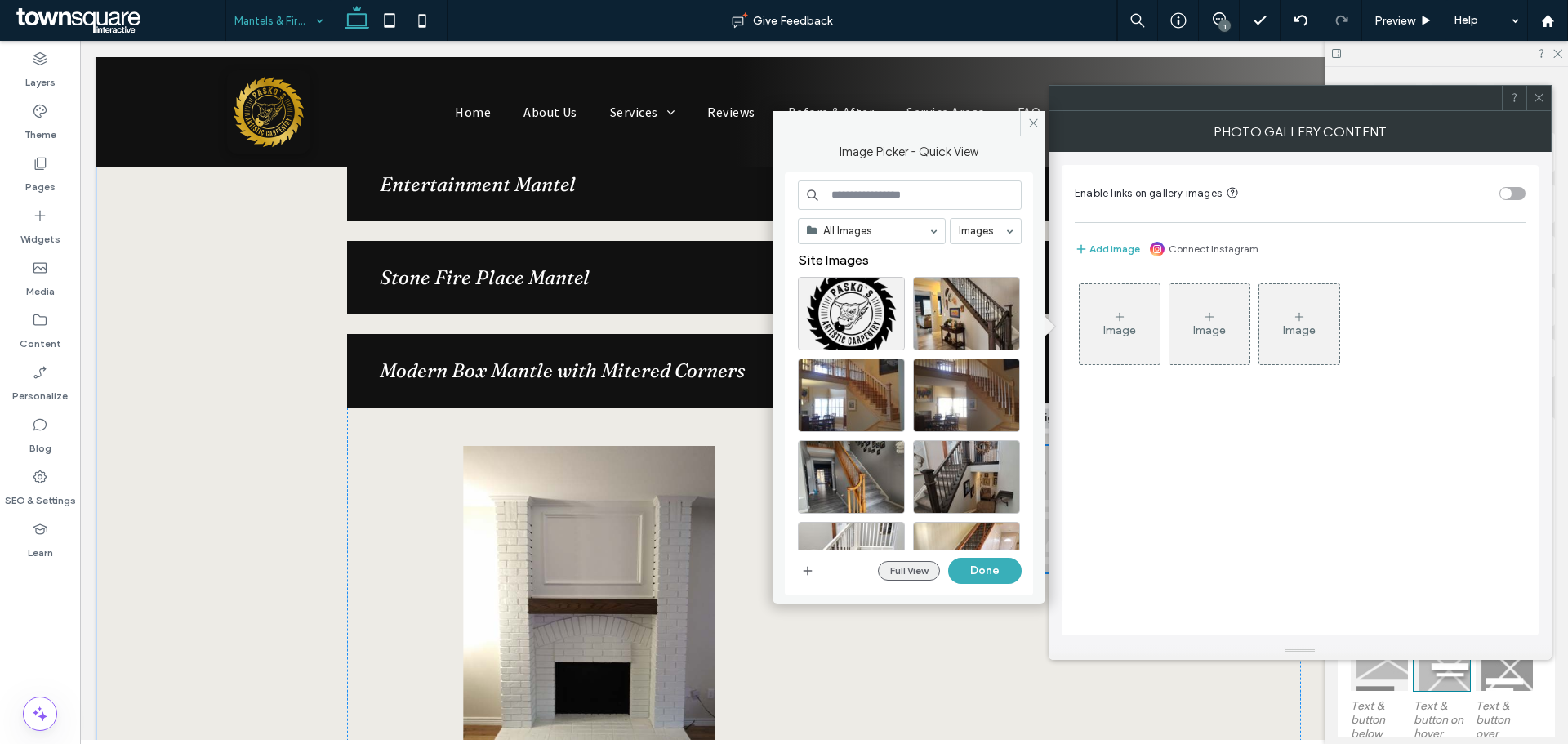 click on "Full View" at bounding box center (909, 571) 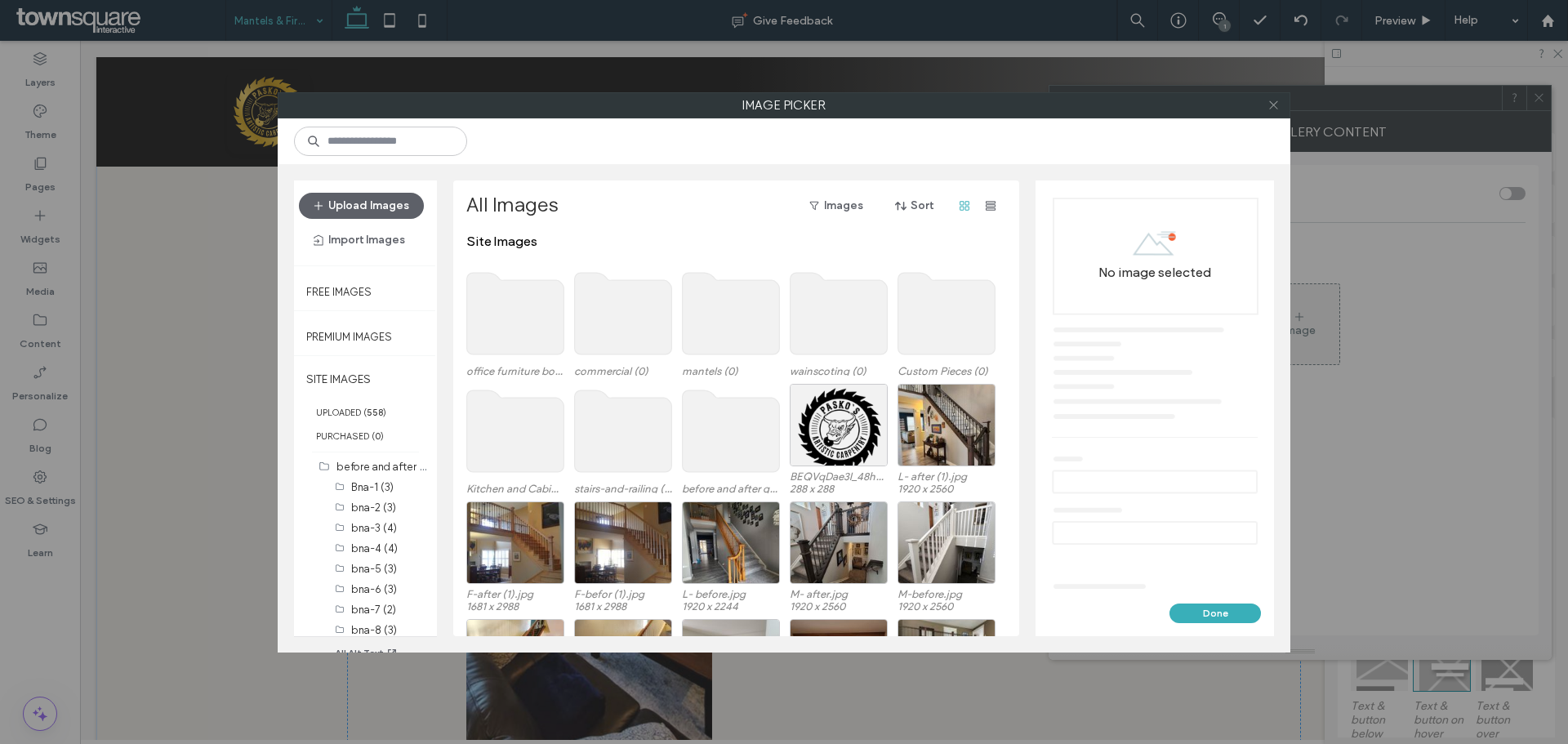 click 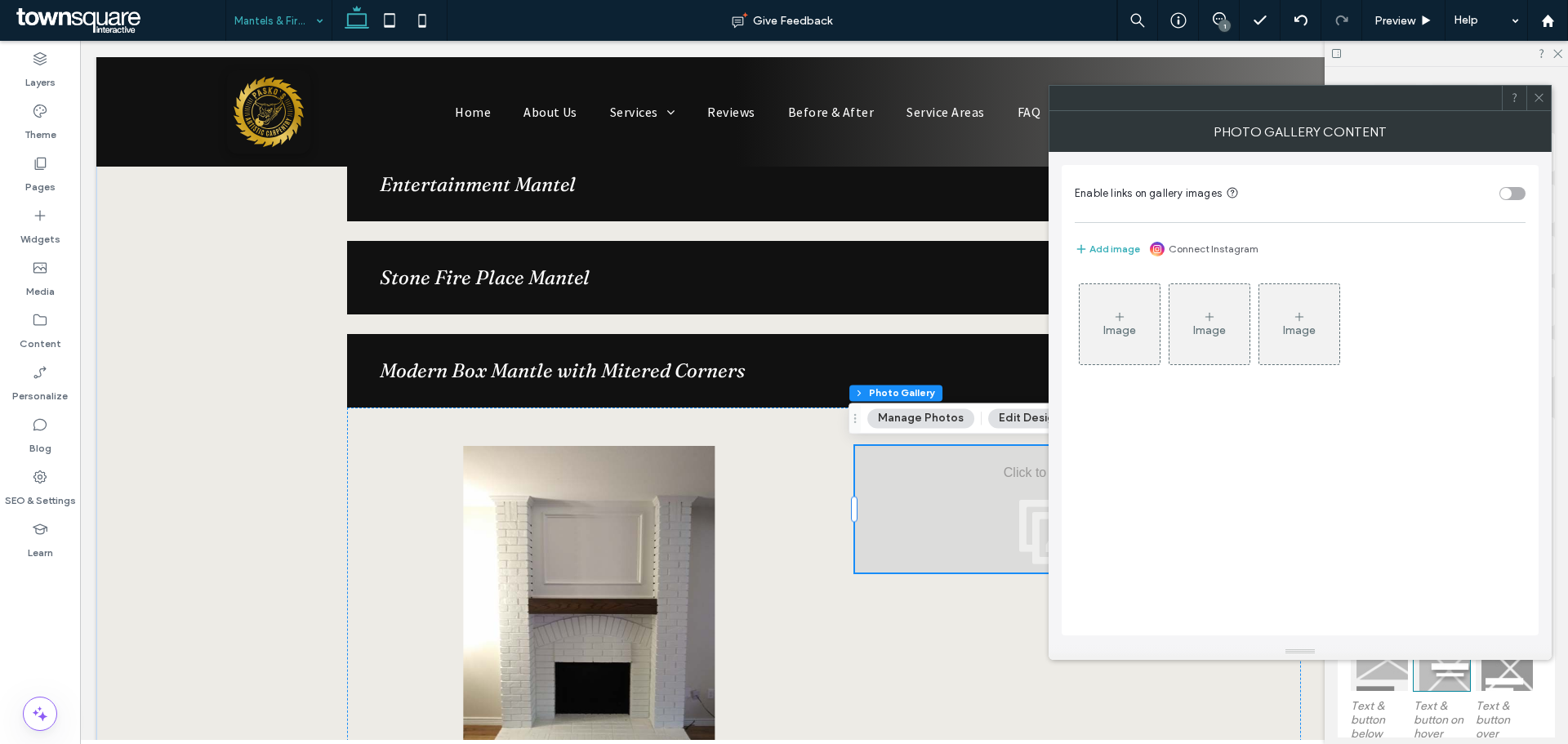 click on "Image" at bounding box center (1120, 330) 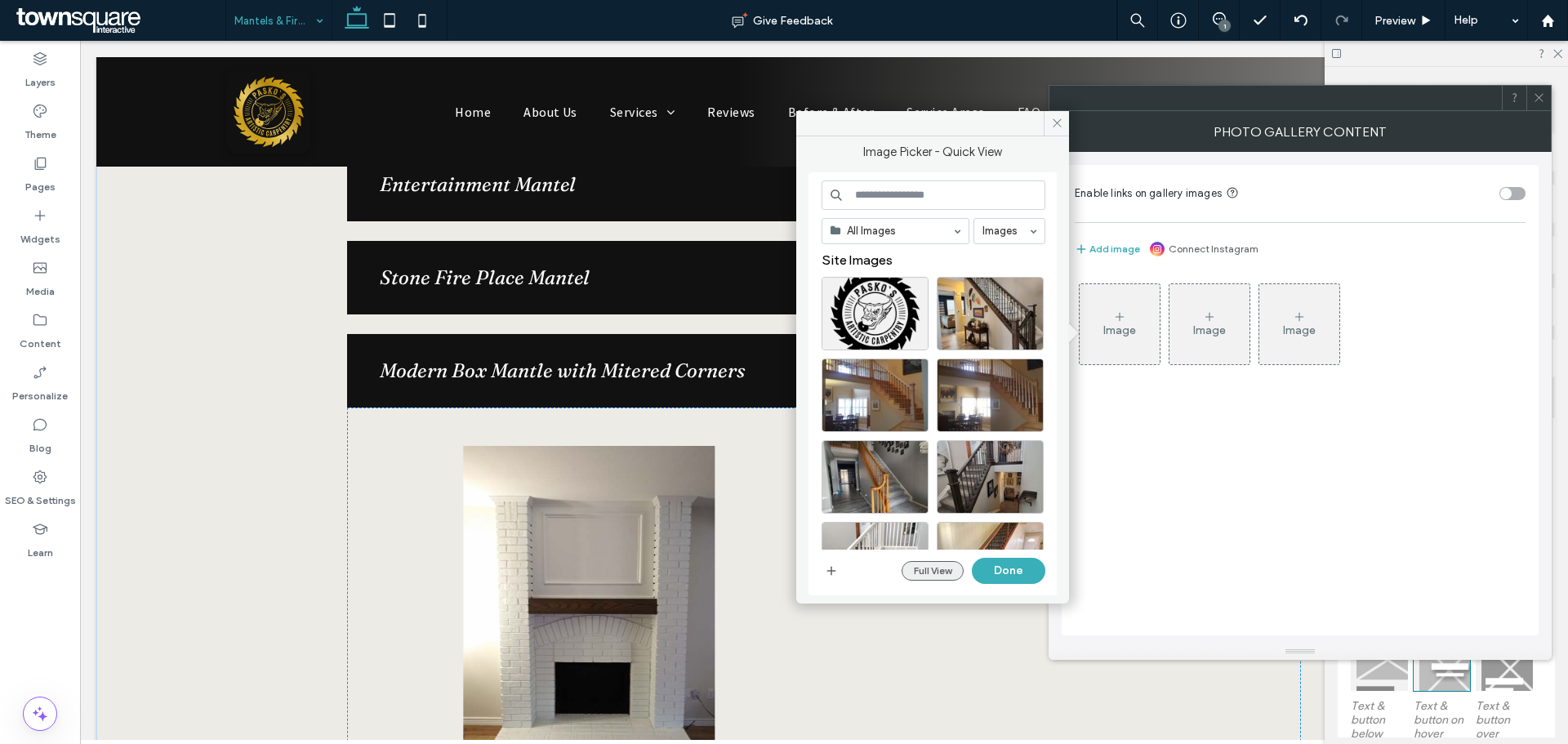 click on "Full View" at bounding box center (933, 571) 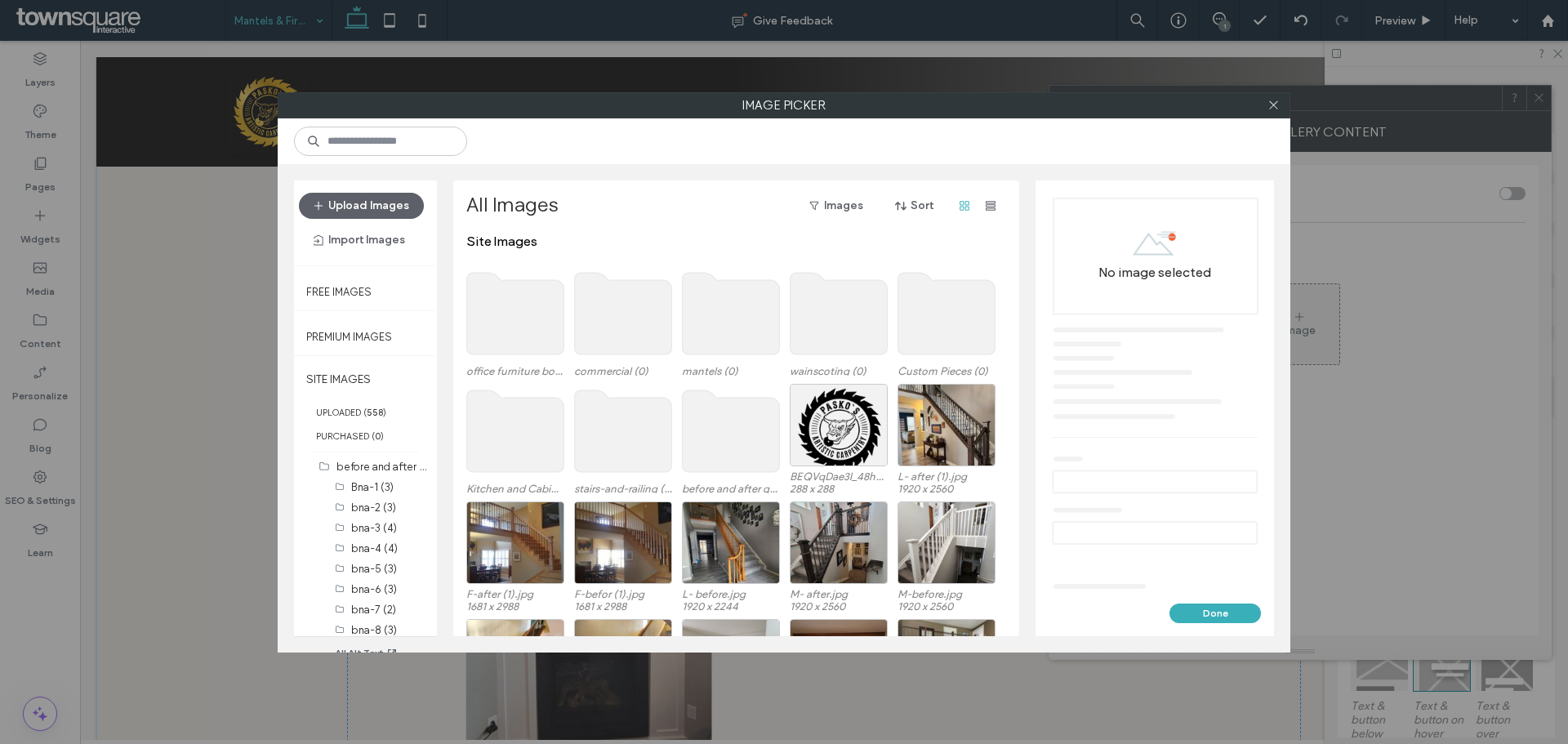 click 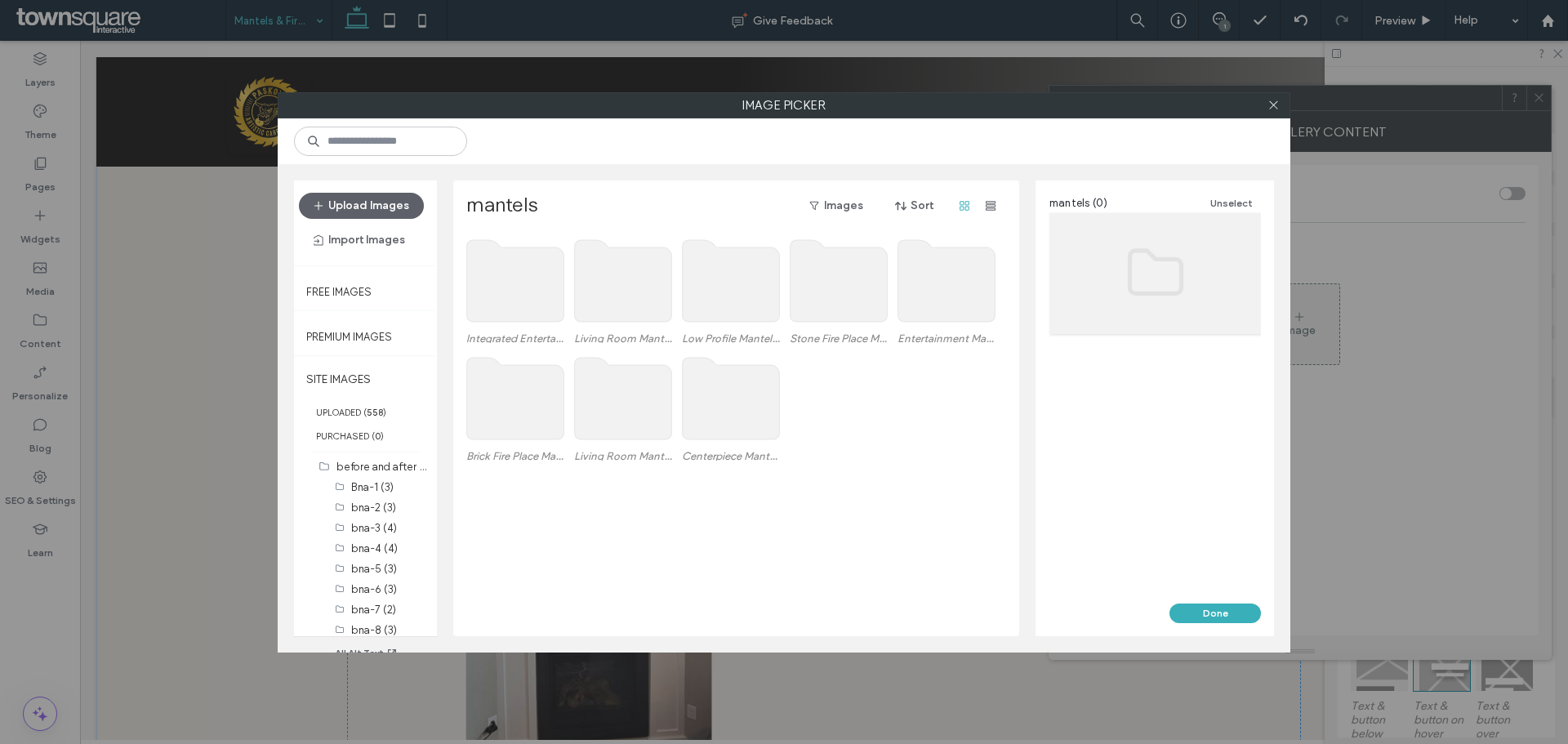 click 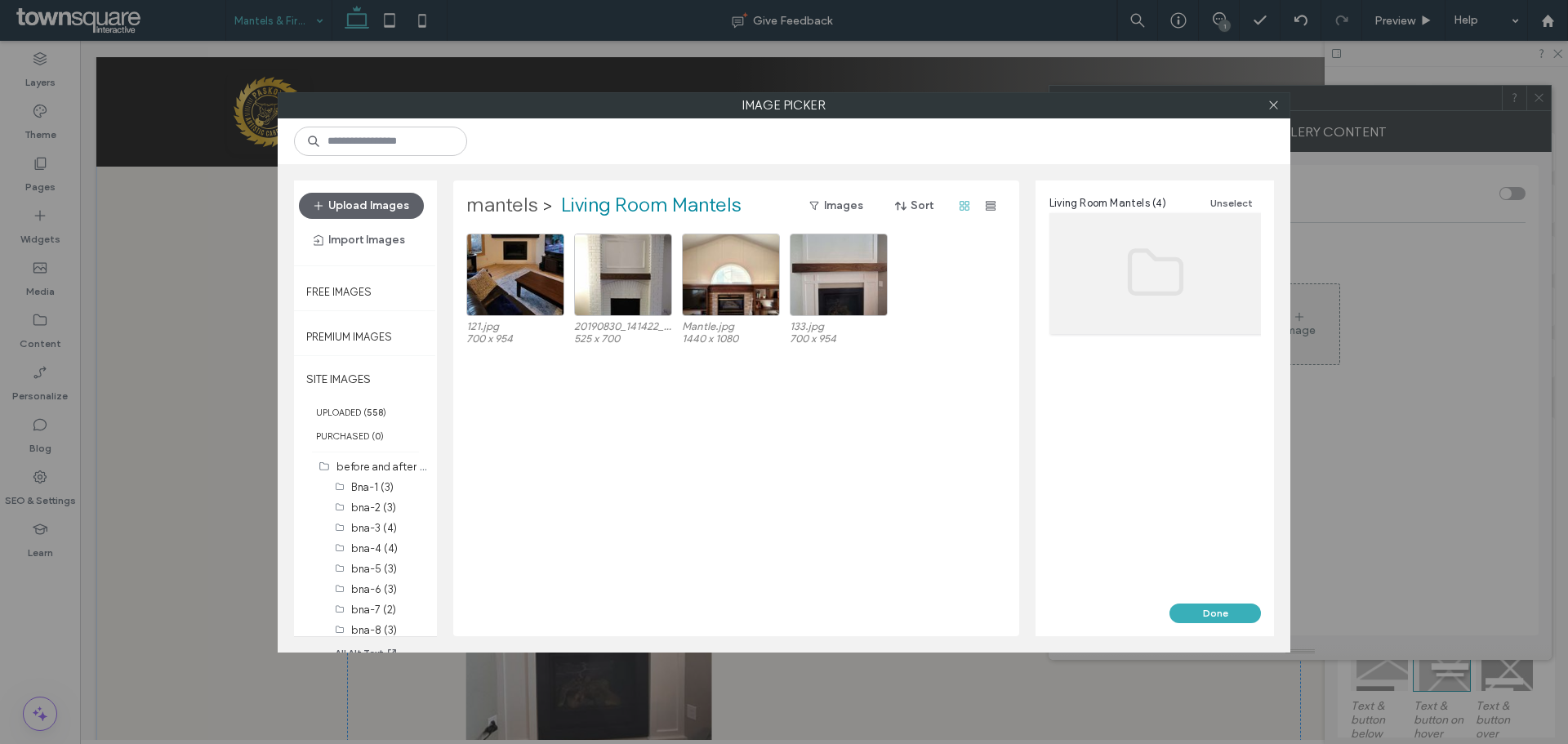 click on "mantels" at bounding box center [502, 206] 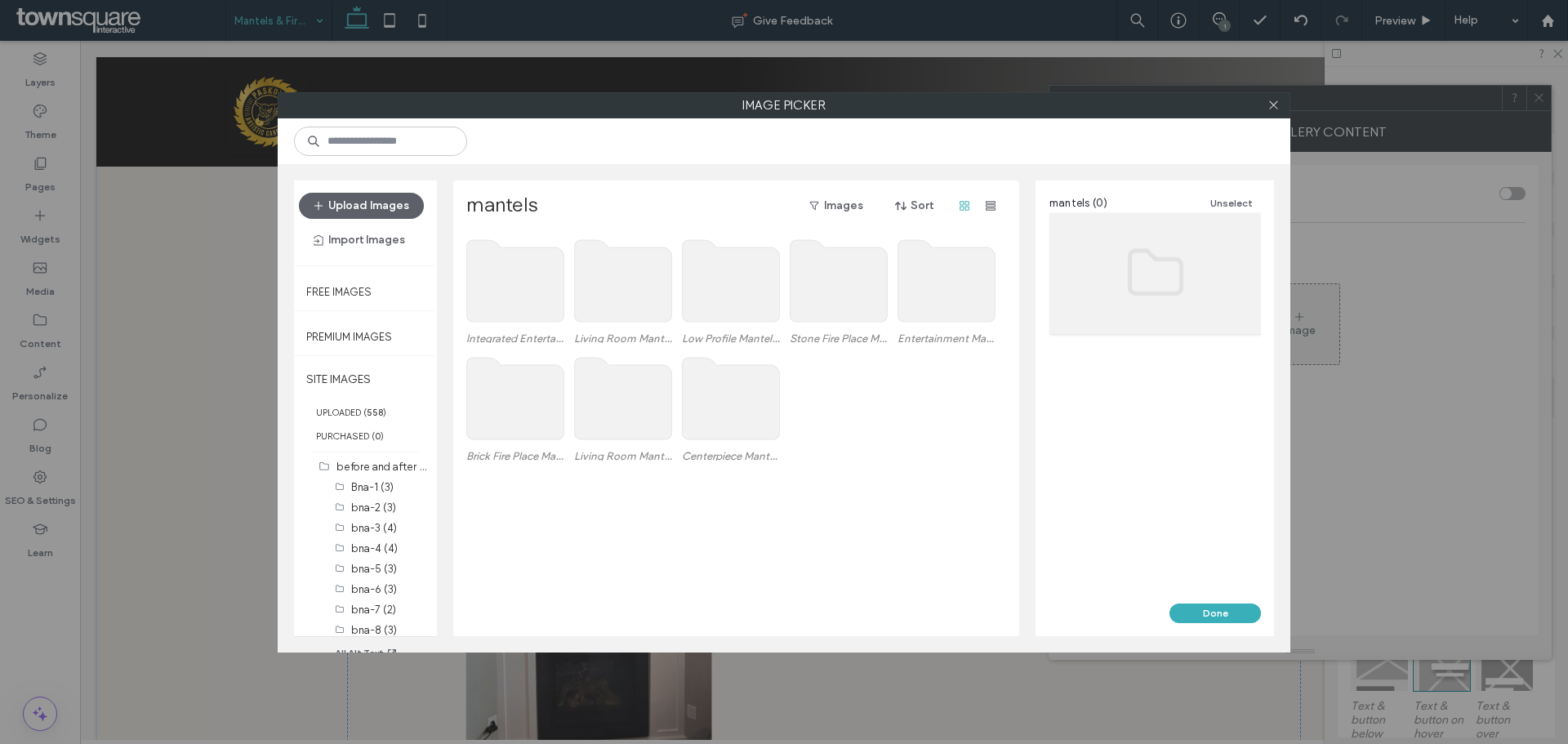 click 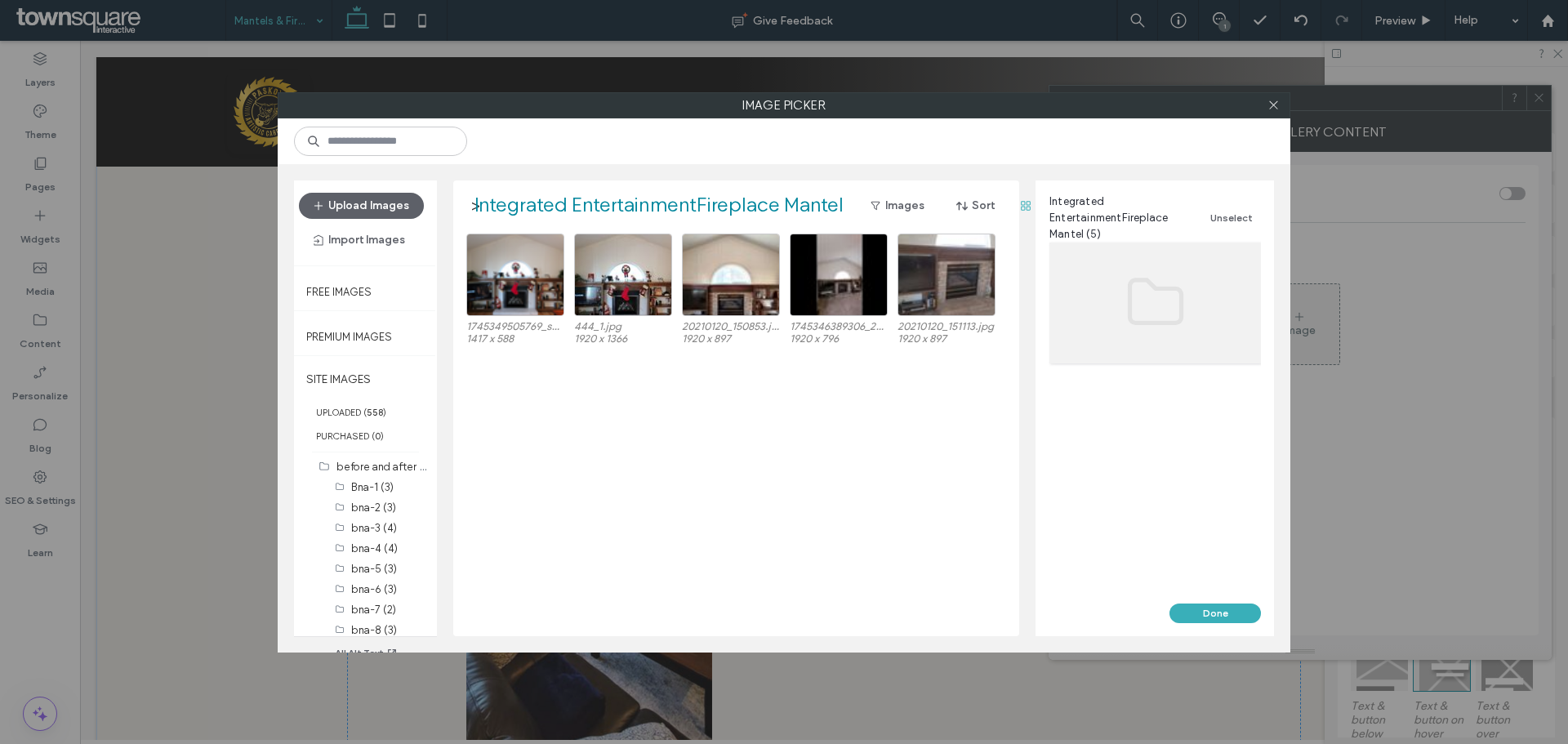 click on ">" at bounding box center [475, 206] 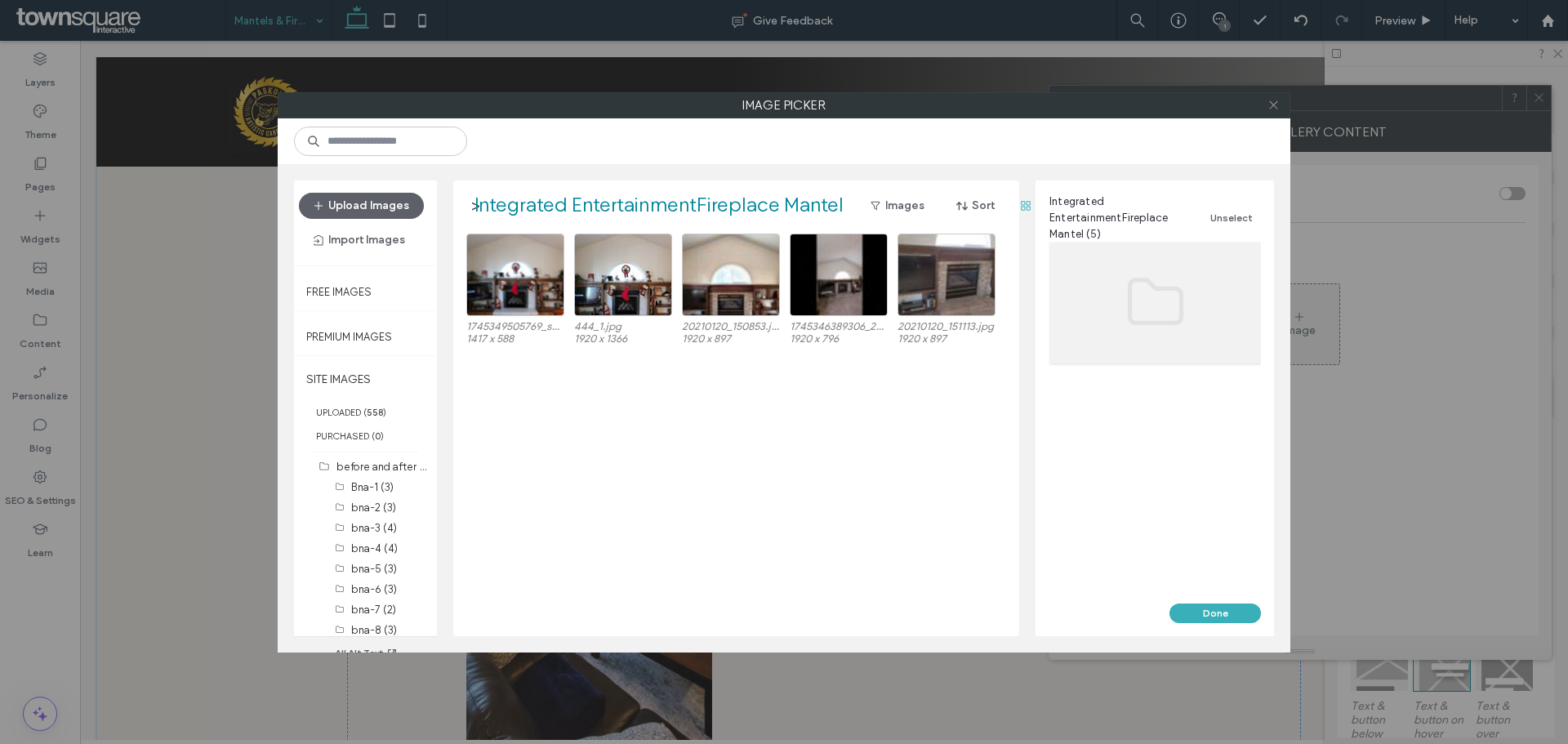 click 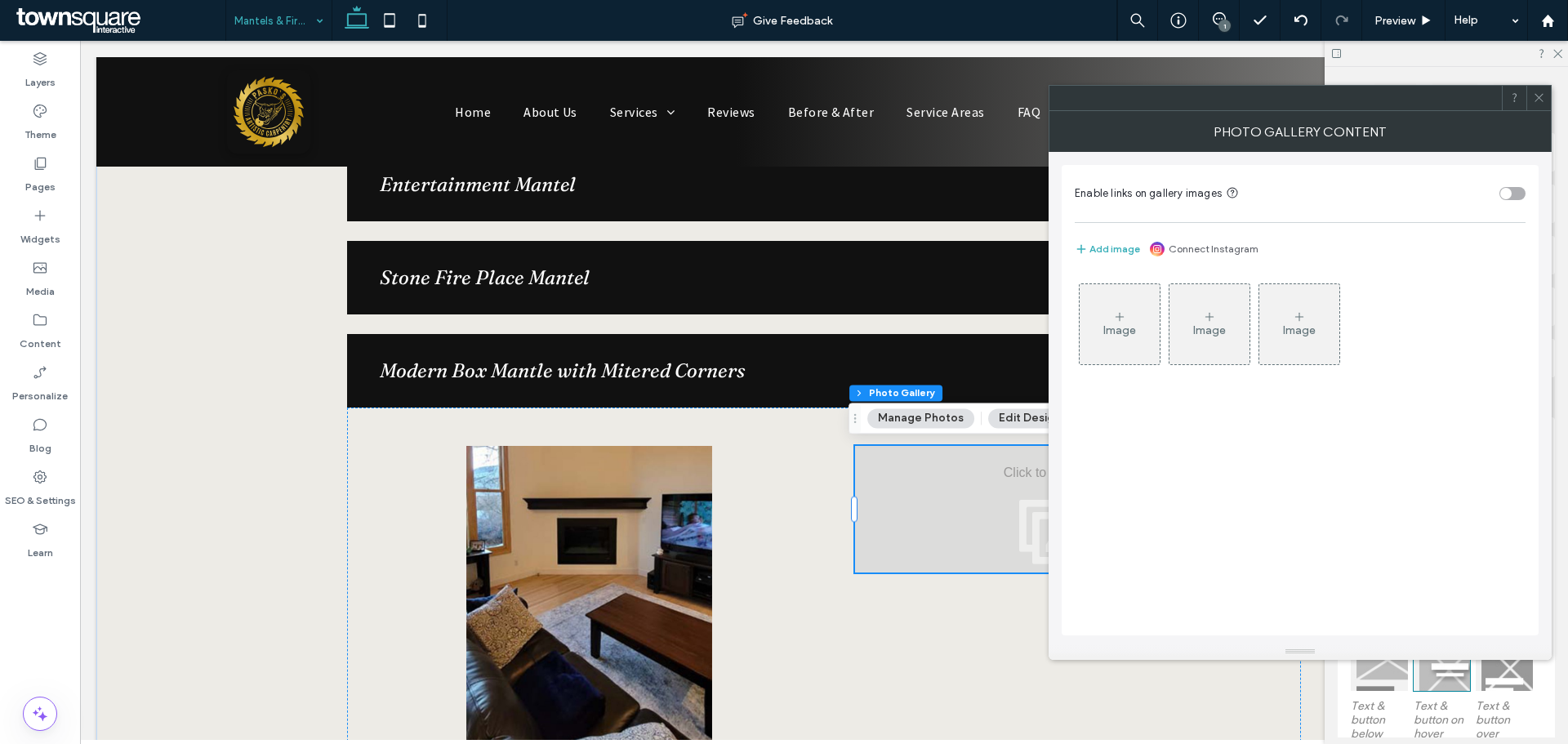 click on "Image" at bounding box center (1120, 324) 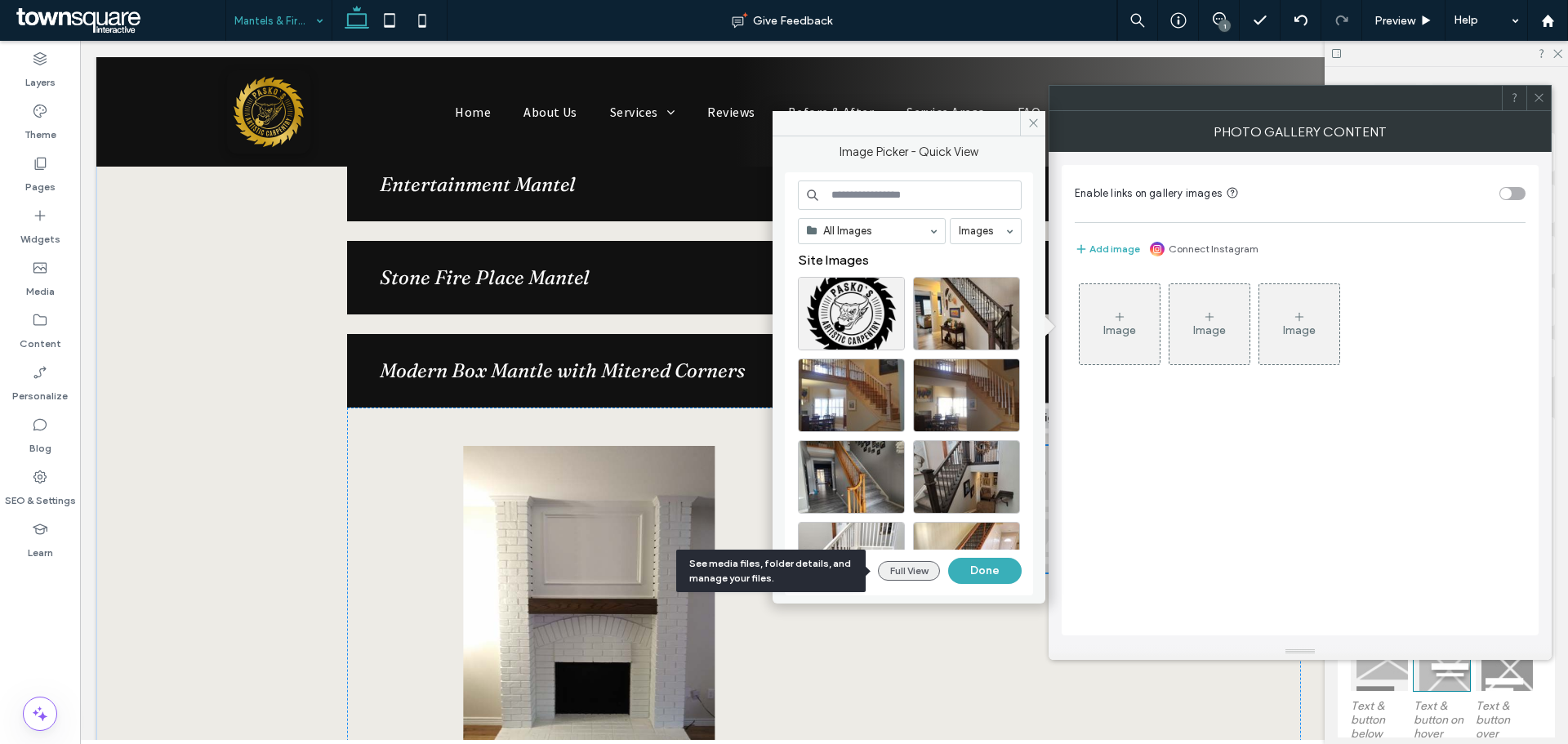 click on "Full View" at bounding box center (909, 571) 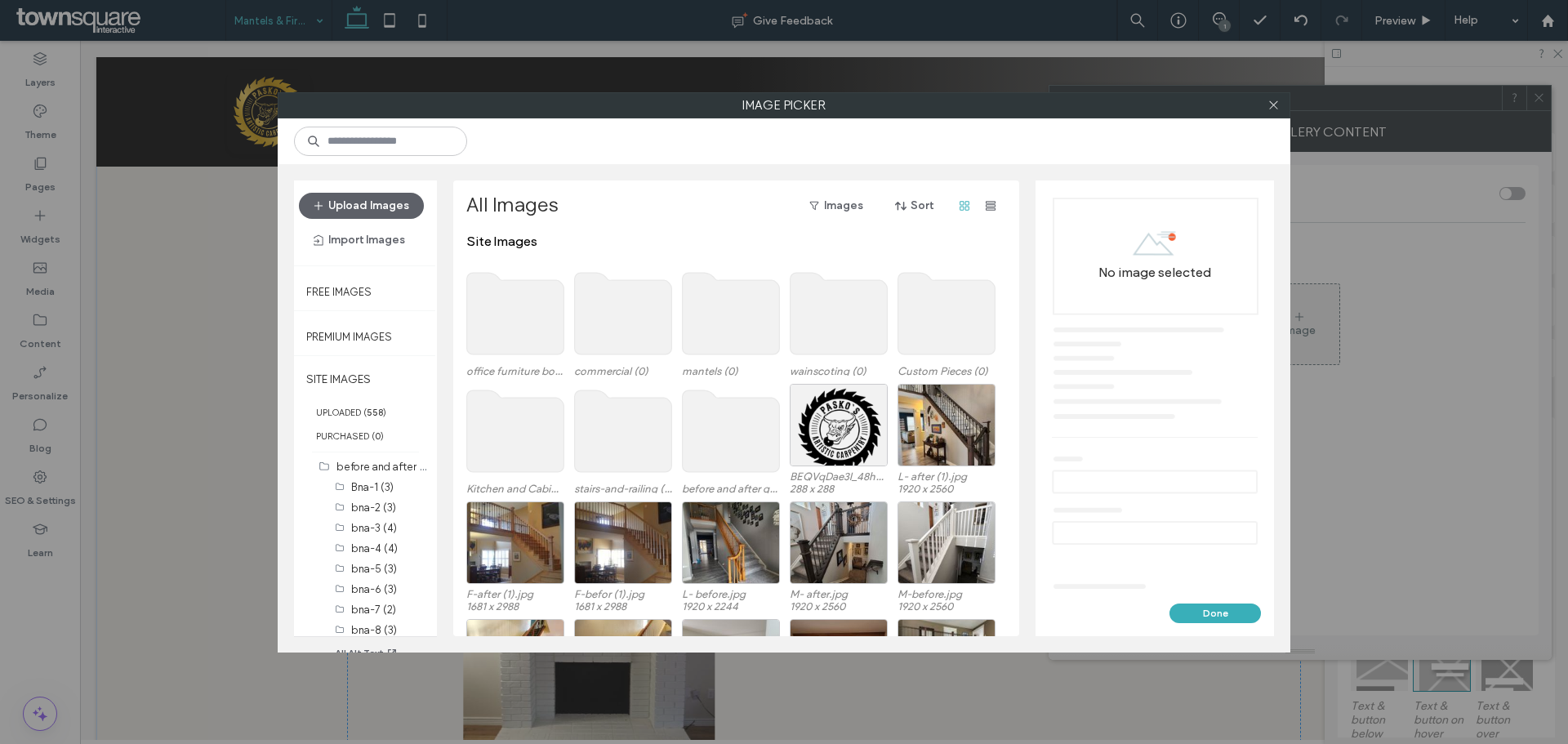 click 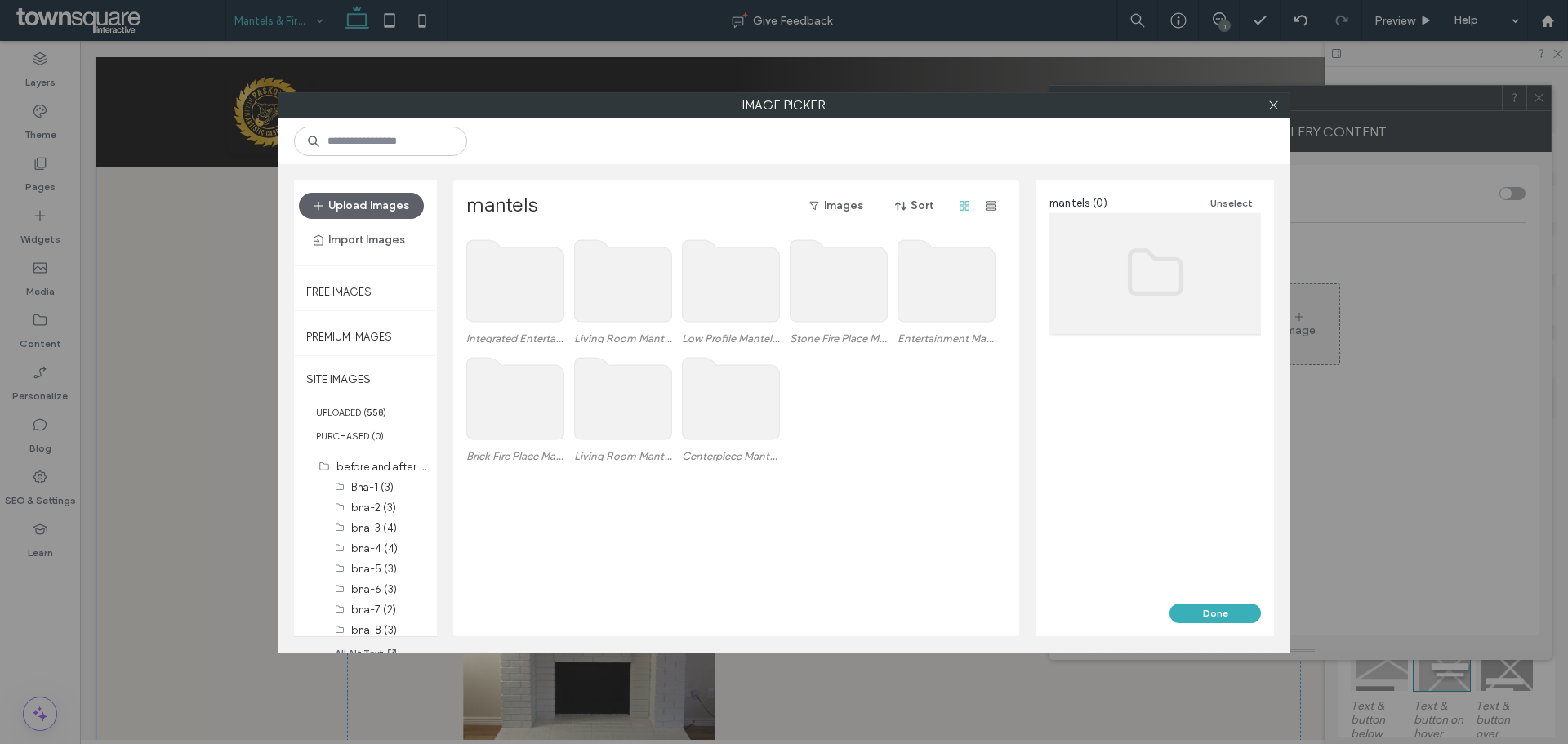 click 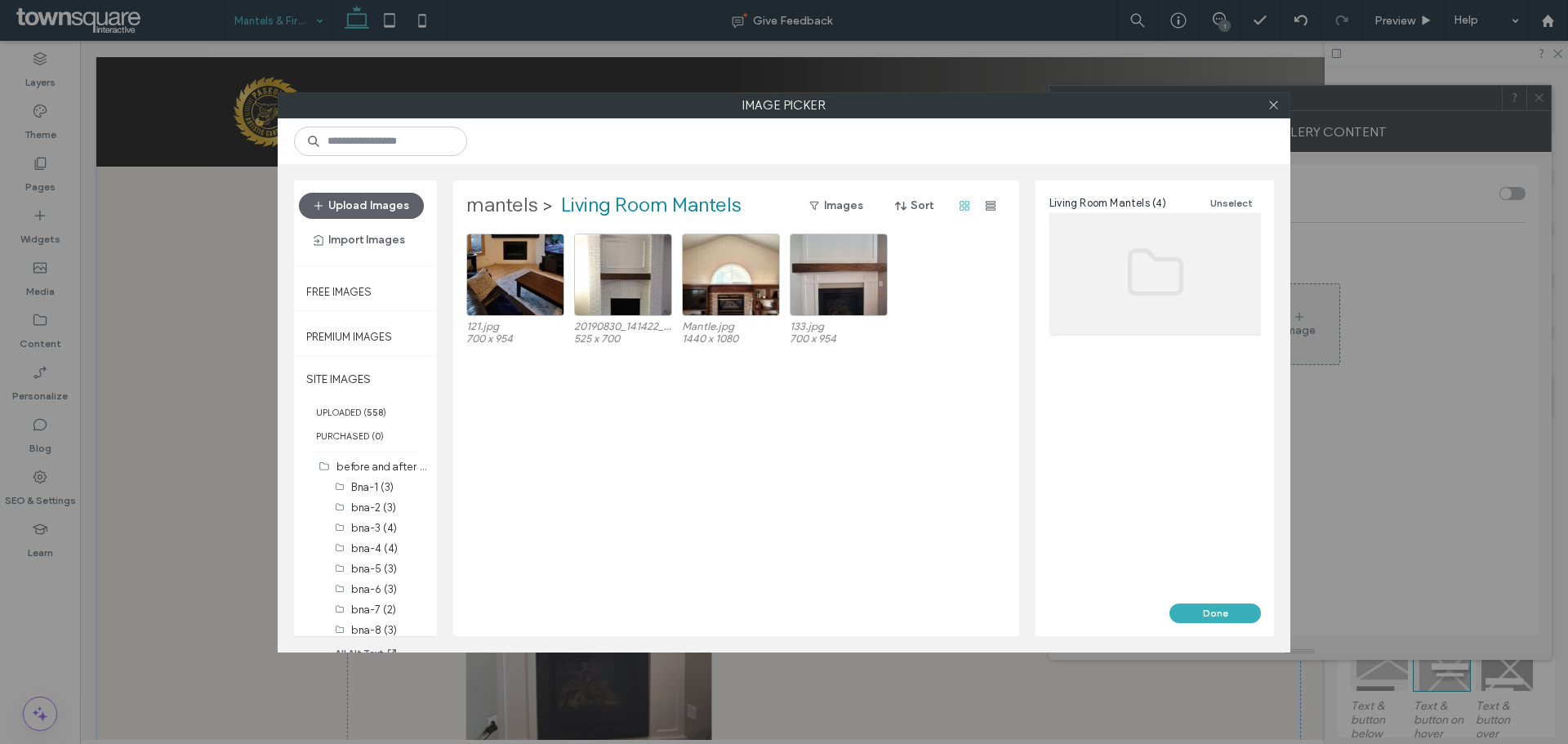 click on "mantels" at bounding box center (502, 206) 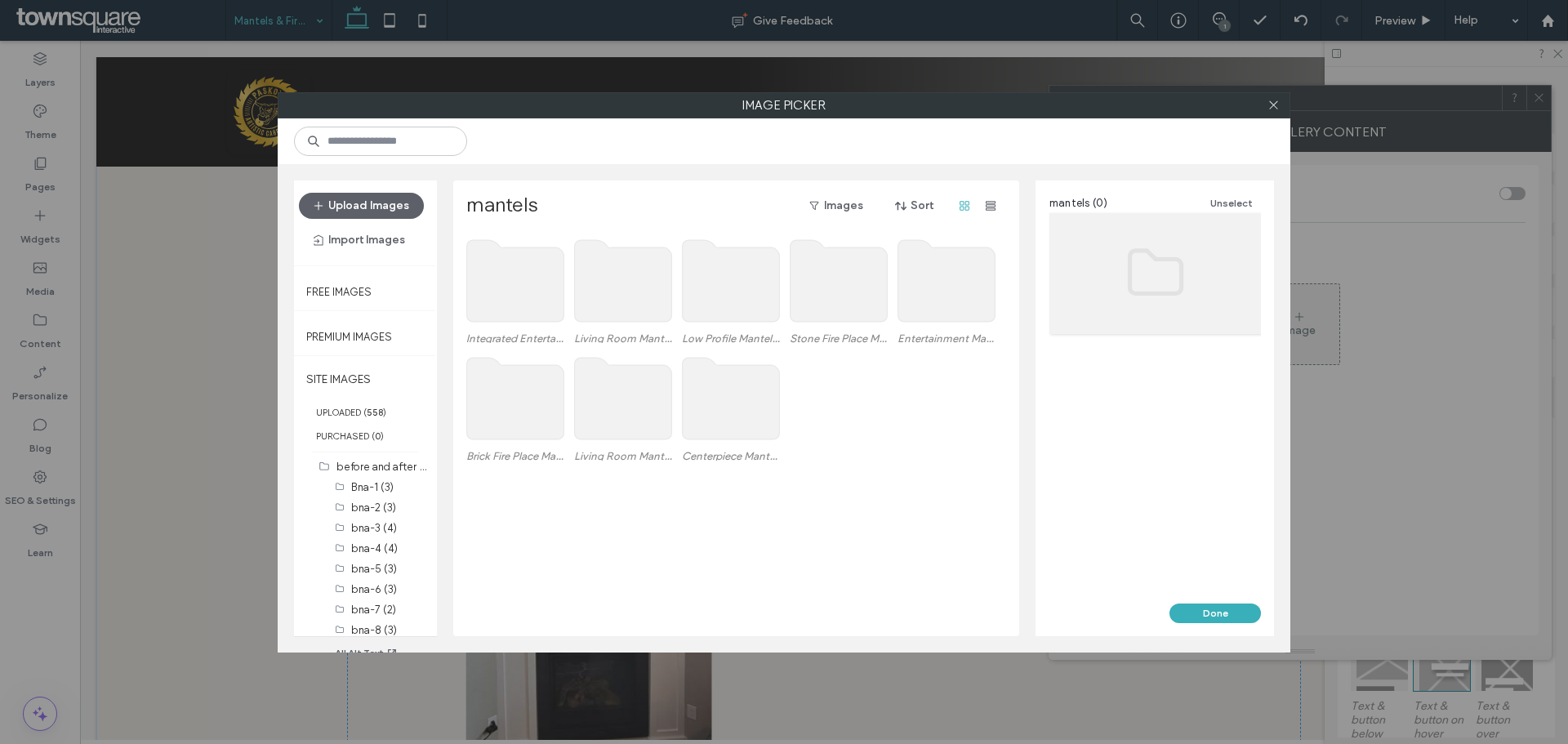 click 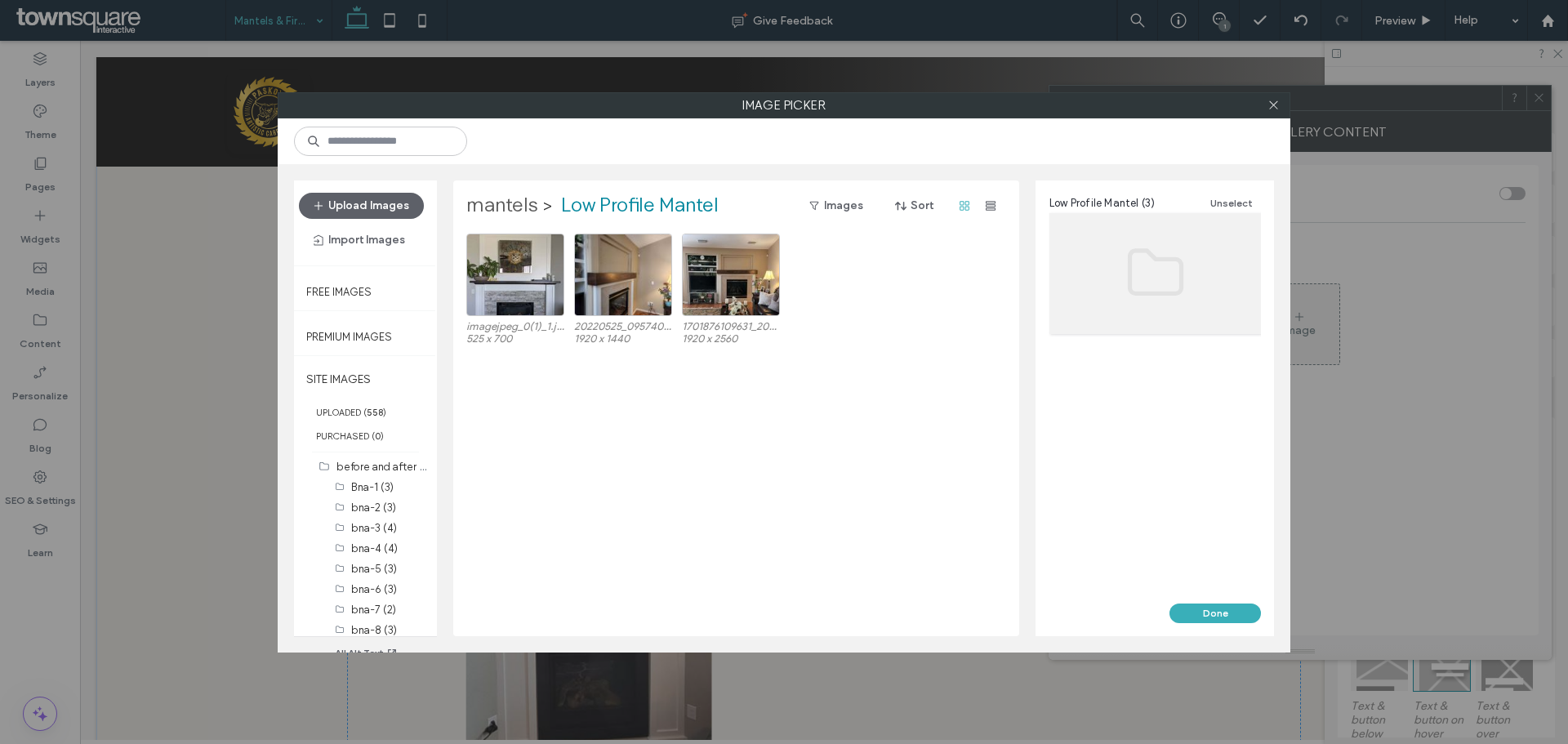 click on "mantels" at bounding box center [502, 206] 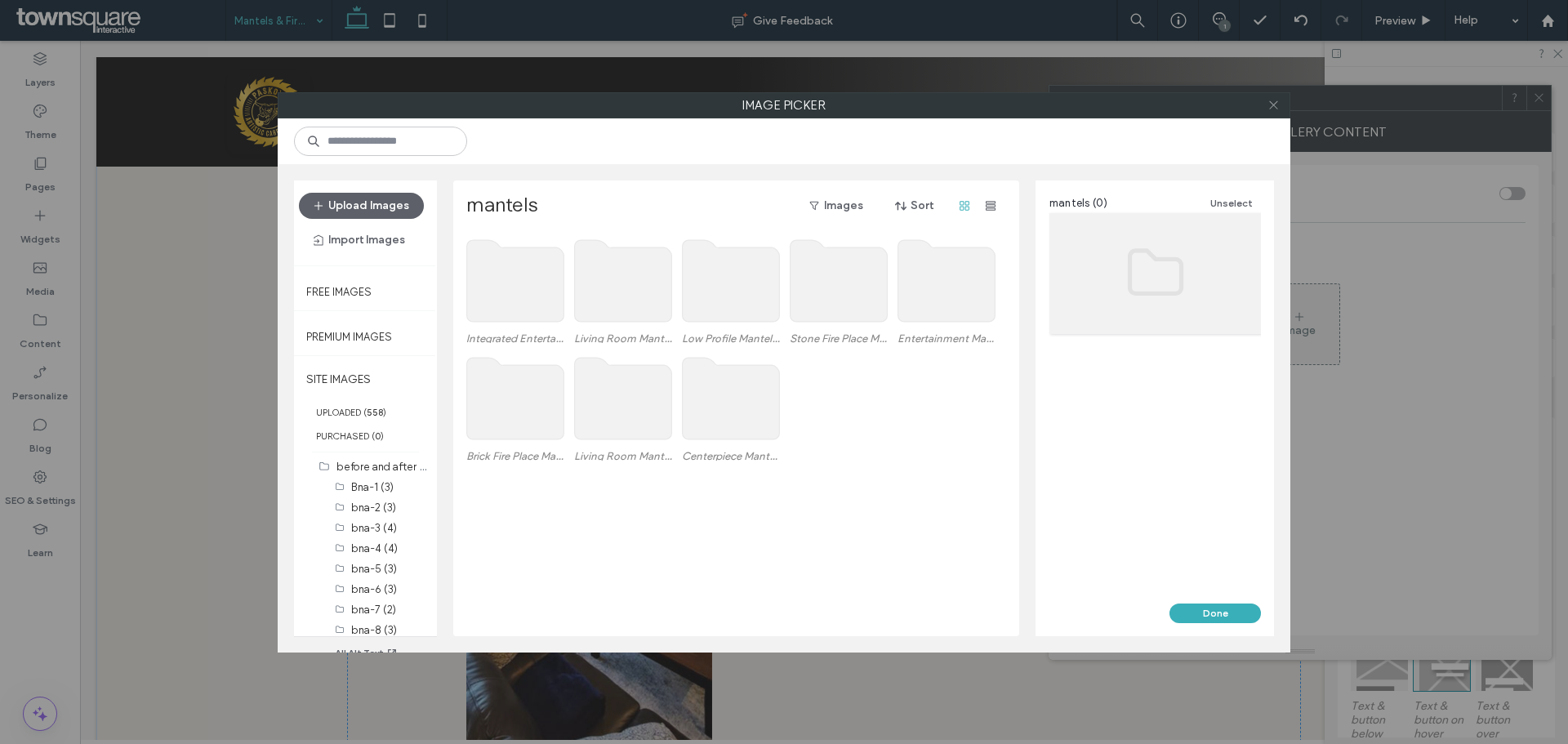 click 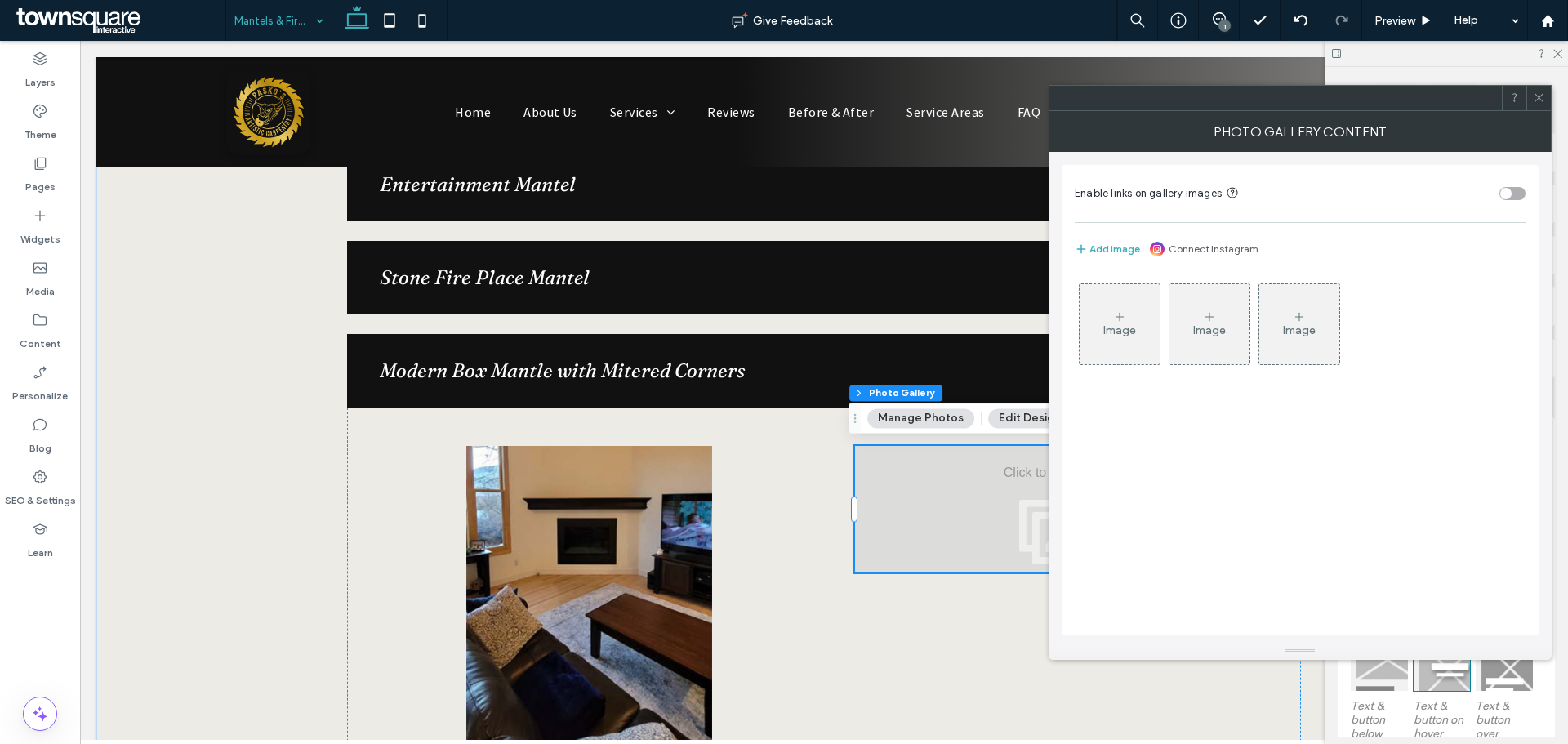 click on "Image" at bounding box center (1120, 324) 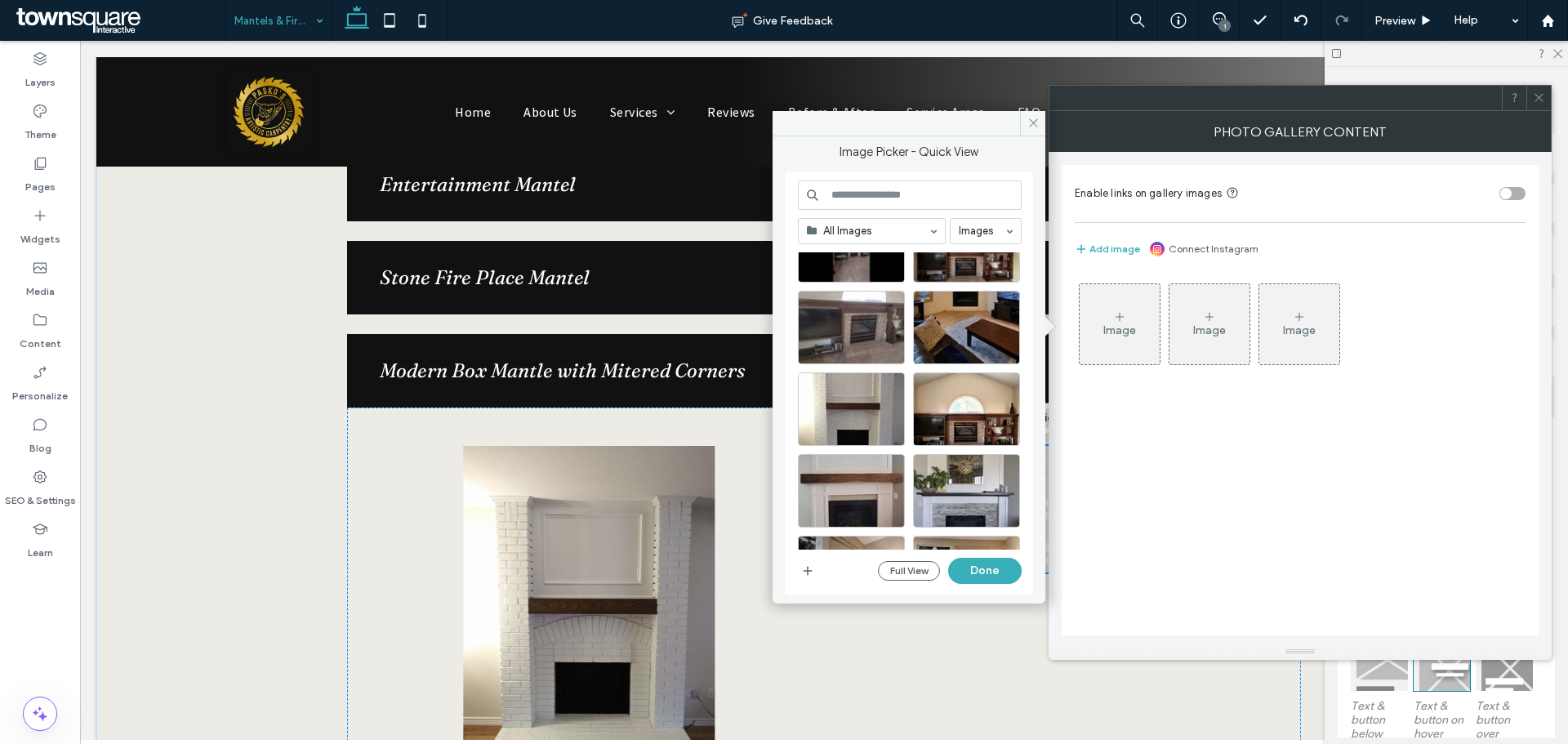 scroll, scrollTop: 6996, scrollLeft: 0, axis: vertical 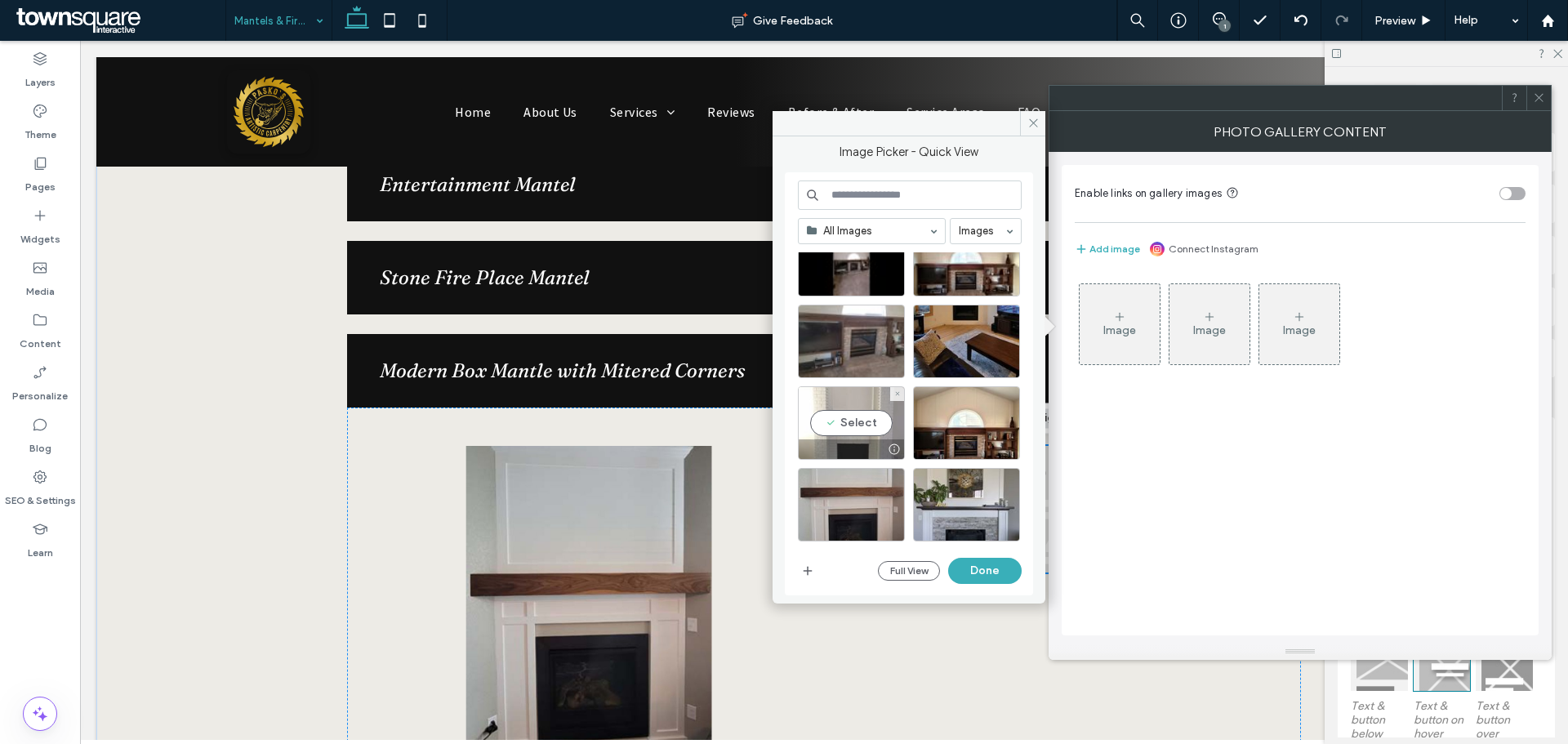 click on "Select" at bounding box center (851, 423) 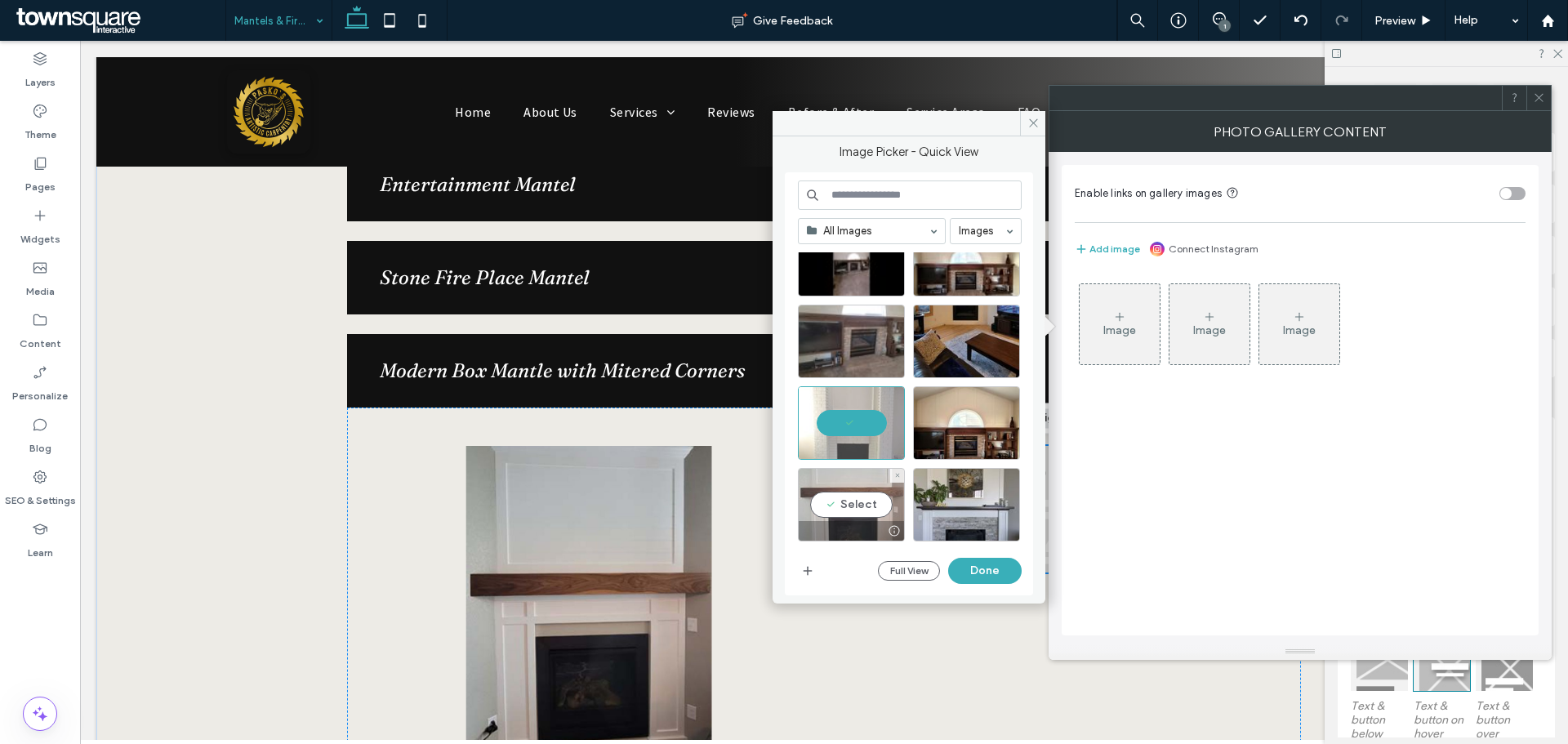 click on "Select" at bounding box center [851, 505] 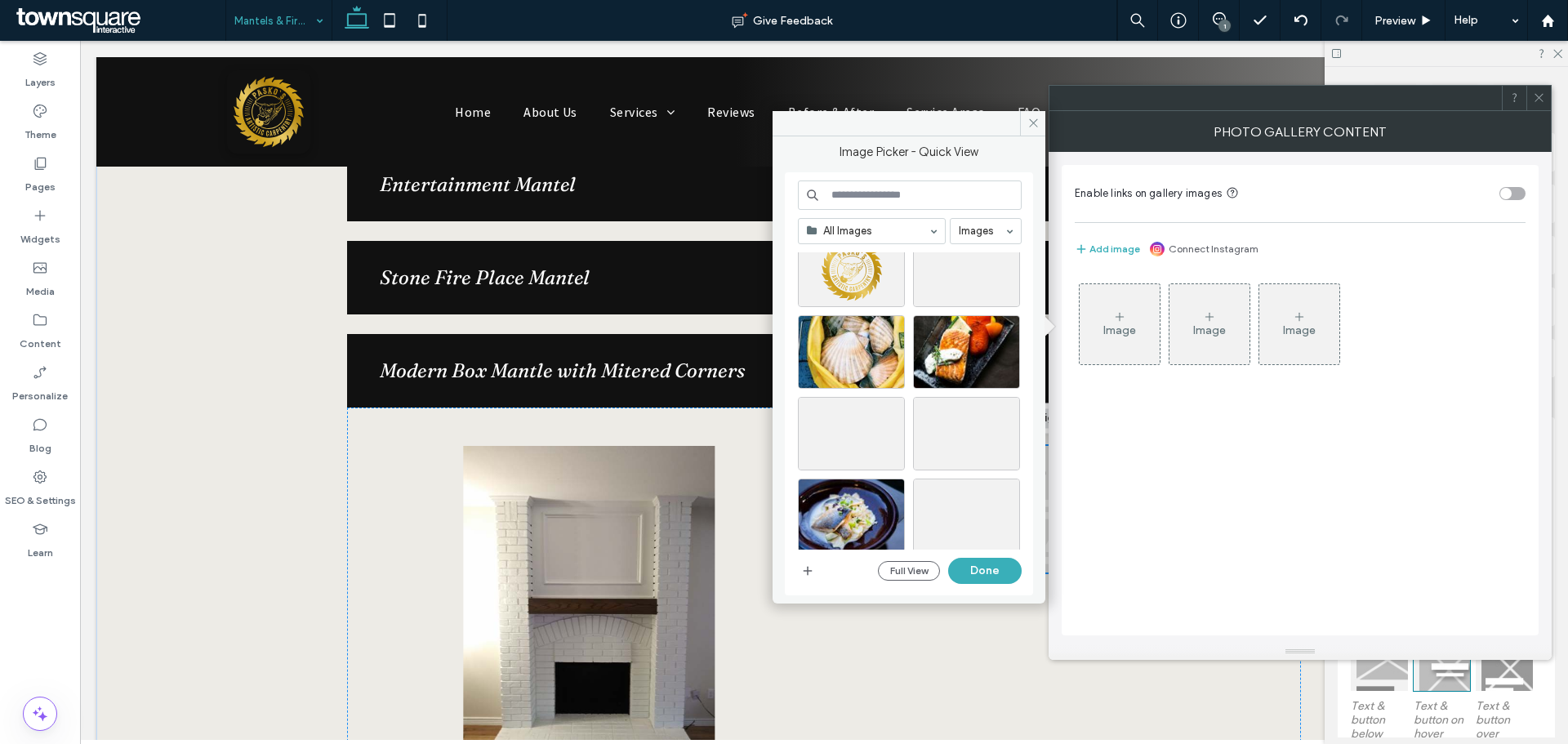 scroll, scrollTop: 22773, scrollLeft: 0, axis: vertical 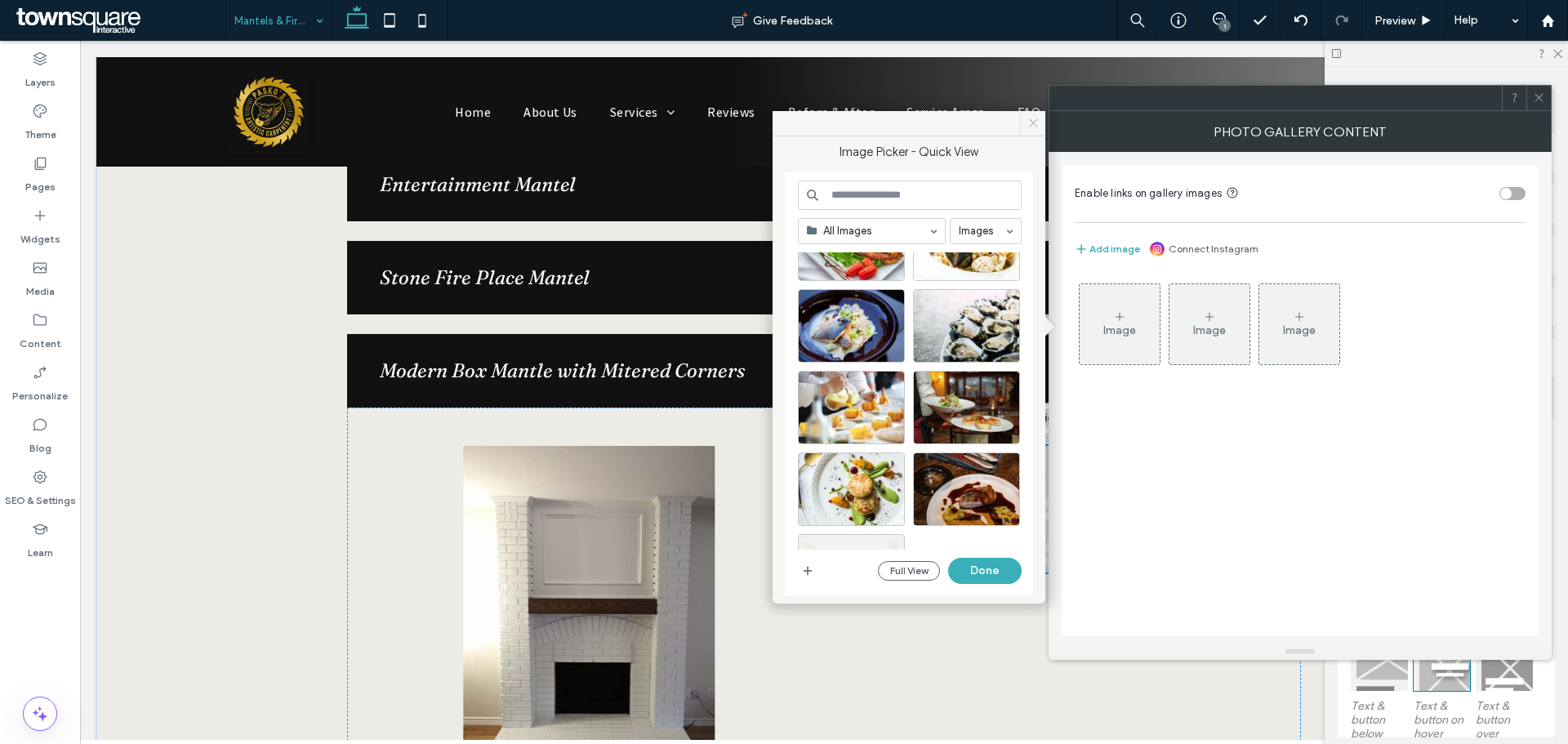 click 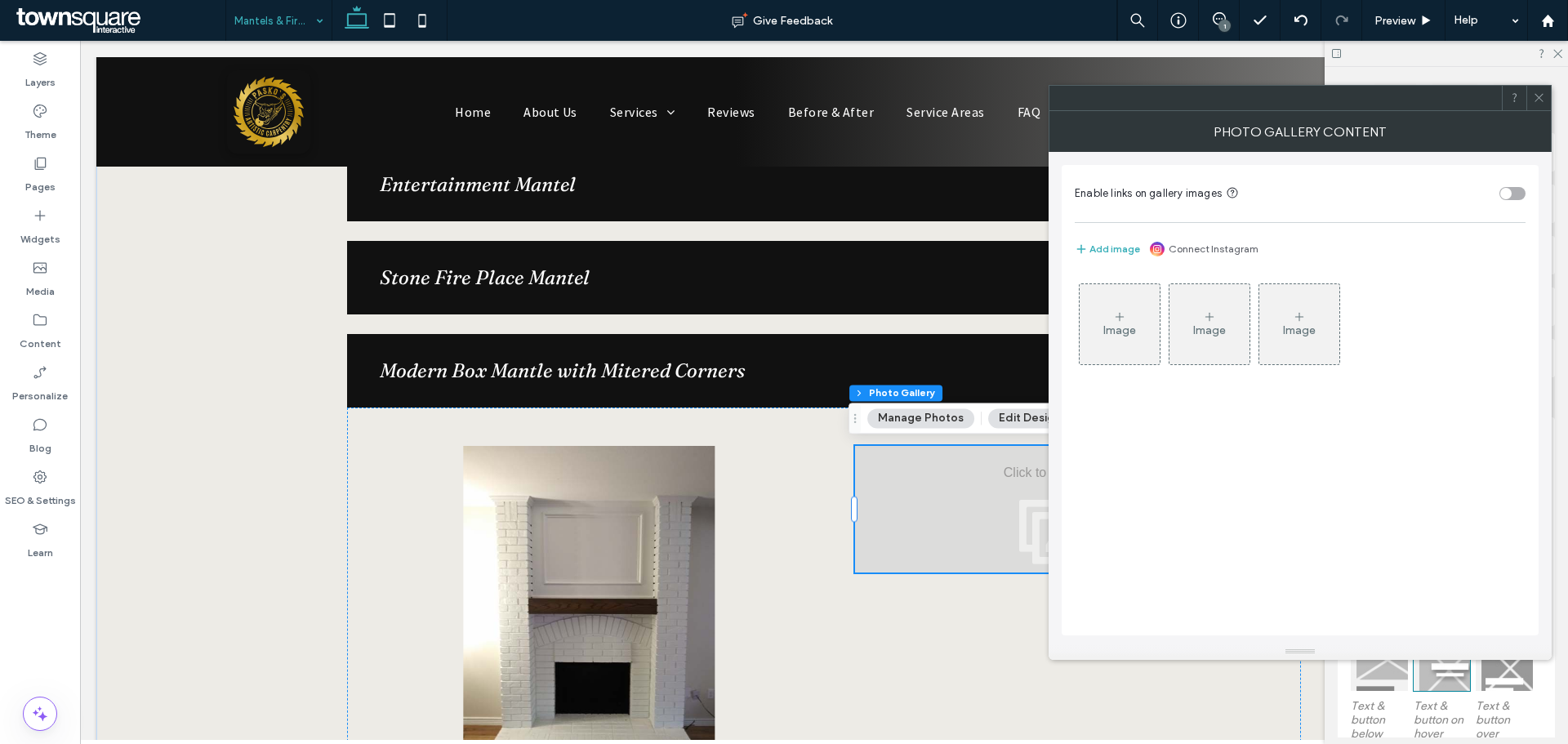 click on "Image" at bounding box center (1120, 324) 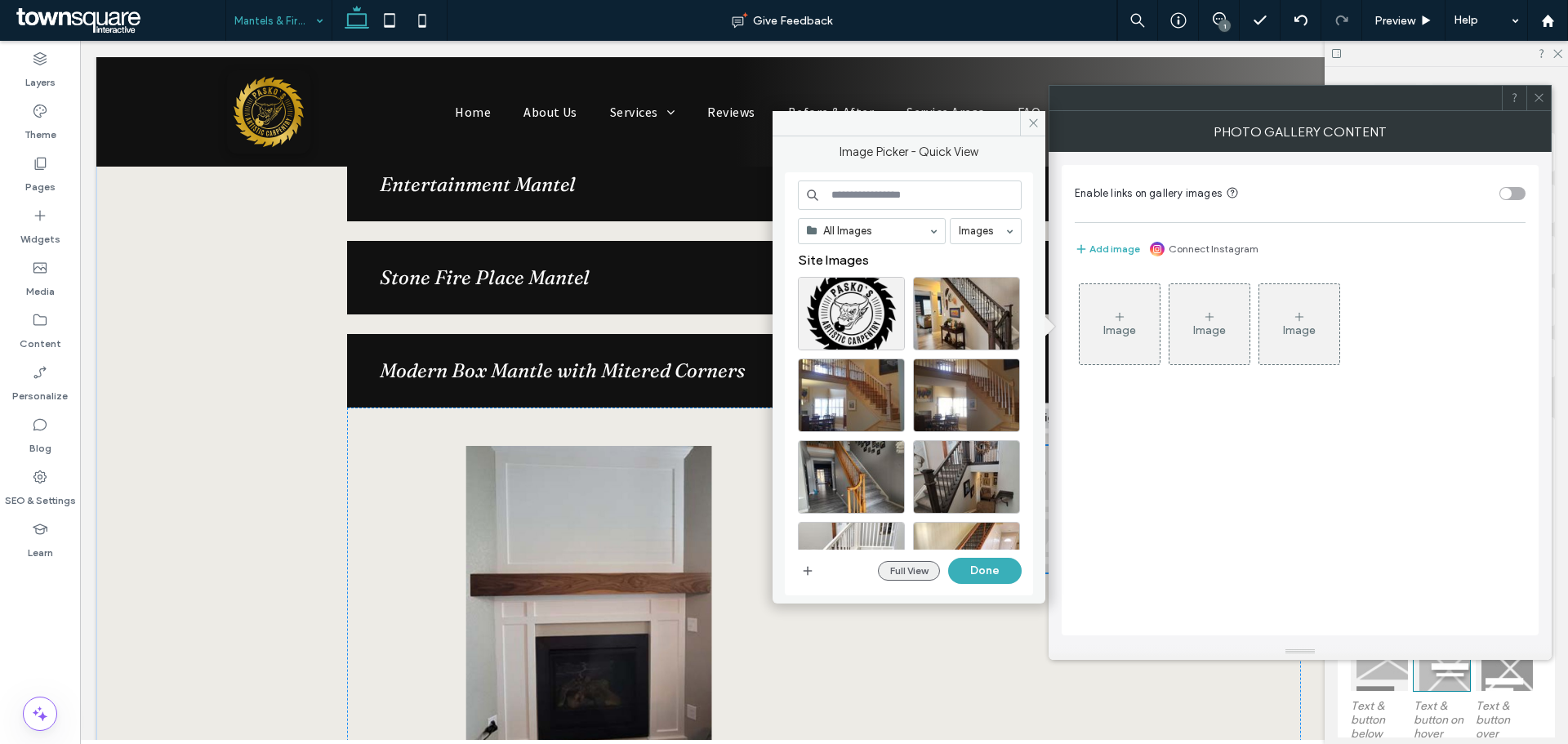 click on "Full View" at bounding box center (909, 571) 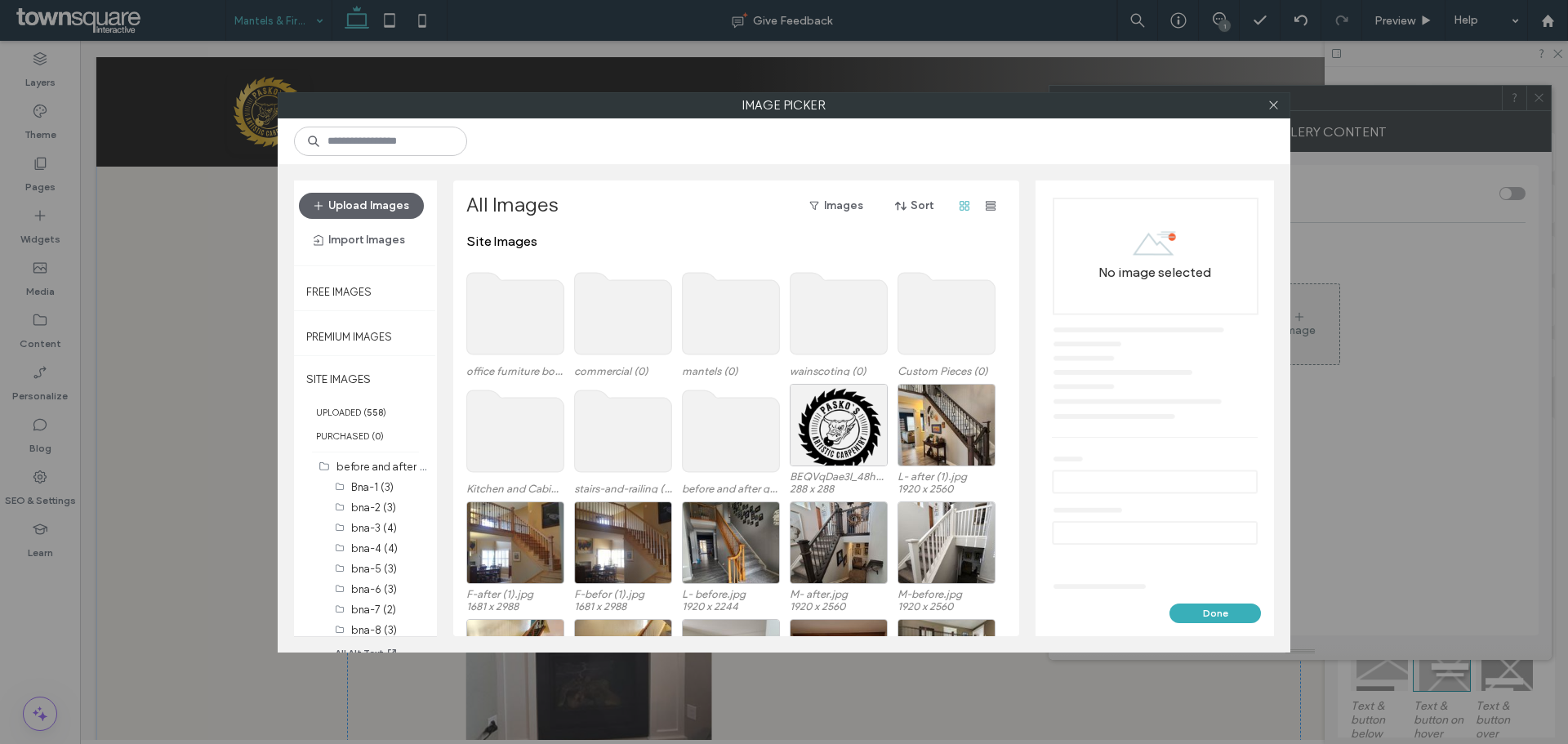 click 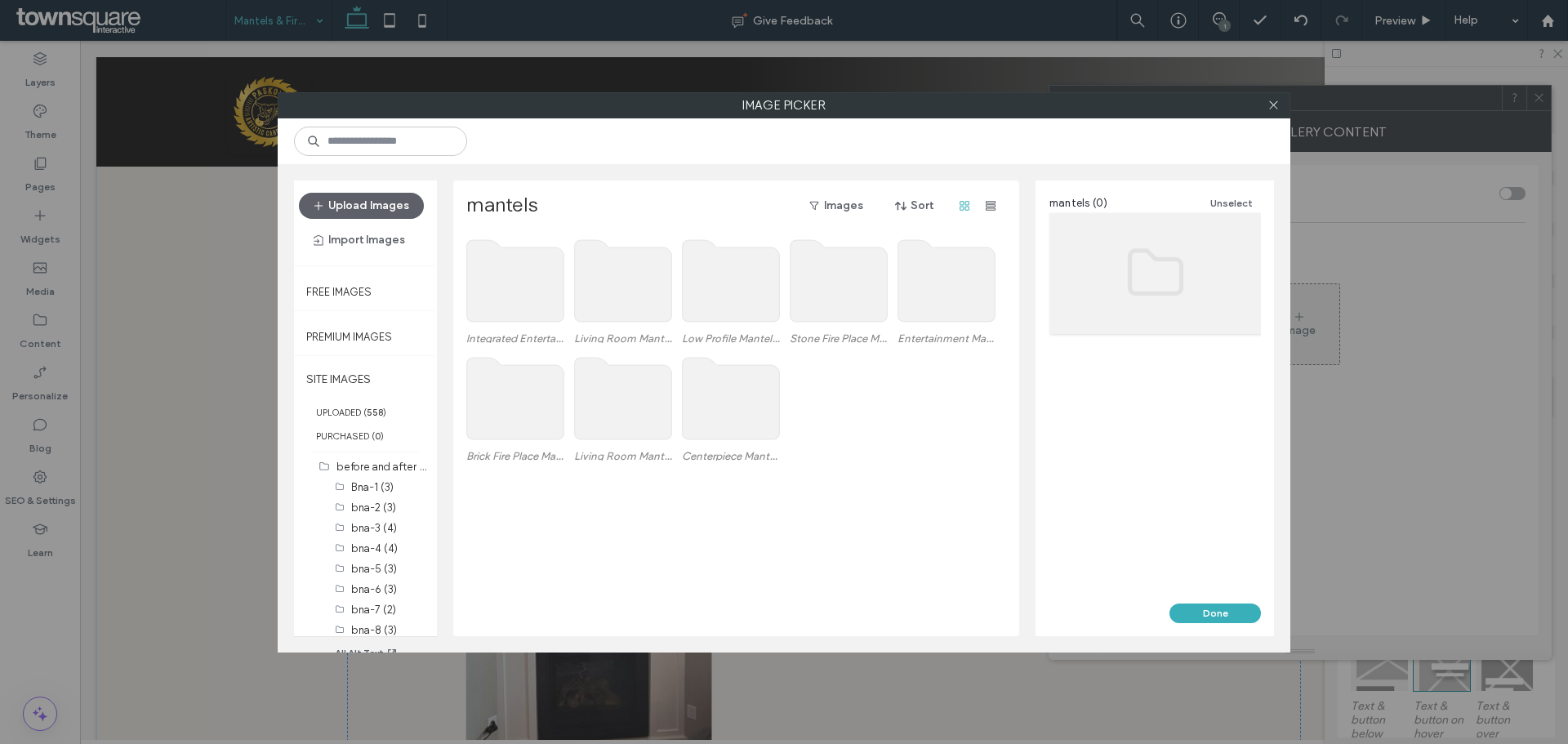 click 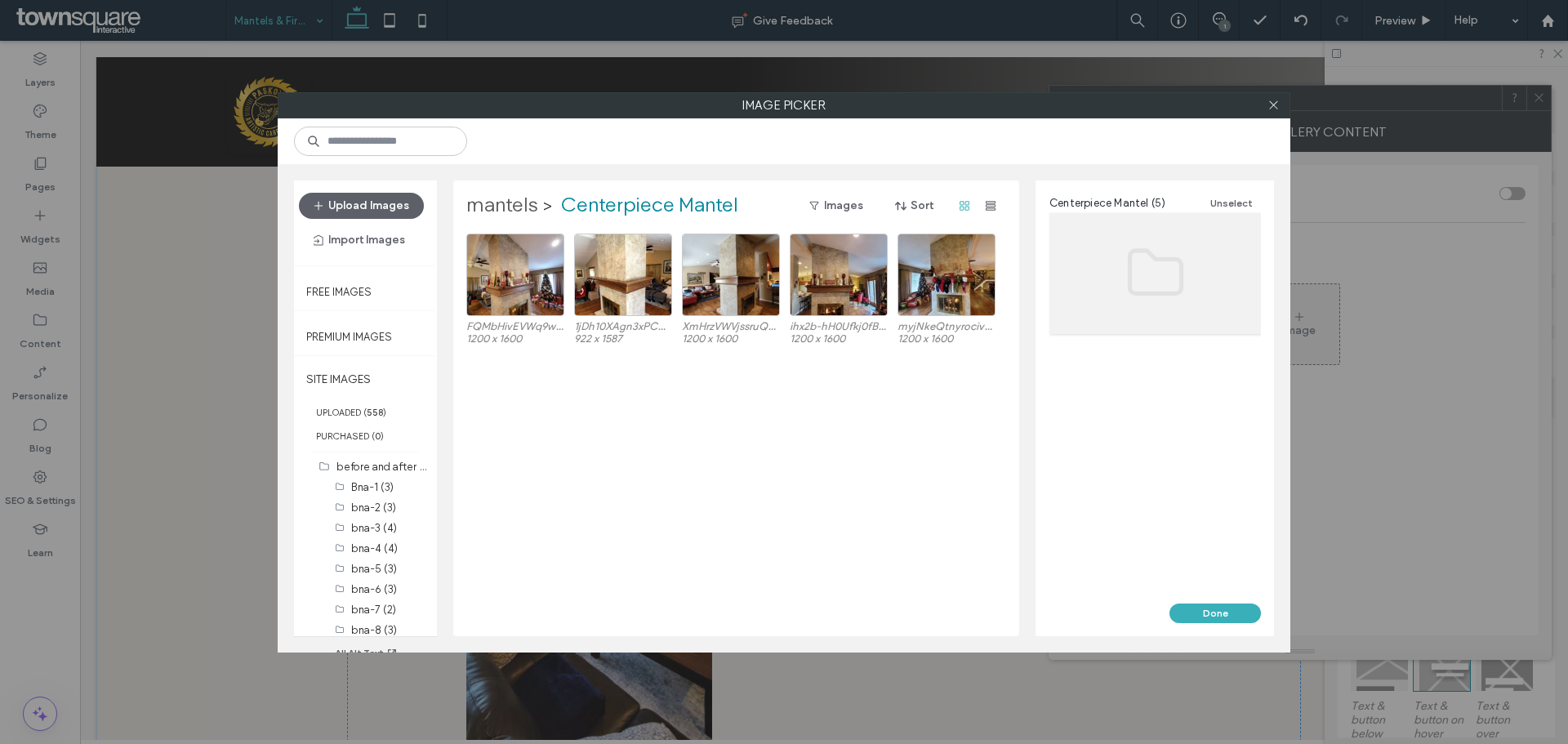 click on "mantels" at bounding box center (502, 206) 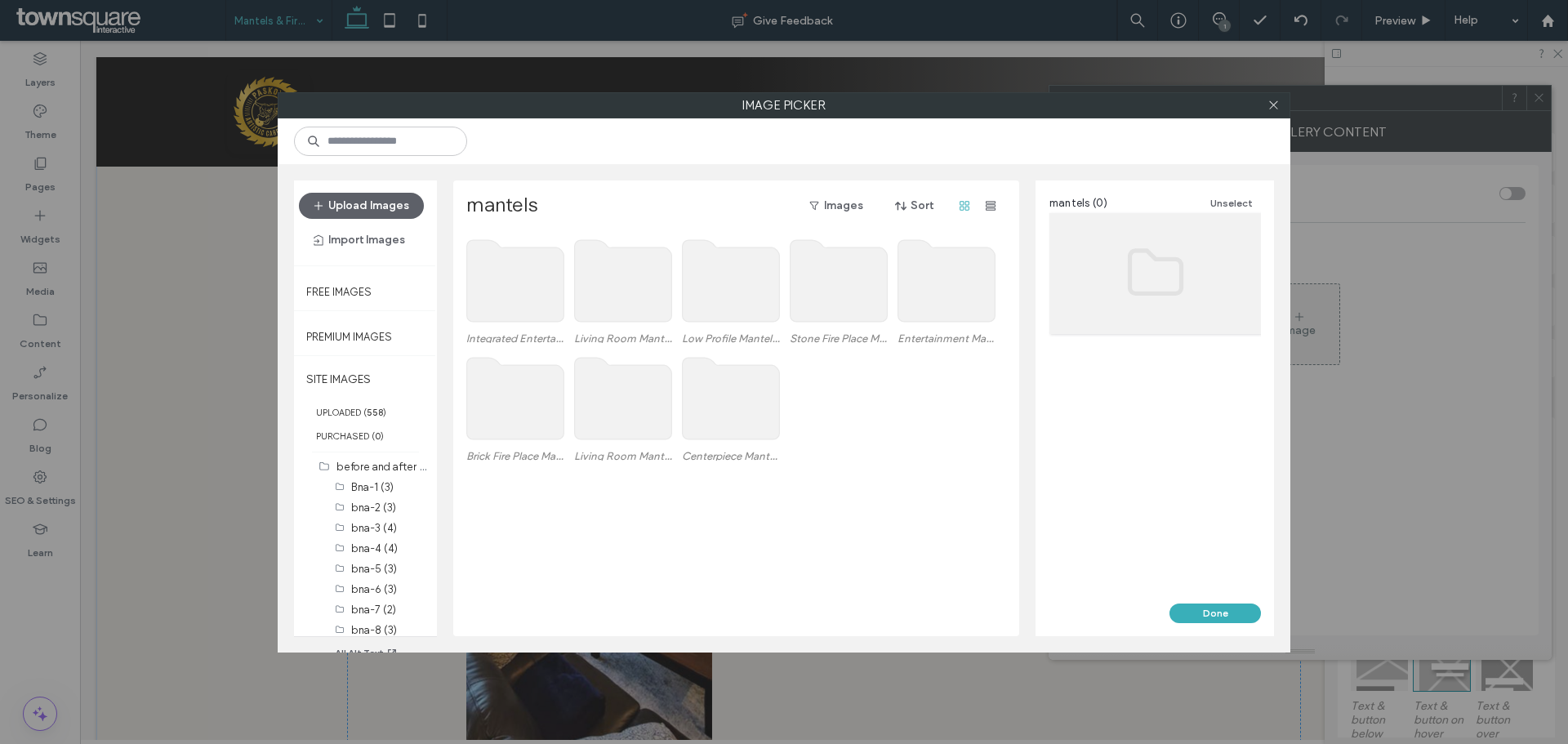 click 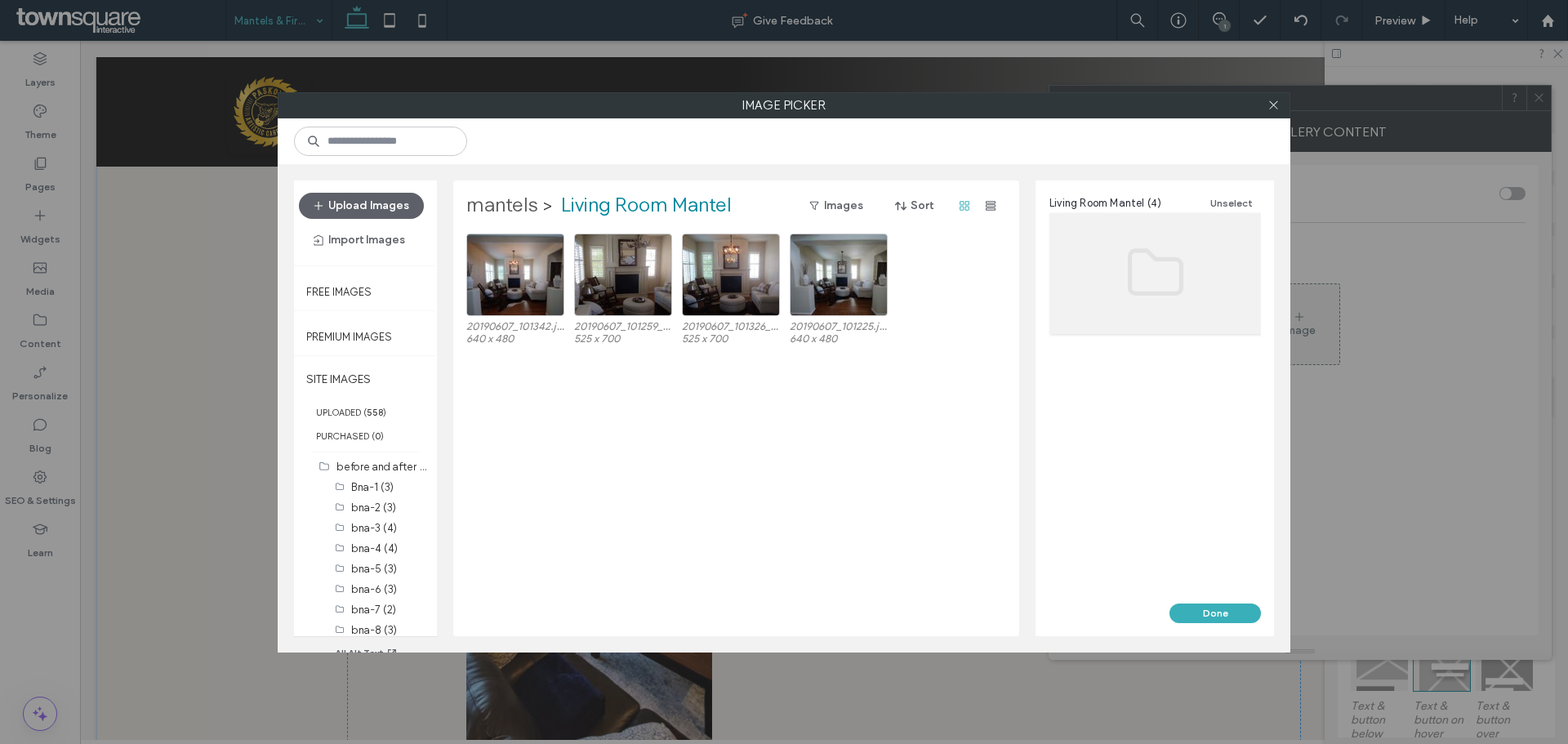 click on "mantels" at bounding box center [502, 206] 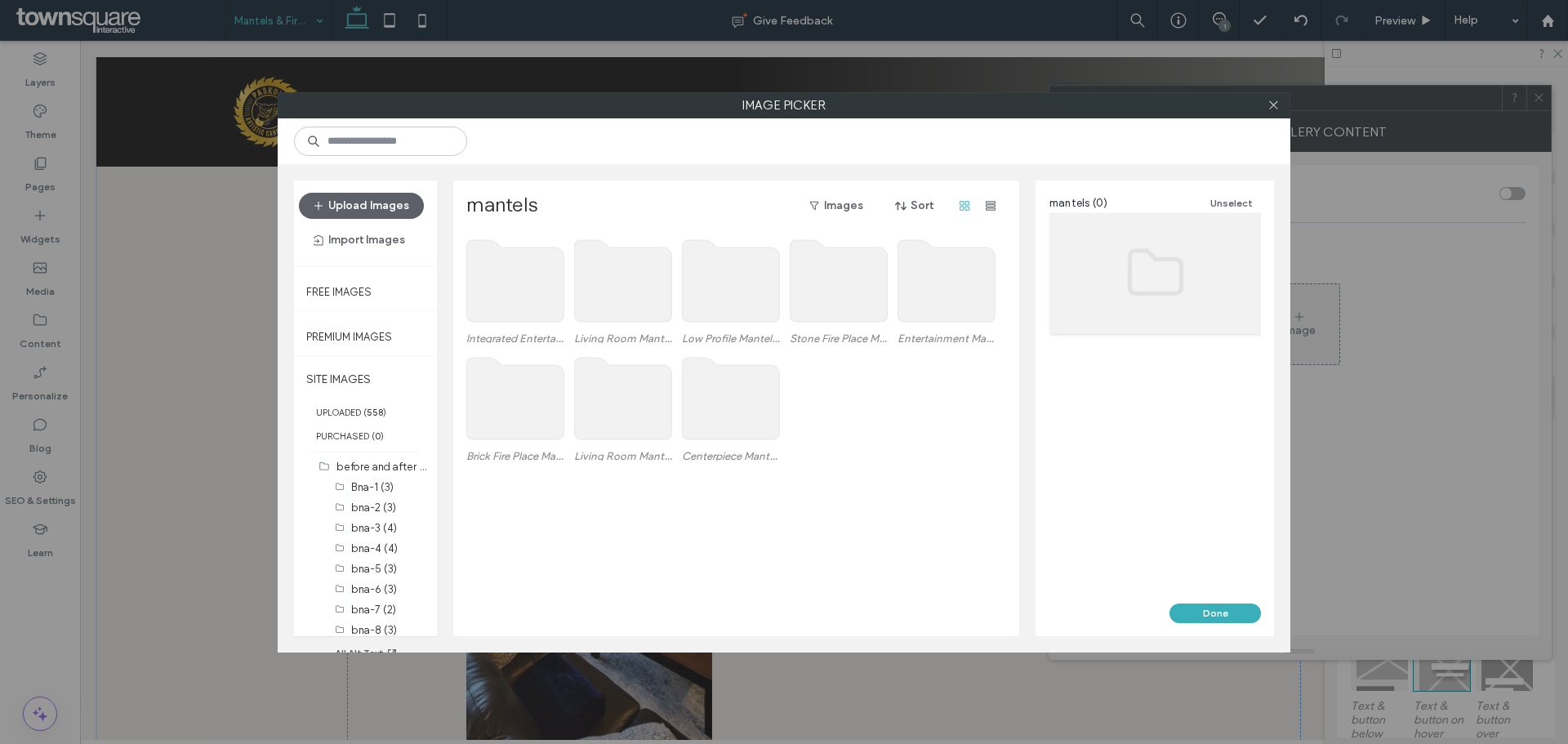 click 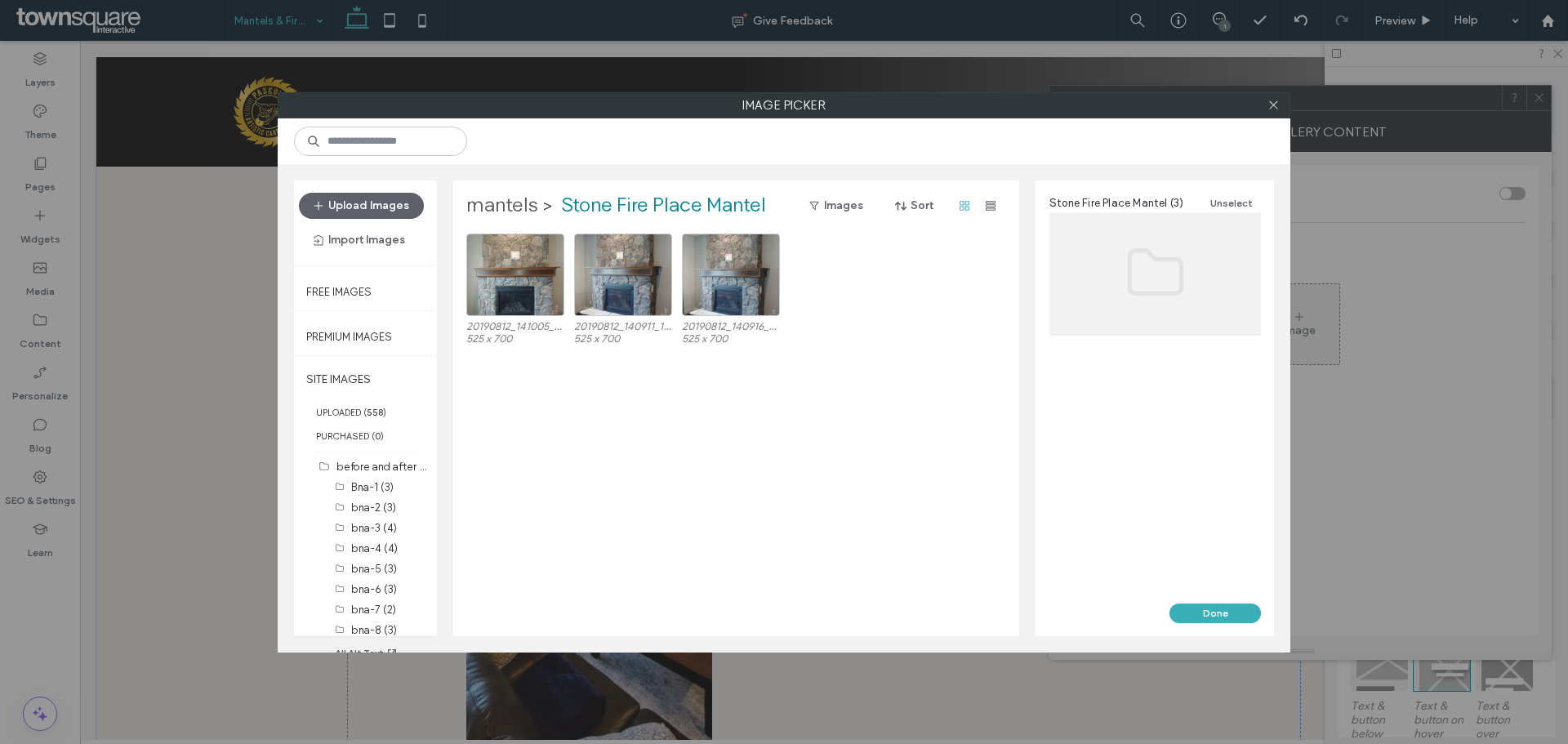 click on "mantels" at bounding box center [502, 206] 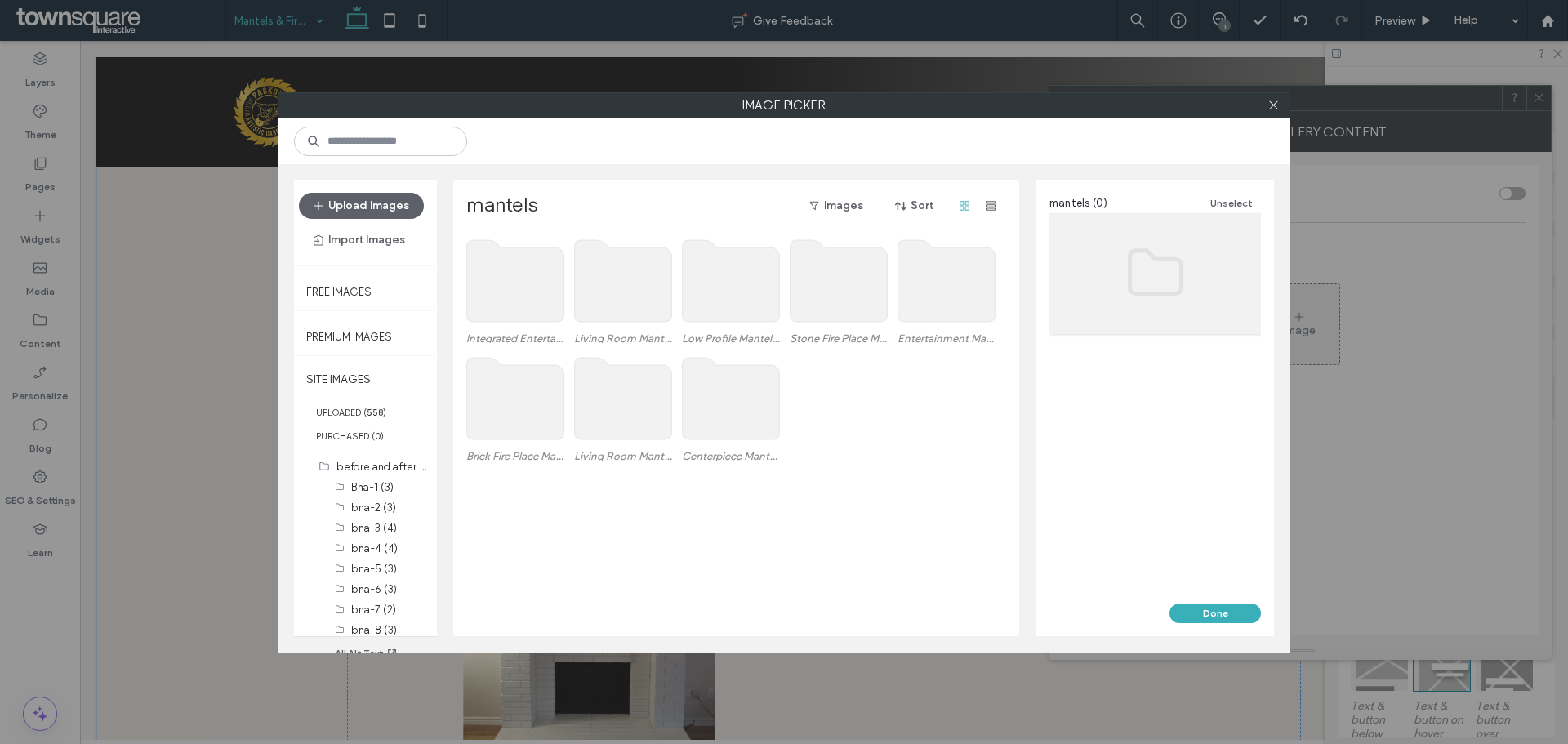 click 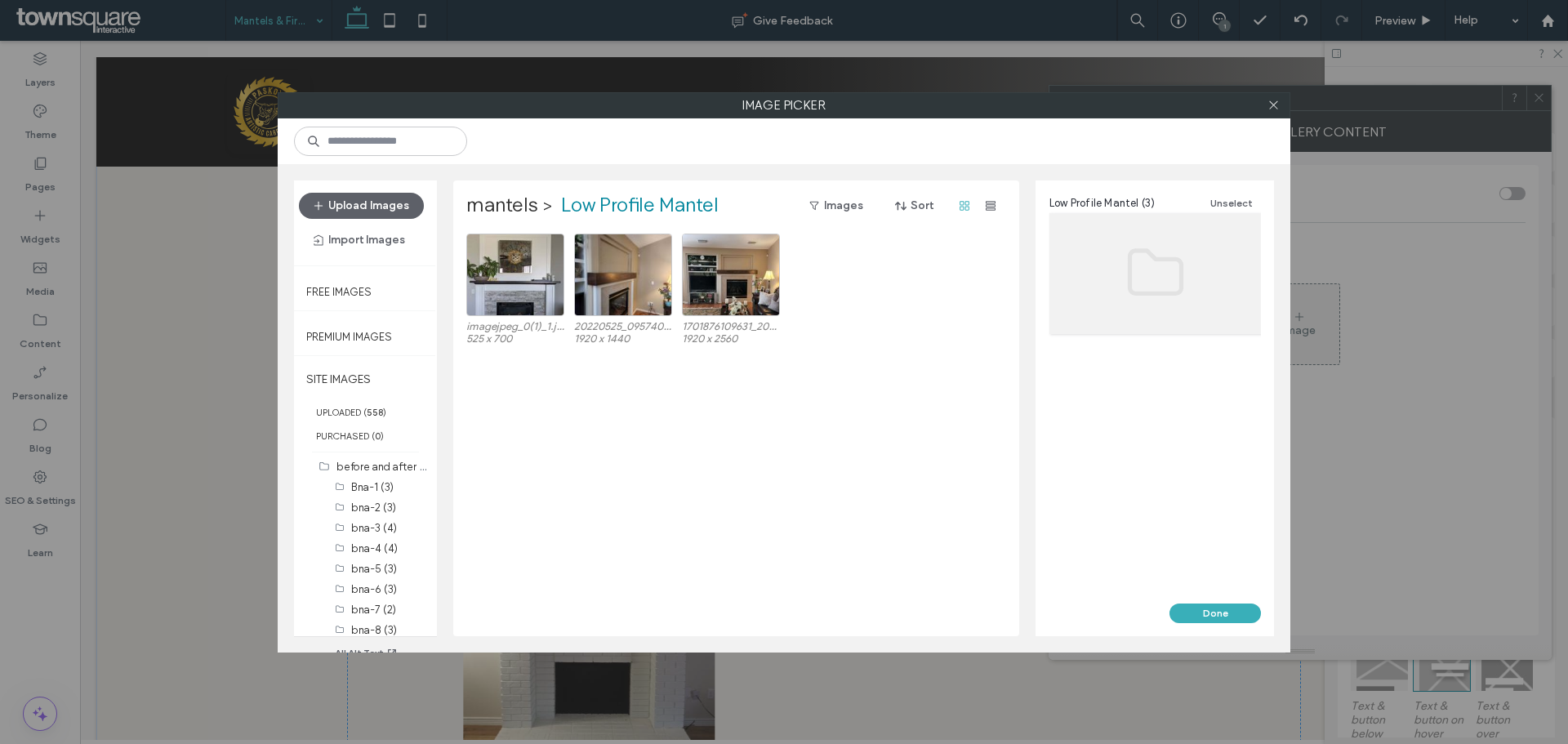 click on "mantels > Low Profile Mantel Images Sort imagejpeg_0(1)_1.jpg 525 x 700 20220525_095740.jpg 1920 x 1440 1701876109631_20220525_100417.jpg 1920 x 2560" at bounding box center [736, 408] 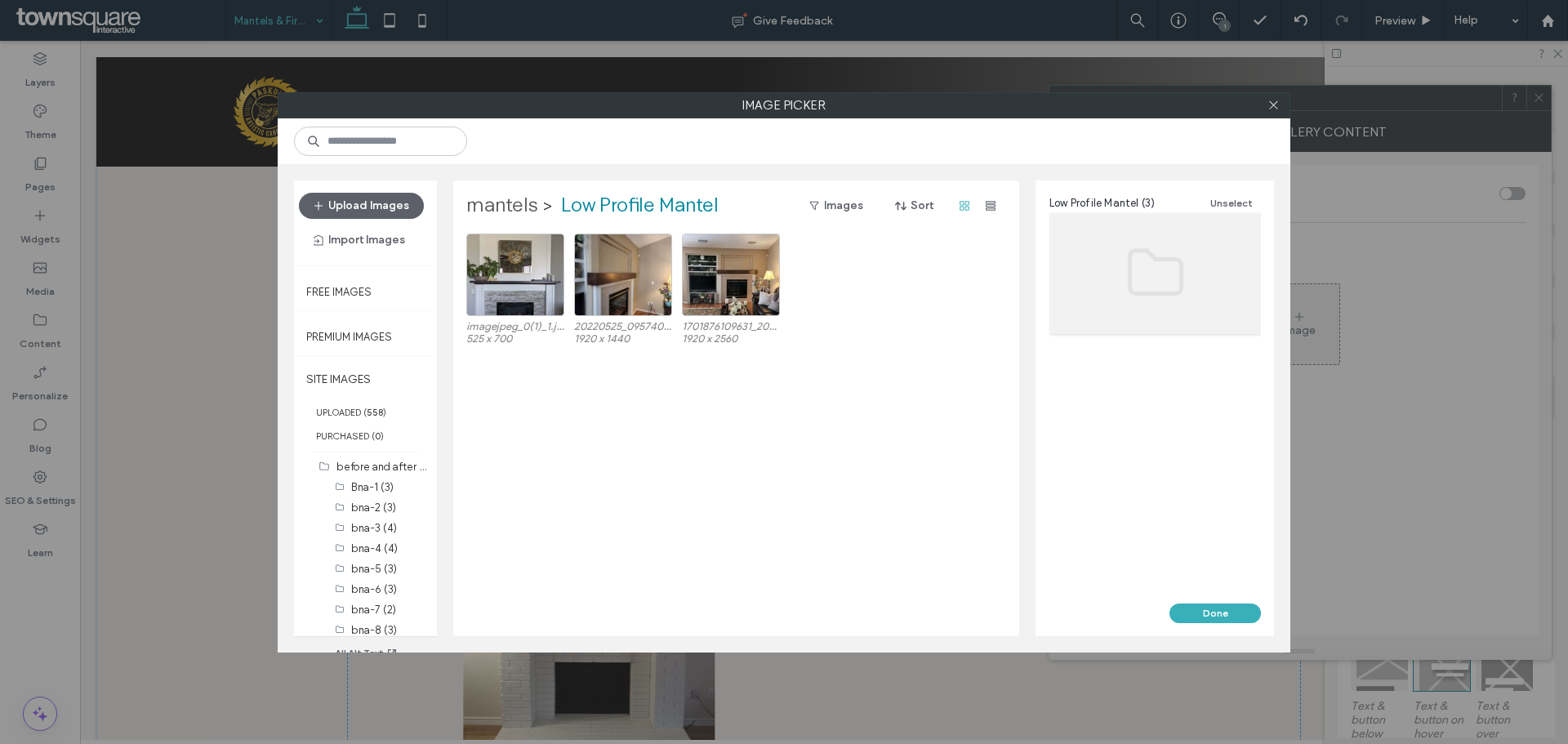 click on "mantels" at bounding box center (502, 206) 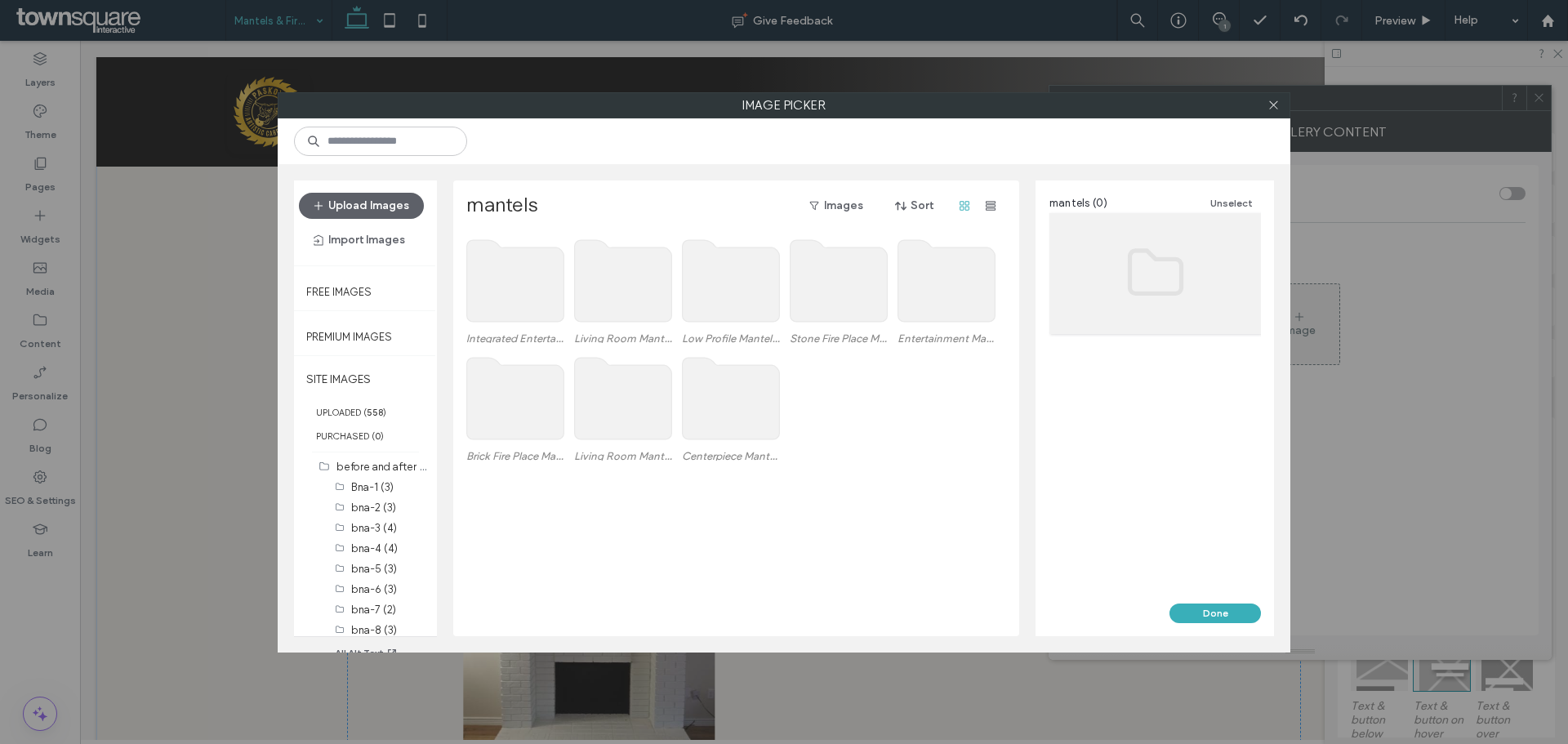 click 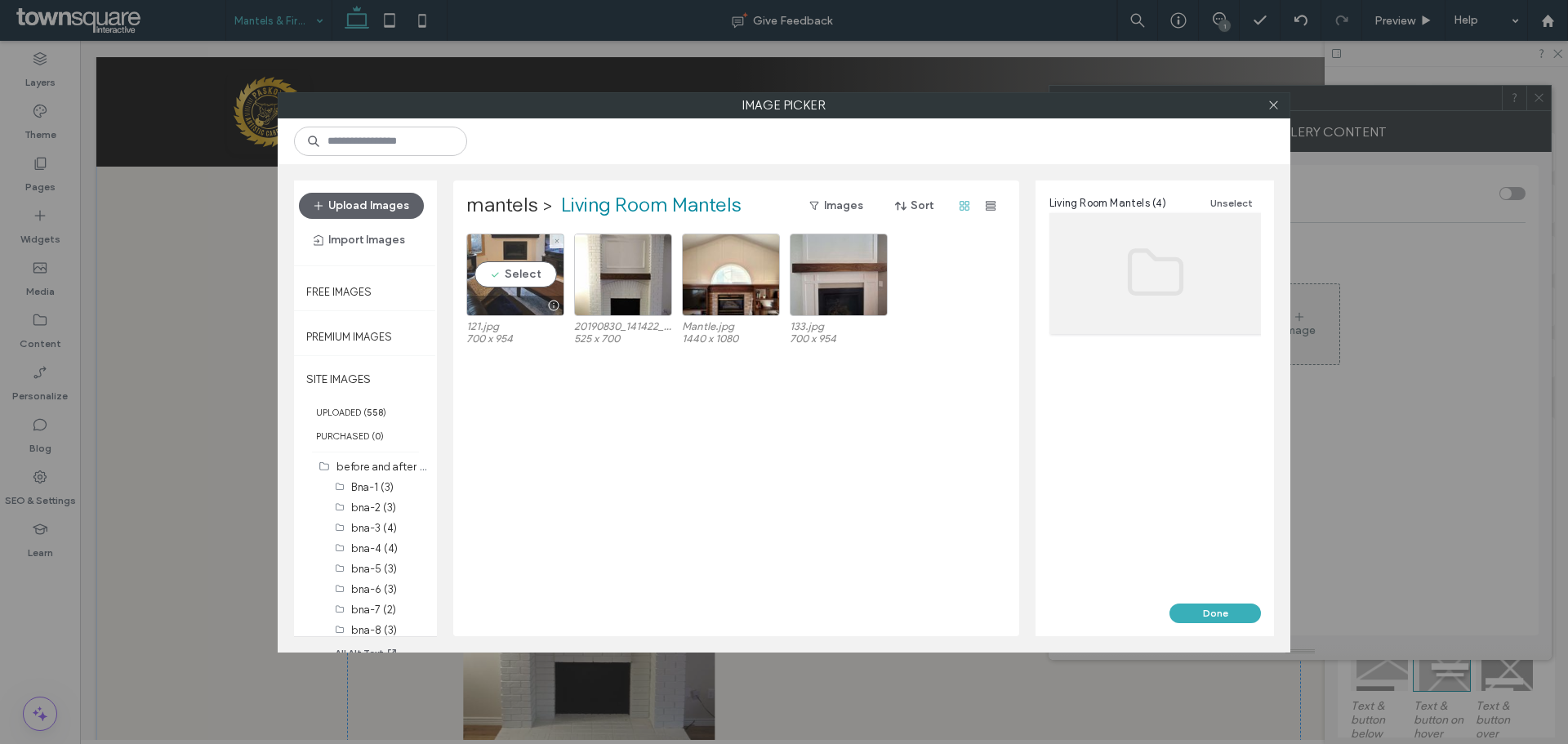 click on "Select" at bounding box center [515, 274] 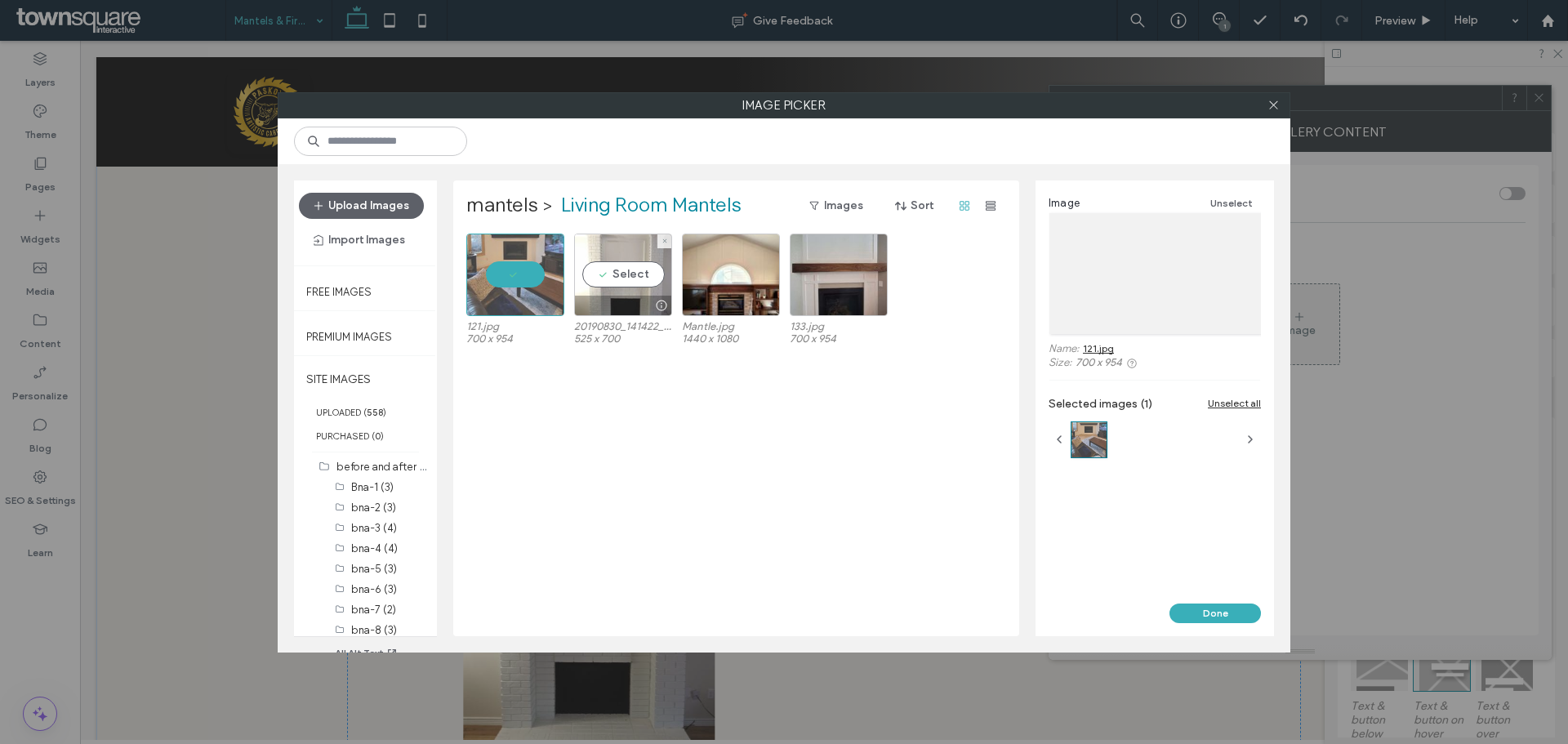 click on "Select" at bounding box center (623, 274) 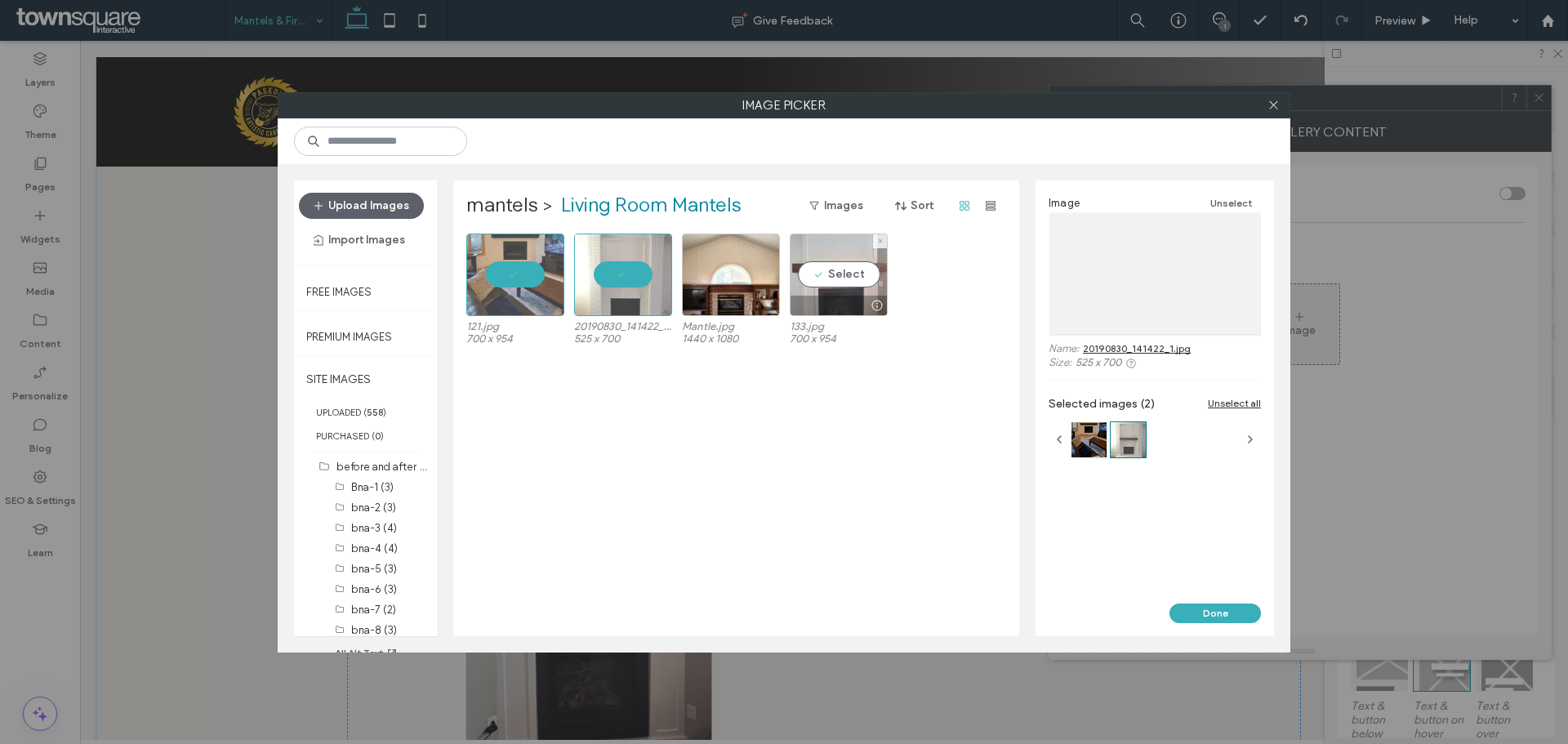 click on "Select" at bounding box center [839, 274] 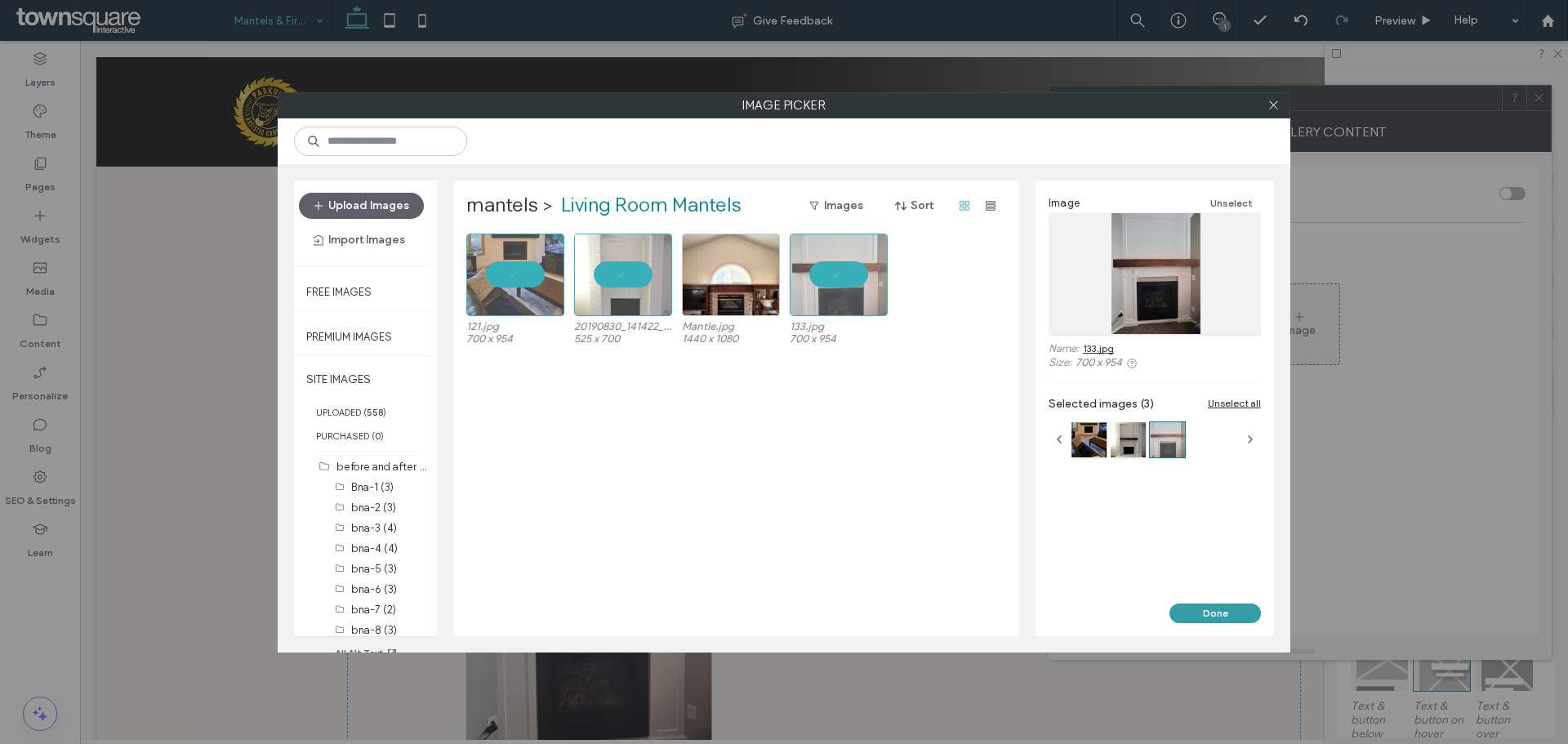 click on "Done" at bounding box center (1215, 613) 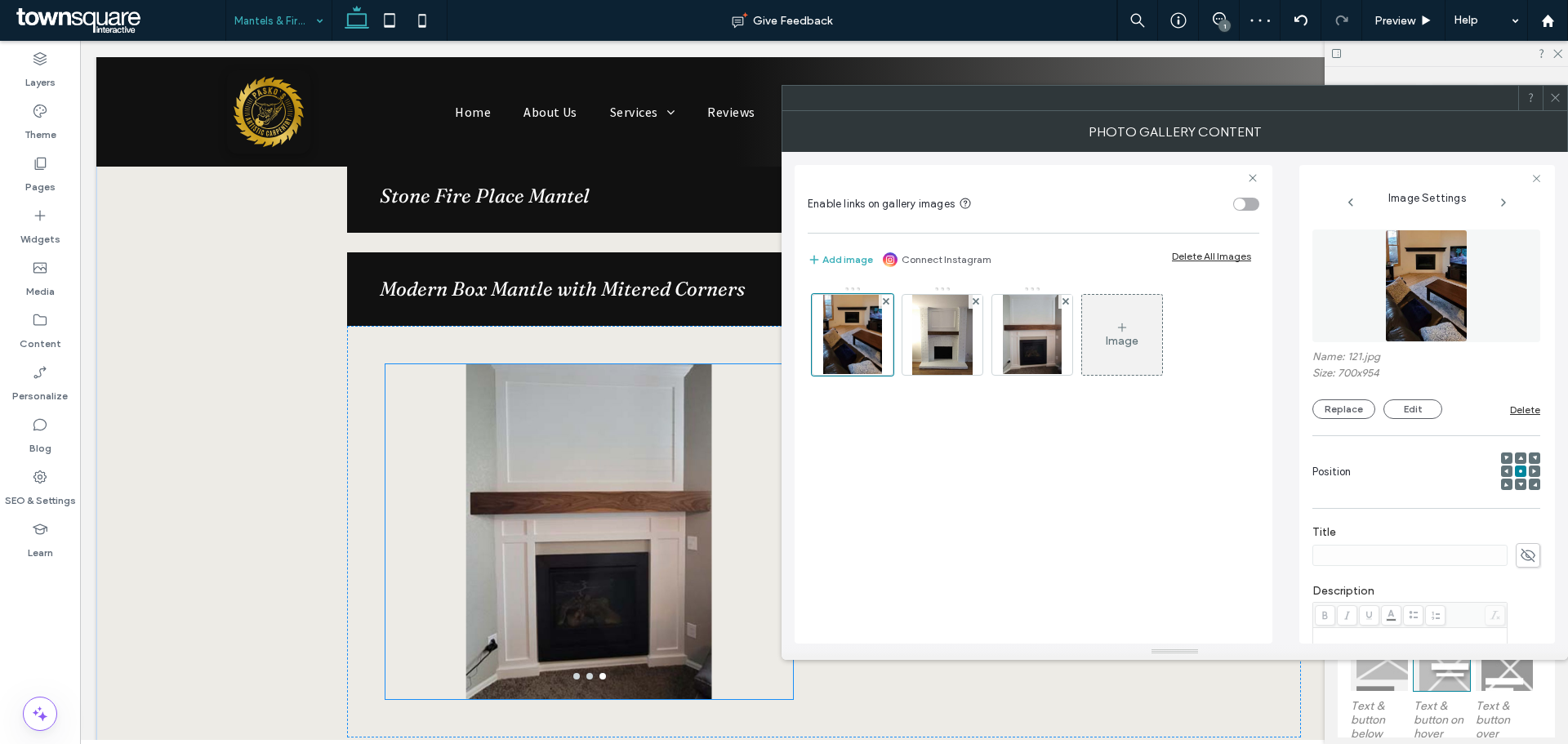 scroll, scrollTop: 1596, scrollLeft: 0, axis: vertical 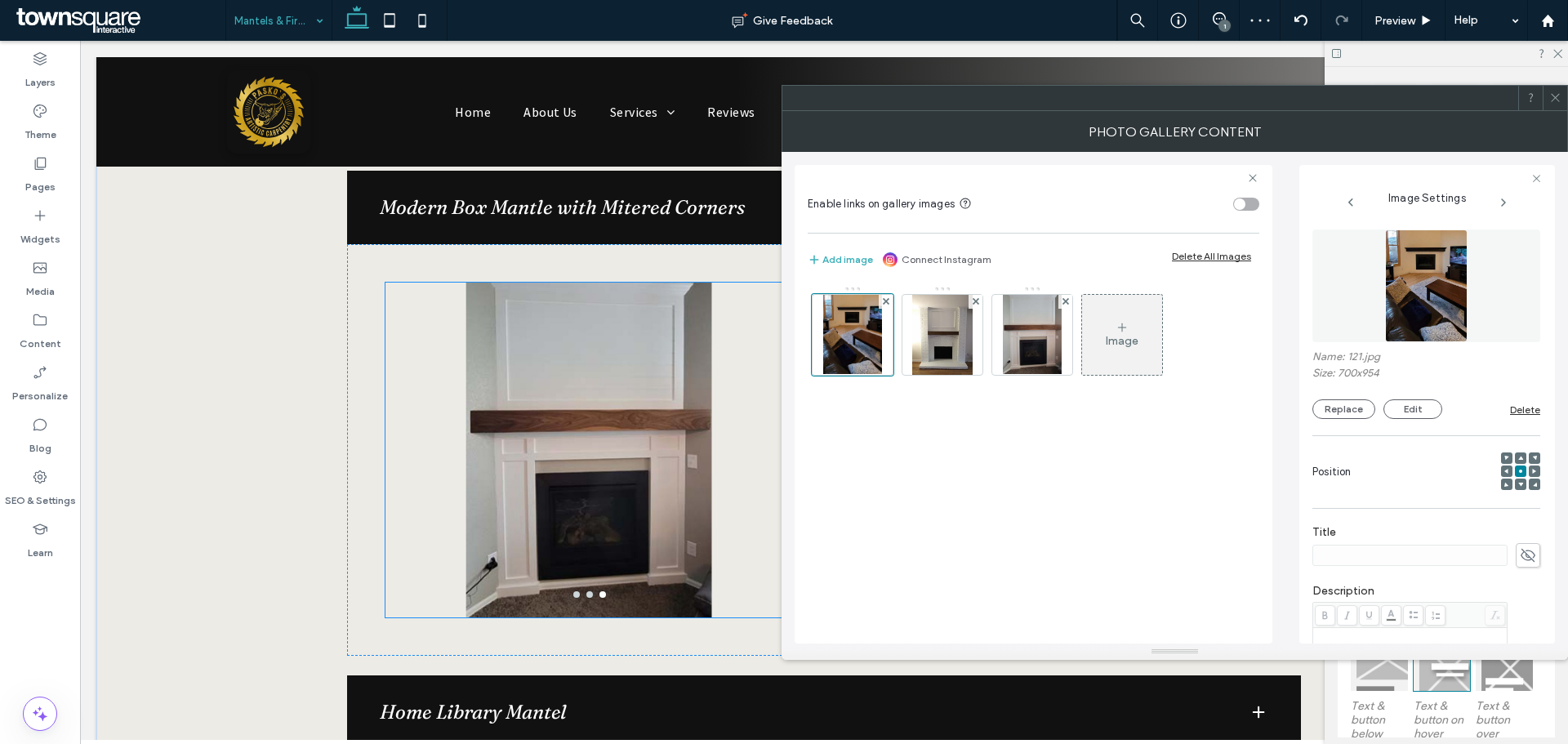 click at bounding box center (590, 460) 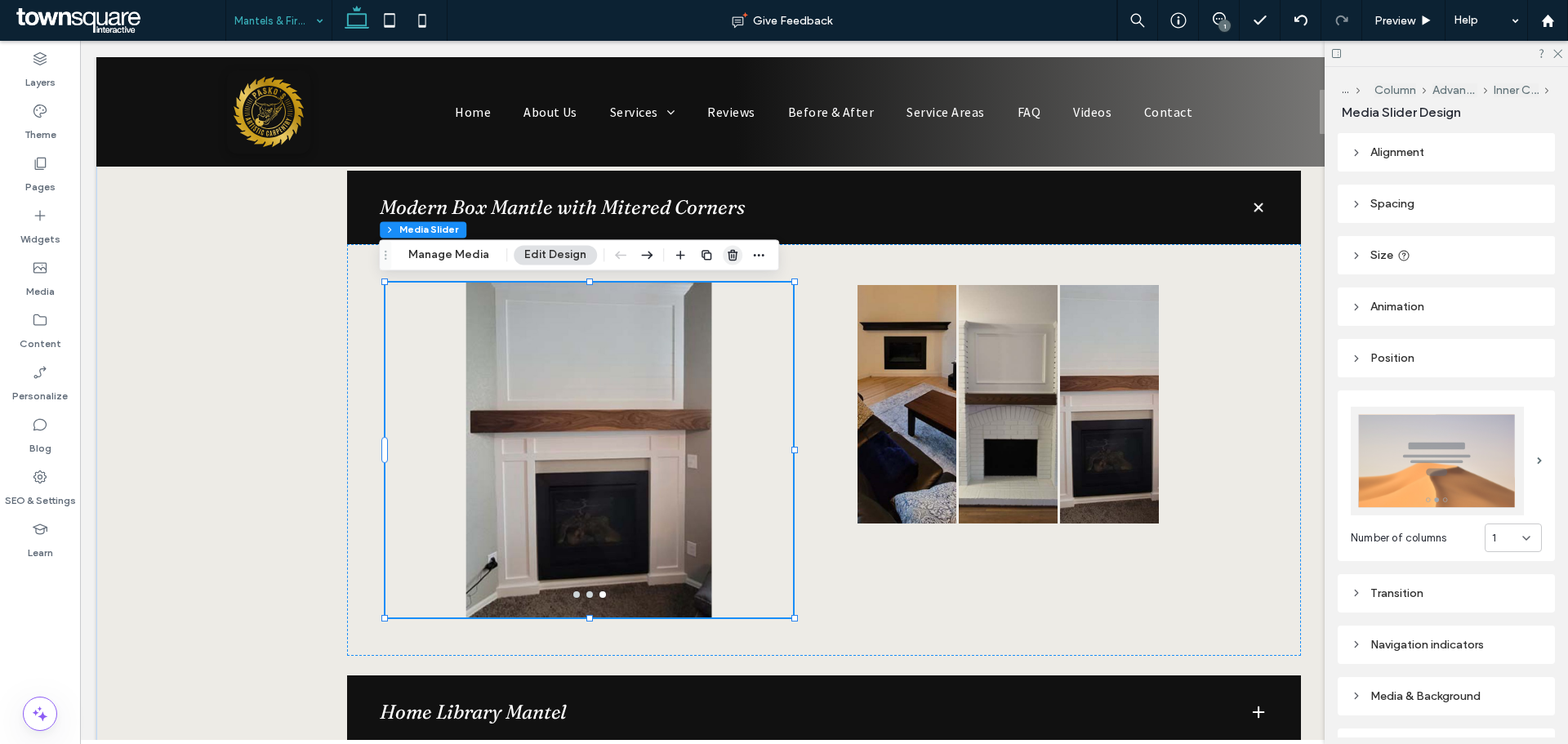 click 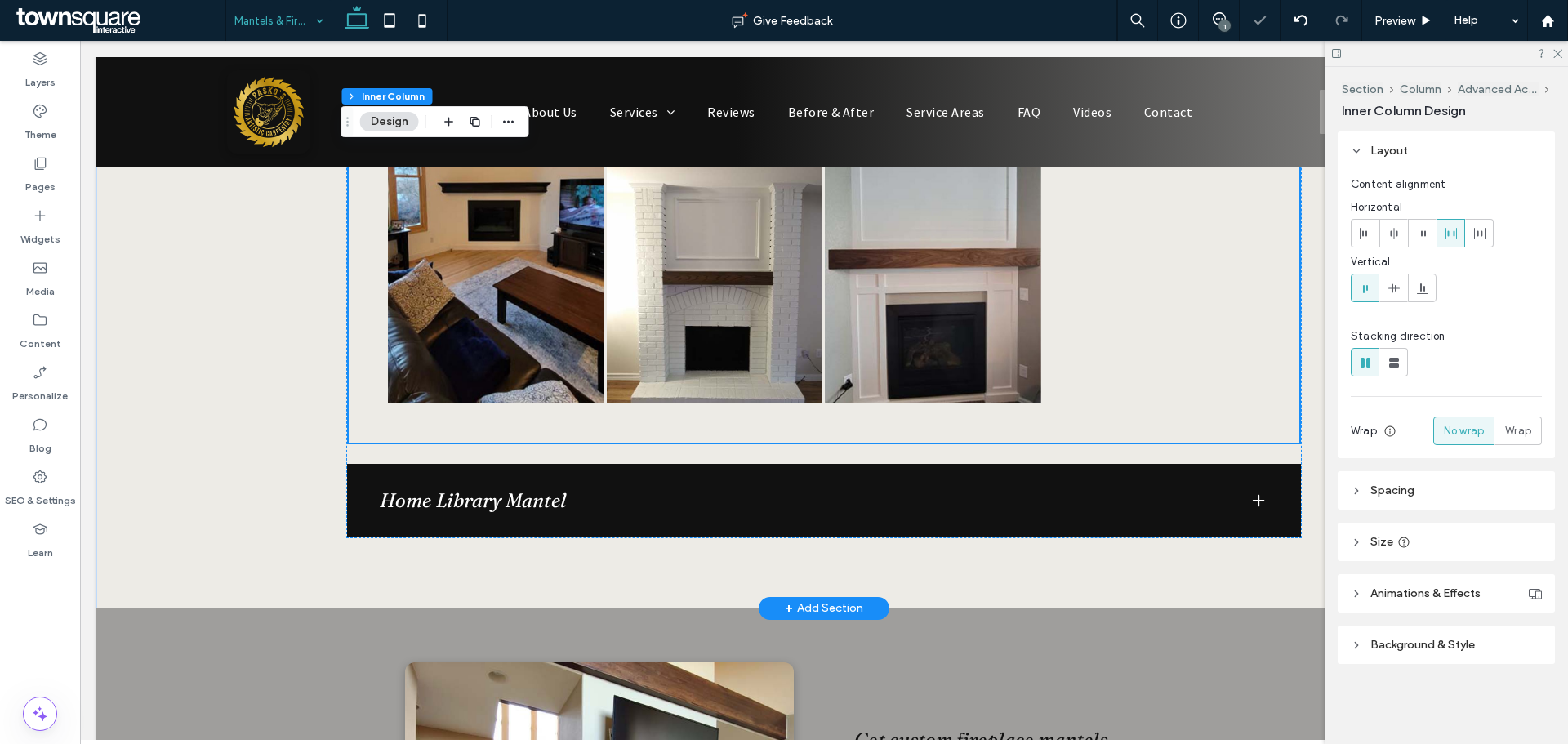 scroll, scrollTop: 1759, scrollLeft: 0, axis: vertical 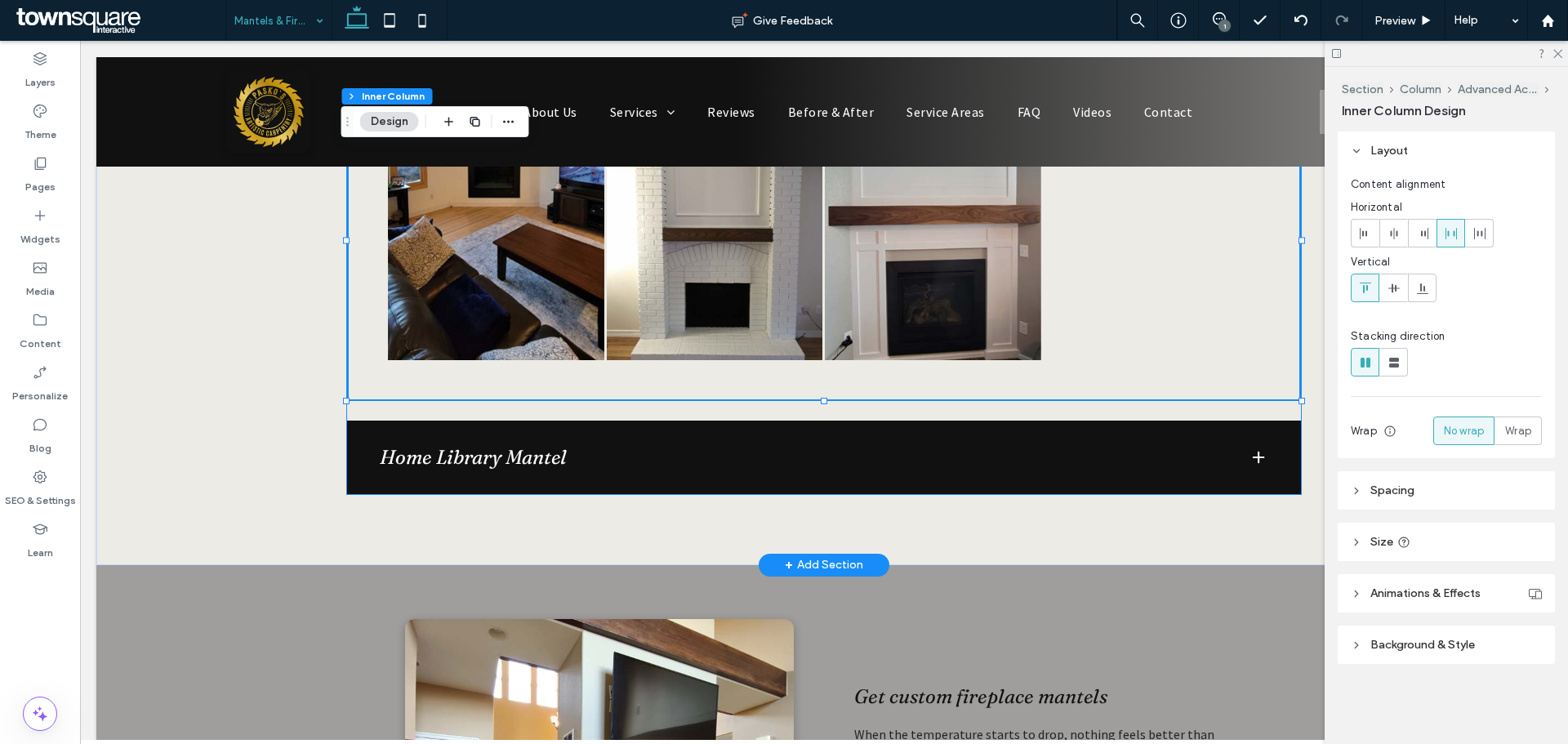 click on "Home Library Mantel" at bounding box center [824, 457] 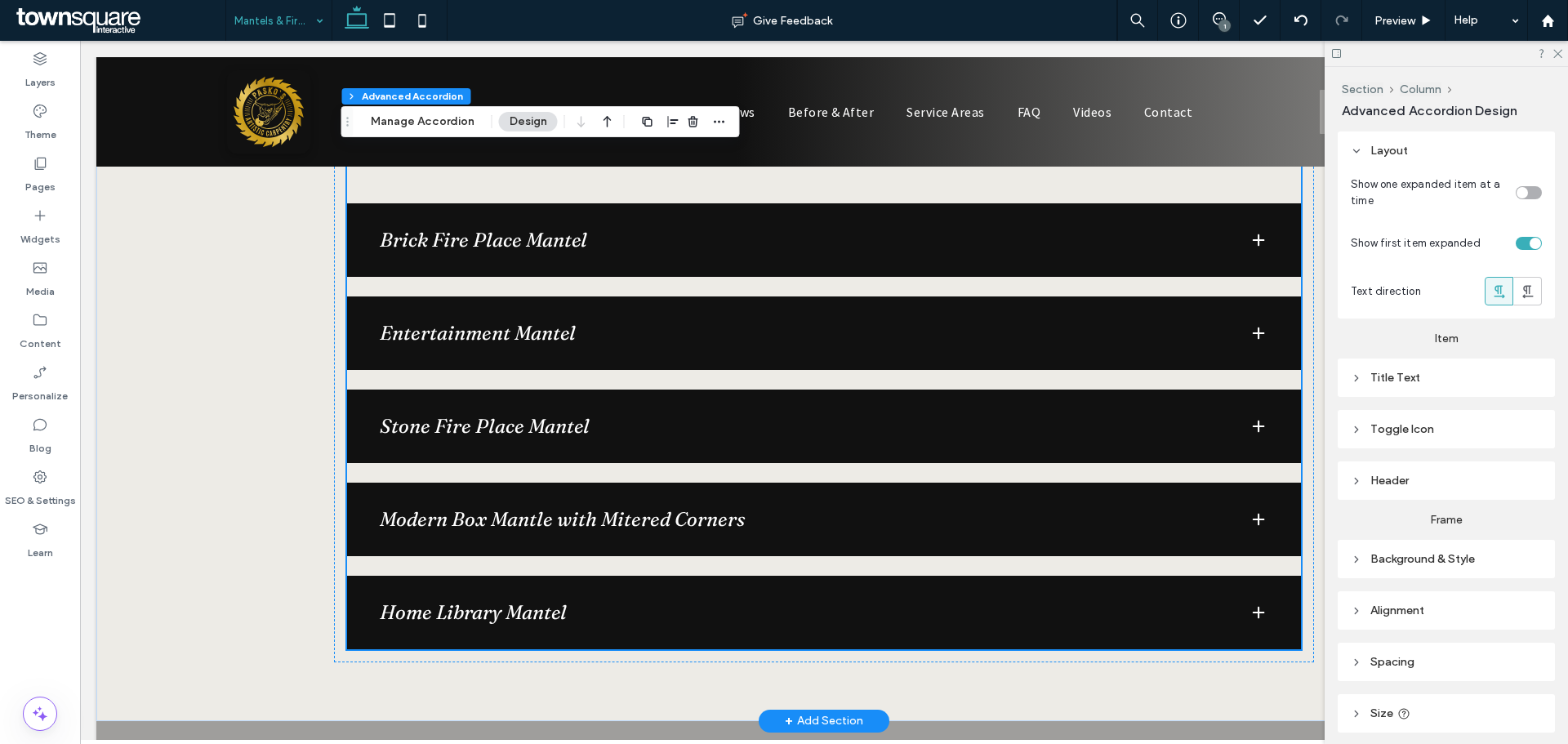 scroll, scrollTop: 1303, scrollLeft: 0, axis: vertical 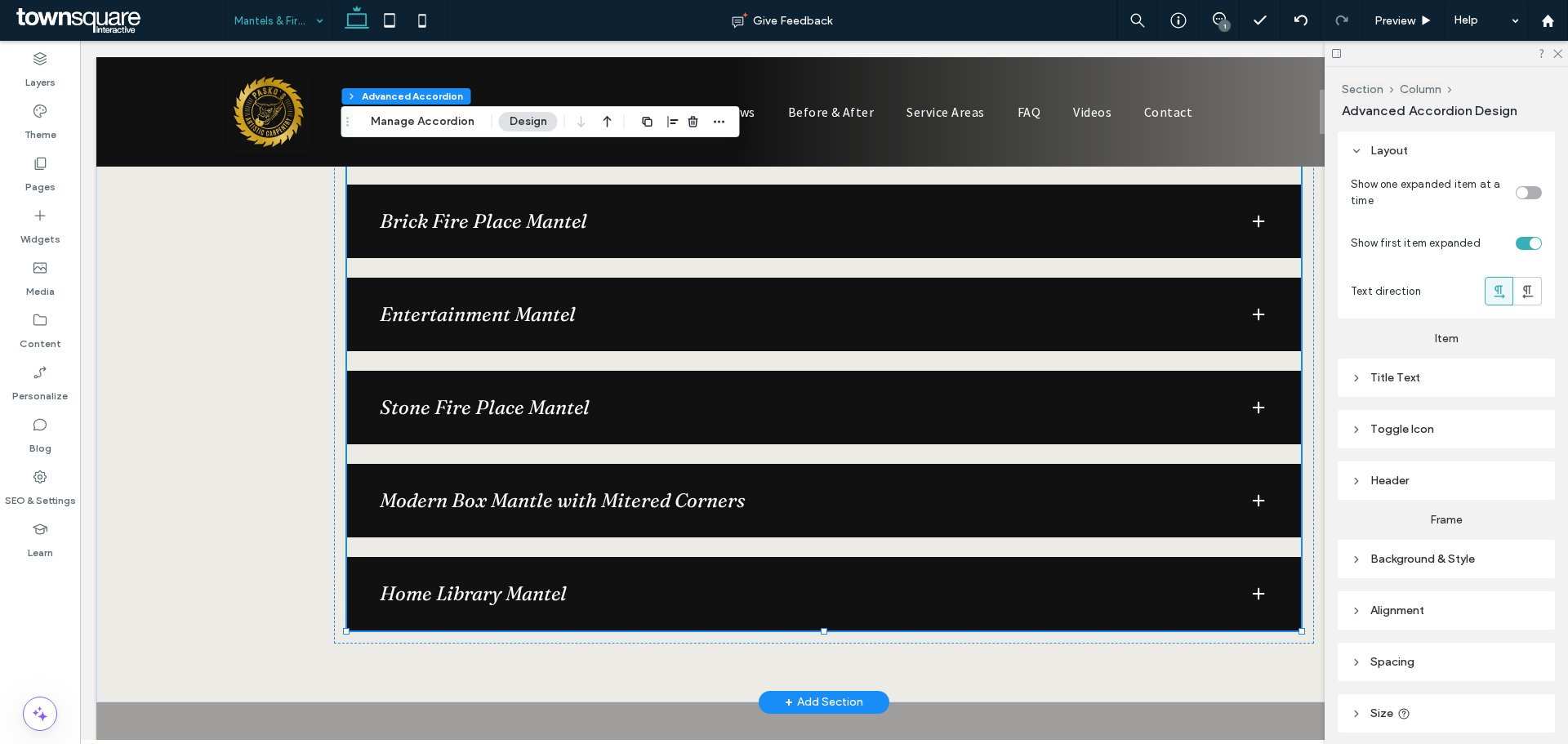 click on "Home Library Mantel" at bounding box center (801, 594) 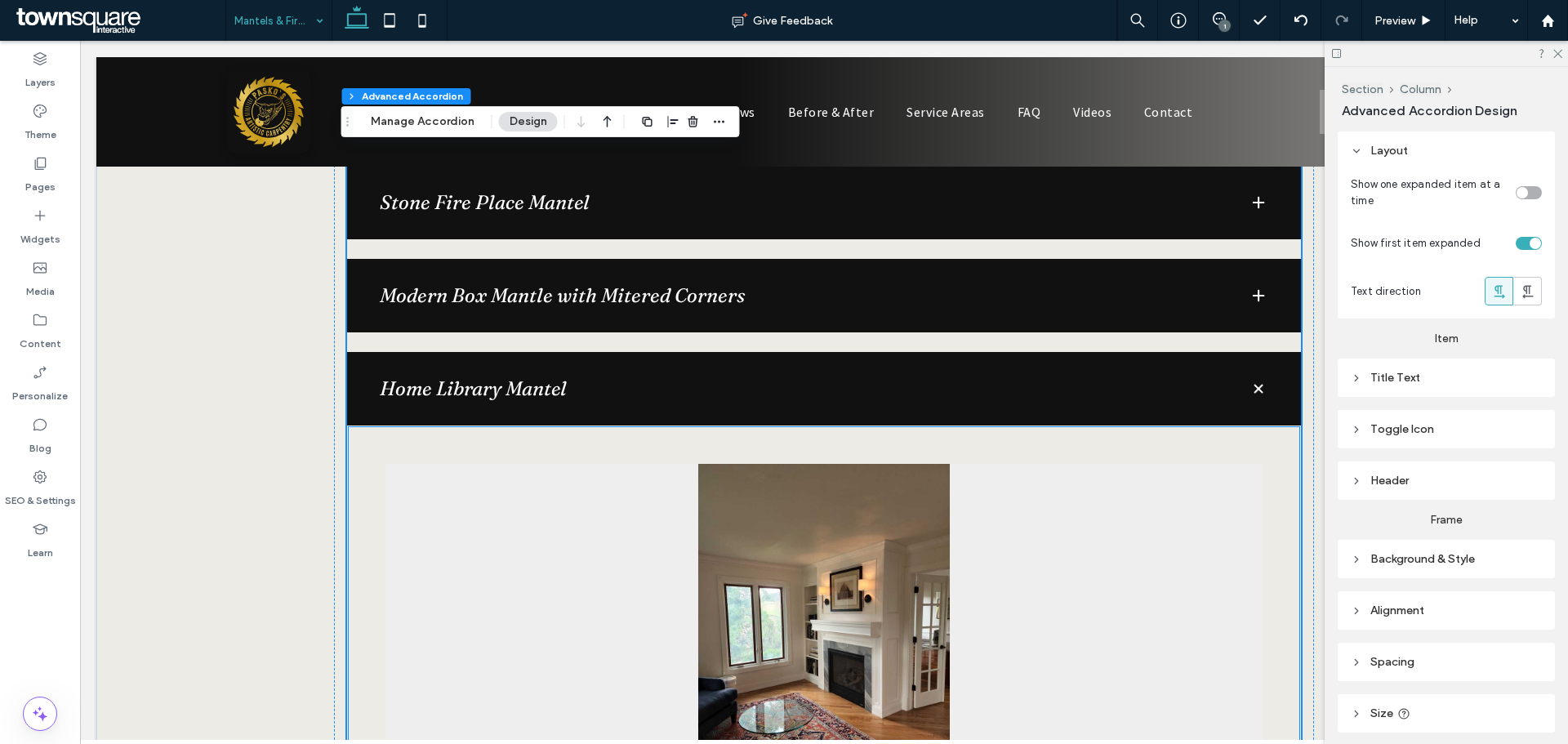scroll, scrollTop: 1548, scrollLeft: 0, axis: vertical 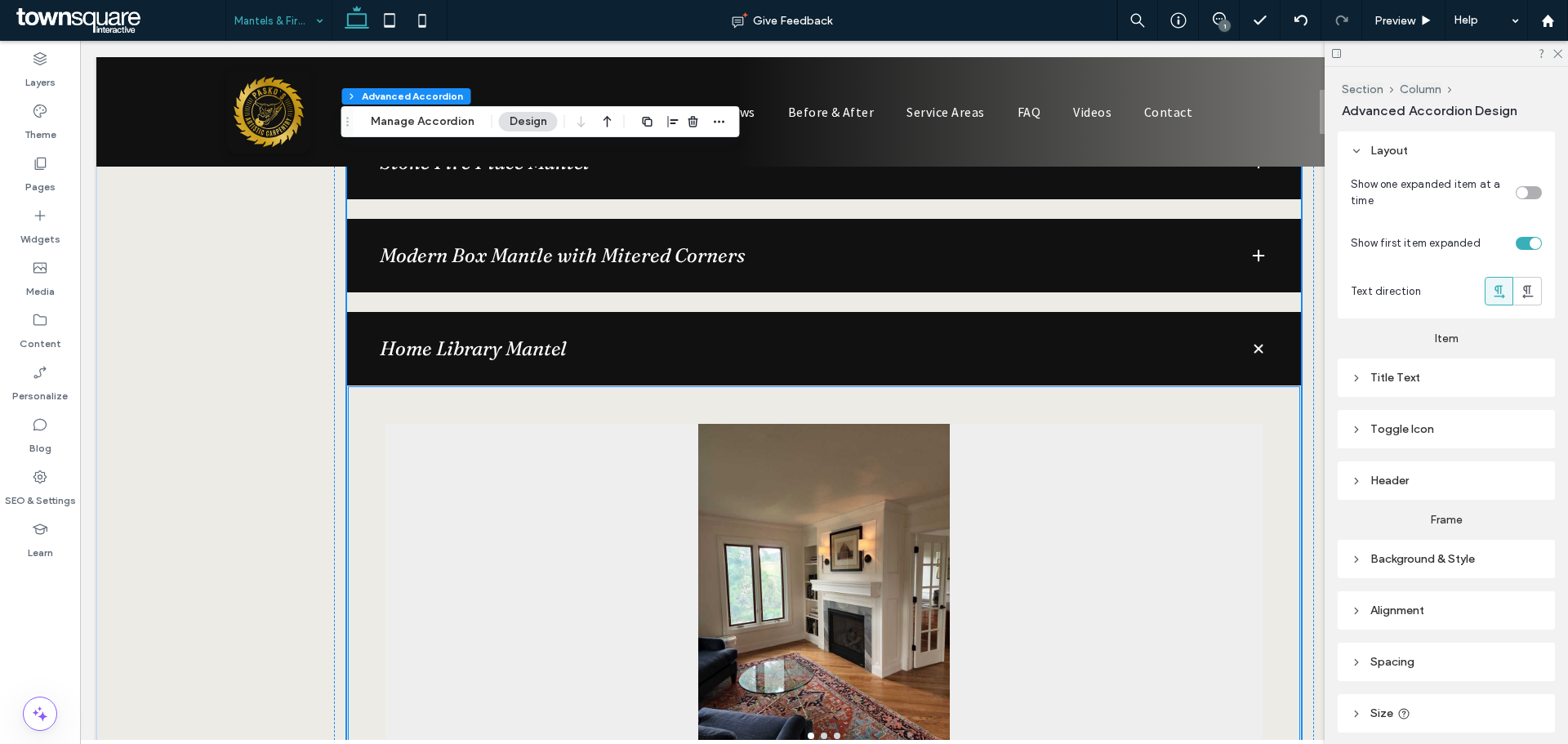 click at bounding box center (824, 601) 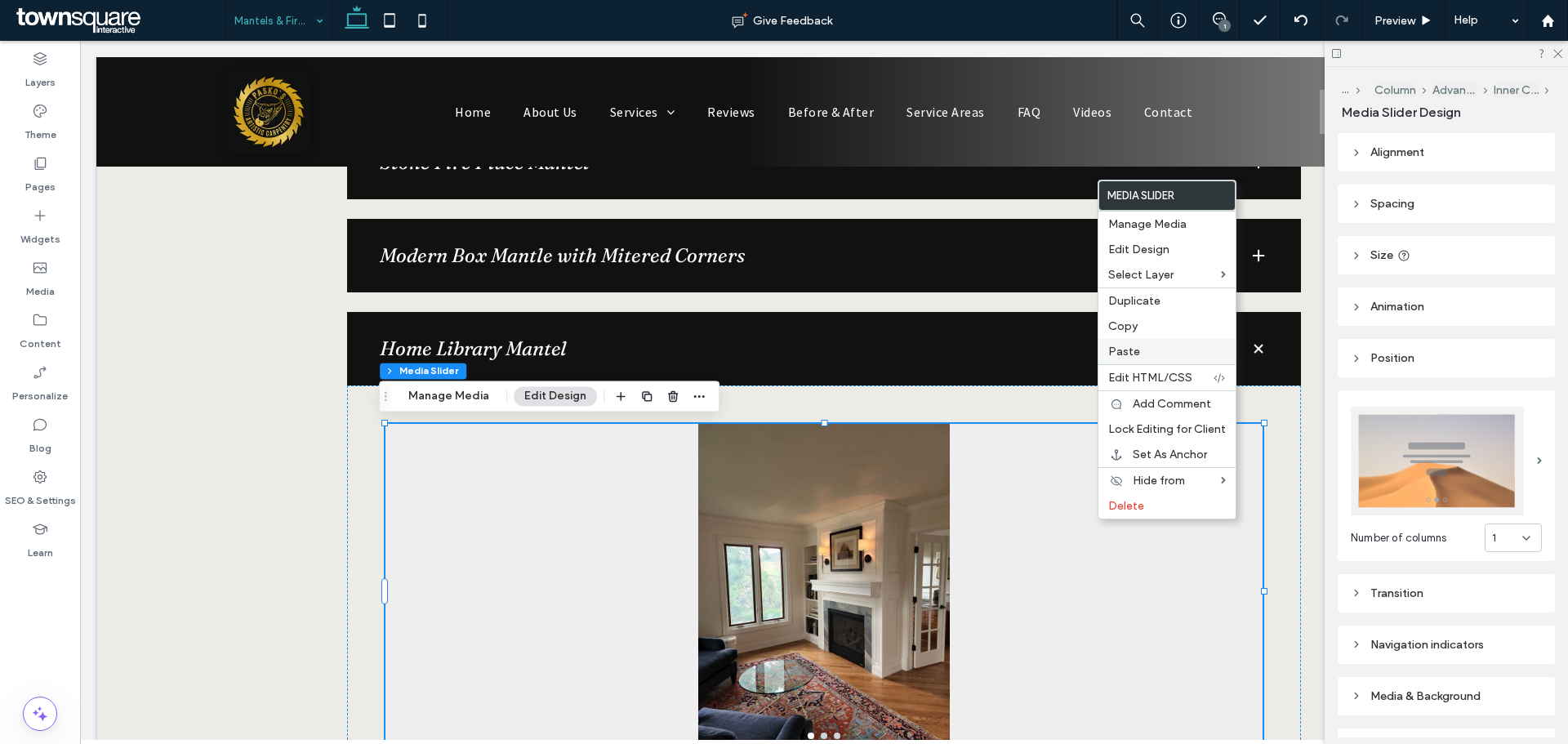 click on "Paste" at bounding box center [1124, 351] 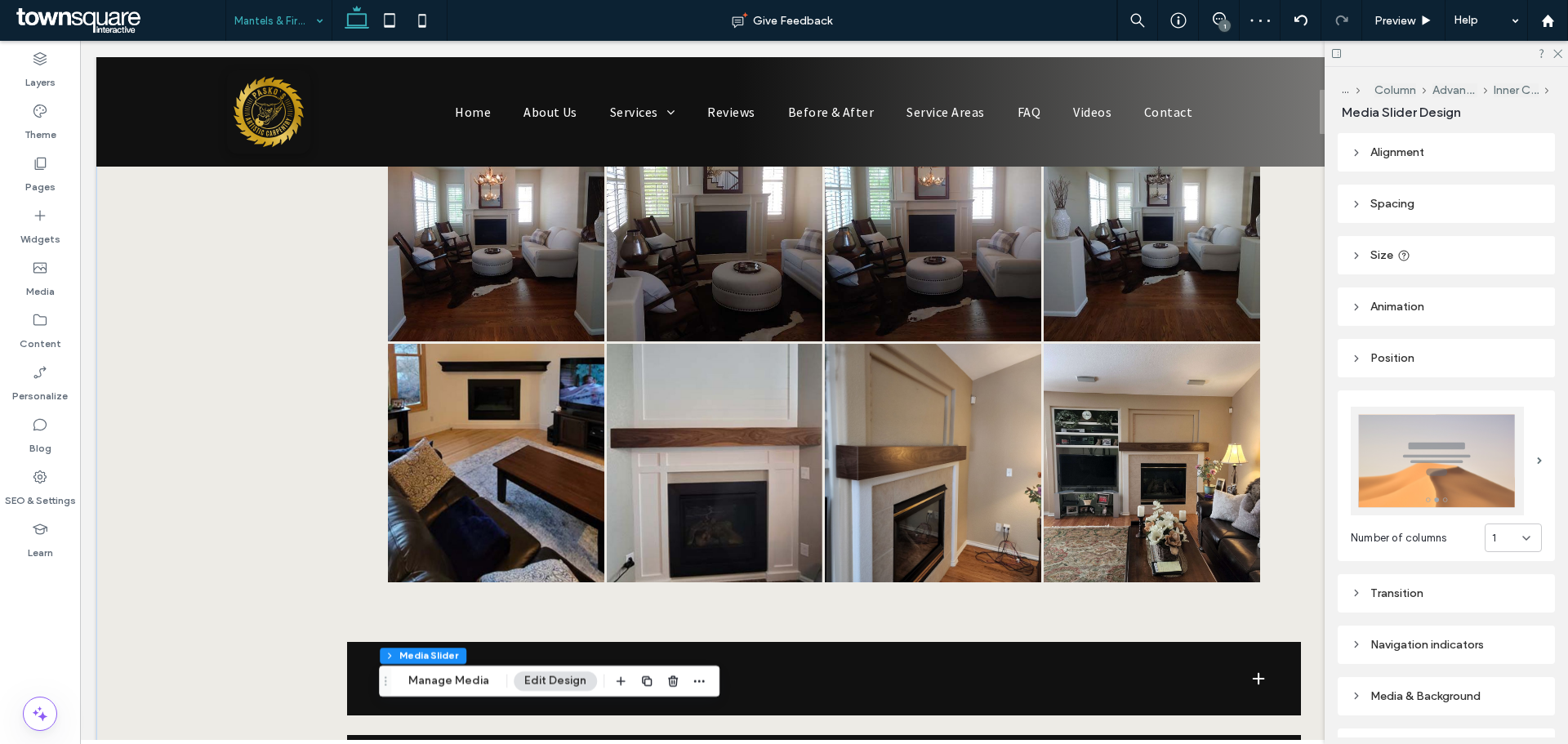 scroll, scrollTop: 813, scrollLeft: 0, axis: vertical 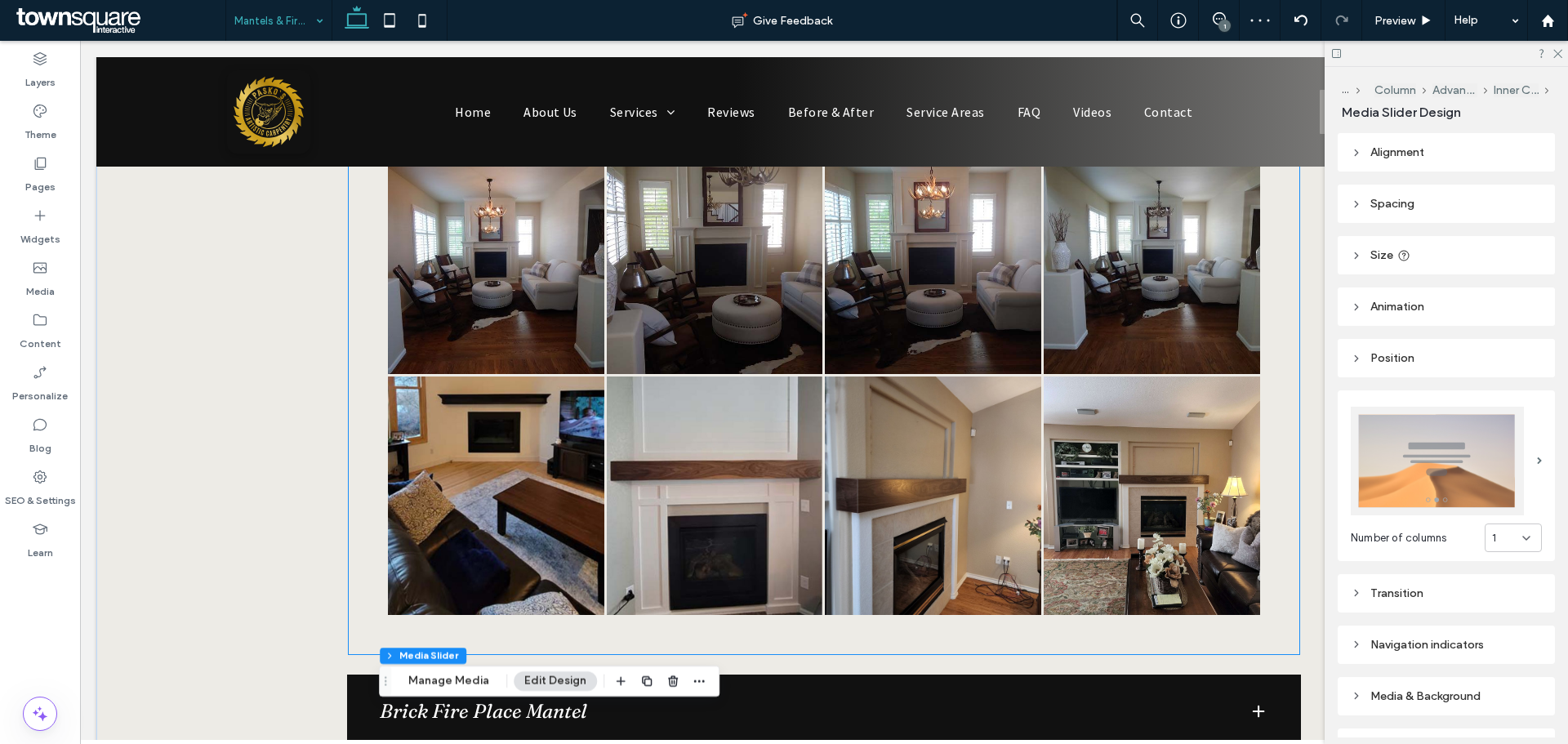 click at bounding box center [933, 496] 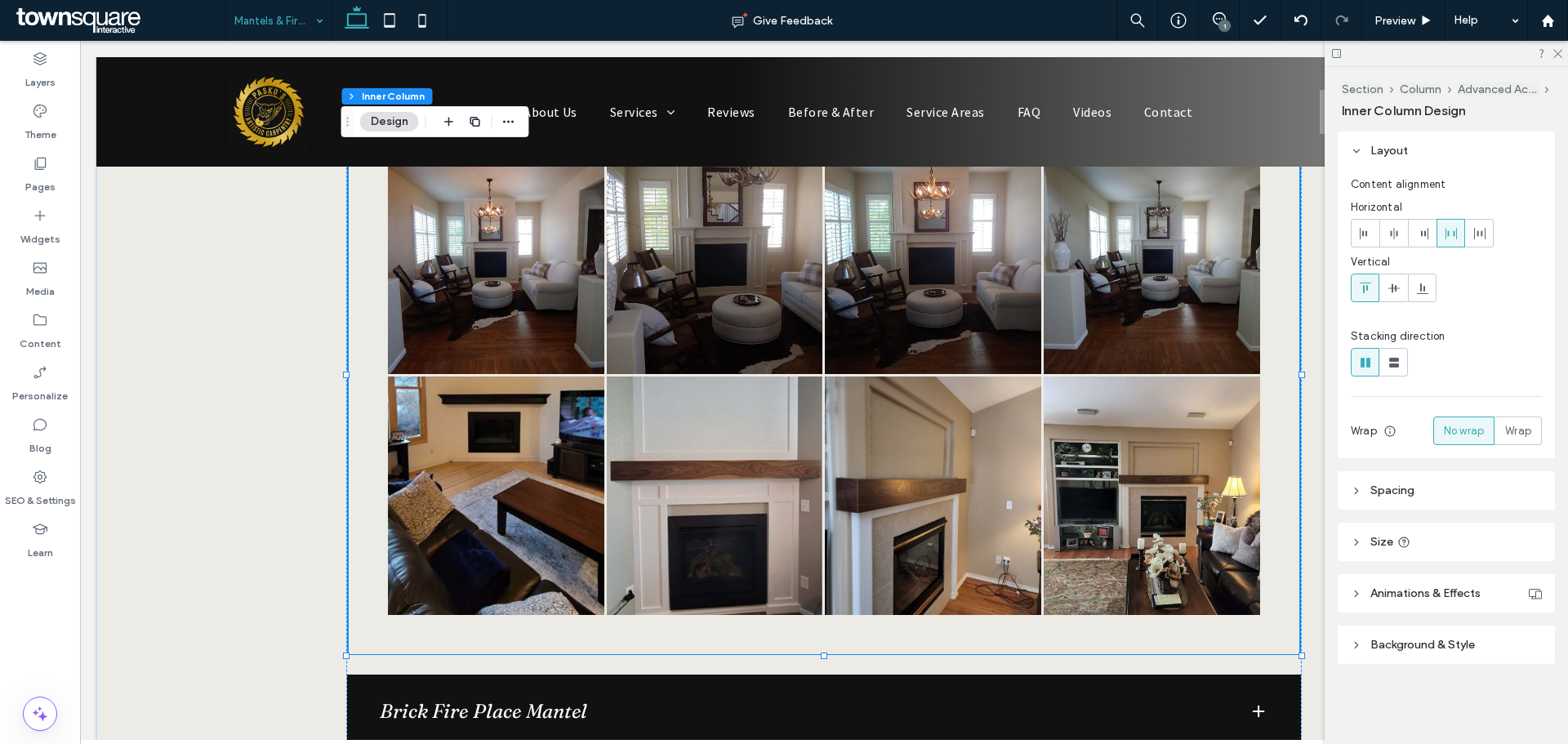 click at bounding box center (933, 496) 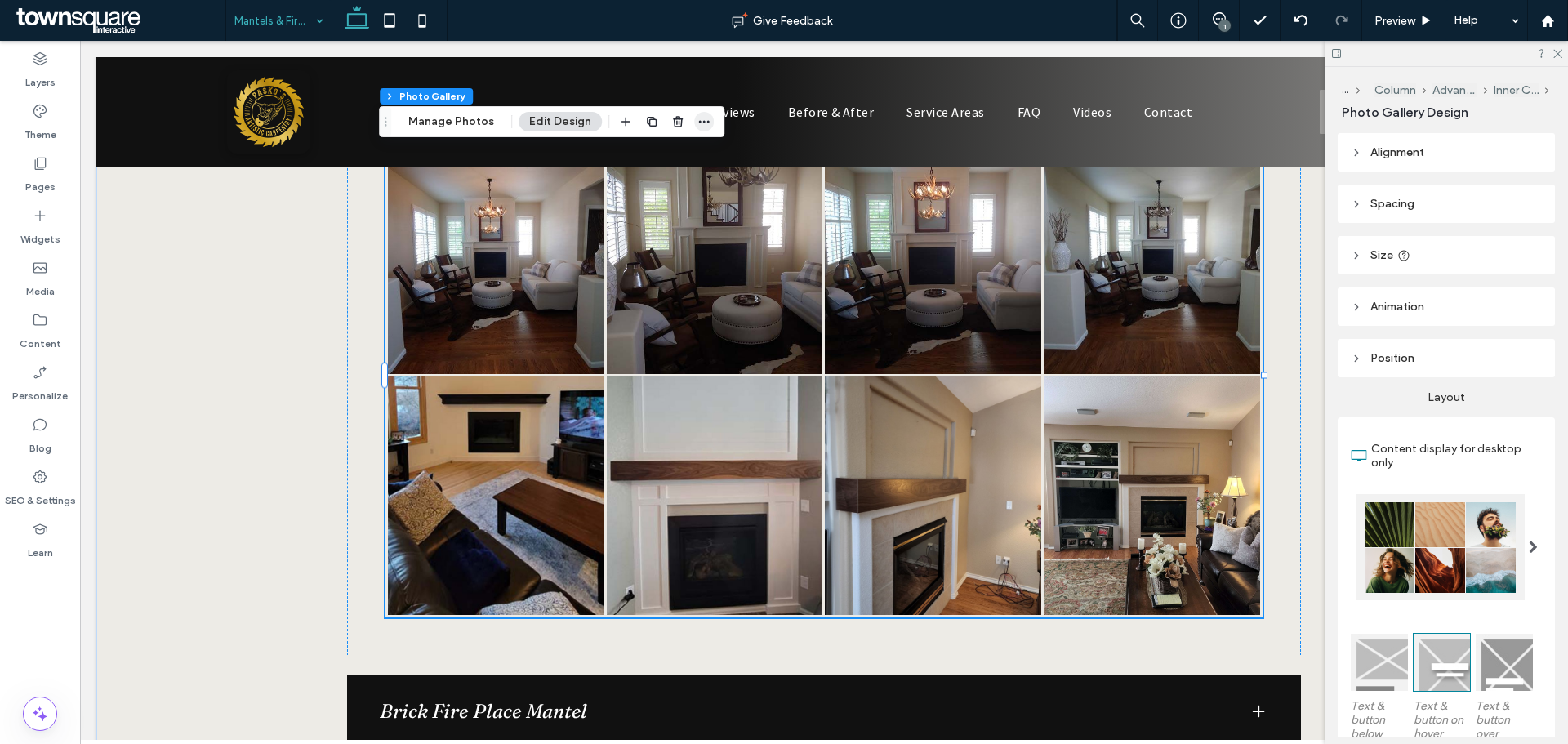 click 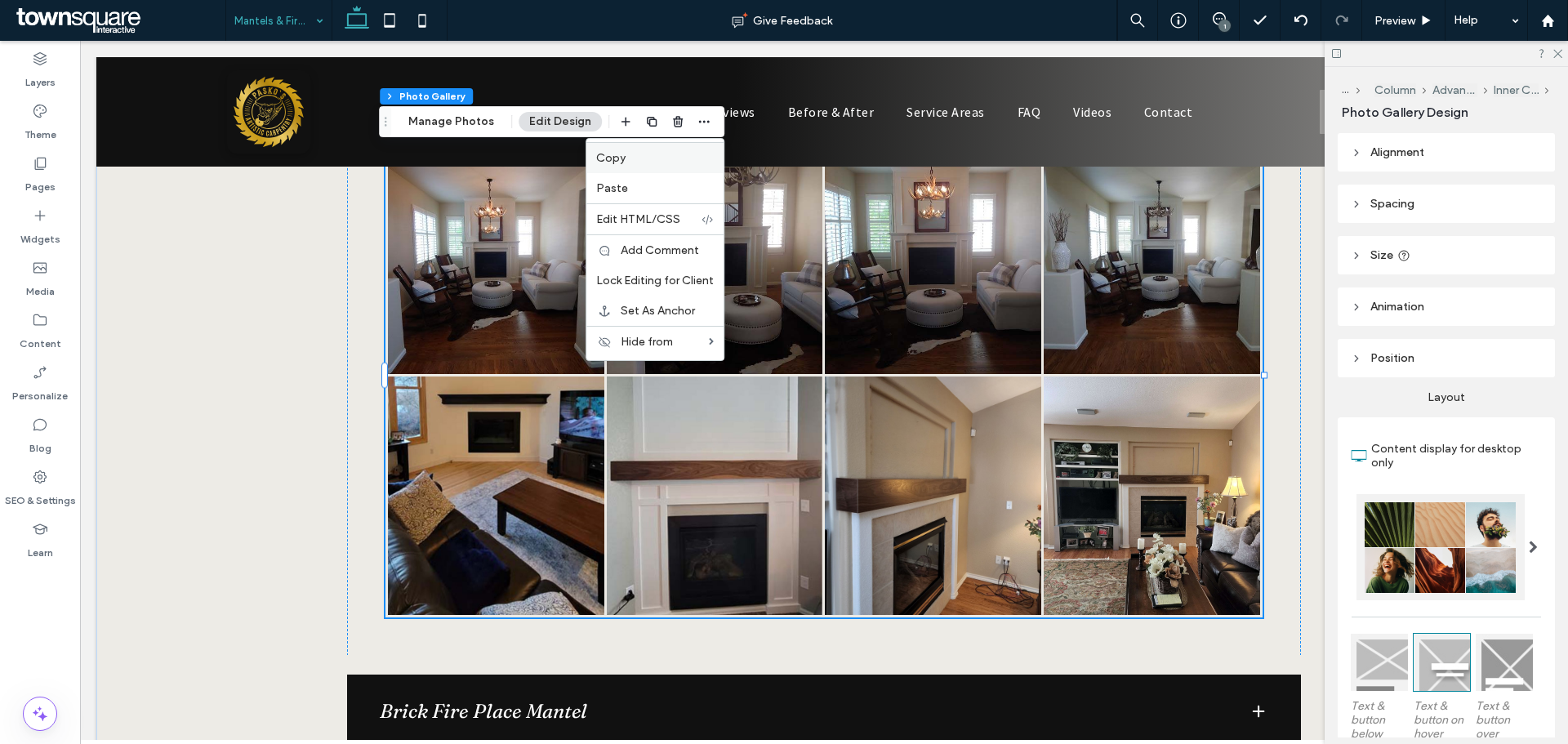 click on "Copy" at bounding box center [655, 158] 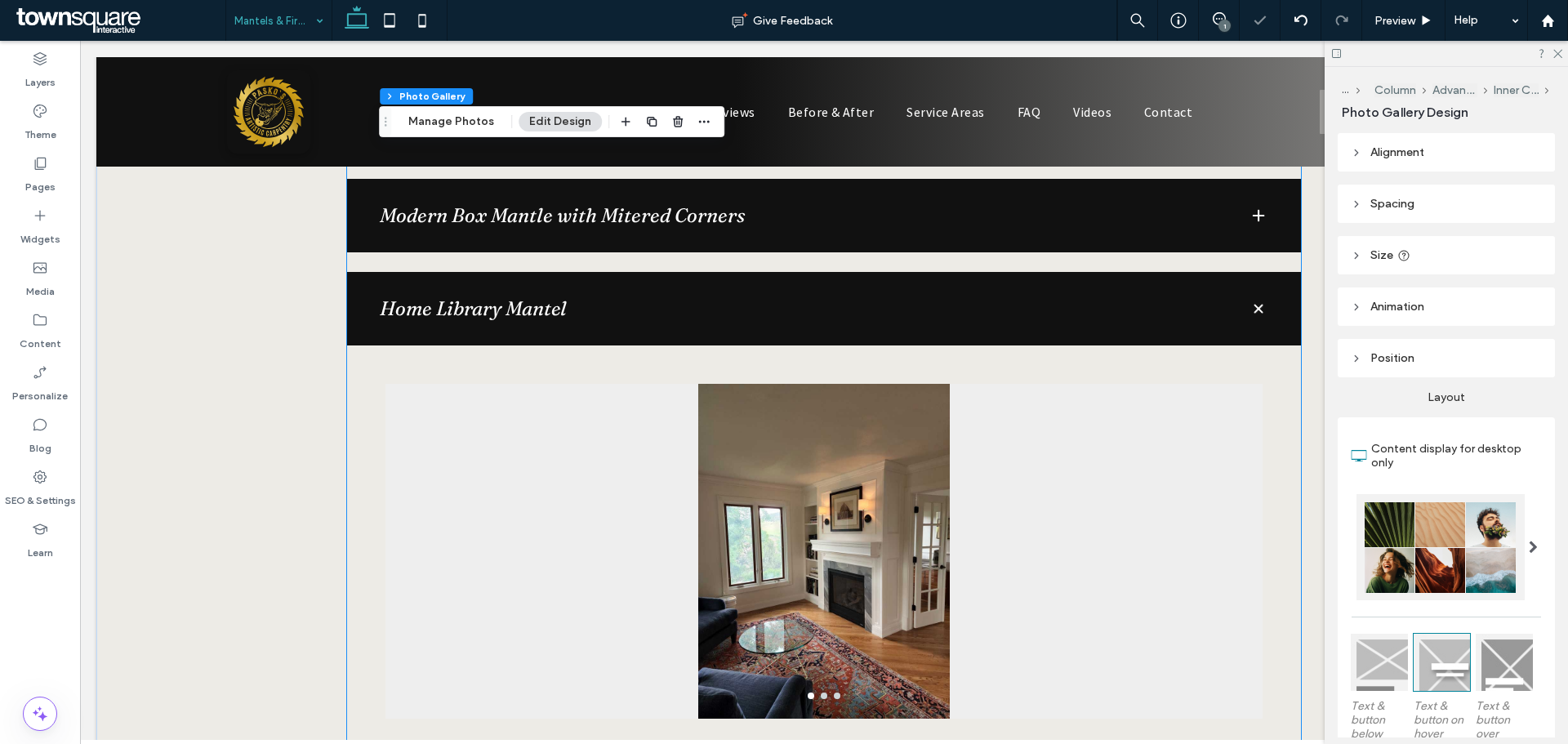 scroll, scrollTop: 1629, scrollLeft: 0, axis: vertical 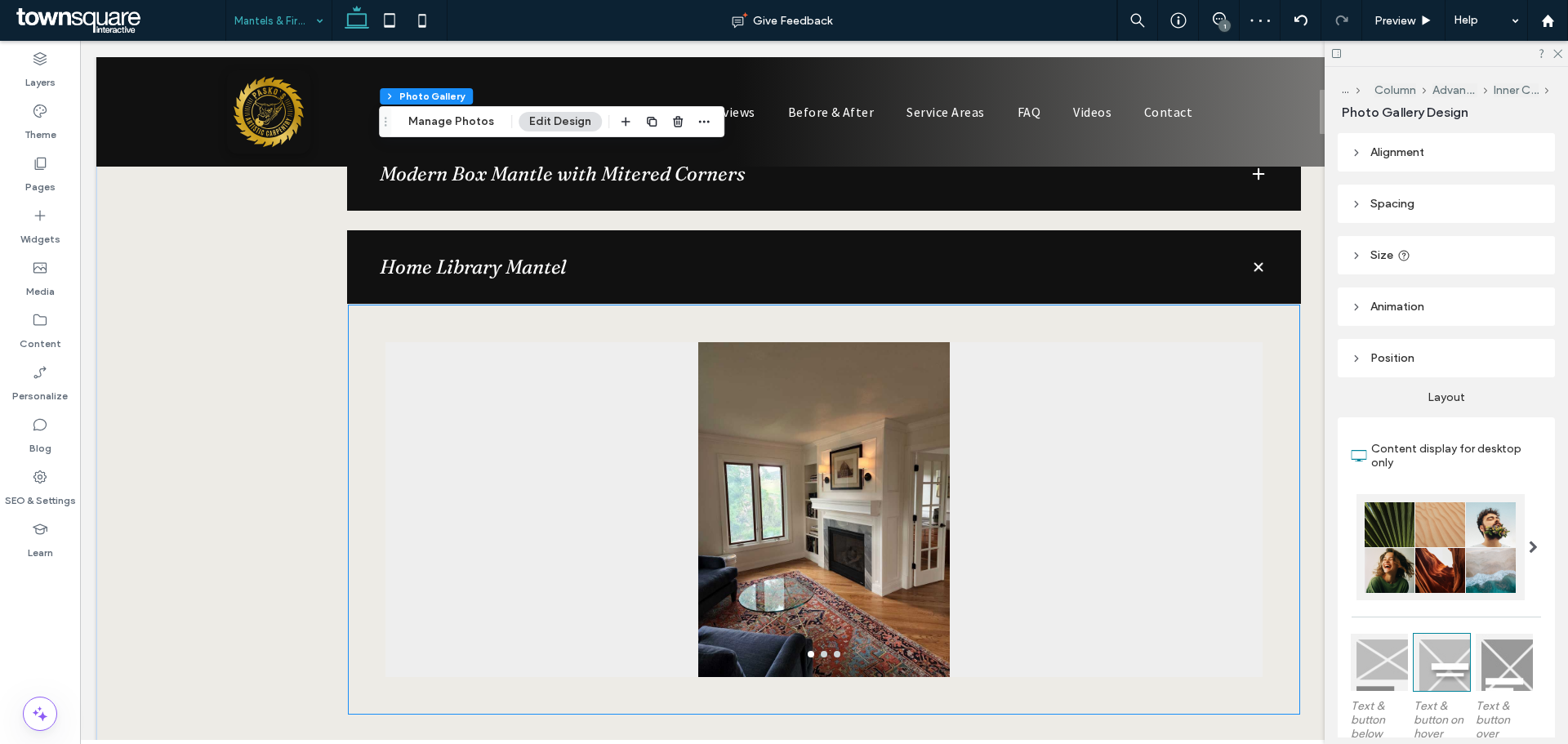 click at bounding box center [824, 519] 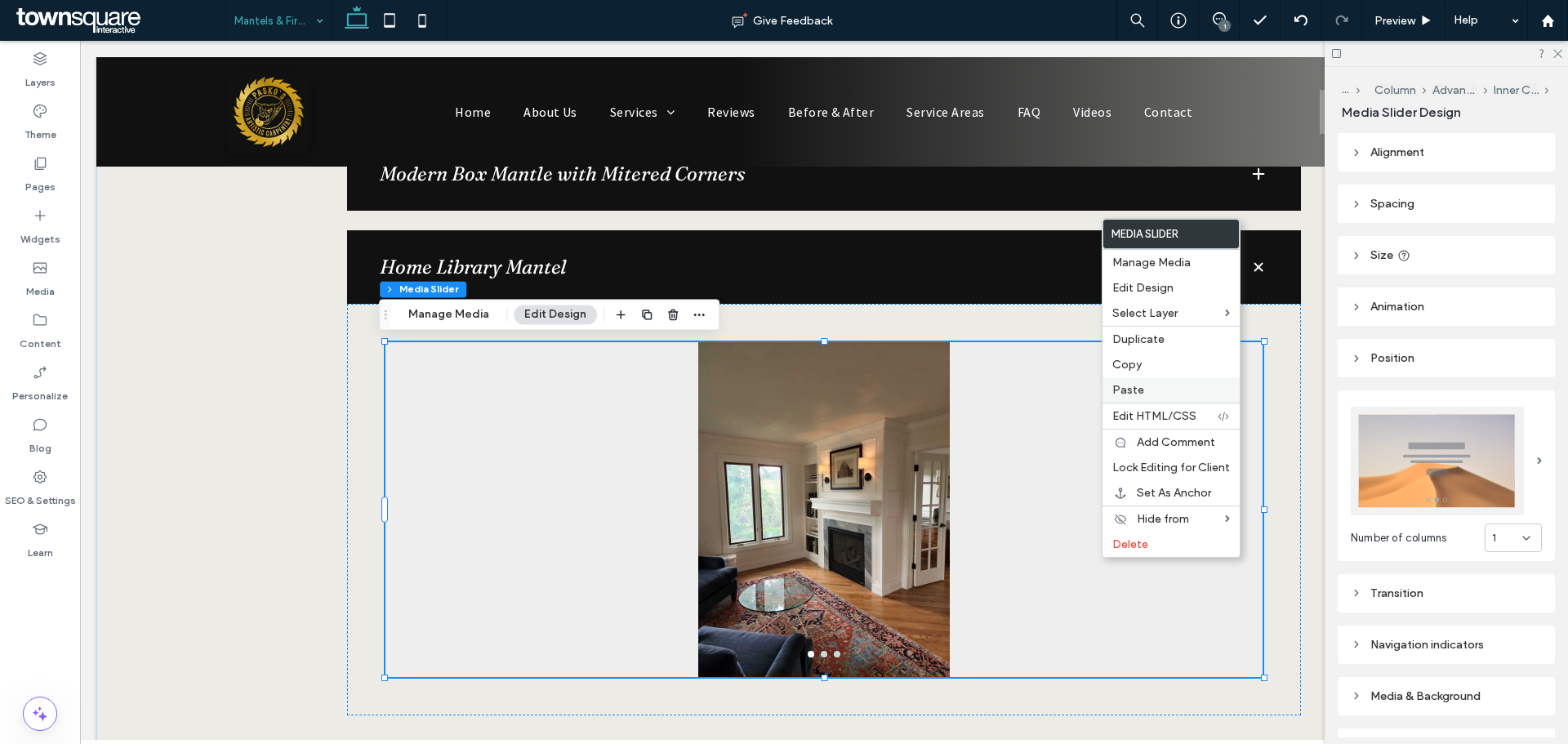 click on "Paste" at bounding box center [1128, 390] 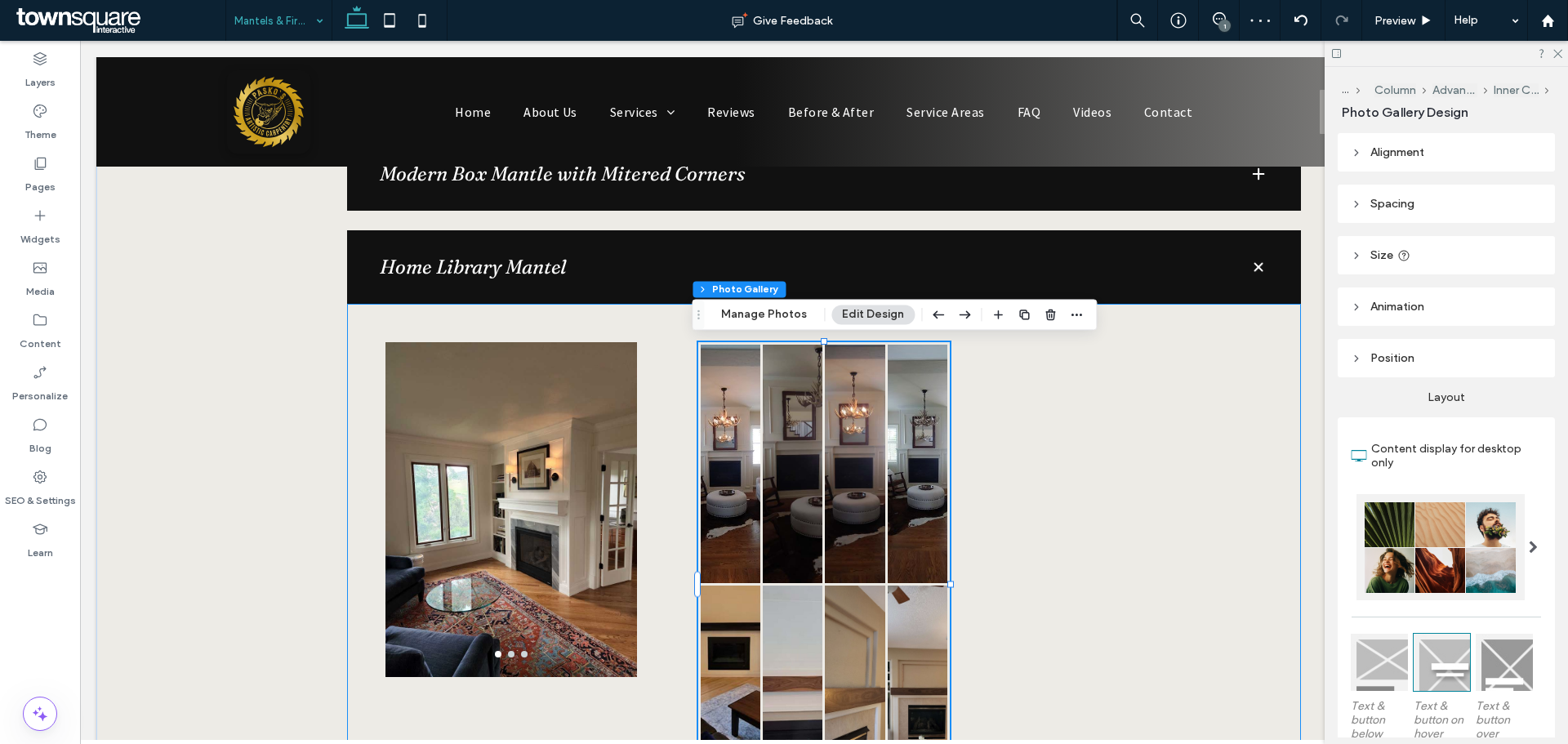 click on "a a a a
Button
Button
Button
Button
Button
Button
Button
Button" at bounding box center [824, 584] 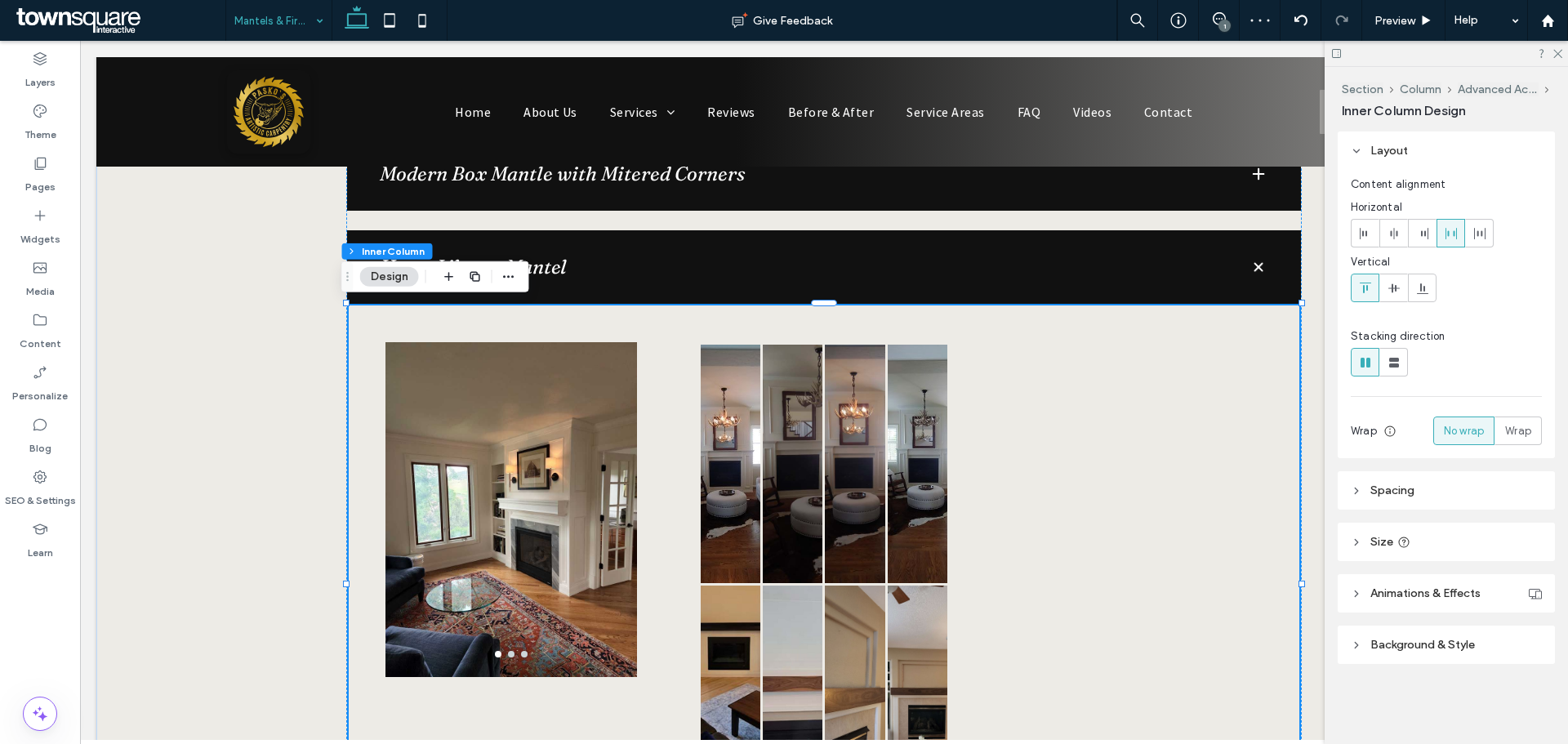 click on "a a a a
Button
Button
Button
Button
Button
Button
Button
Button" at bounding box center (824, 584) 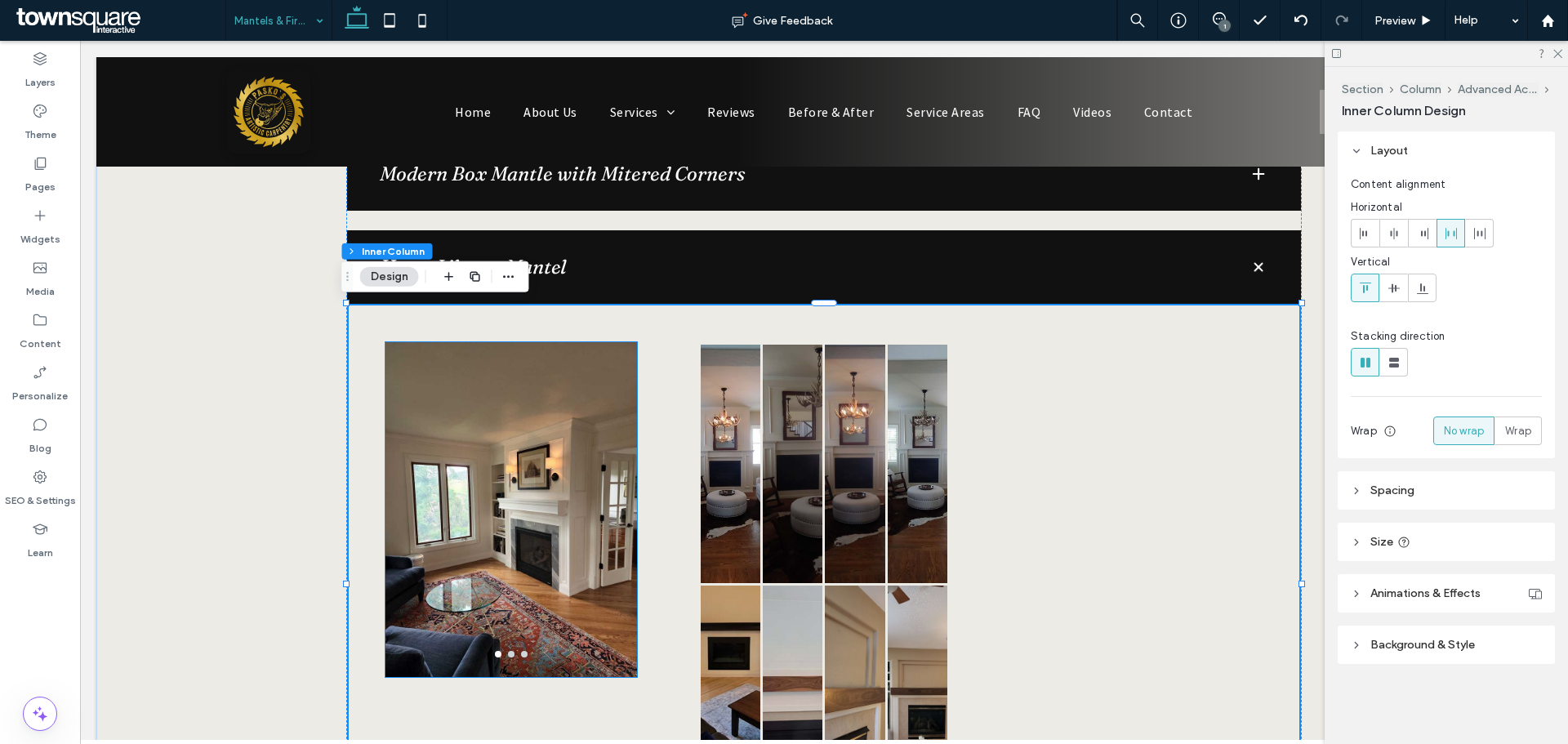 click at bounding box center [511, 519] 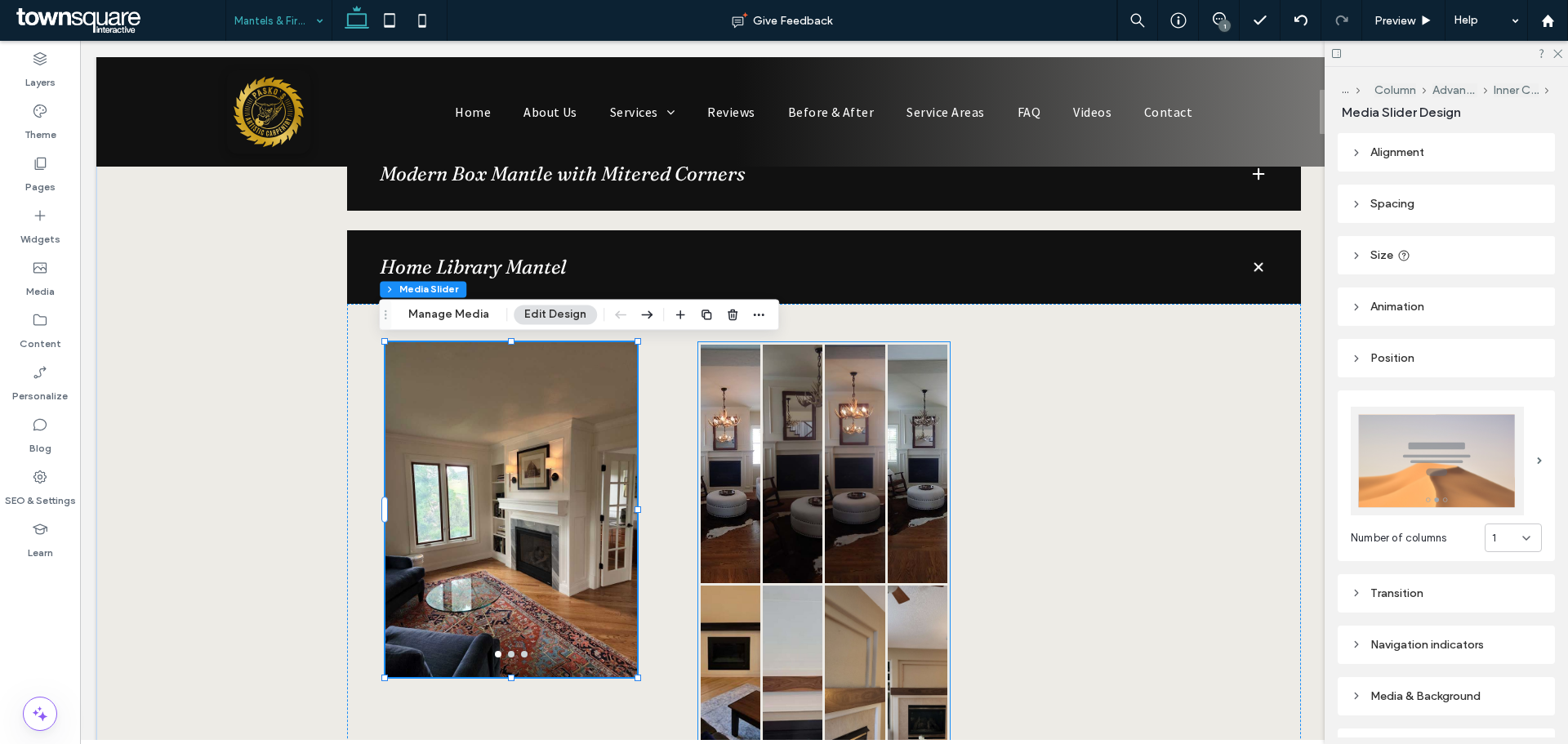 click at bounding box center [792, 464] 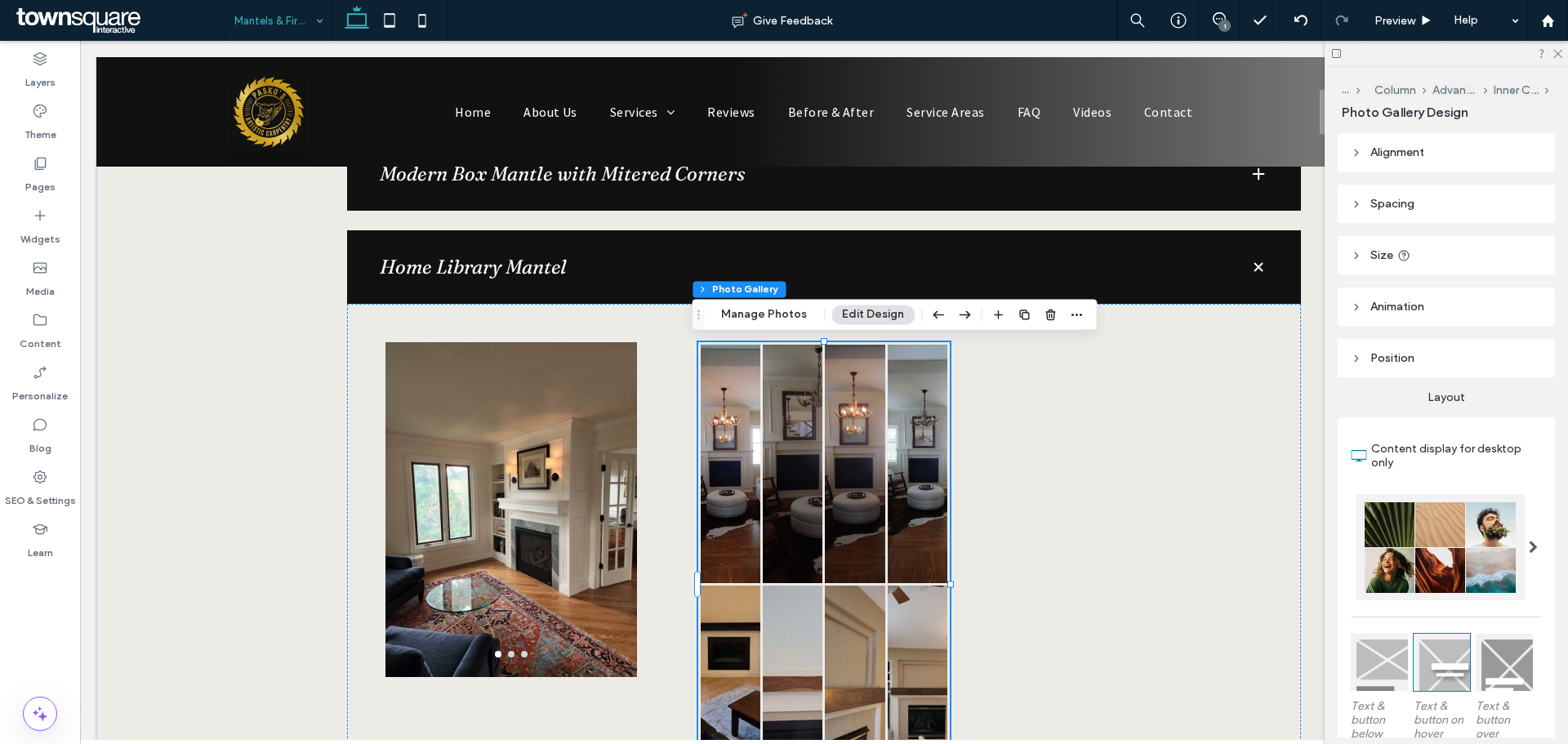 click on "Section Column Advanced Accordion Inner Column Photo Gallery Manage Photos Edit Design" at bounding box center (894, 314) 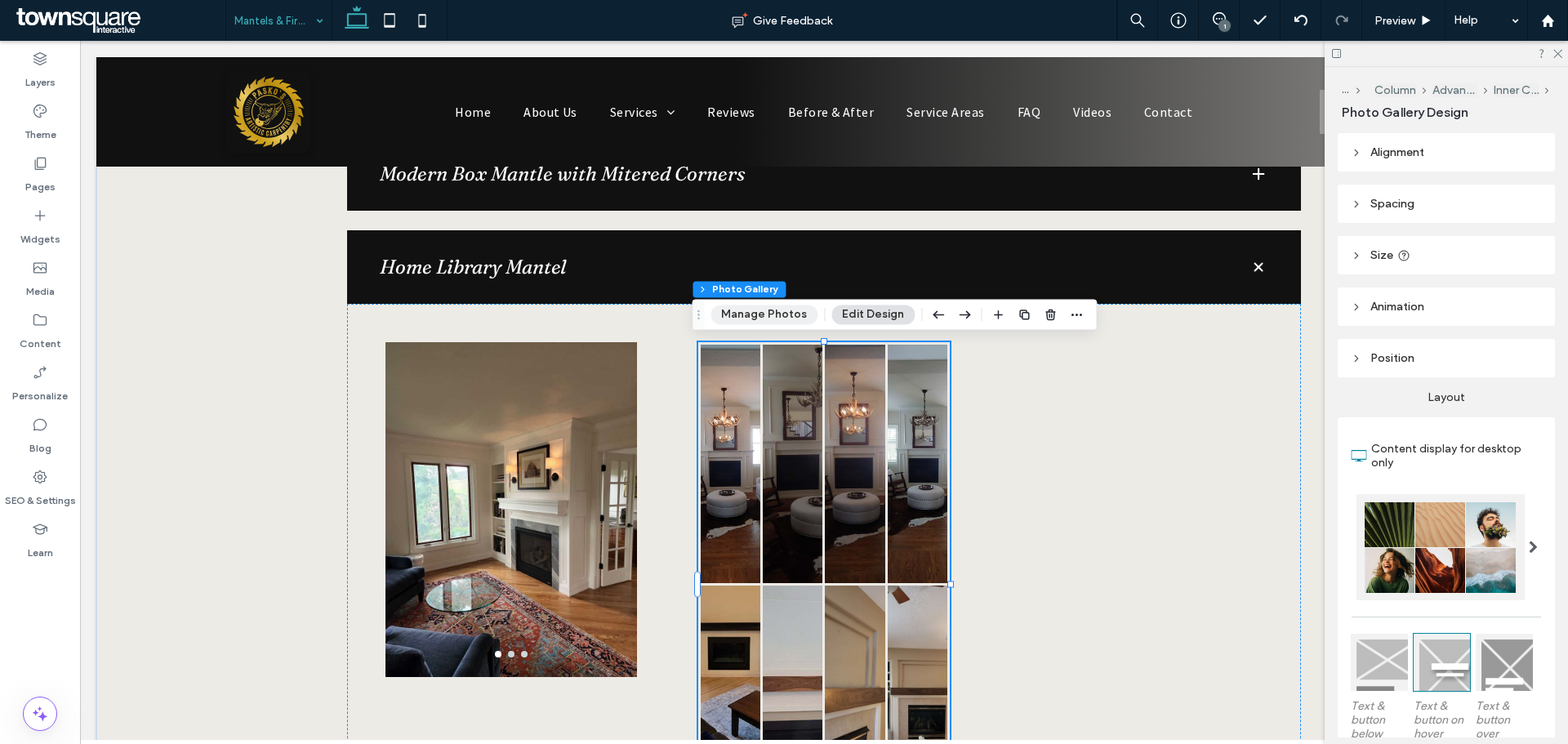click on "Manage Photos" at bounding box center [764, 314] 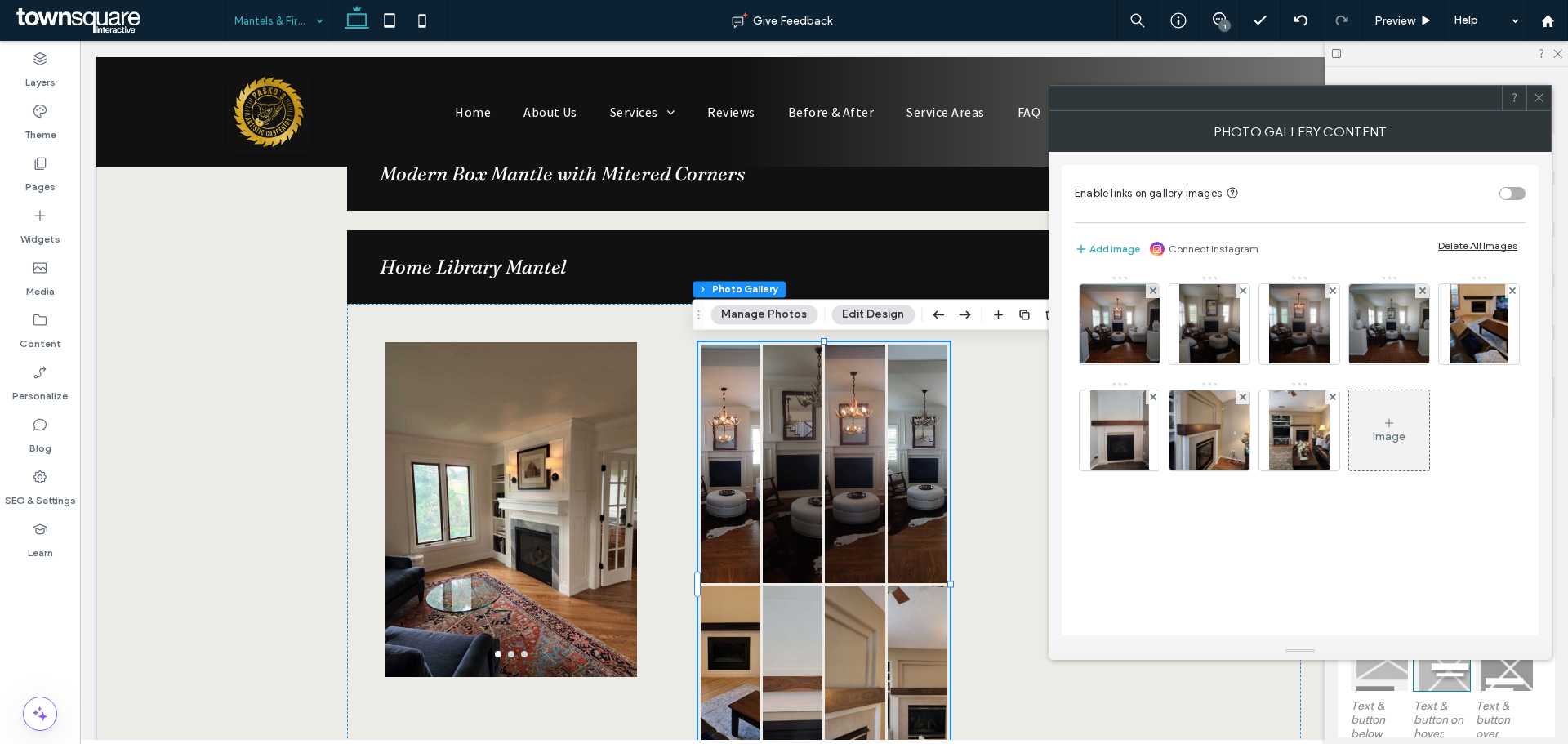 click on "Delete All Images" at bounding box center (1477, 245) 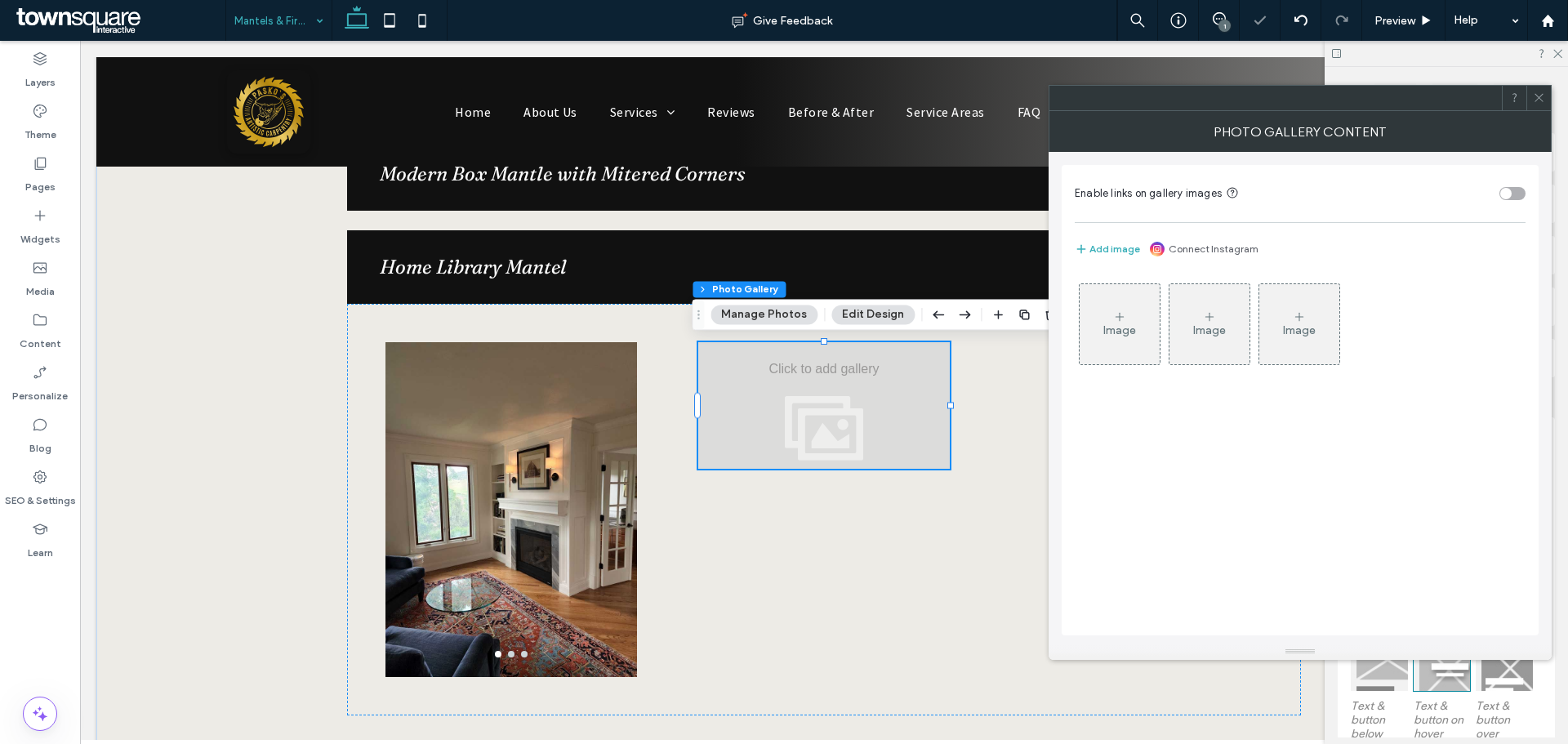 click 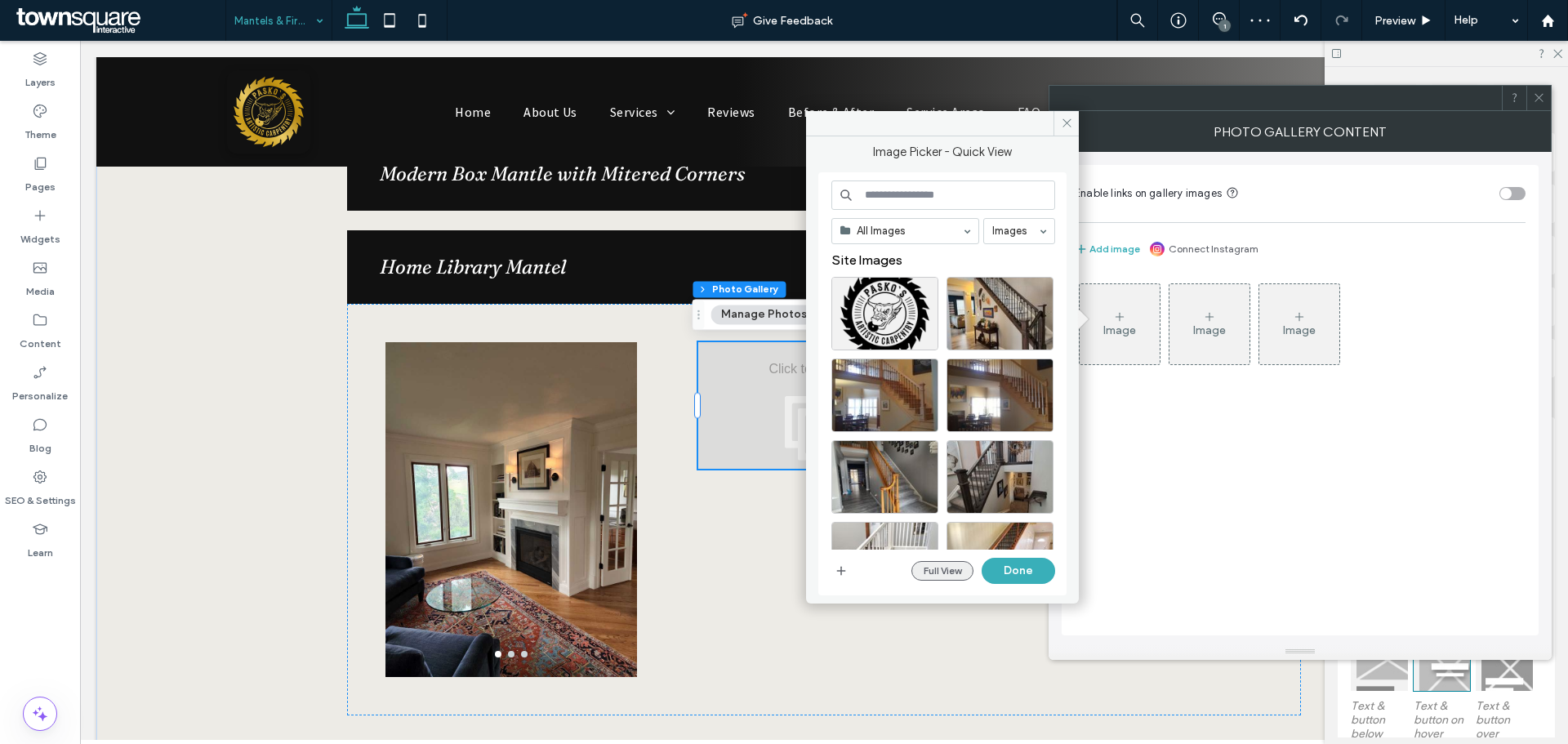 click on "Full View" at bounding box center (942, 571) 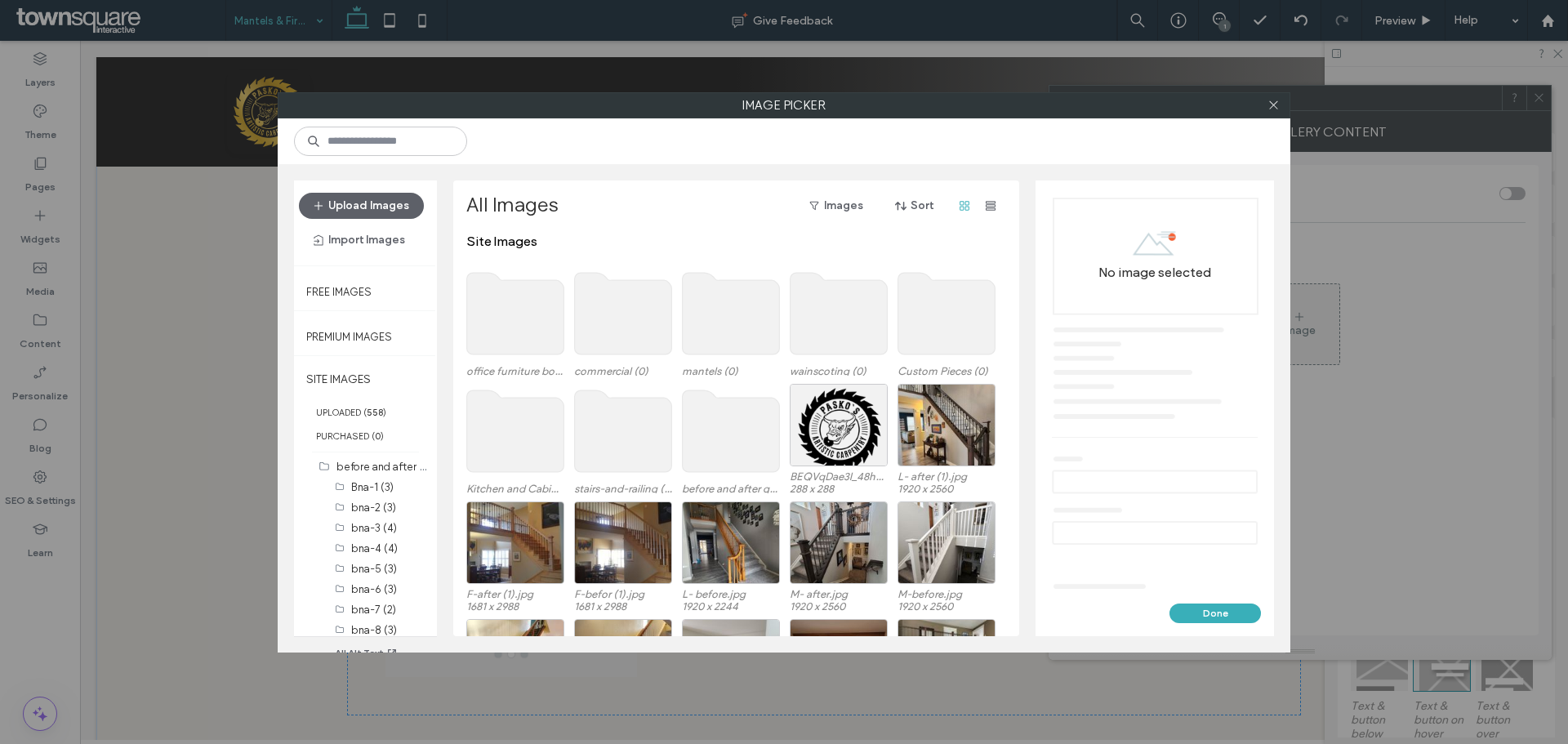 click 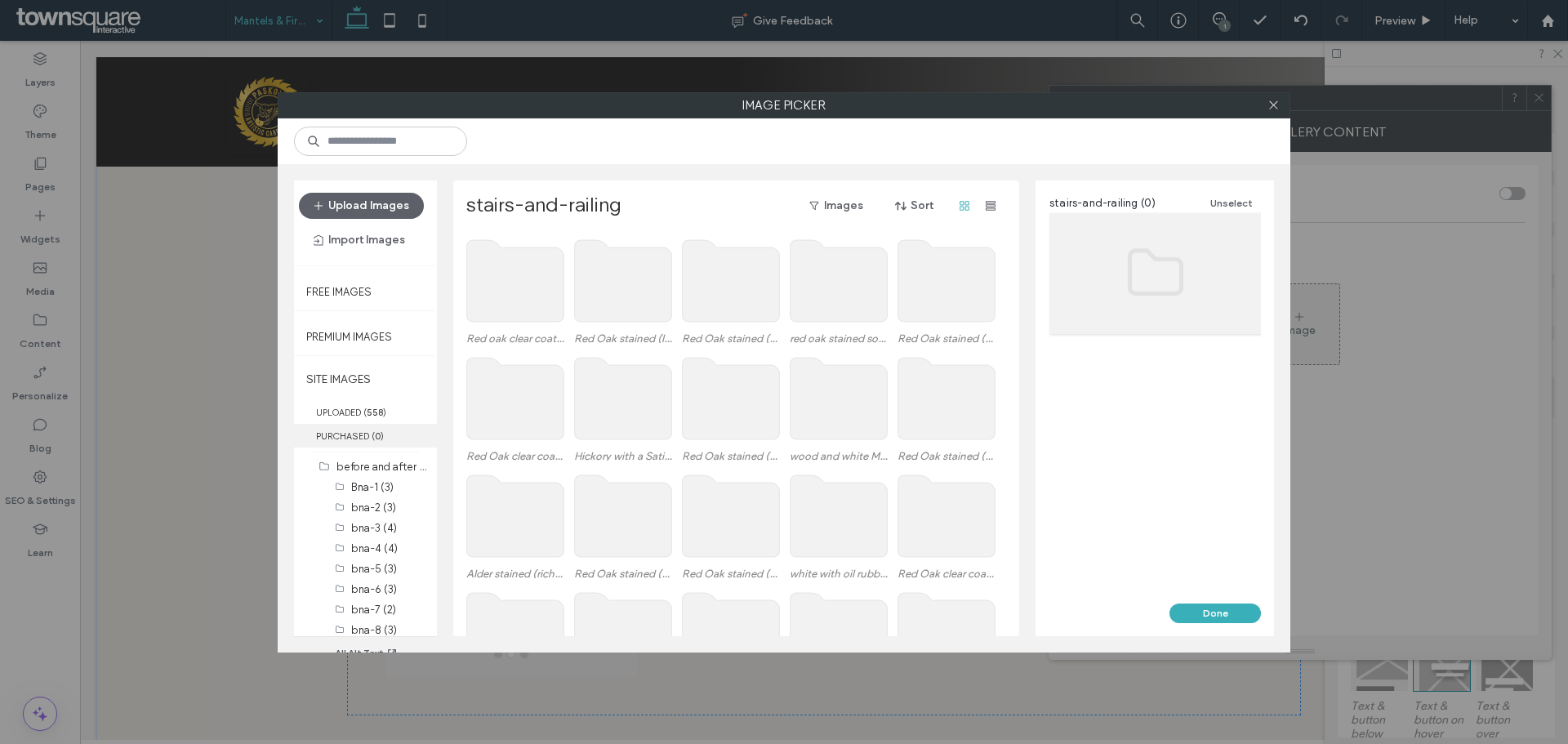 click on "PURCHASED ( 0 )" at bounding box center [365, 435] 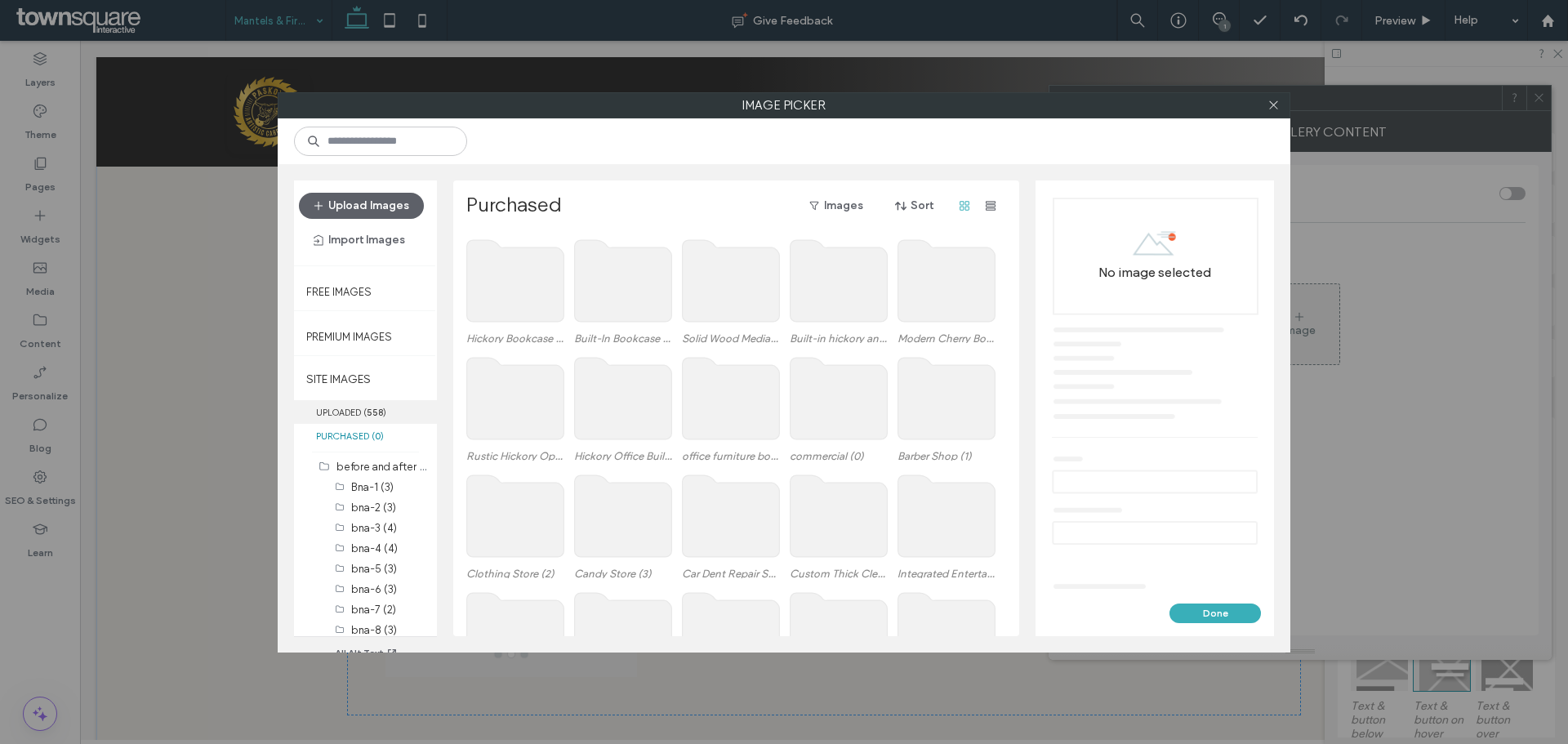 click on "UPLOADED ( 558 )" at bounding box center [365, 412] 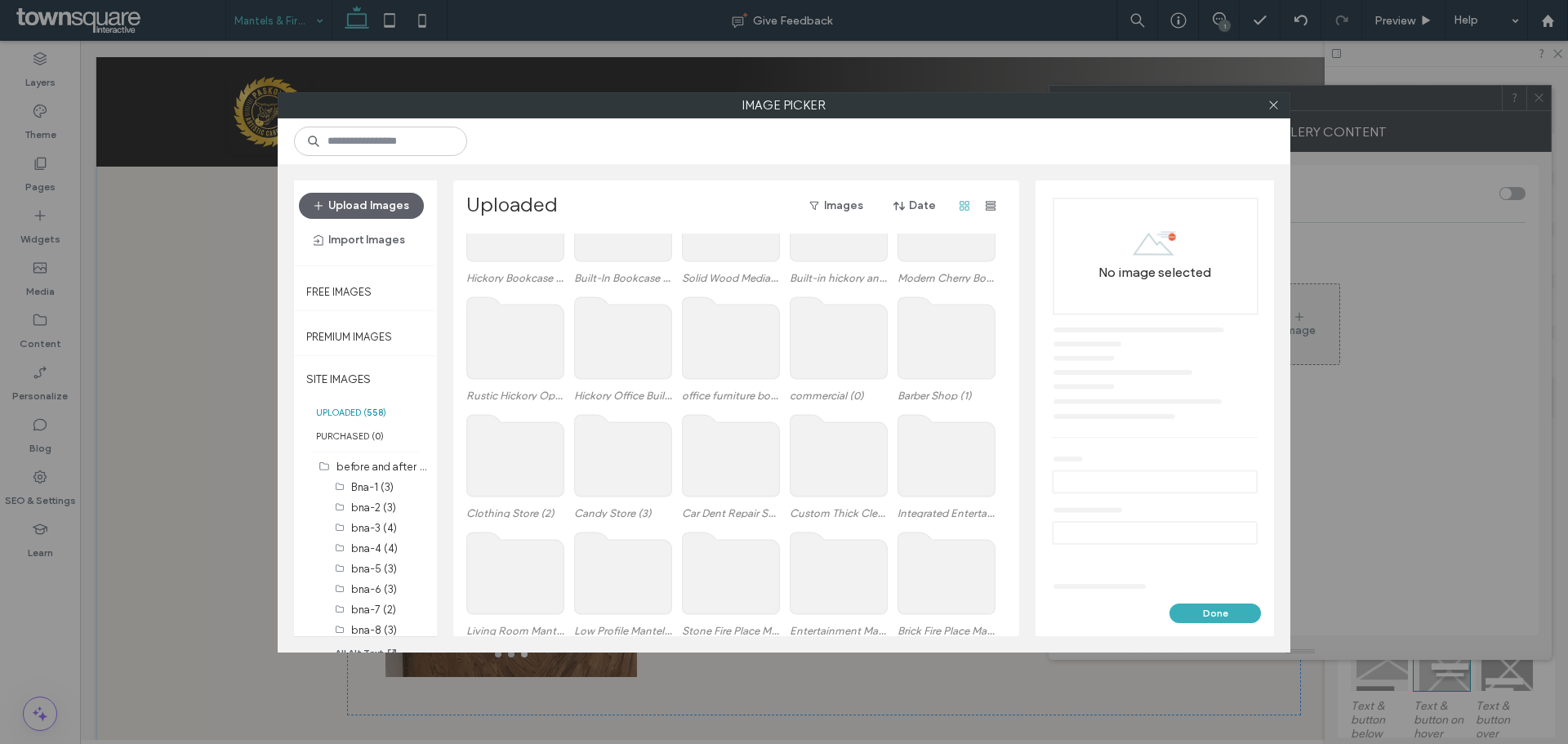 scroll, scrollTop: 68, scrollLeft: 0, axis: vertical 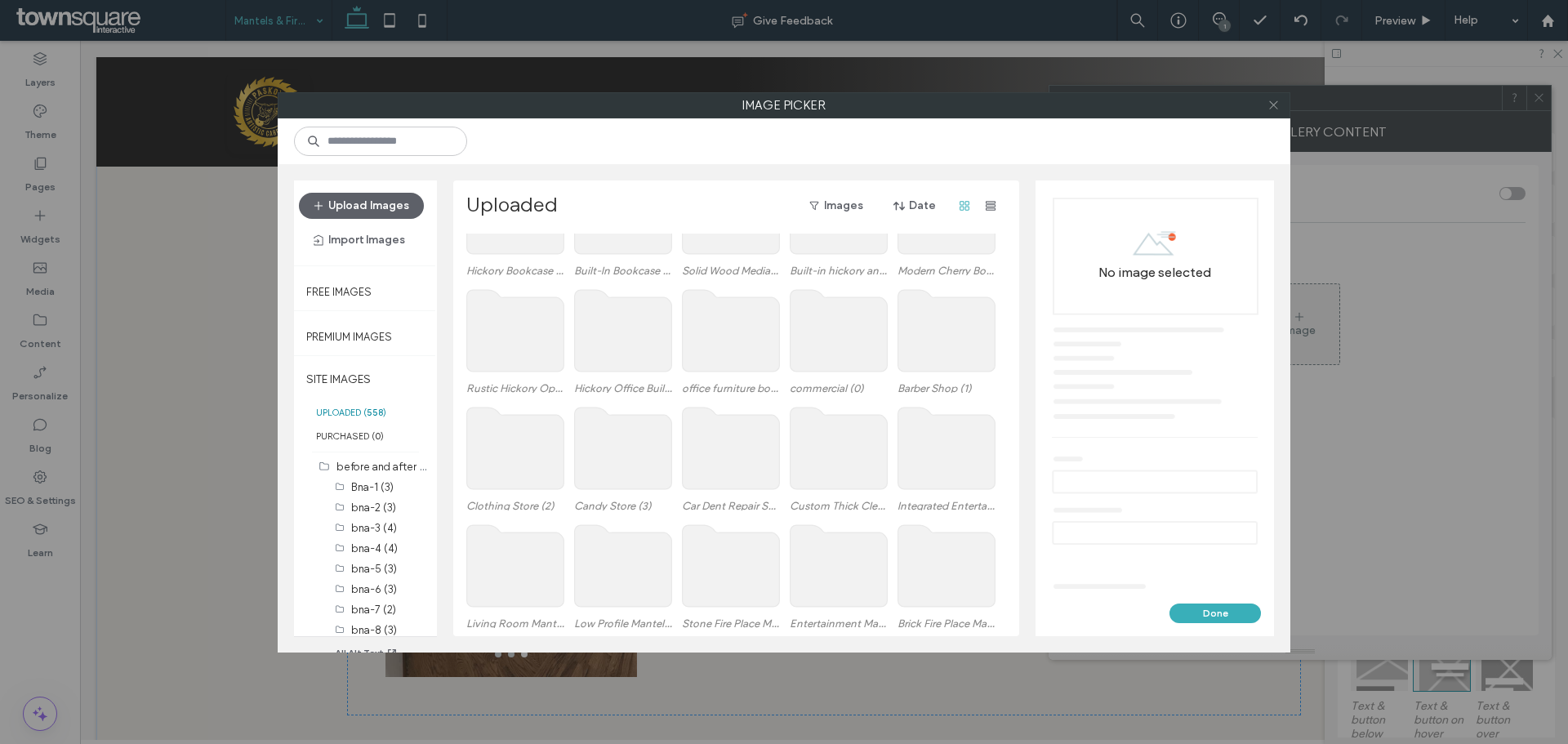 click 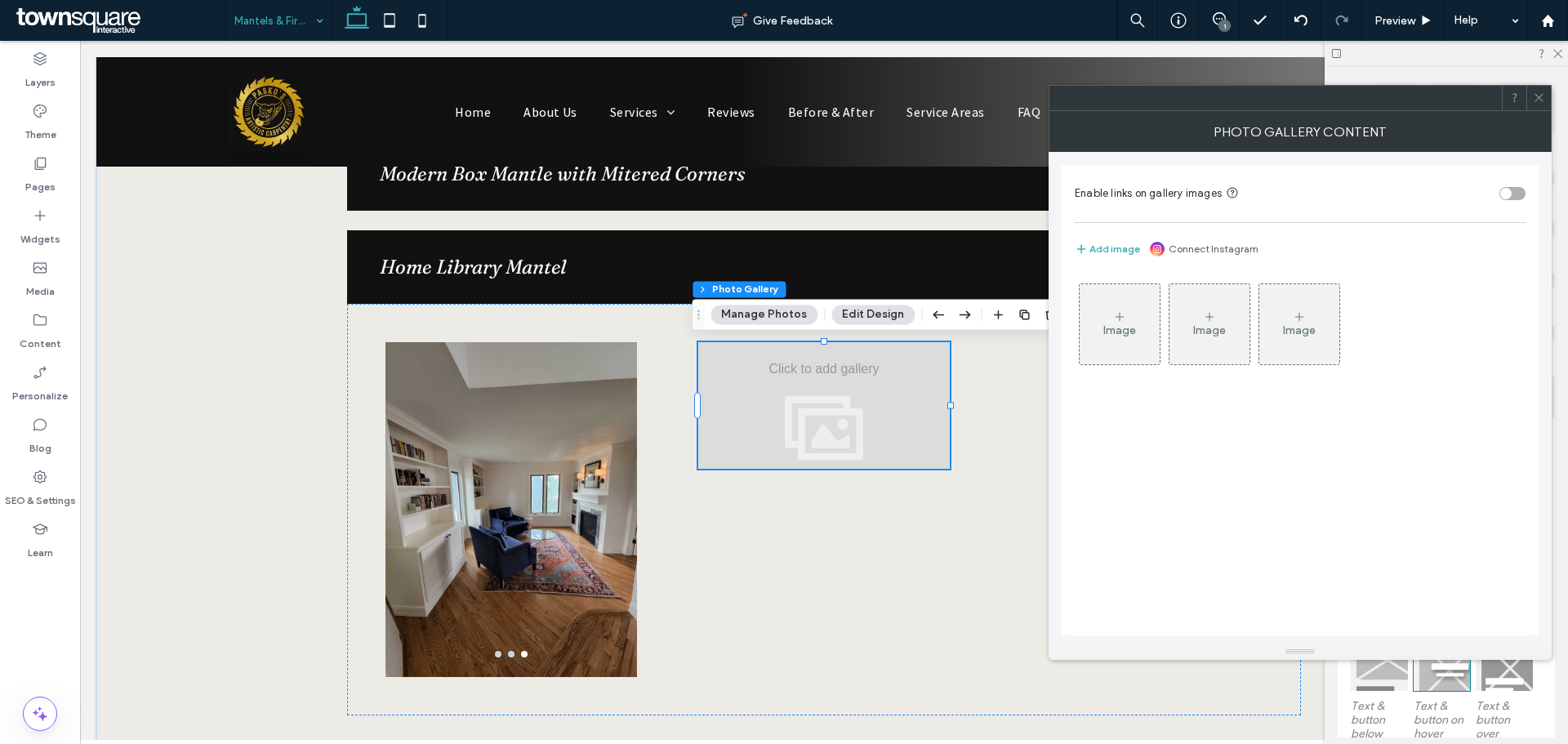 click on "Image" at bounding box center [1120, 330] 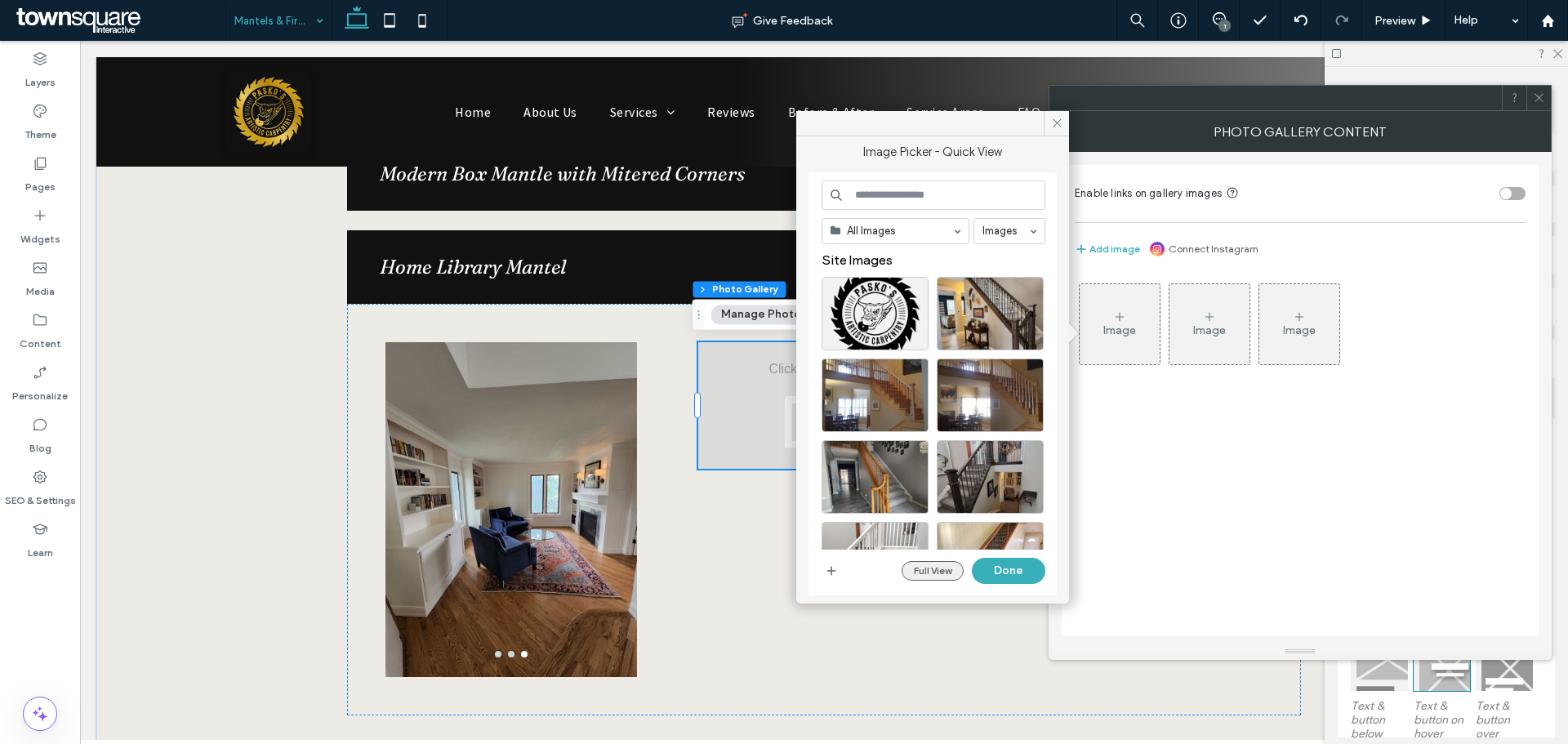 click on "Full View" at bounding box center [933, 571] 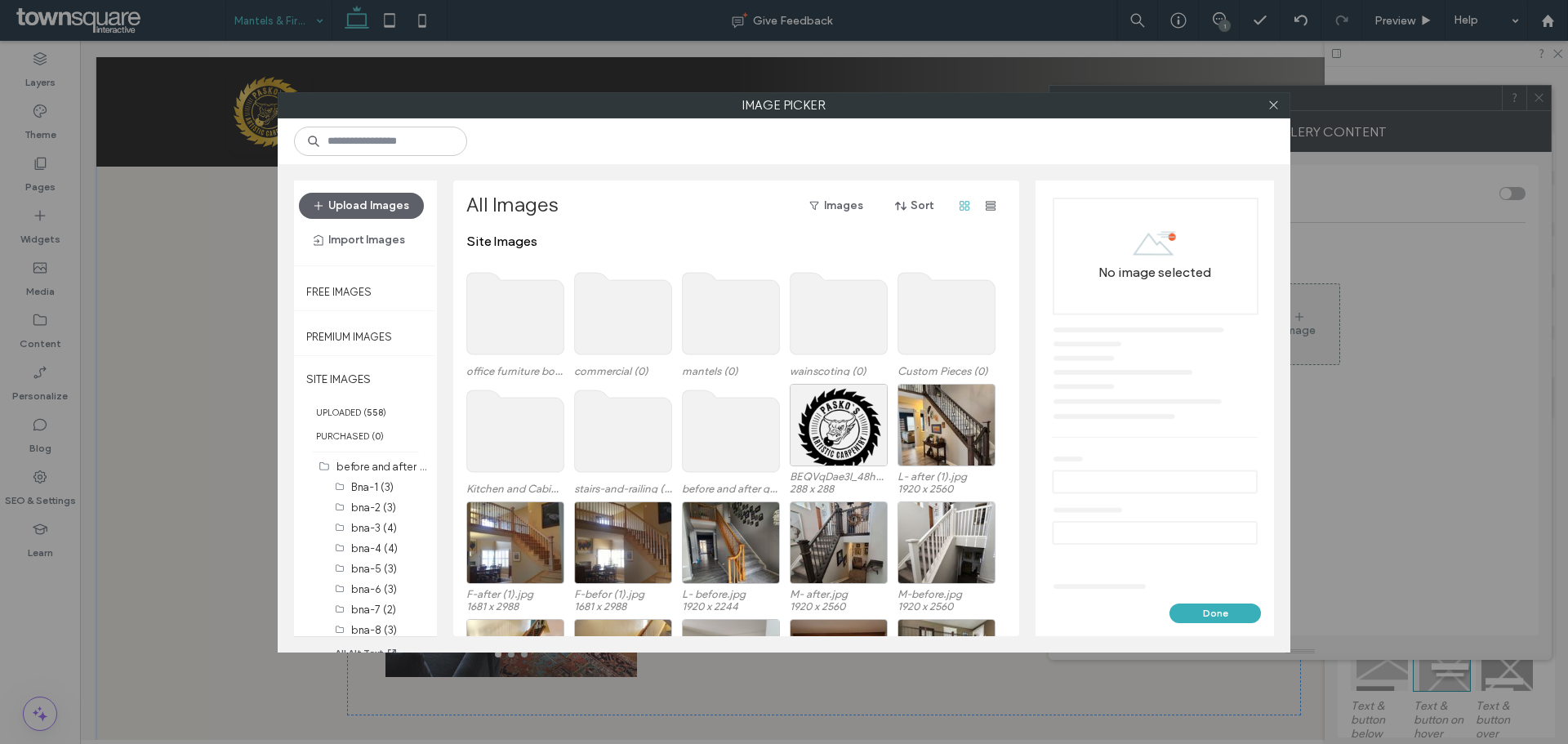 click 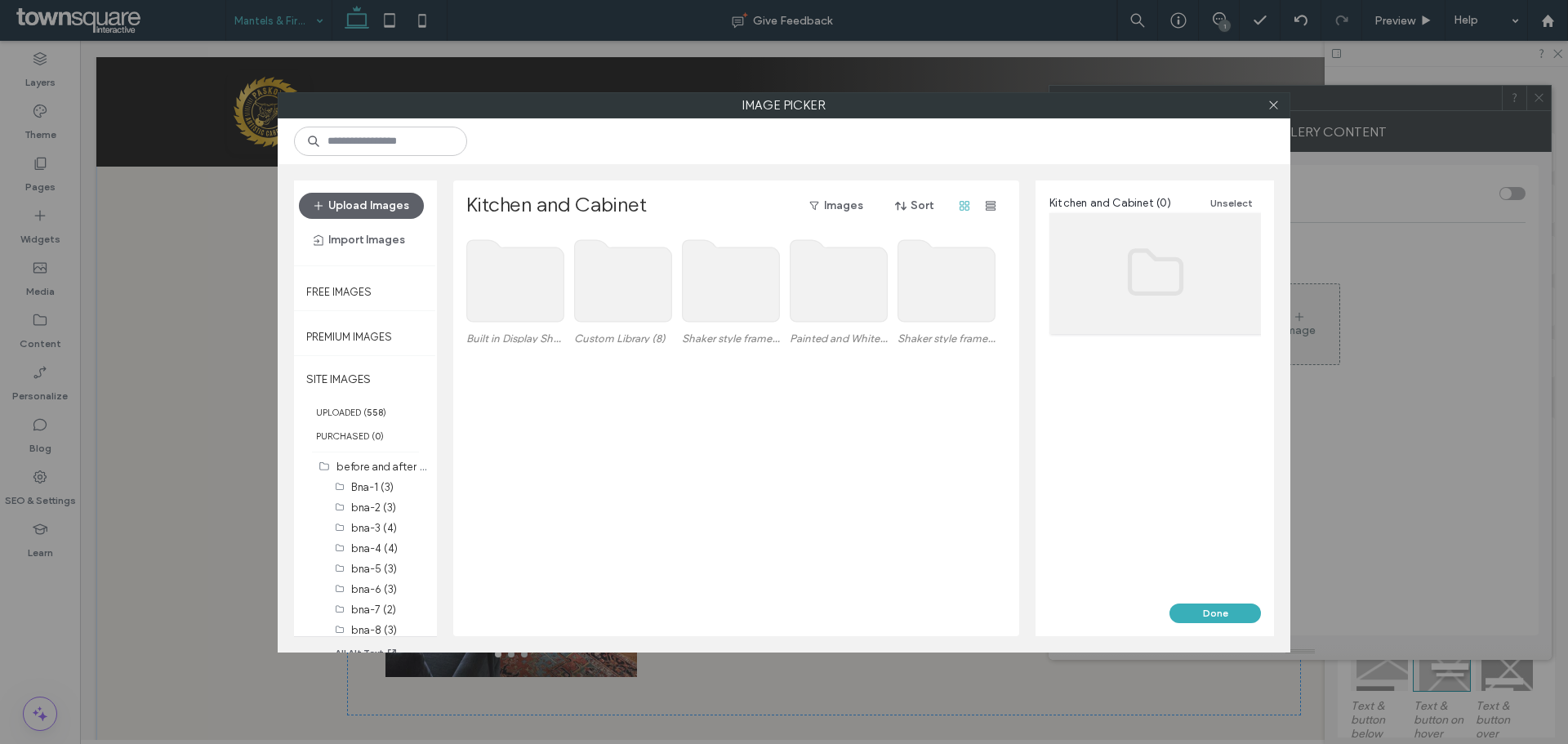 click 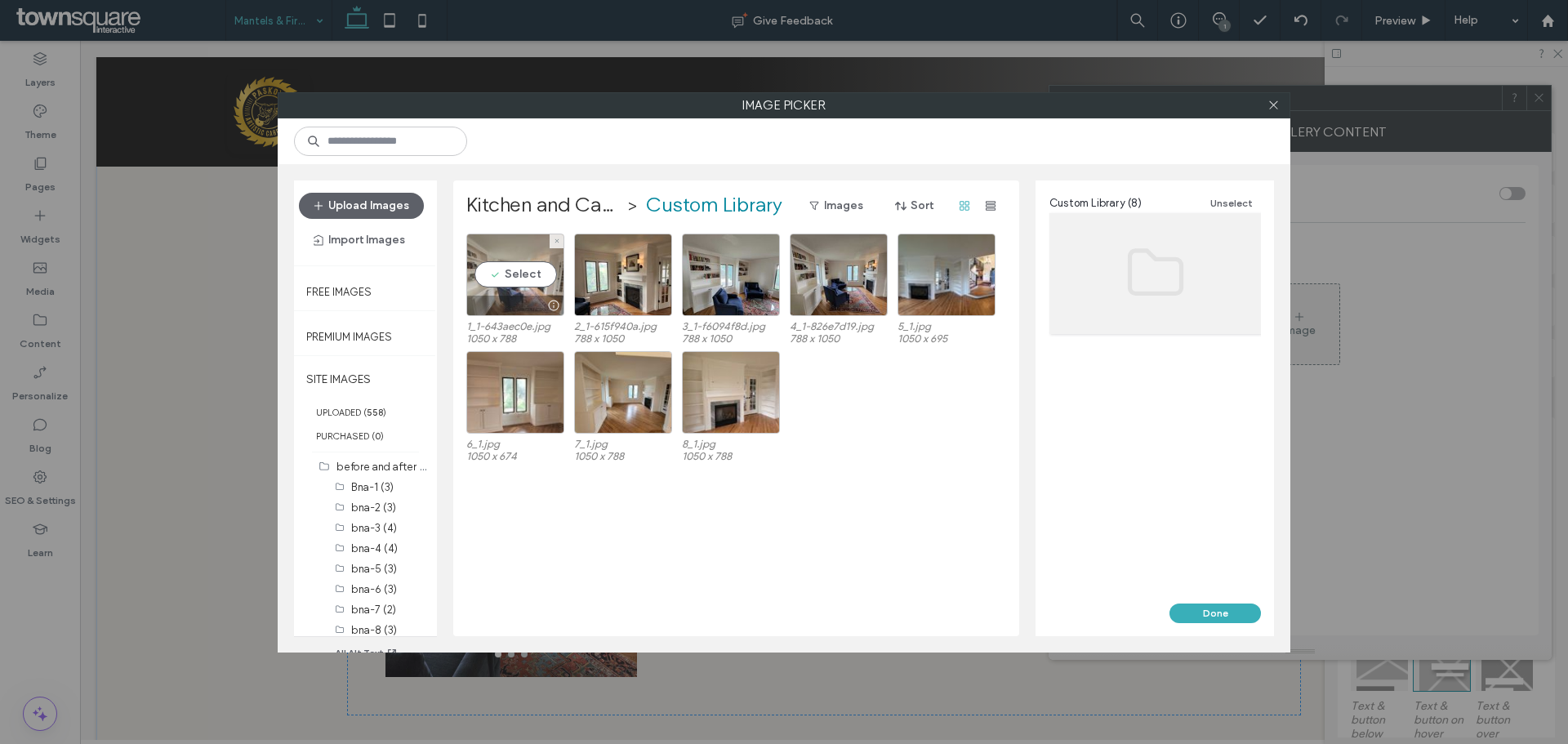 click on "Select" at bounding box center (515, 274) 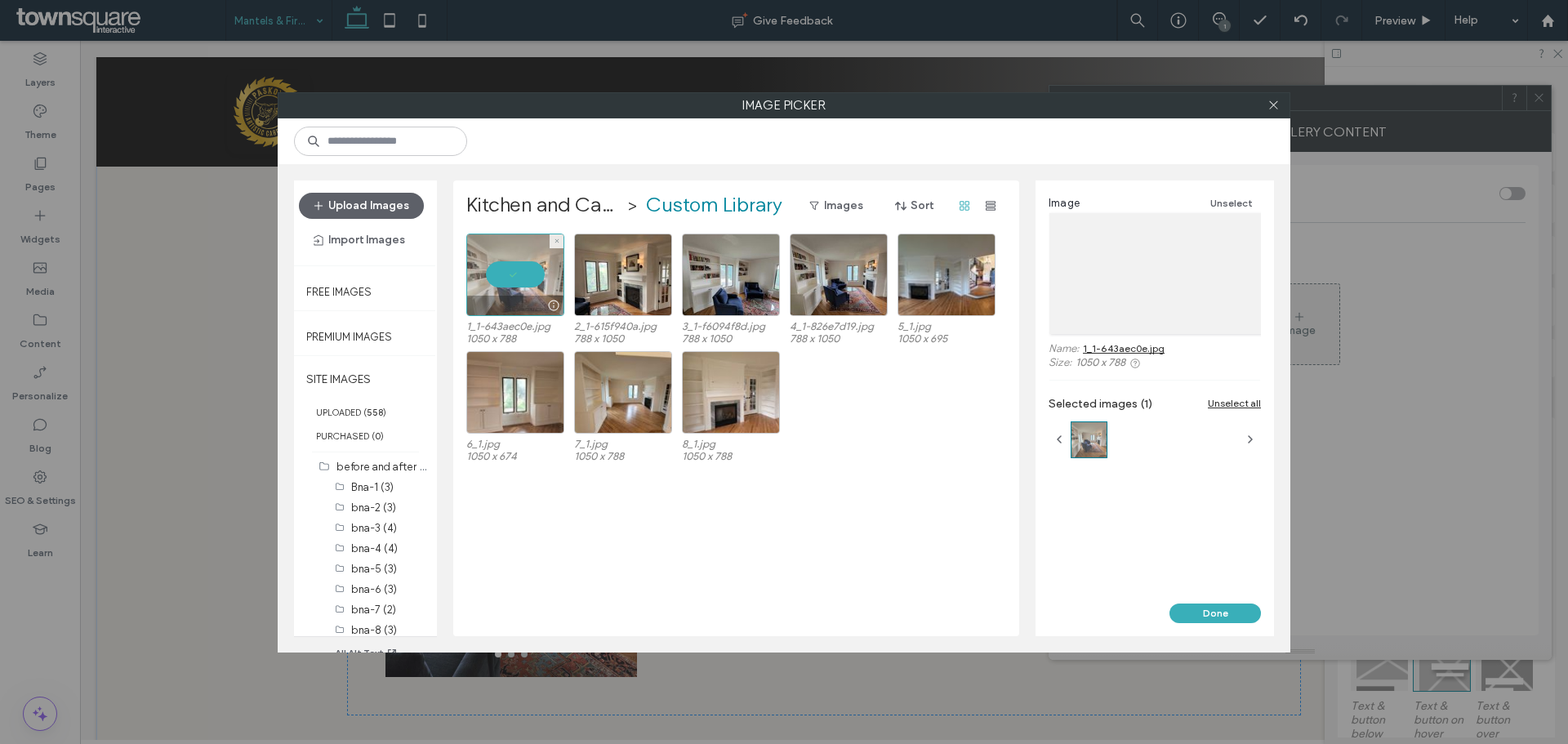 click at bounding box center [515, 274] 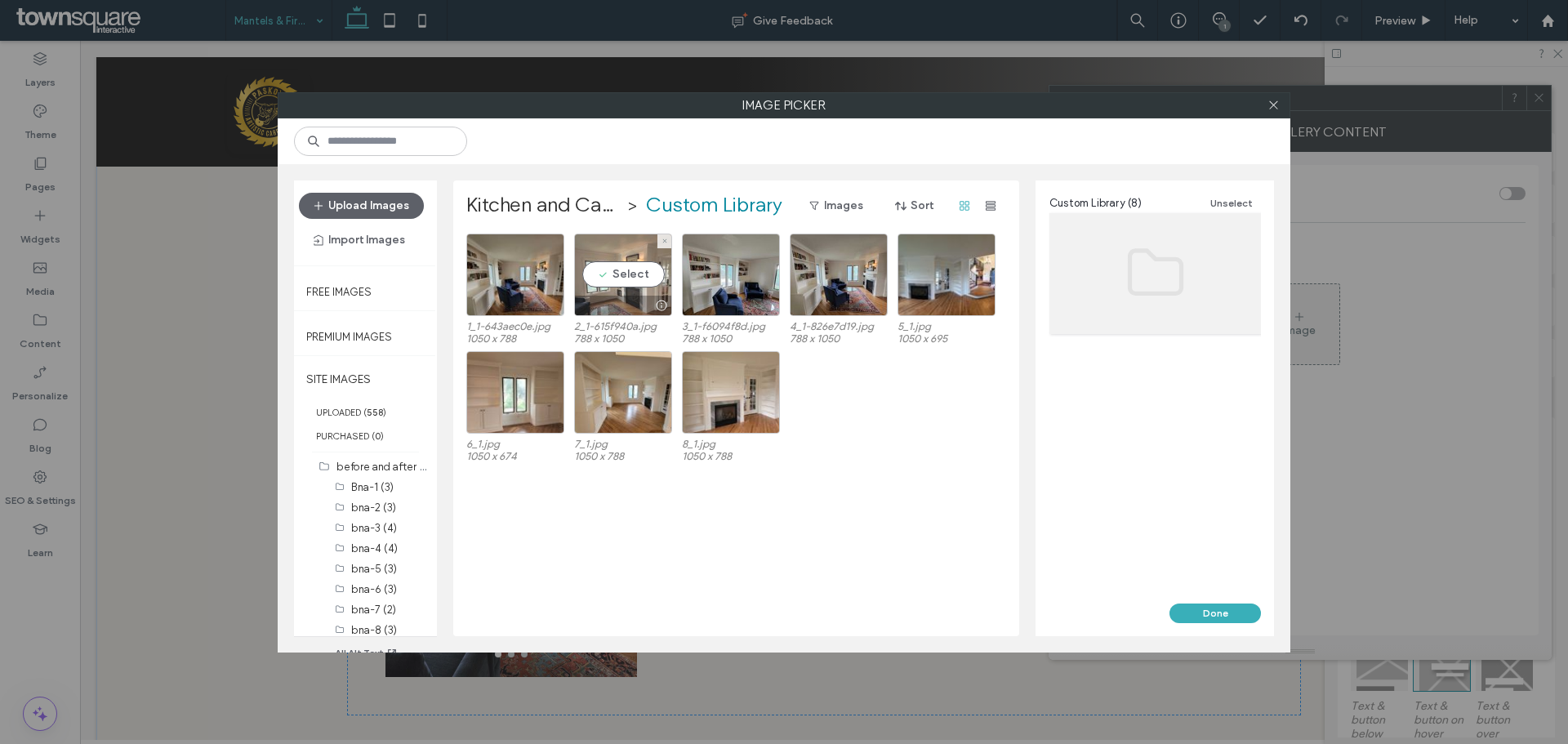 click on "Select" at bounding box center [623, 274] 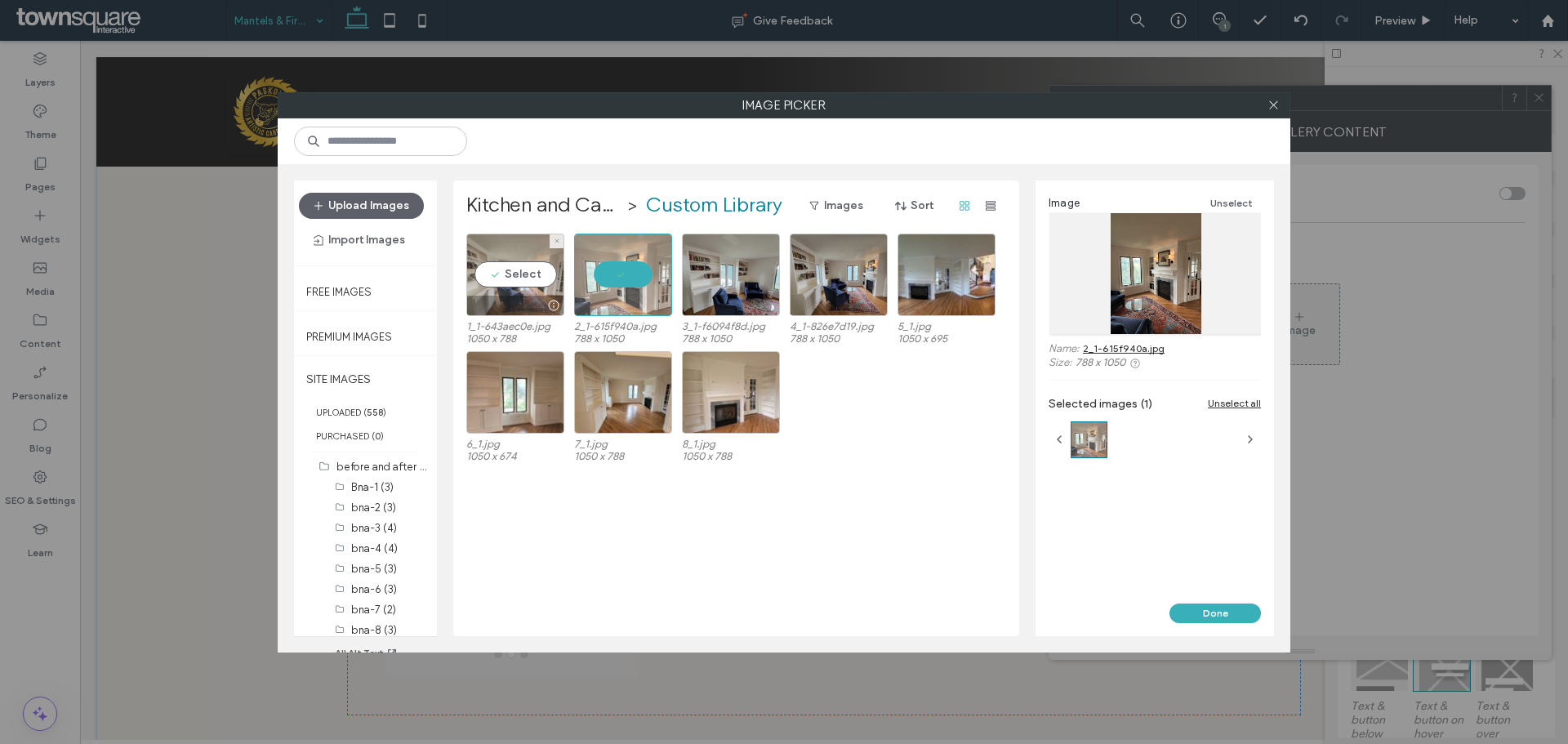 click on "Select" at bounding box center (515, 274) 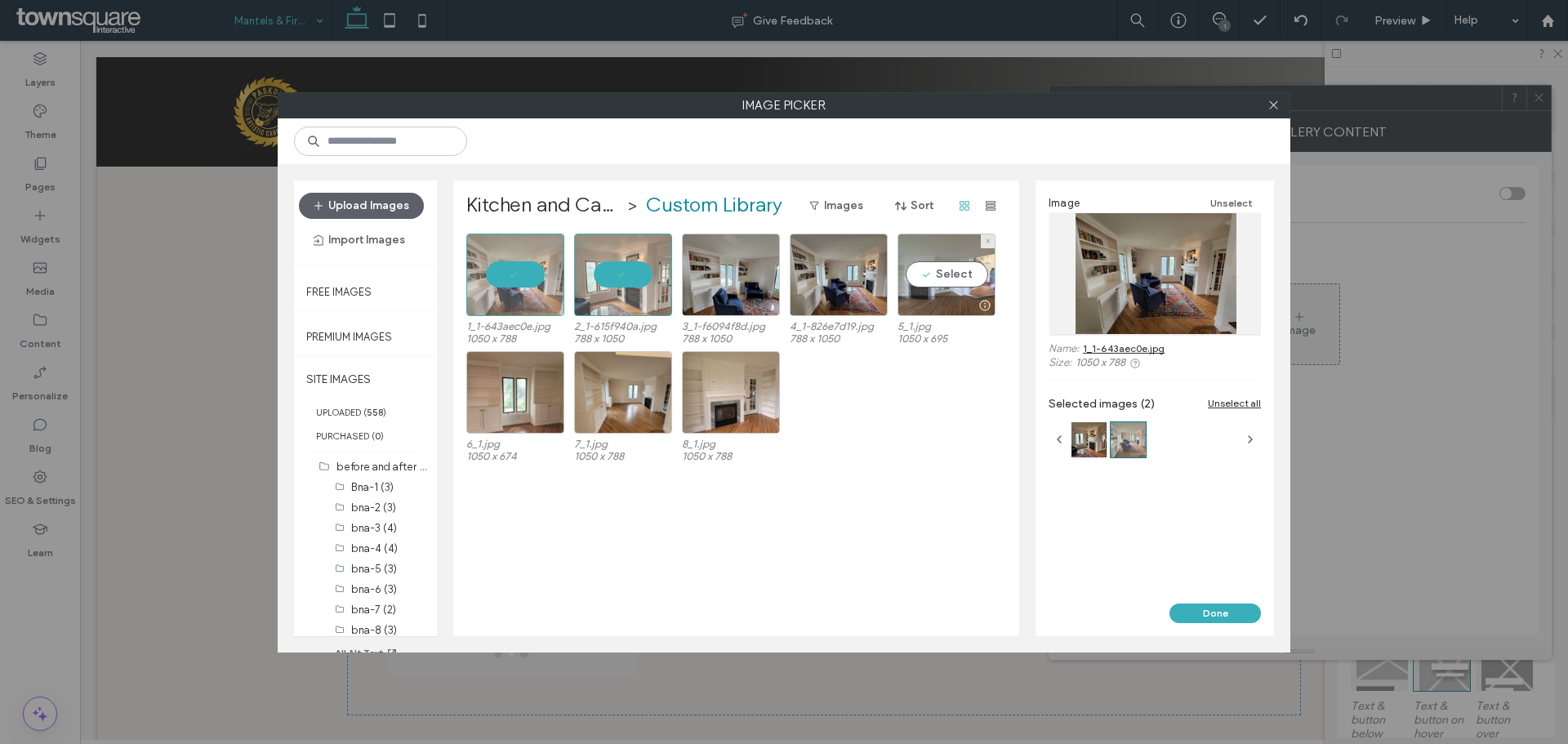 click on "Select" at bounding box center (947, 274) 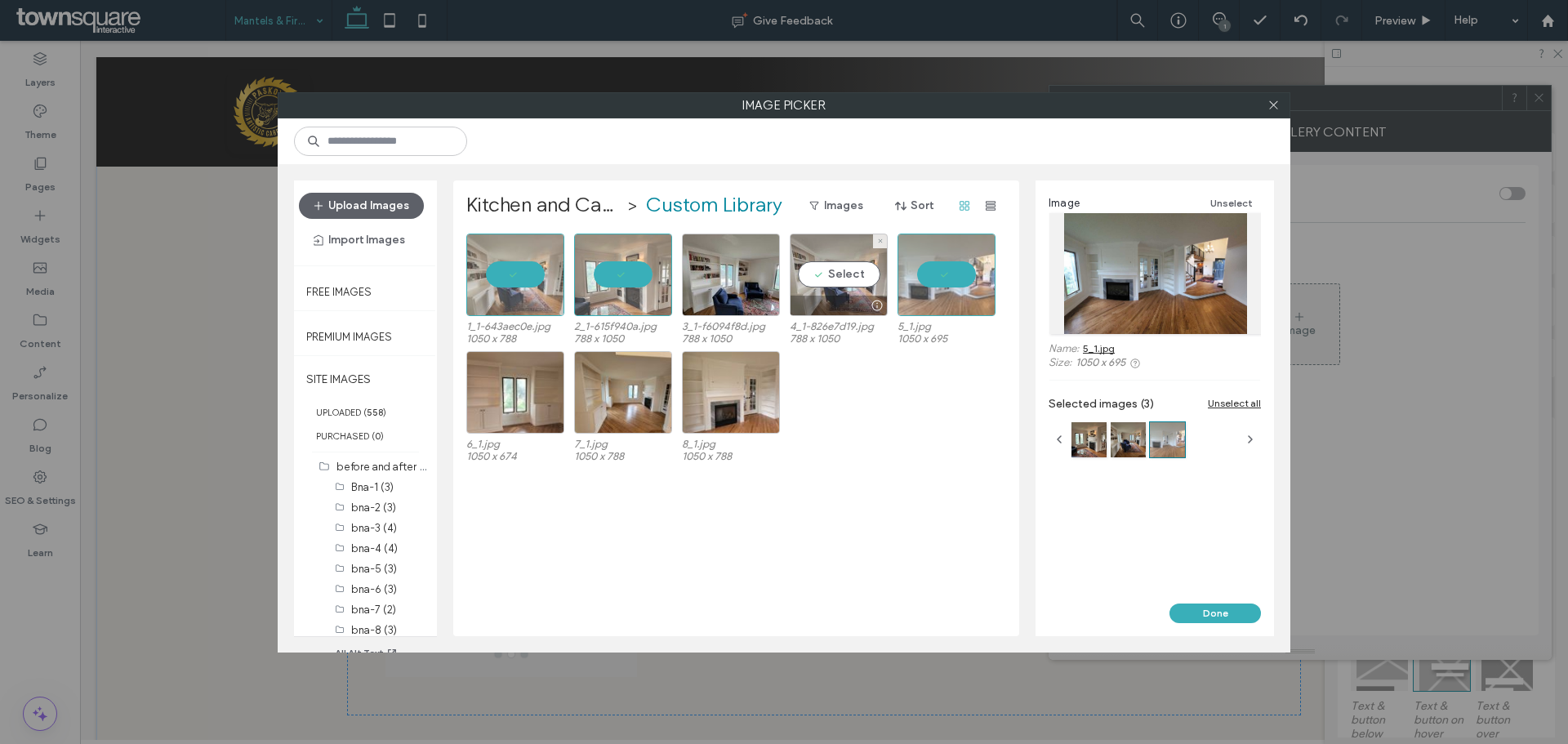 click on "Select" at bounding box center (839, 274) 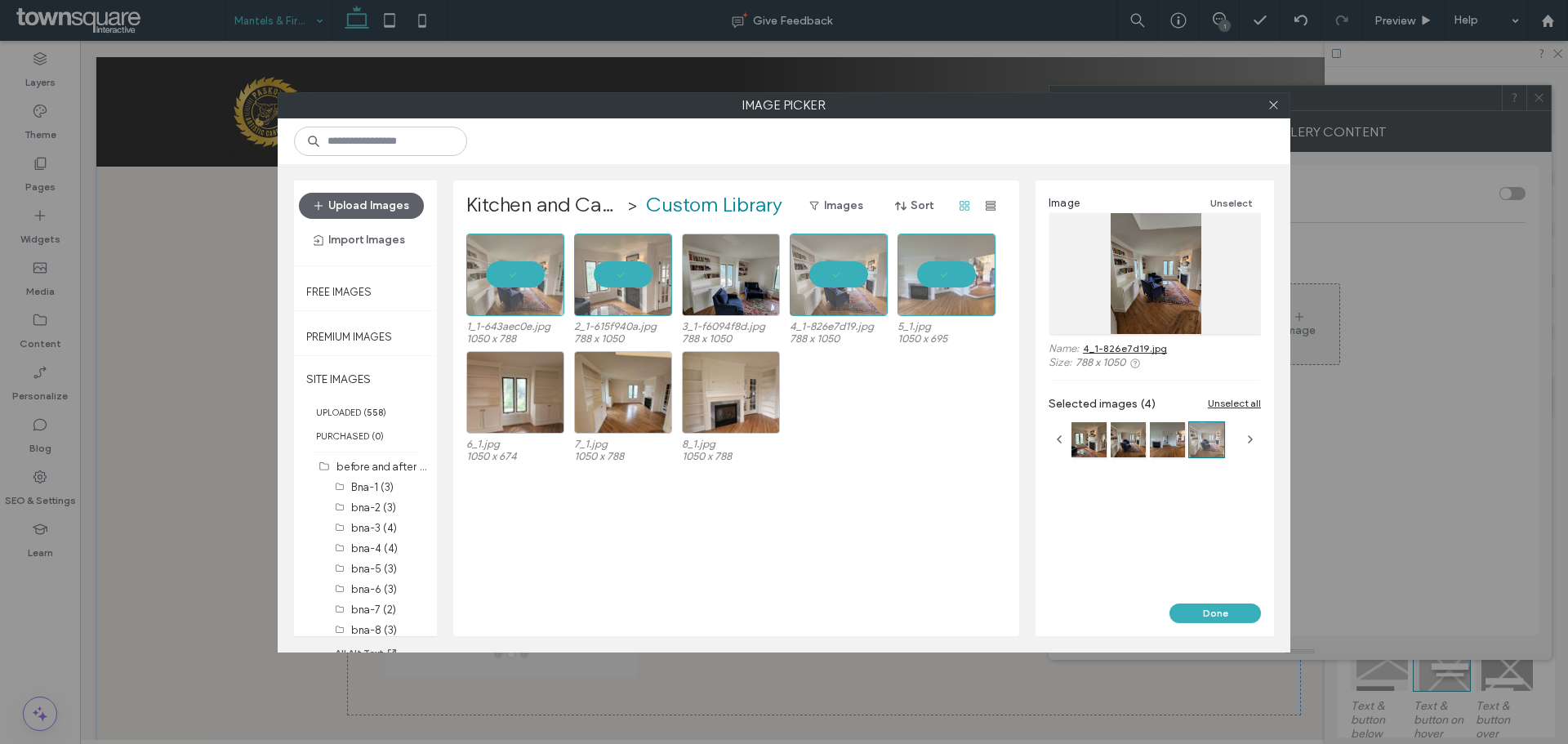 click on "Done" at bounding box center (1155, 620) 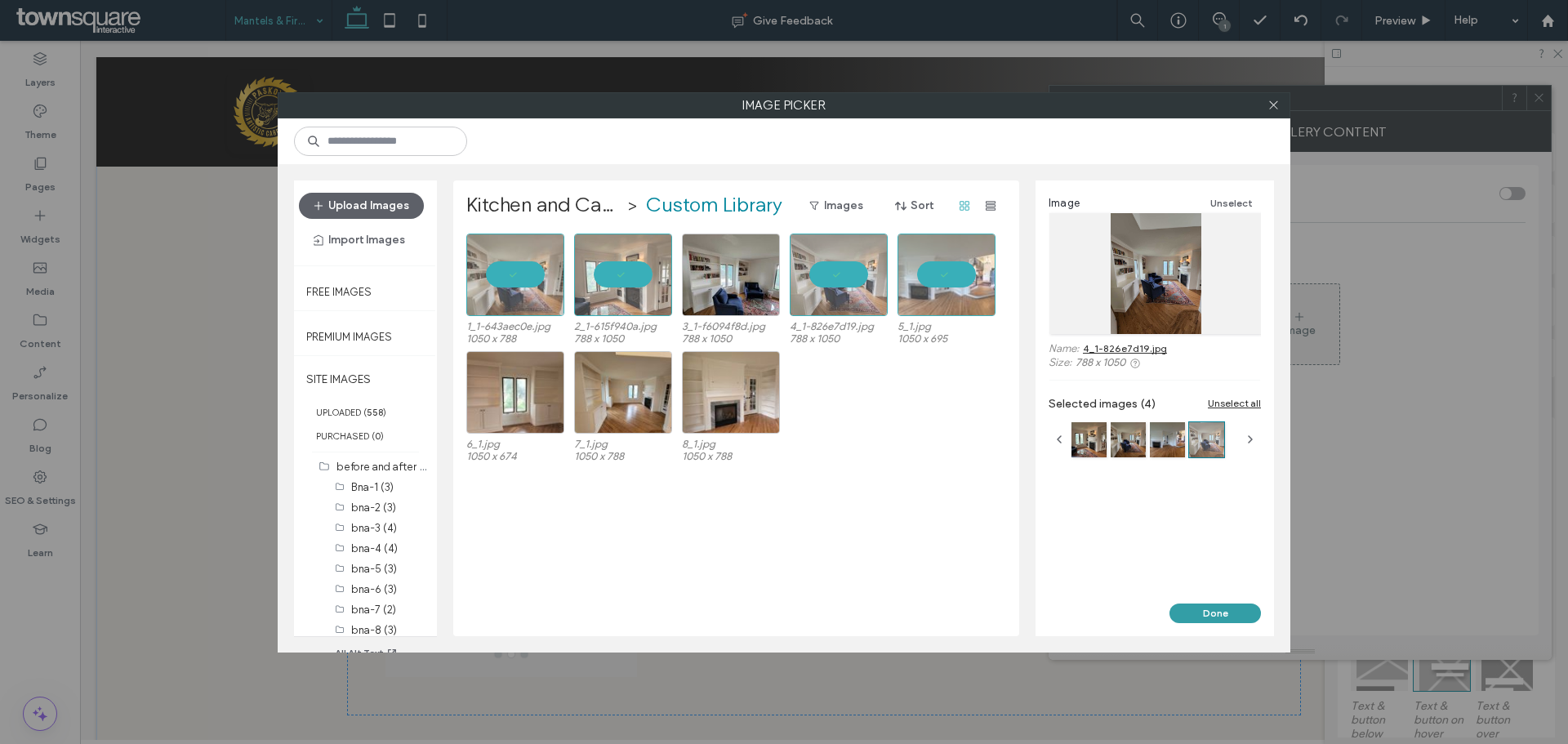 click on "Done" at bounding box center (1215, 613) 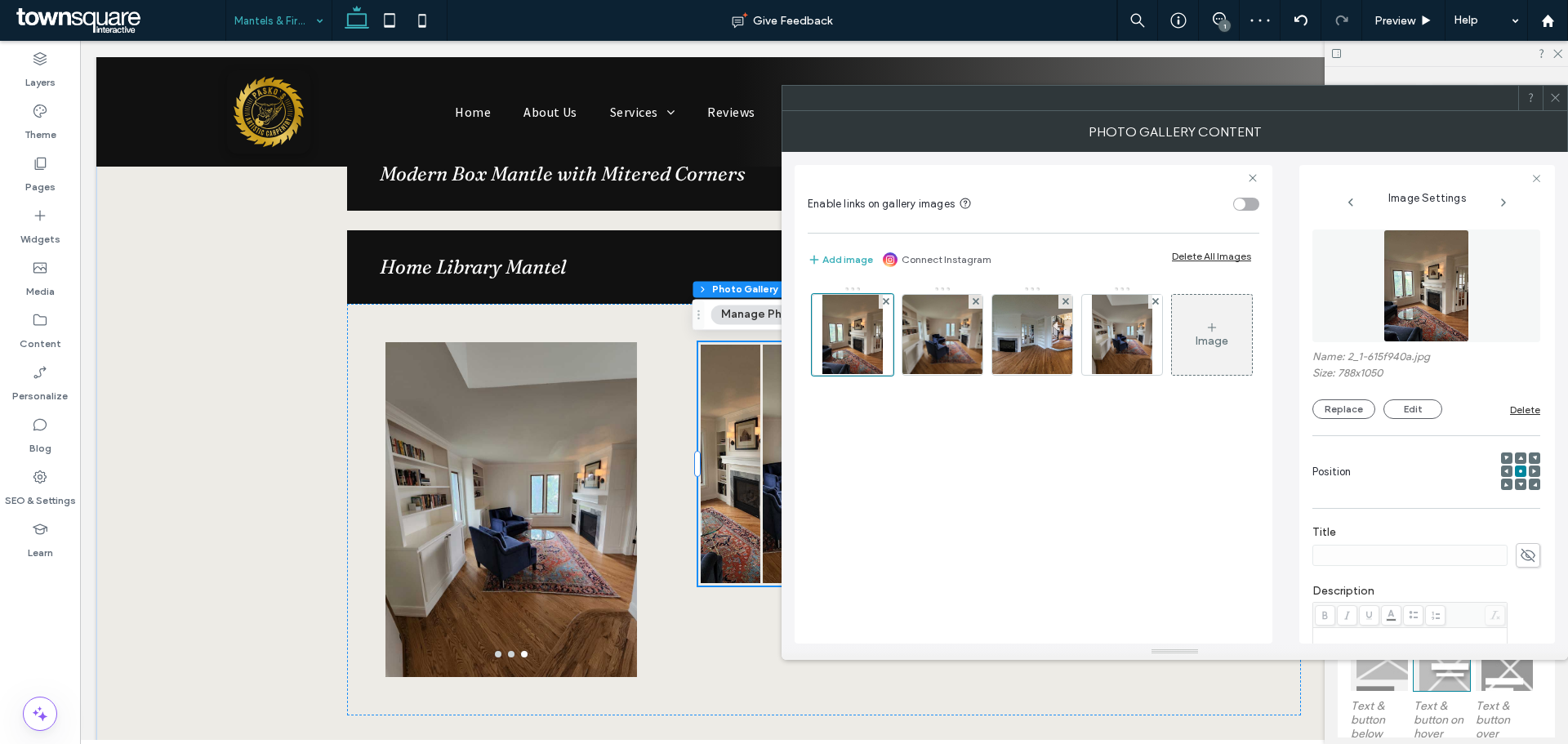 click 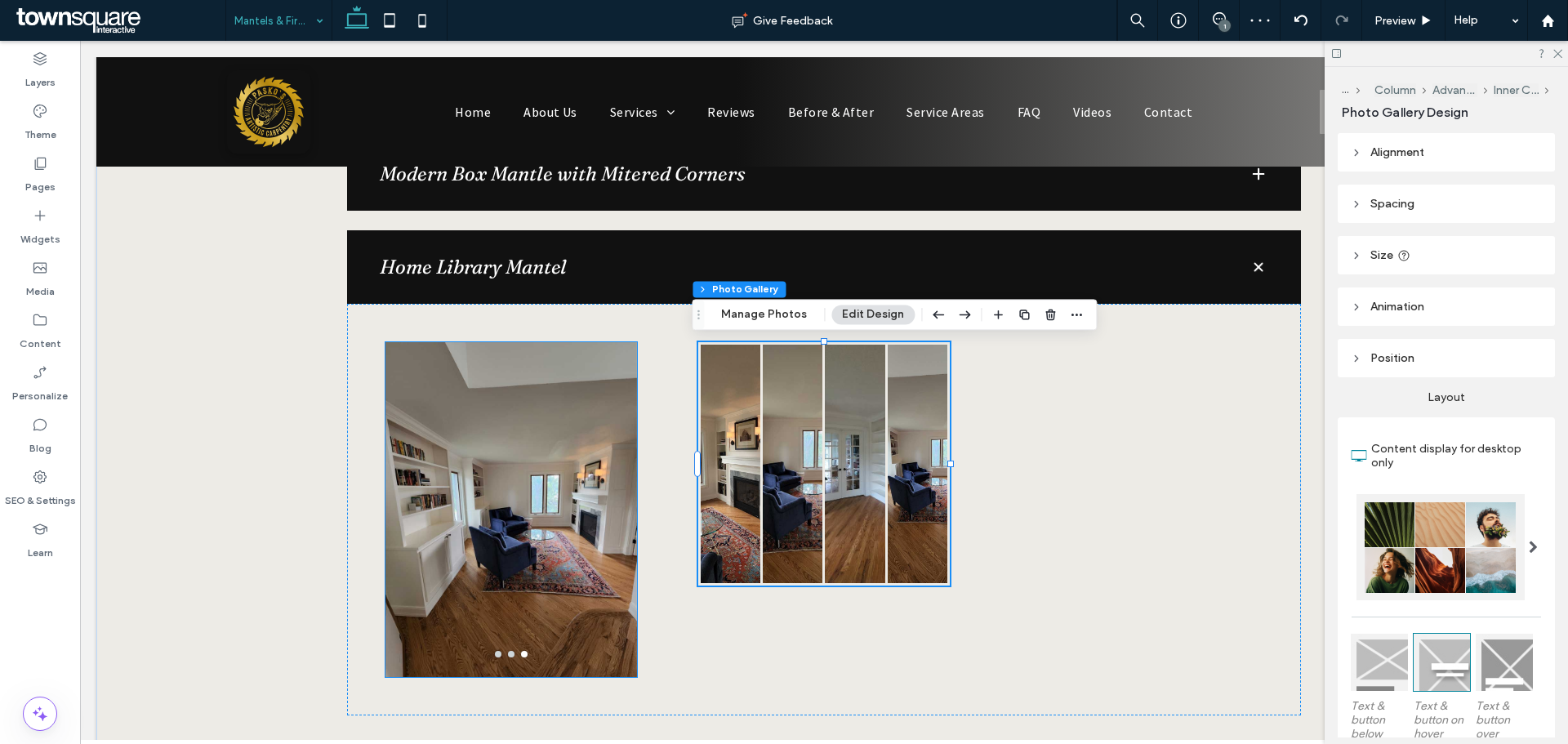 click at bounding box center (511, 519) 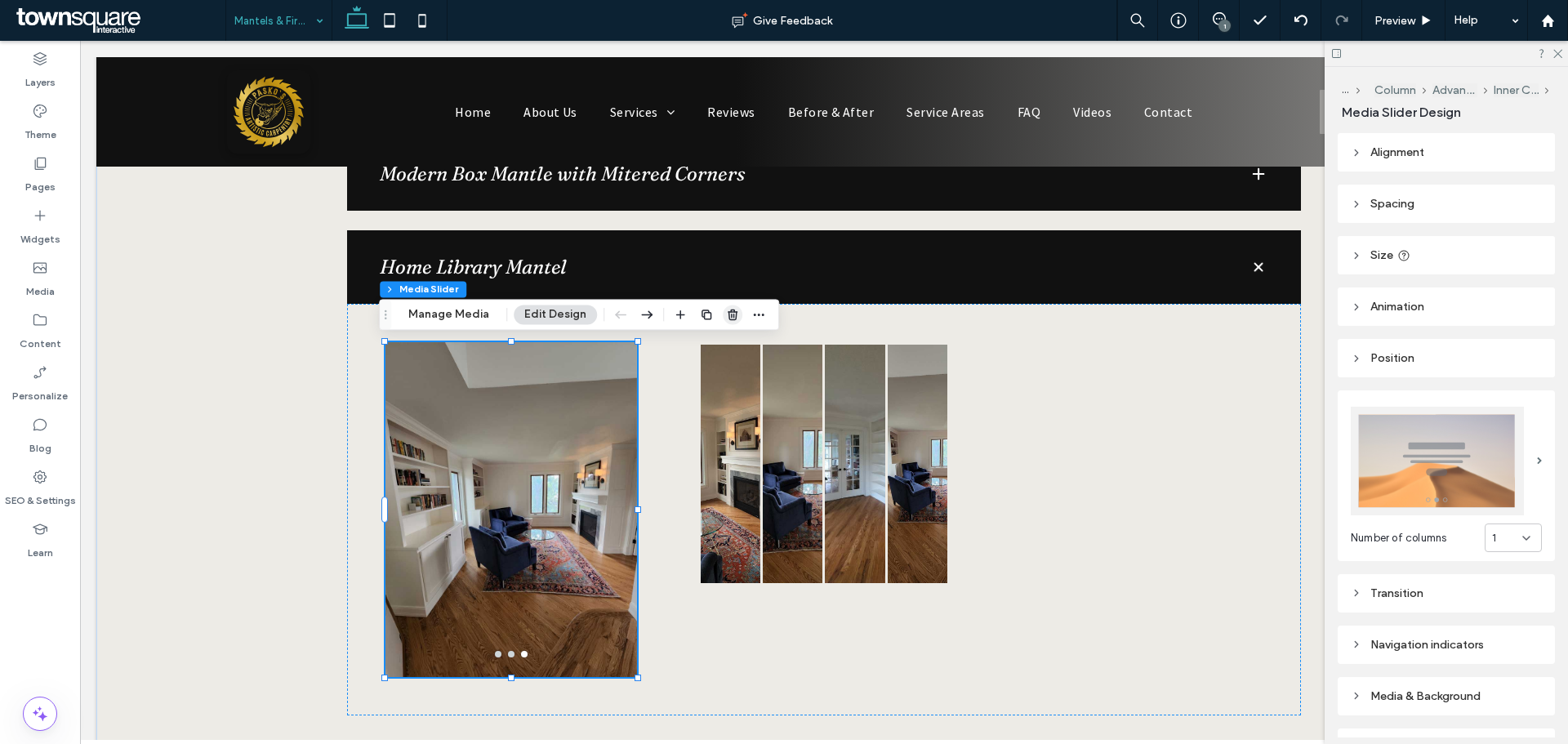 click 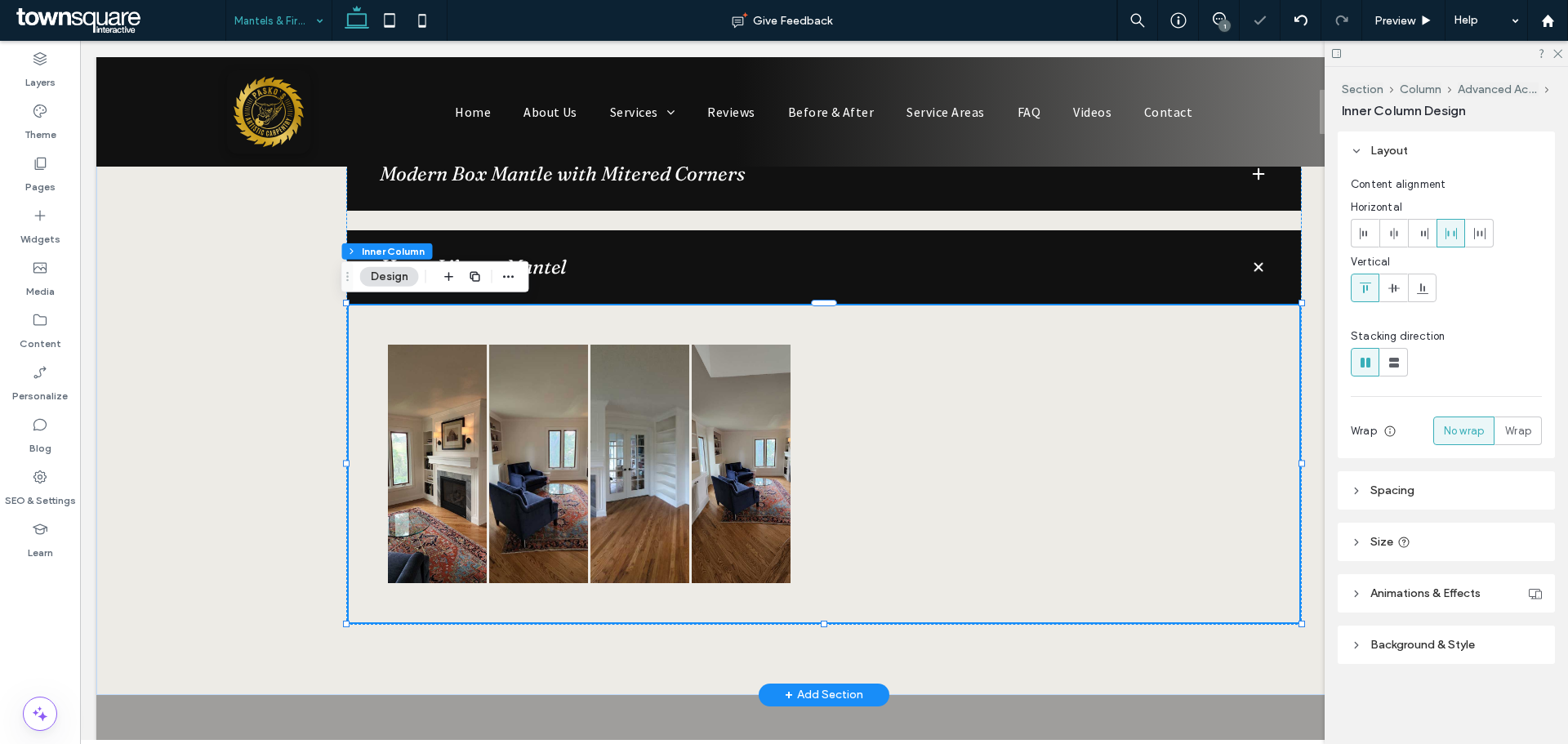 click on "Button
Button
Button
Button" at bounding box center [824, 463] 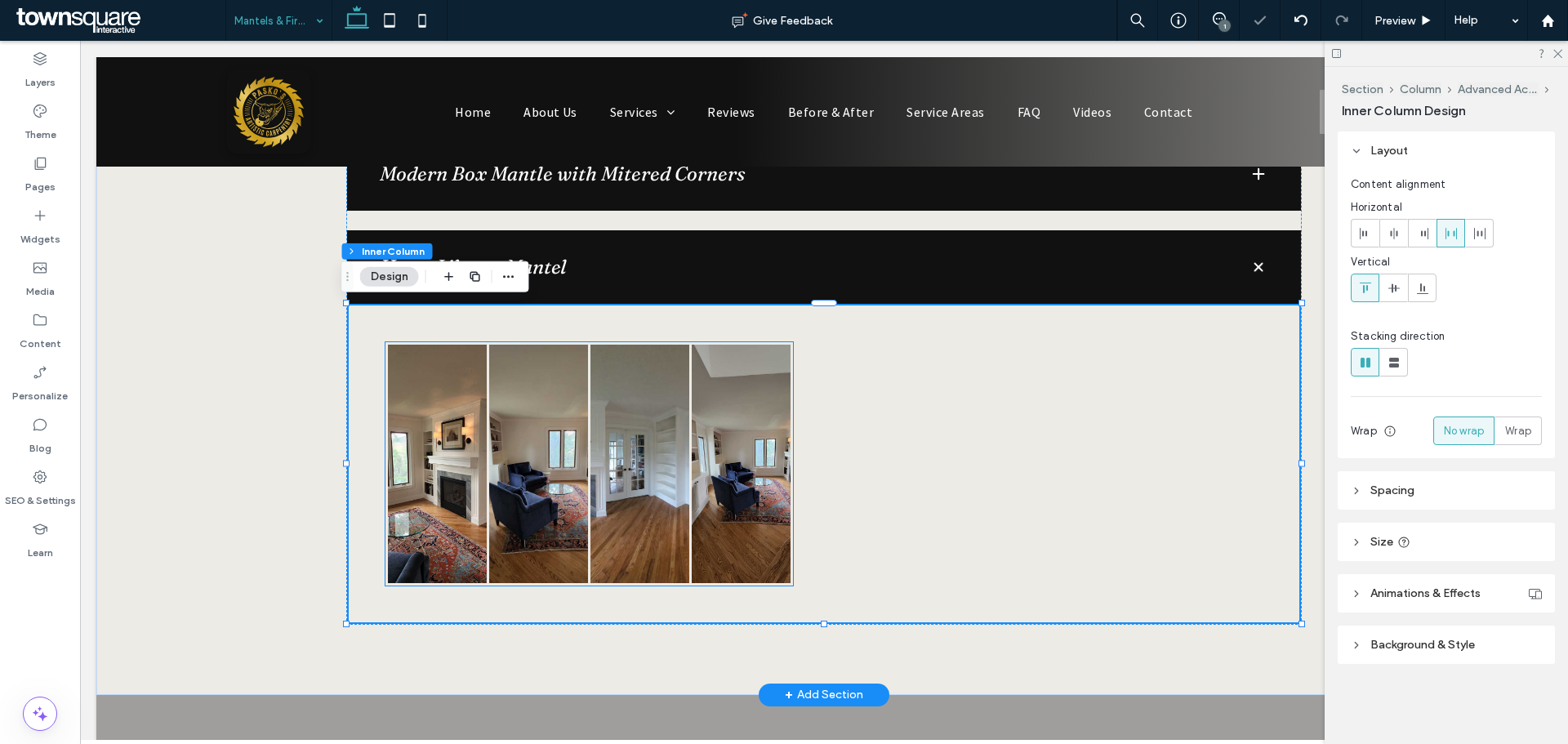 click at bounding box center (741, 464) 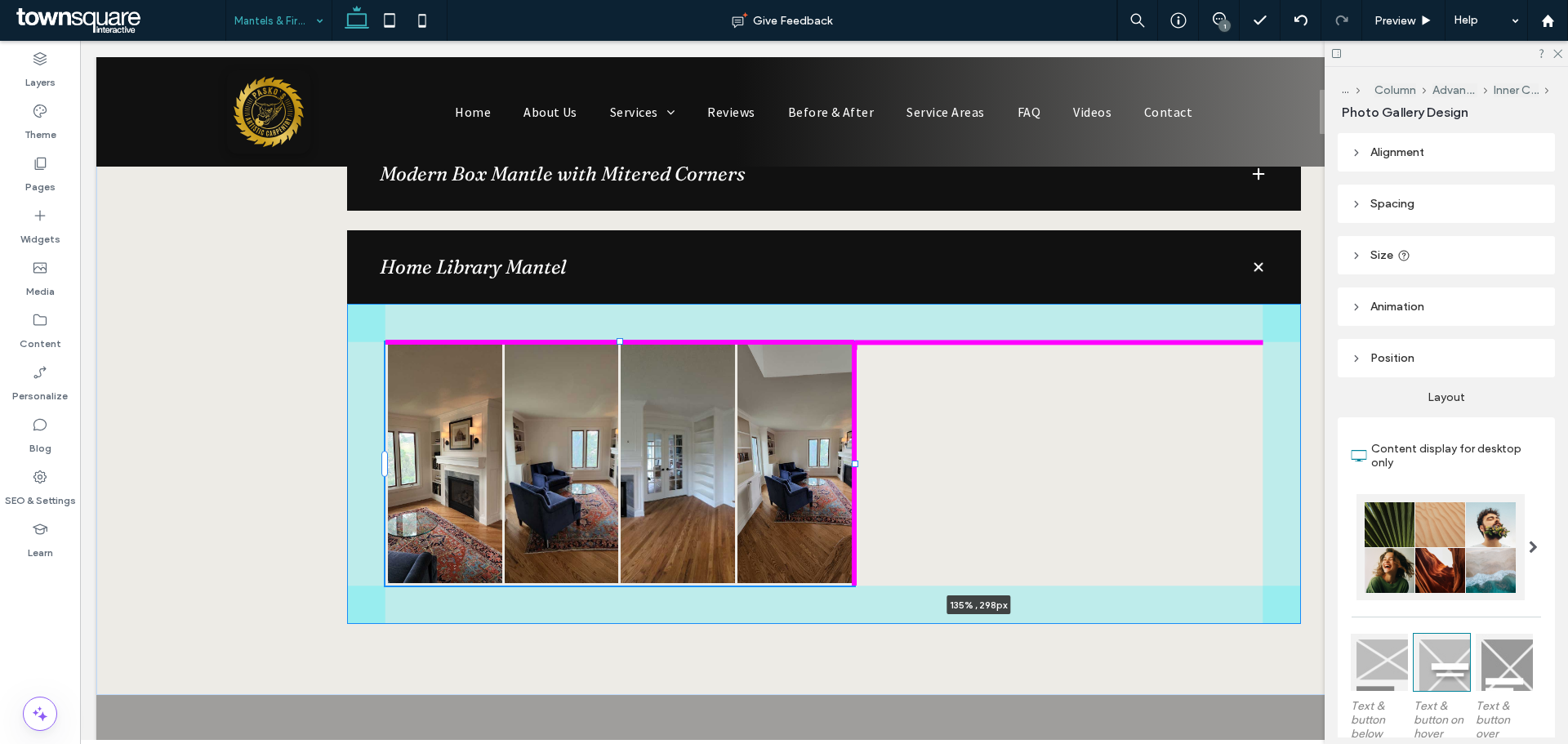 drag, startPoint x: 790, startPoint y: 466, endPoint x: 1567, endPoint y: 494, distance: 777.5043 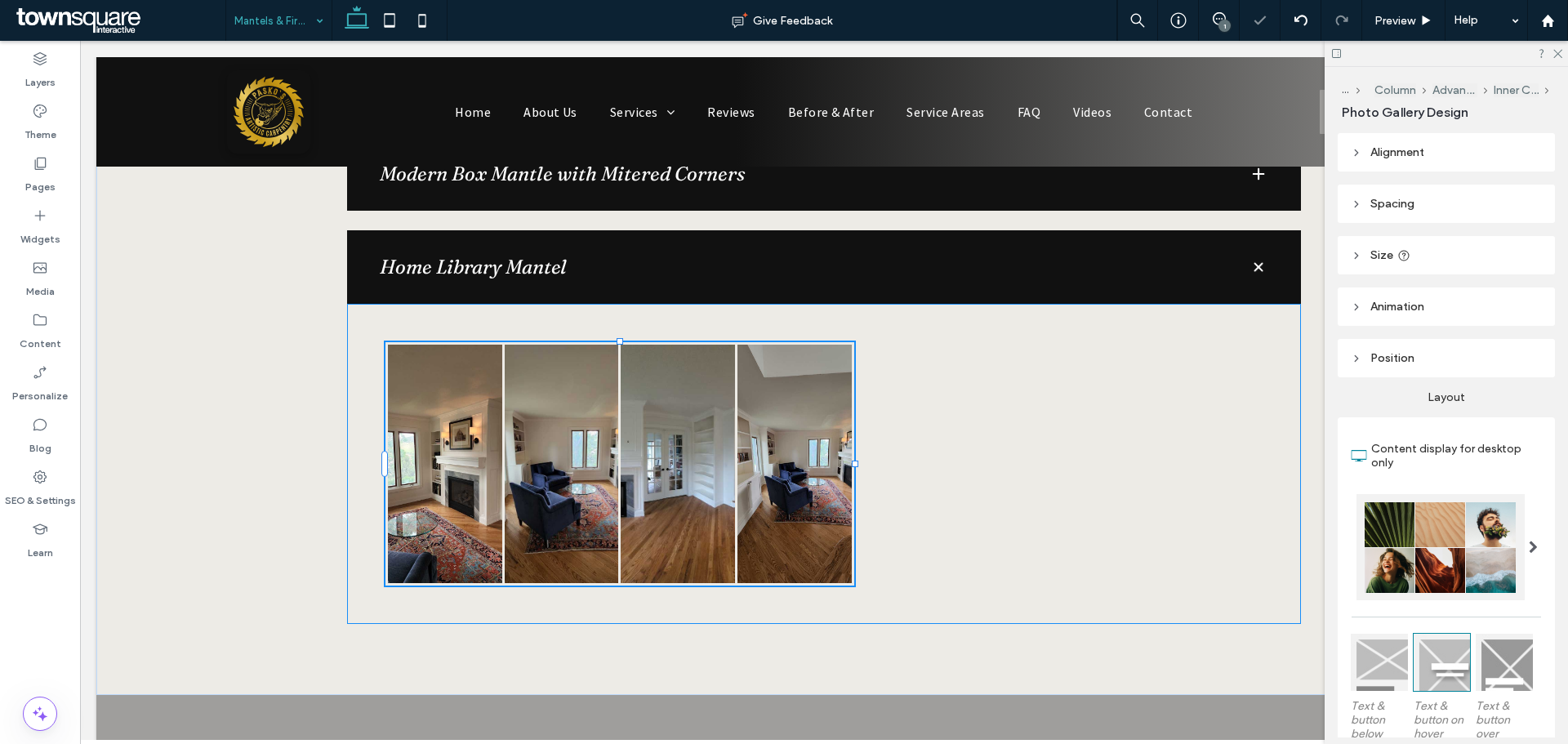 type on "****" 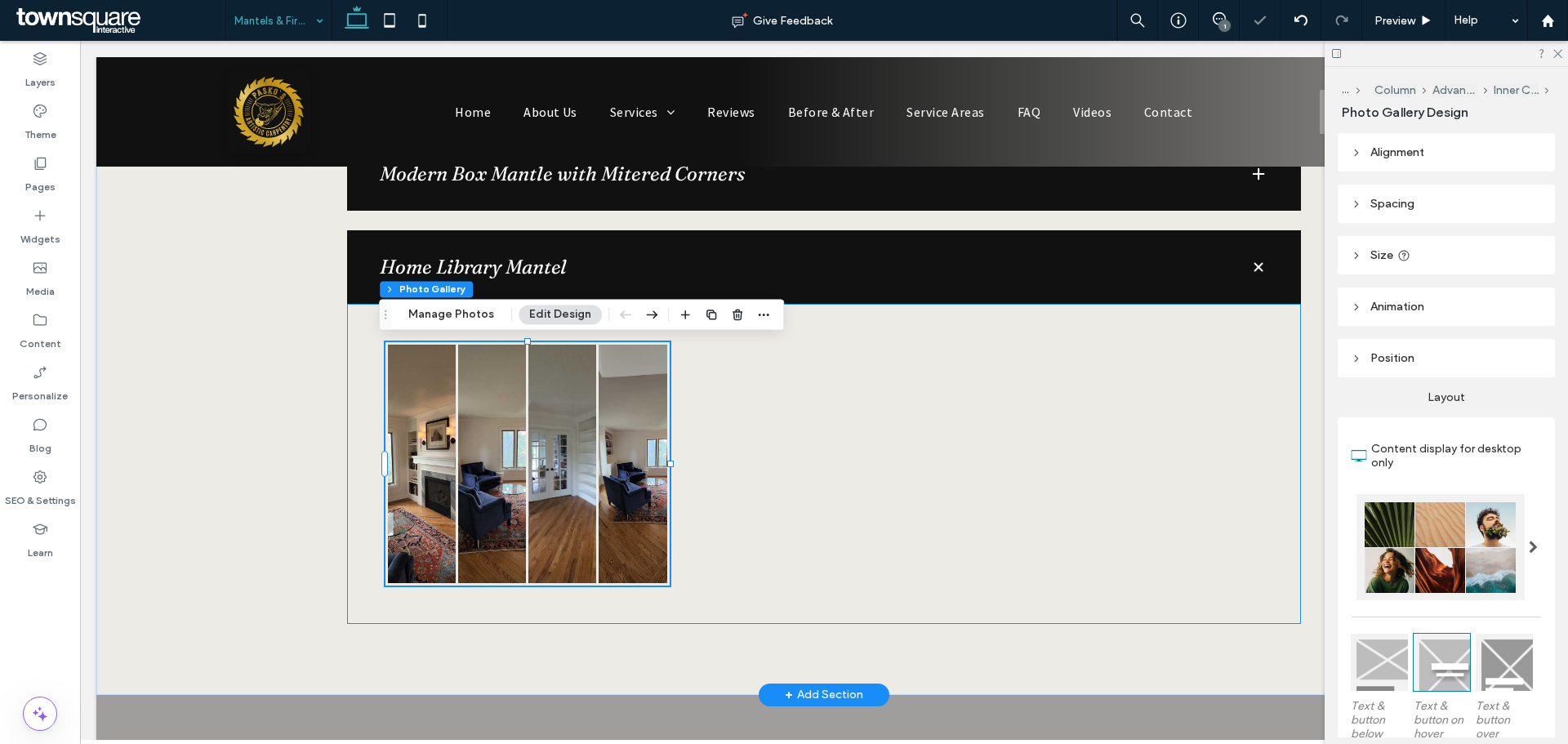 click on "Button
Button
Button
Button
135% , 298px" at bounding box center [824, 463] 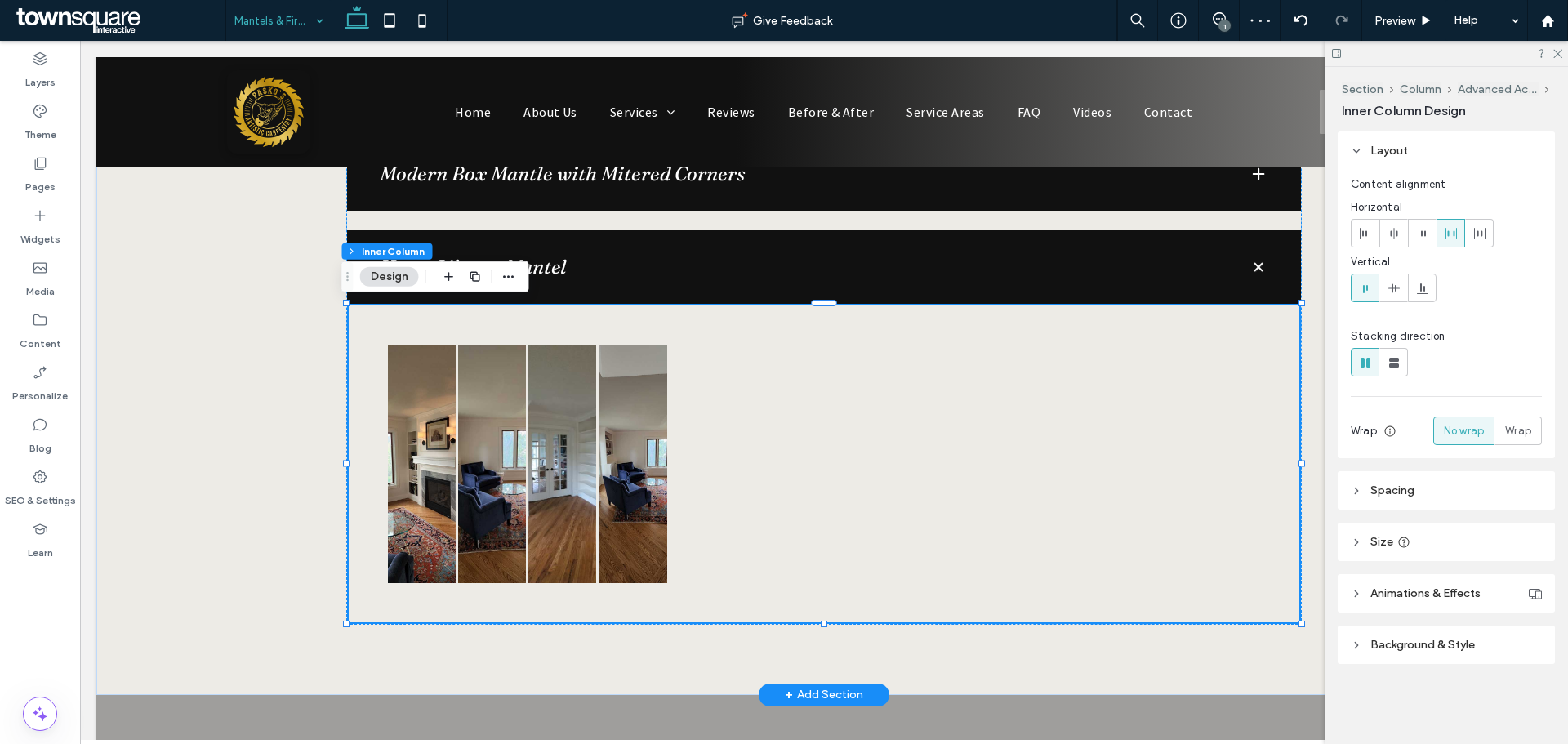 click on "Button
Button
Button
Button" at bounding box center (824, 463) 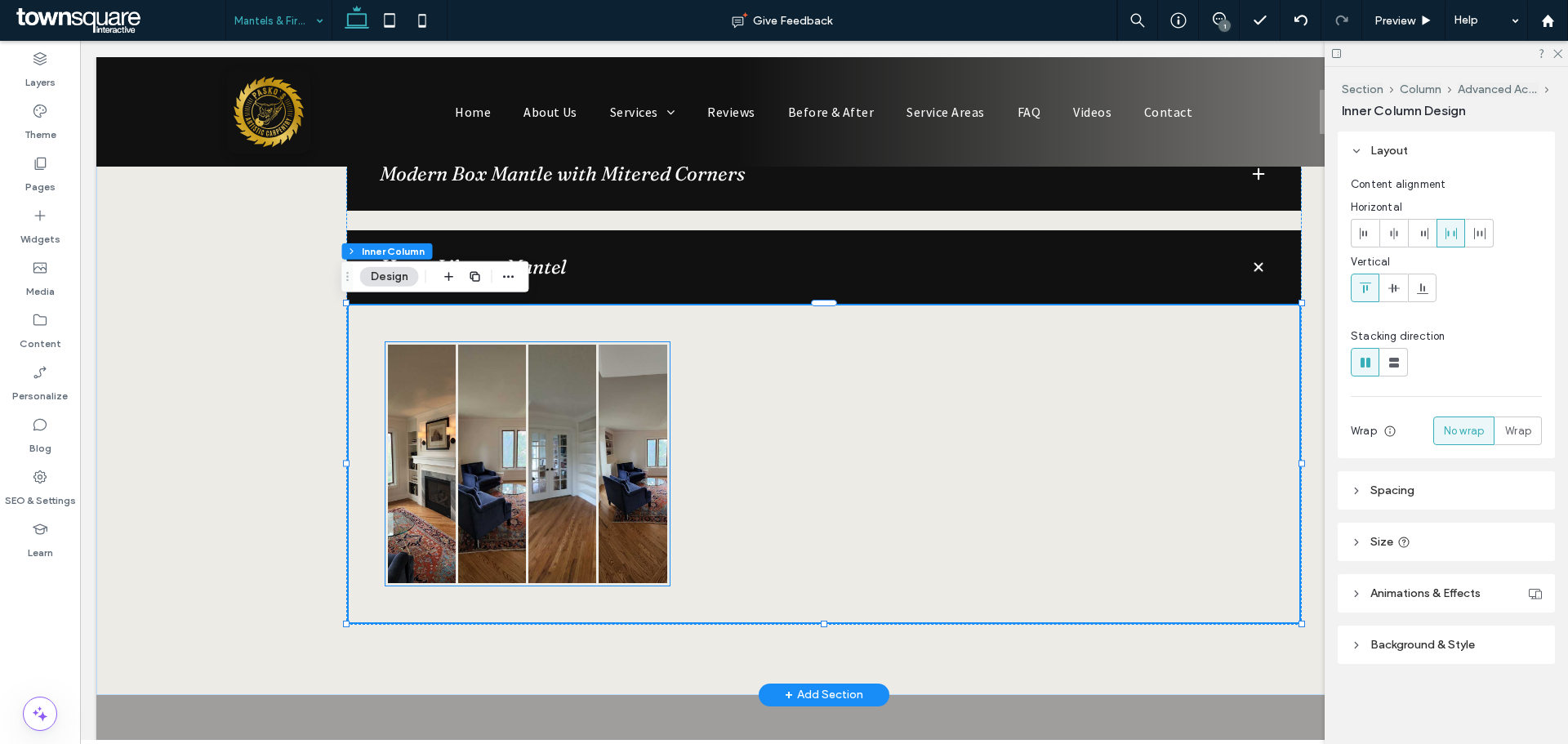 click at bounding box center [632, 464] 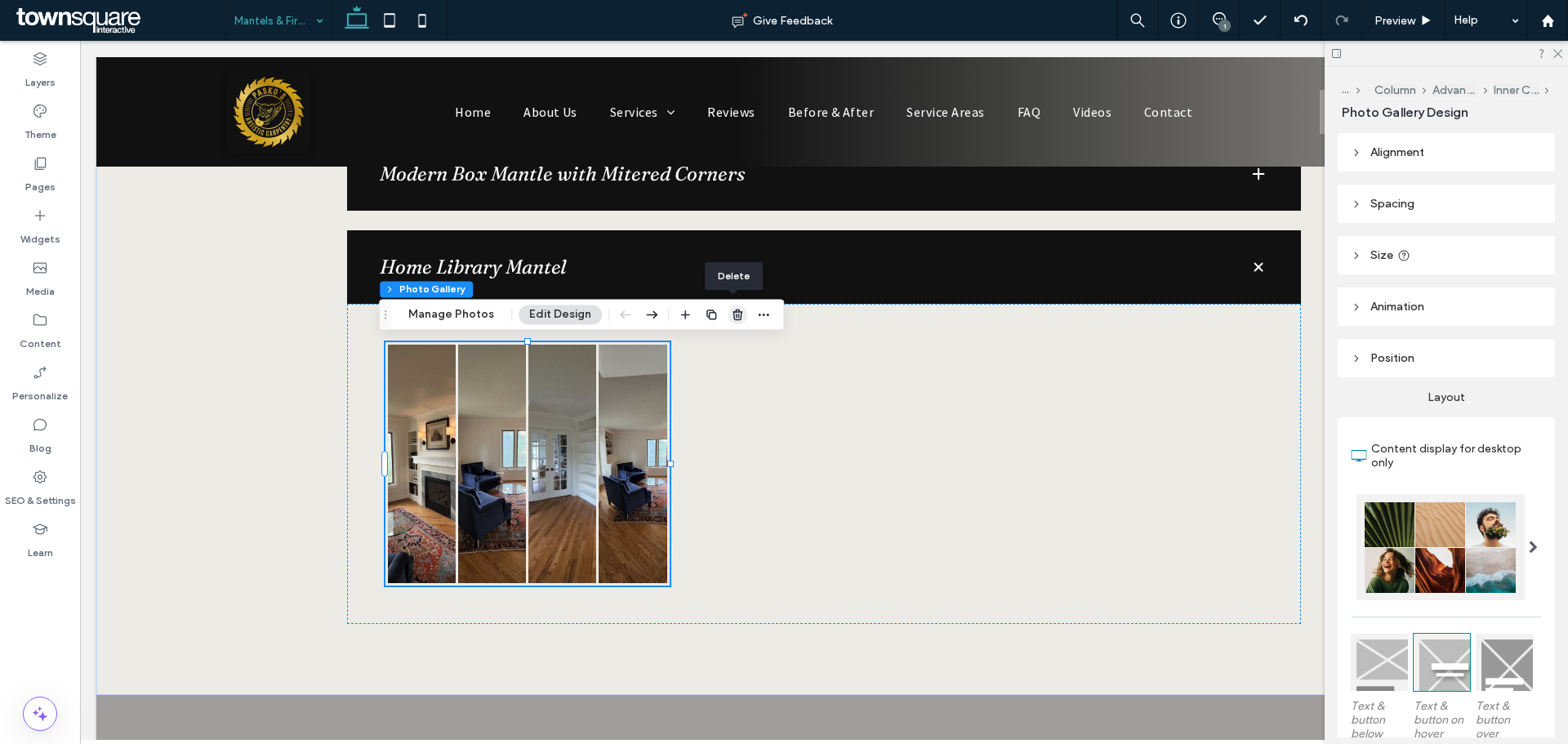 click at bounding box center [737, 314] 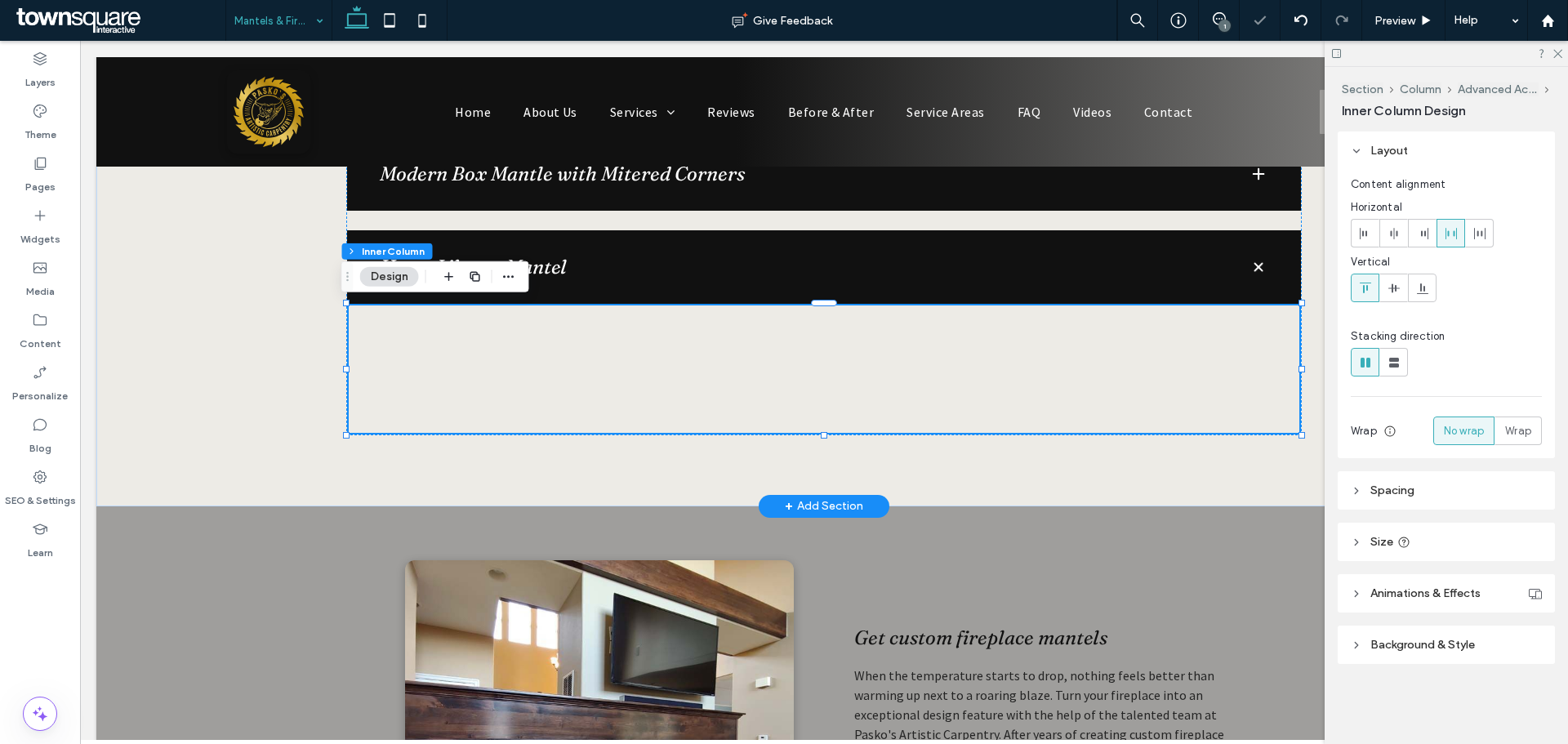 click at bounding box center [824, 369] 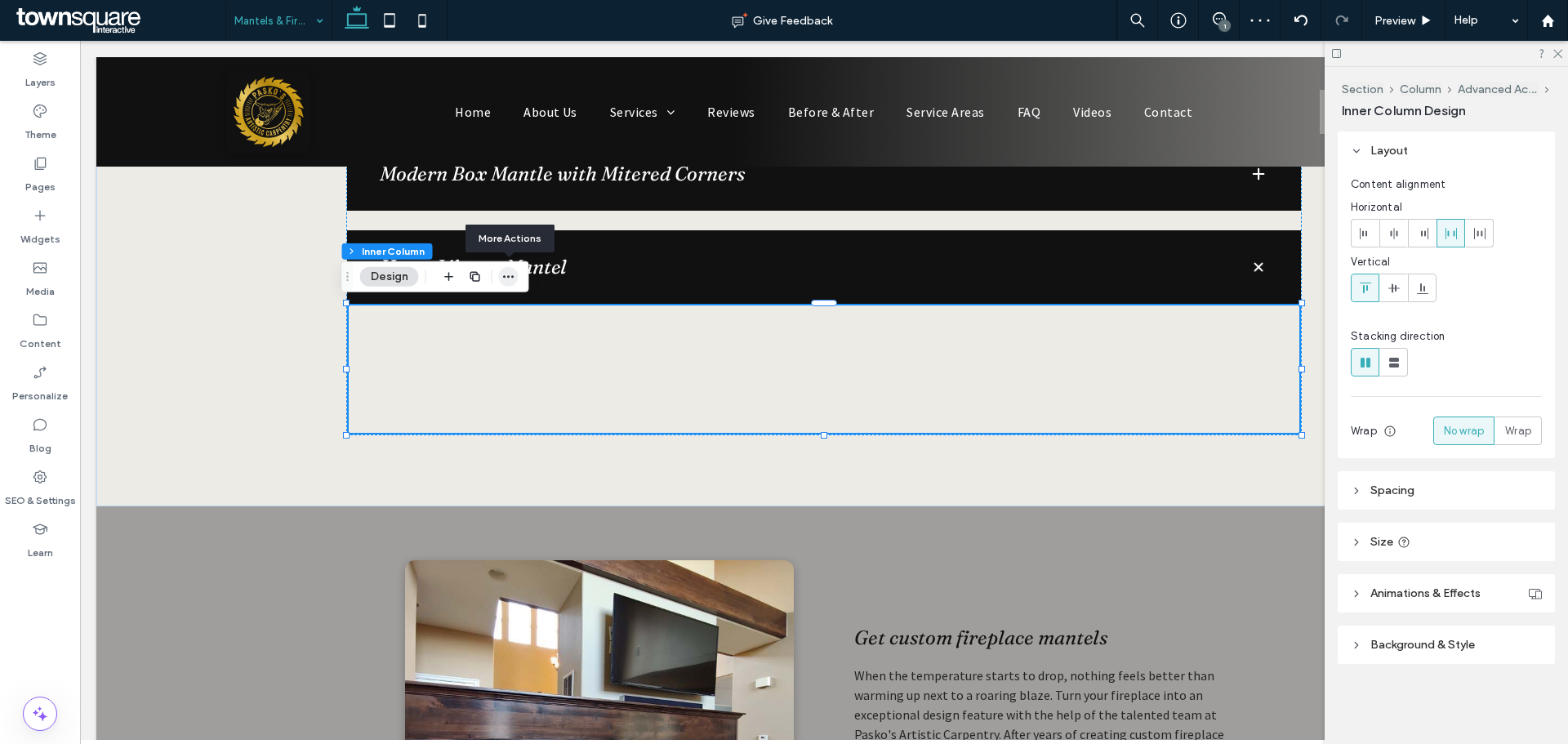 click 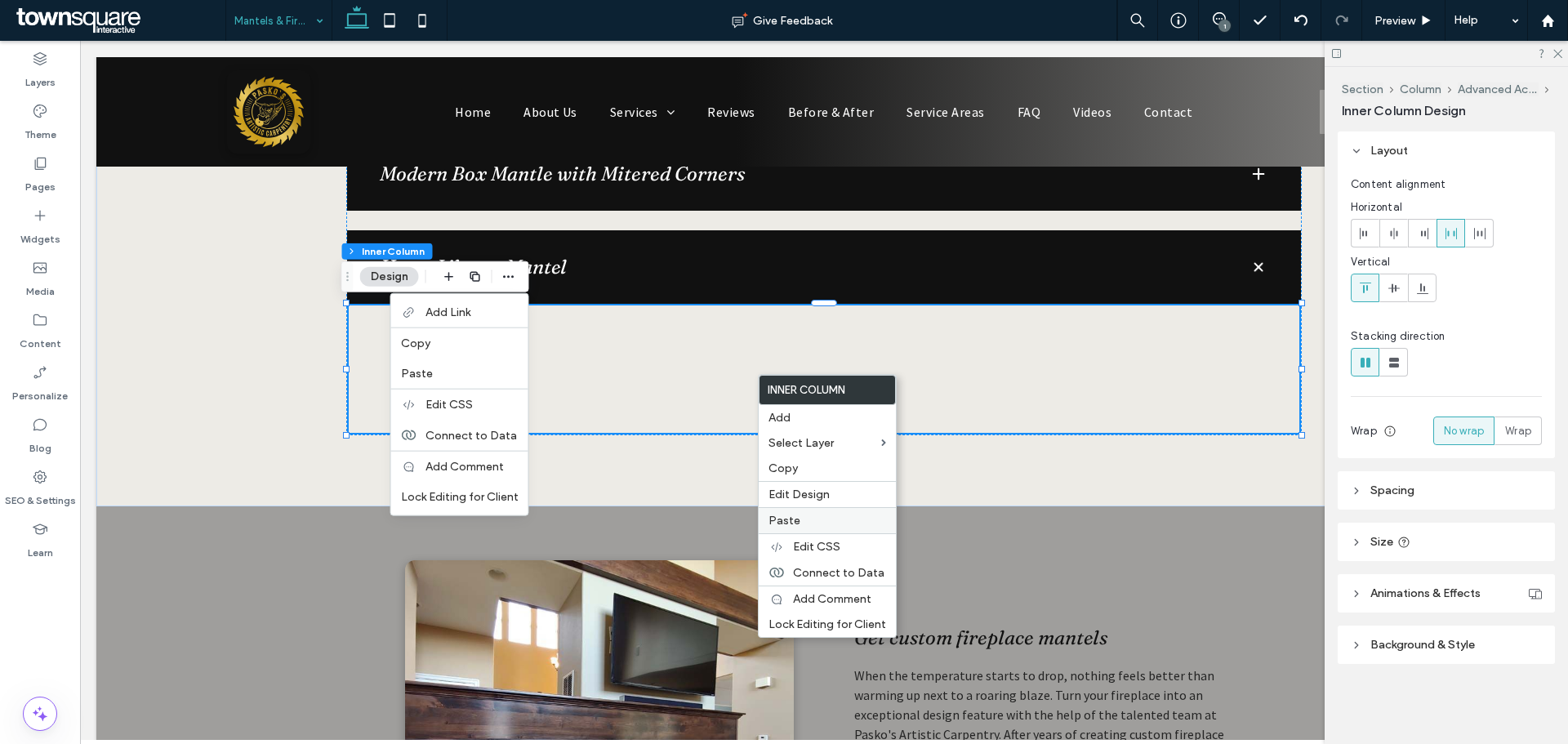 click on "Paste" at bounding box center (827, 520) 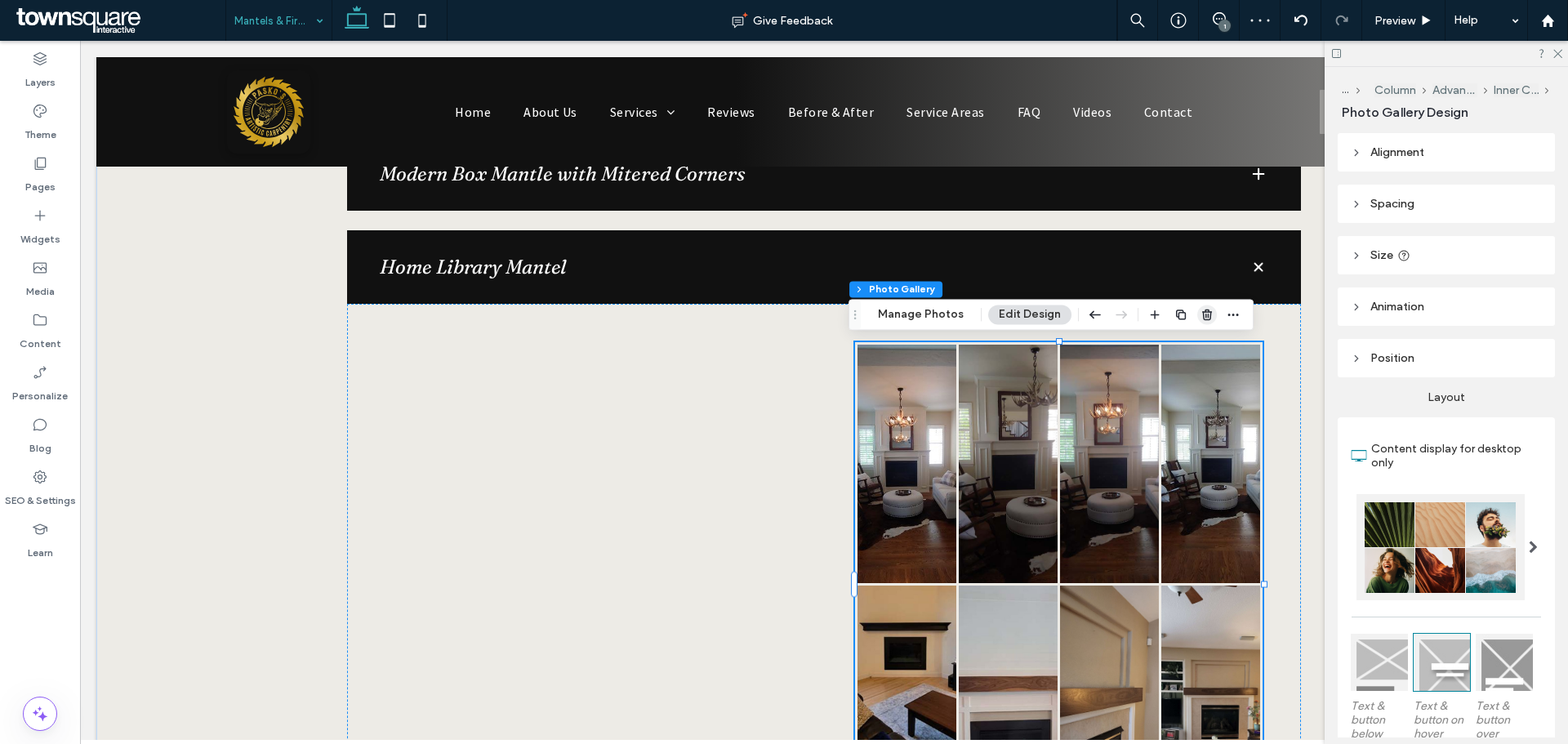 click 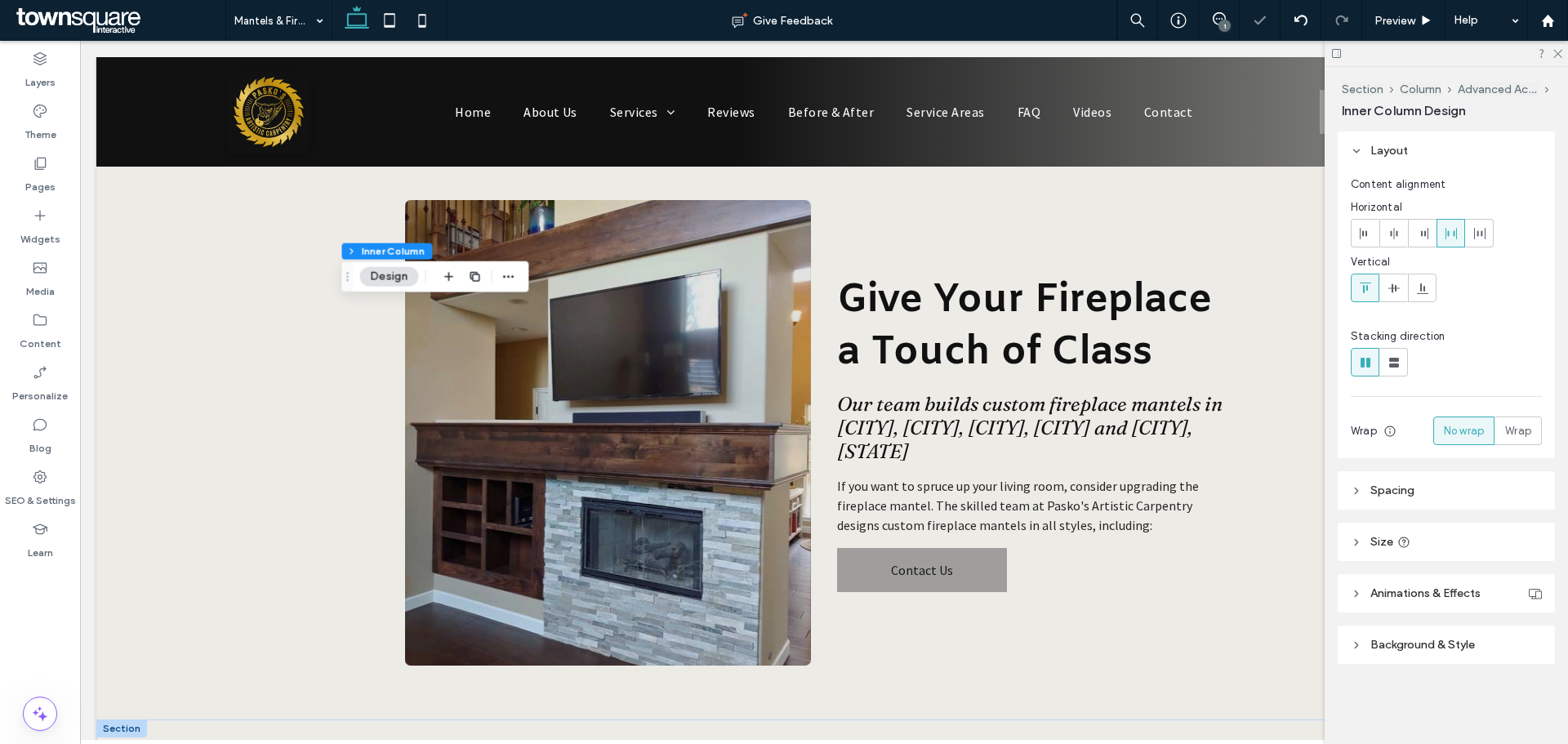scroll, scrollTop: 1548, scrollLeft: 0, axis: vertical 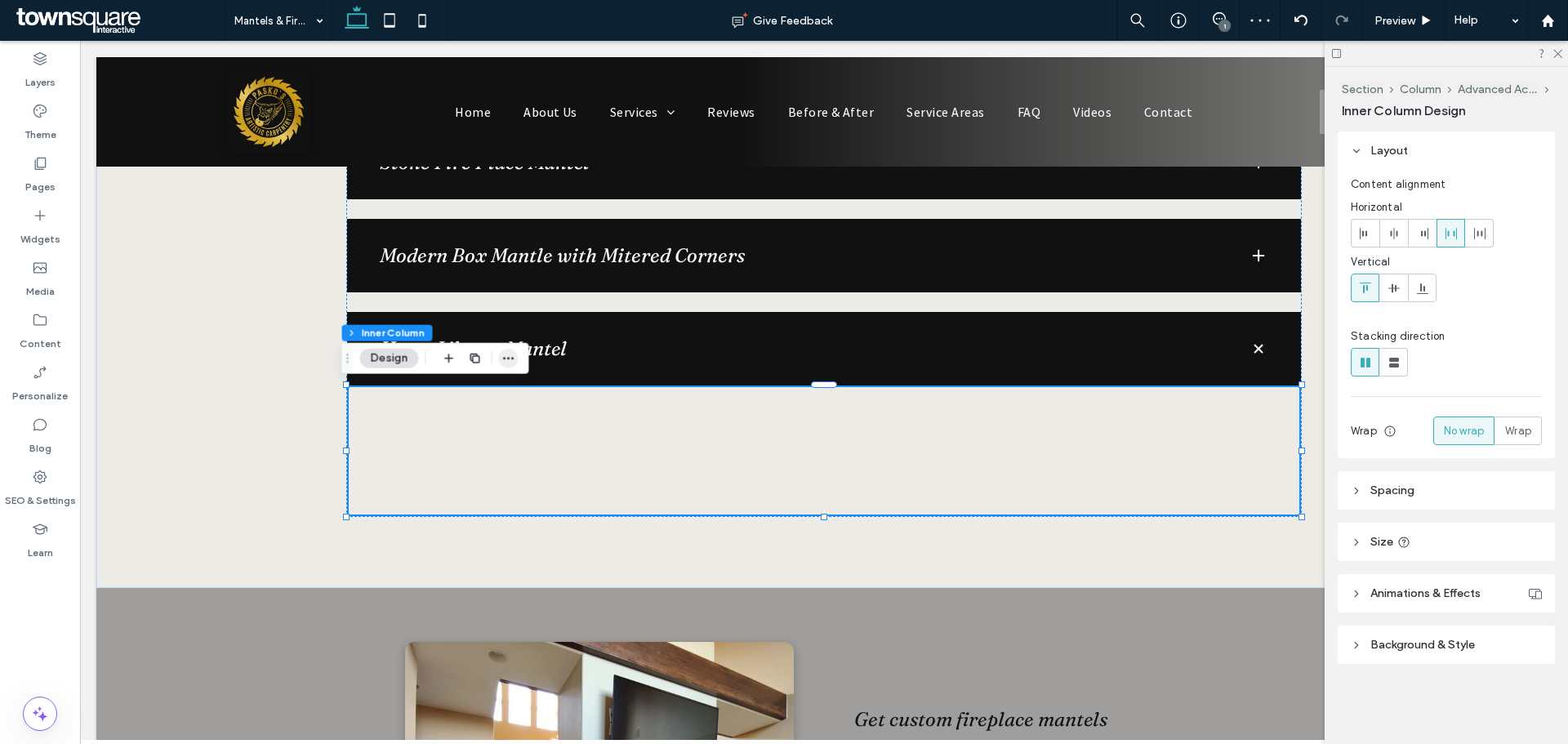click 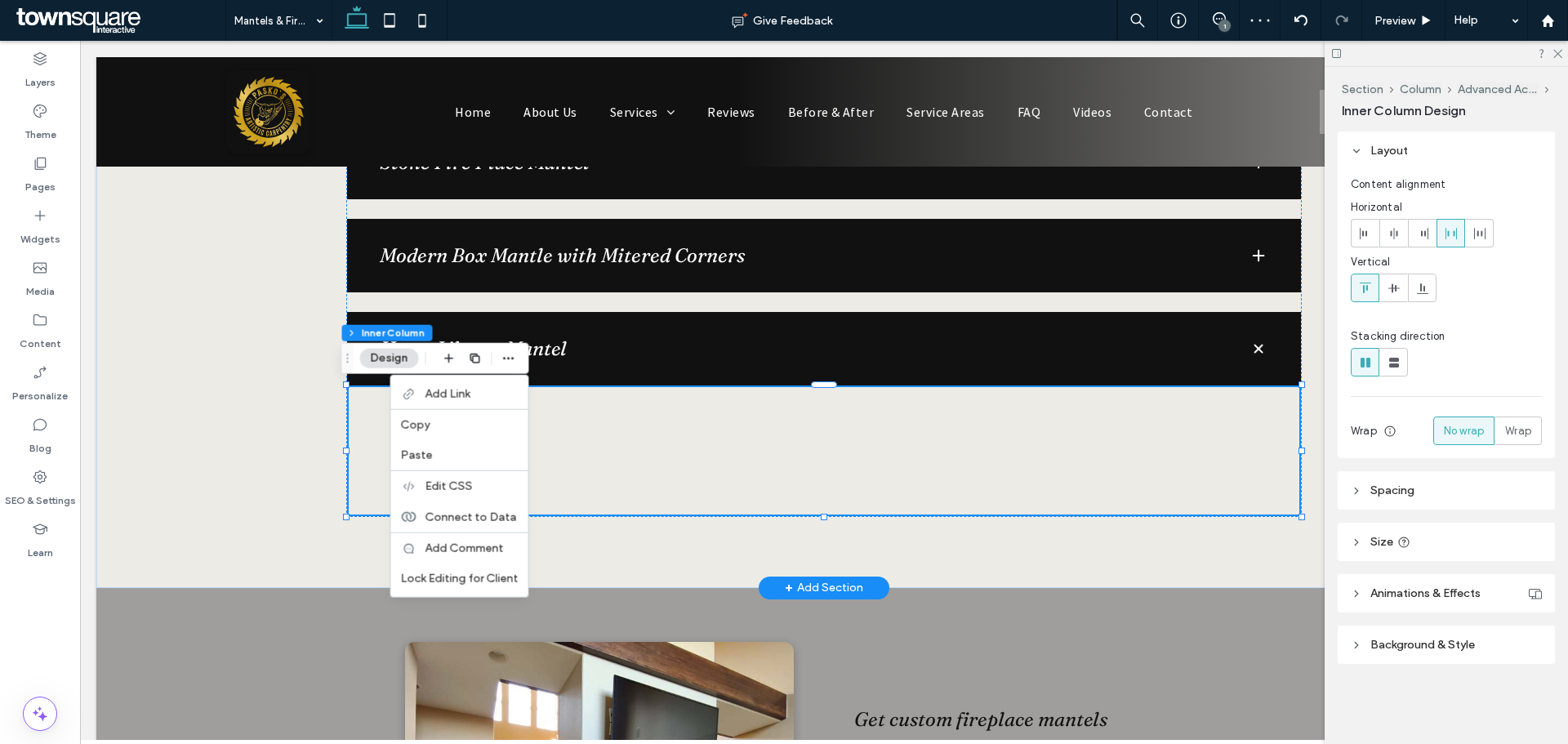 click at bounding box center [824, 451] 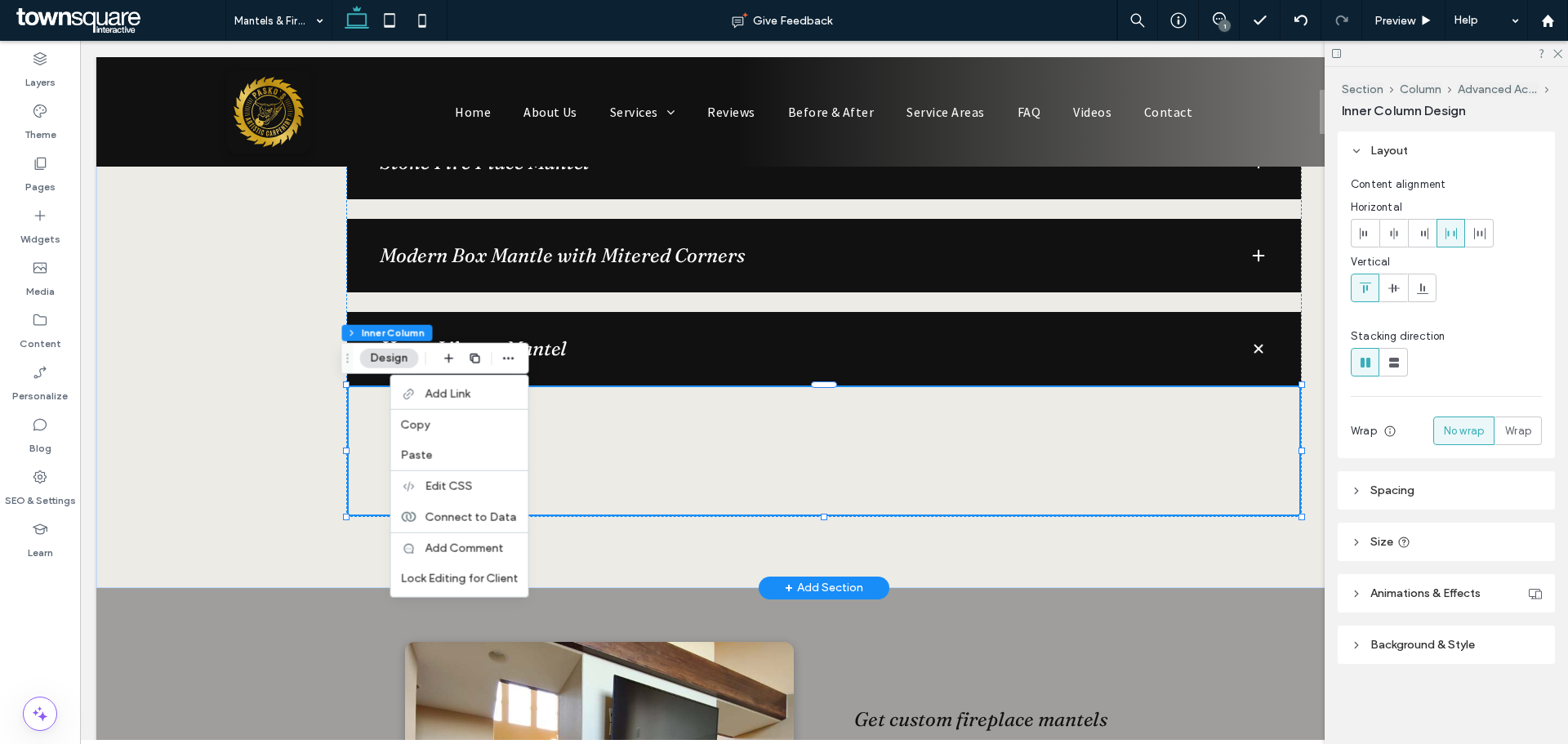 click at bounding box center (824, 451) 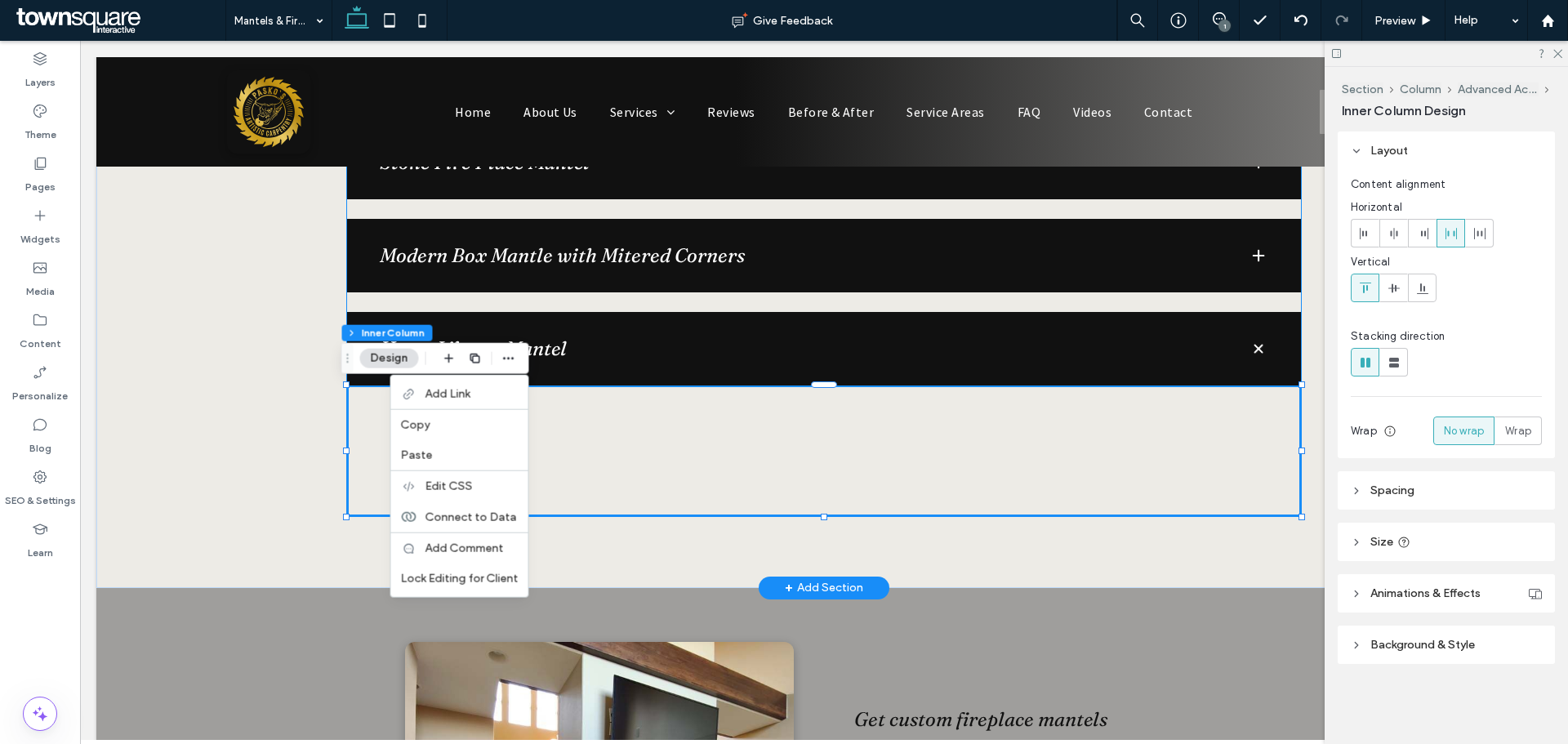 click on "Modern Box Mantle with Mitered Corners" at bounding box center [801, 256] 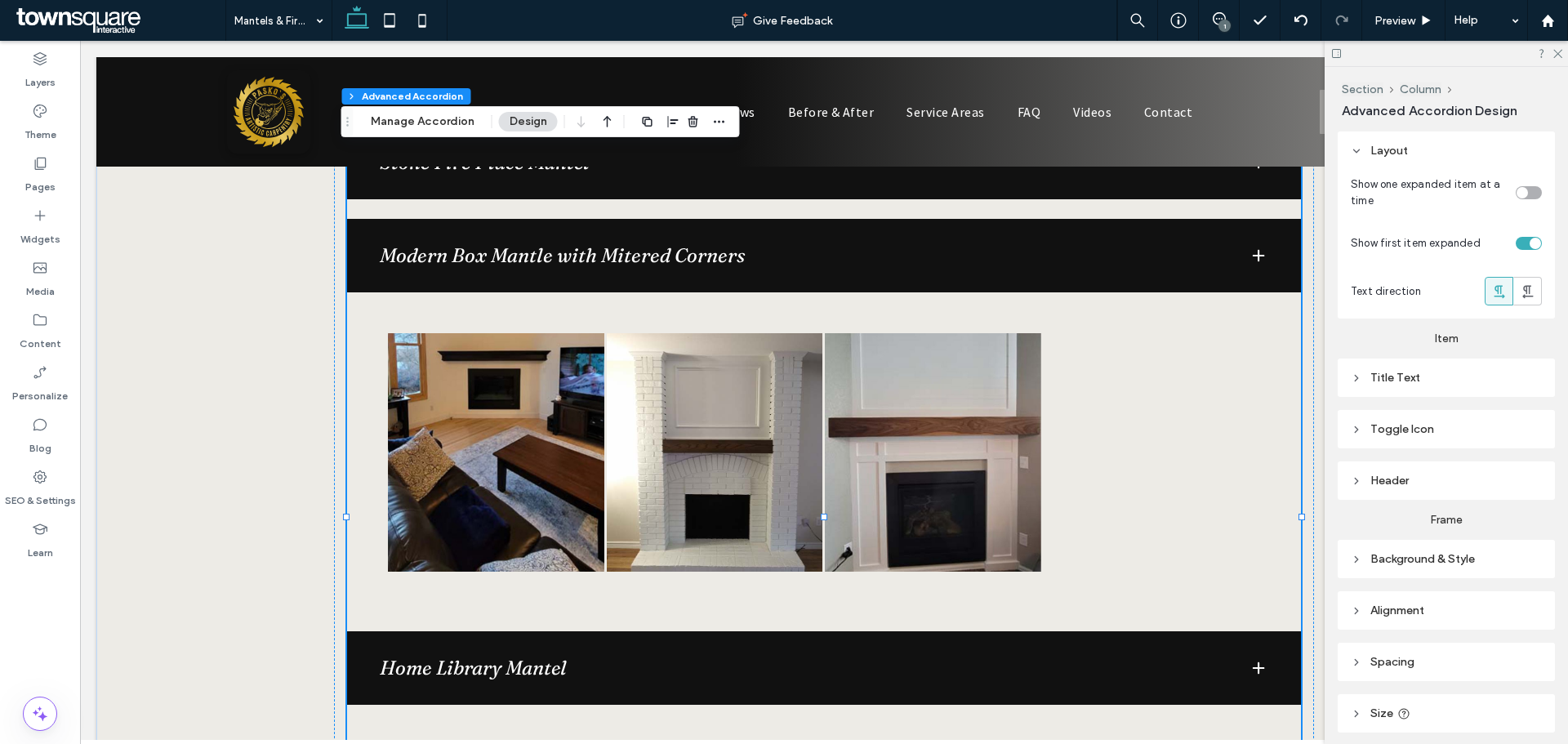type on "**" 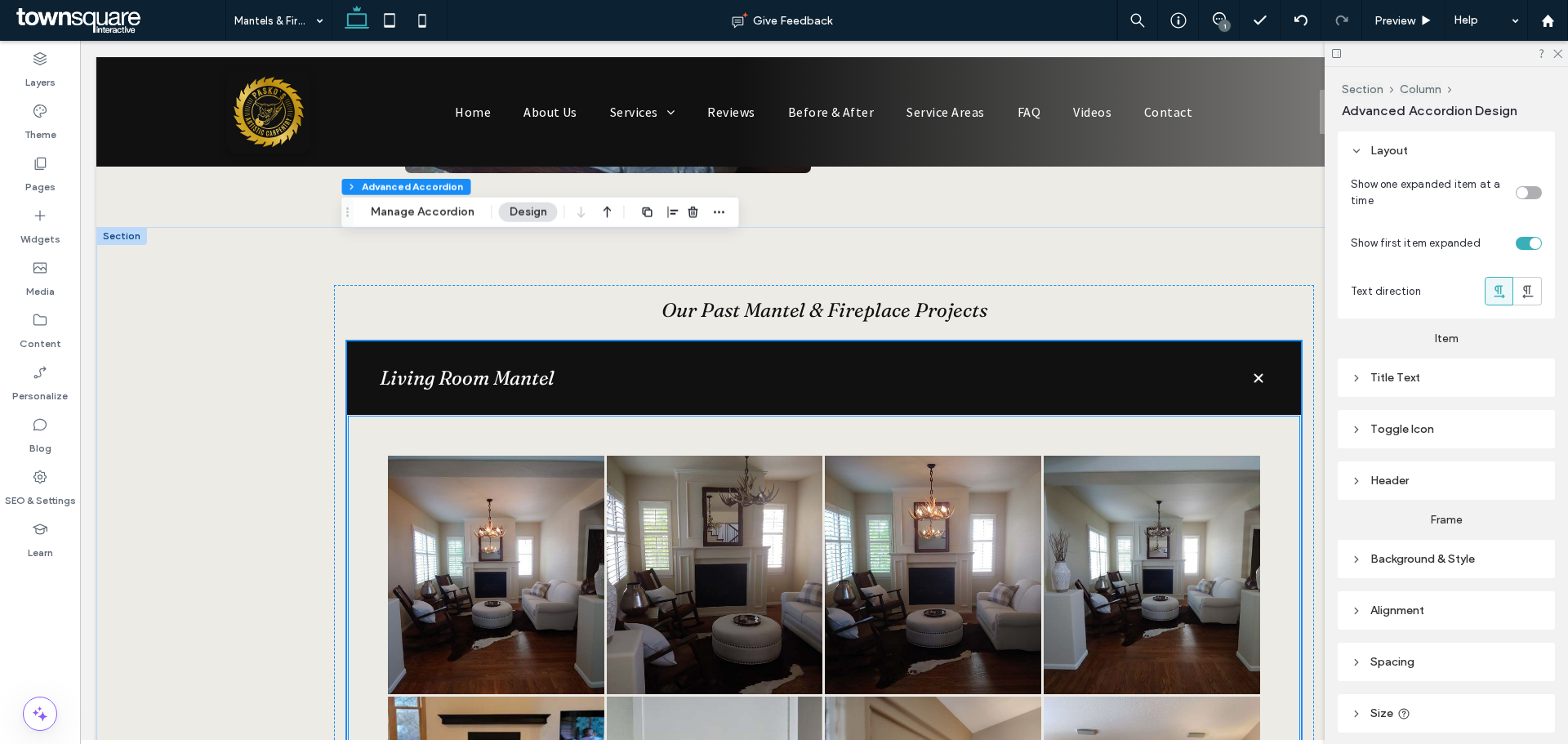 scroll, scrollTop: 486, scrollLeft: 0, axis: vertical 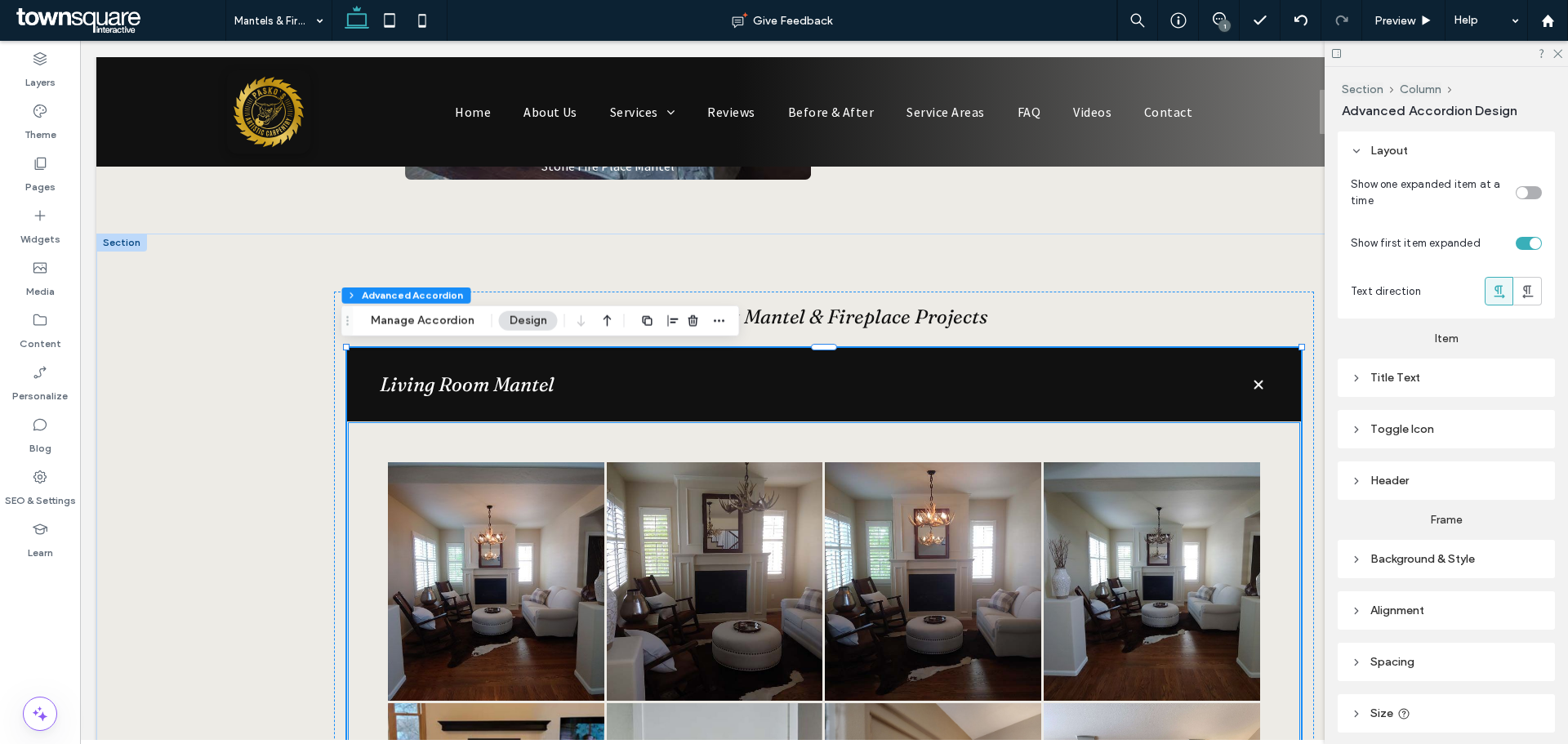click at bounding box center (715, 581) 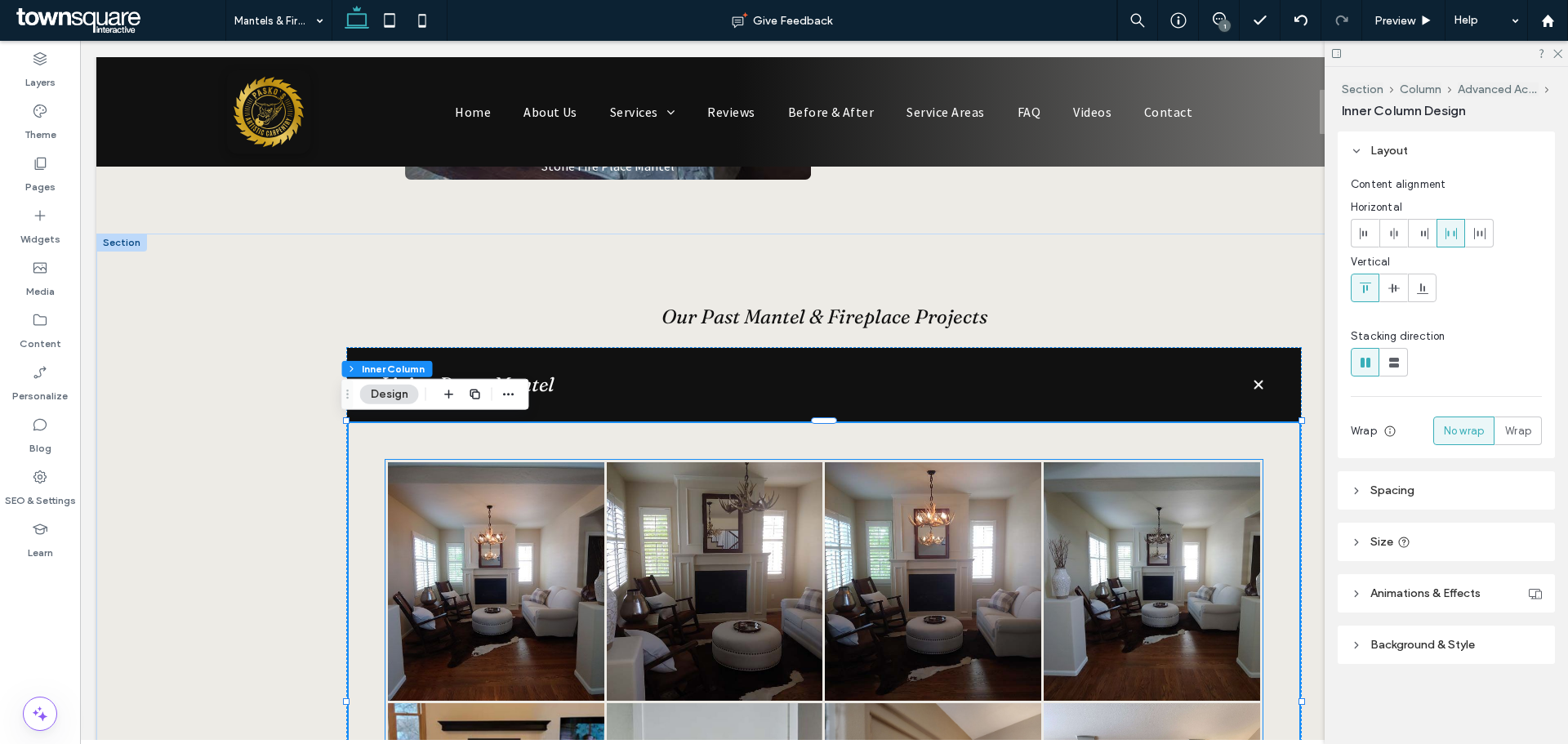 click at bounding box center (496, 581) 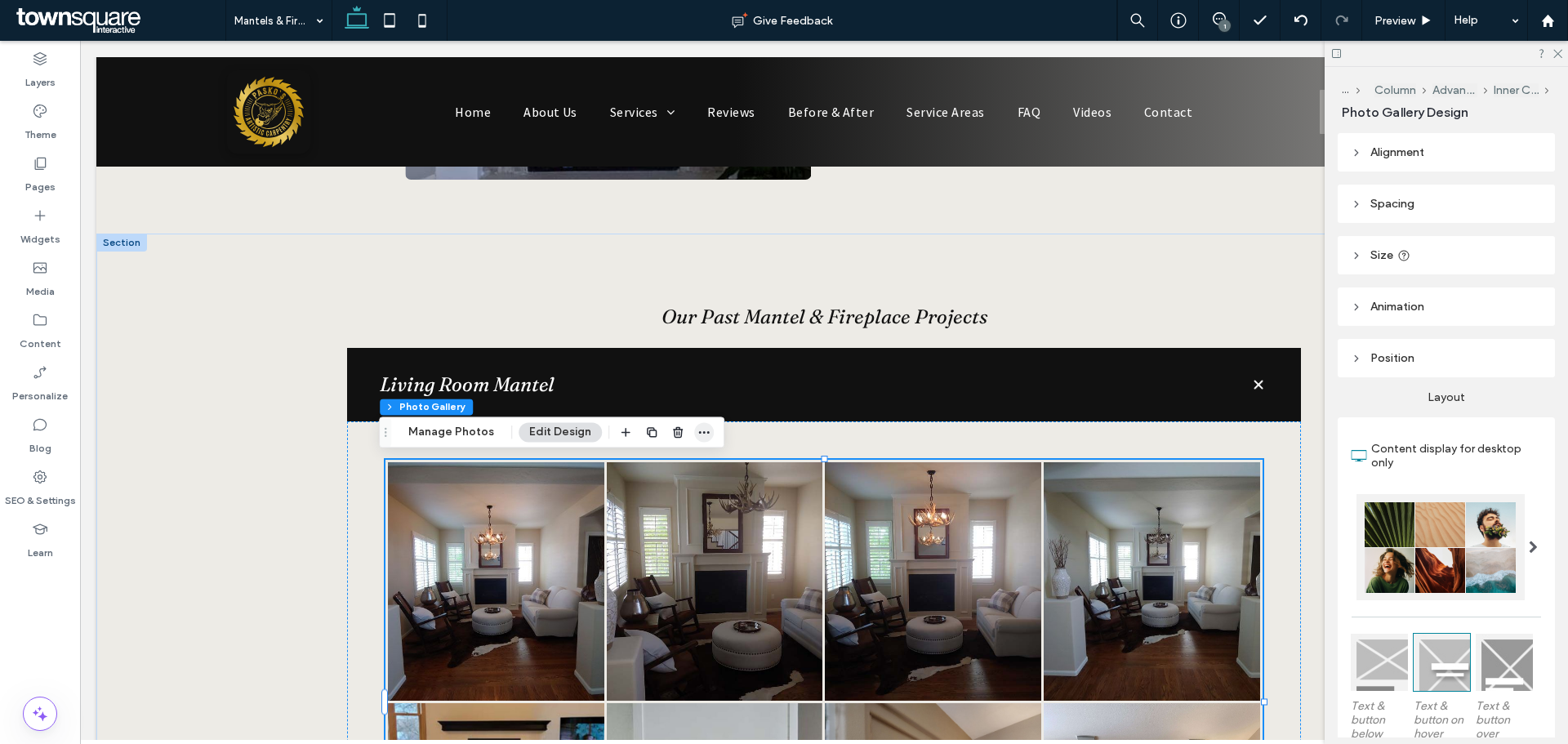 click 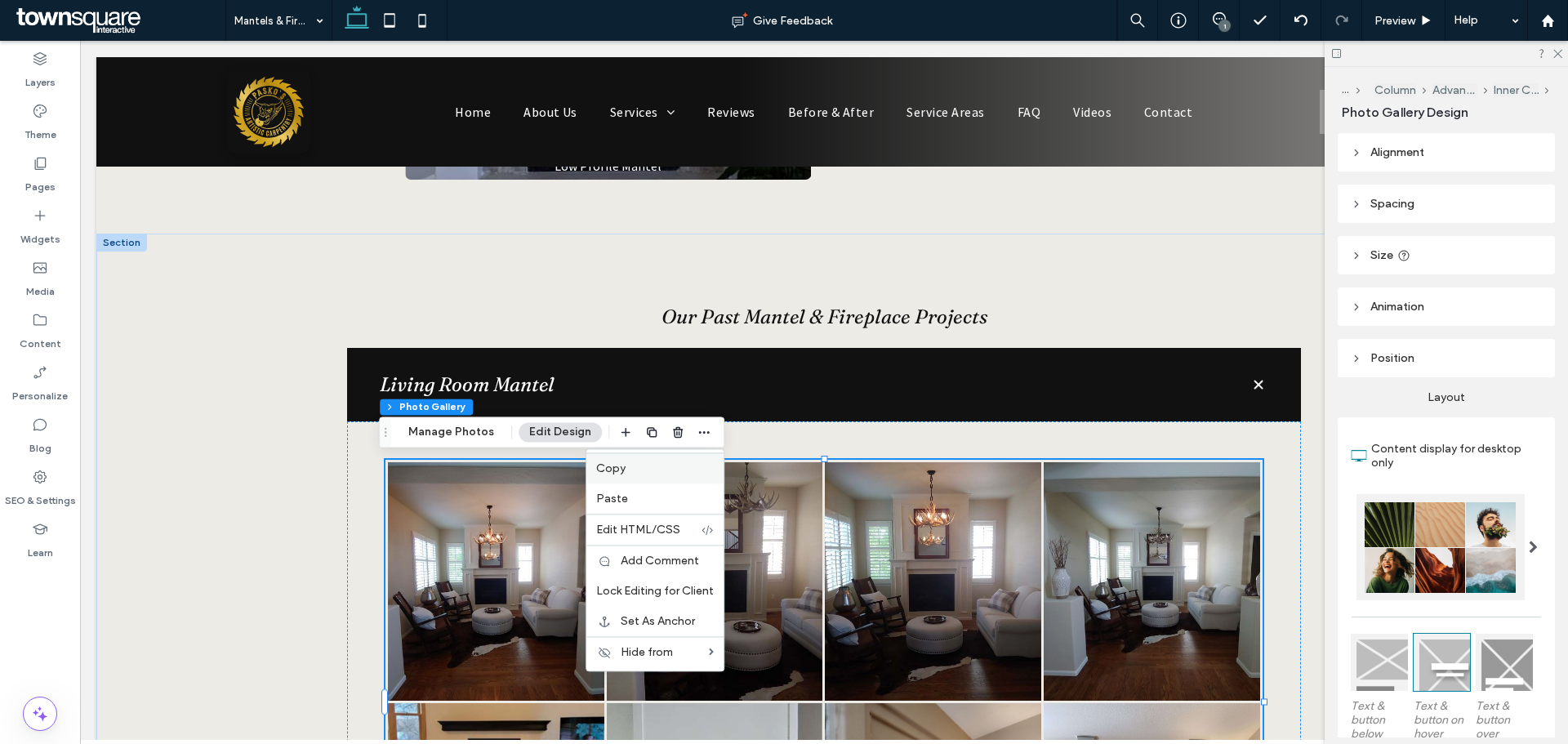 drag, startPoint x: 658, startPoint y: 471, endPoint x: 519, endPoint y: 474, distance: 139.03237 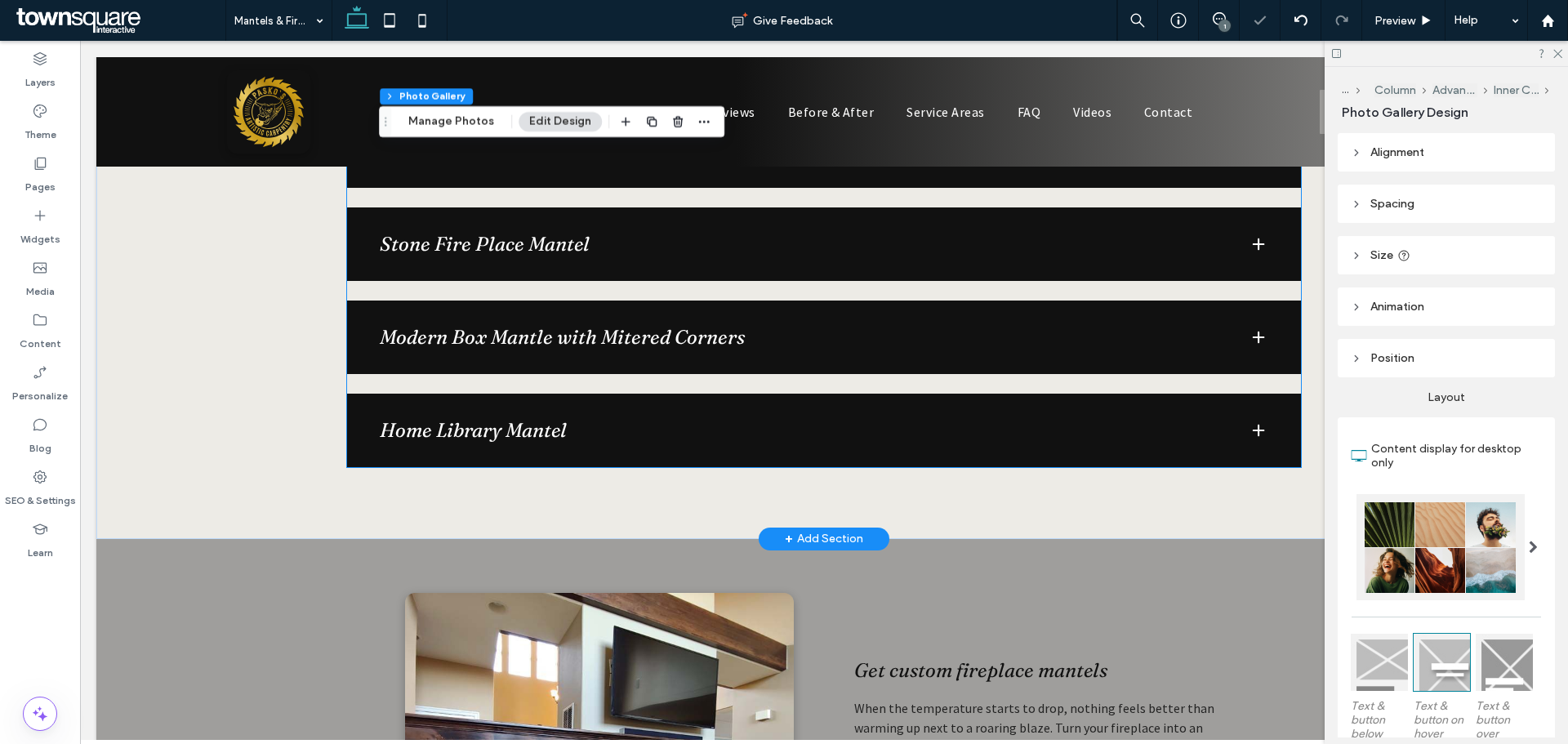 click on "Home Library Mantel" at bounding box center (824, 430) 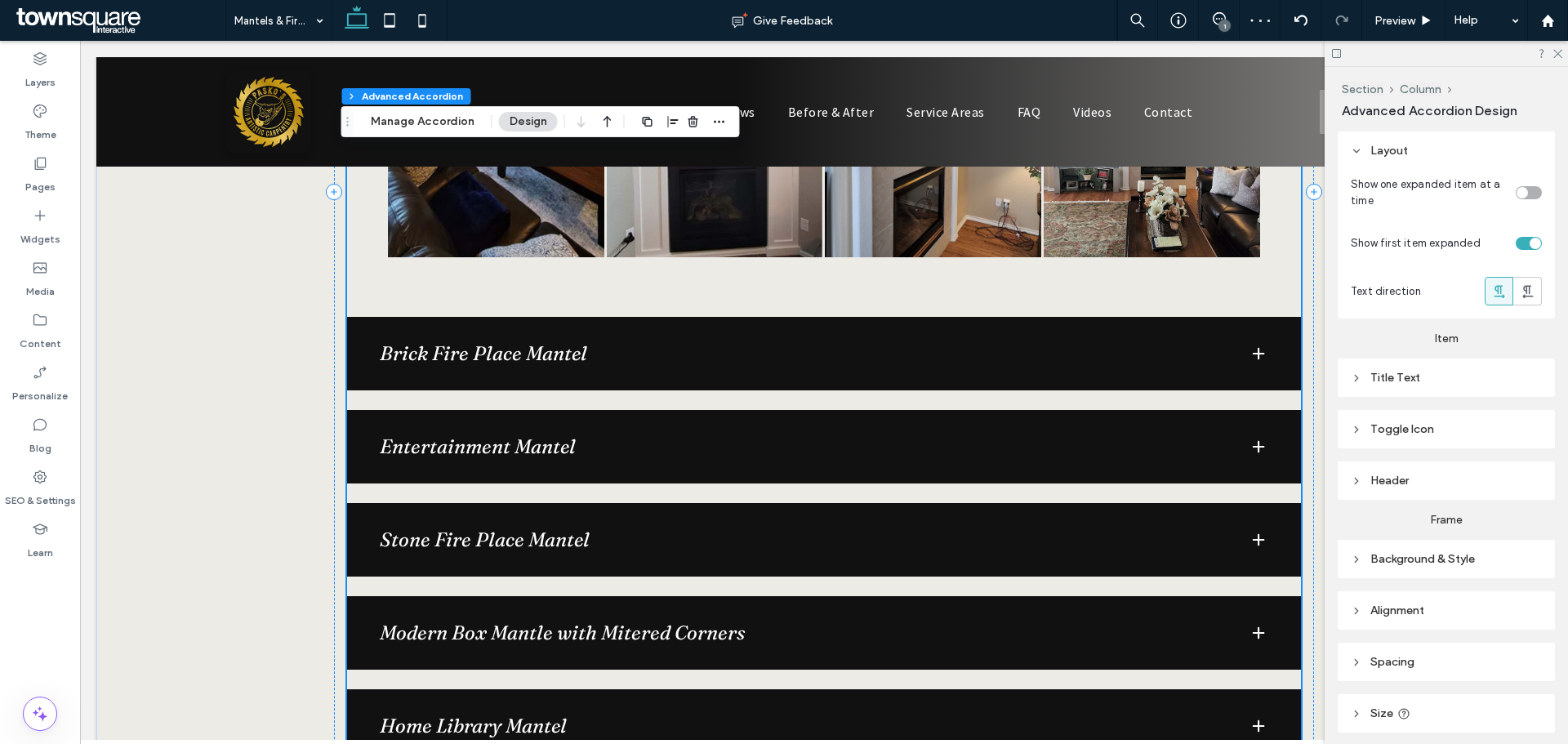 scroll, scrollTop: 1384, scrollLeft: 0, axis: vertical 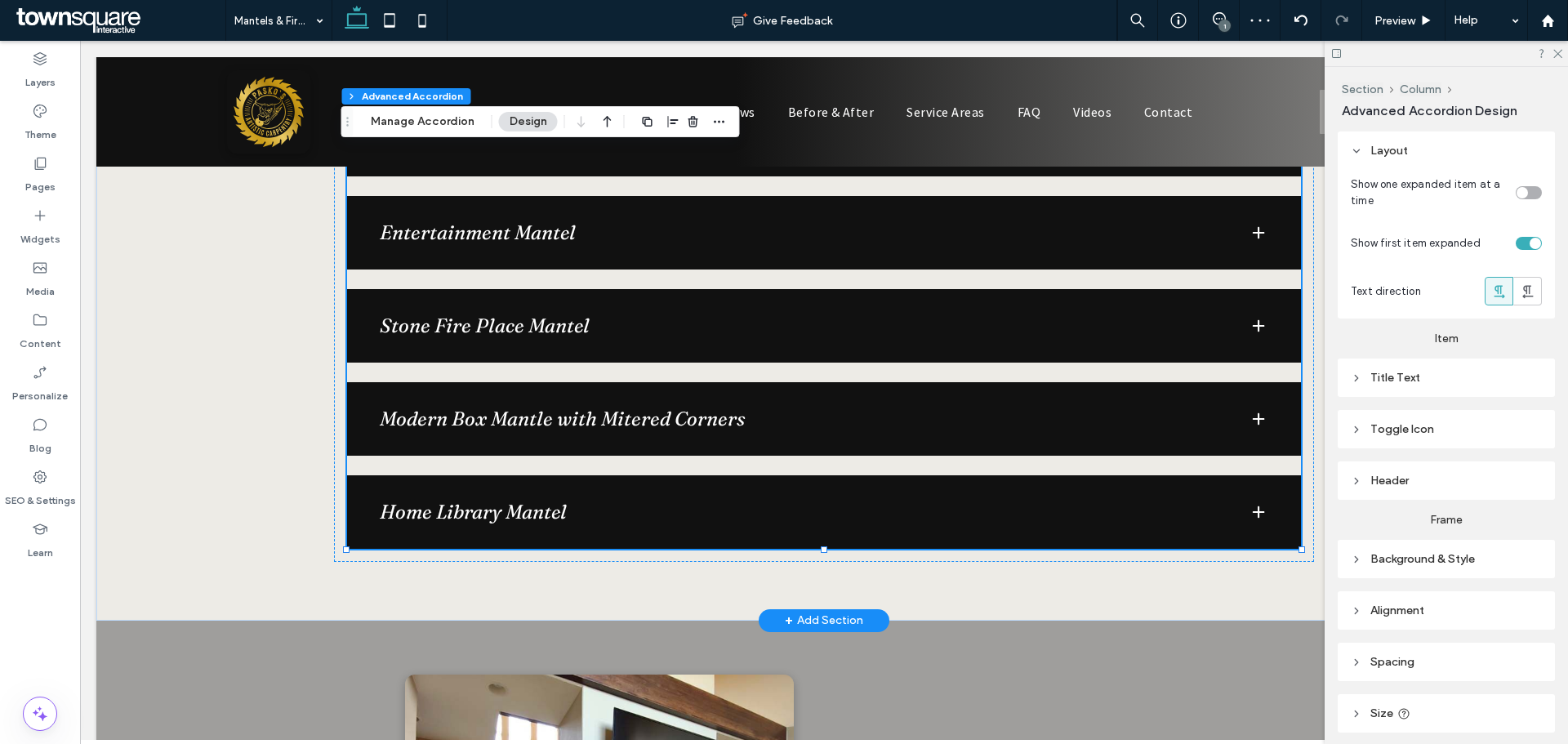 click on "Home Library Mantel" at bounding box center (801, 512) 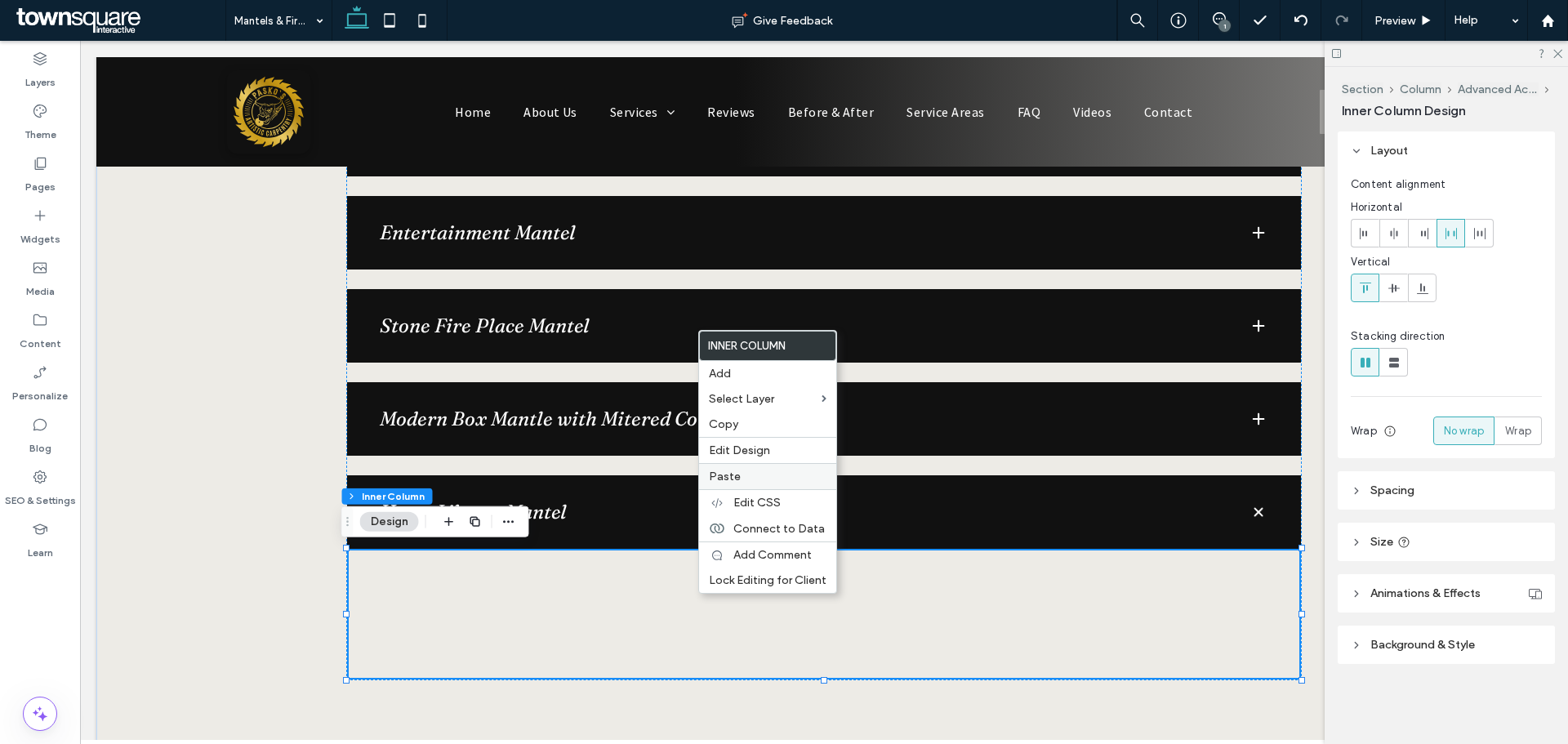 click on "Paste" at bounding box center (768, 476) 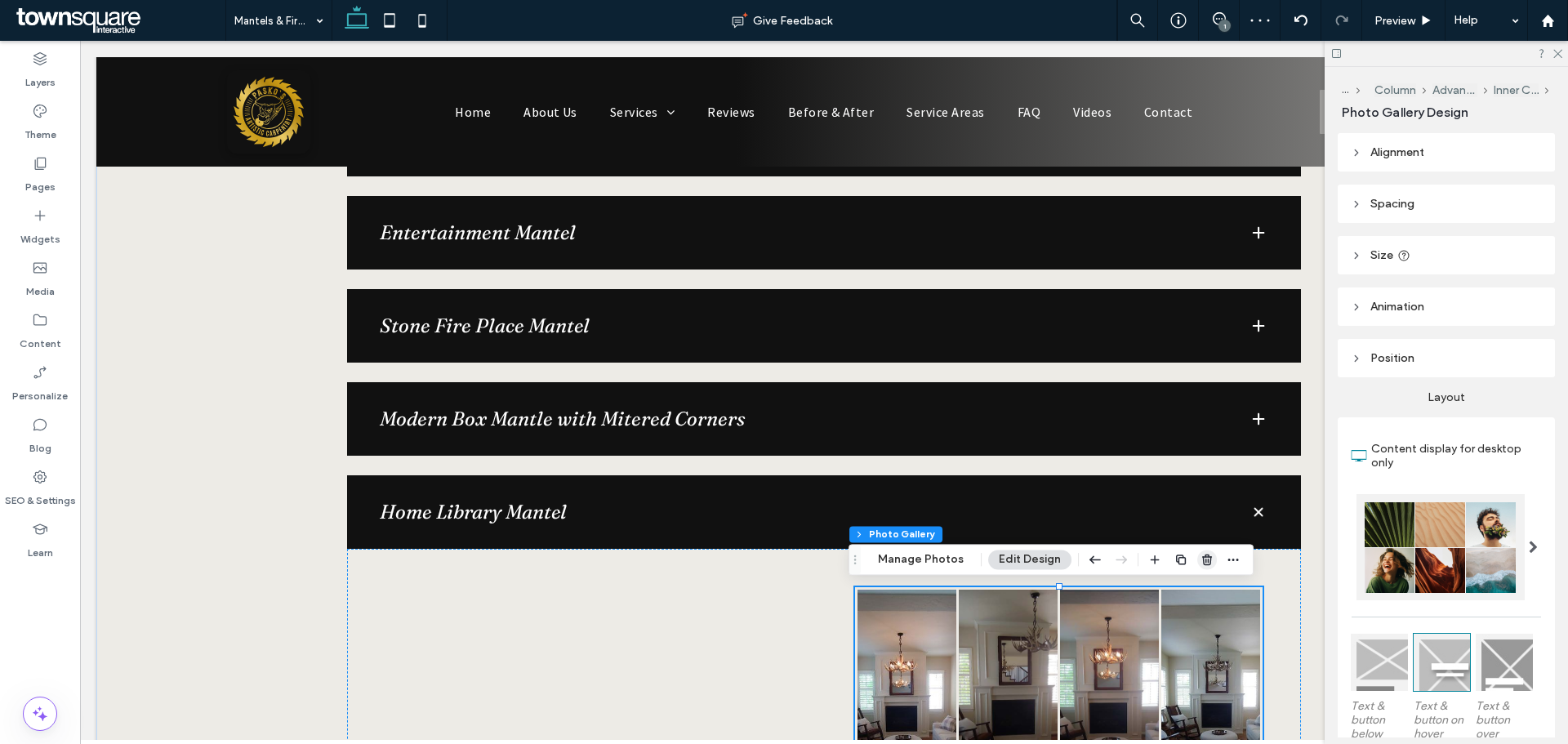 click at bounding box center (1207, 559) 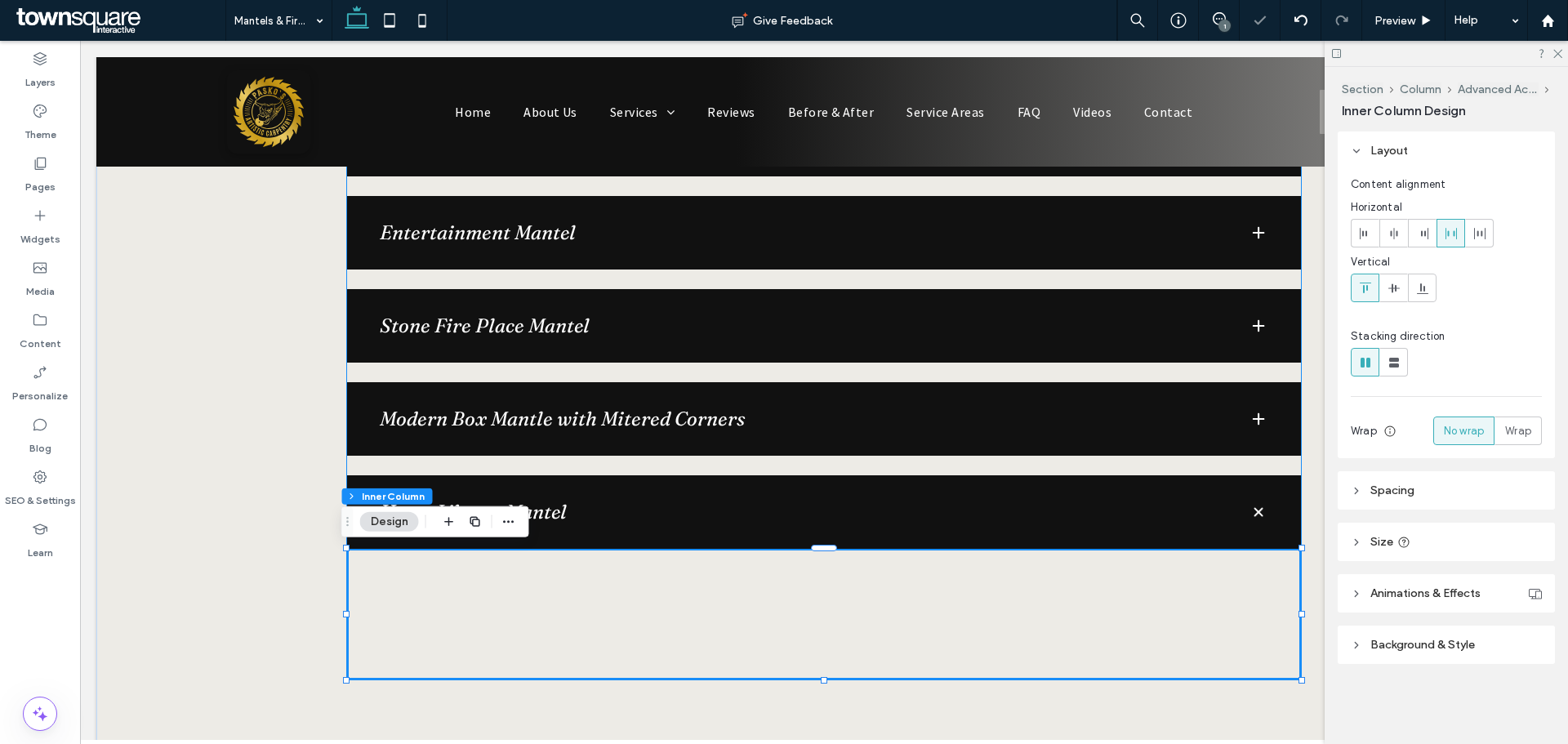 click on "Home Library Mantel" at bounding box center (824, 512) 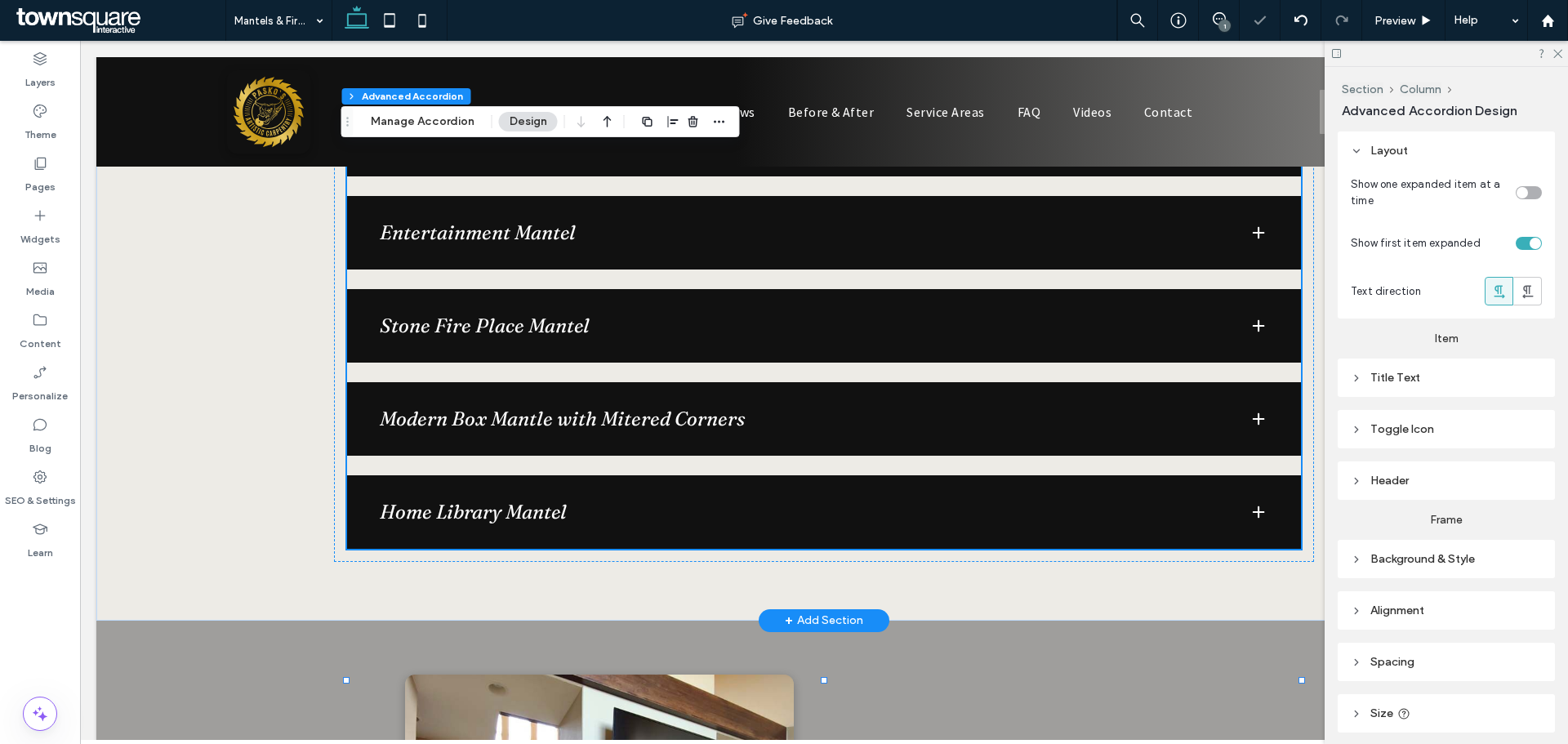 type on "**" 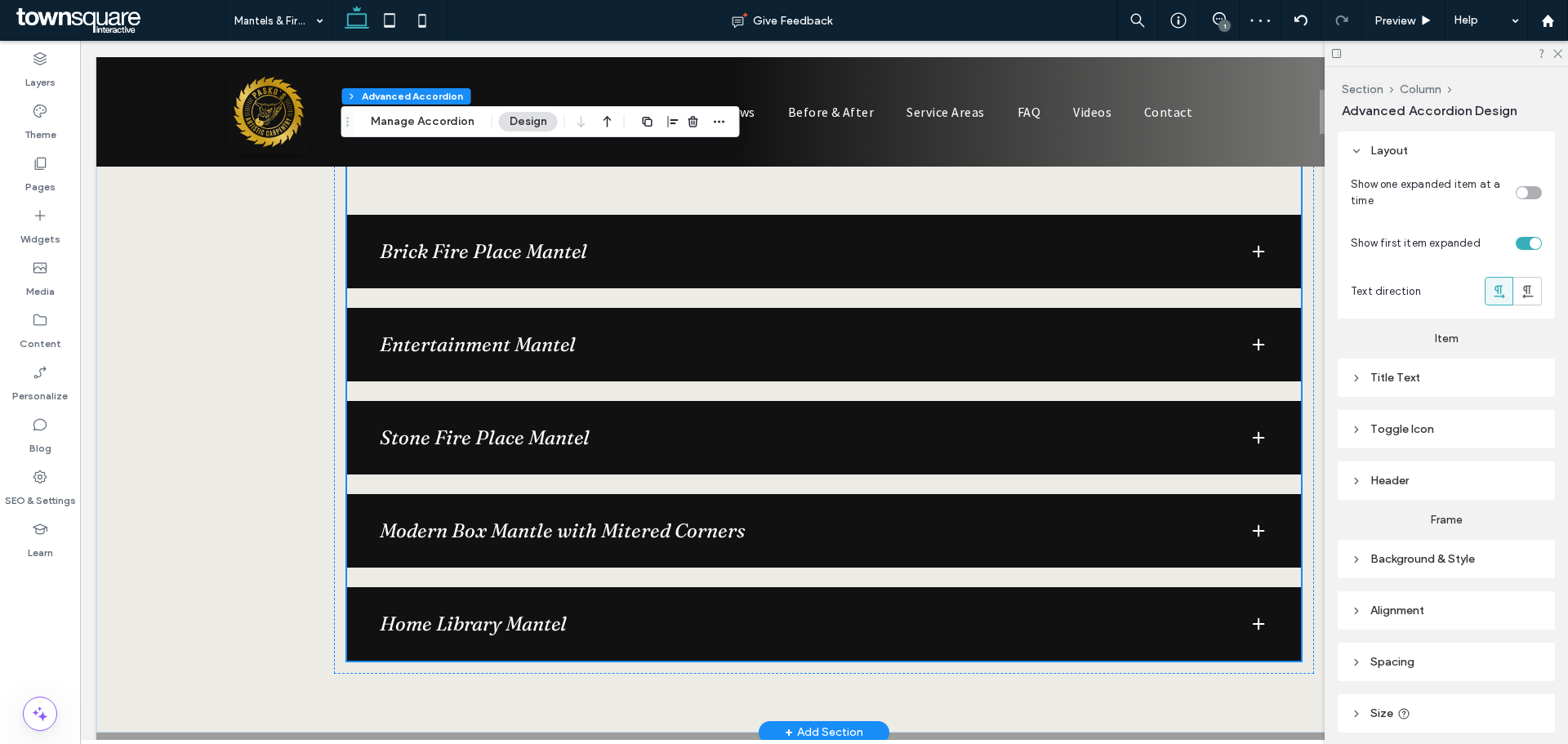 scroll, scrollTop: 1548, scrollLeft: 0, axis: vertical 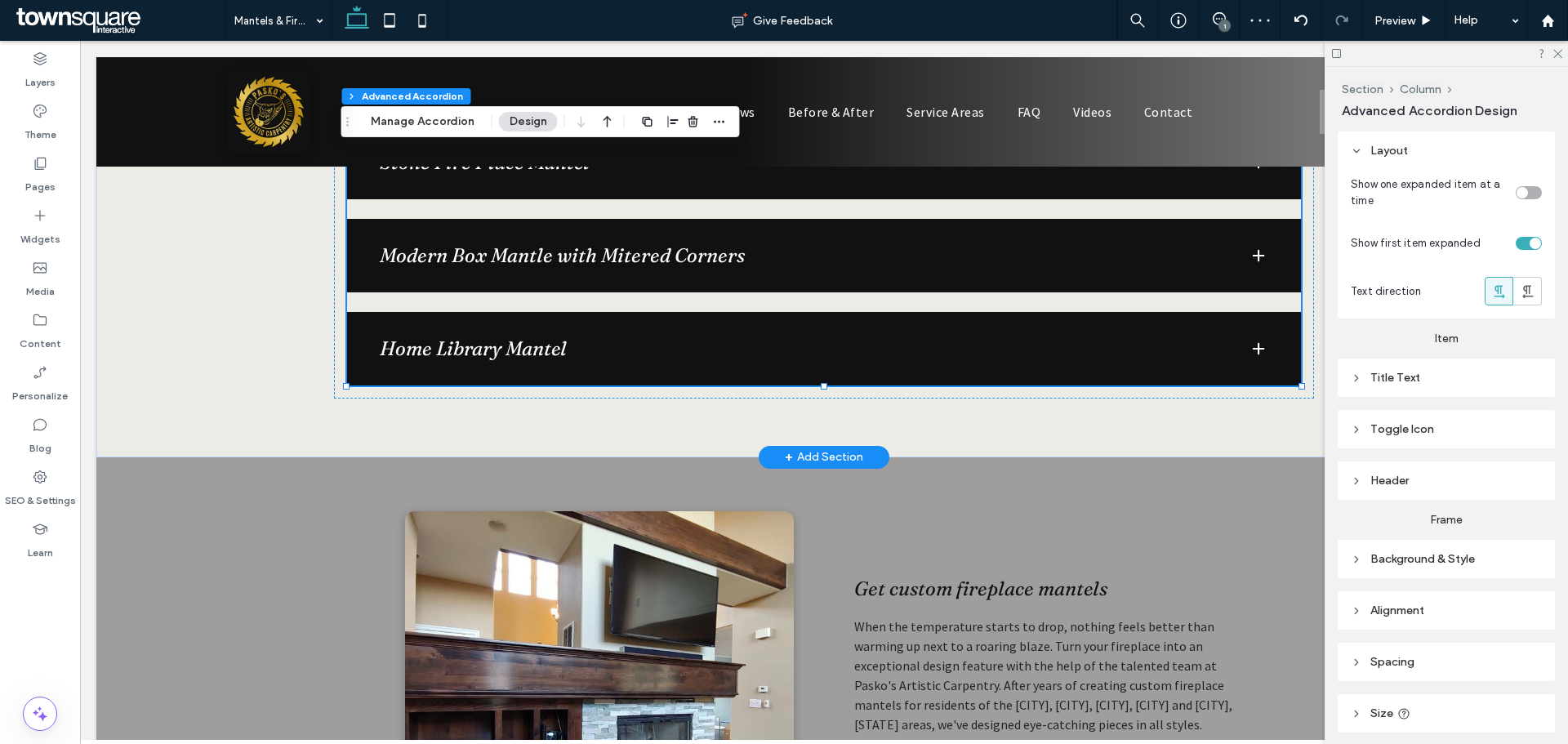 click on "Home Library Mantel" at bounding box center (801, 349) 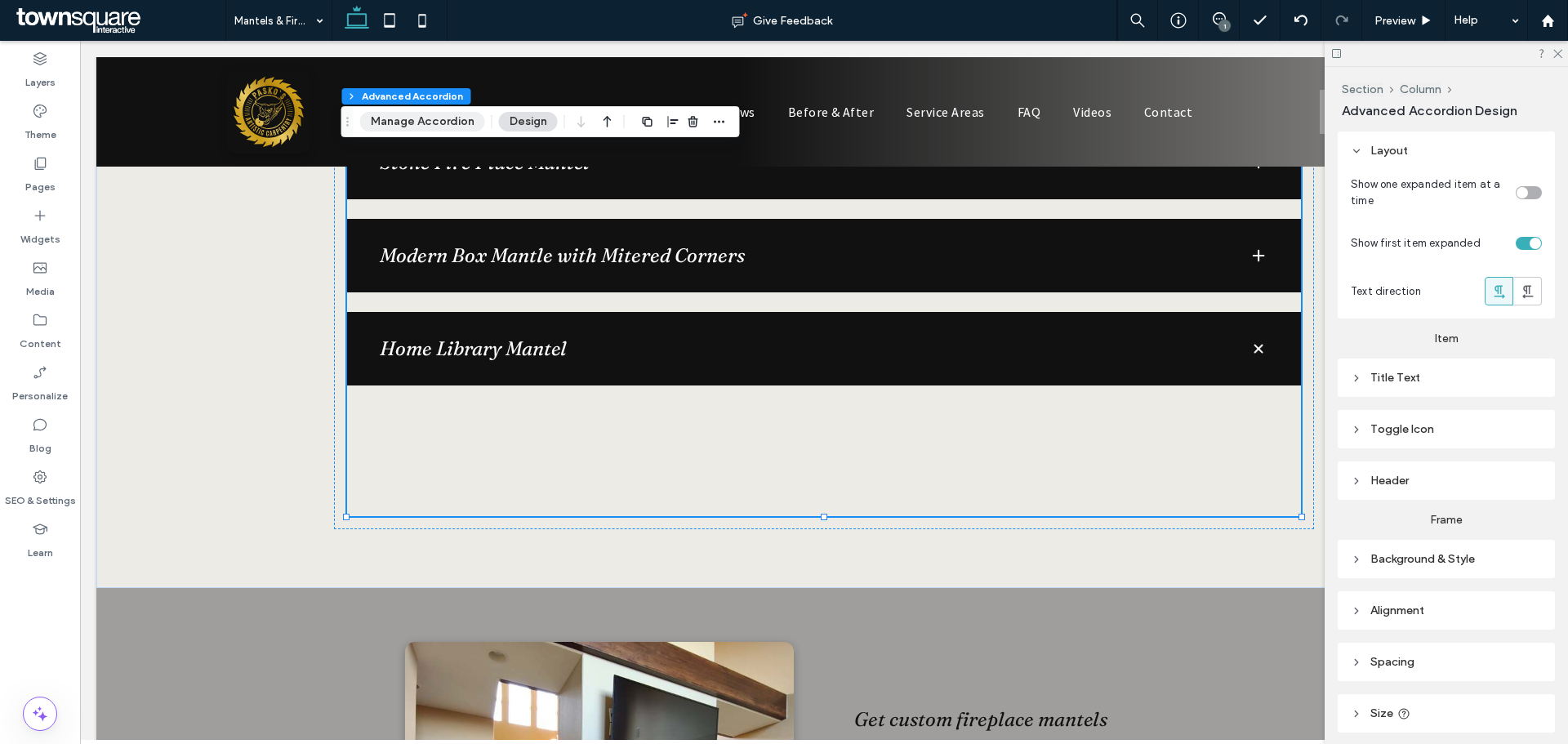 click on "Manage Accordion" at bounding box center [422, 122] 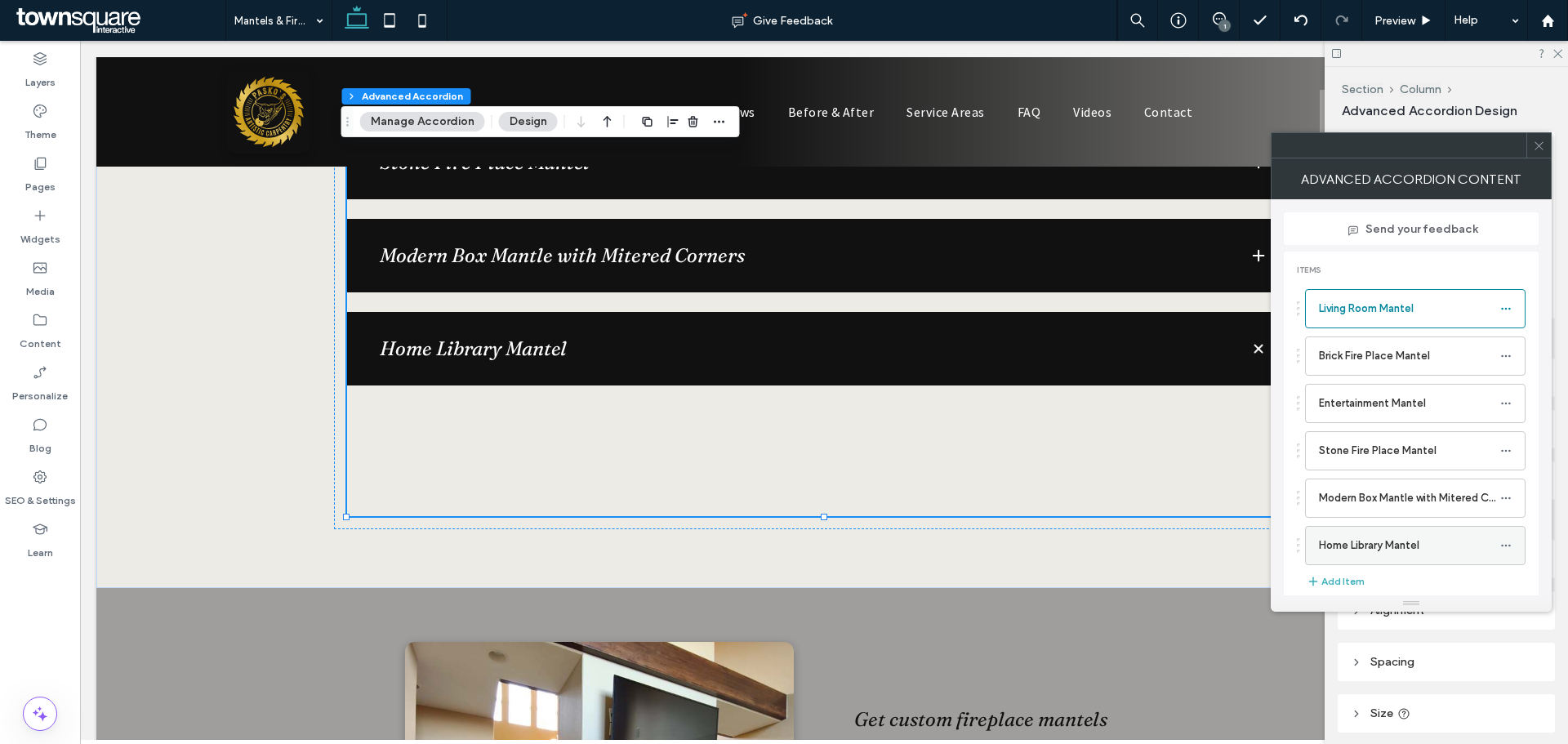click 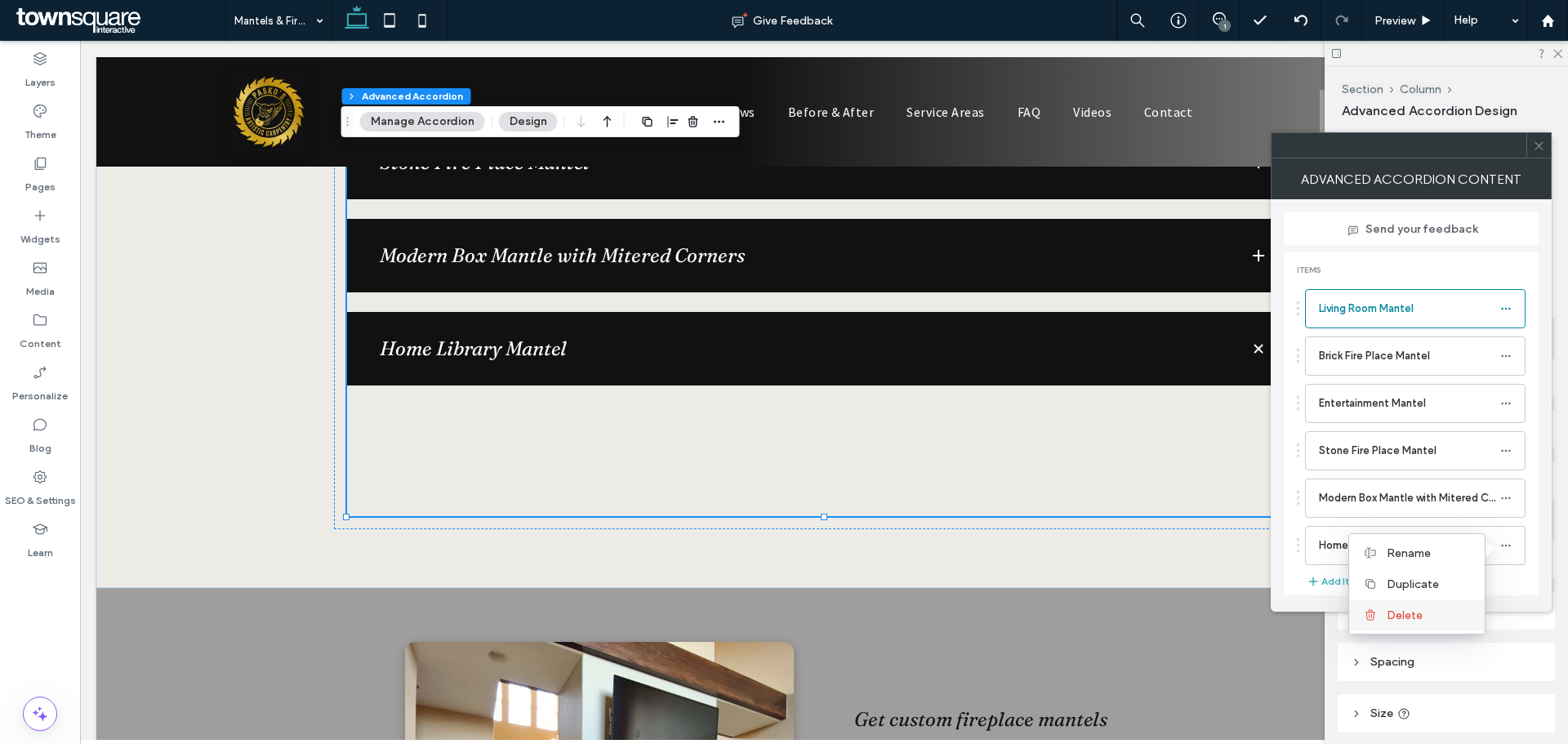 click on "Delete" at bounding box center [1429, 615] 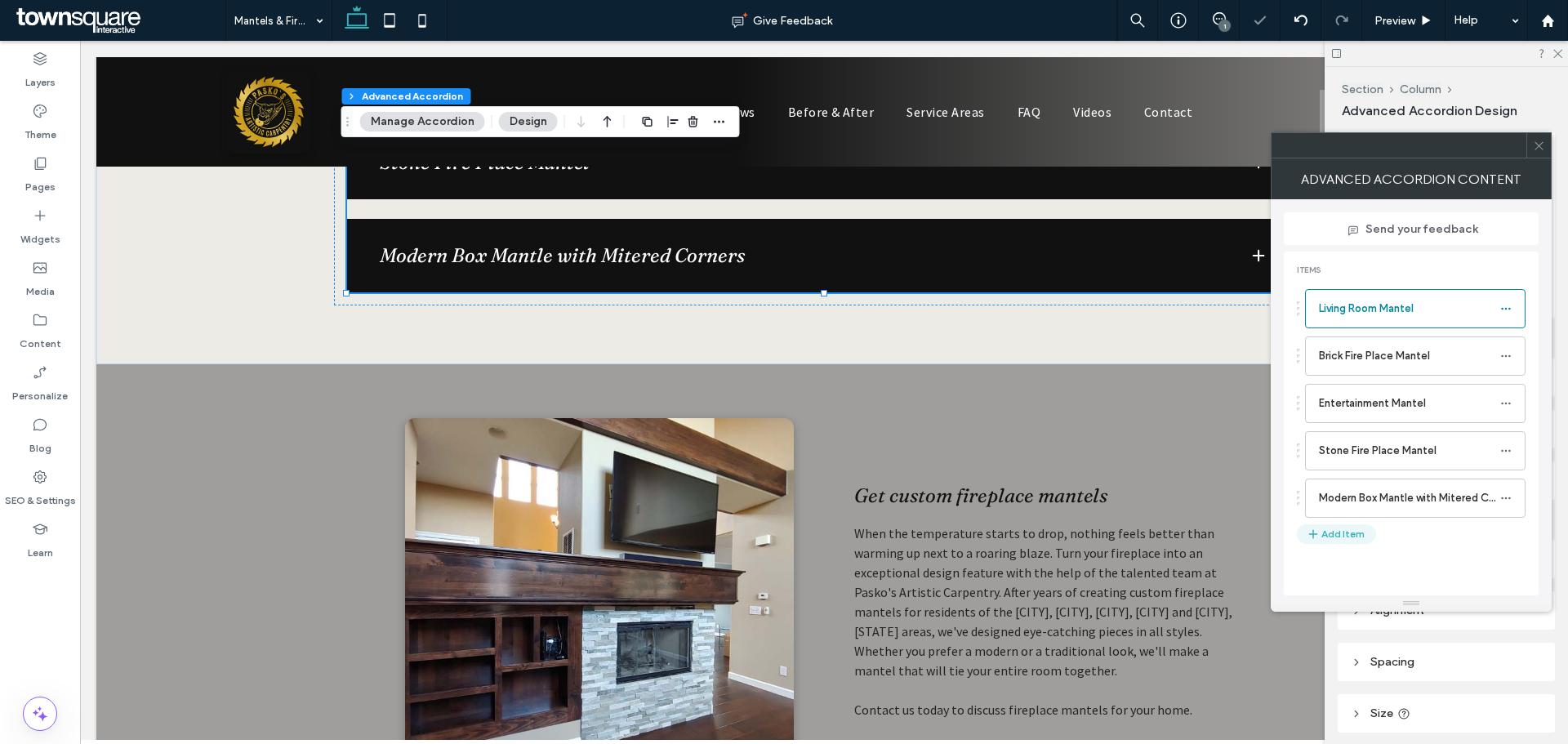 click on "Add Item" at bounding box center [1336, 534] 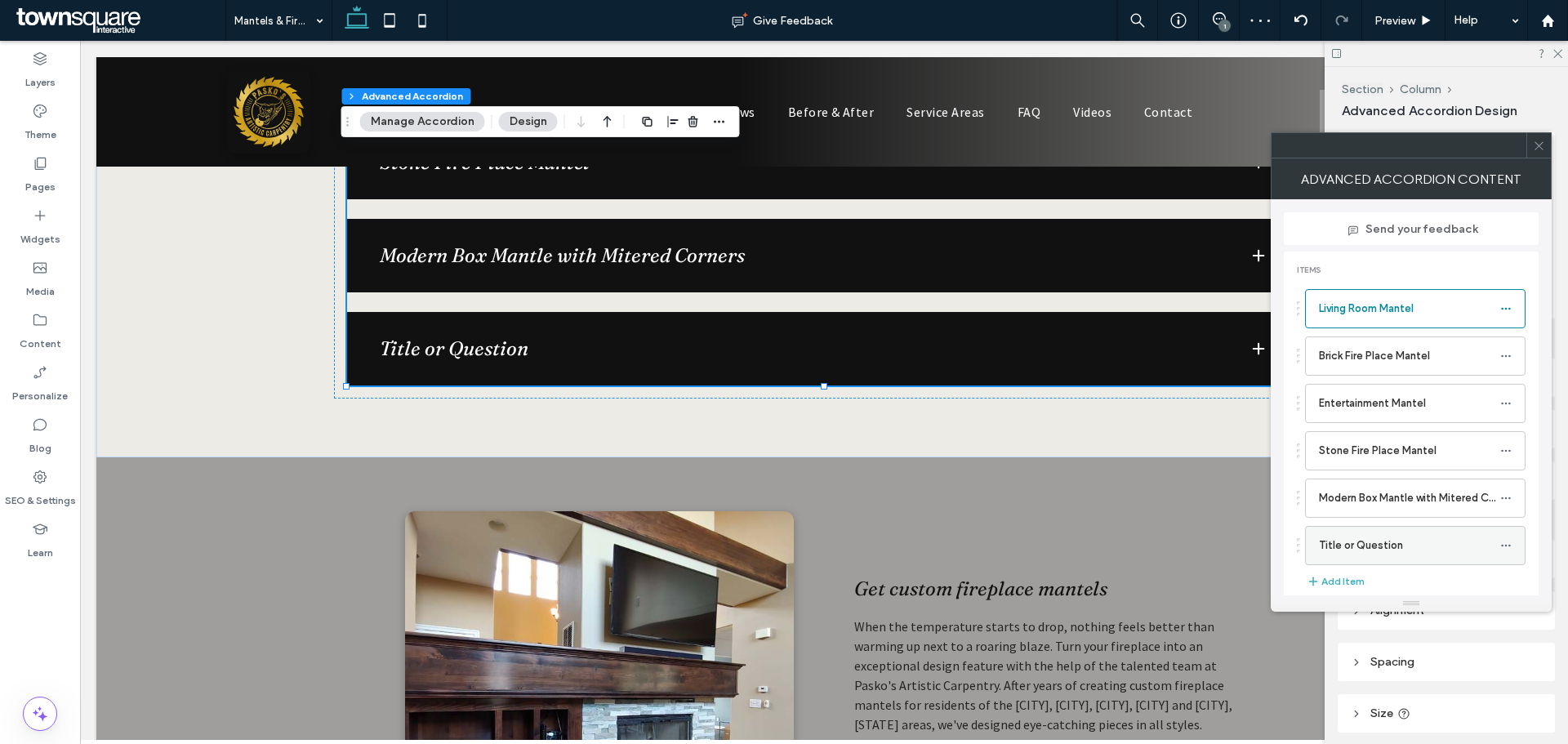 click 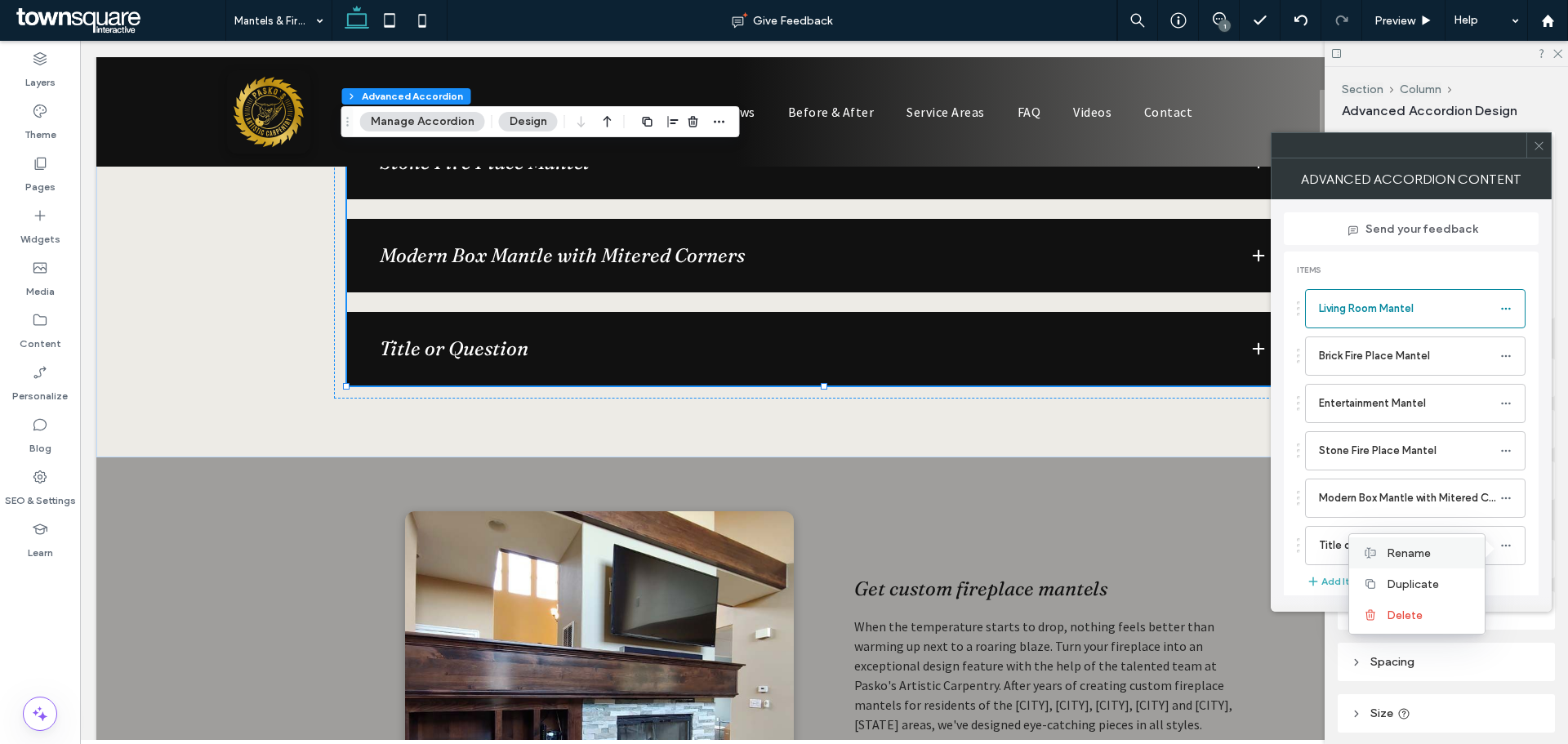 click on "Rename" at bounding box center (1429, 553) 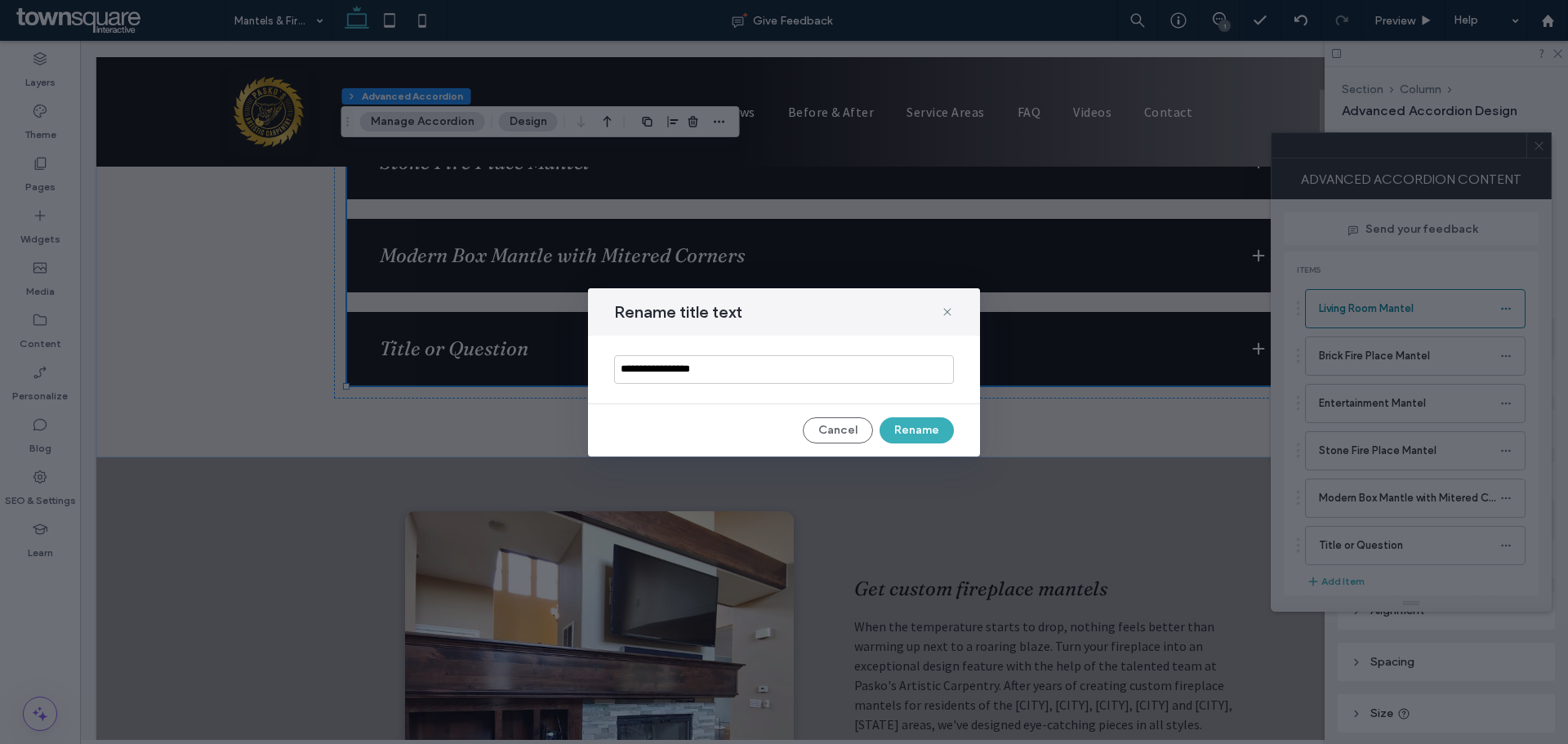 click on "**********" at bounding box center (784, 369) 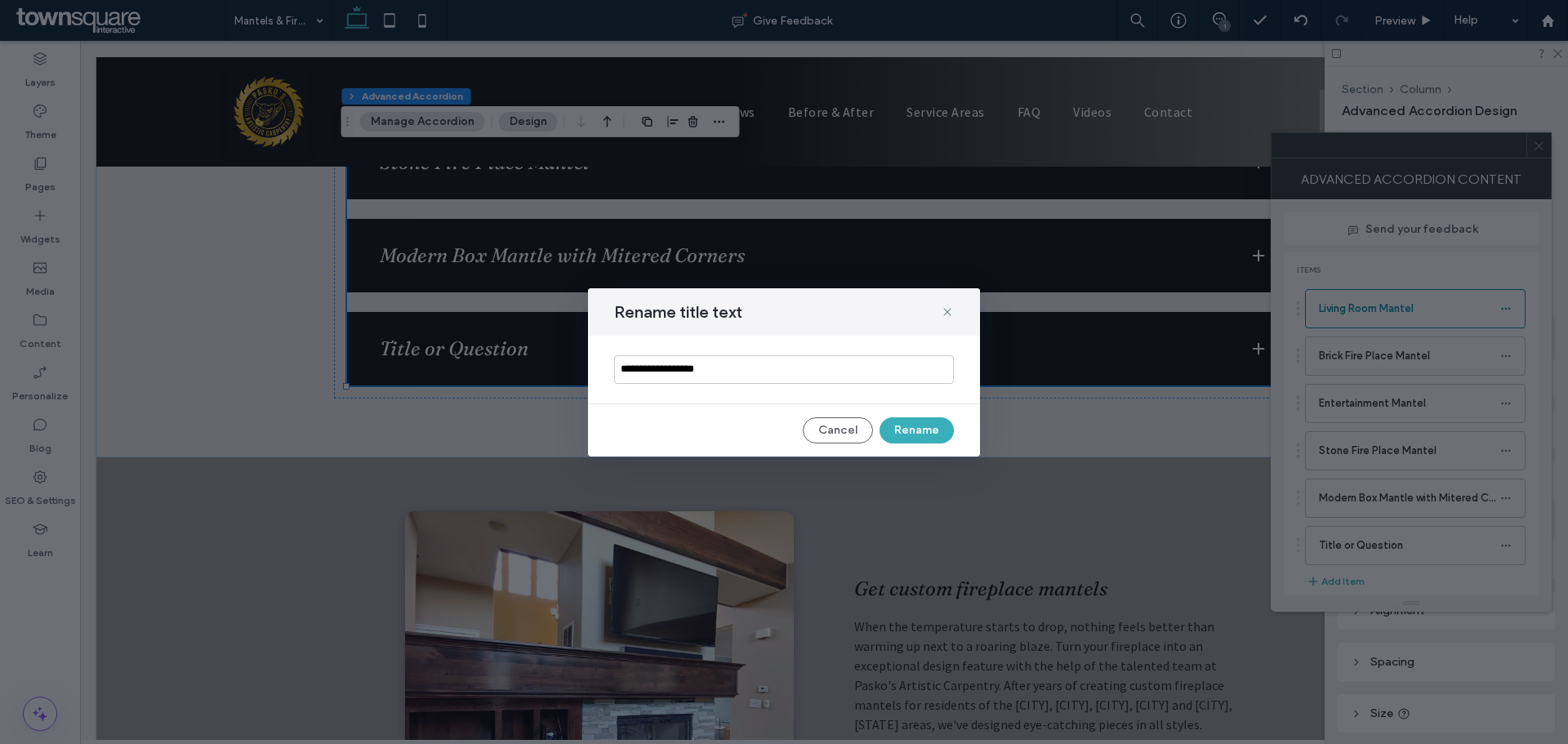 type on "**********" 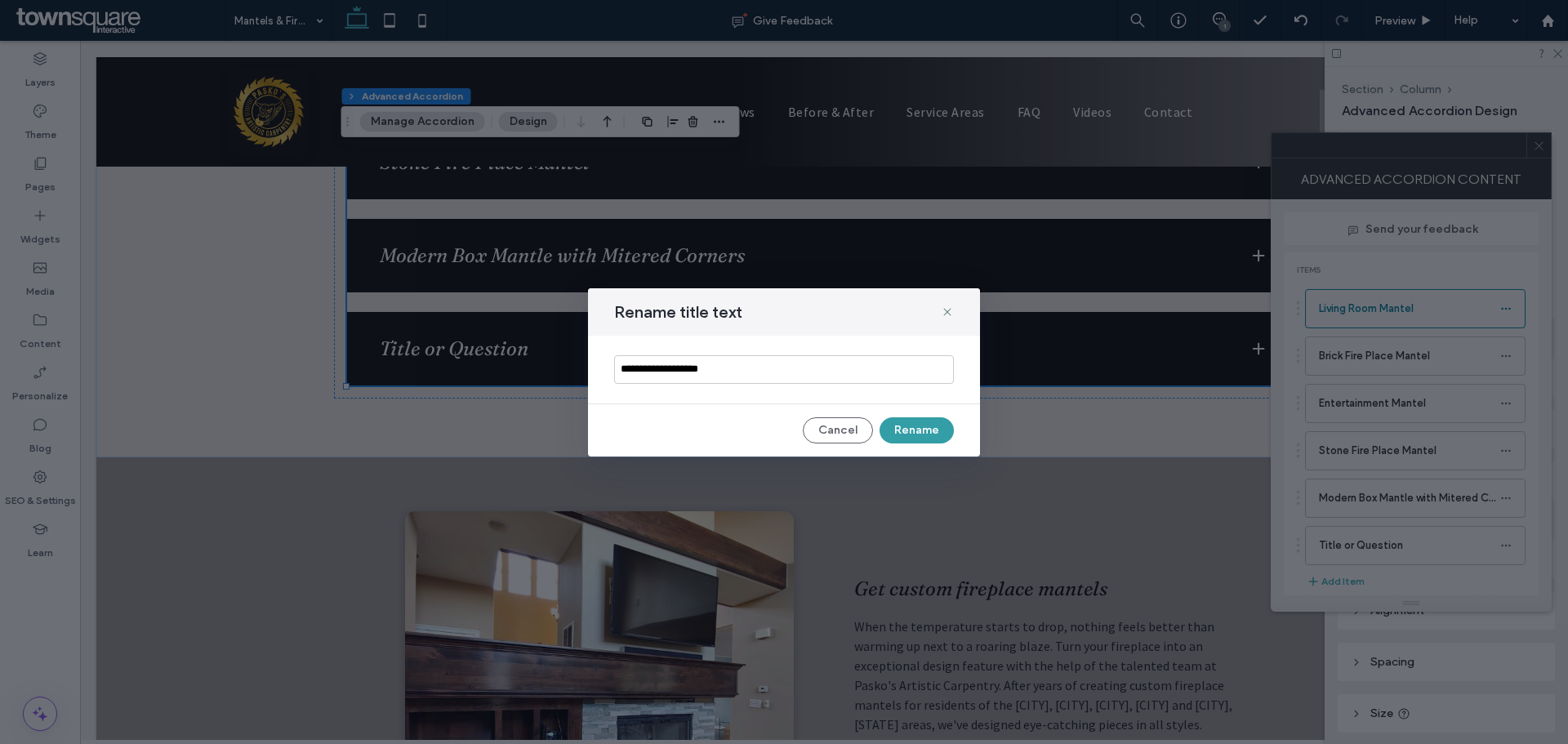 click on "Rename" at bounding box center [916, 430] 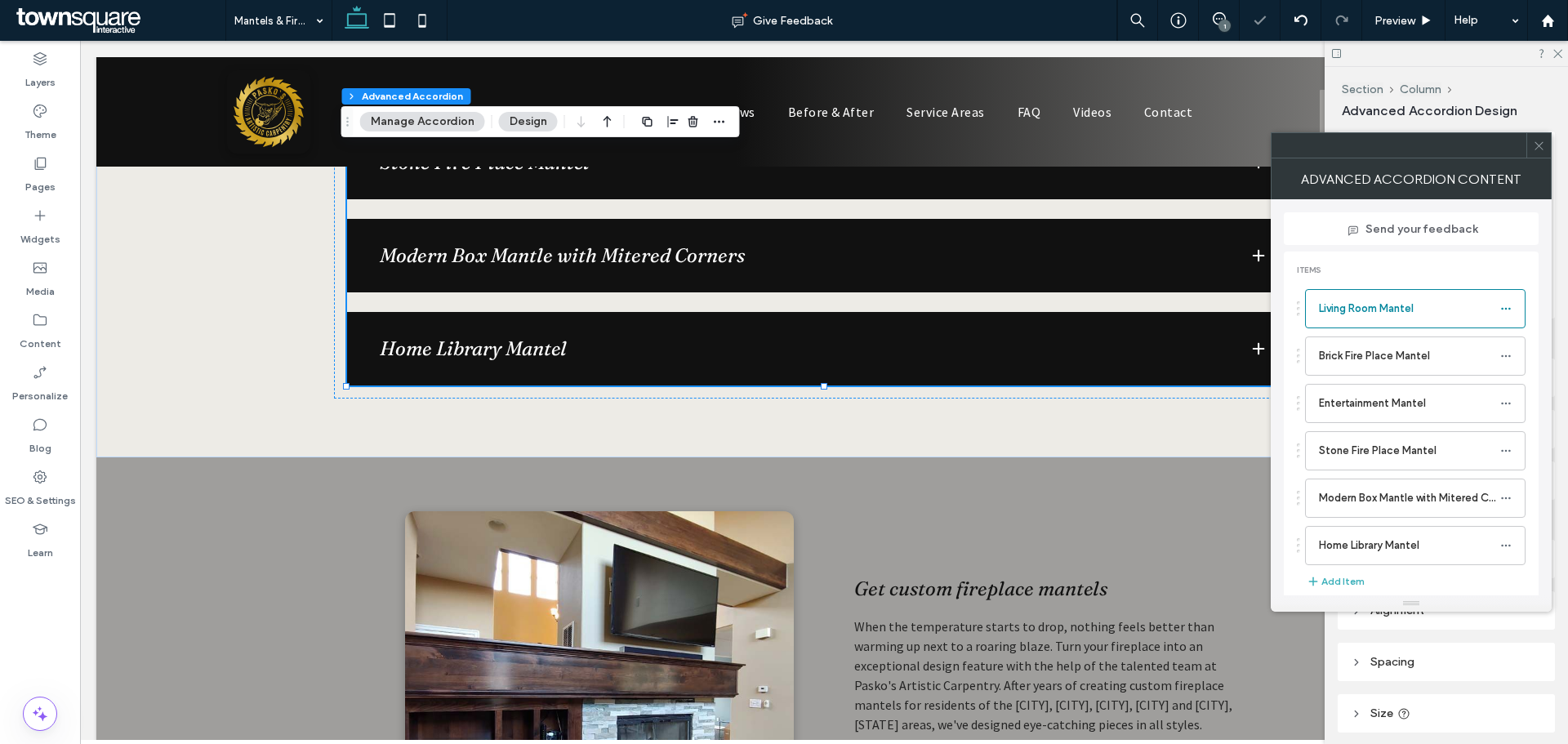 click at bounding box center (1539, 145) 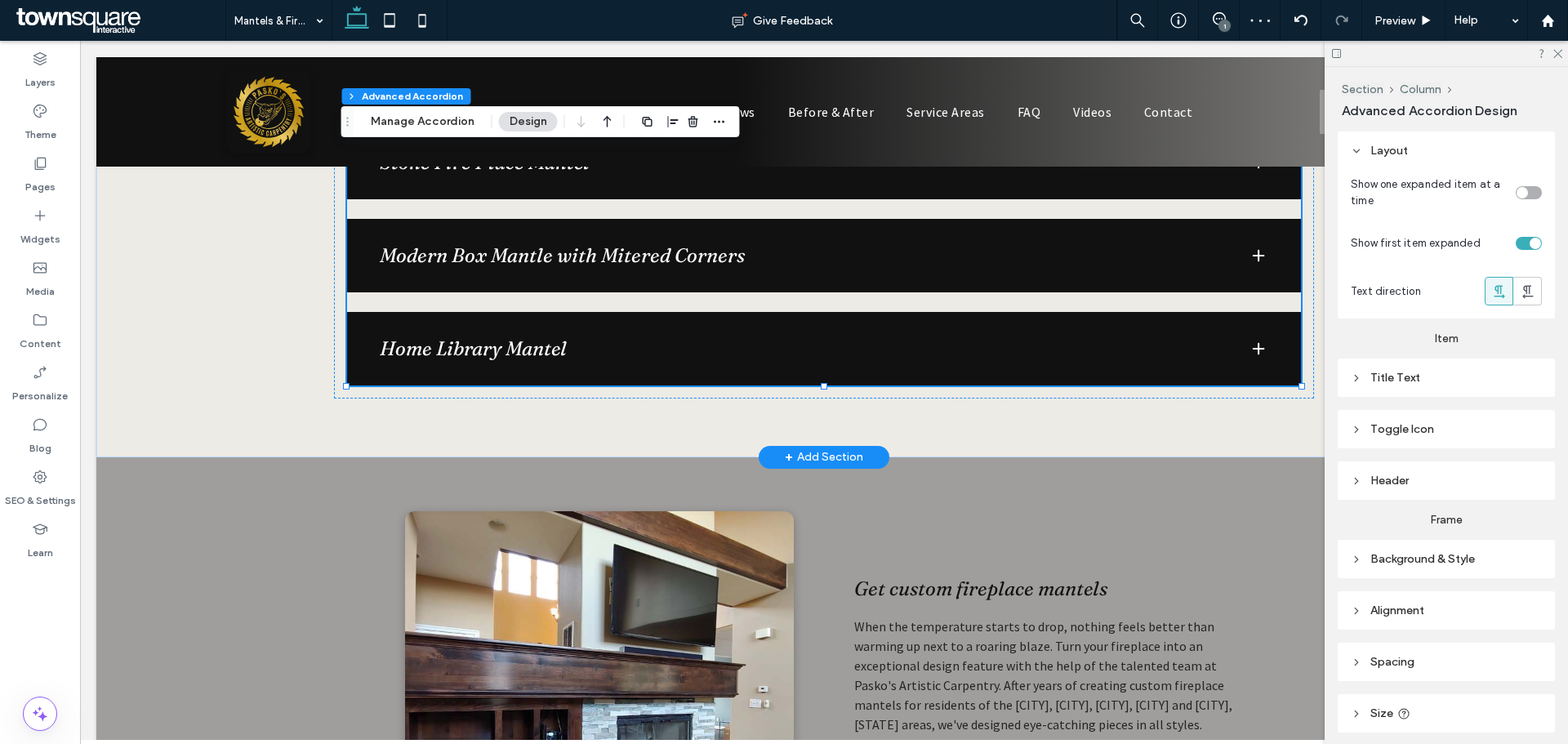 click on "Home Library Mantel" at bounding box center [824, 349] 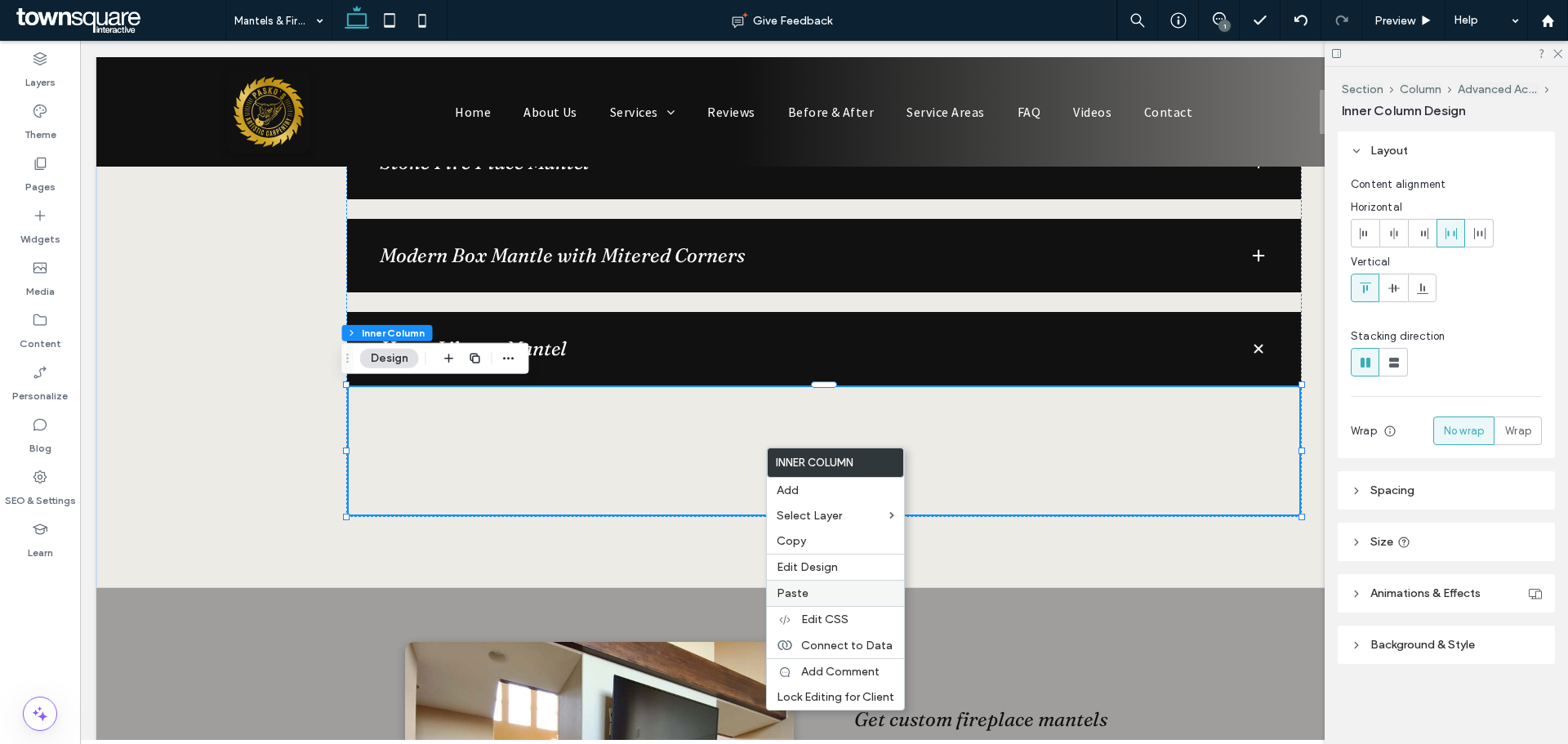 click on "Paste" at bounding box center (835, 593) 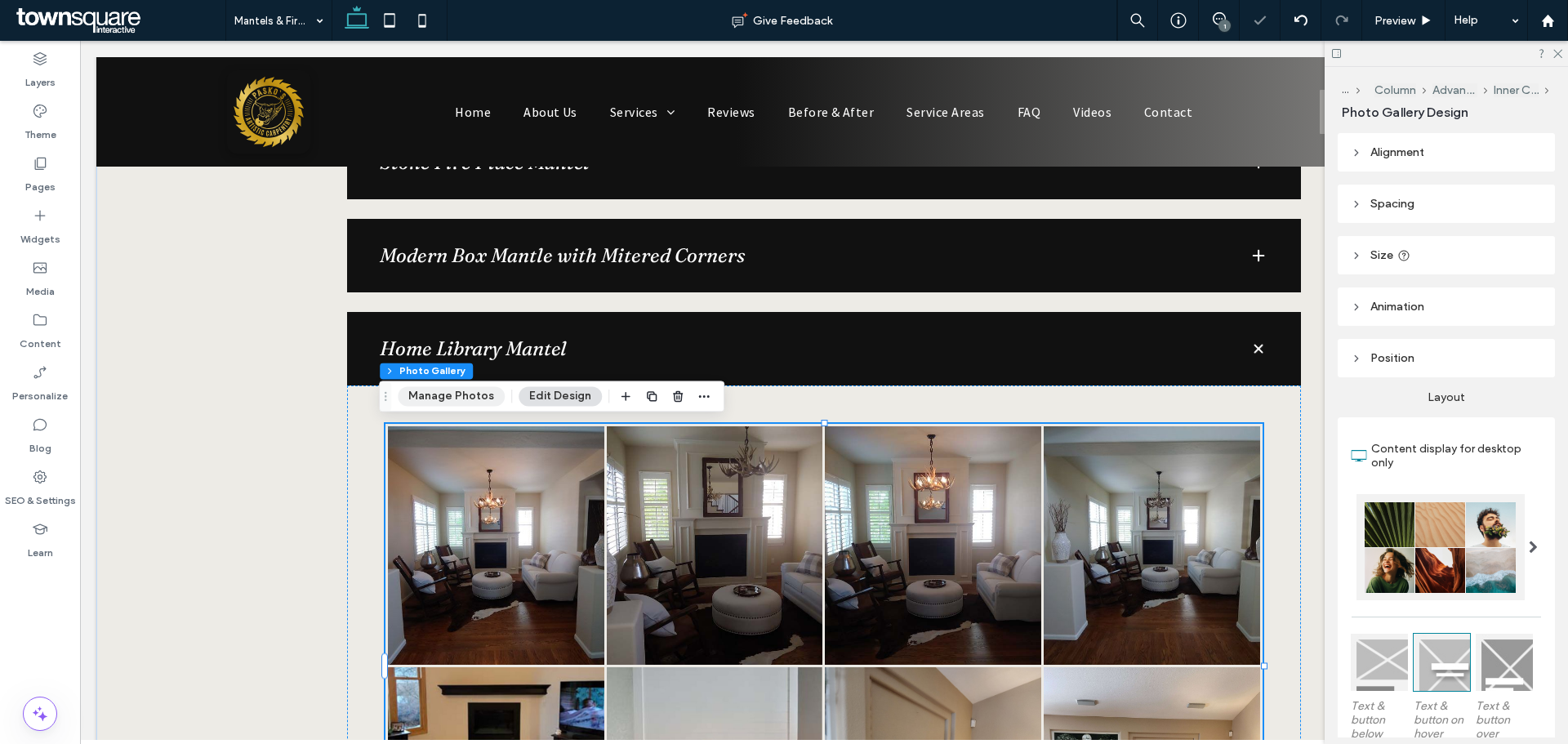 click on "Manage Photos" at bounding box center [451, 396] 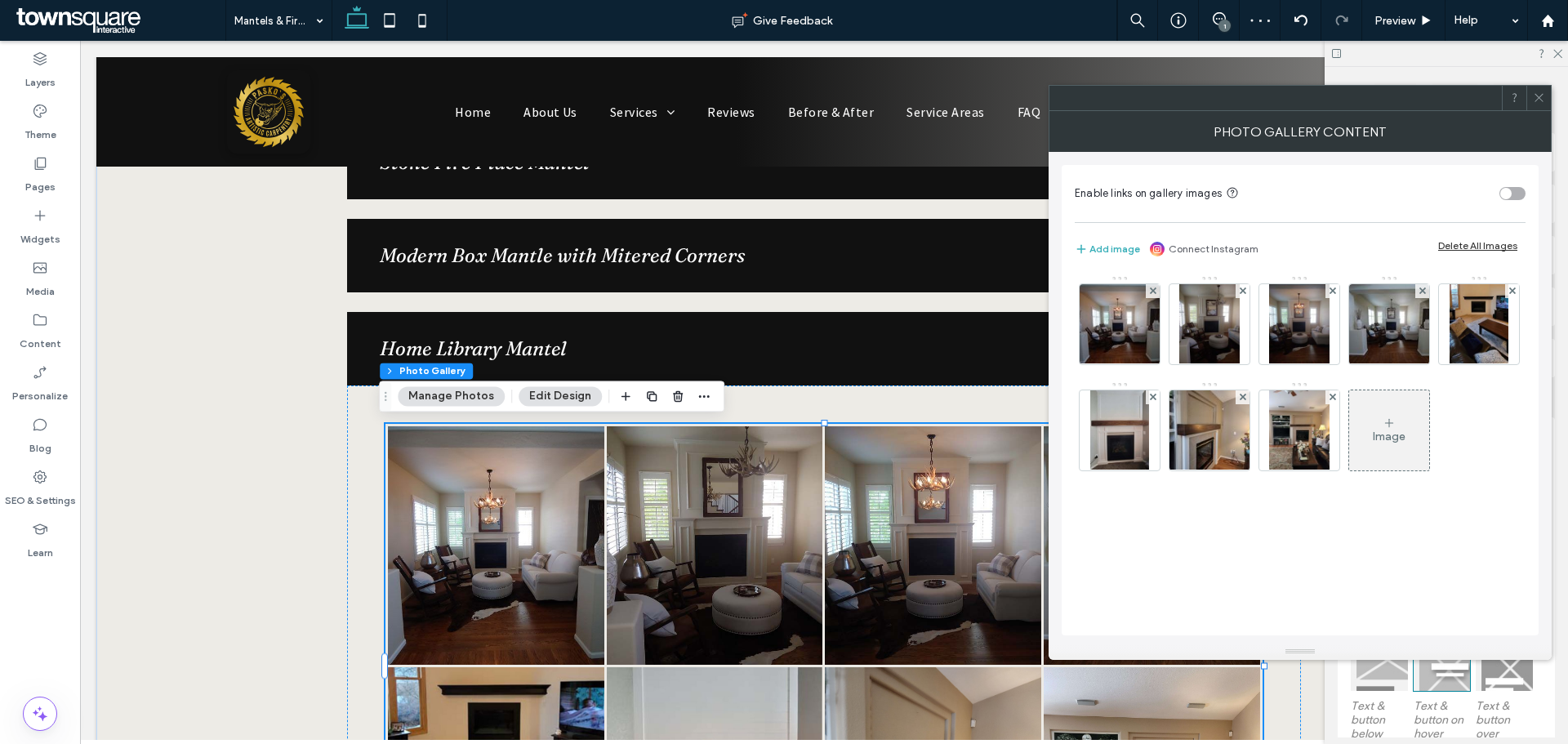 click on "Delete All Images" at bounding box center [1477, 245] 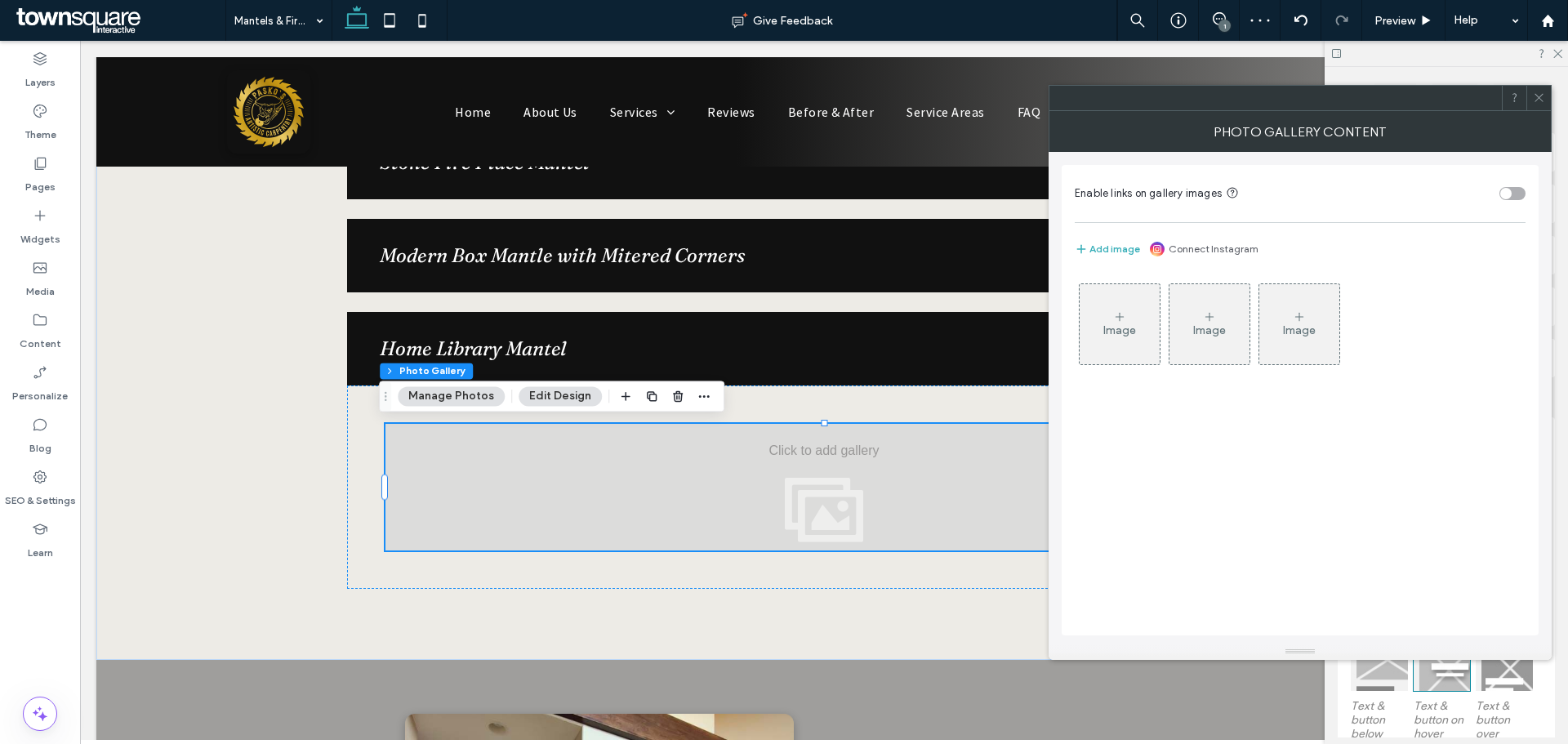click on "Image" at bounding box center [1120, 324] 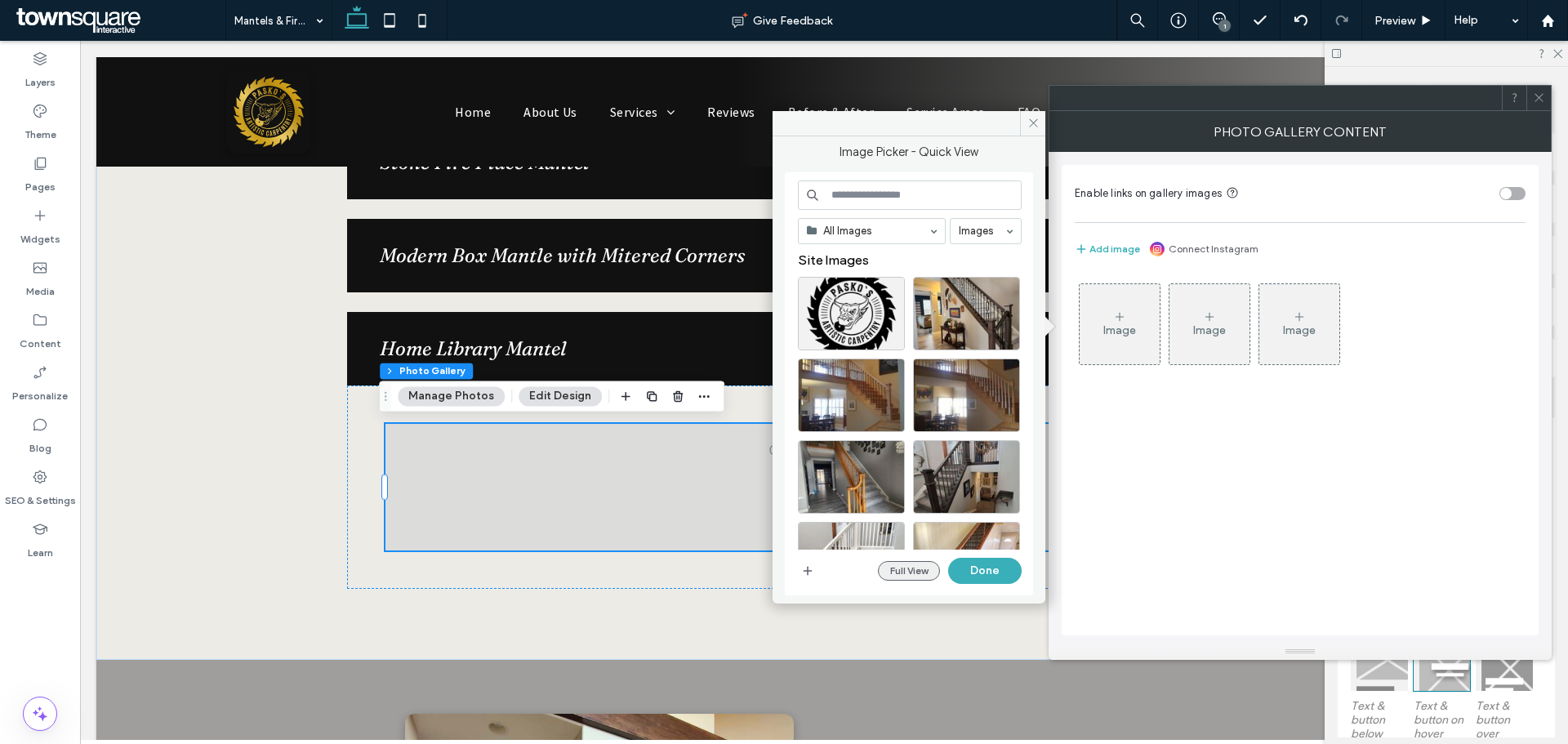 click on "Full View" at bounding box center (909, 571) 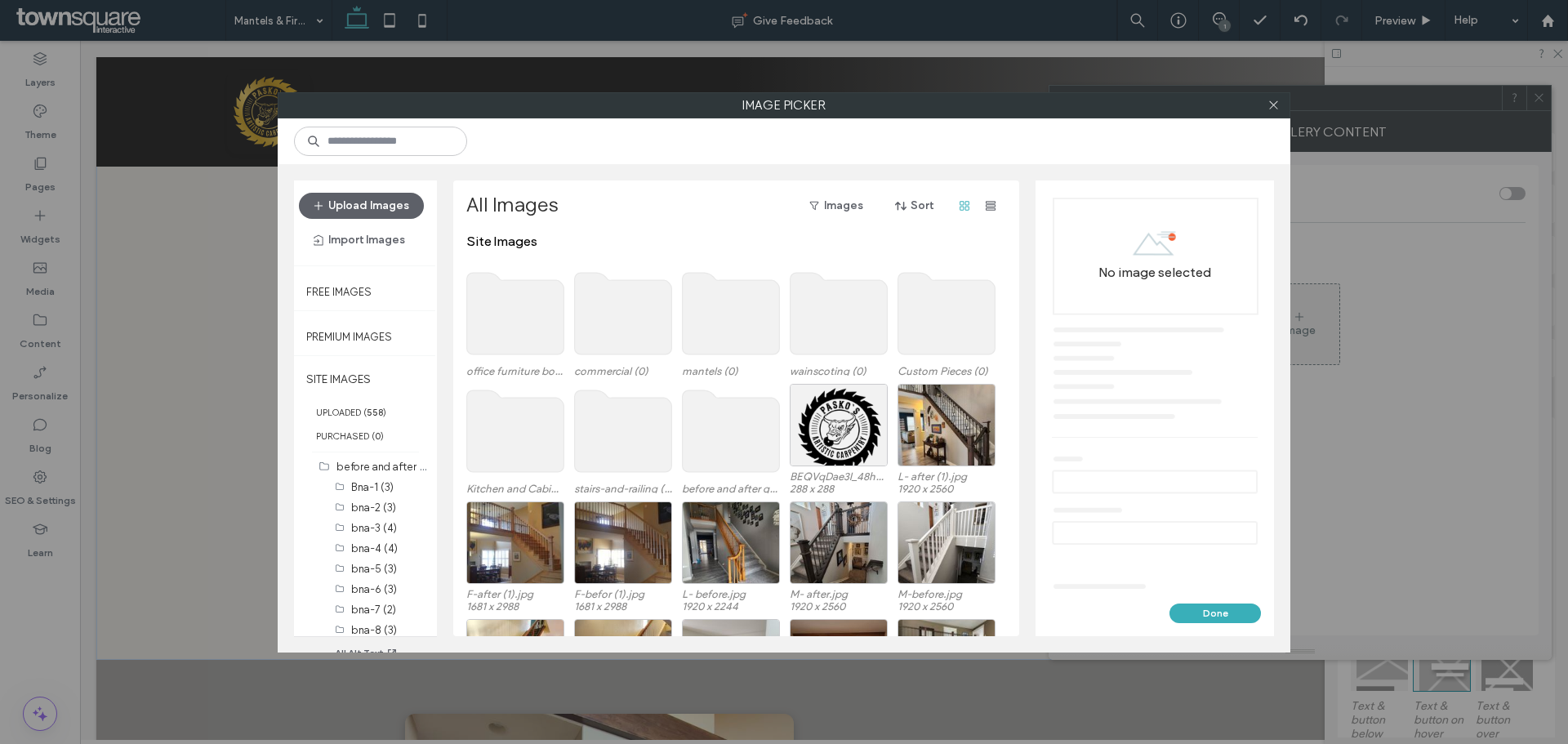 click 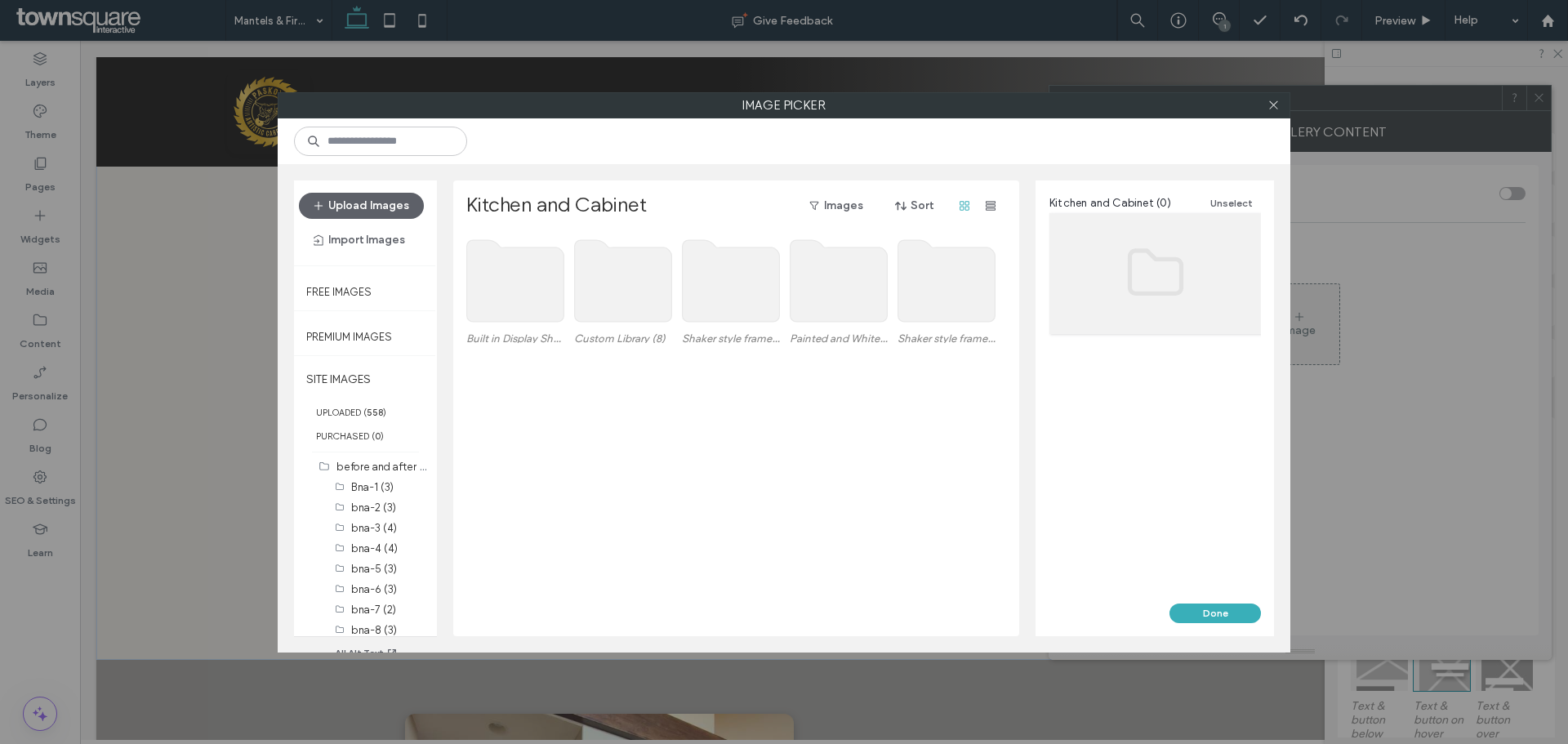 click 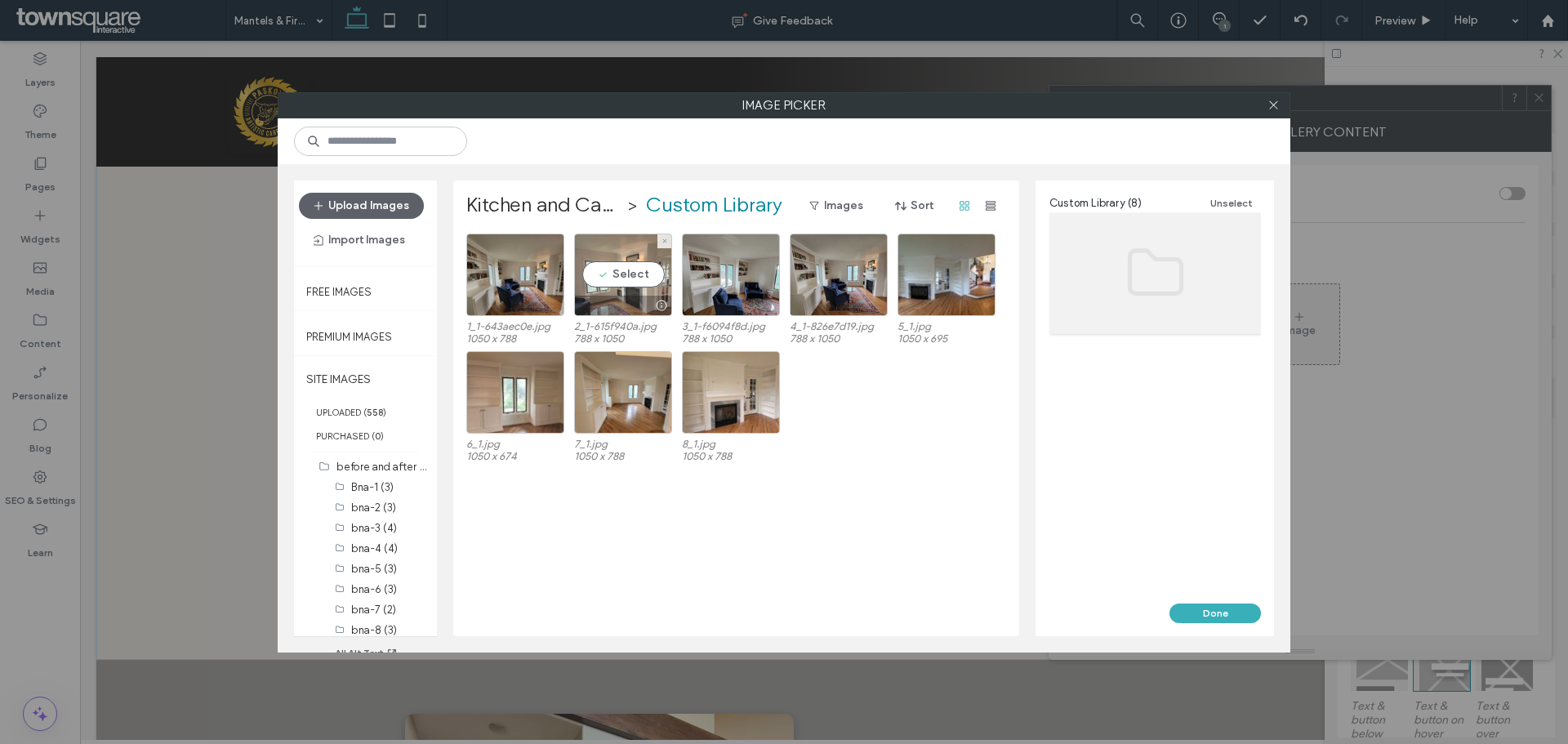click on "Select" at bounding box center (623, 274) 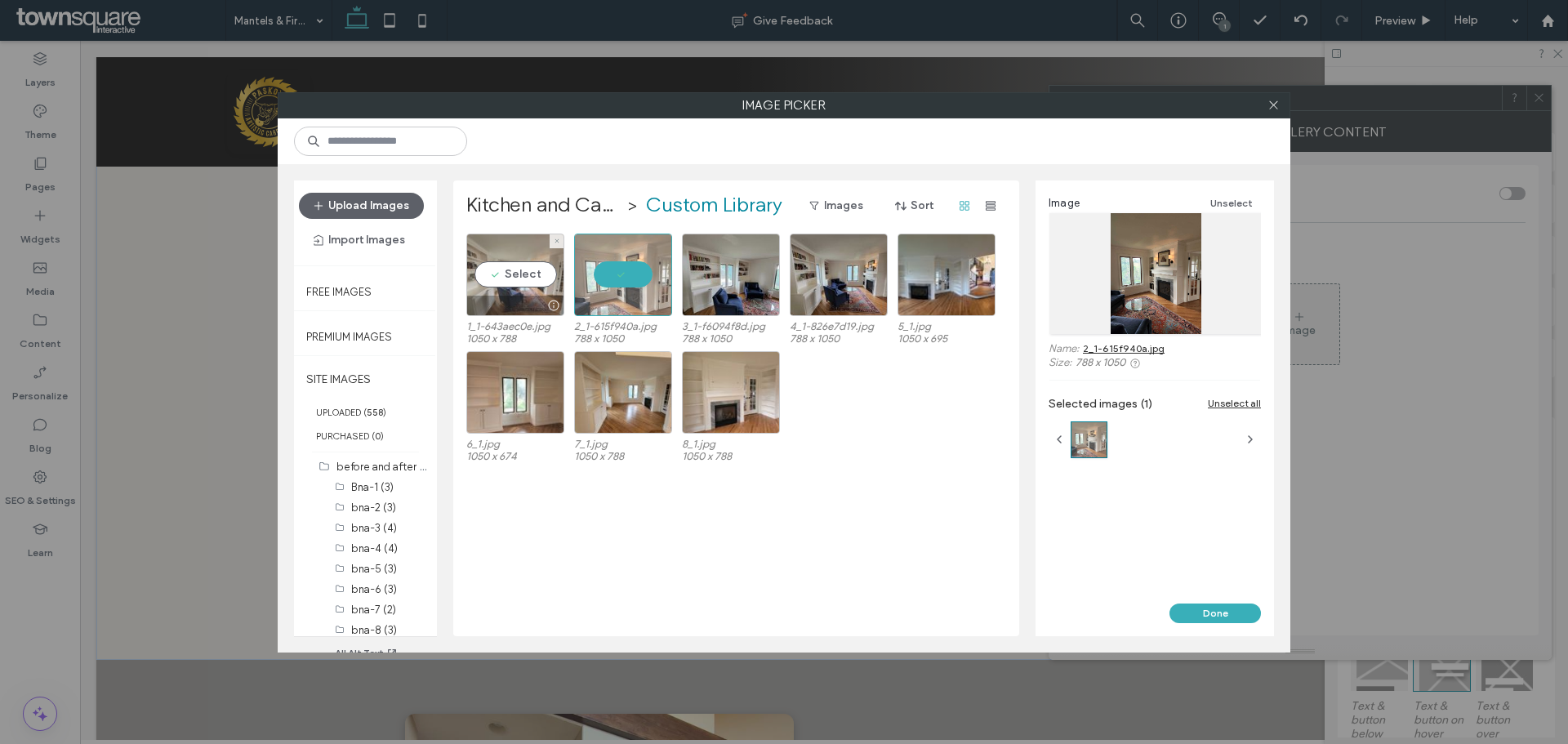 click on "Select" at bounding box center (515, 274) 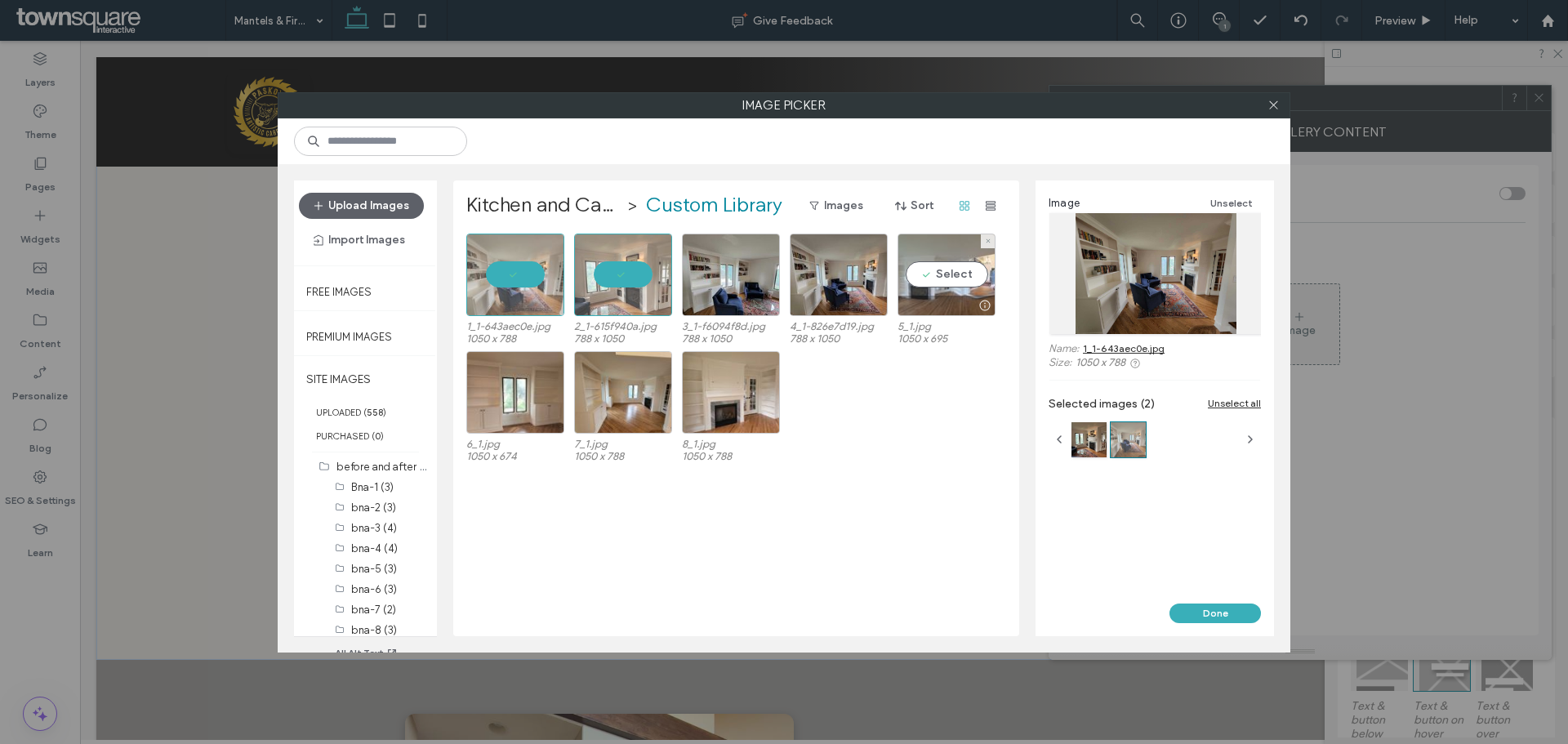 click on "Select" at bounding box center [947, 274] 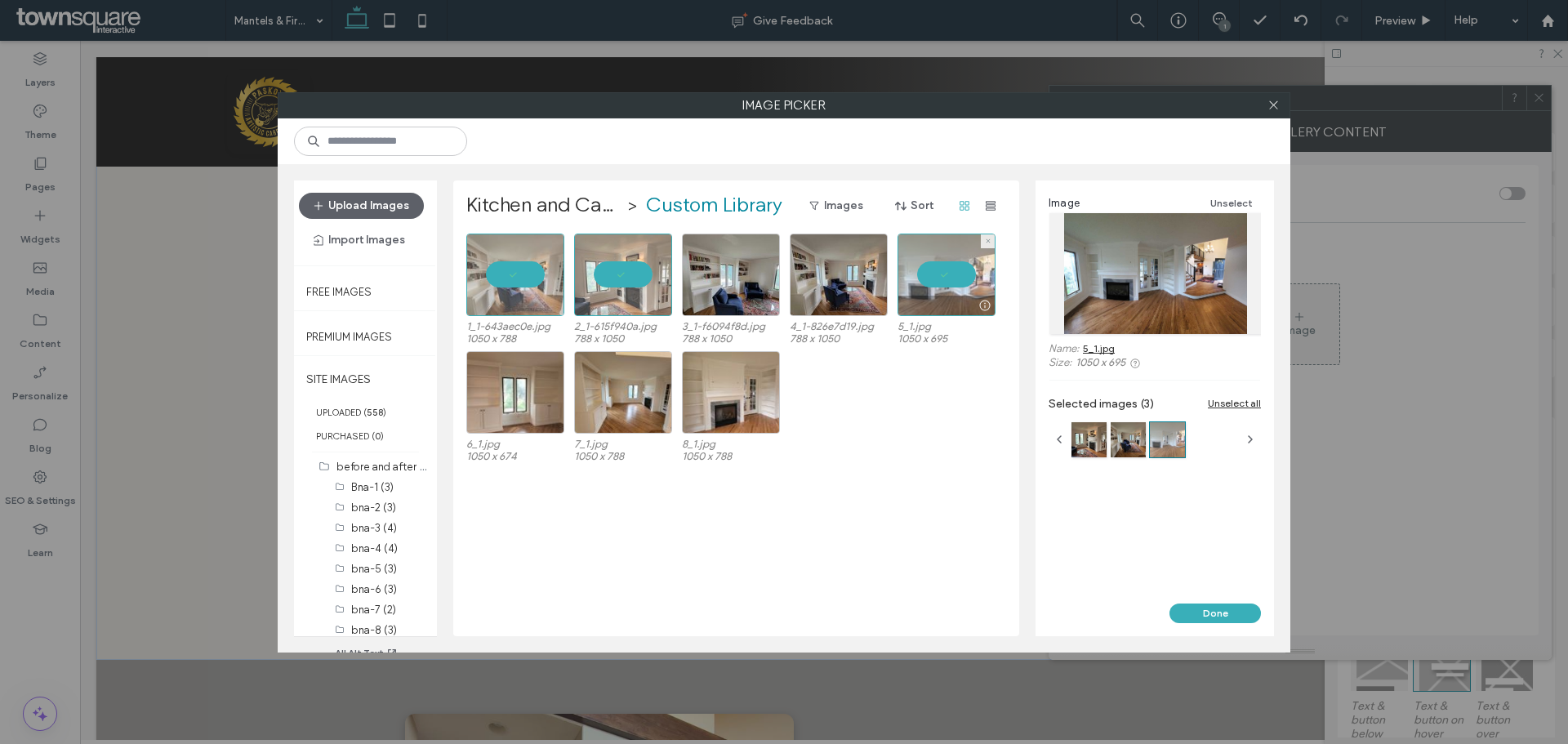 click at bounding box center (947, 274) 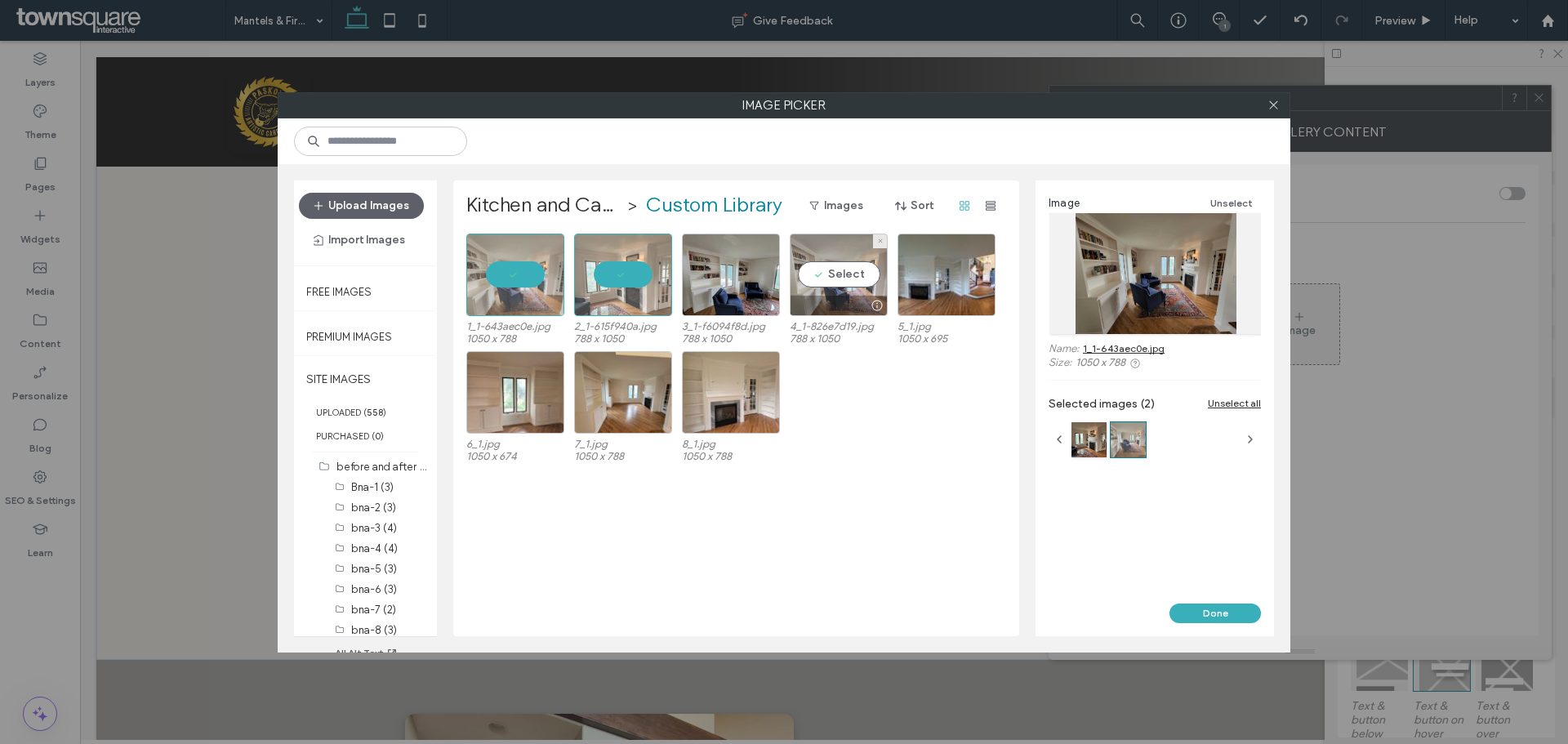 click on "Select" at bounding box center [839, 274] 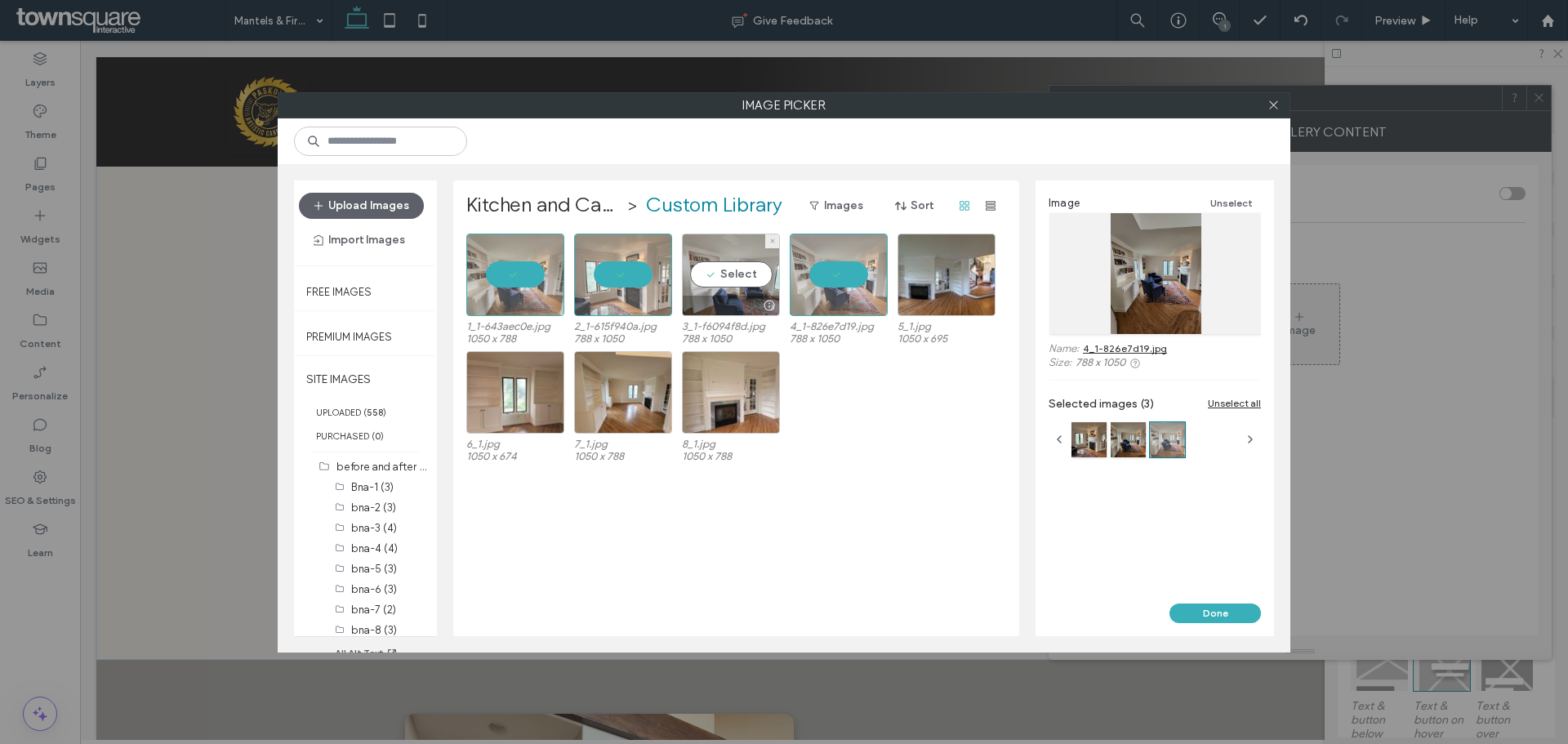 click on "Select" at bounding box center [731, 274] 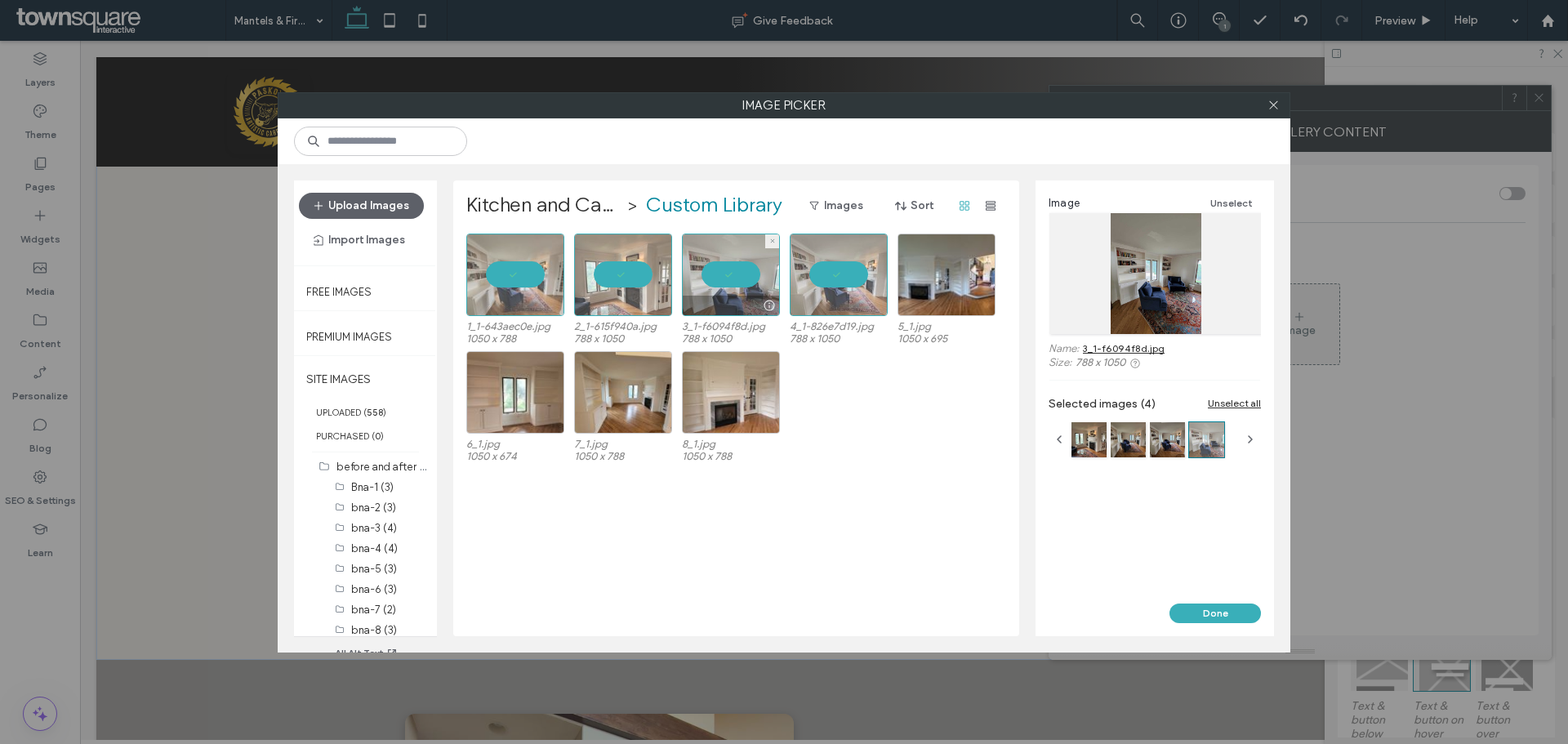 click at bounding box center [731, 274] 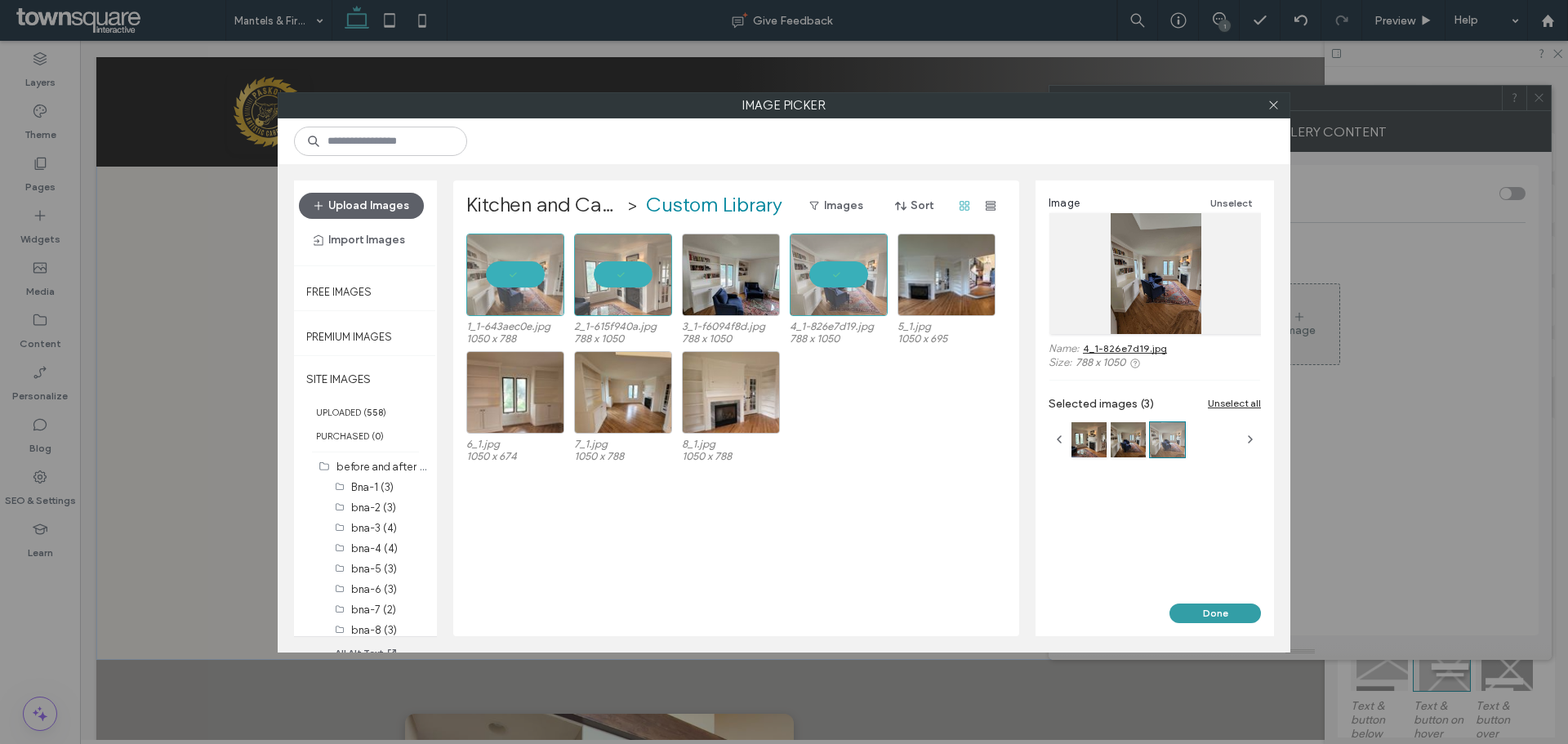 click on "Done" at bounding box center (1215, 613) 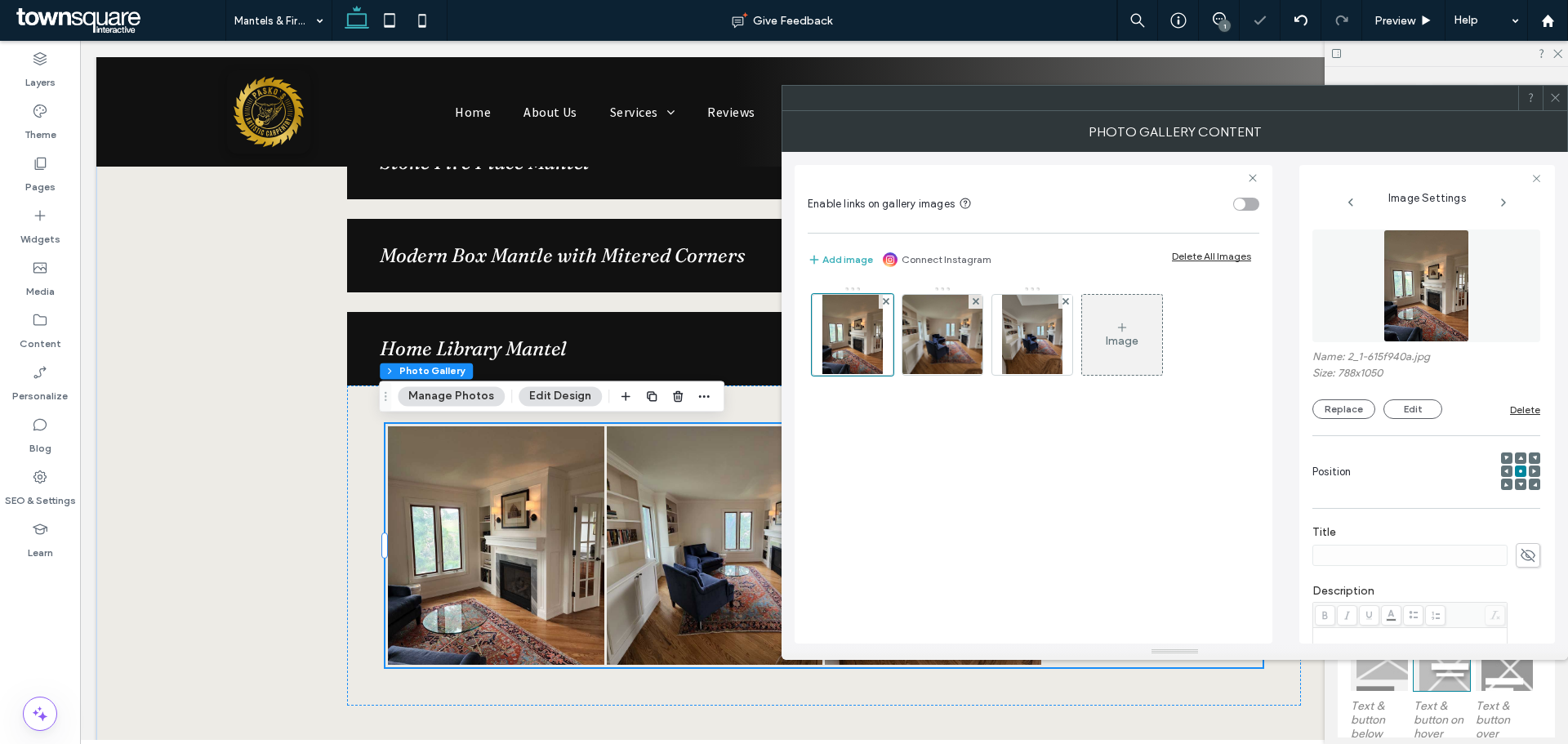 click 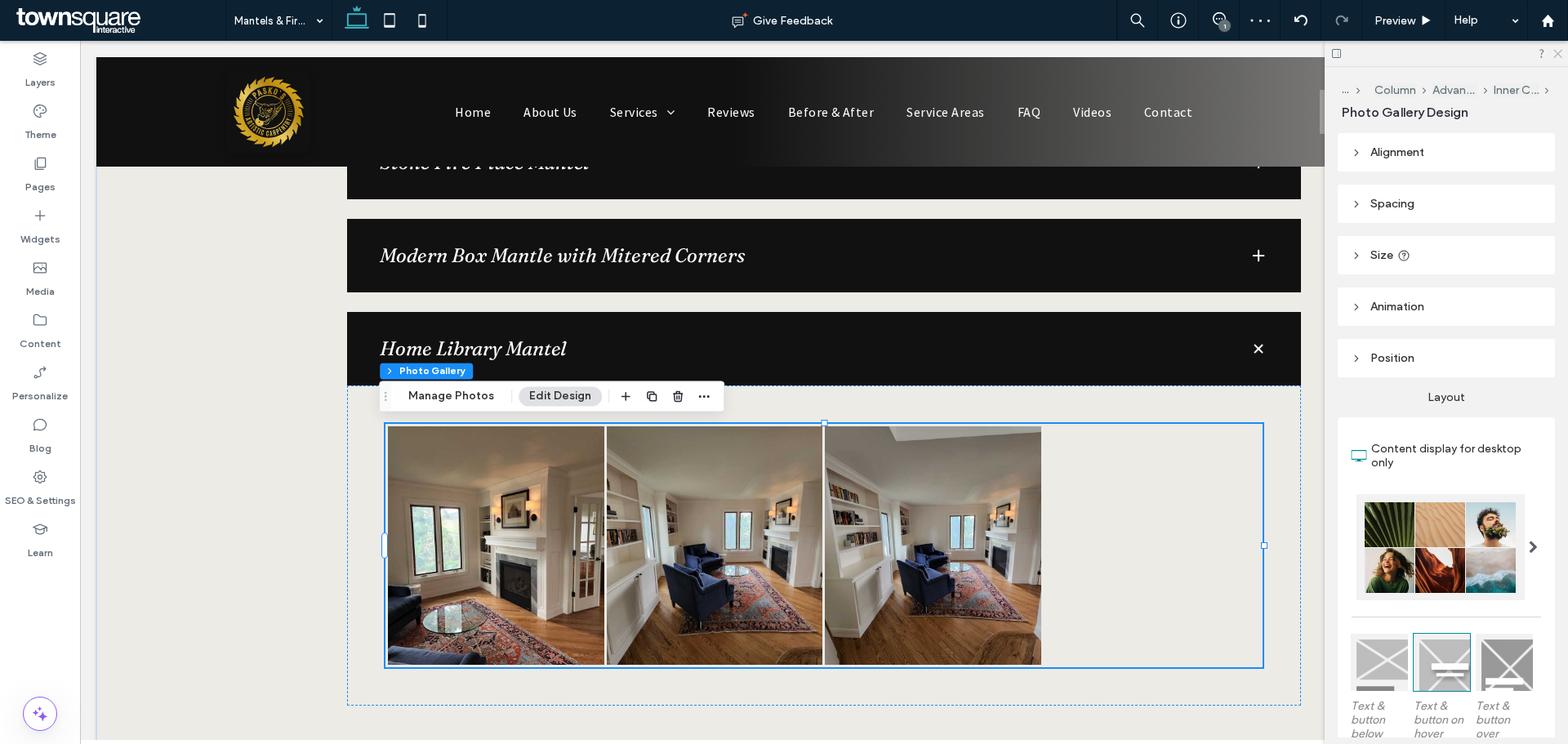 click 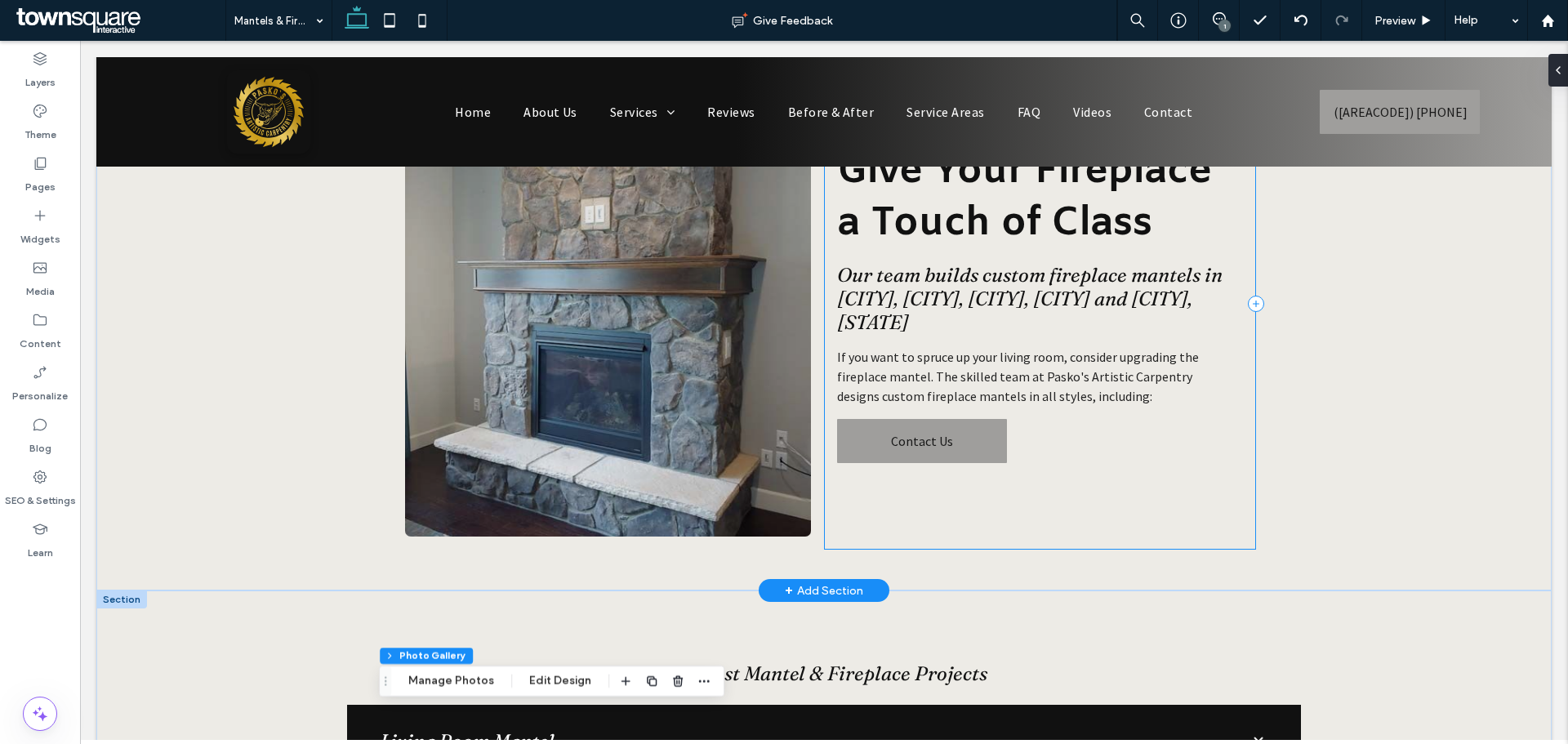 scroll, scrollTop: 0, scrollLeft: 0, axis: both 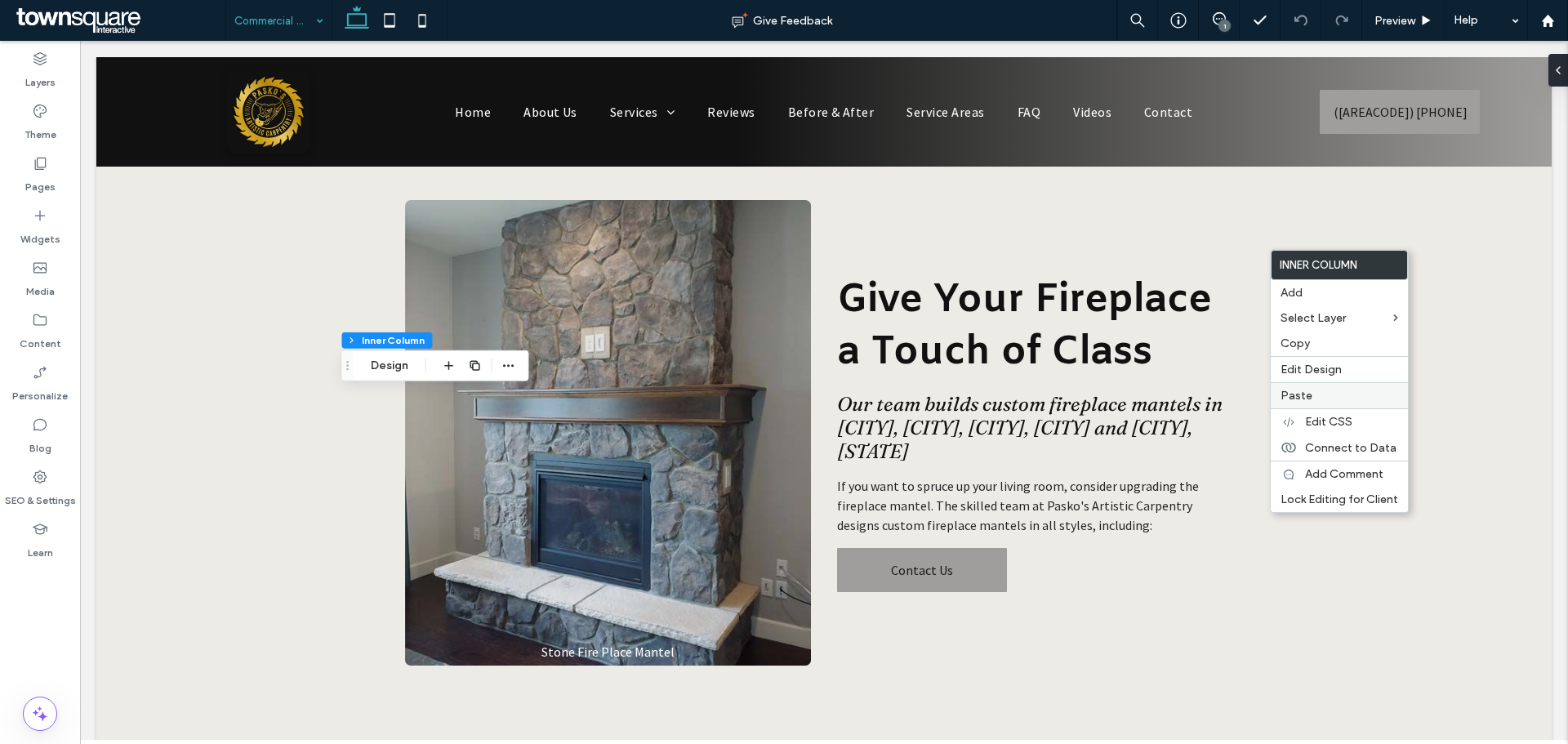 click on "Paste" at bounding box center (1296, 395) 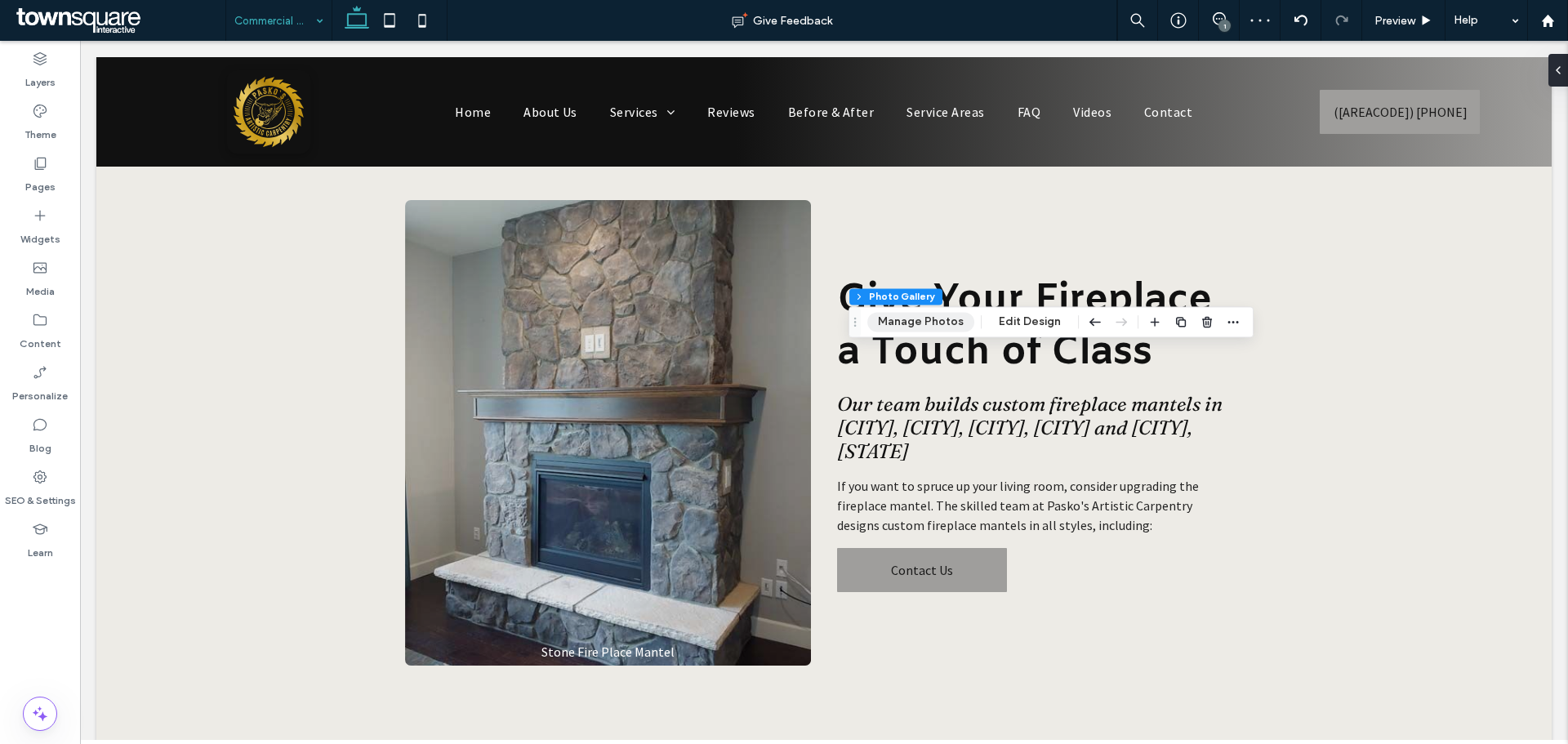 click on "Manage Photos" at bounding box center [920, 322] 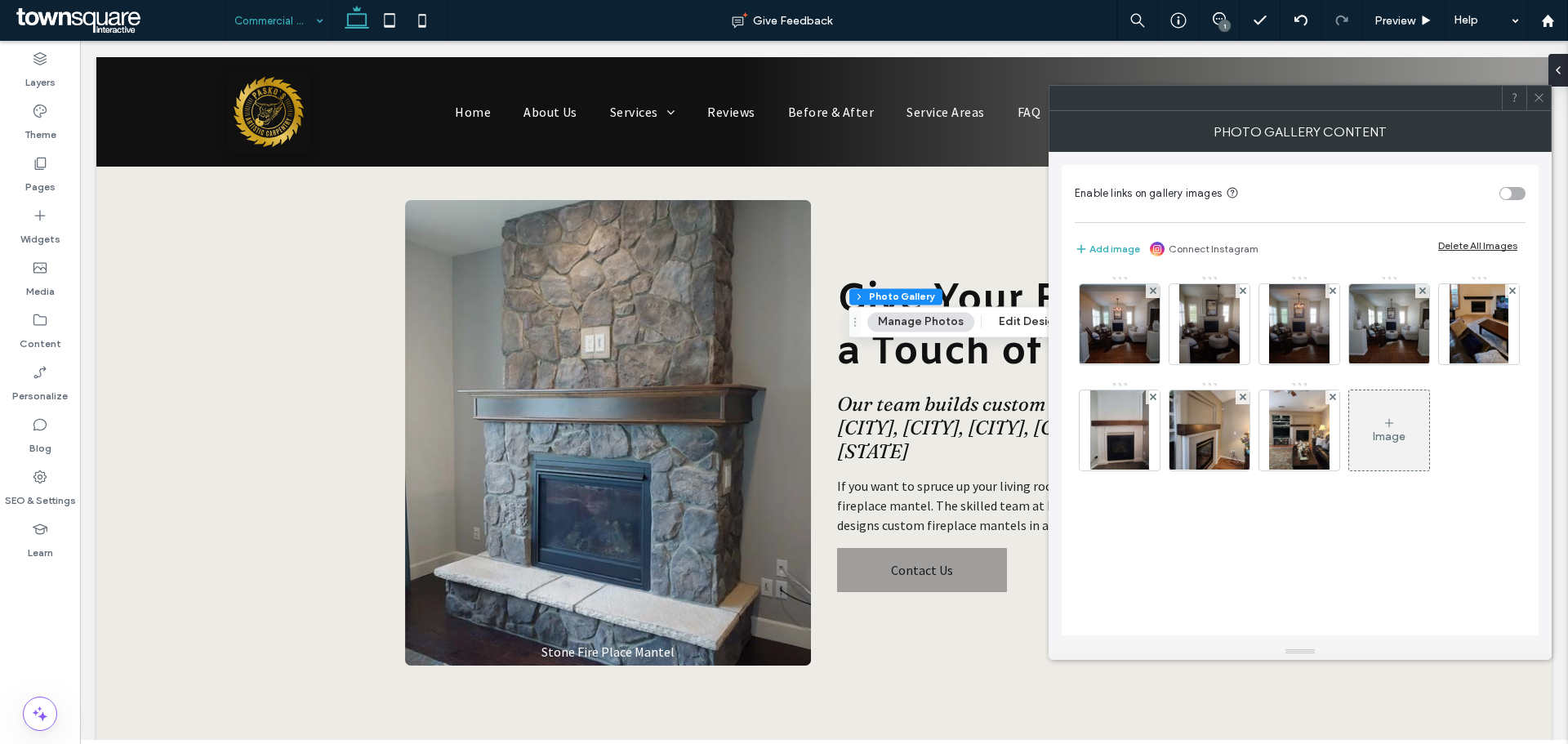 click on "Delete All Images" at bounding box center (1477, 245) 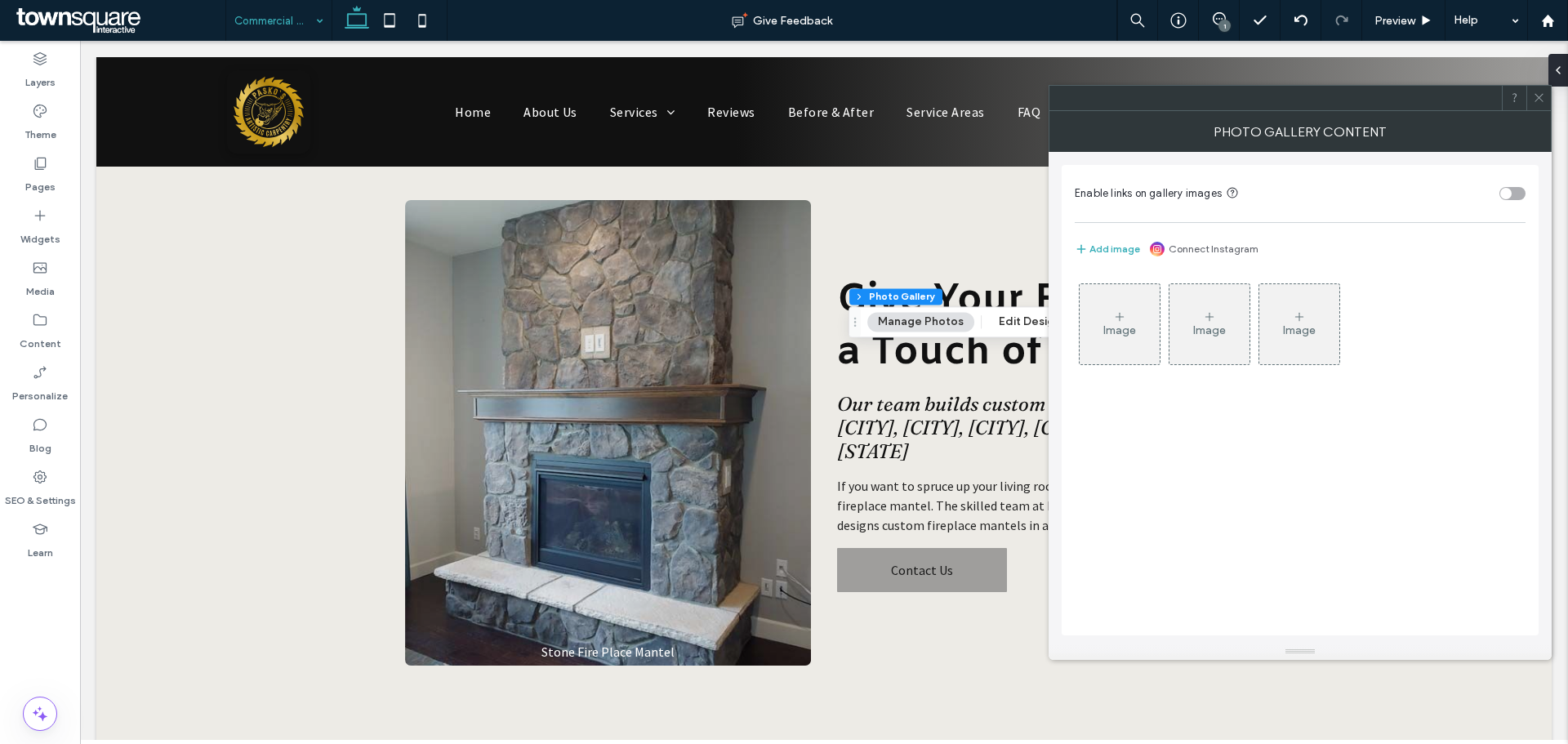 click on "Image" at bounding box center [1120, 330] 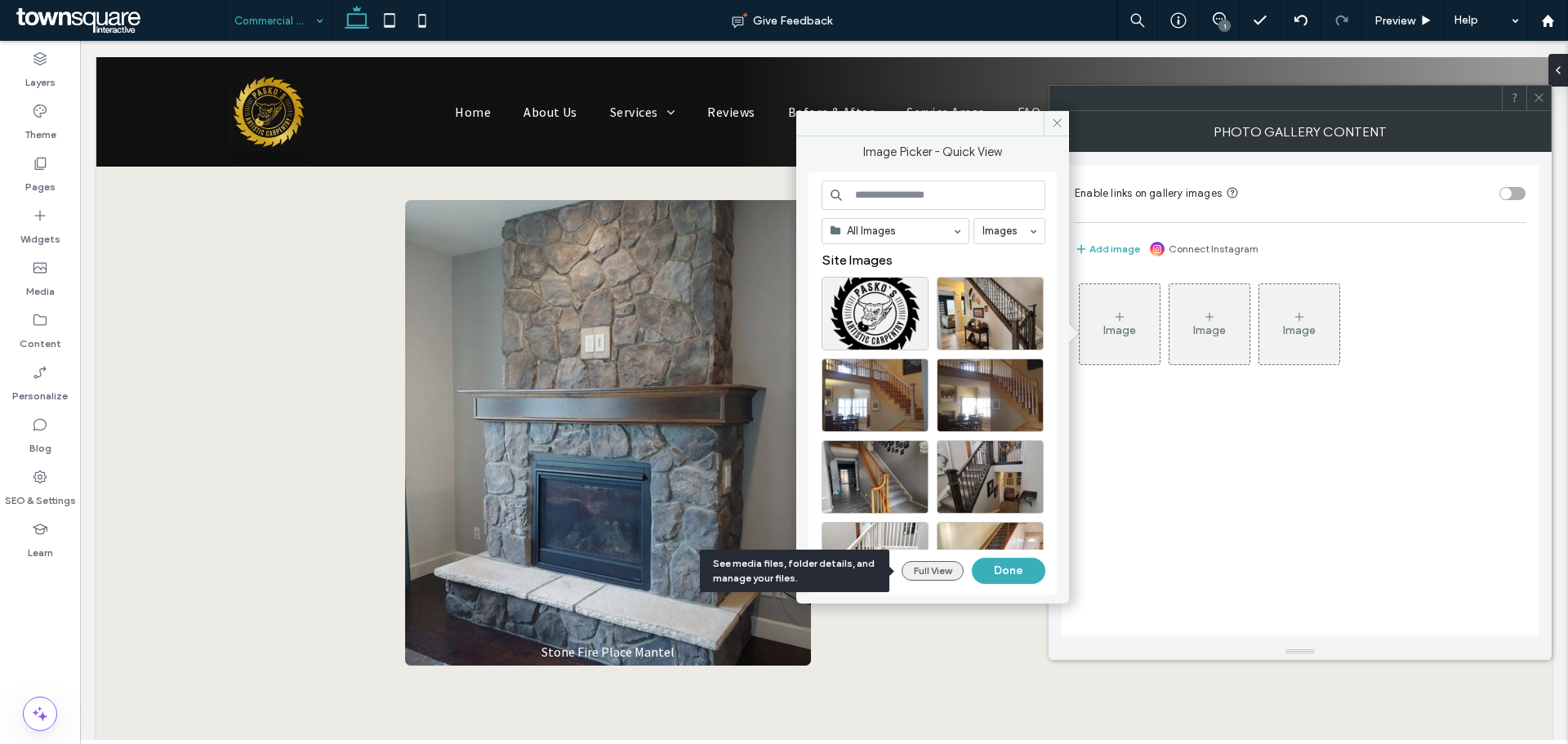 click on "Full View" at bounding box center (933, 571) 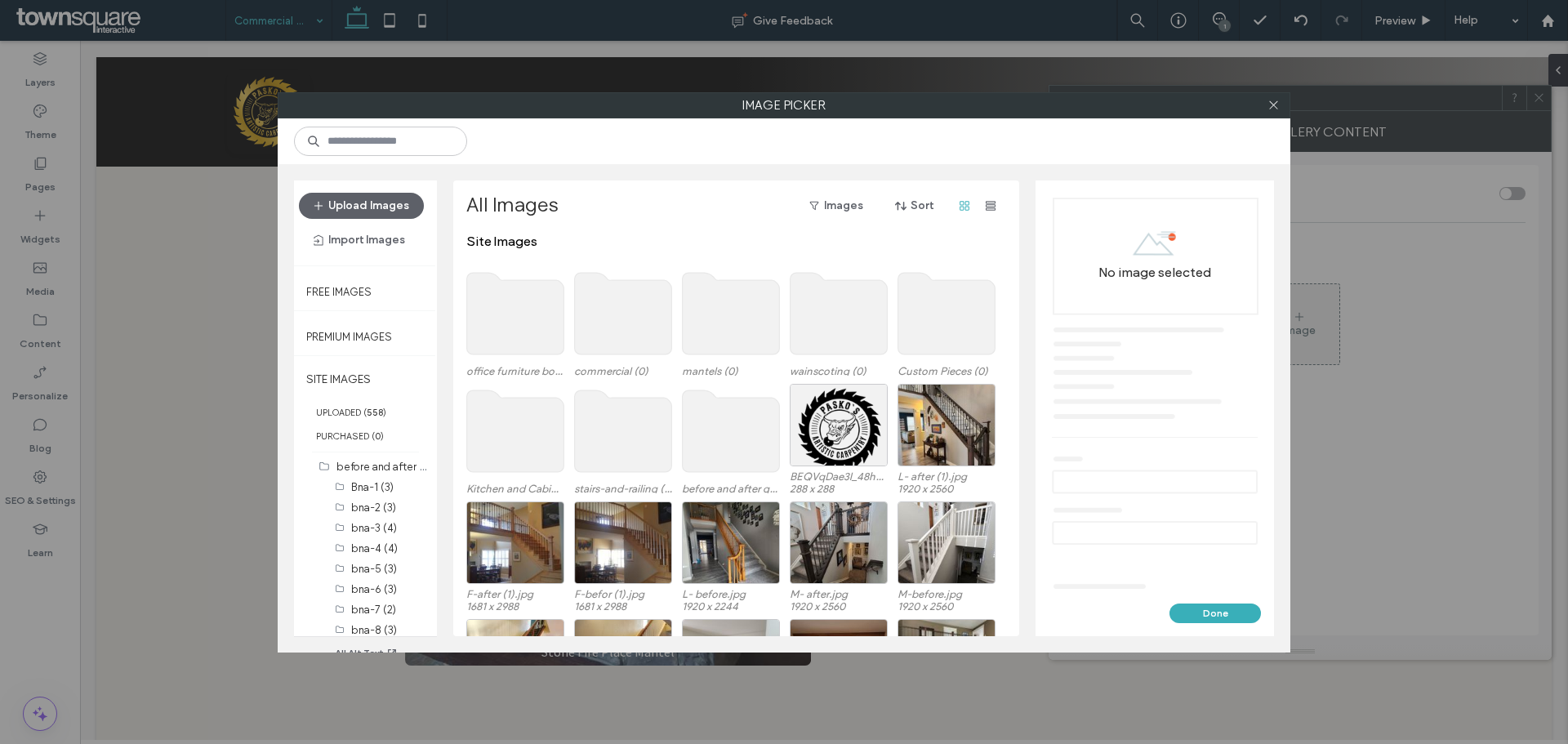 click 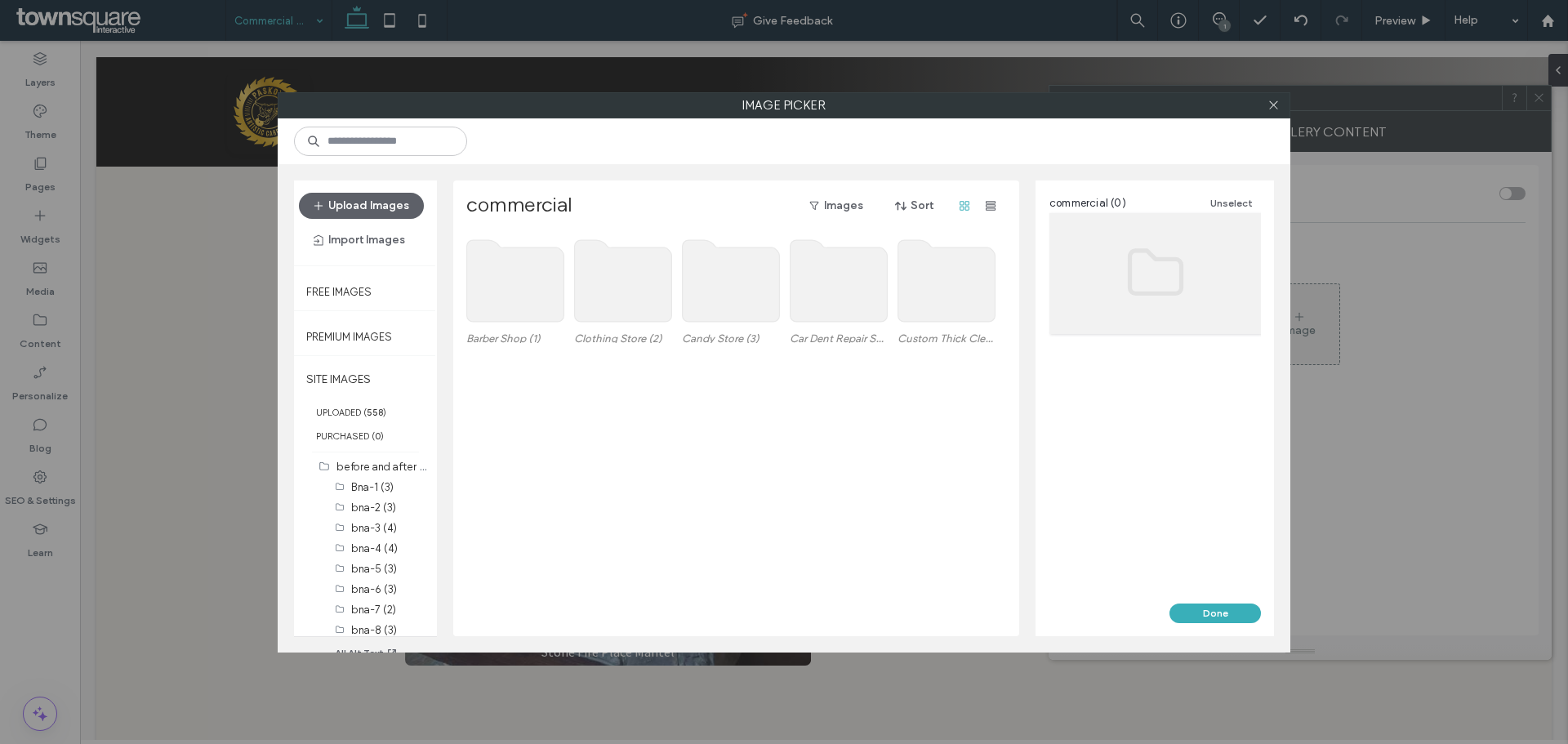click 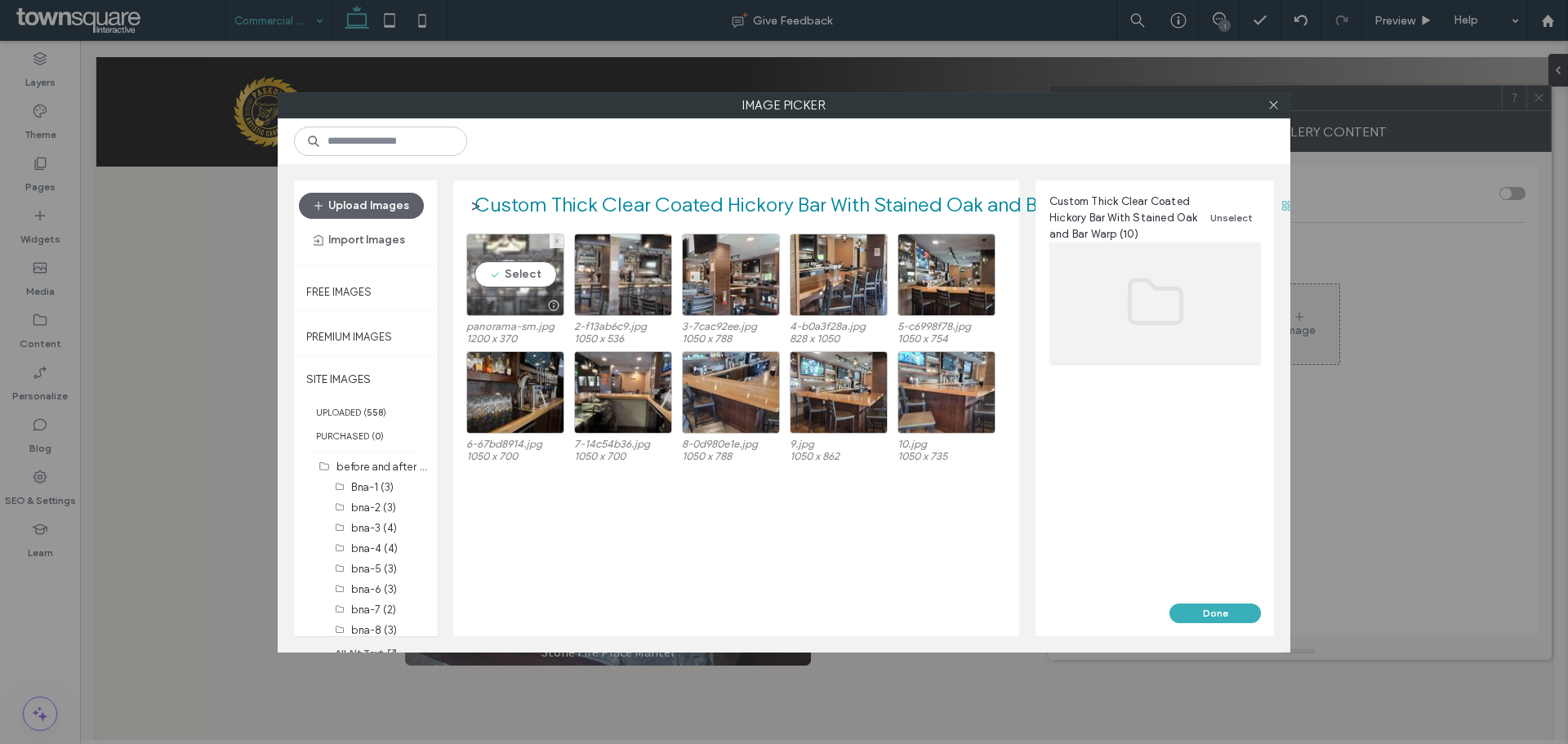 click on "Select" at bounding box center (515, 274) 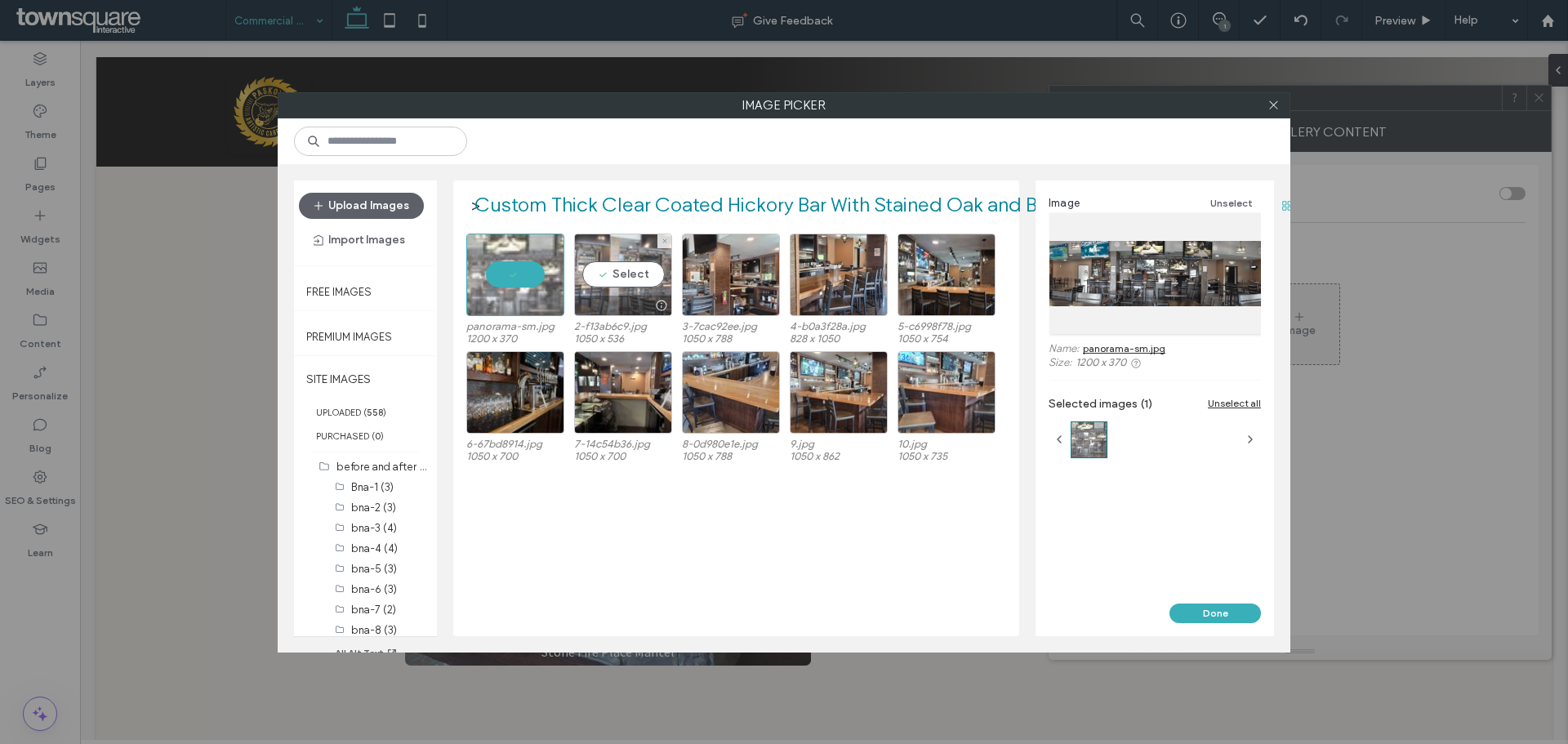 click on "Select" at bounding box center (623, 274) 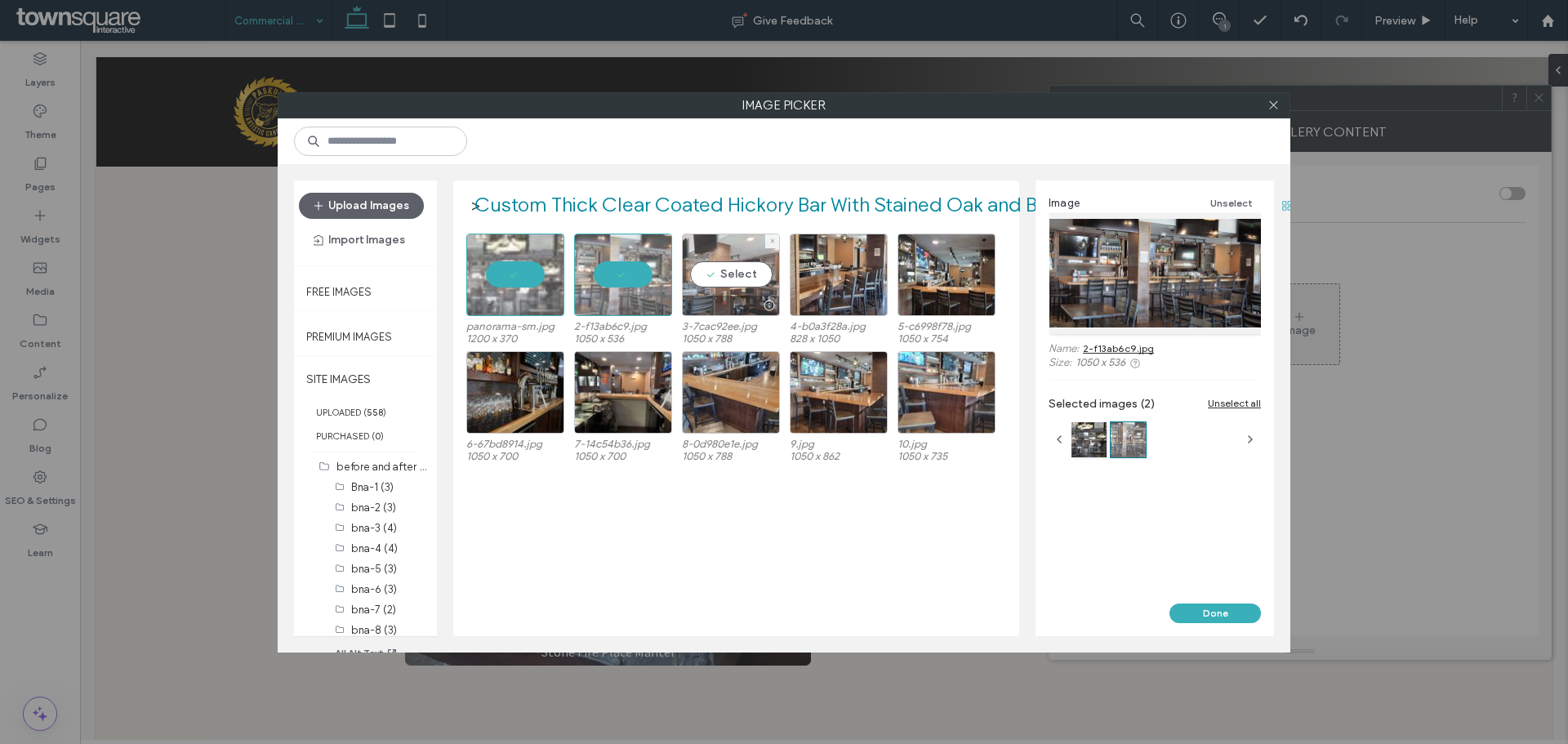 click on "Select" at bounding box center [731, 274] 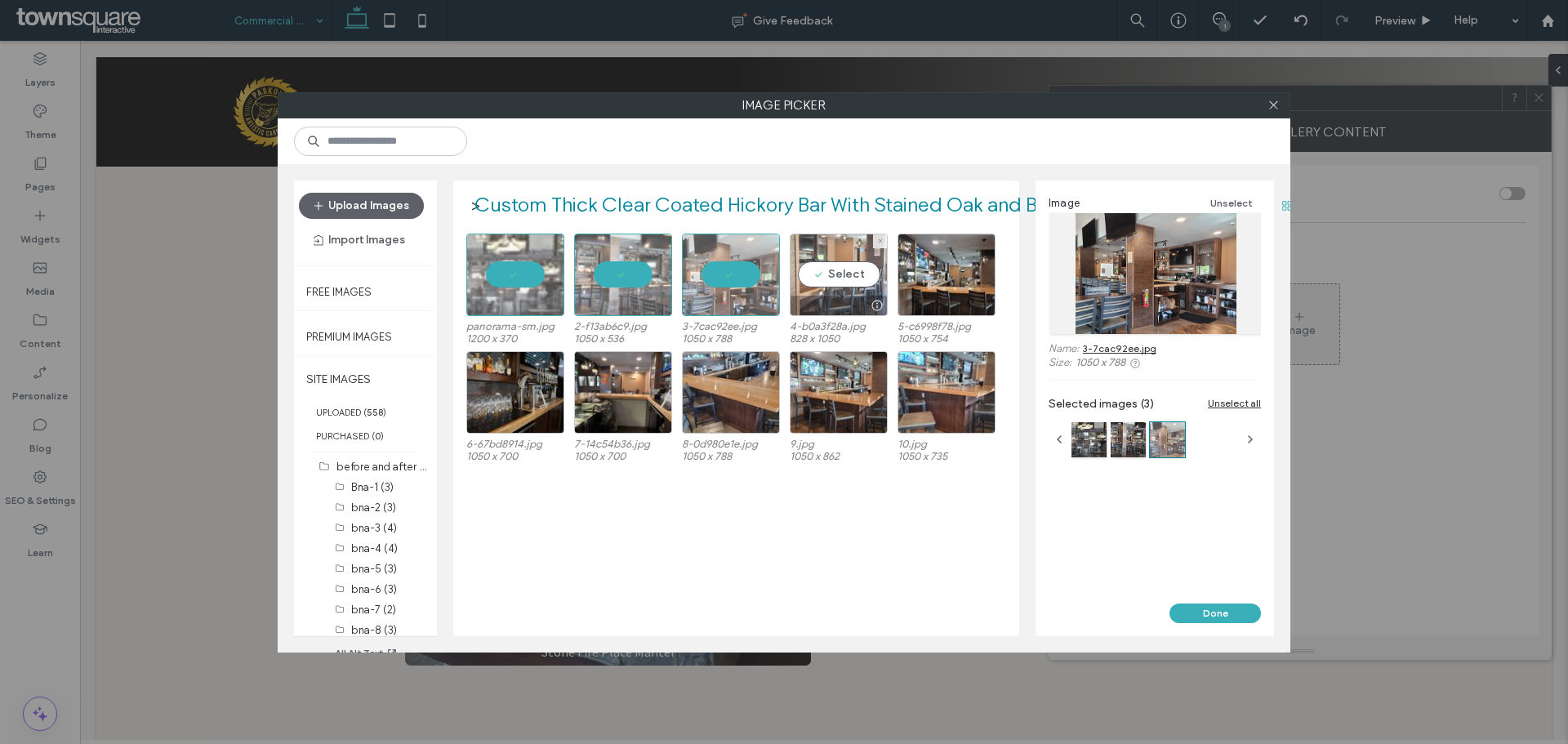 click on "Select" at bounding box center [839, 274] 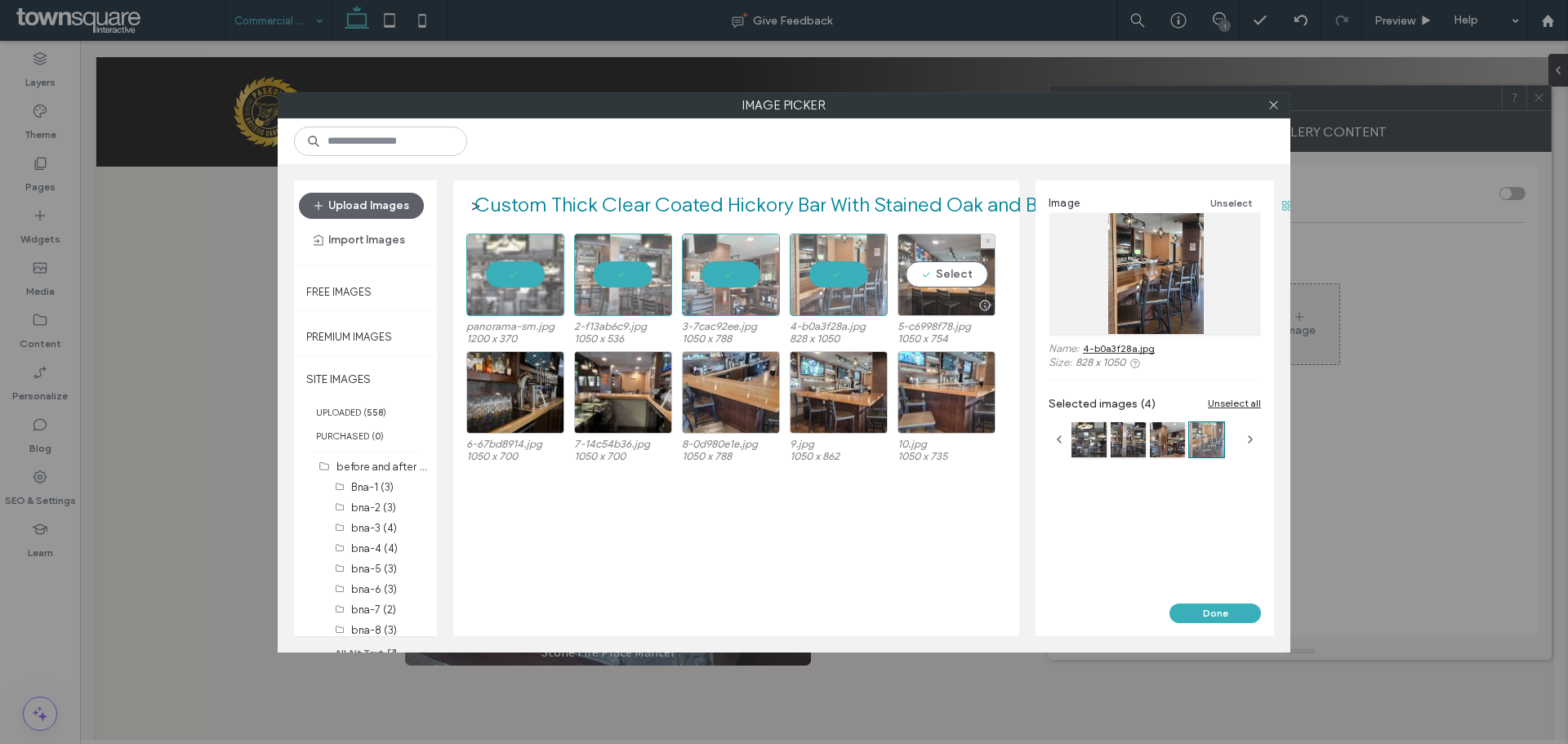 click on "Select" at bounding box center (947, 274) 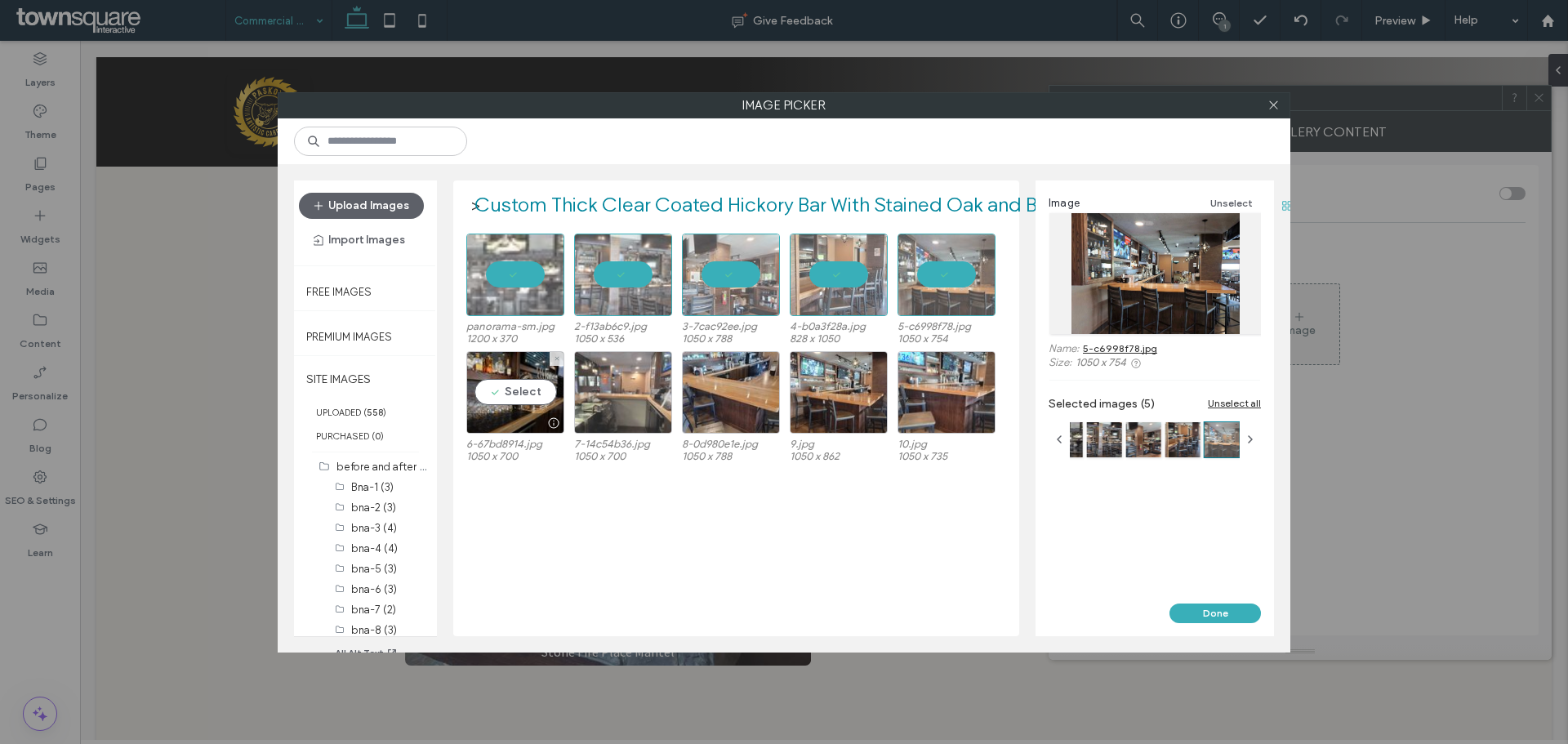 drag, startPoint x: 502, startPoint y: 386, endPoint x: 604, endPoint y: 385, distance: 102.004902 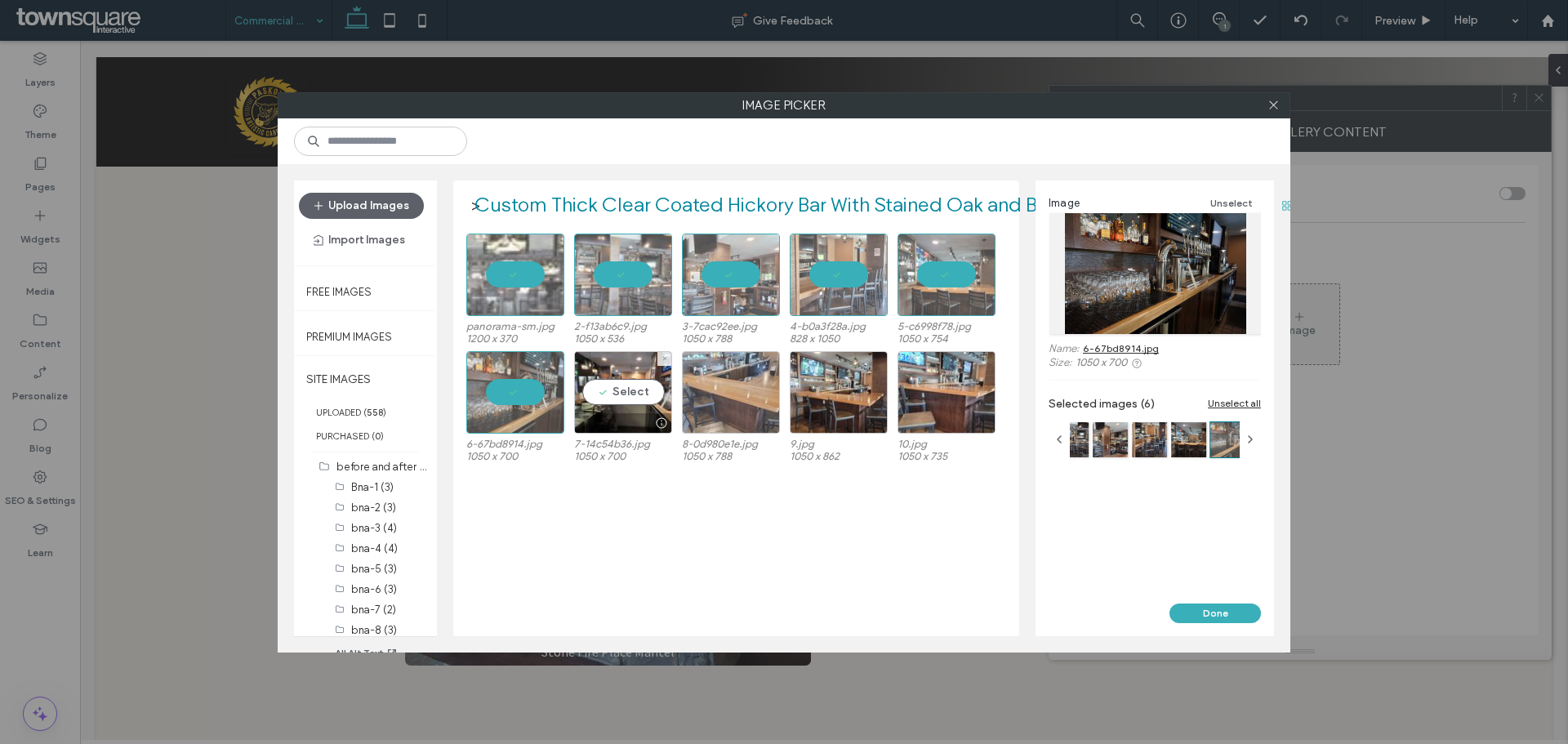 drag, startPoint x: 644, startPoint y: 385, endPoint x: 726, endPoint y: 388, distance: 82.05486 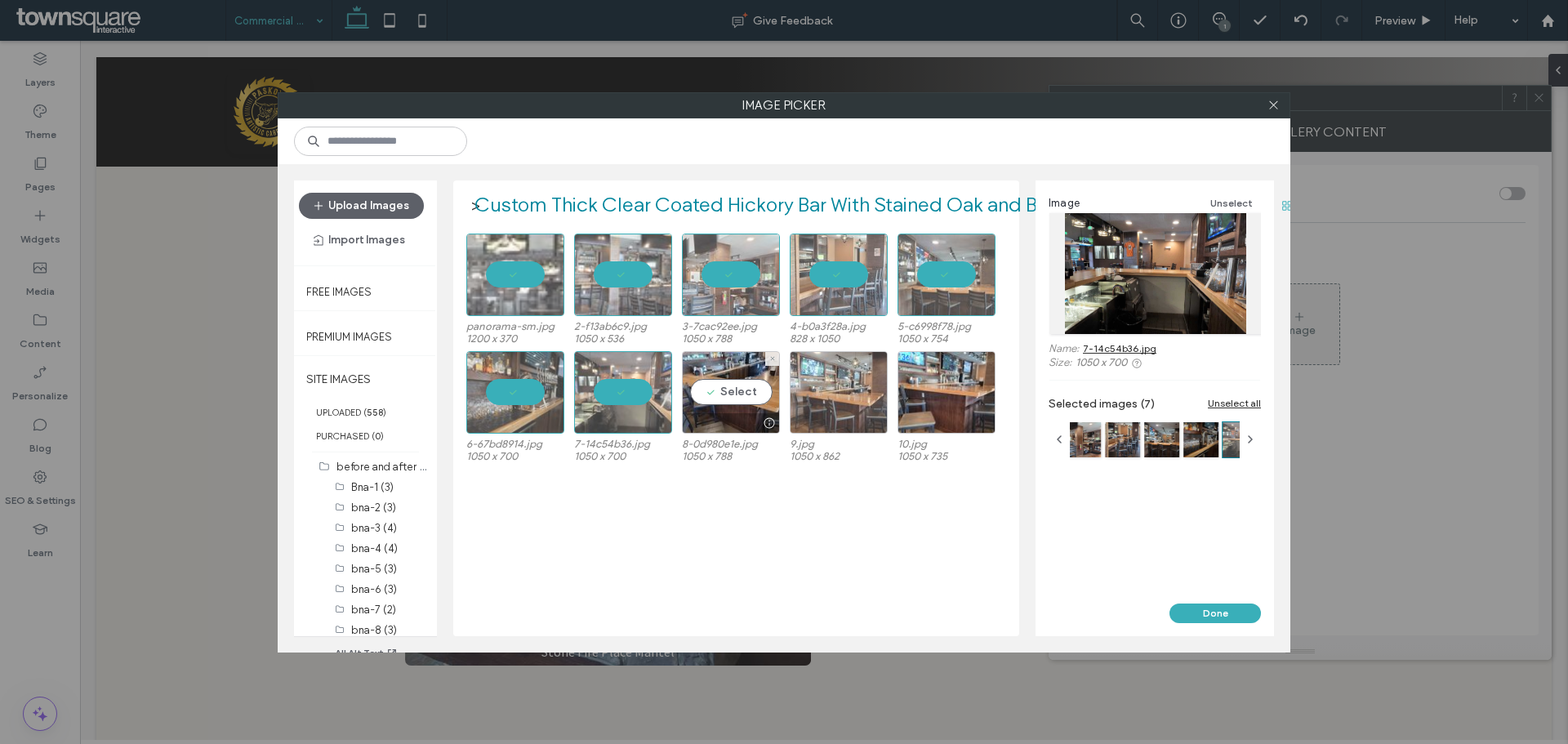 drag, startPoint x: 728, startPoint y: 388, endPoint x: 812, endPoint y: 389, distance: 84.00595 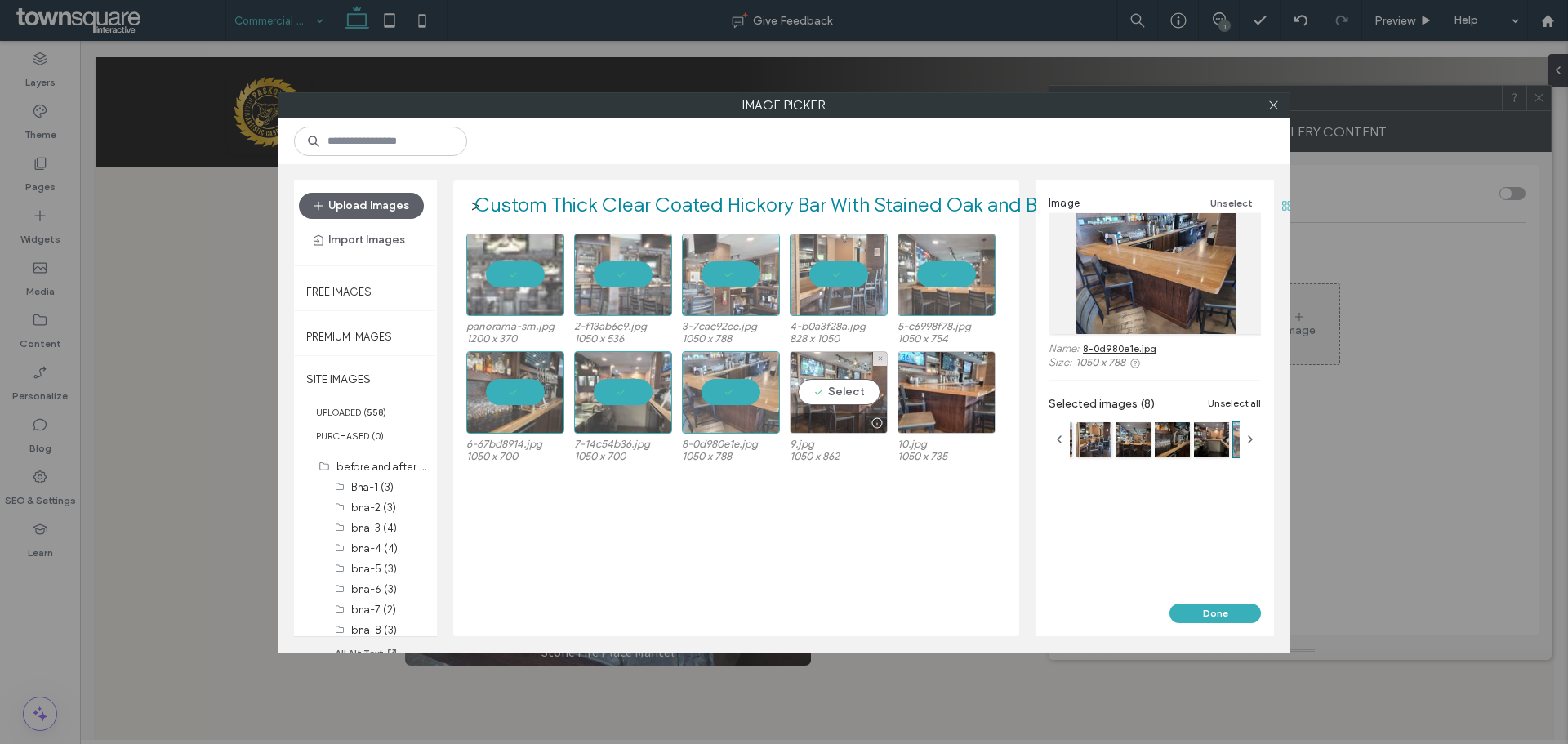 drag, startPoint x: 814, startPoint y: 389, endPoint x: 853, endPoint y: 390, distance: 39.01282 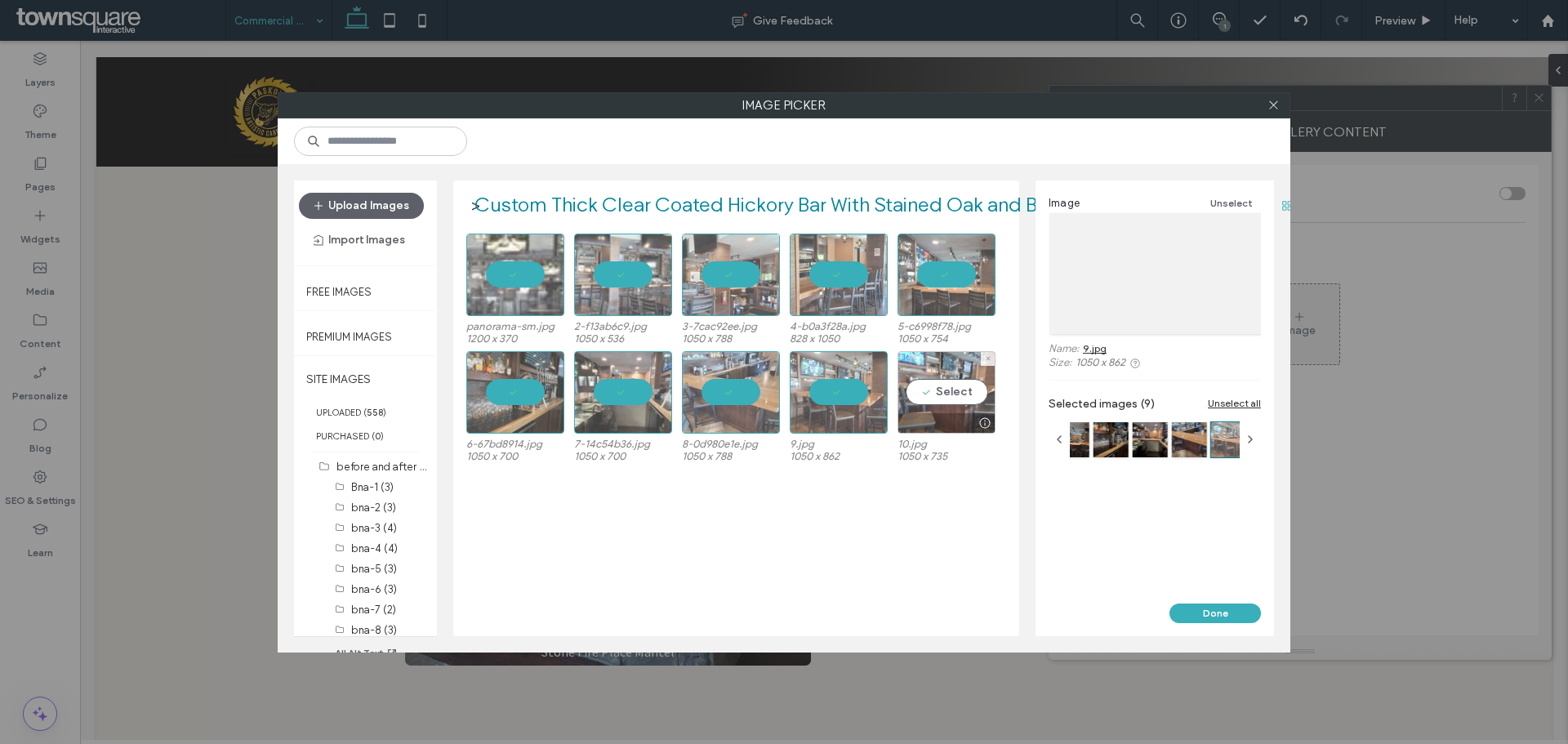 click on "Select" at bounding box center [947, 392] 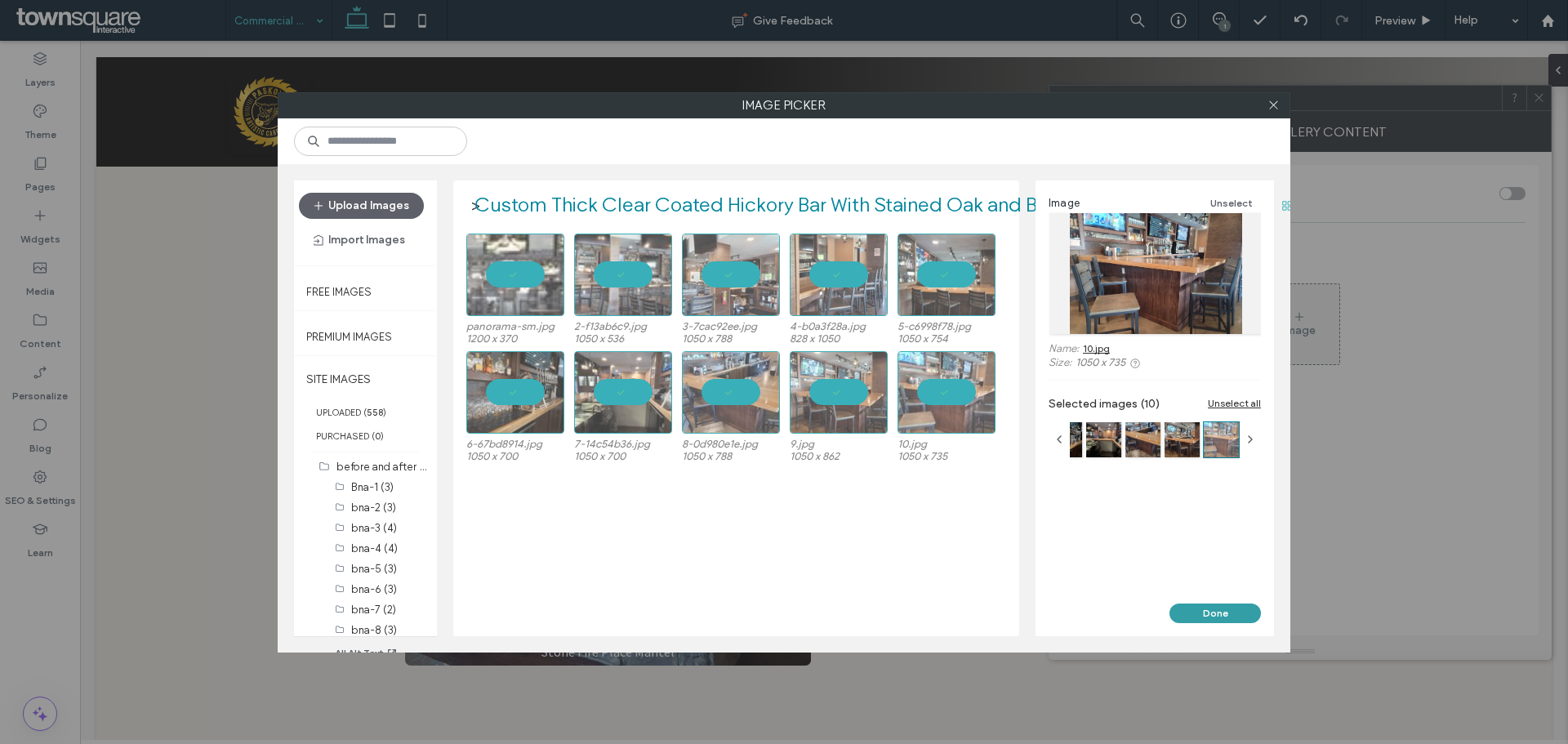 click on "Done" at bounding box center (1215, 613) 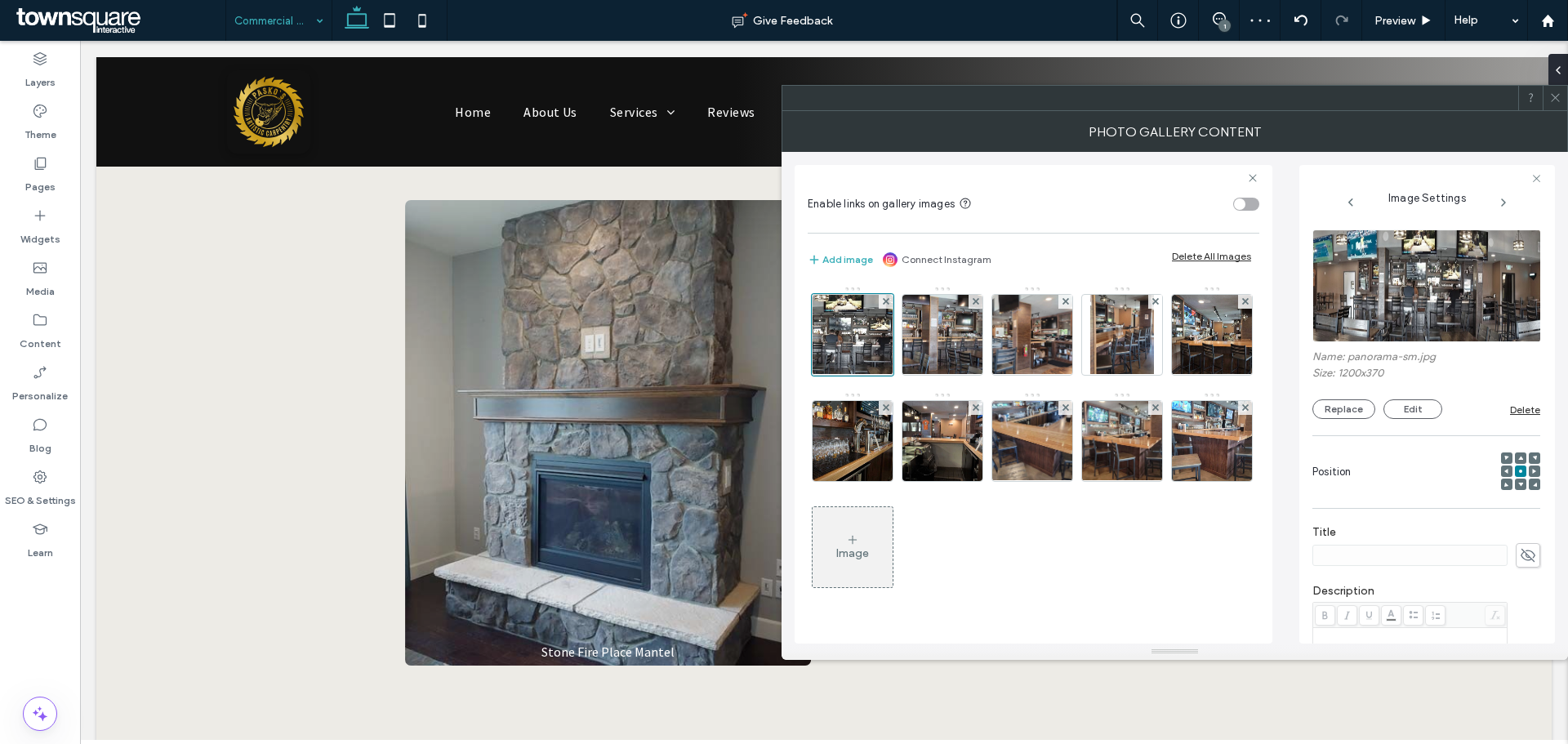 click 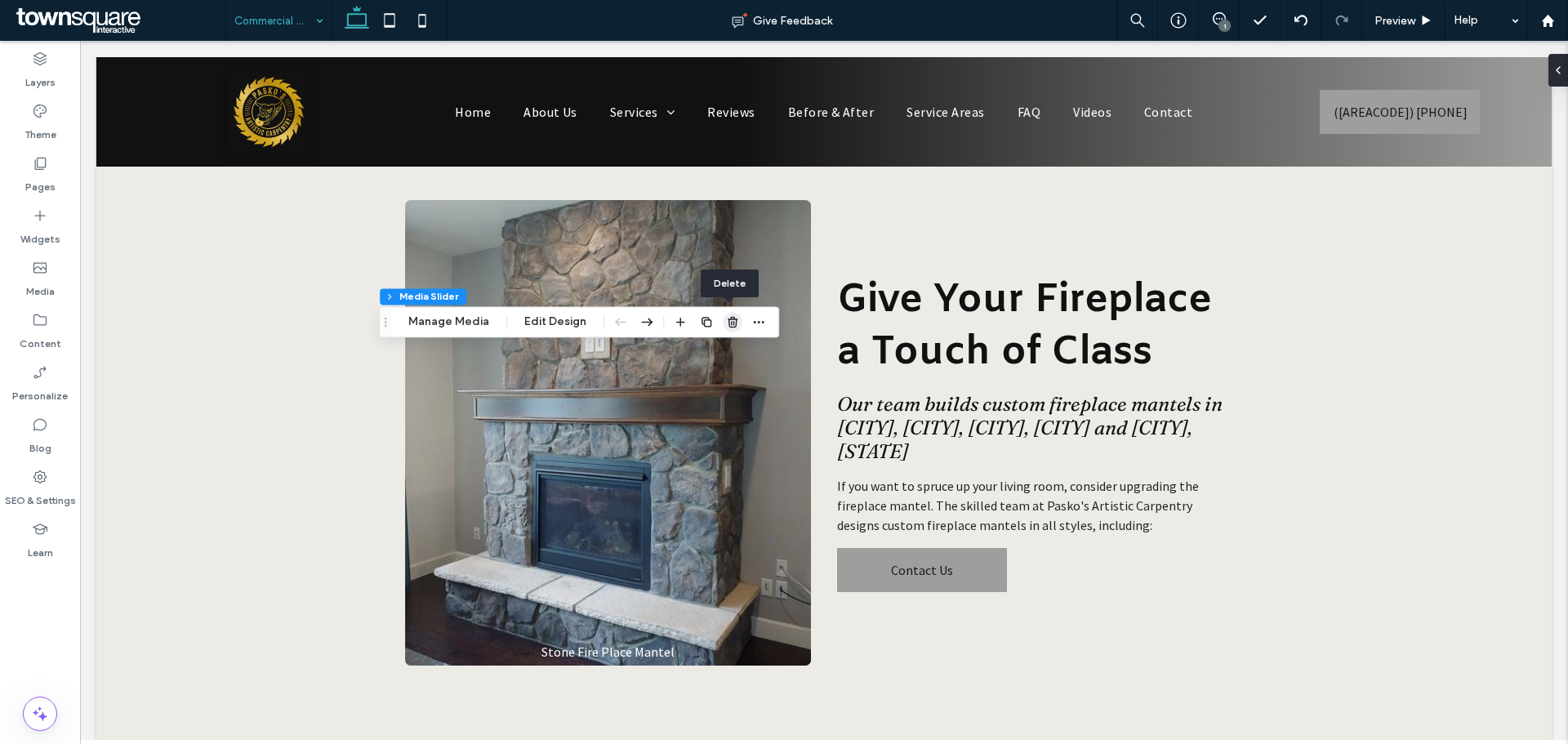 click 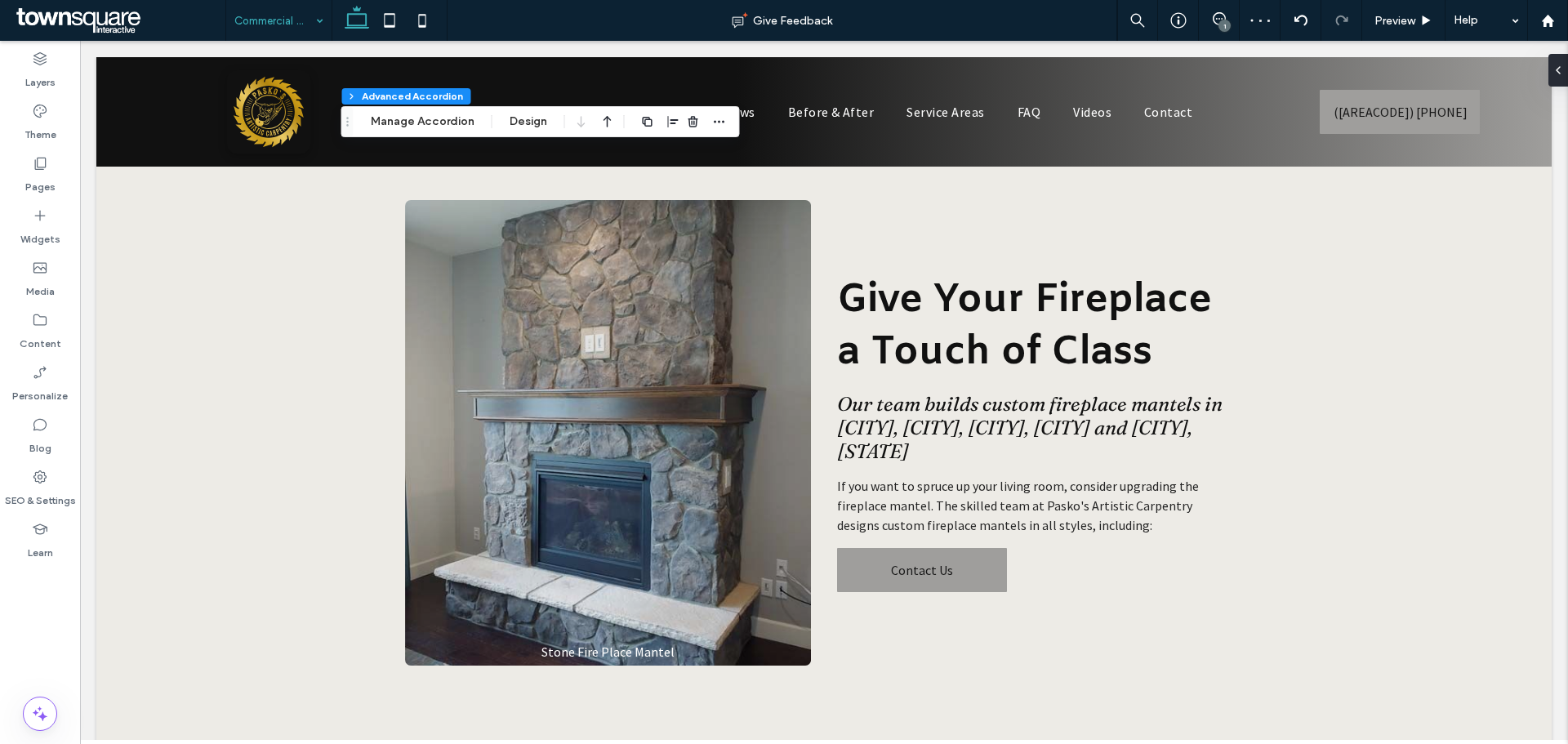 type on "**" 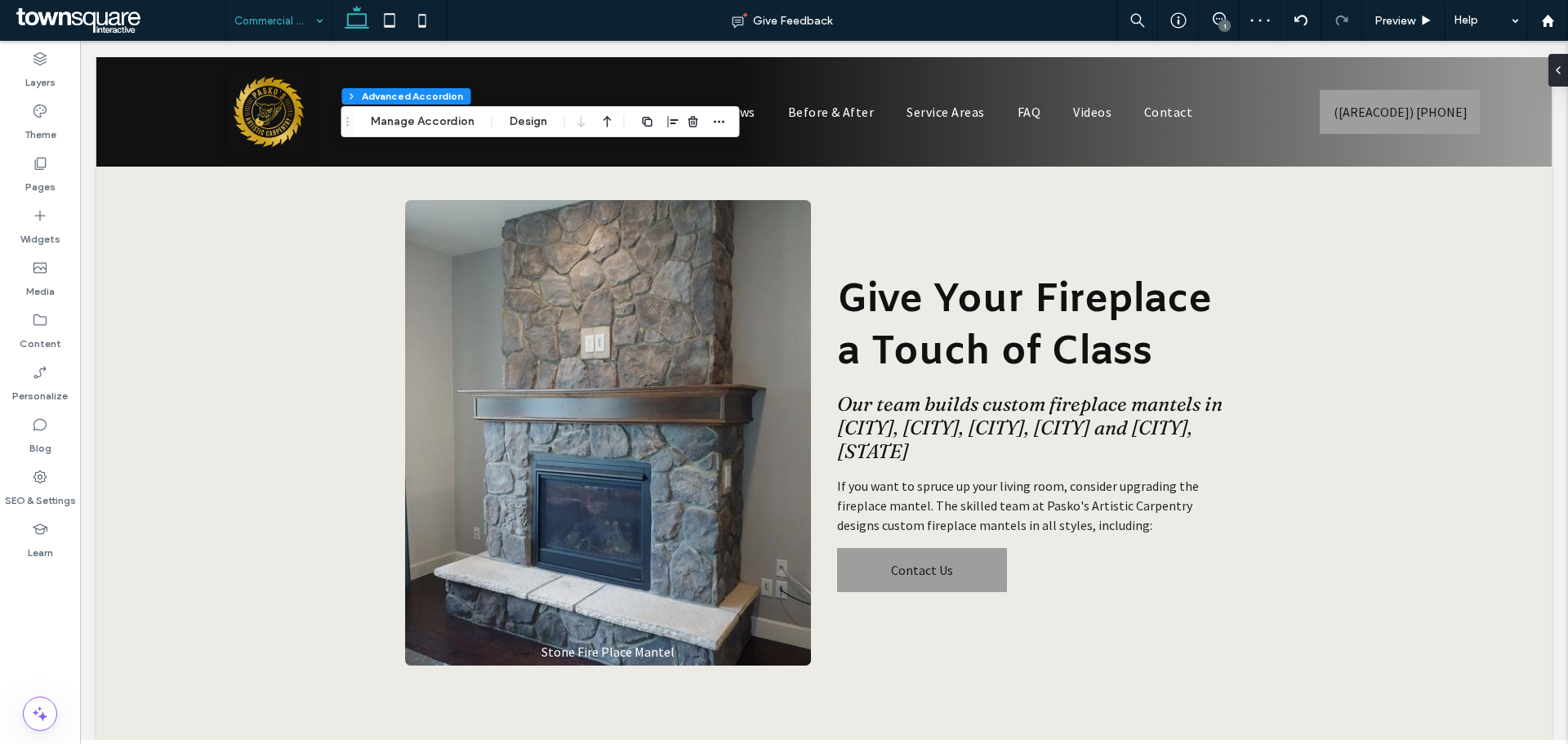 type on "****" 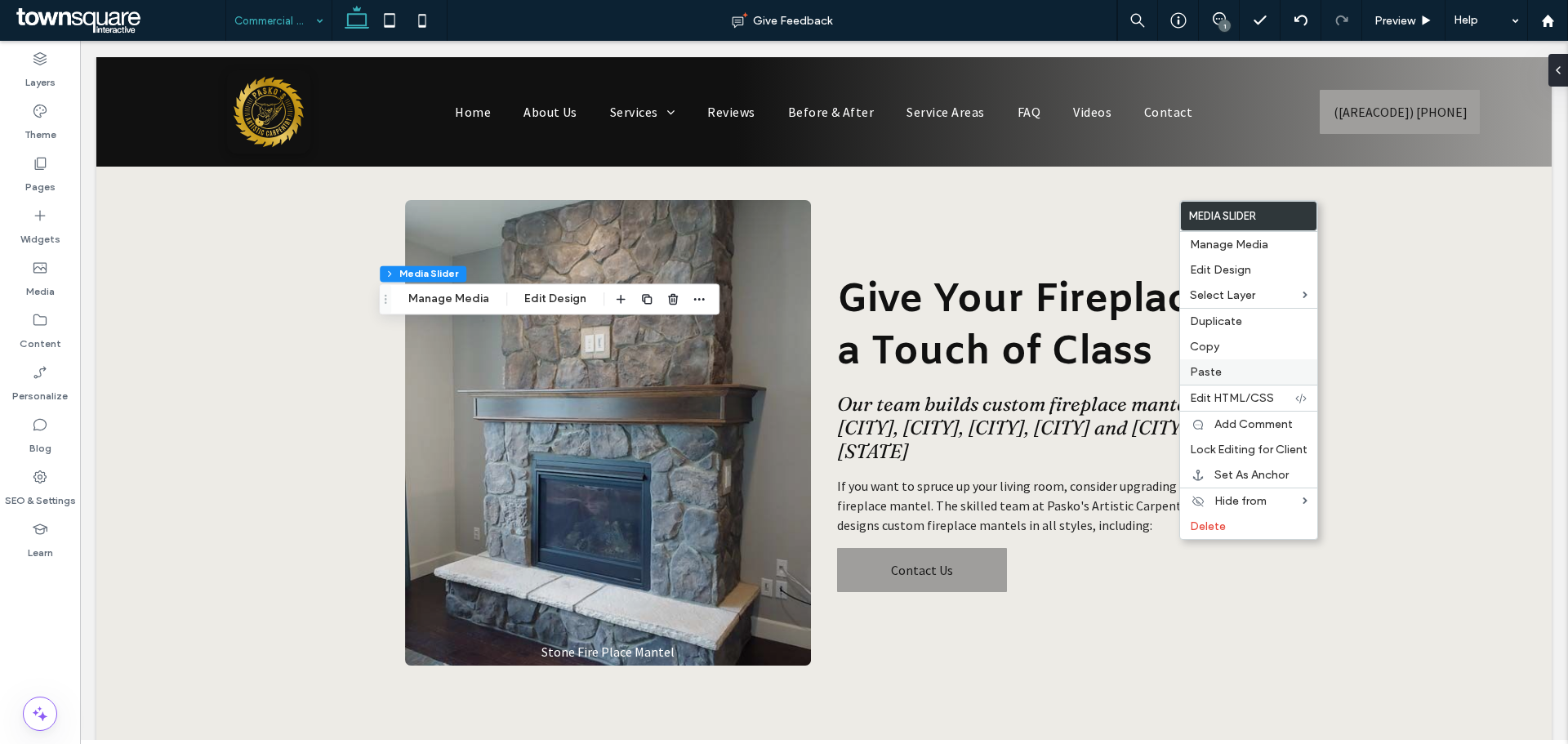 click on "Paste" at bounding box center (1249, 372) 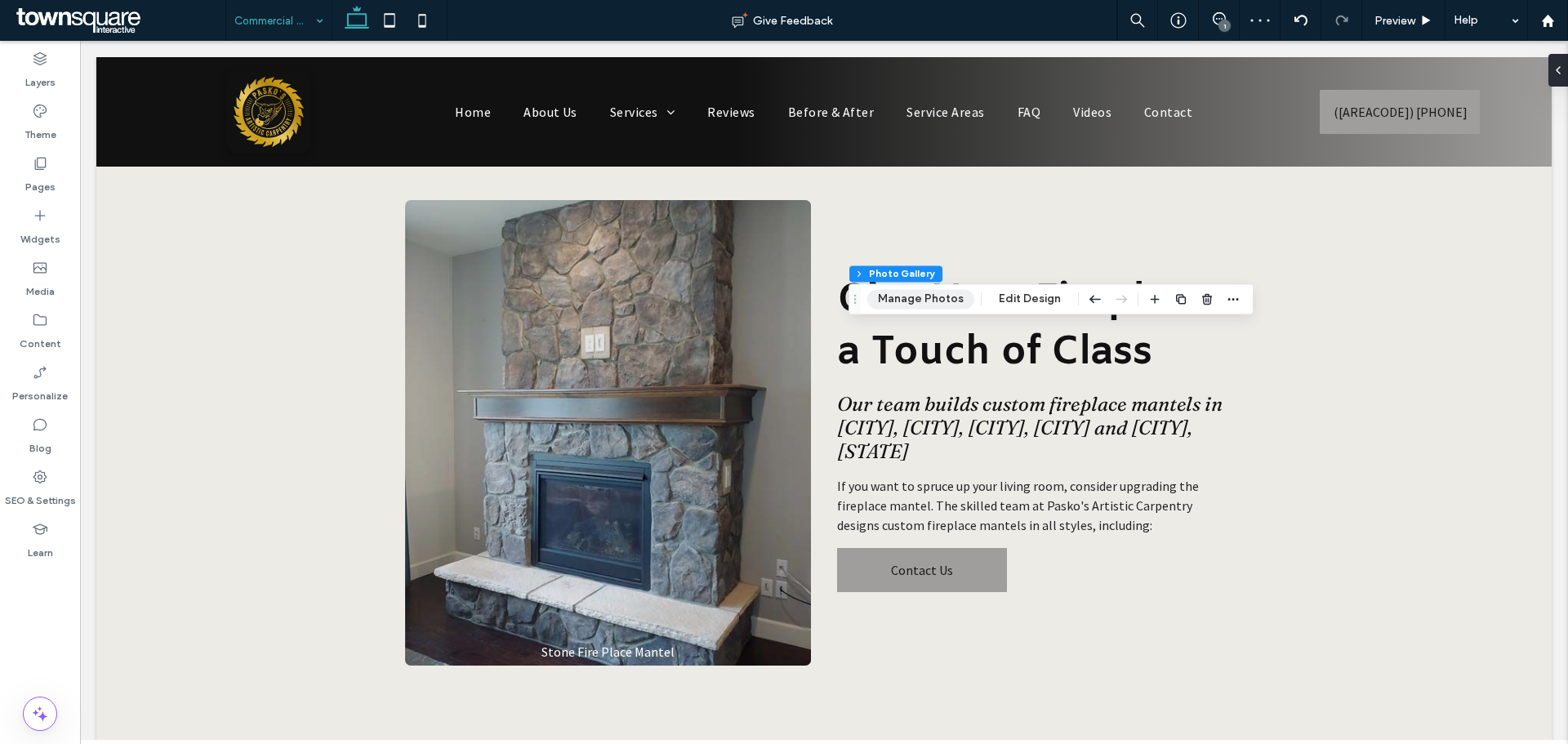 click on "Manage Photos" at bounding box center (920, 299) 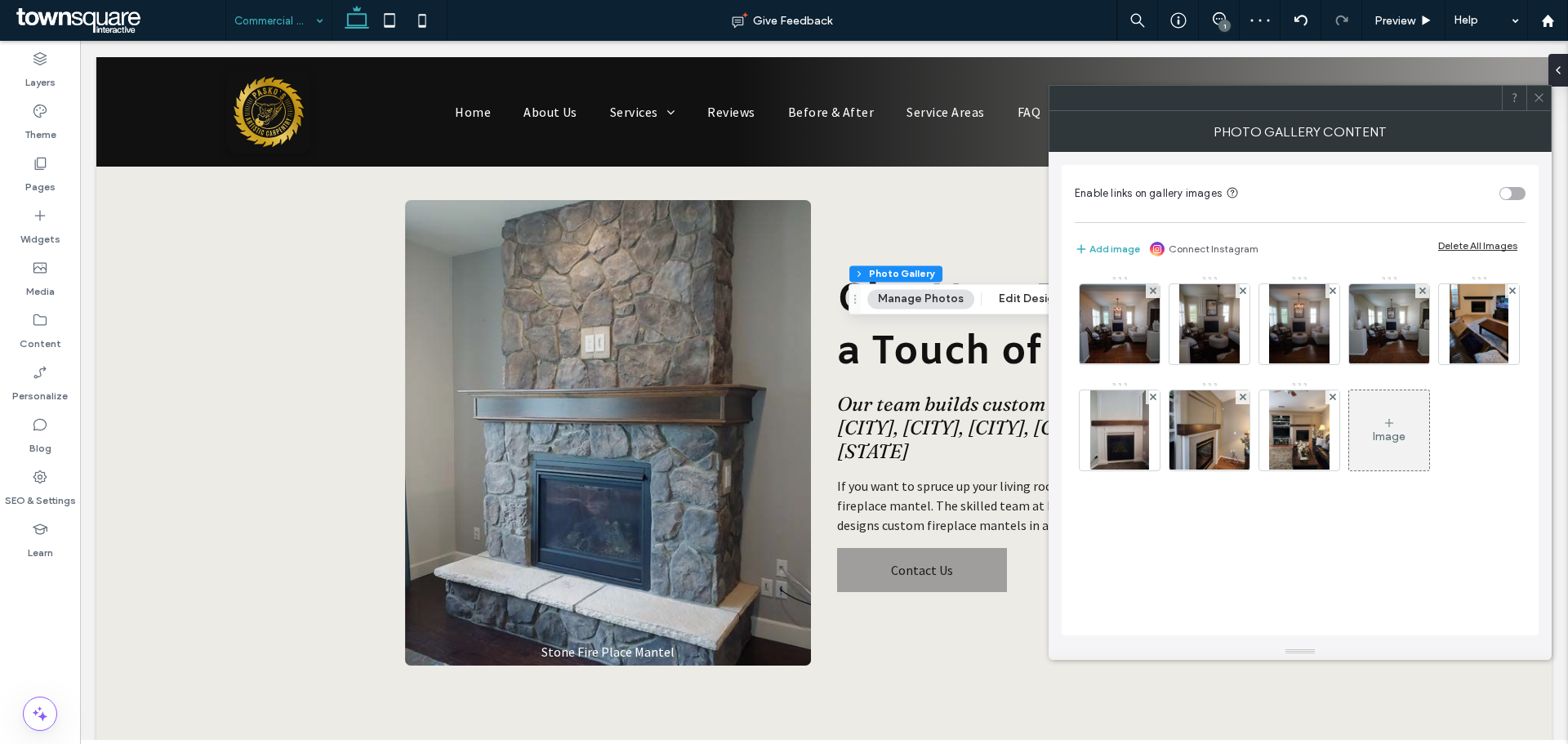 click on "Delete All Images" at bounding box center [1477, 245] 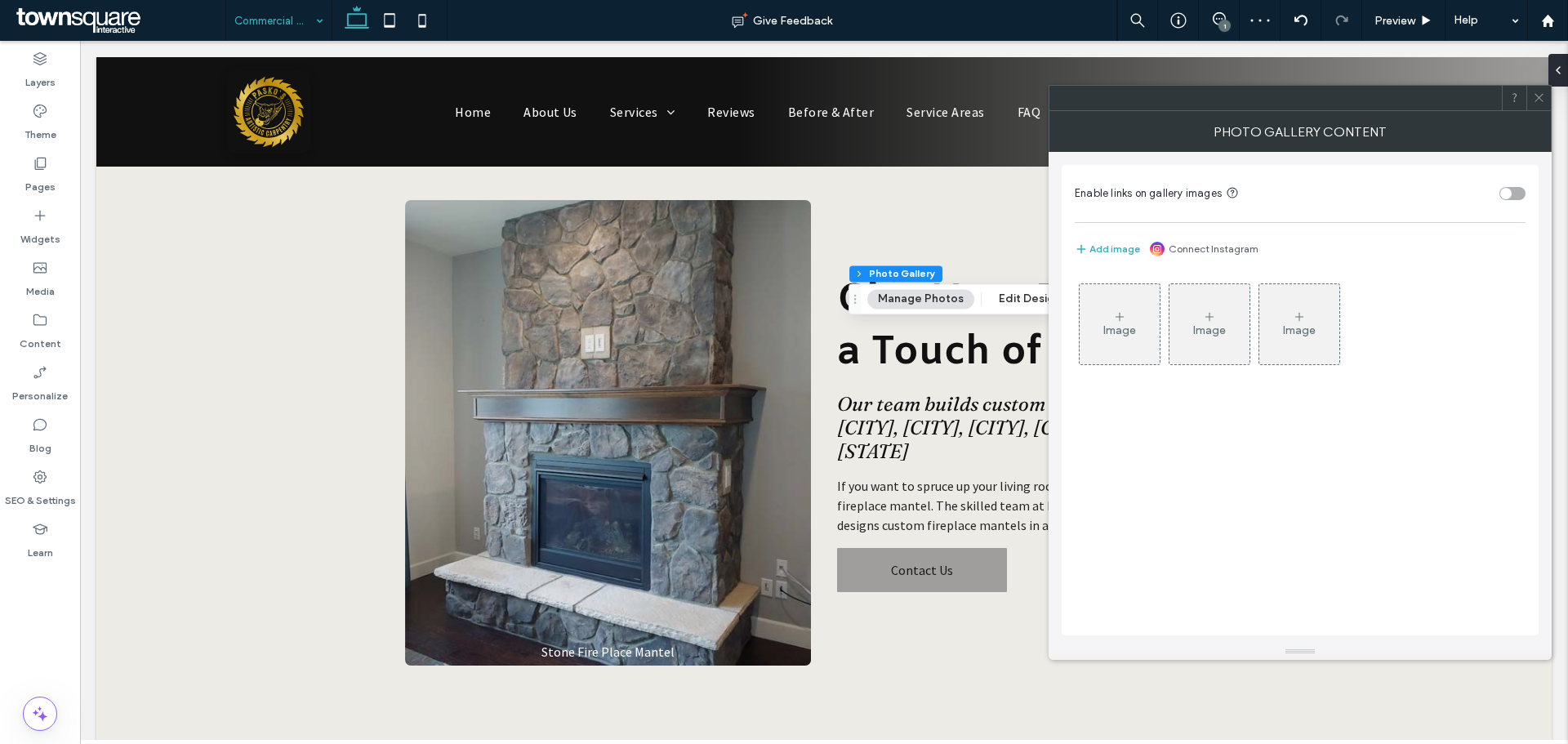 click on "Image" at bounding box center (1120, 330) 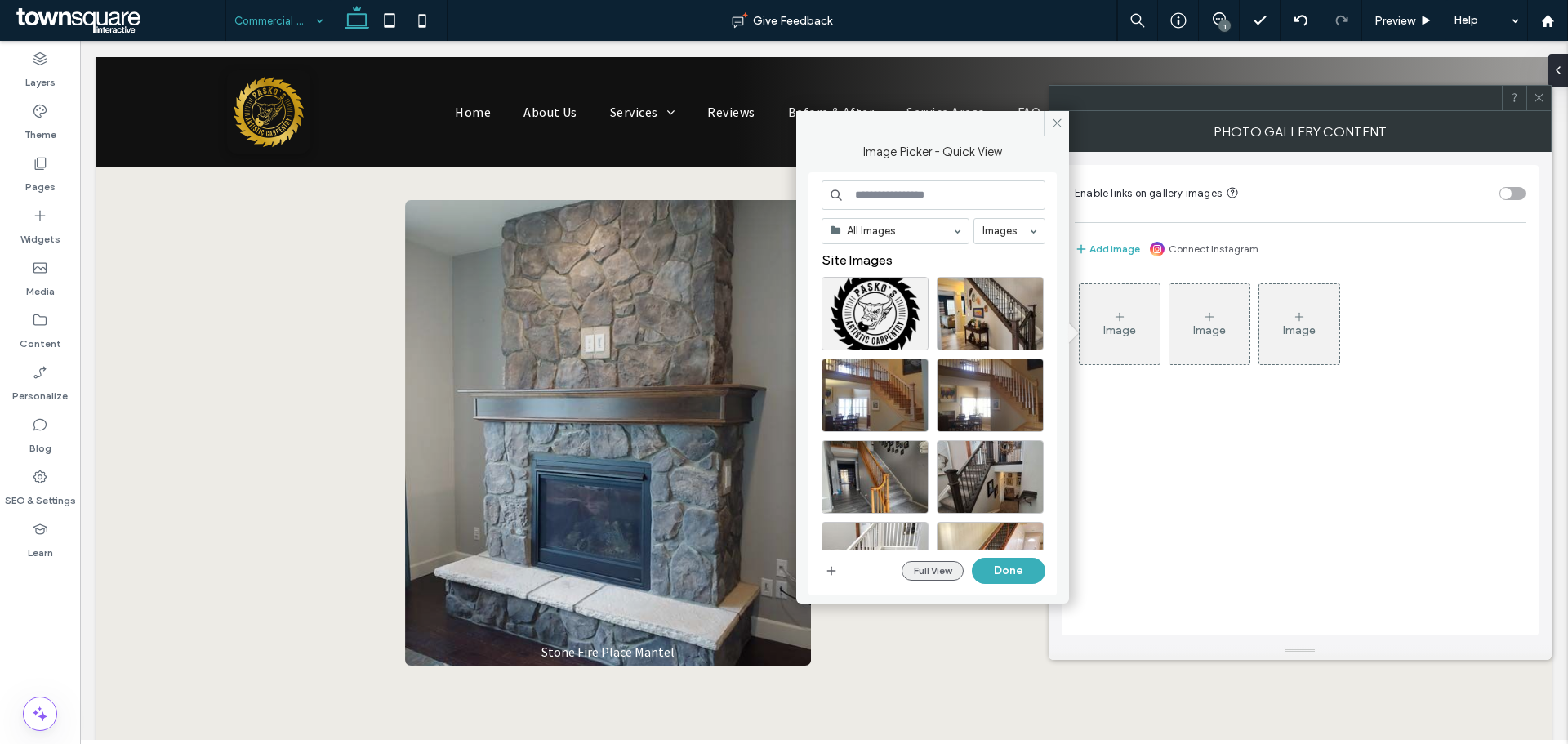 click on "Full View" at bounding box center [933, 571] 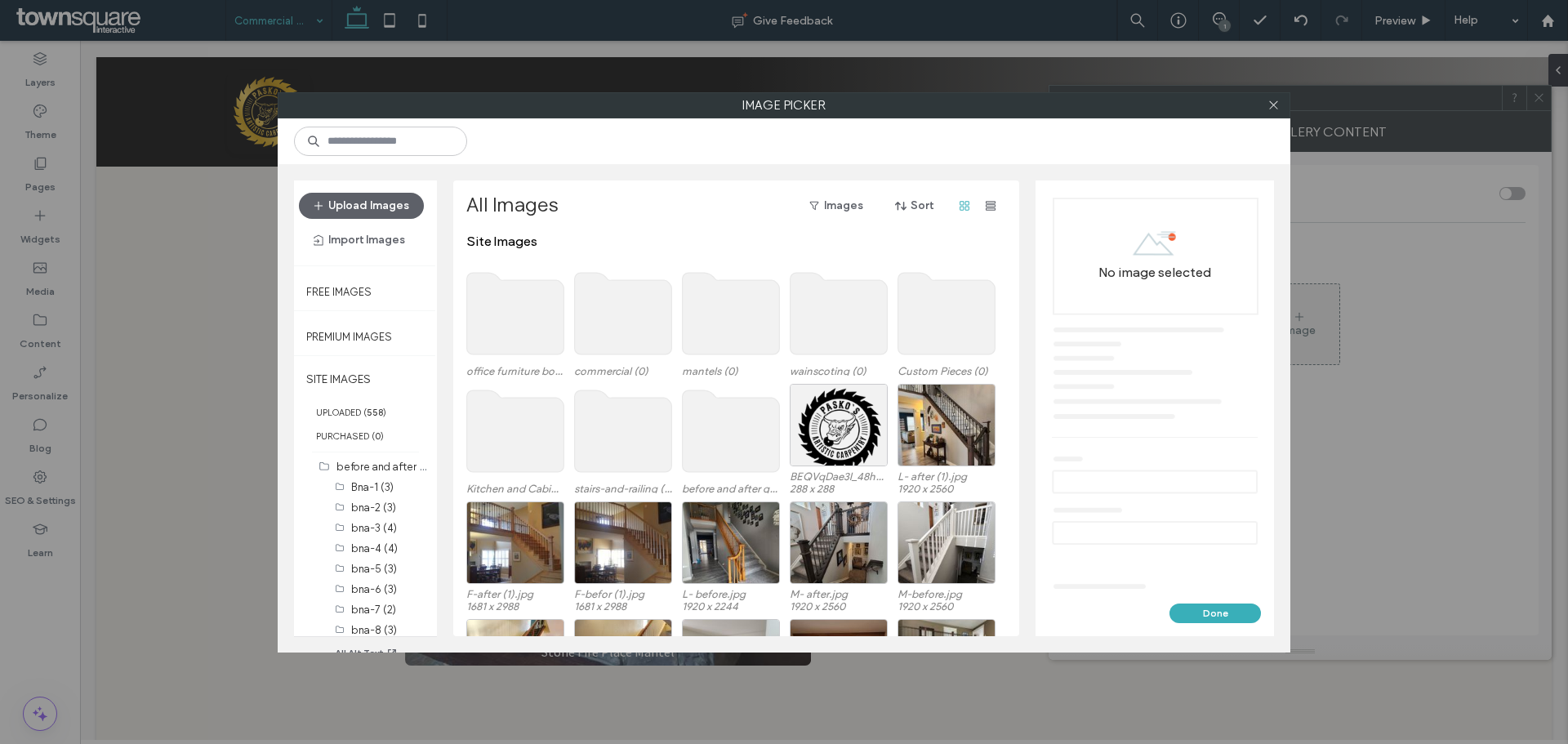 click 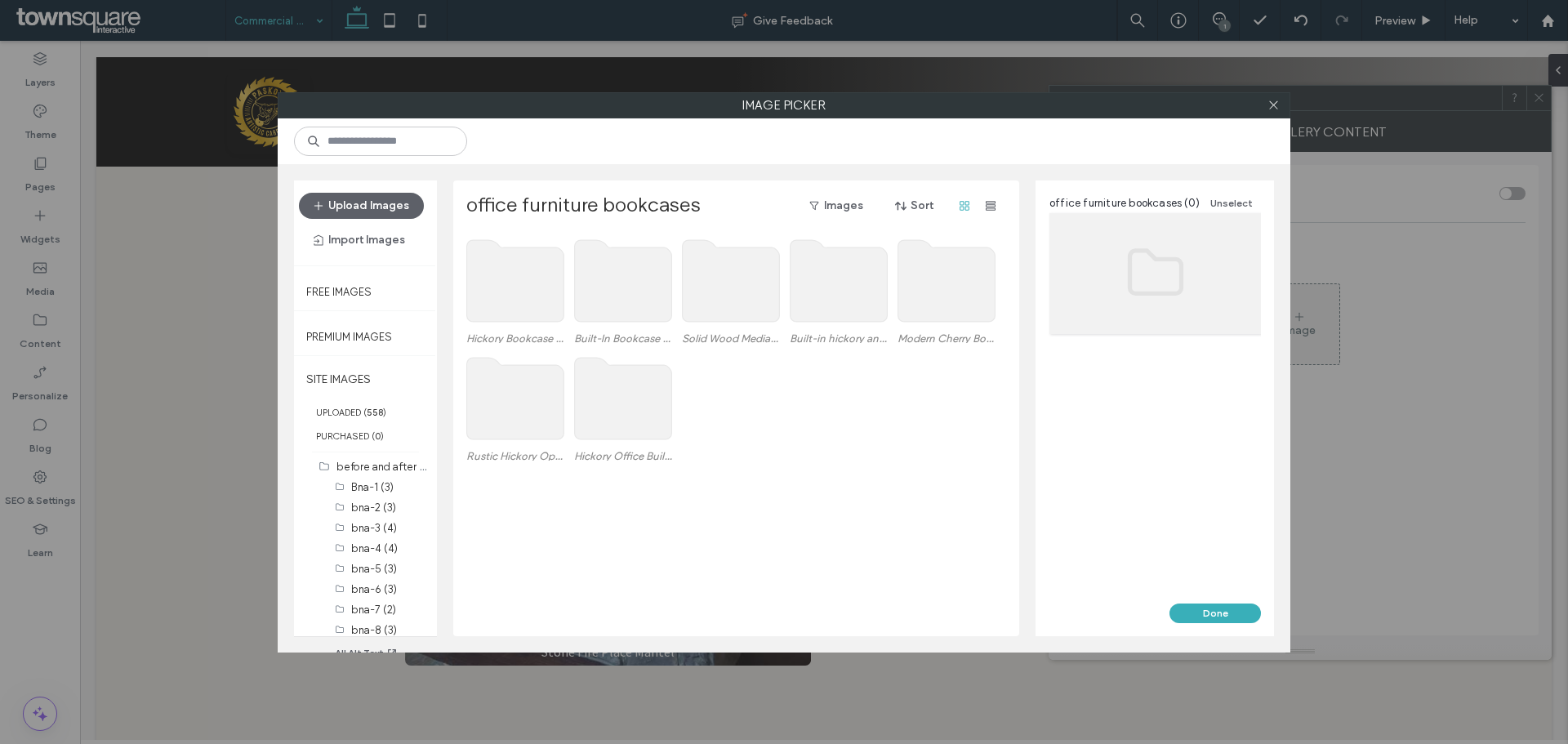 click 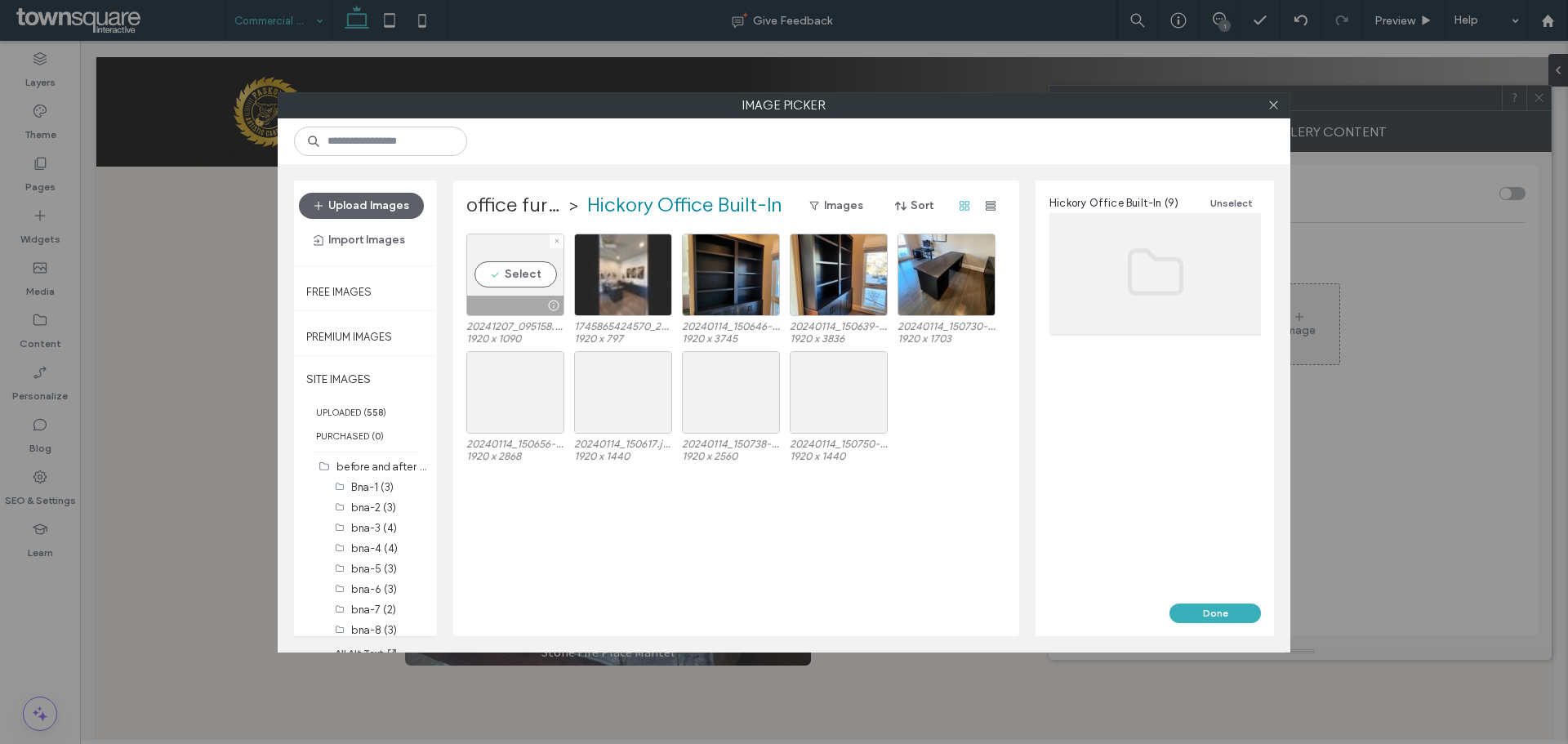 drag, startPoint x: 524, startPoint y: 278, endPoint x: 601, endPoint y: 263, distance: 78.447435 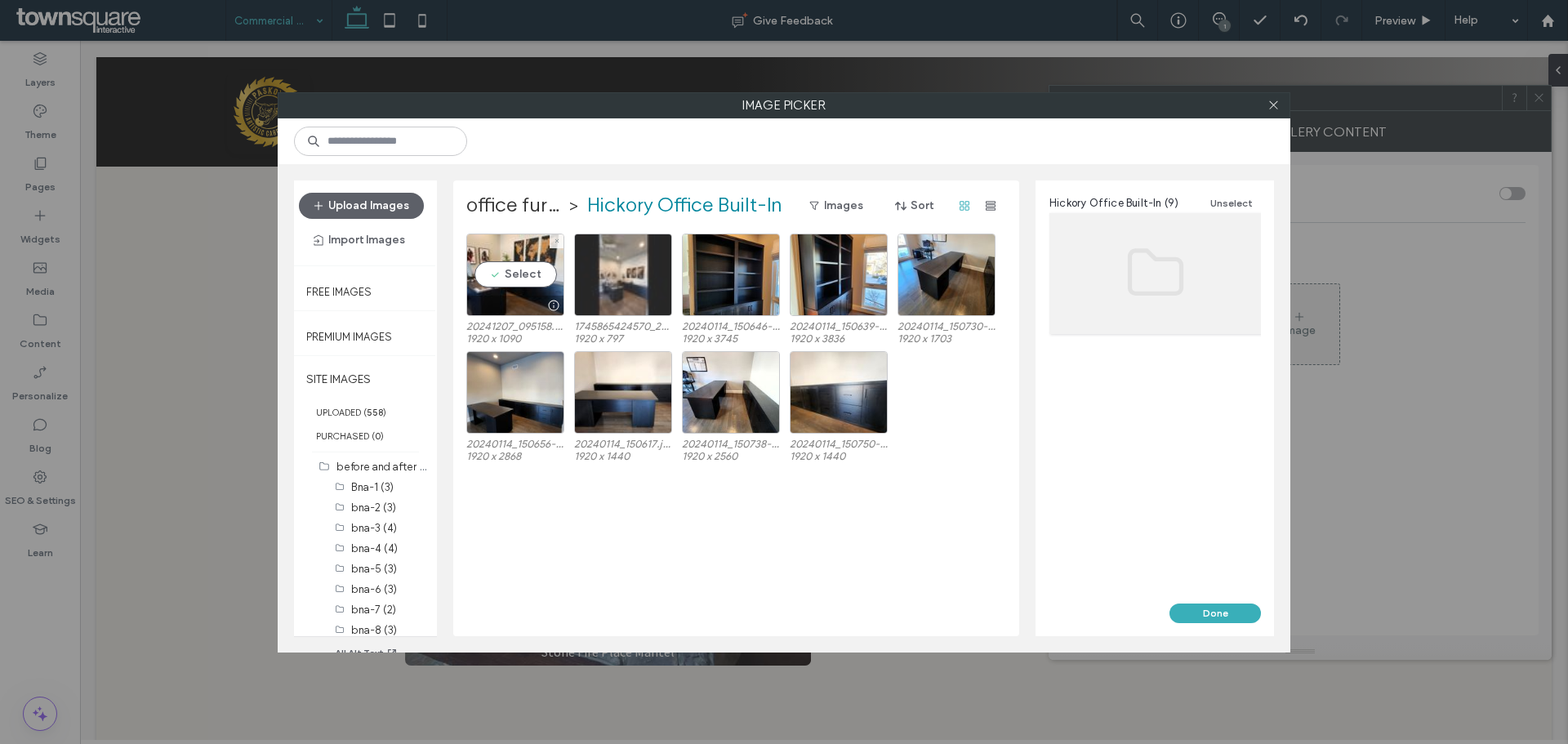 click on "Select" at bounding box center [515, 274] 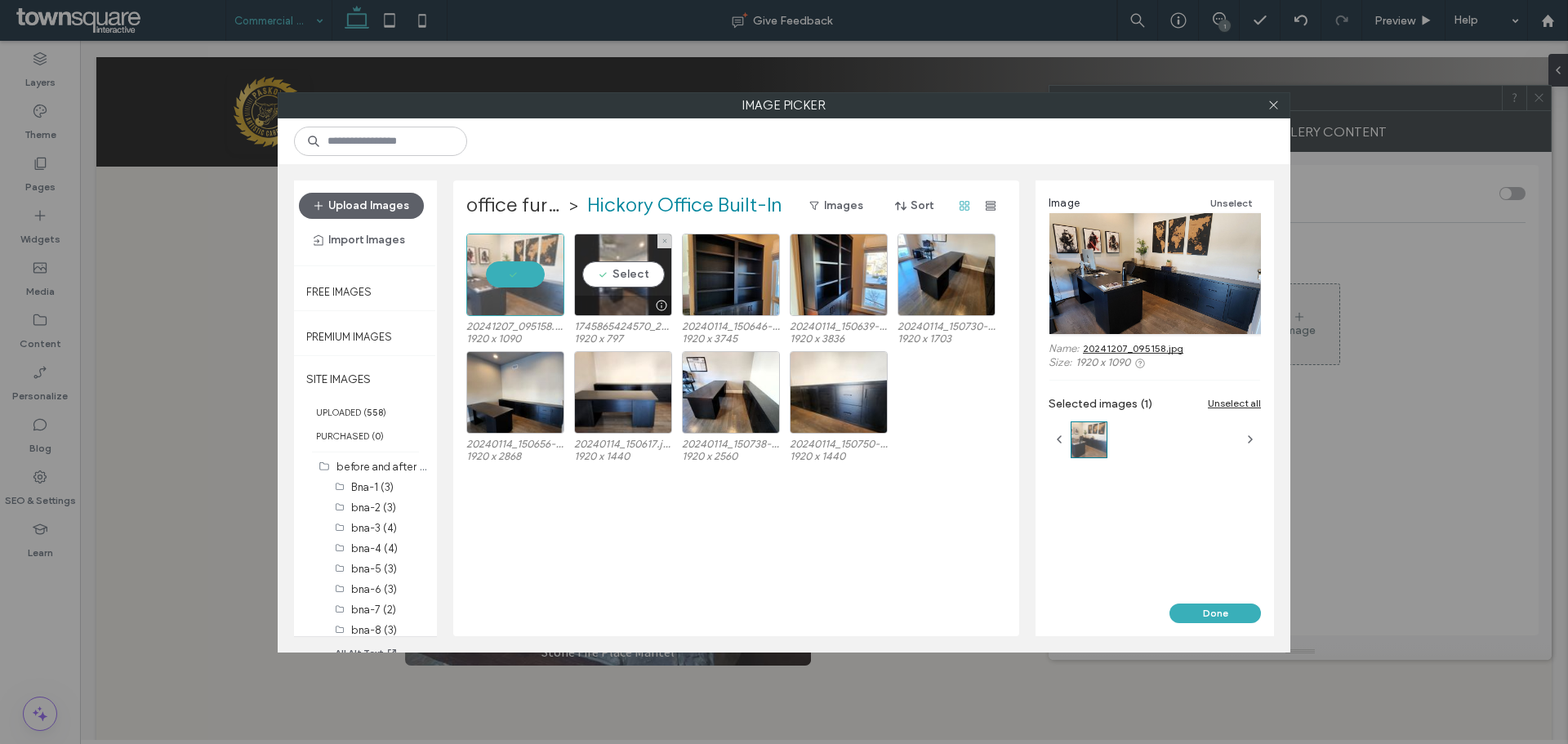 click on "Select" at bounding box center (623, 274) 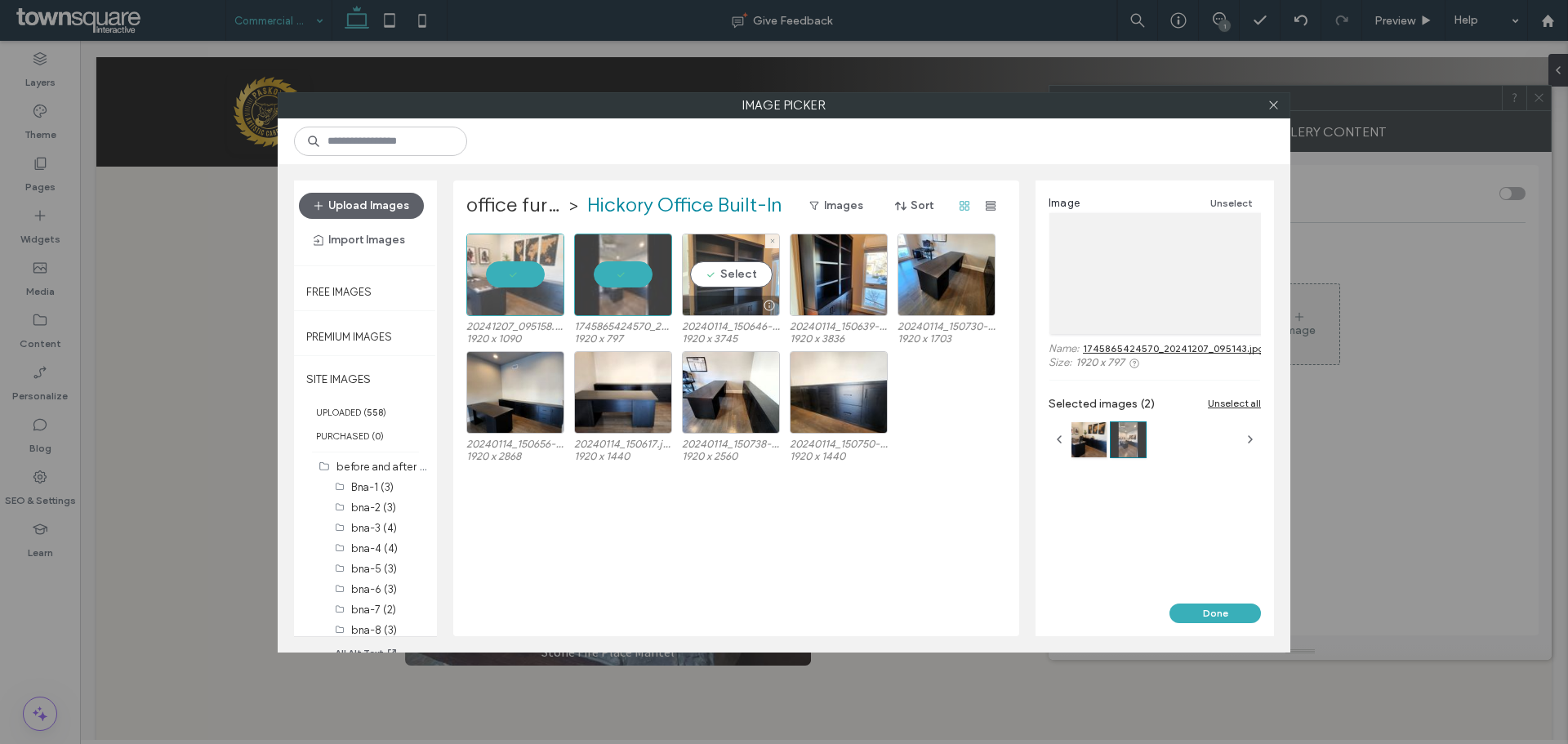 click on "Select" at bounding box center (731, 274) 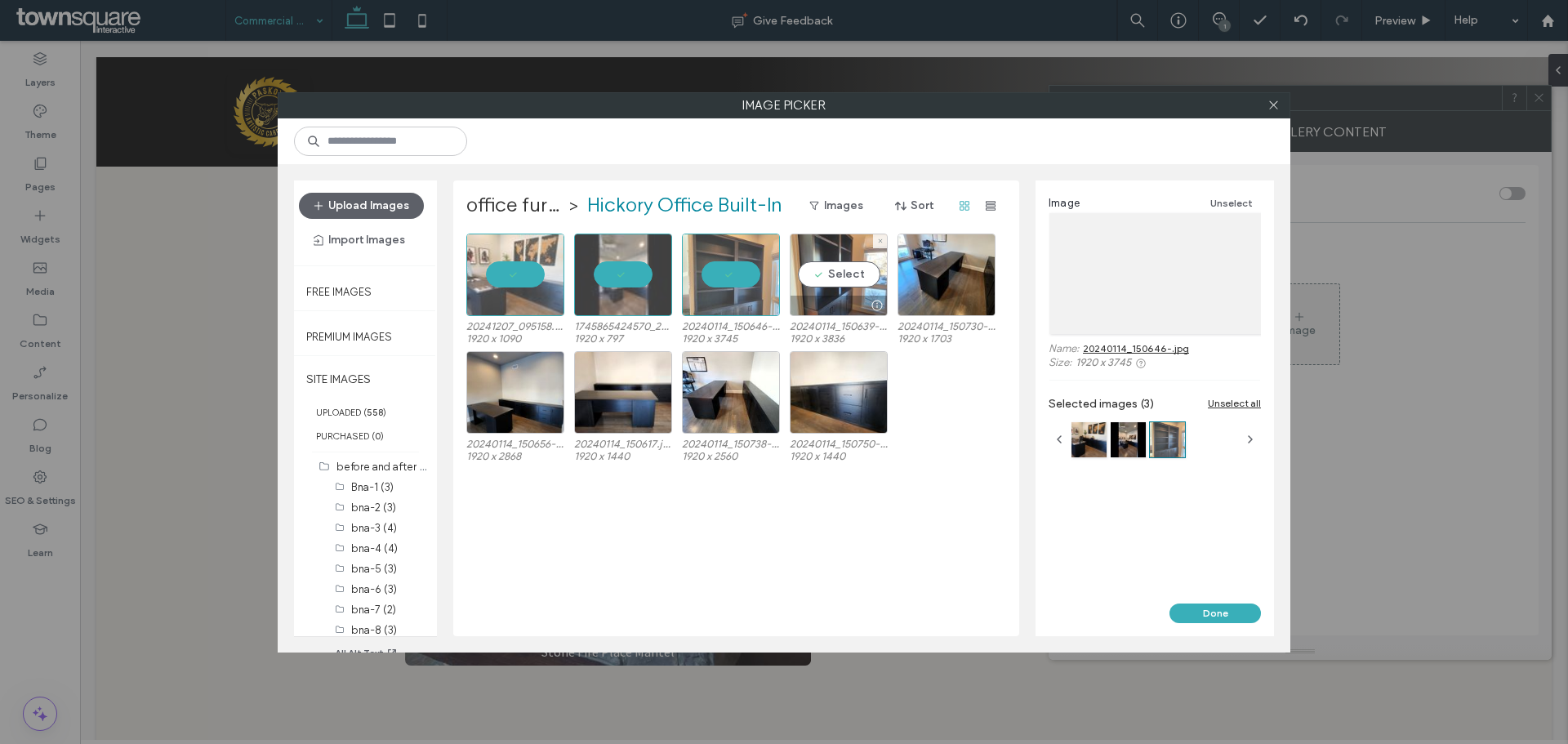 click on "Select" at bounding box center (839, 274) 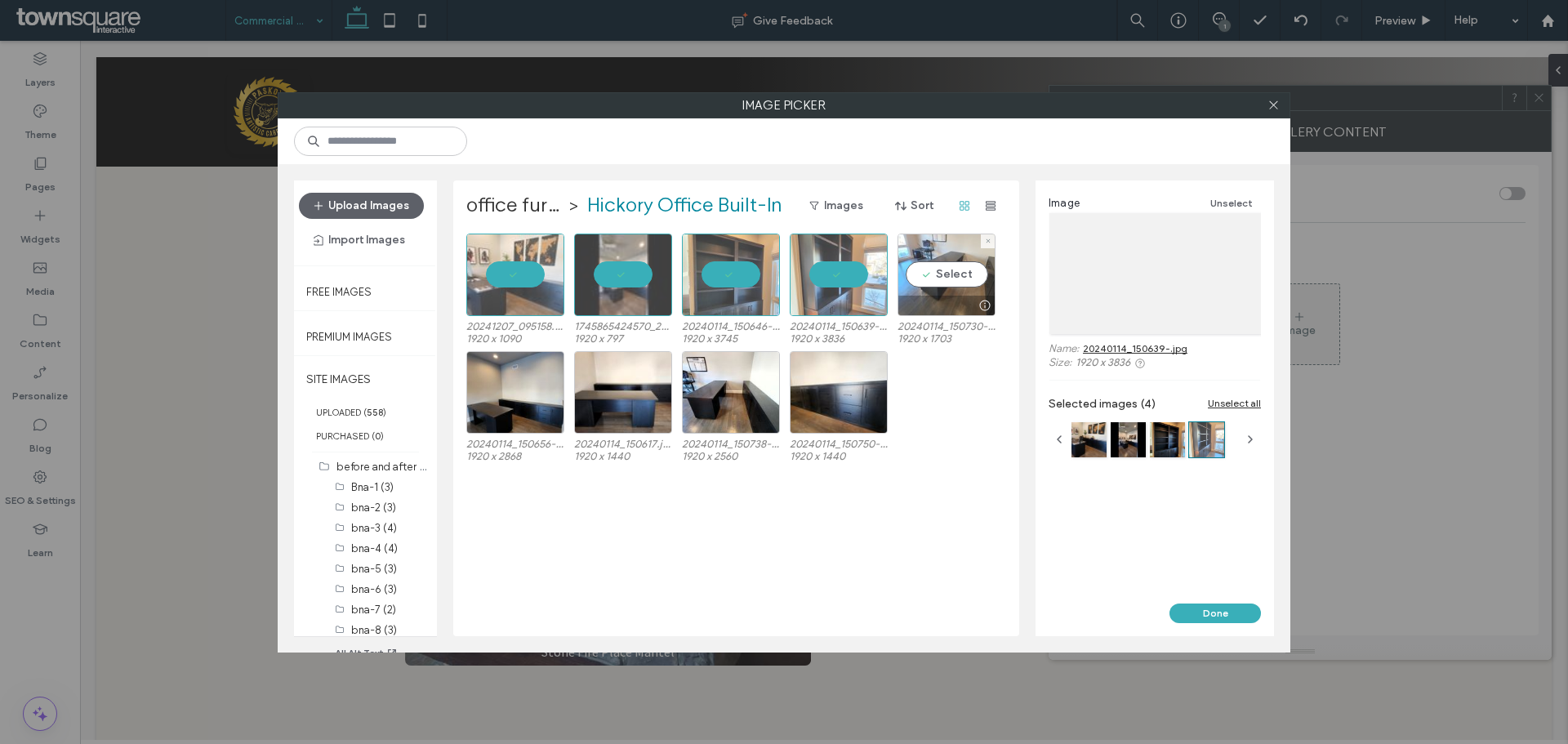 click on "Select" at bounding box center (947, 274) 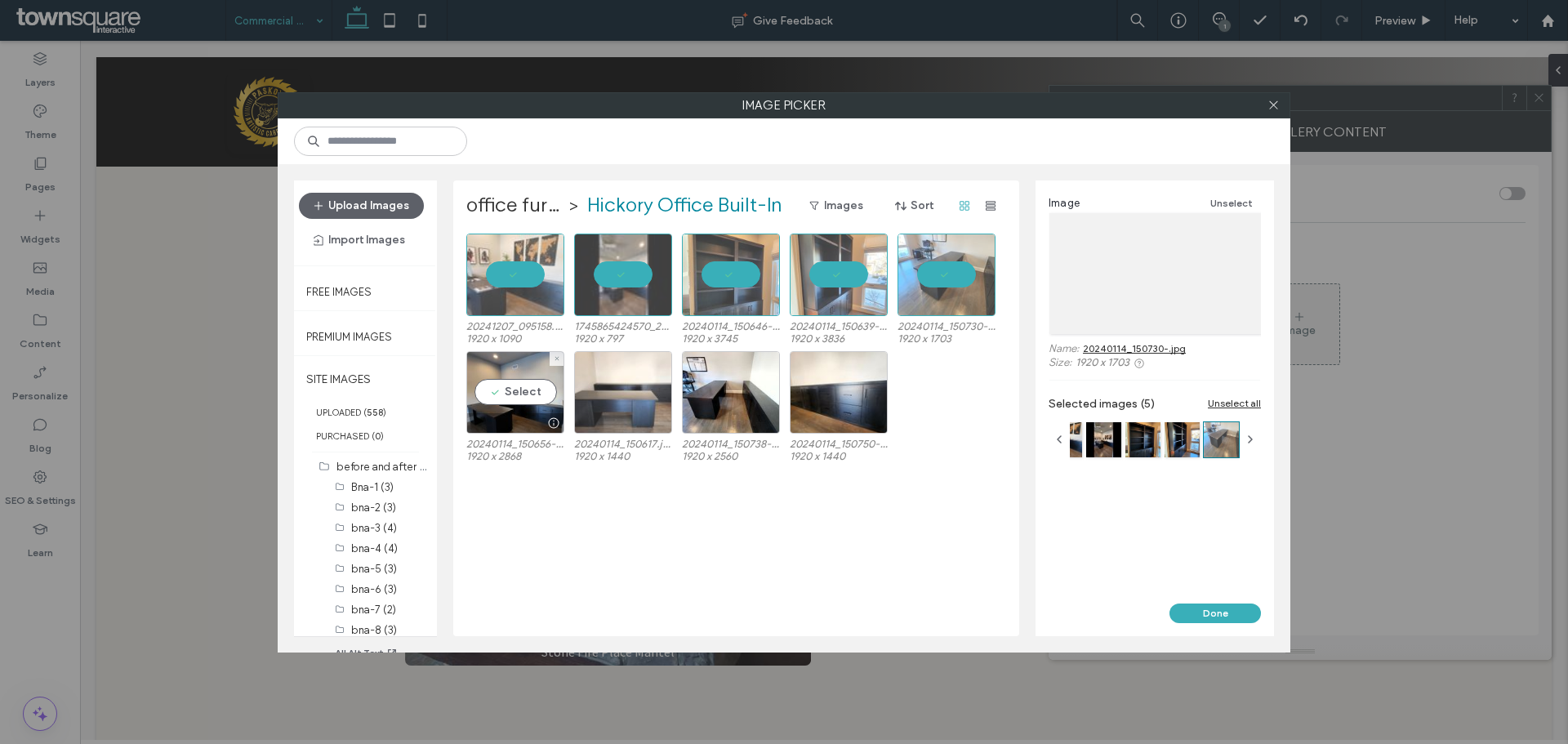 drag, startPoint x: 501, startPoint y: 391, endPoint x: 653, endPoint y: 380, distance: 152.39751 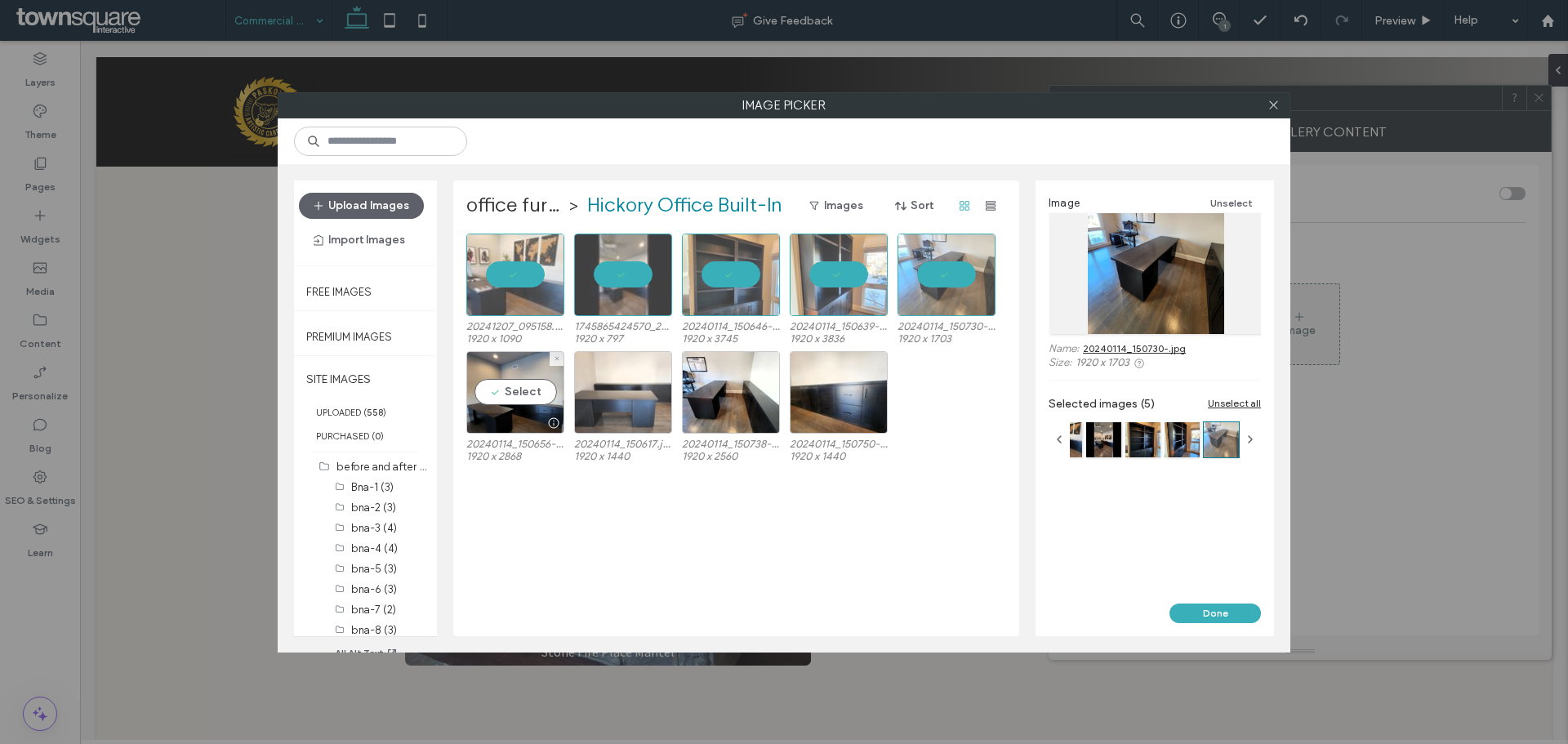 click on "Select" at bounding box center [515, 392] 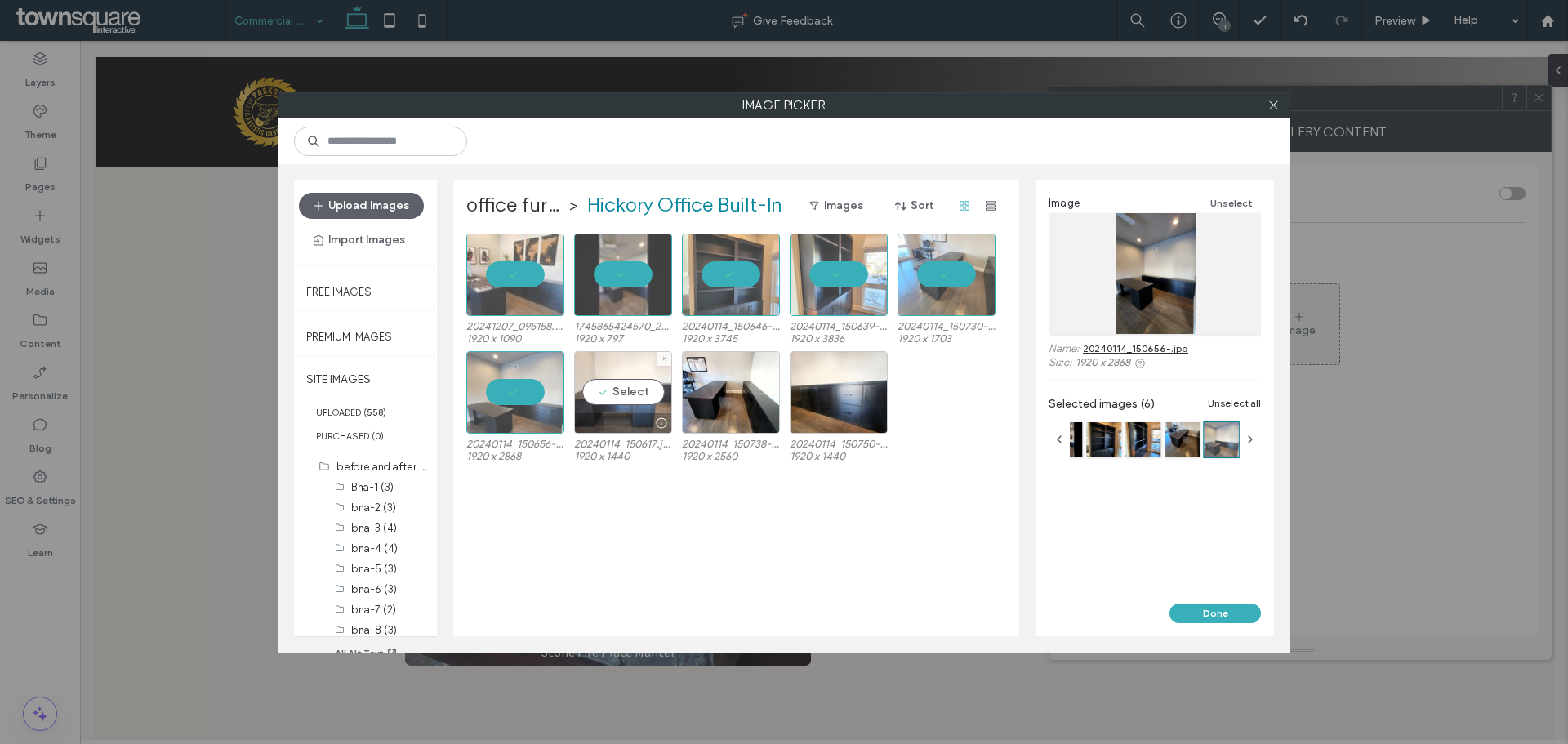 click on "Select" at bounding box center [623, 392] 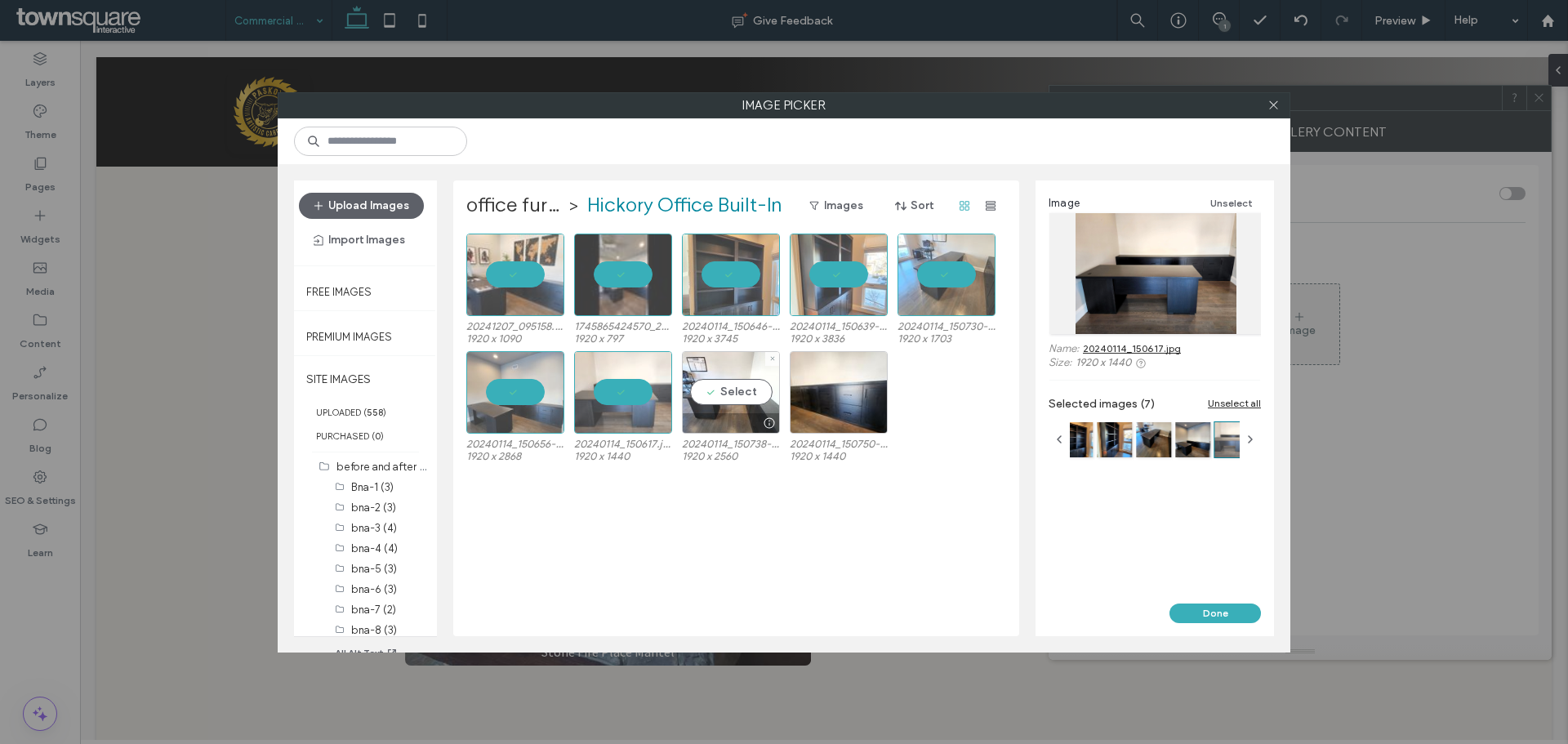 drag, startPoint x: 721, startPoint y: 389, endPoint x: 767, endPoint y: 391, distance: 46.0435 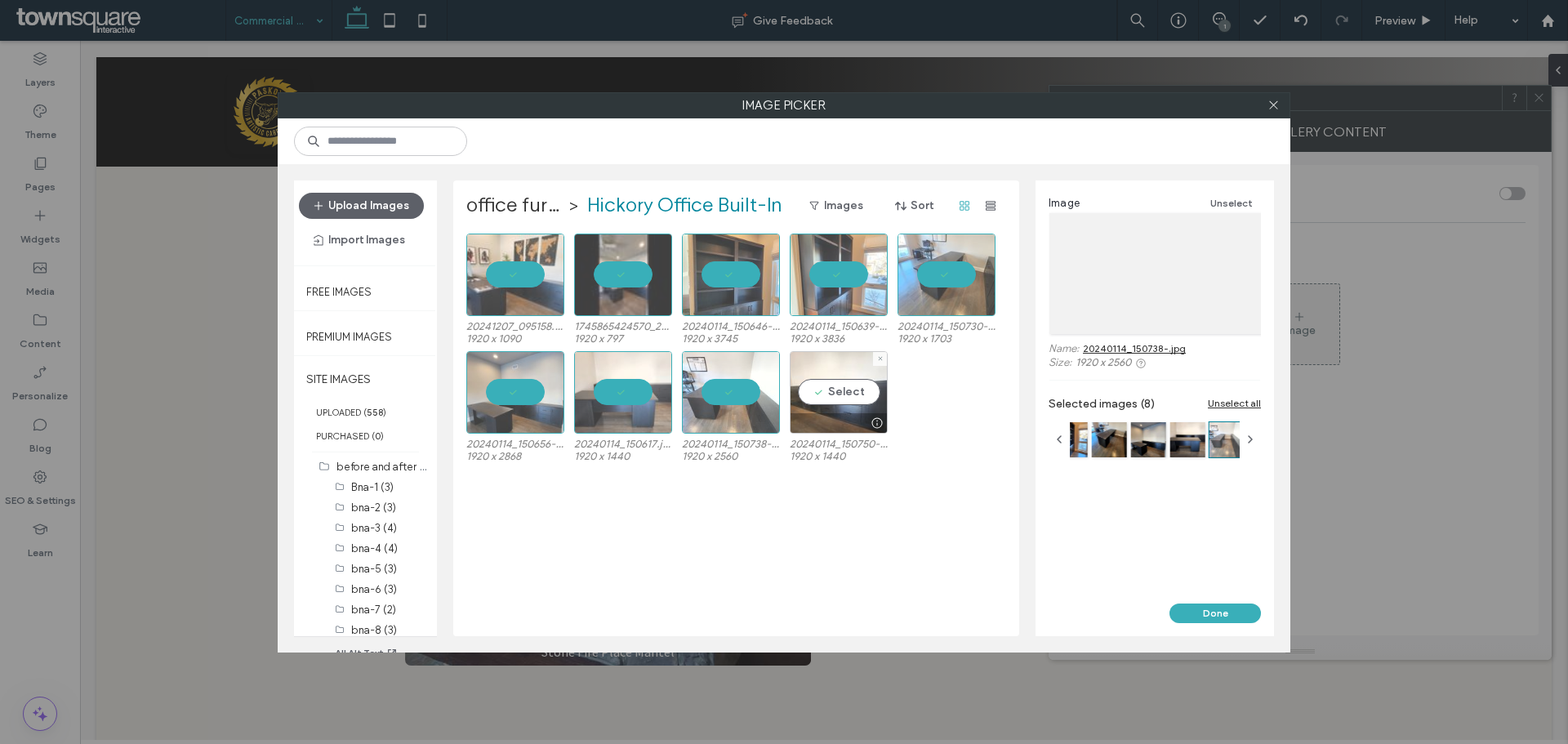 click on "Select" at bounding box center [839, 392] 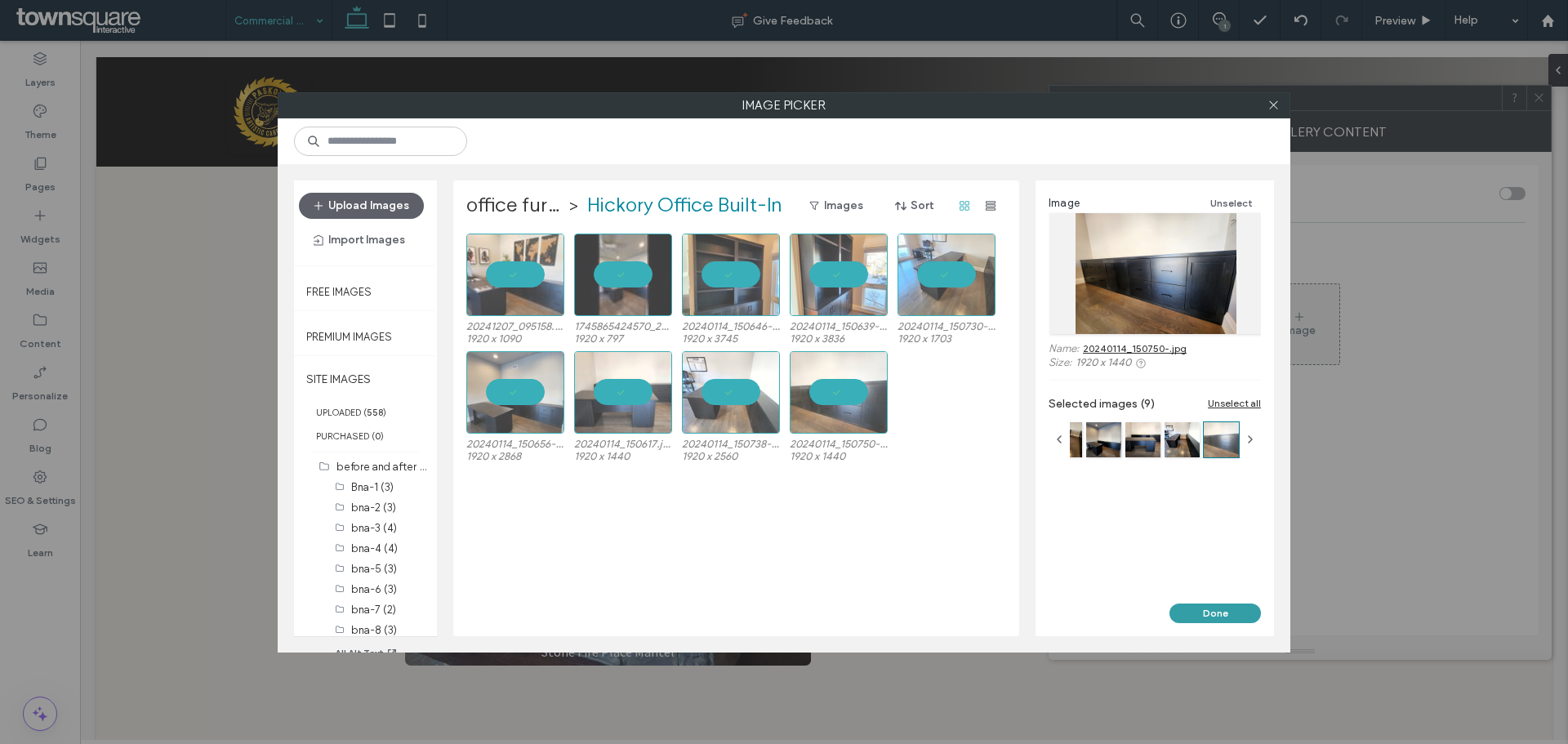 click on "Done" at bounding box center (1215, 613) 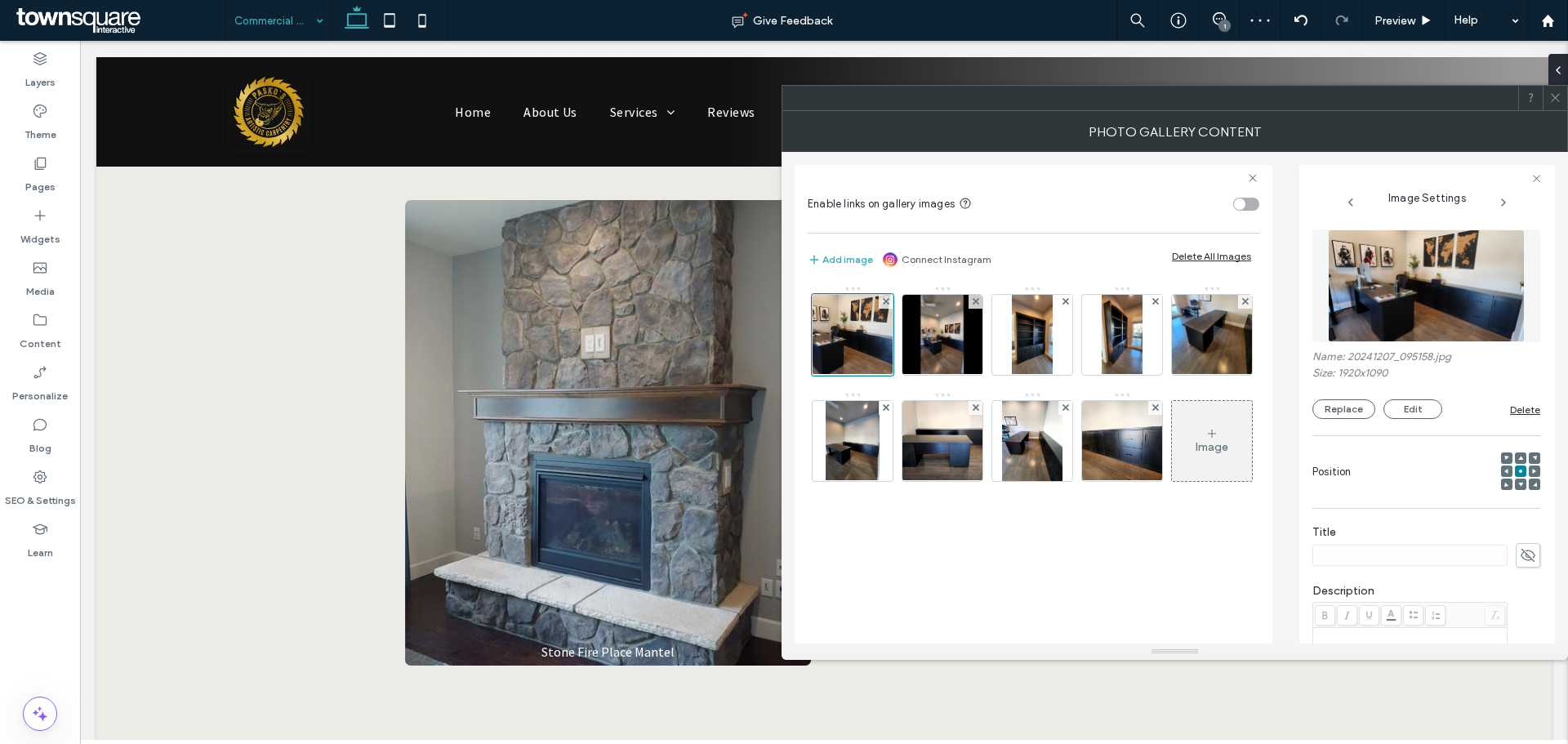 click 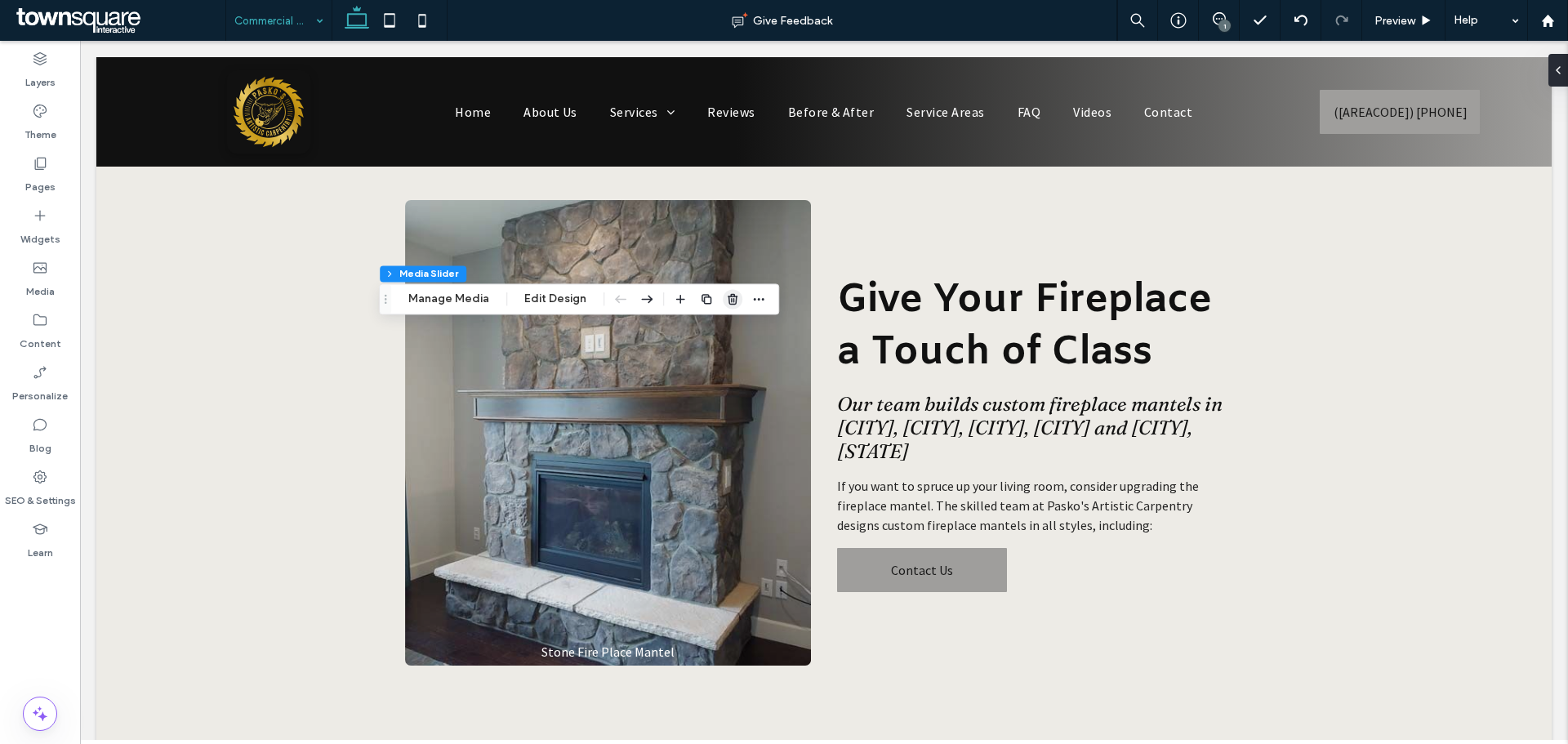 click 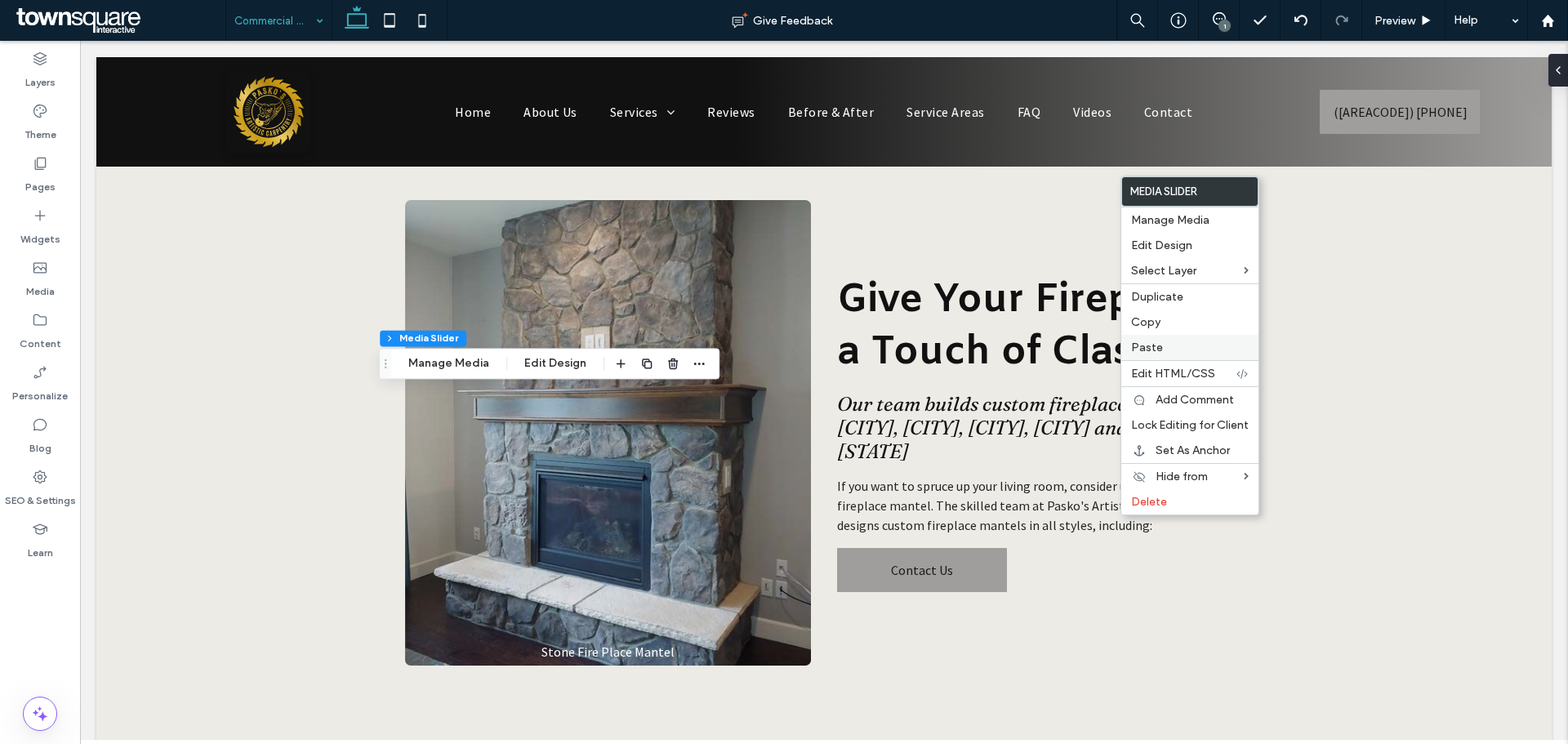 click on "Paste" at bounding box center [1147, 347] 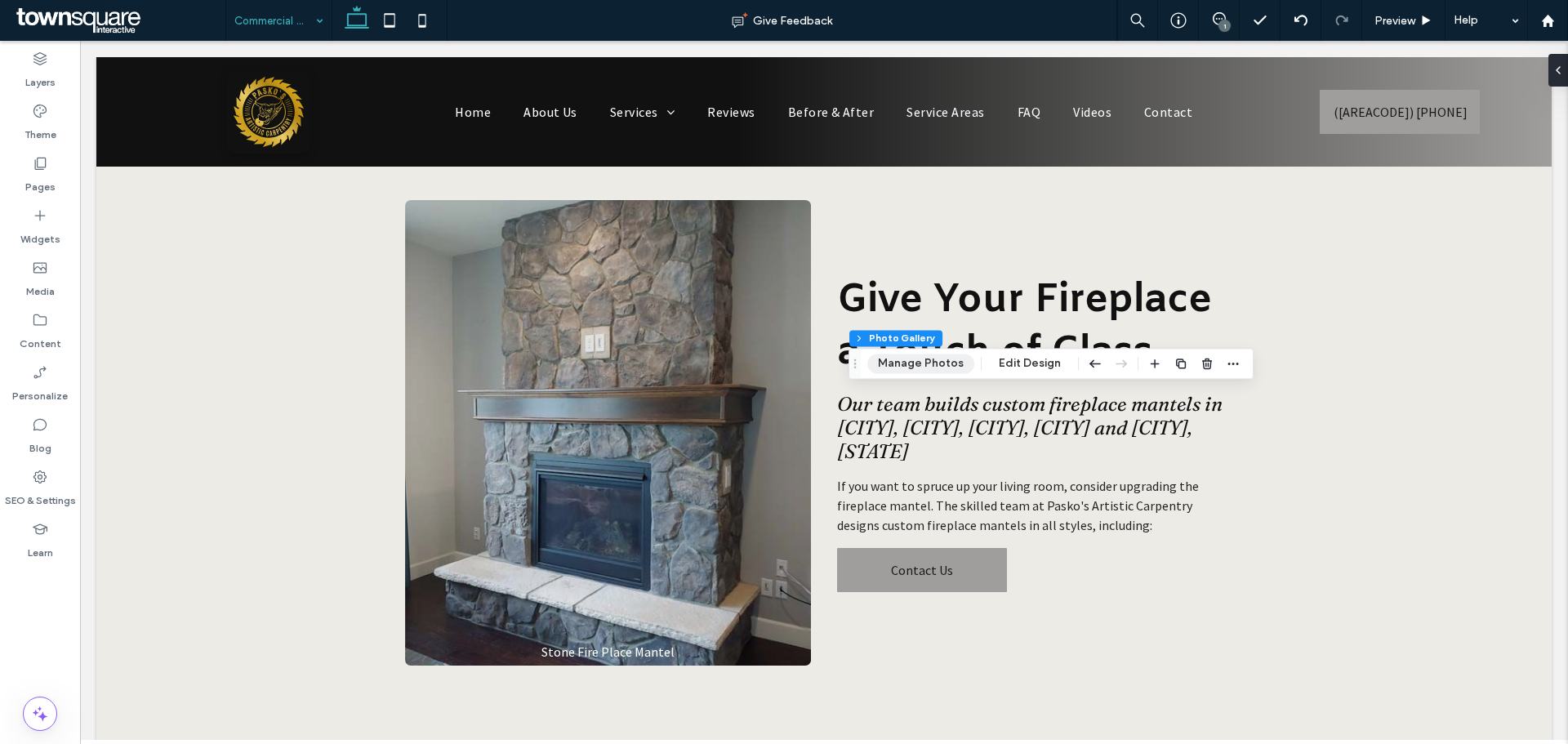 click on "Manage Photos" at bounding box center (920, 363) 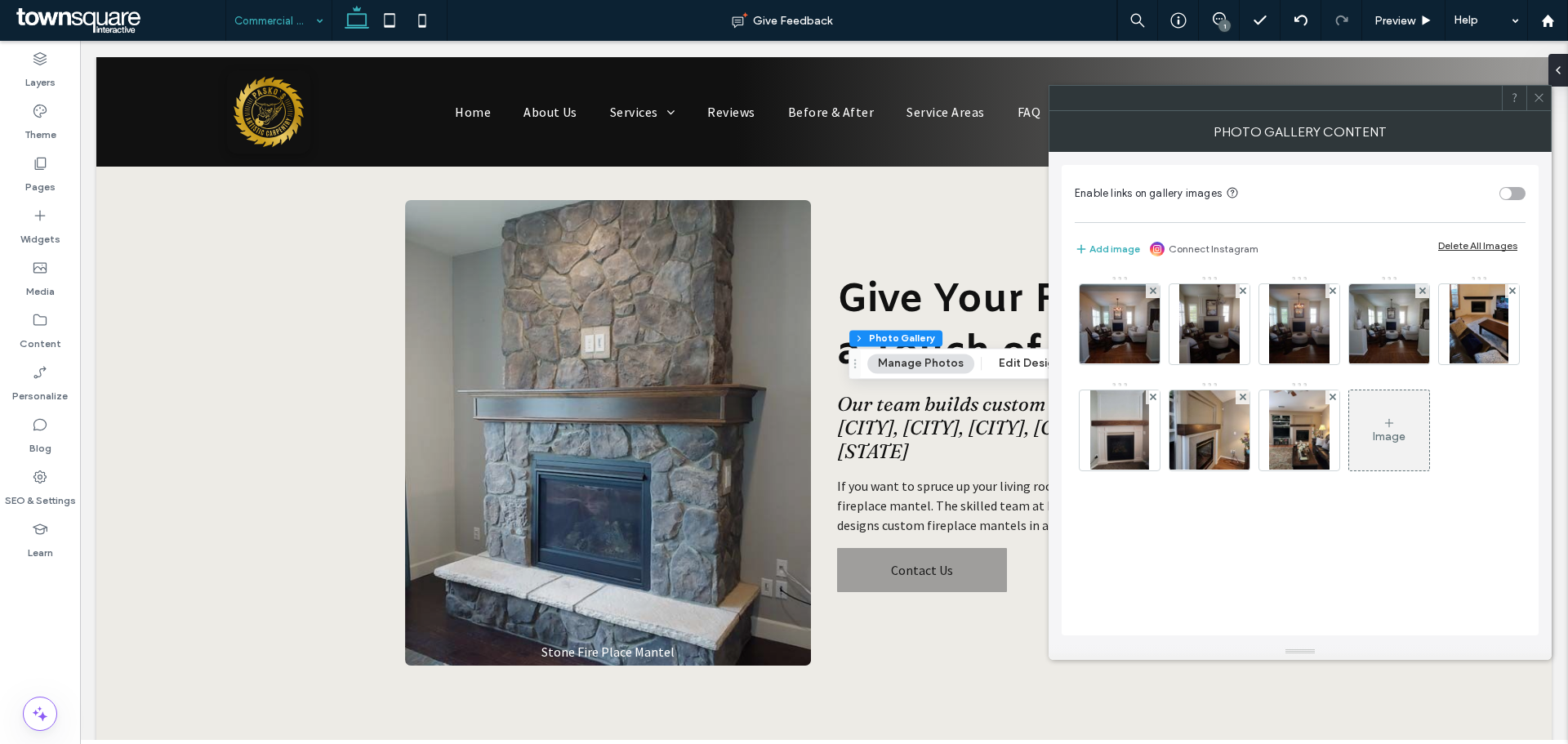click on "Delete All Images" at bounding box center (1477, 245) 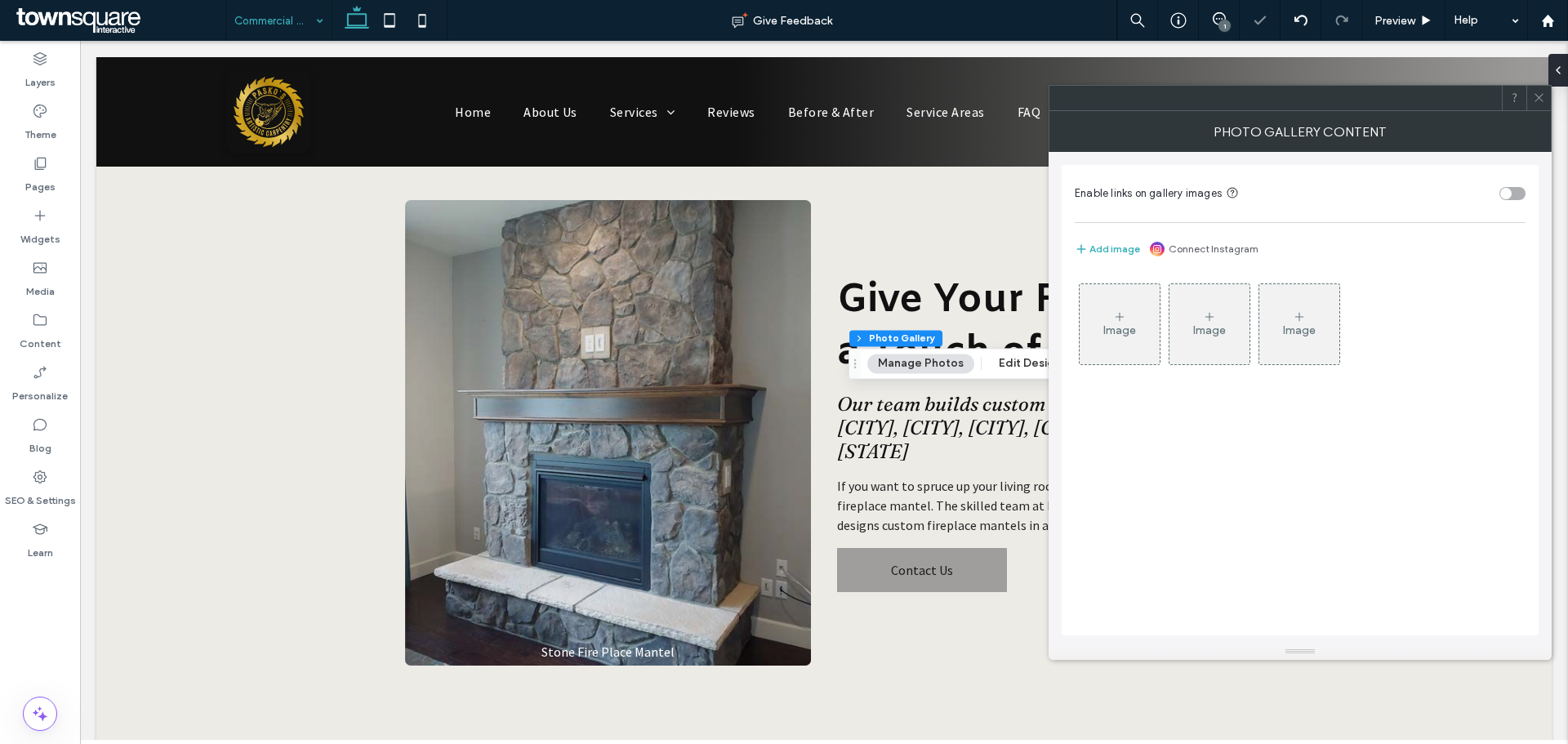 click on "Image" at bounding box center (1120, 330) 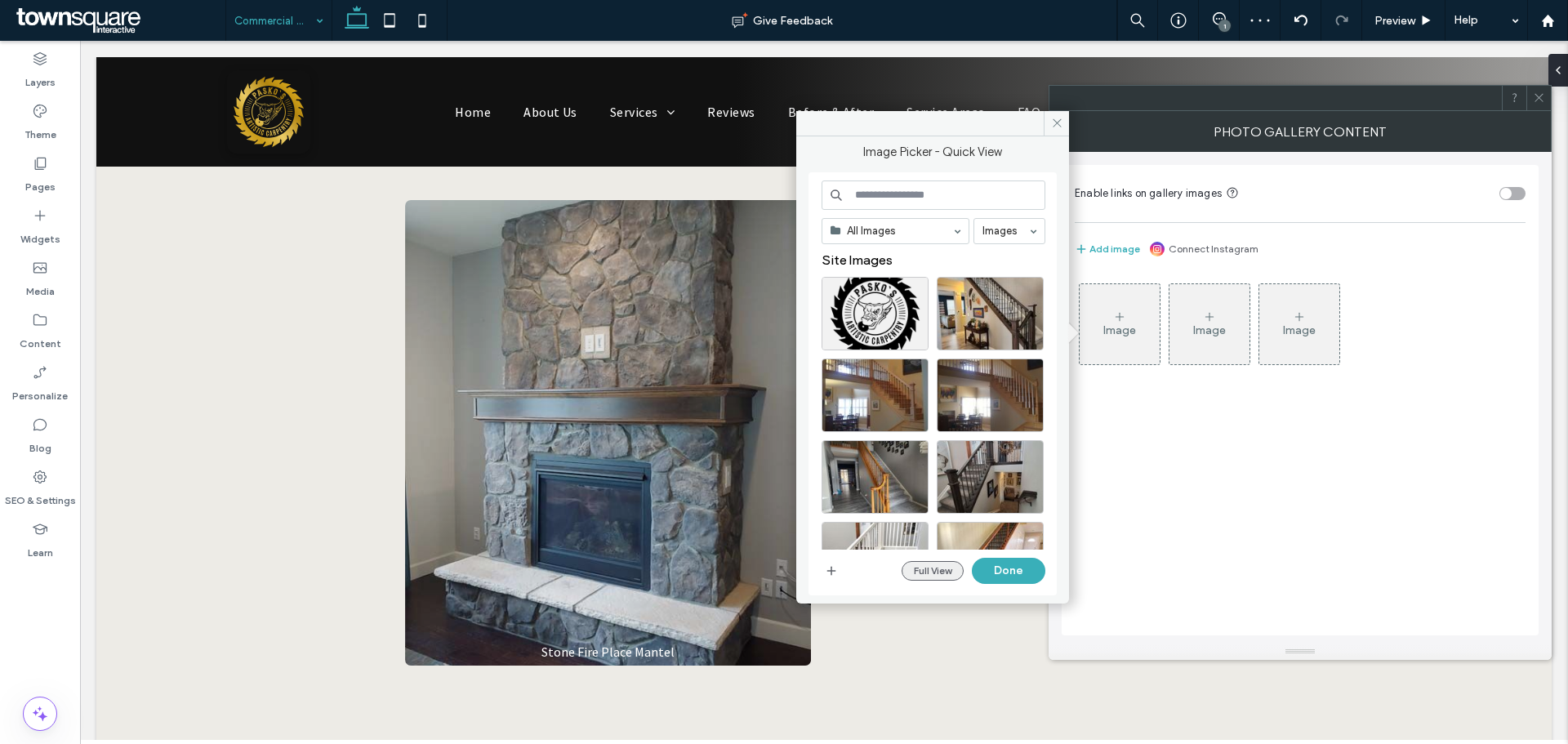 click on "Full View" at bounding box center (933, 571) 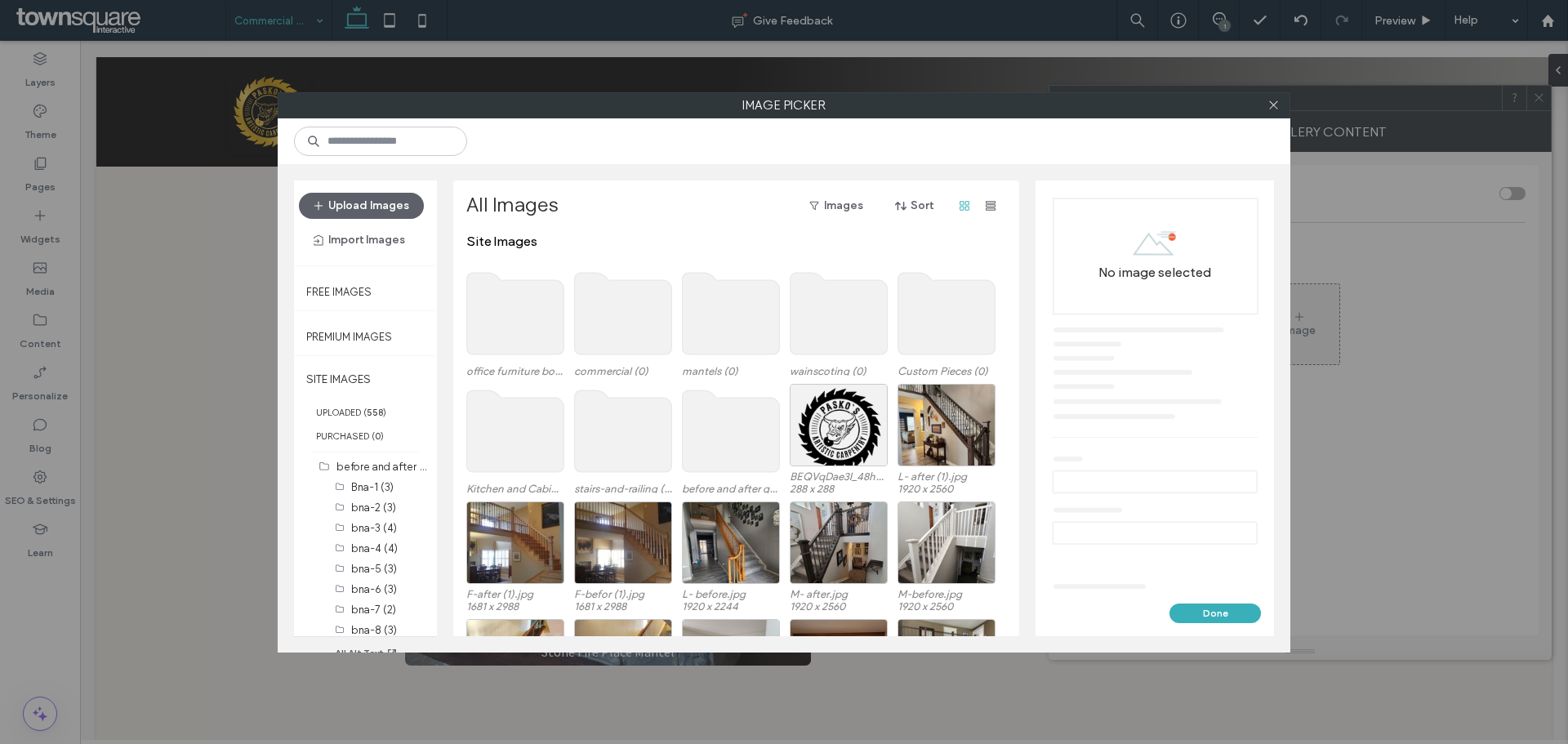 click 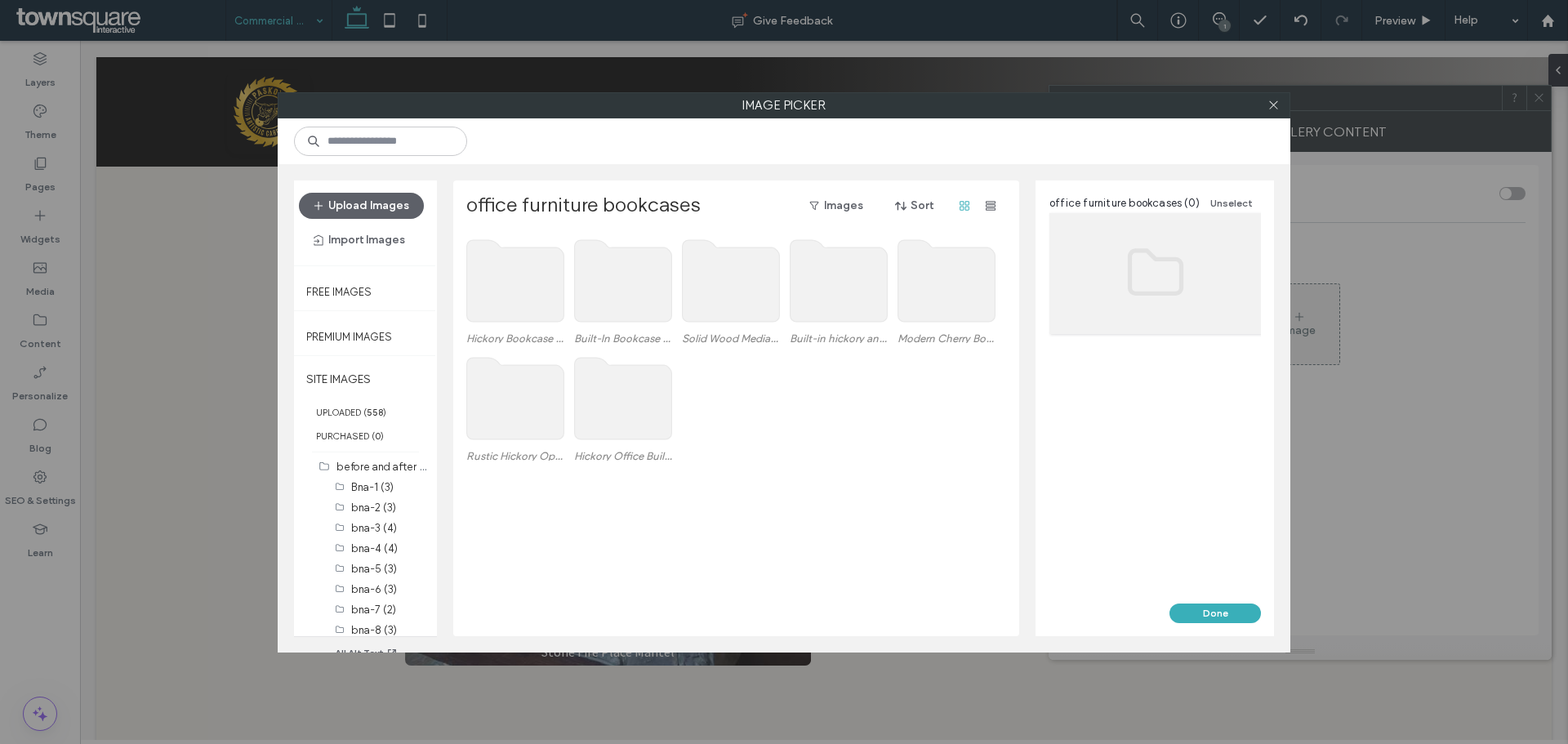 click 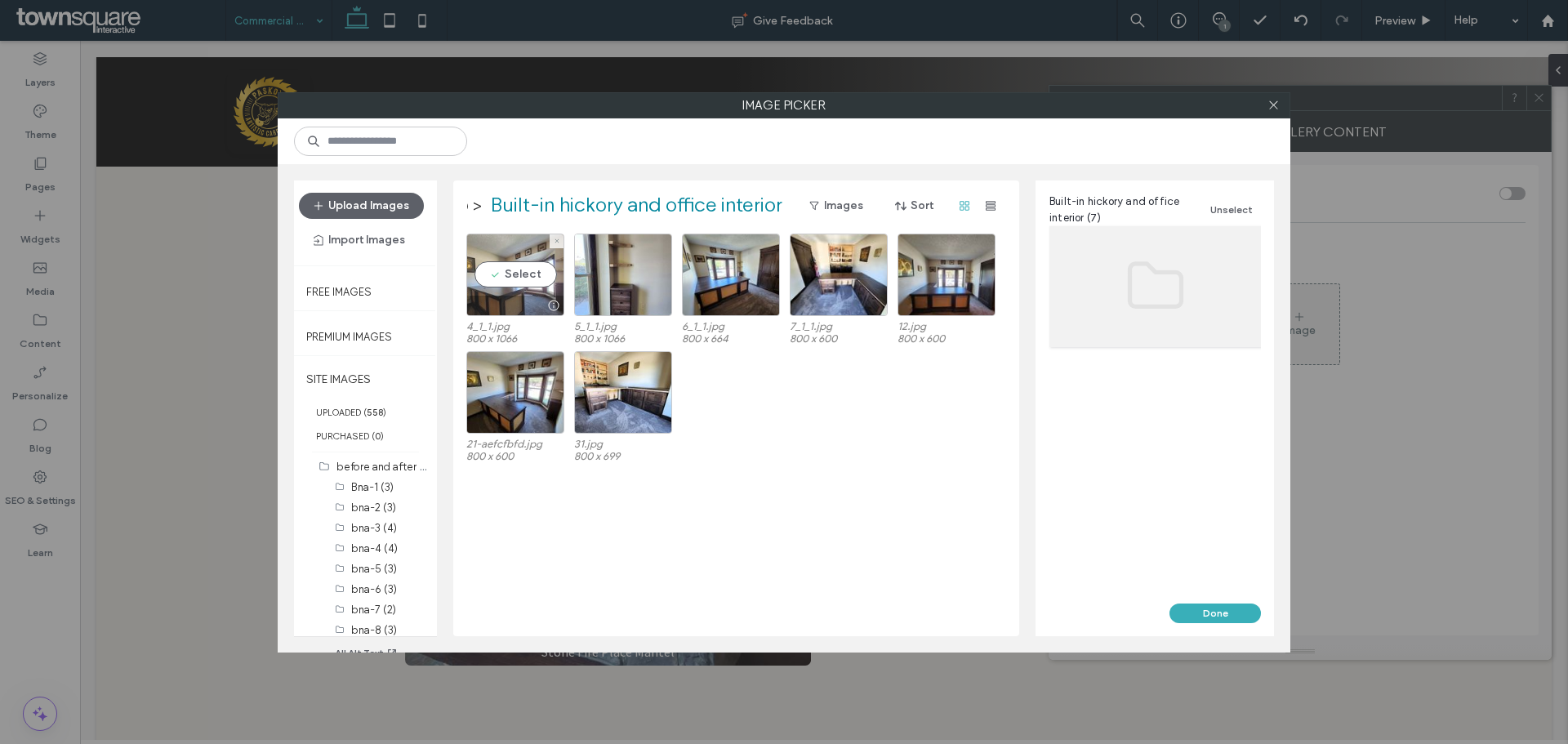 click on "Select" at bounding box center [515, 274] 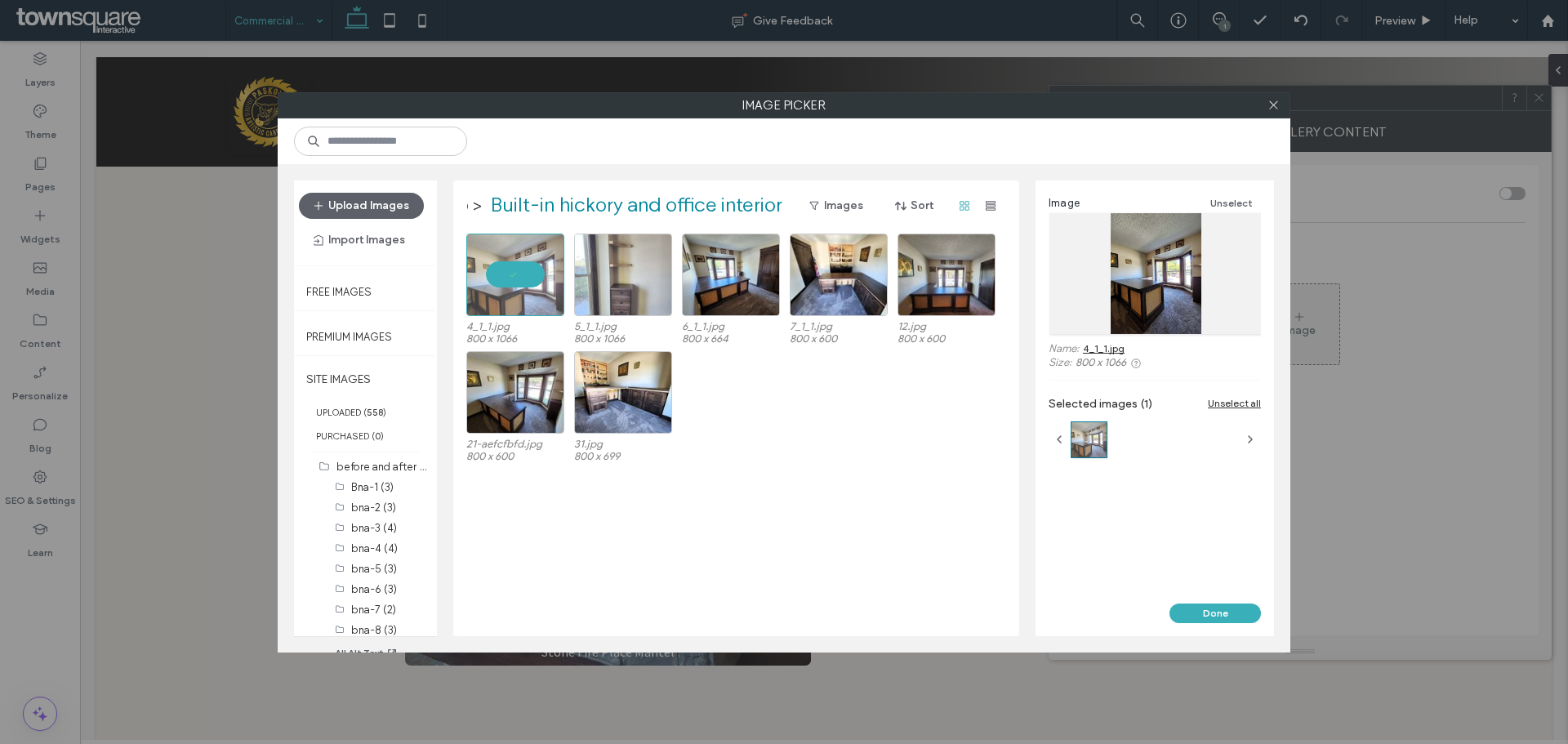 drag, startPoint x: 571, startPoint y: 267, endPoint x: 579, endPoint y: 270, distance: 8.544004 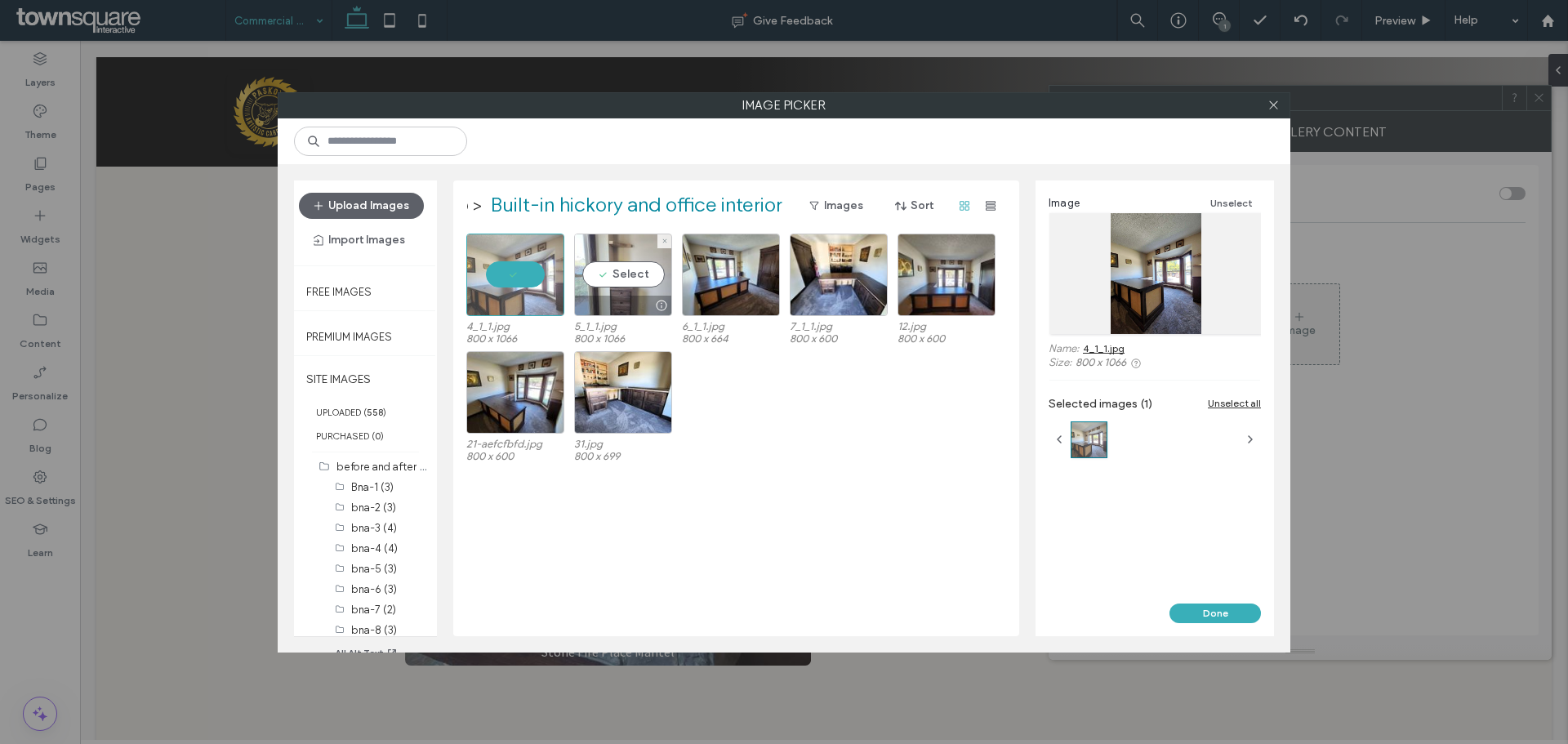 click on "Select" at bounding box center [623, 274] 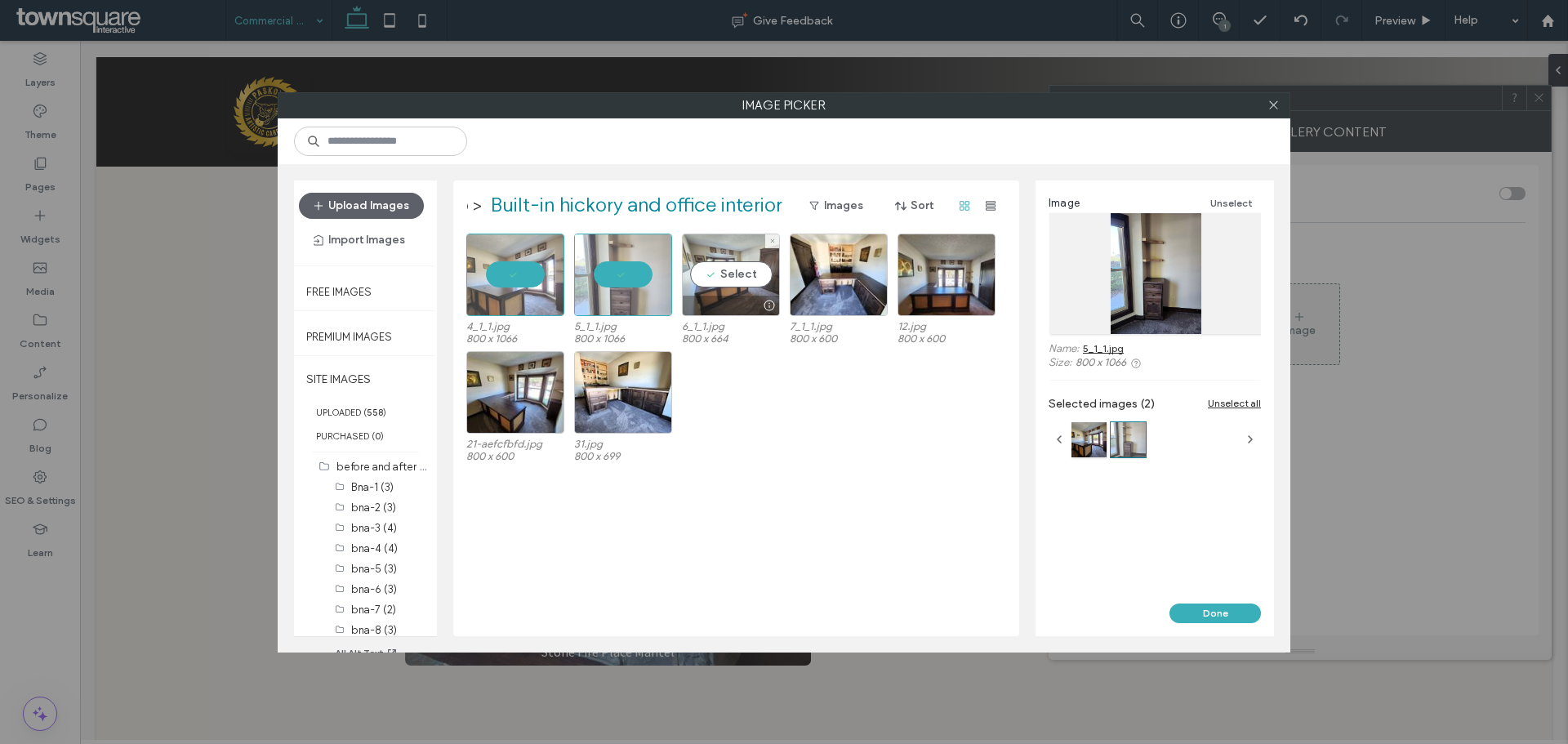 click on "Select" at bounding box center (731, 274) 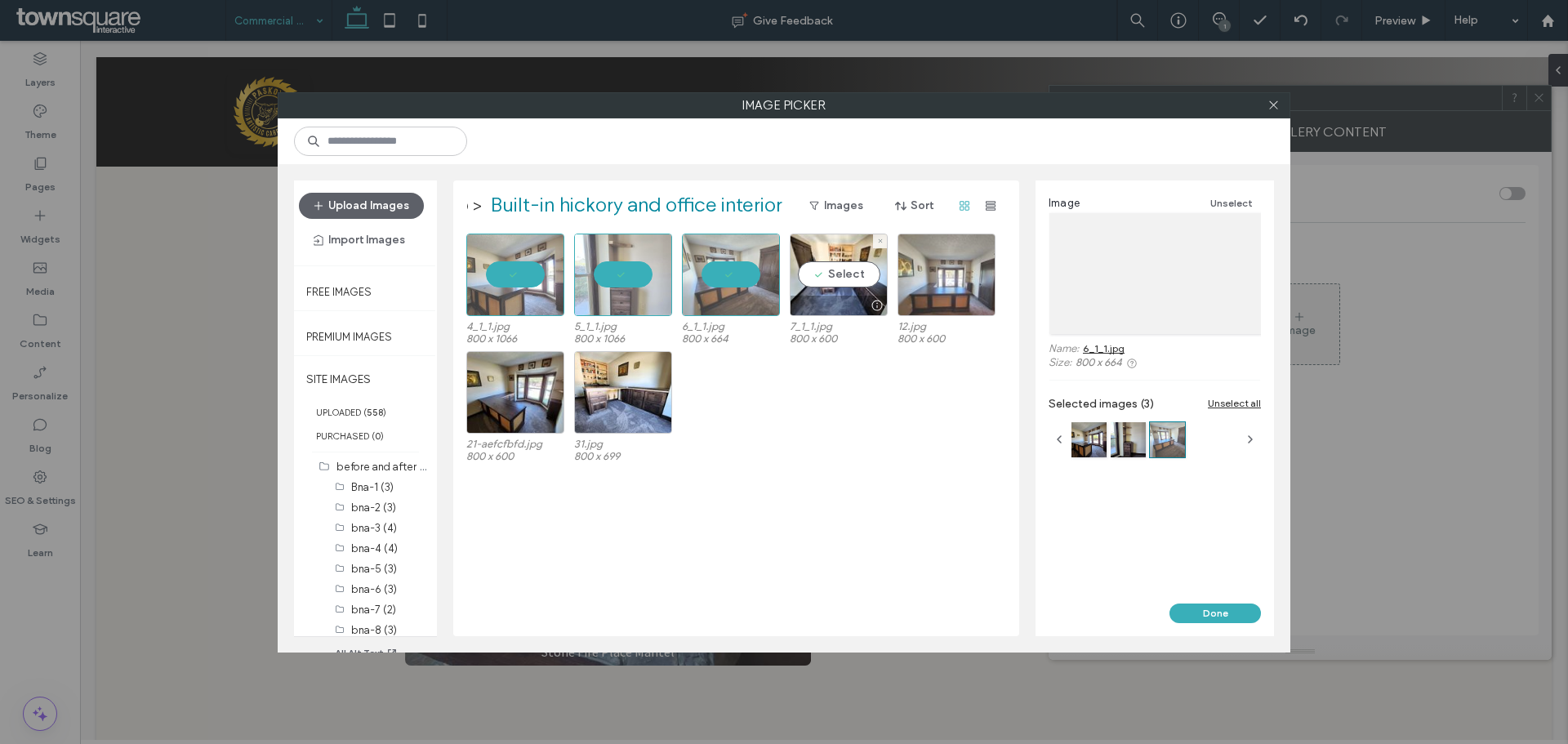 drag, startPoint x: 821, startPoint y: 273, endPoint x: 919, endPoint y: 280, distance: 98.24968 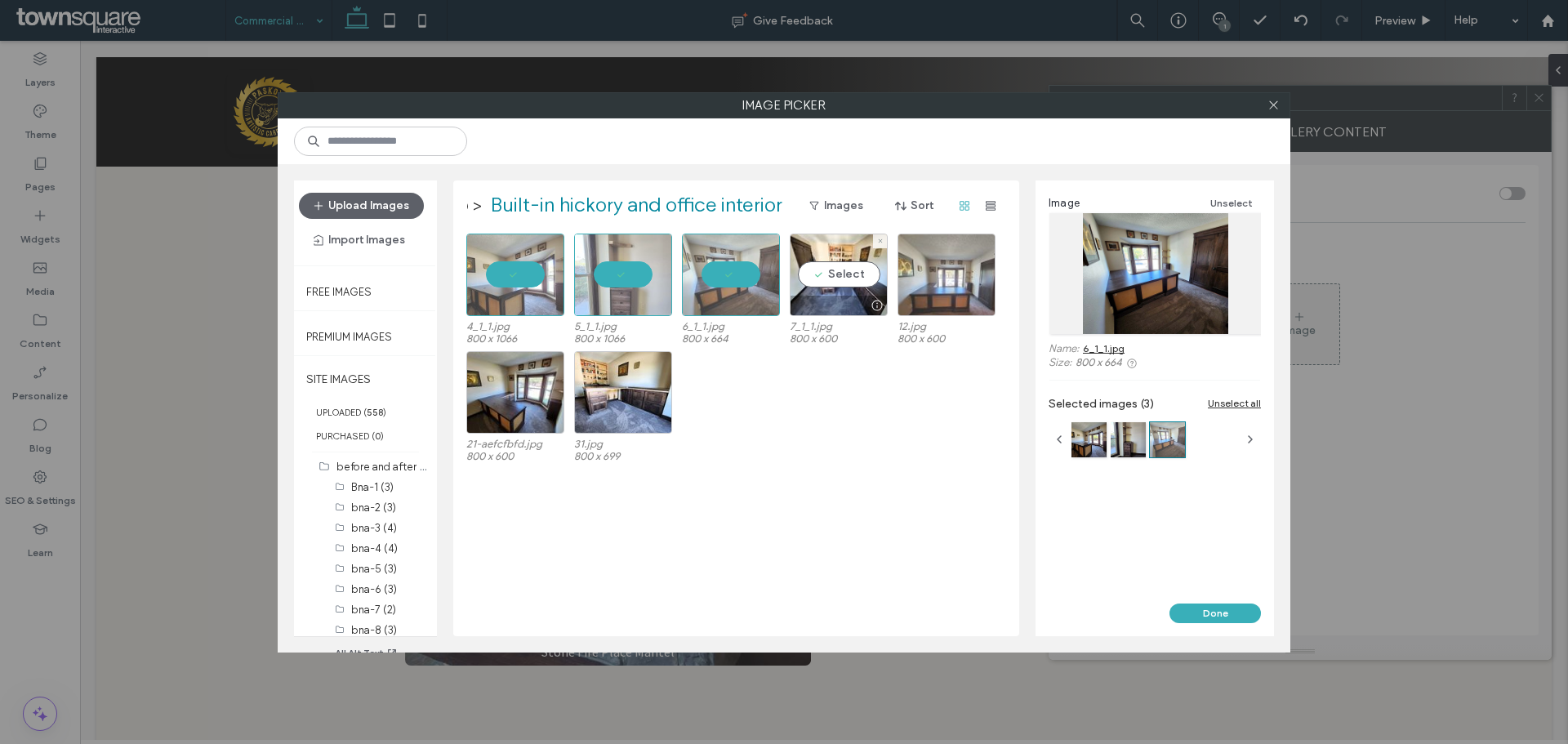 click on "Select" at bounding box center [839, 274] 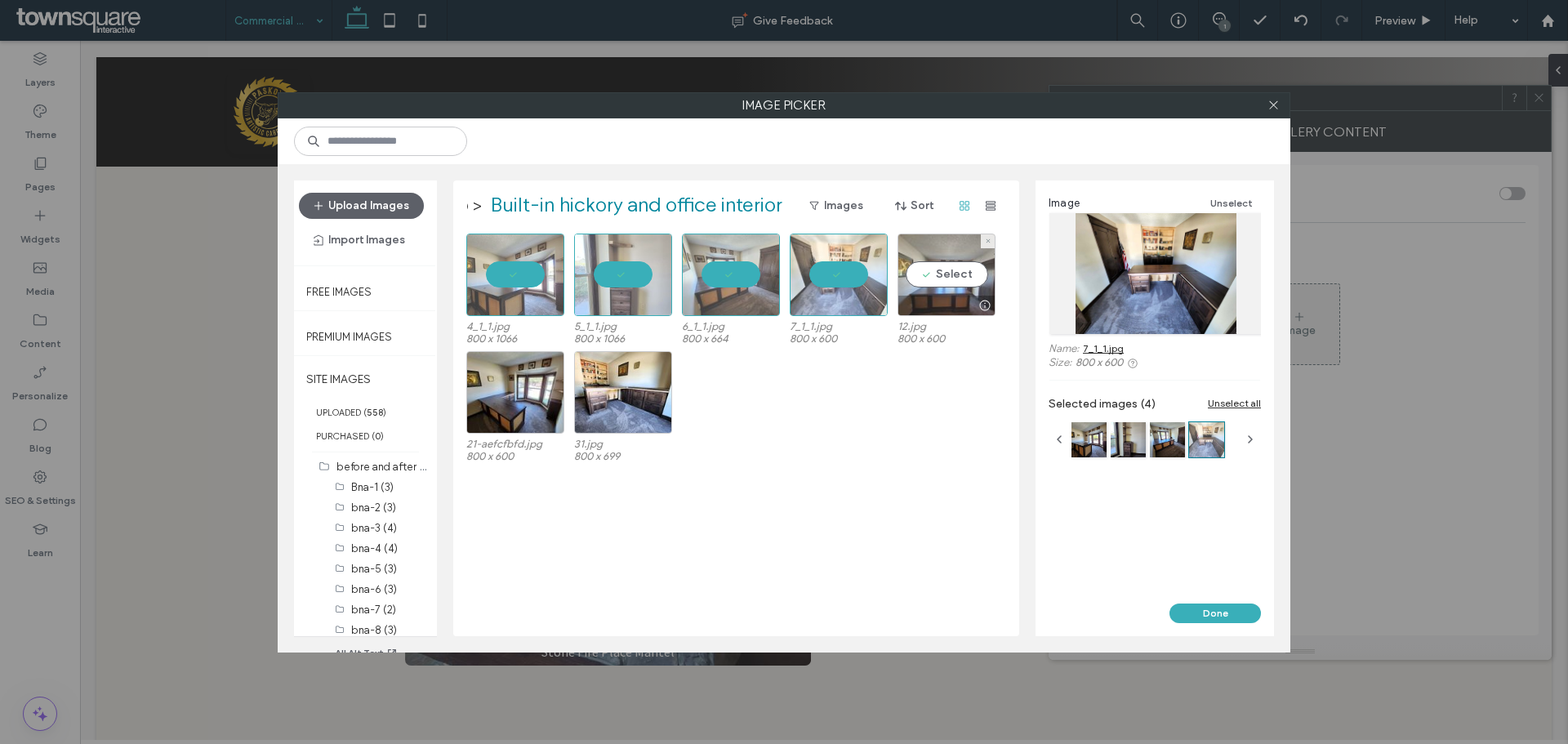 click on "Select" at bounding box center [947, 274] 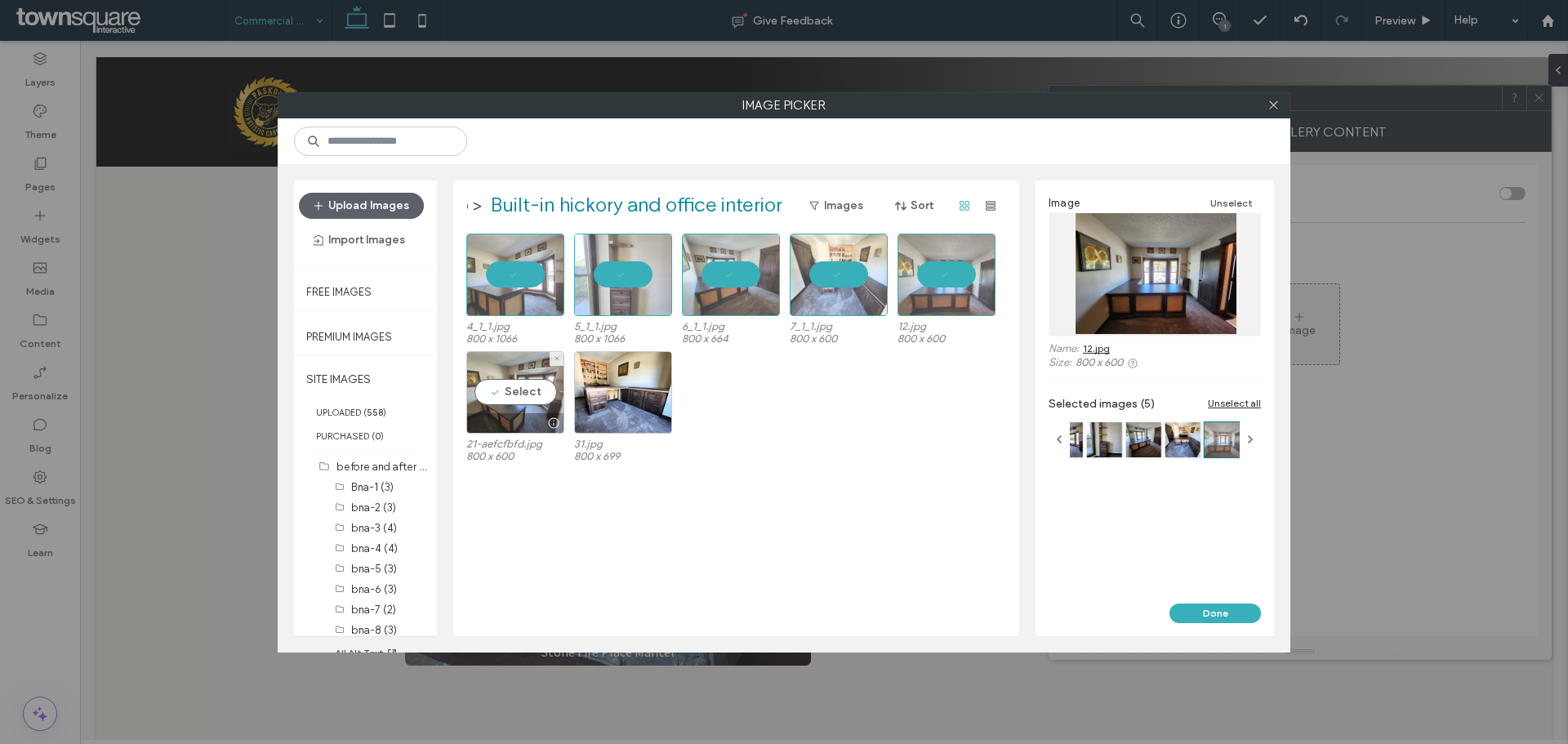 click on "Select" at bounding box center [515, 392] 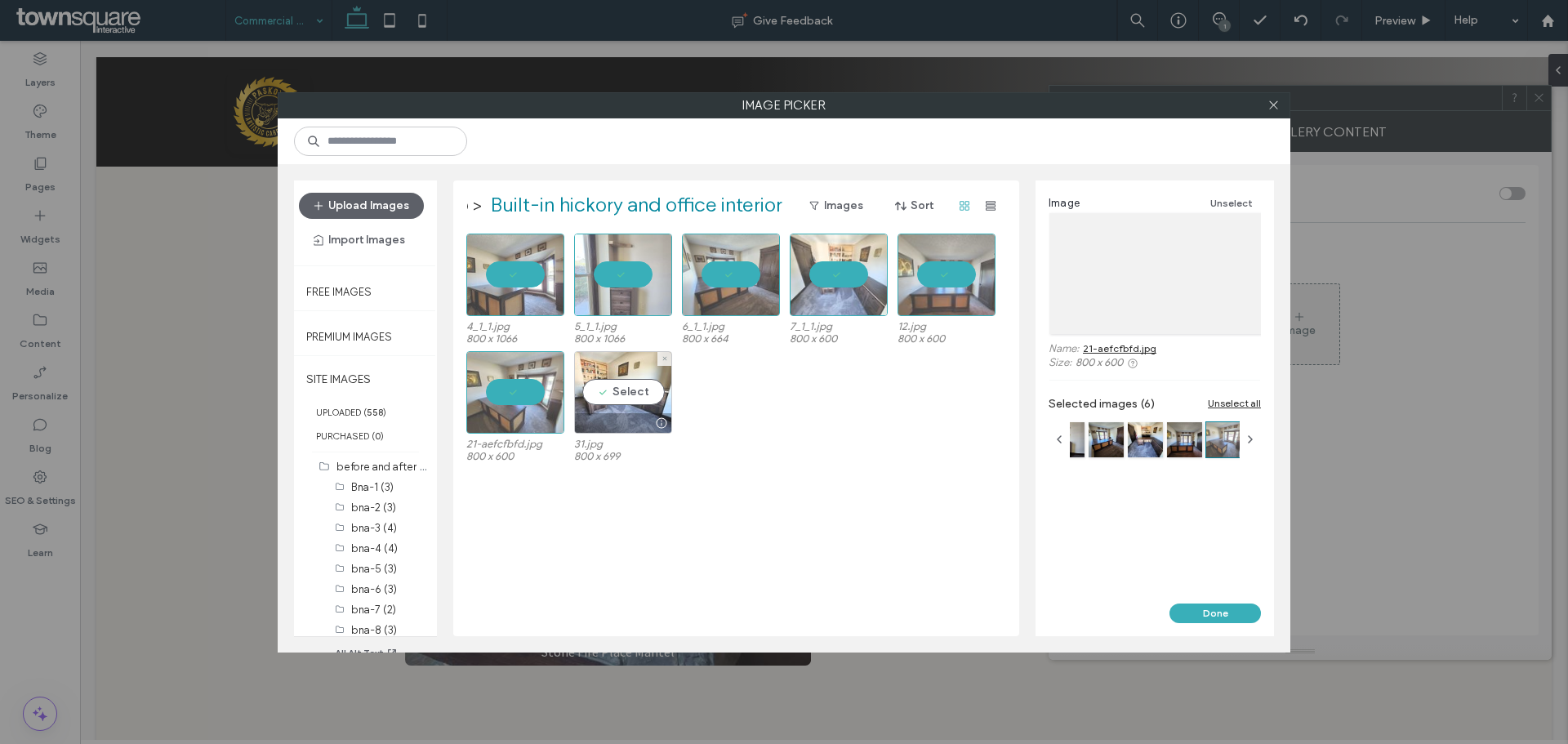 click on "Select" at bounding box center (623, 392) 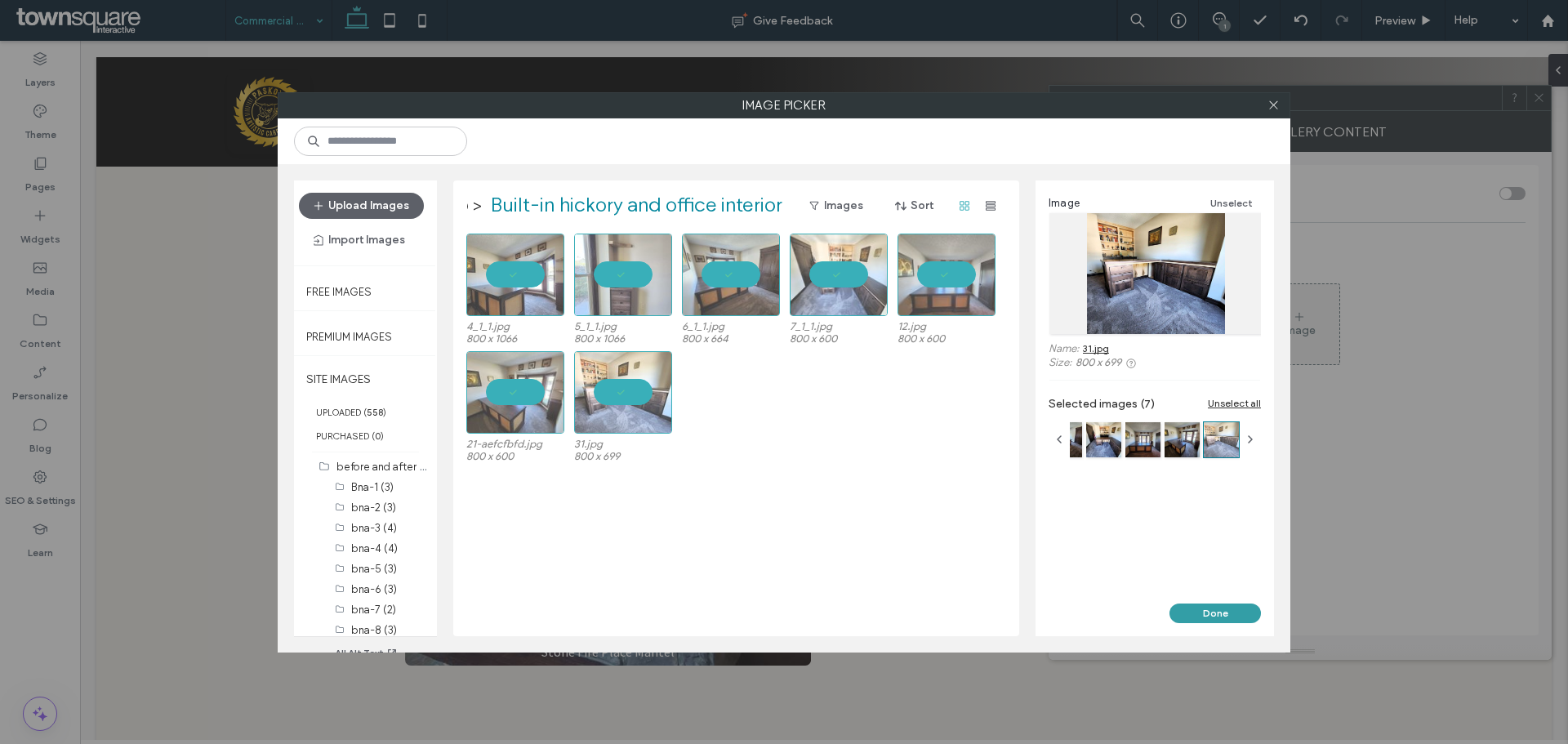 click on "Done" at bounding box center [1215, 613] 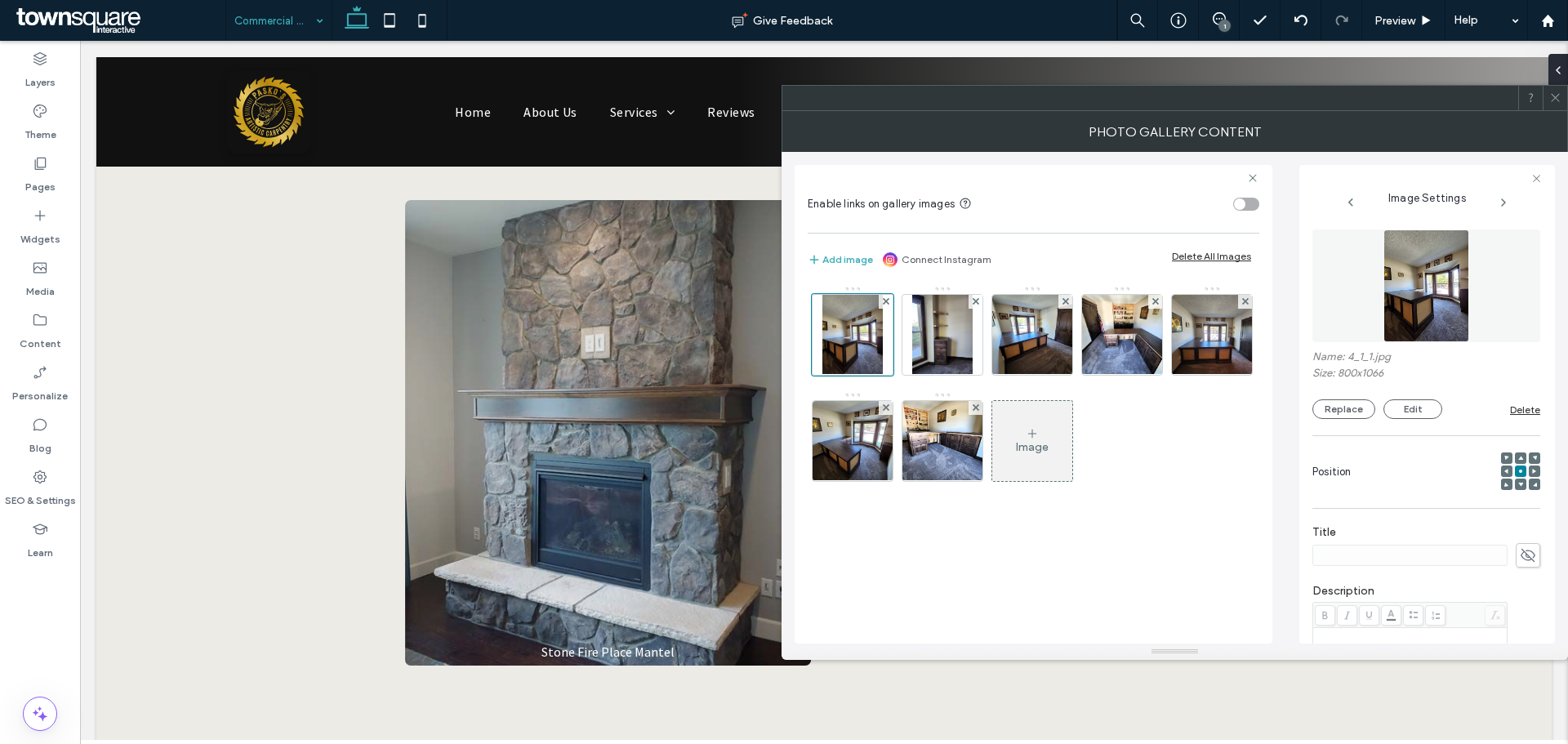 click 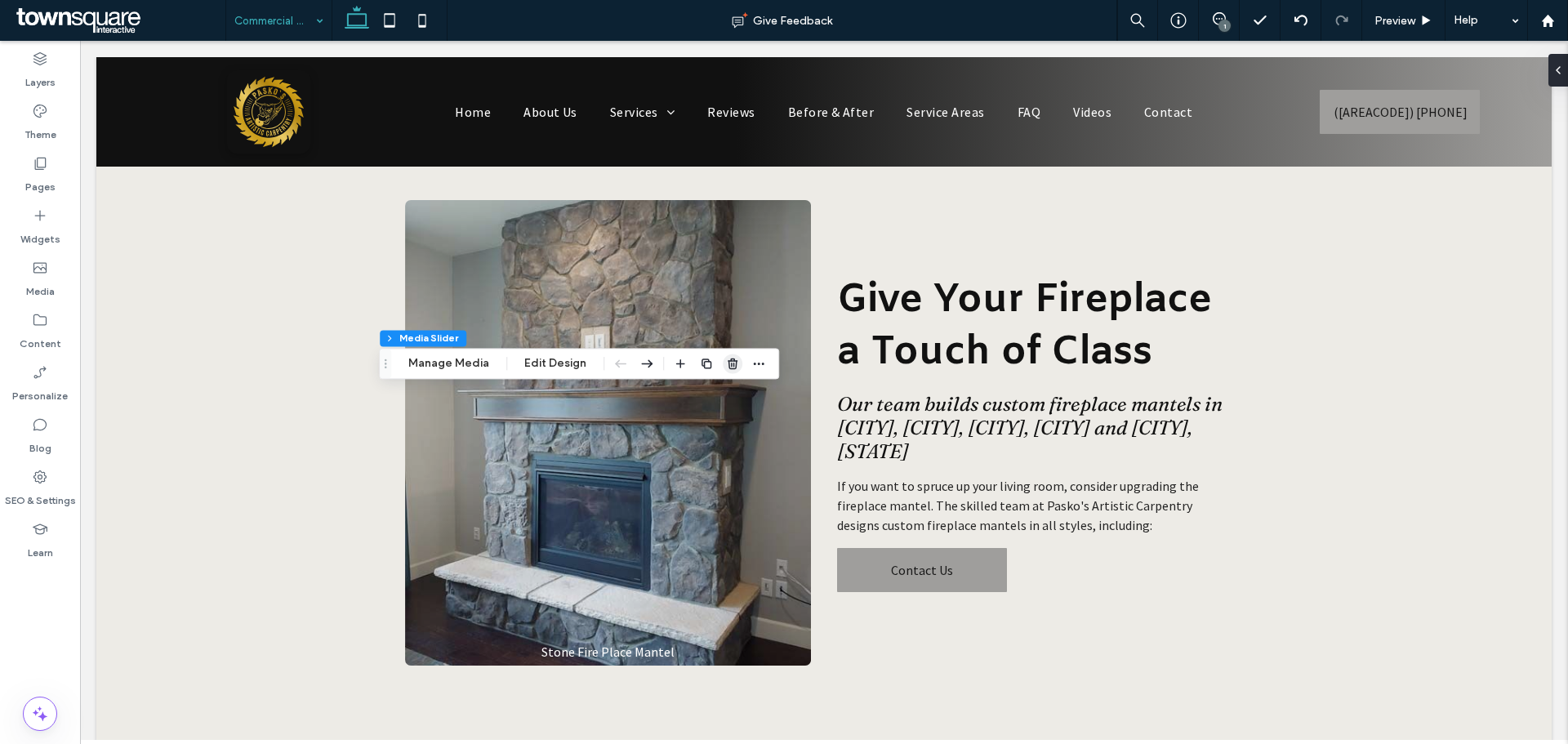 click 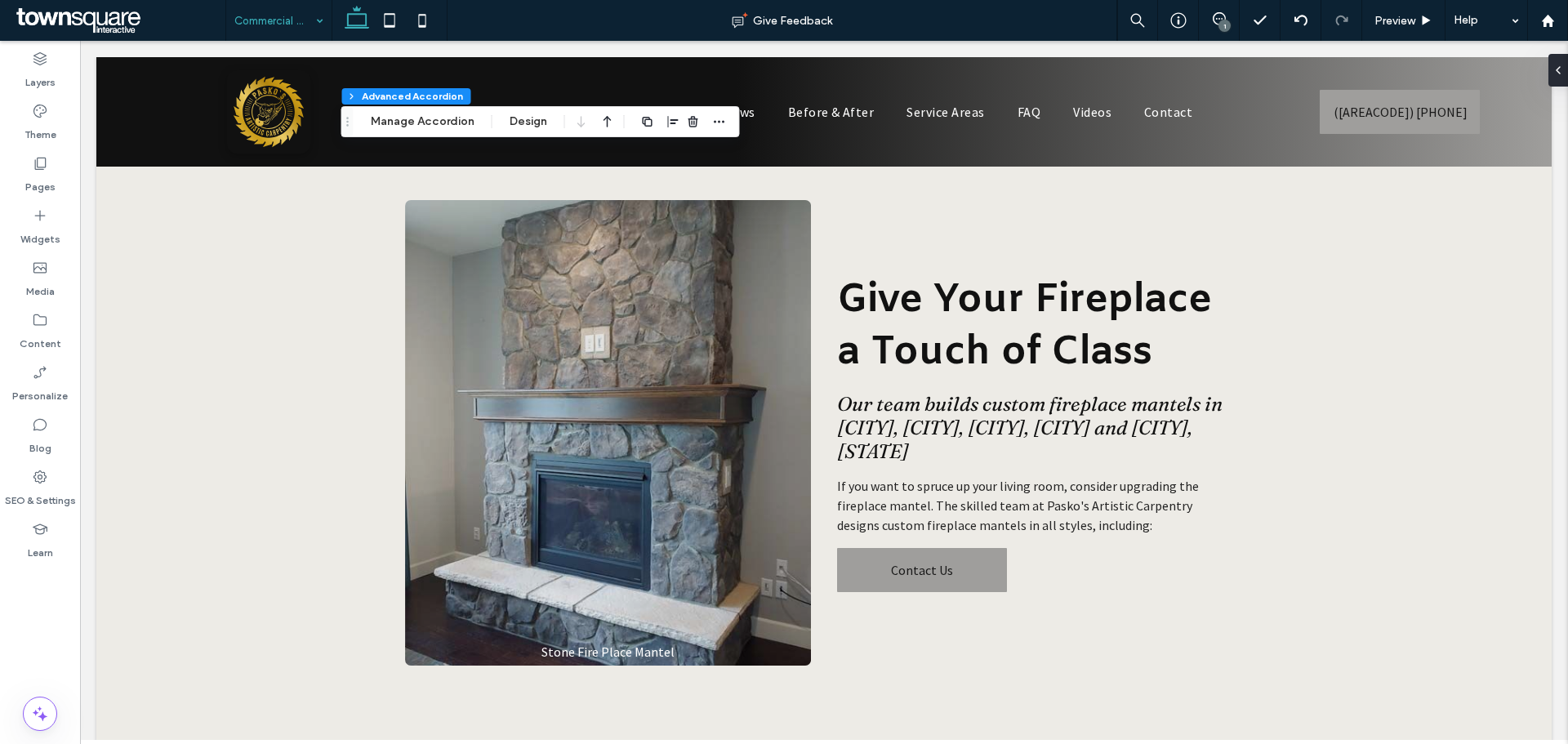 type on "***" 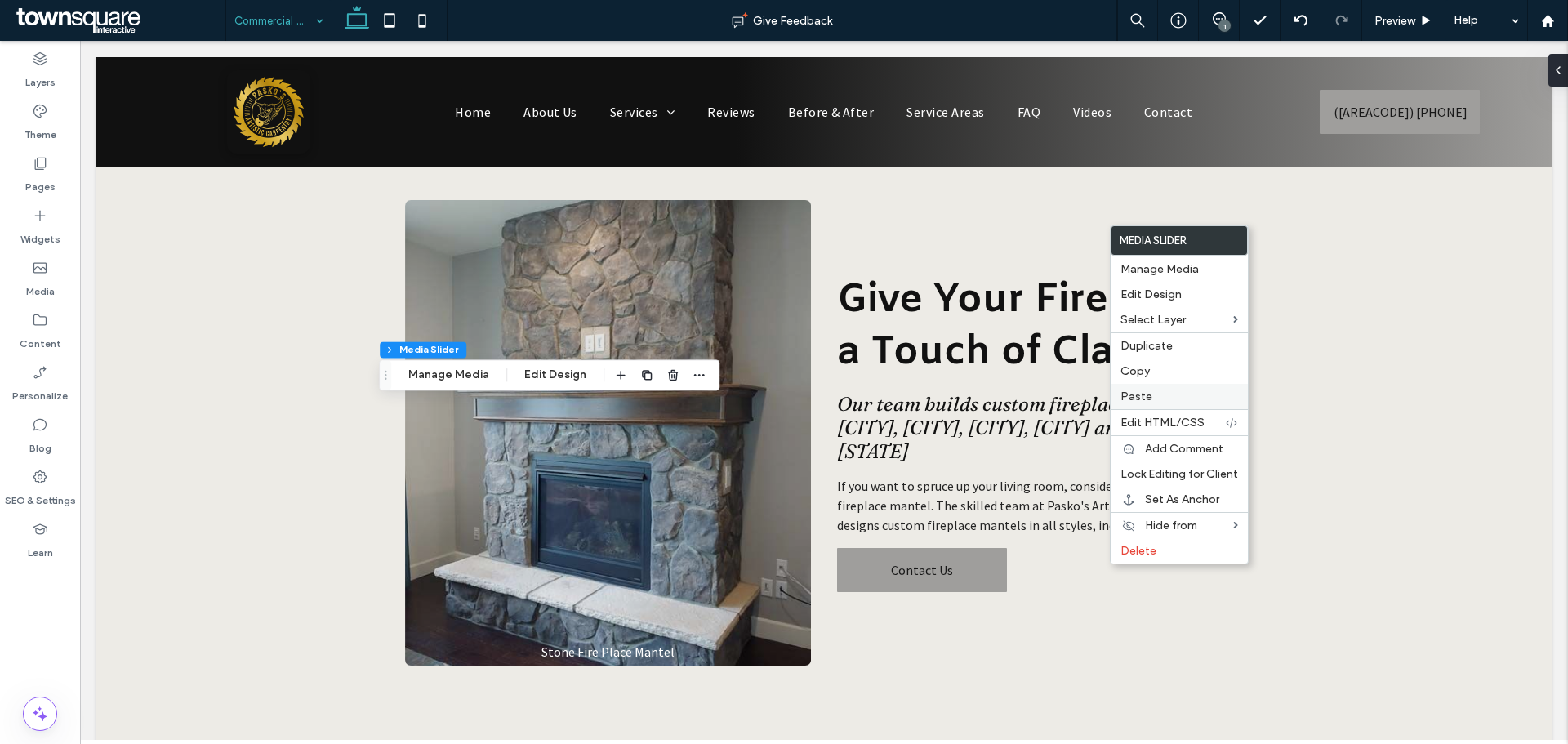 click on "Paste" at bounding box center (1179, 396) 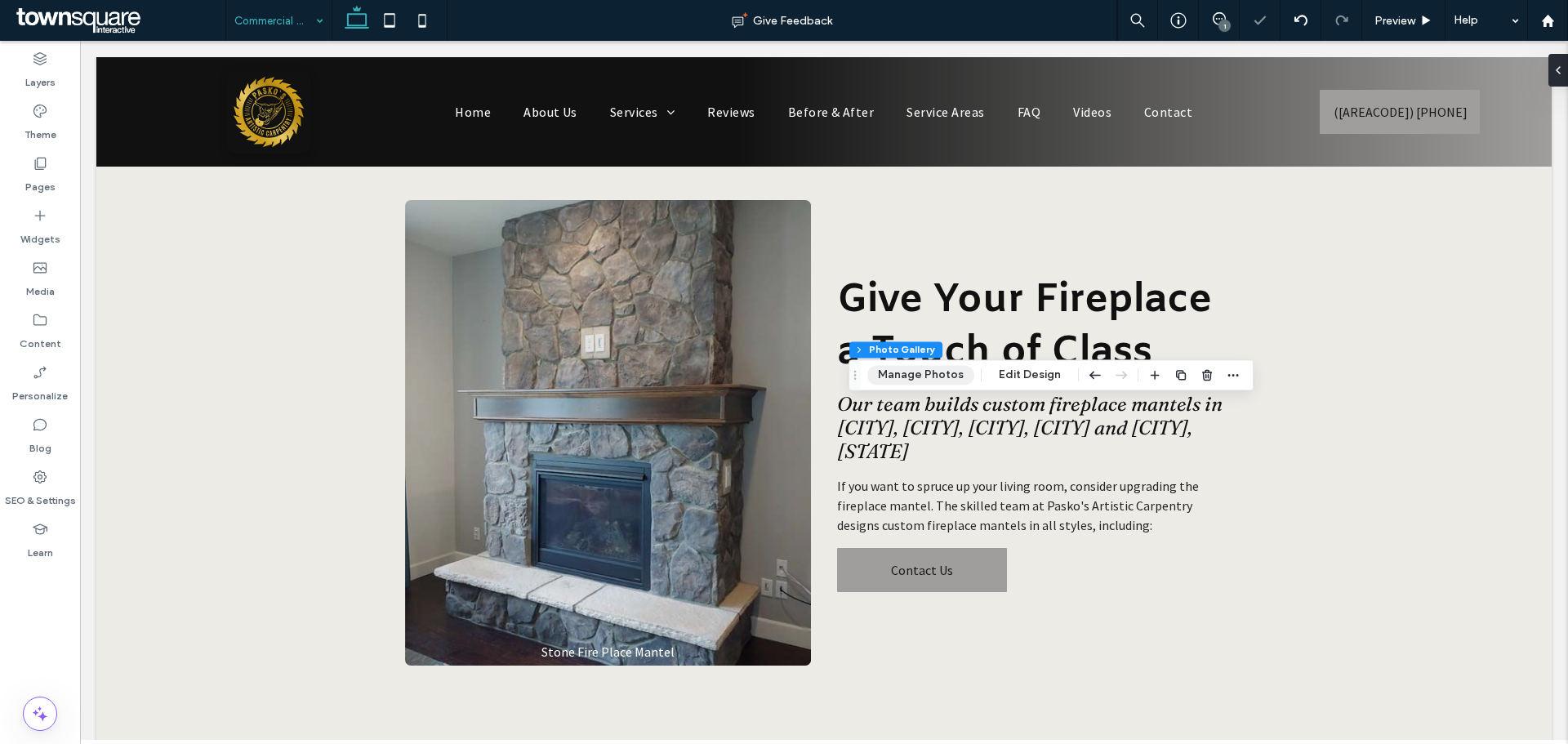 click on "Manage Photos" at bounding box center (920, 375) 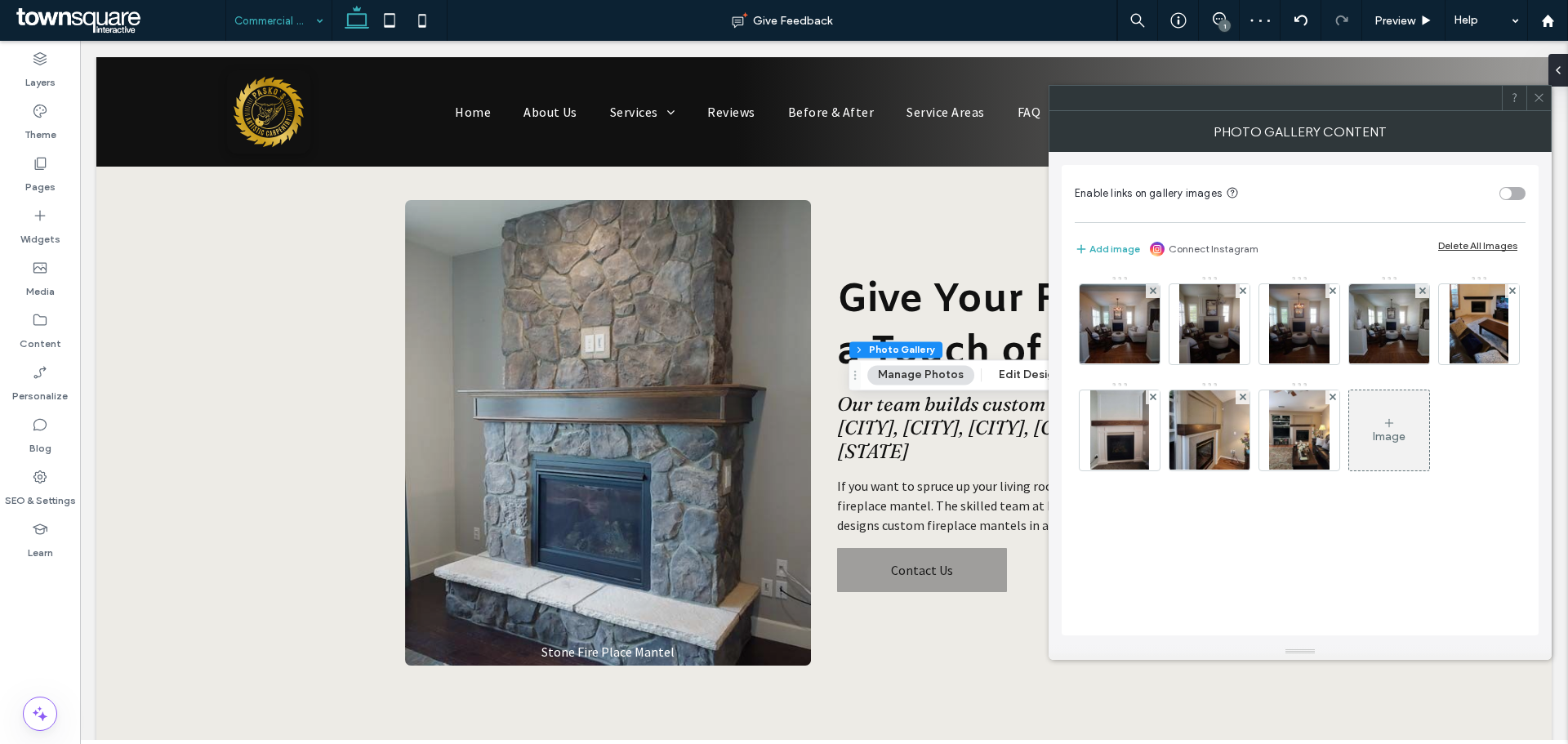 click on "Delete All Images" at bounding box center [1477, 245] 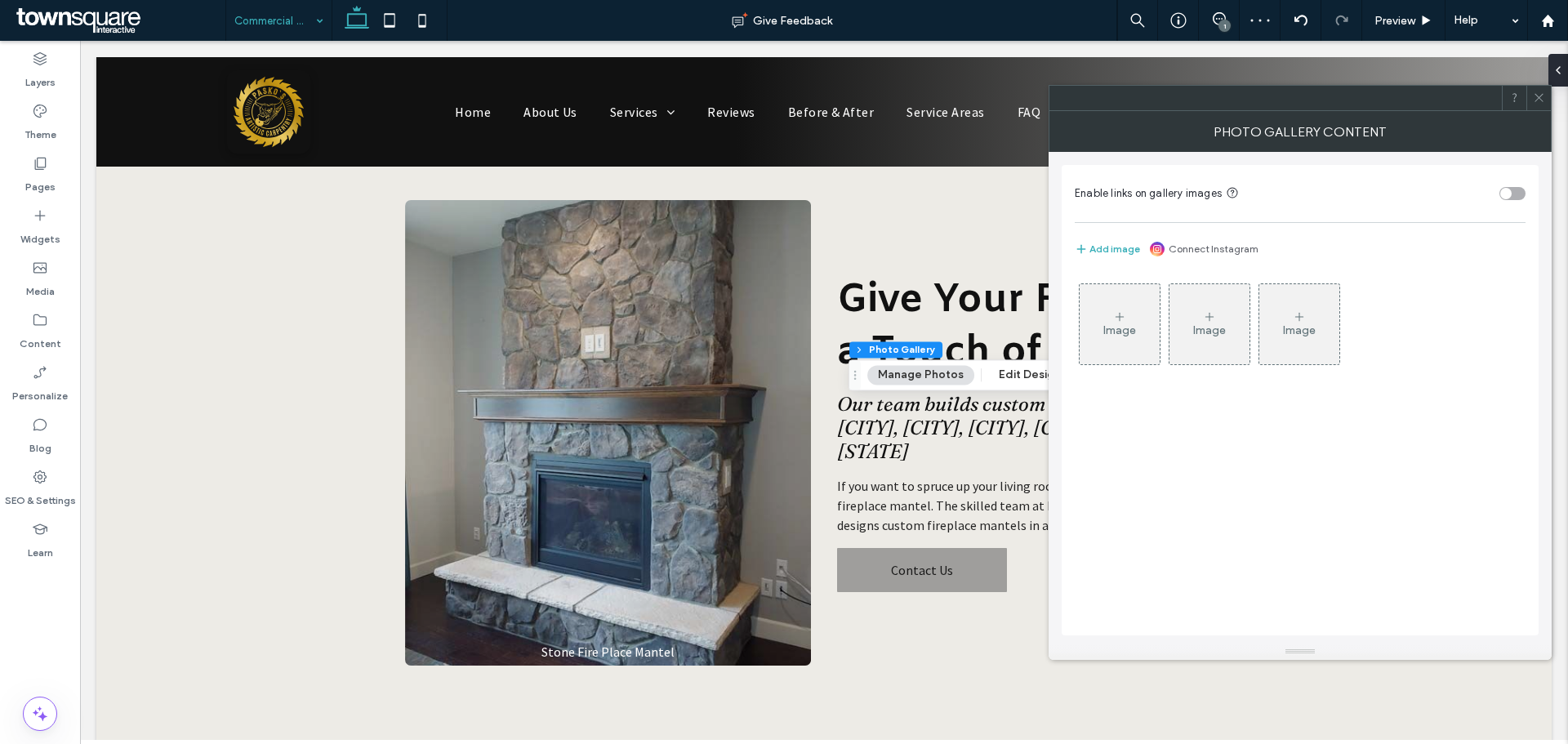 click 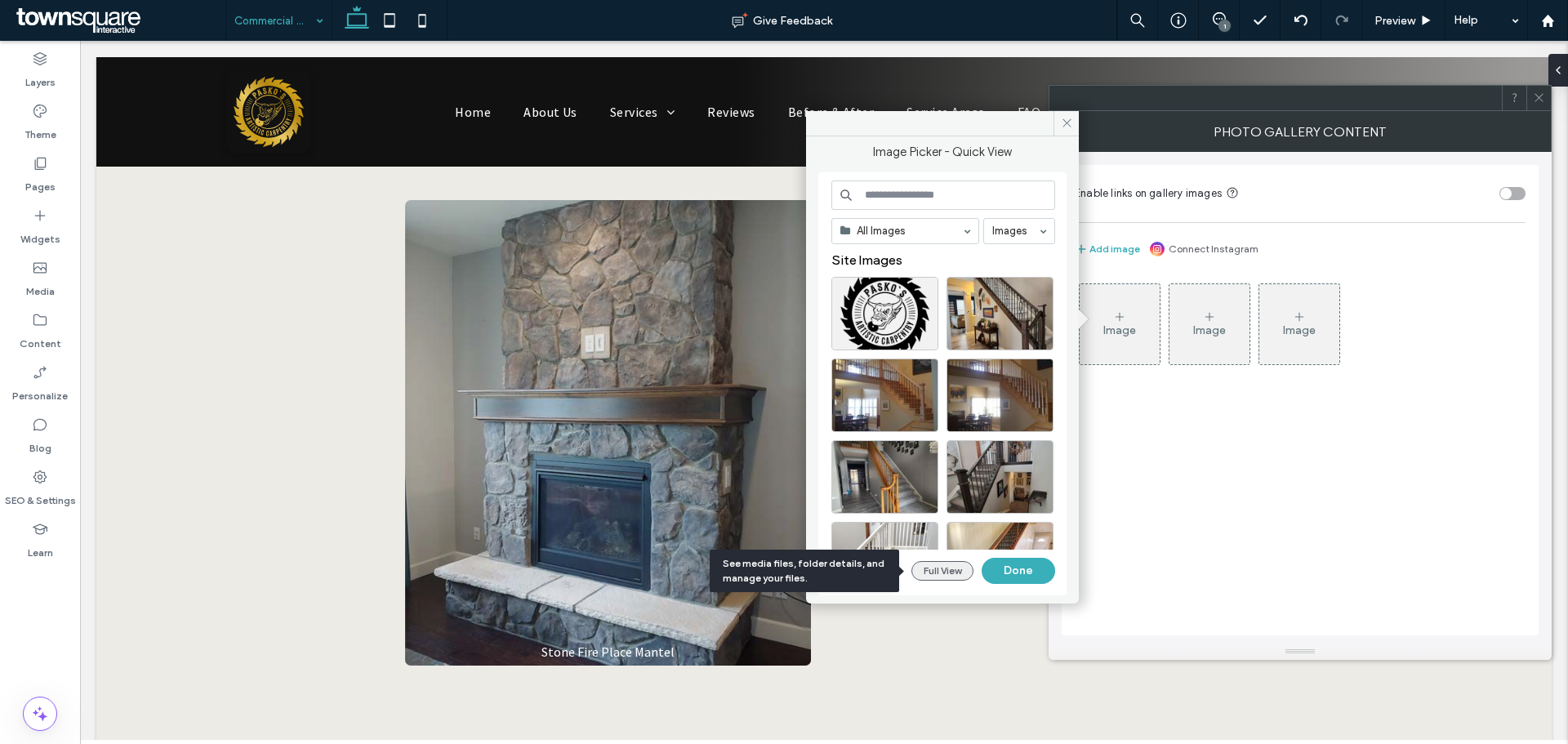 click on "Full View" at bounding box center [942, 571] 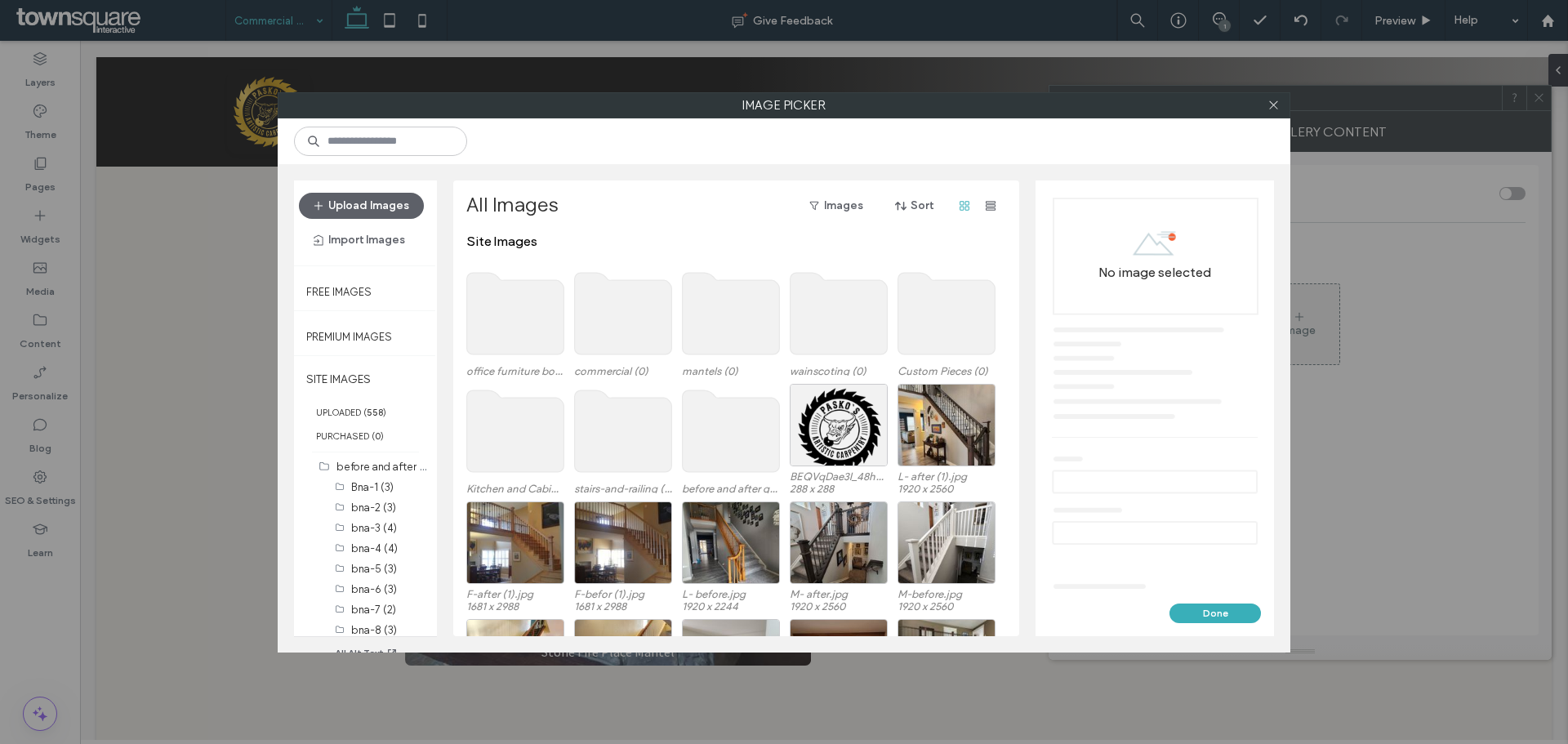 click 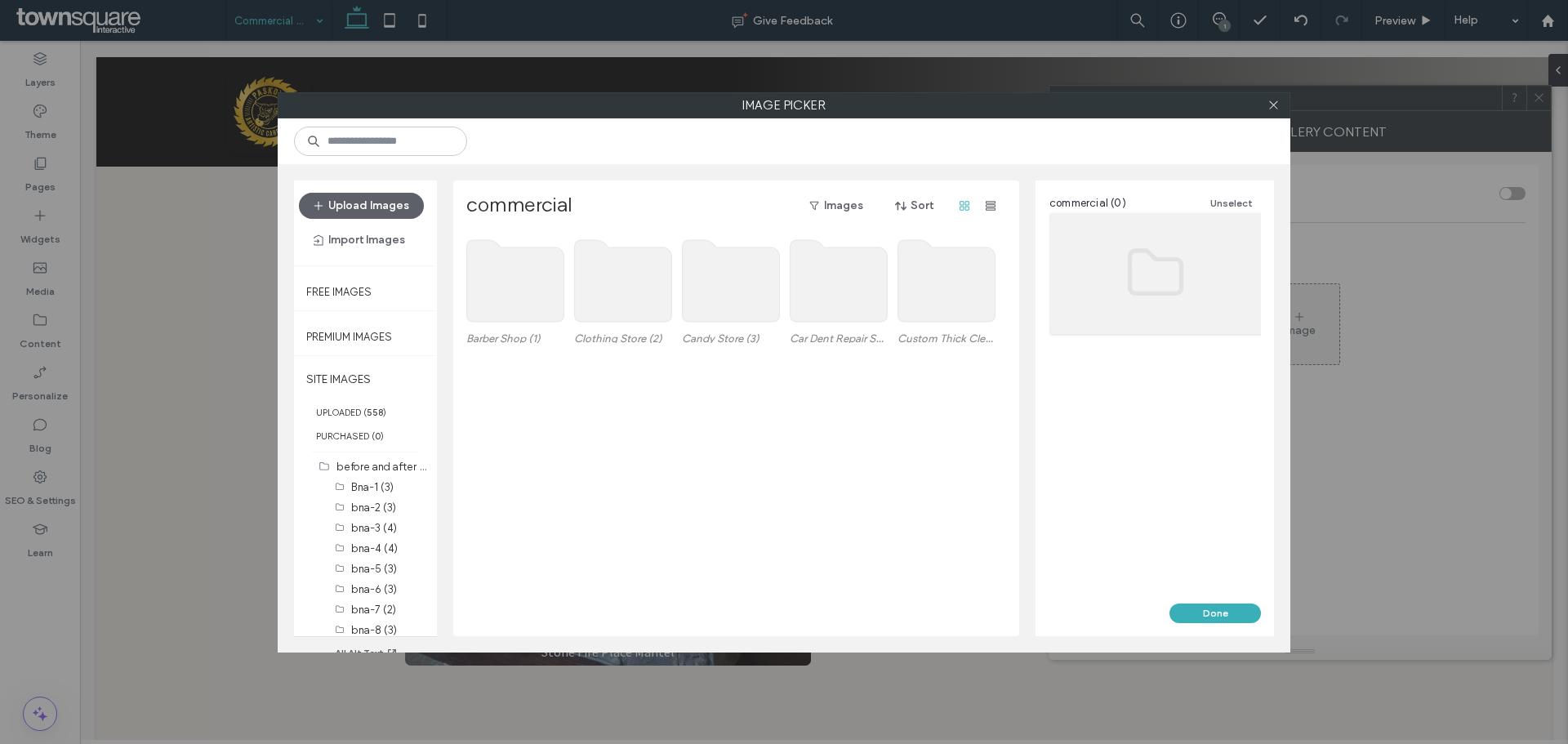 click 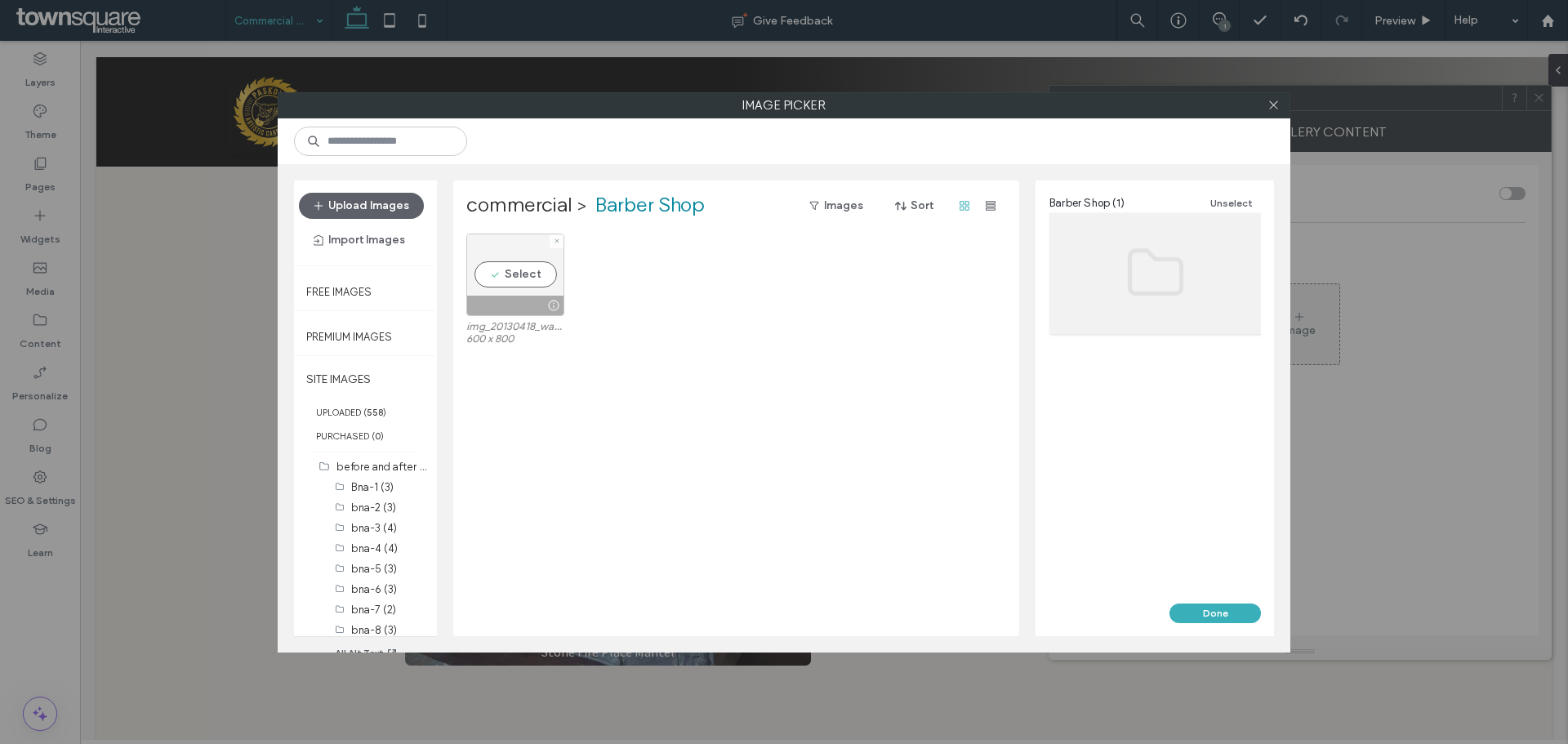 click on "Select" at bounding box center (515, 274) 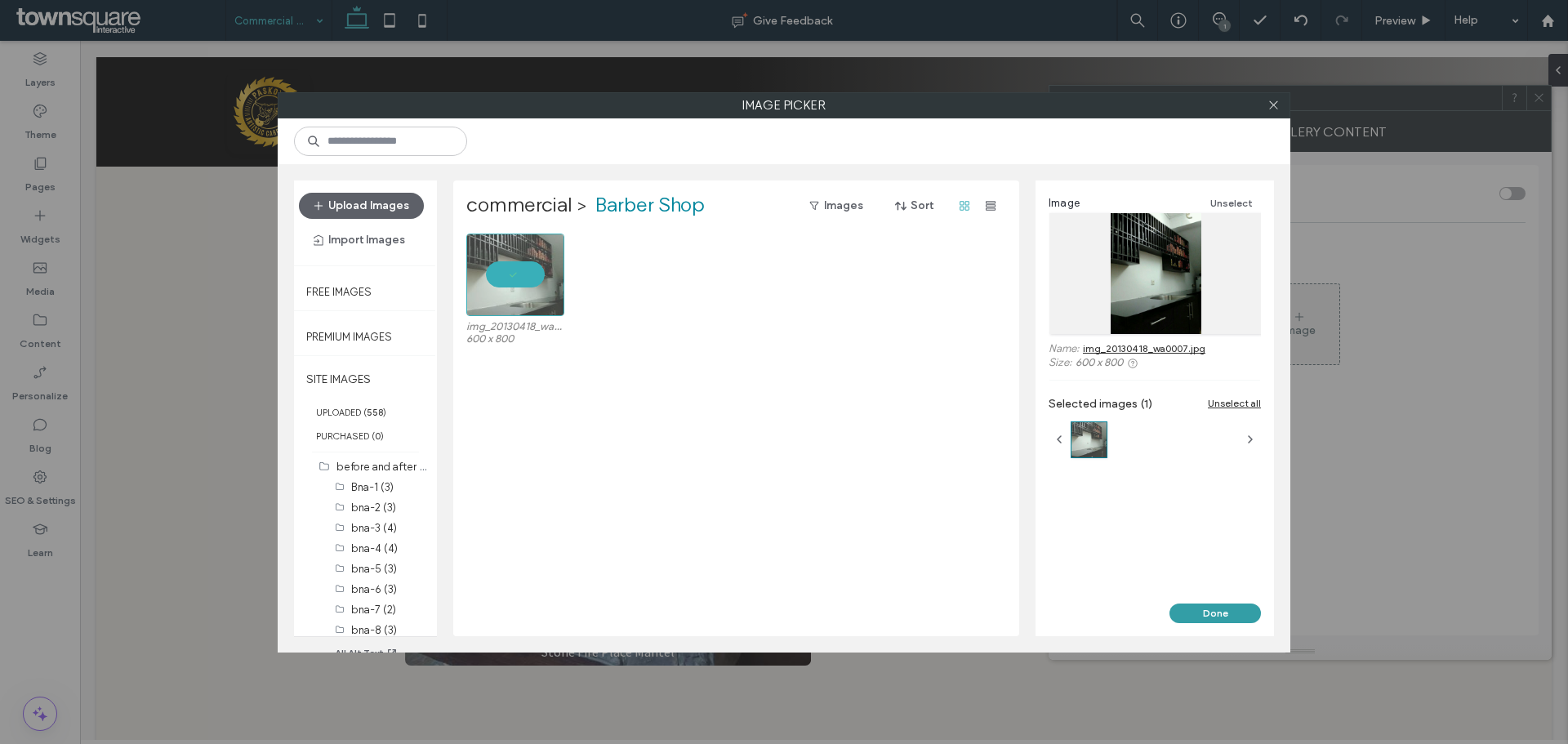 click on "Done" at bounding box center [1215, 613] 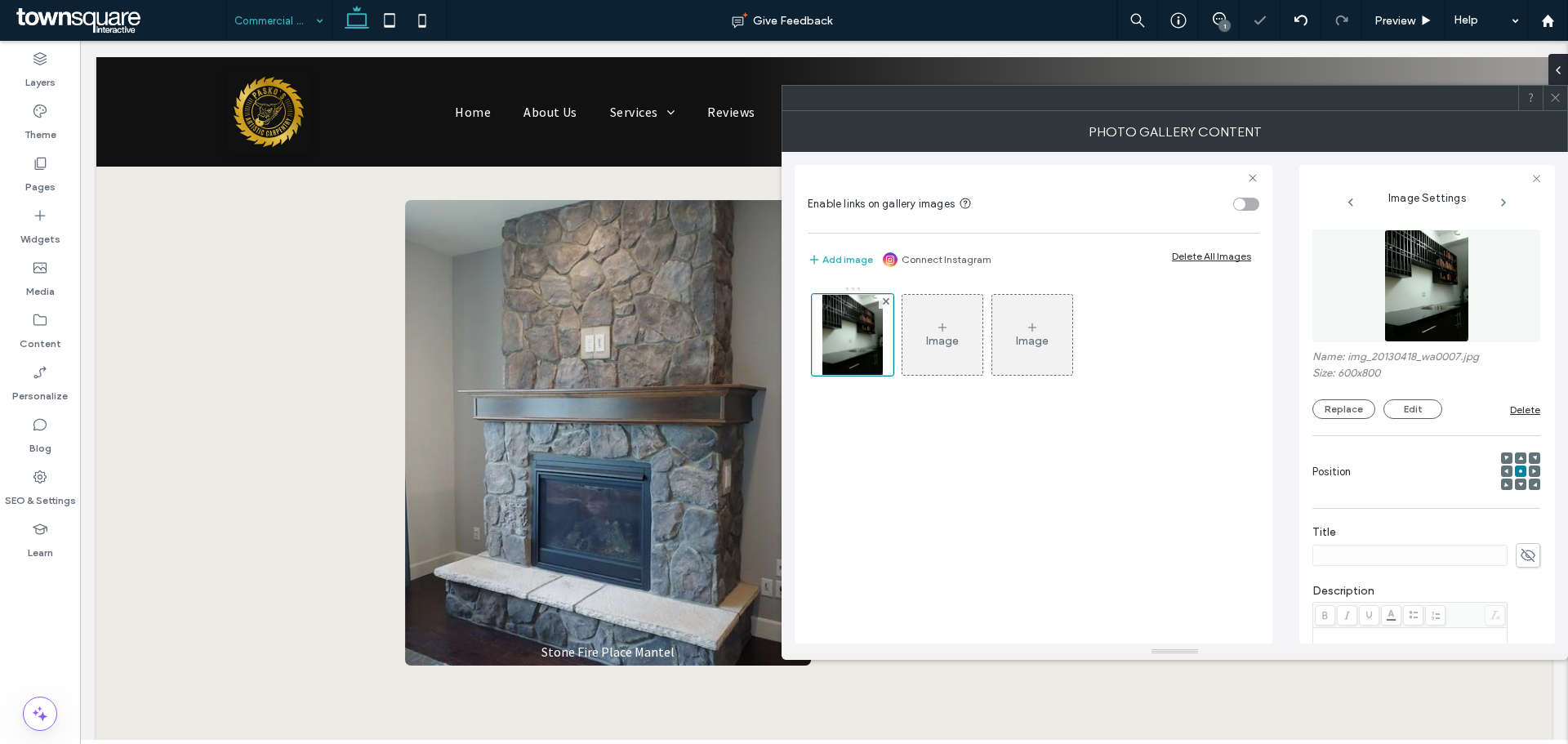 click 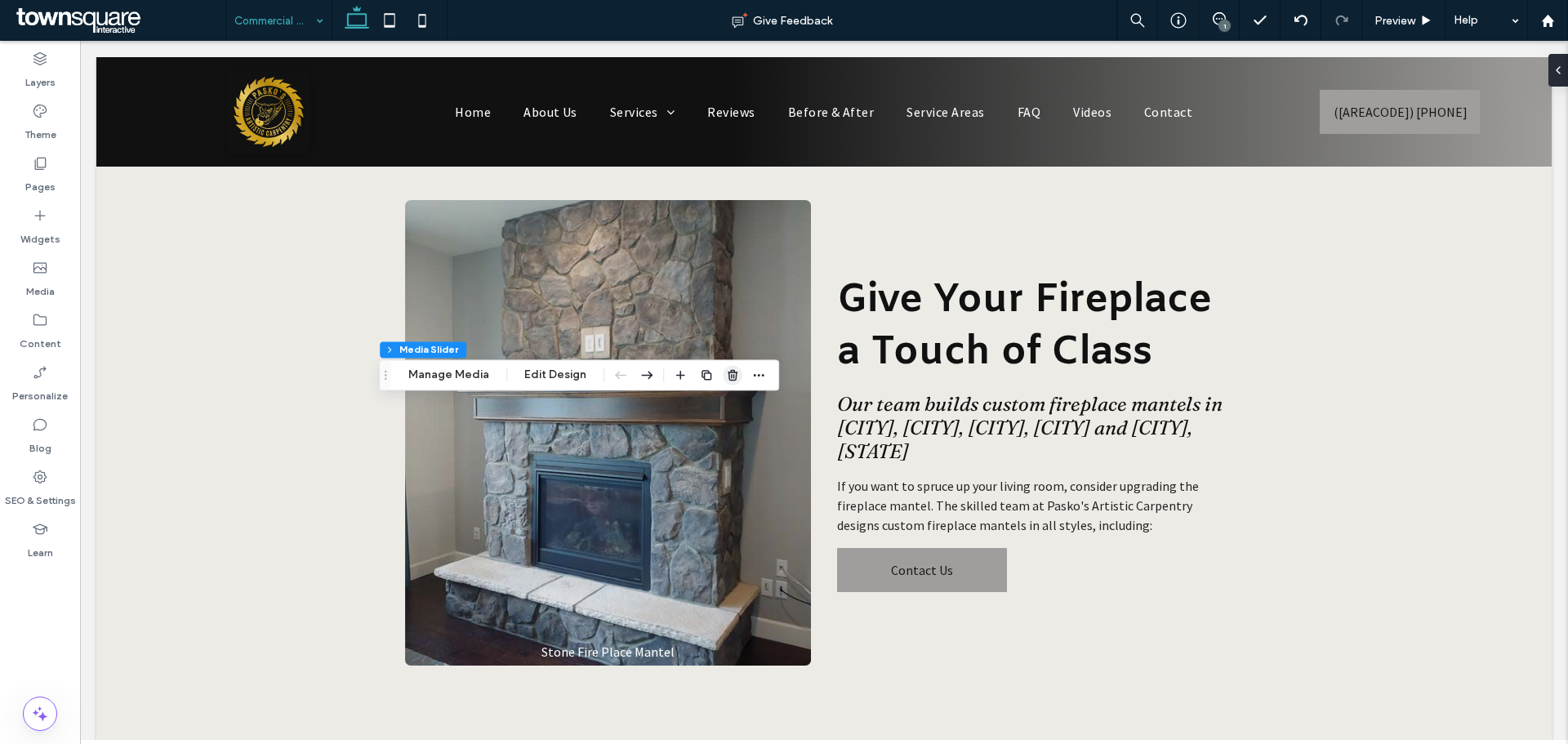 click 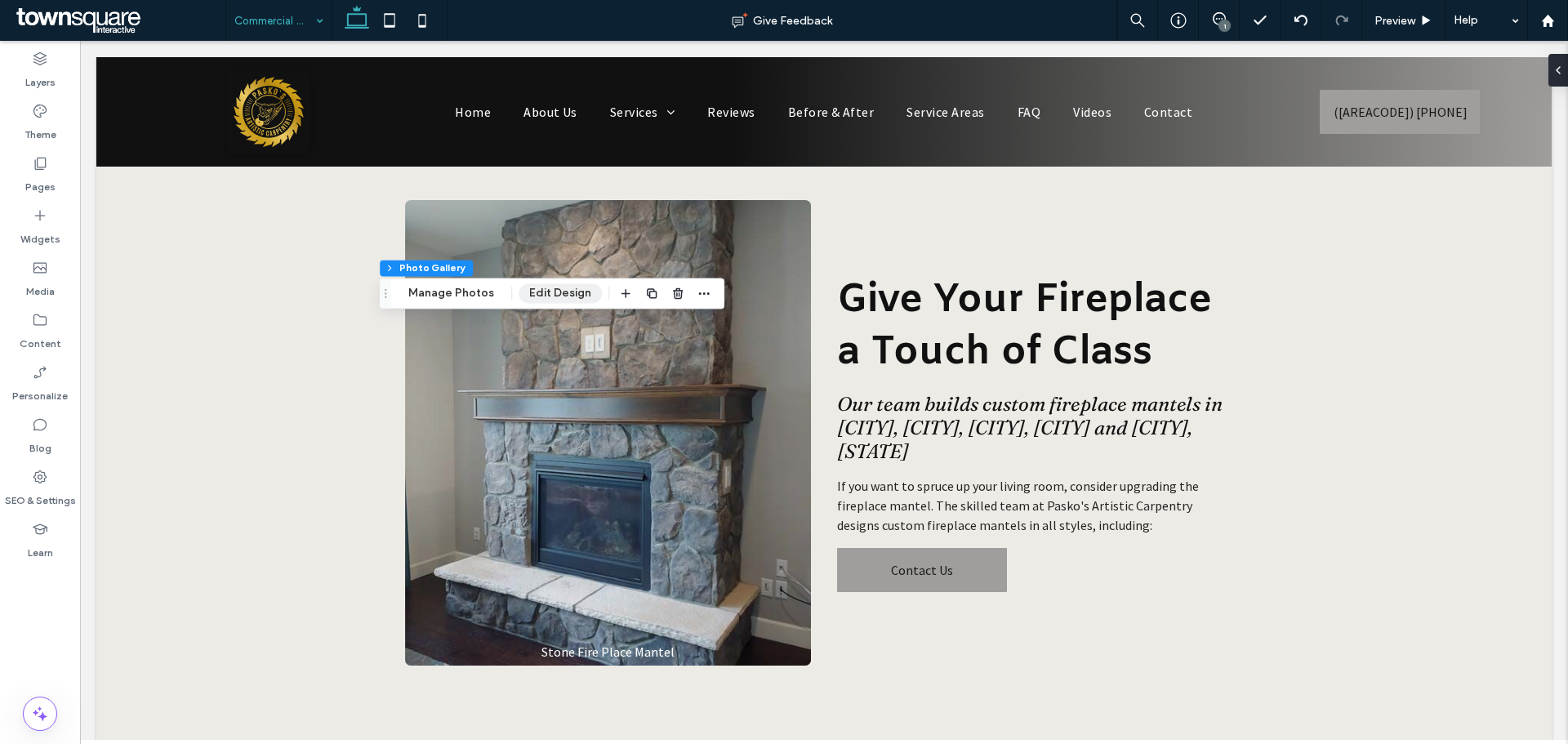 click on "Edit Design" at bounding box center (560, 293) 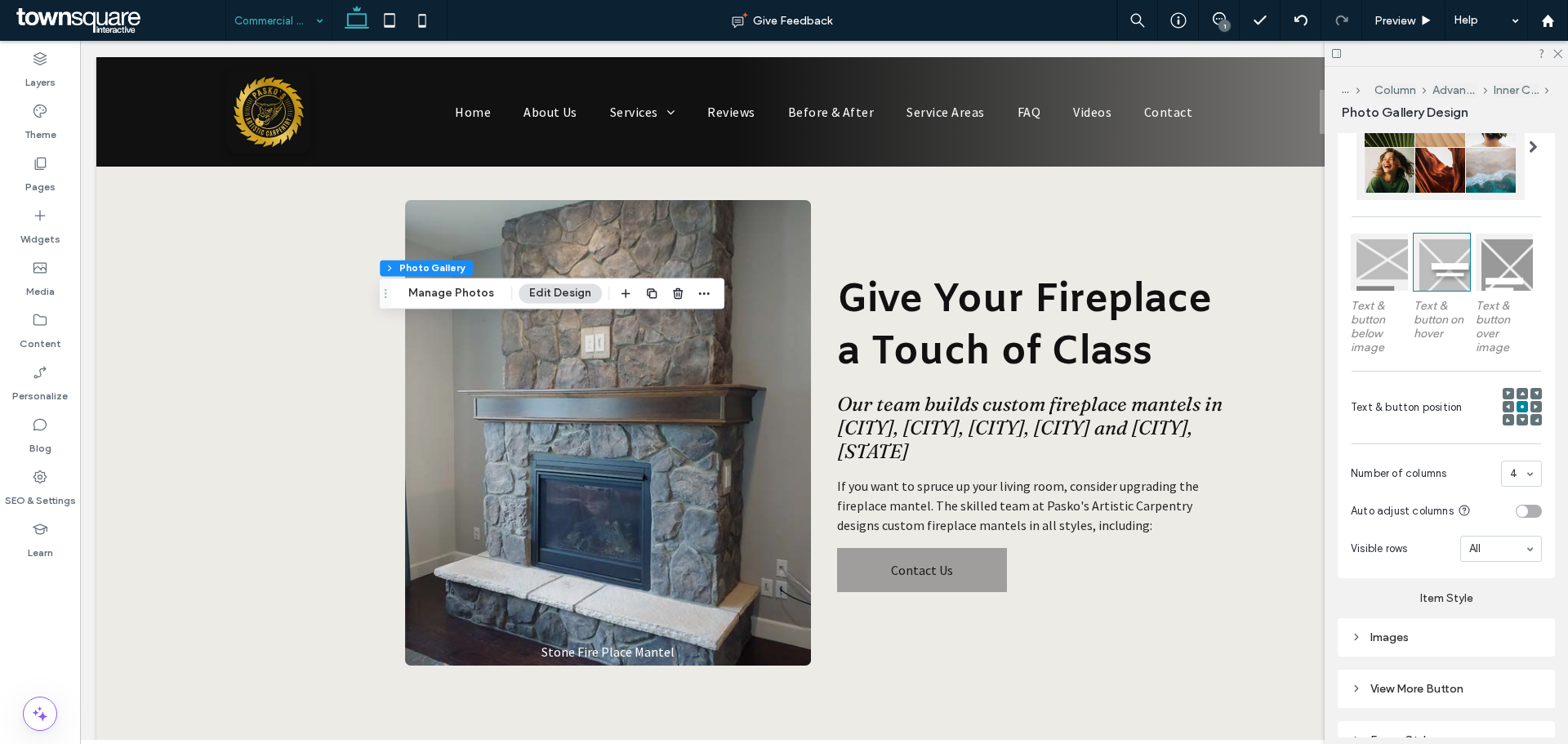 scroll, scrollTop: 408, scrollLeft: 0, axis: vertical 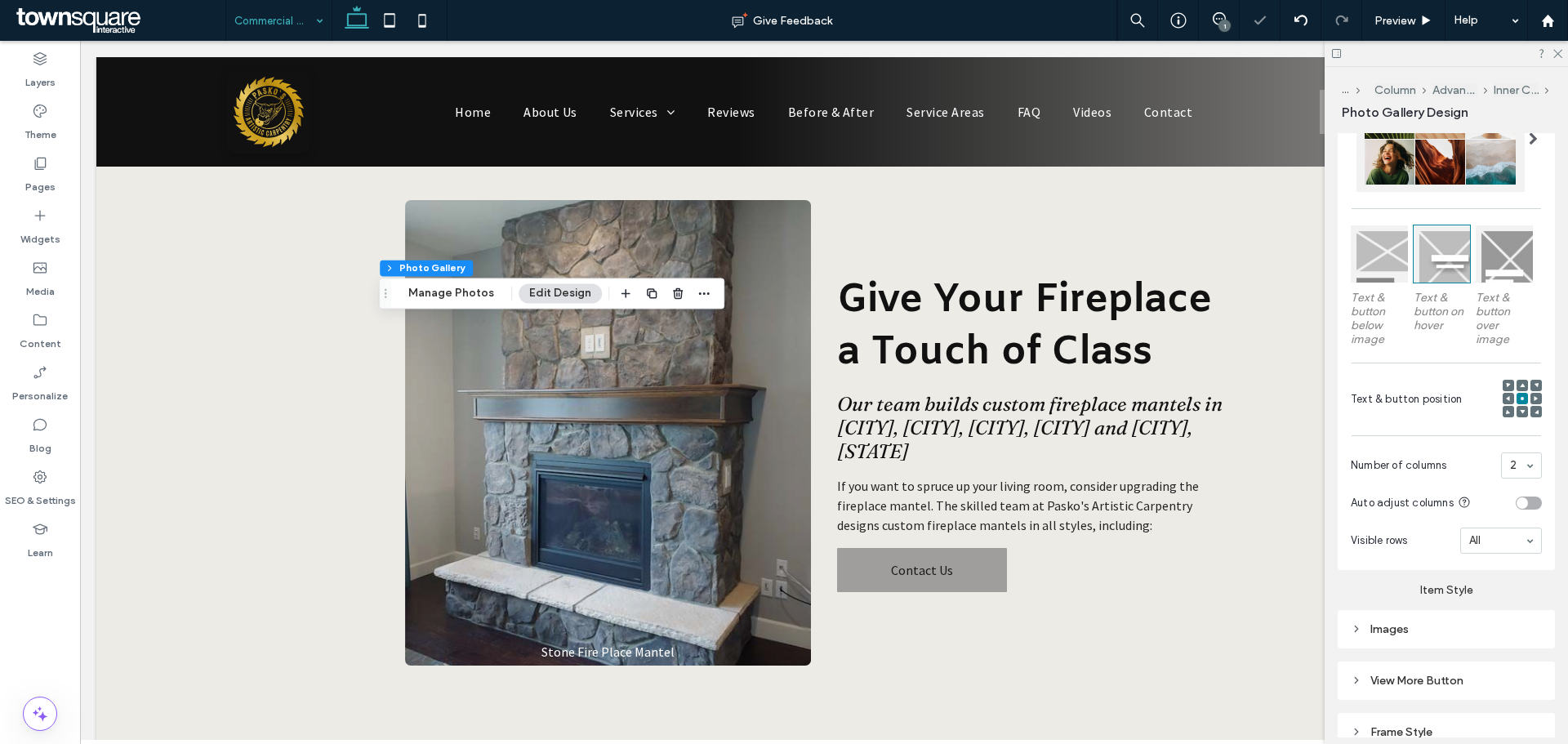 click on "2" at bounding box center [1521, 466] 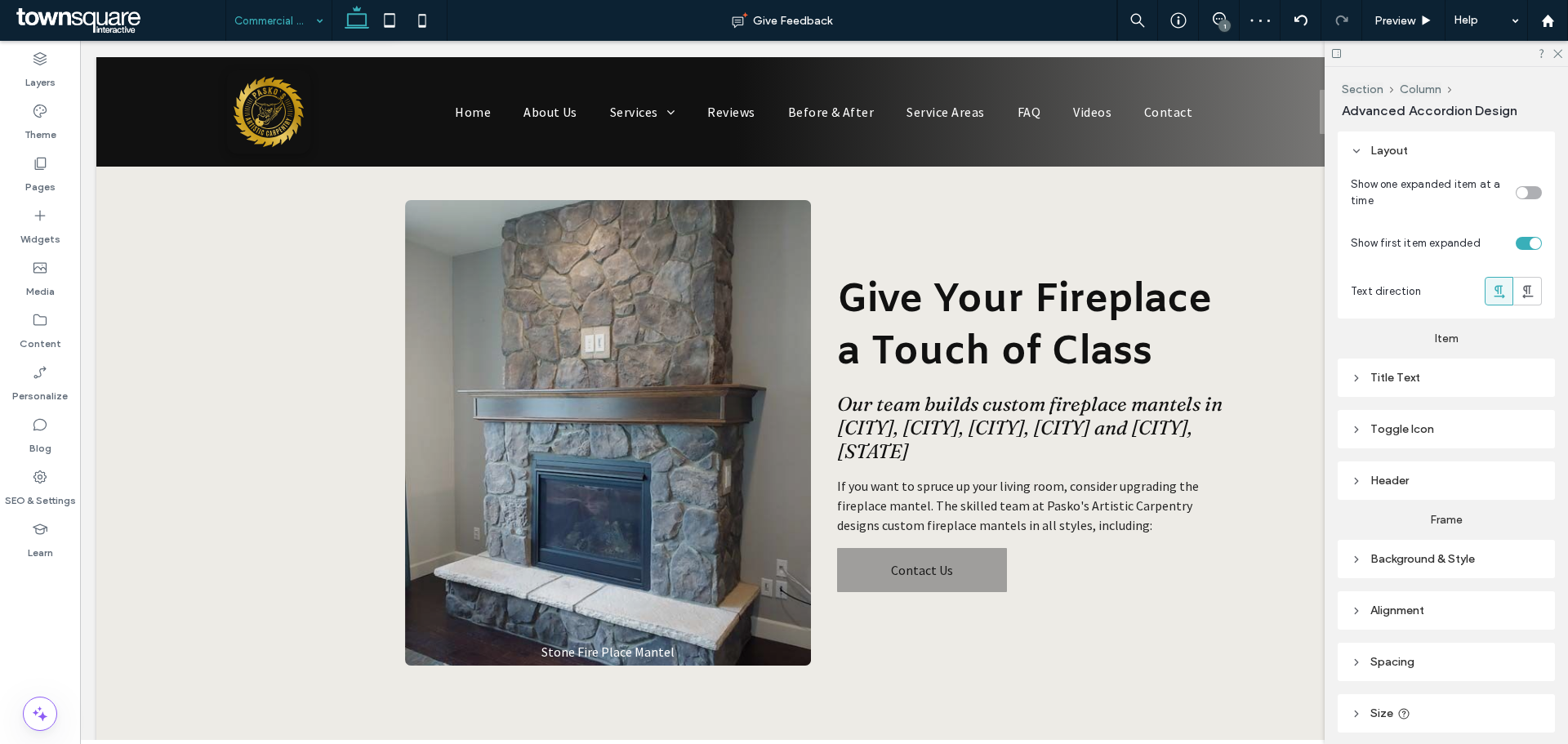 type on "**" 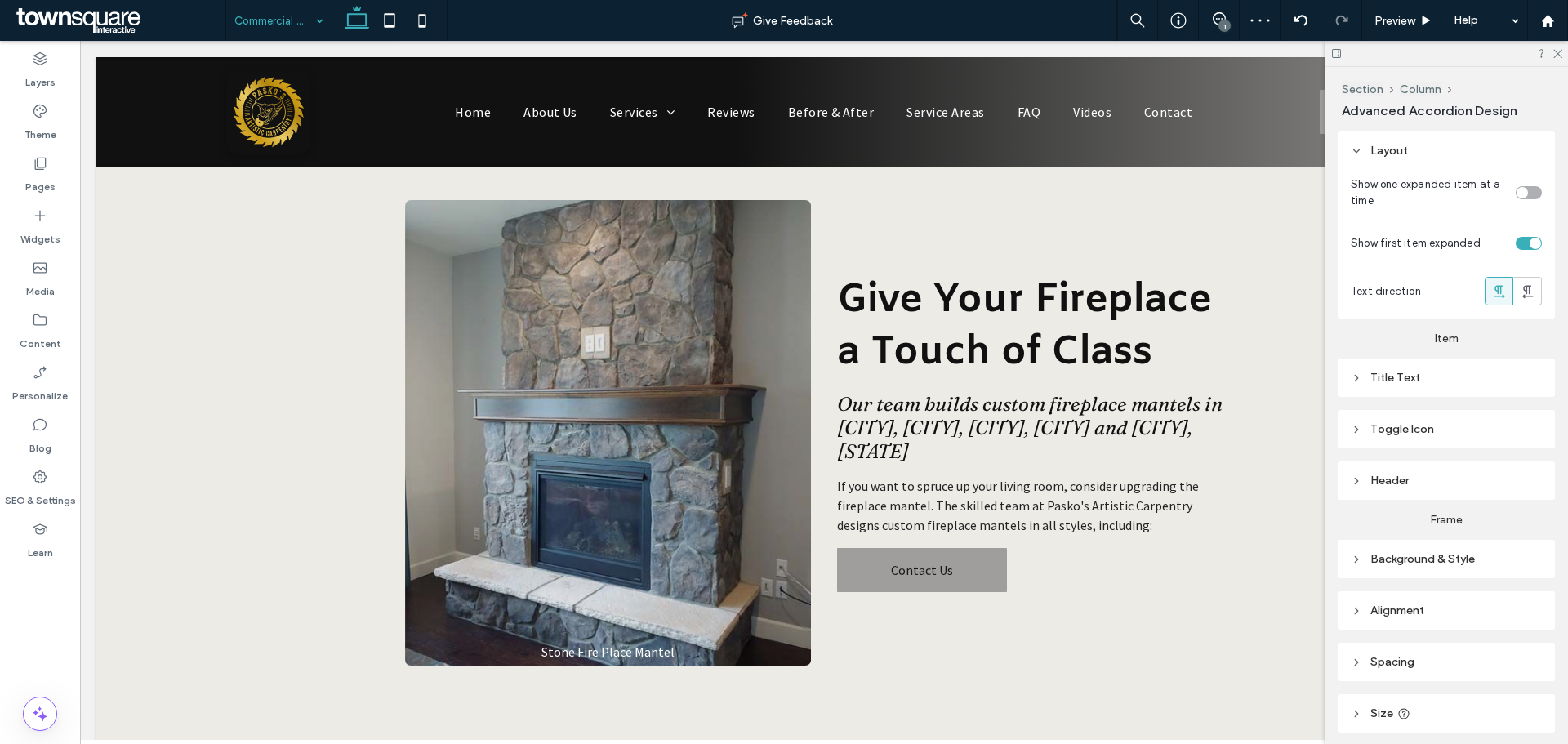 type on "****" 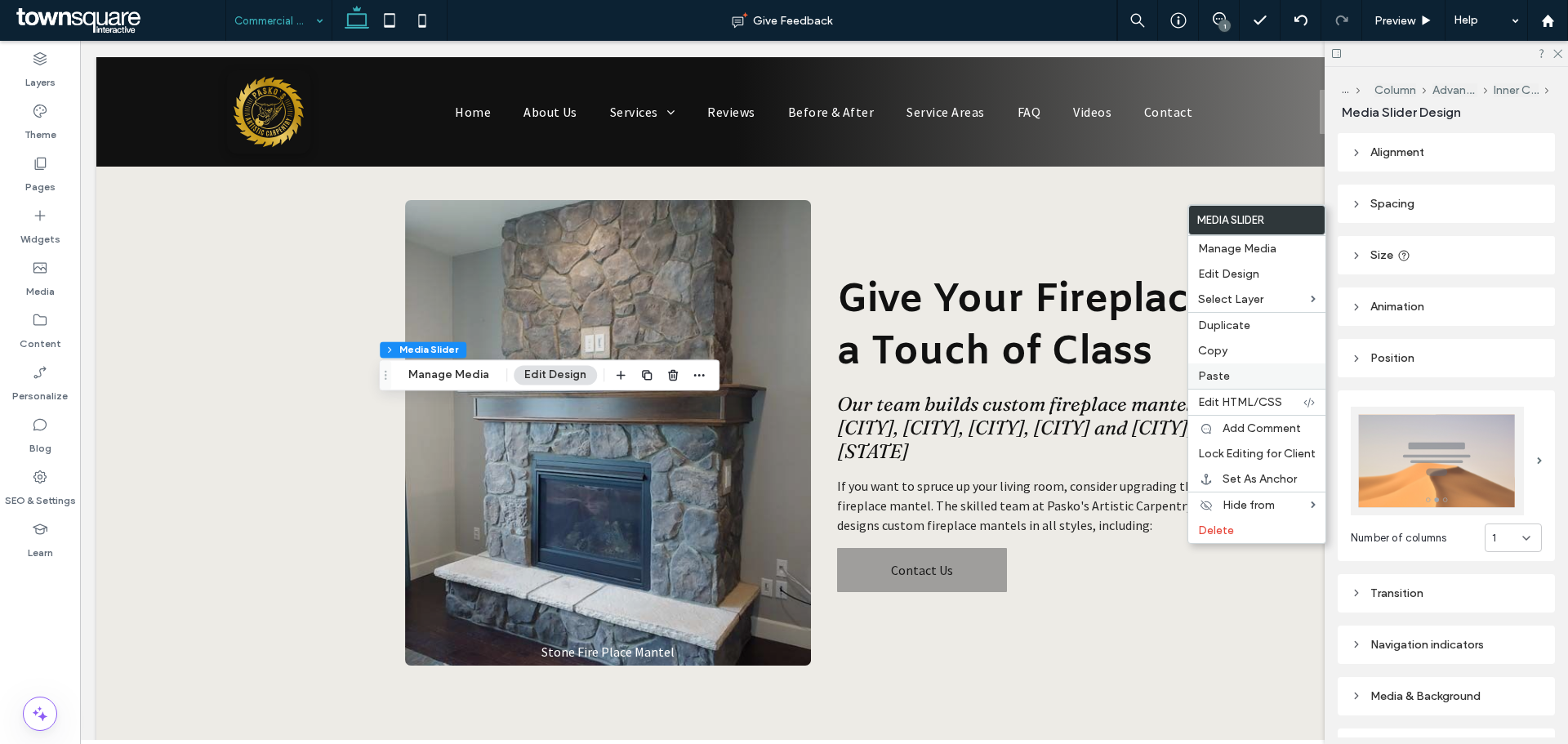 click on "Paste" at bounding box center (1214, 376) 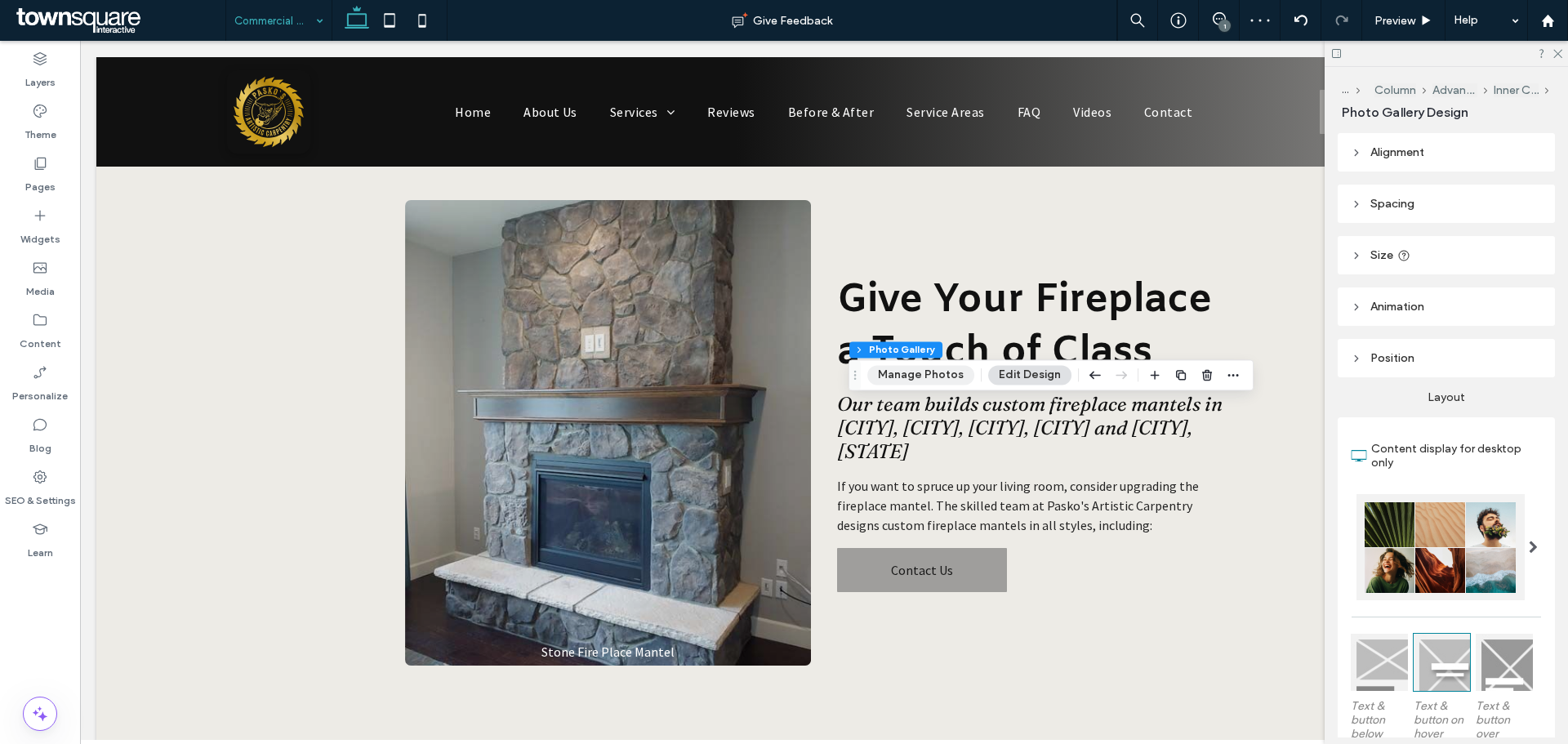 click on "Manage Photos" at bounding box center [920, 375] 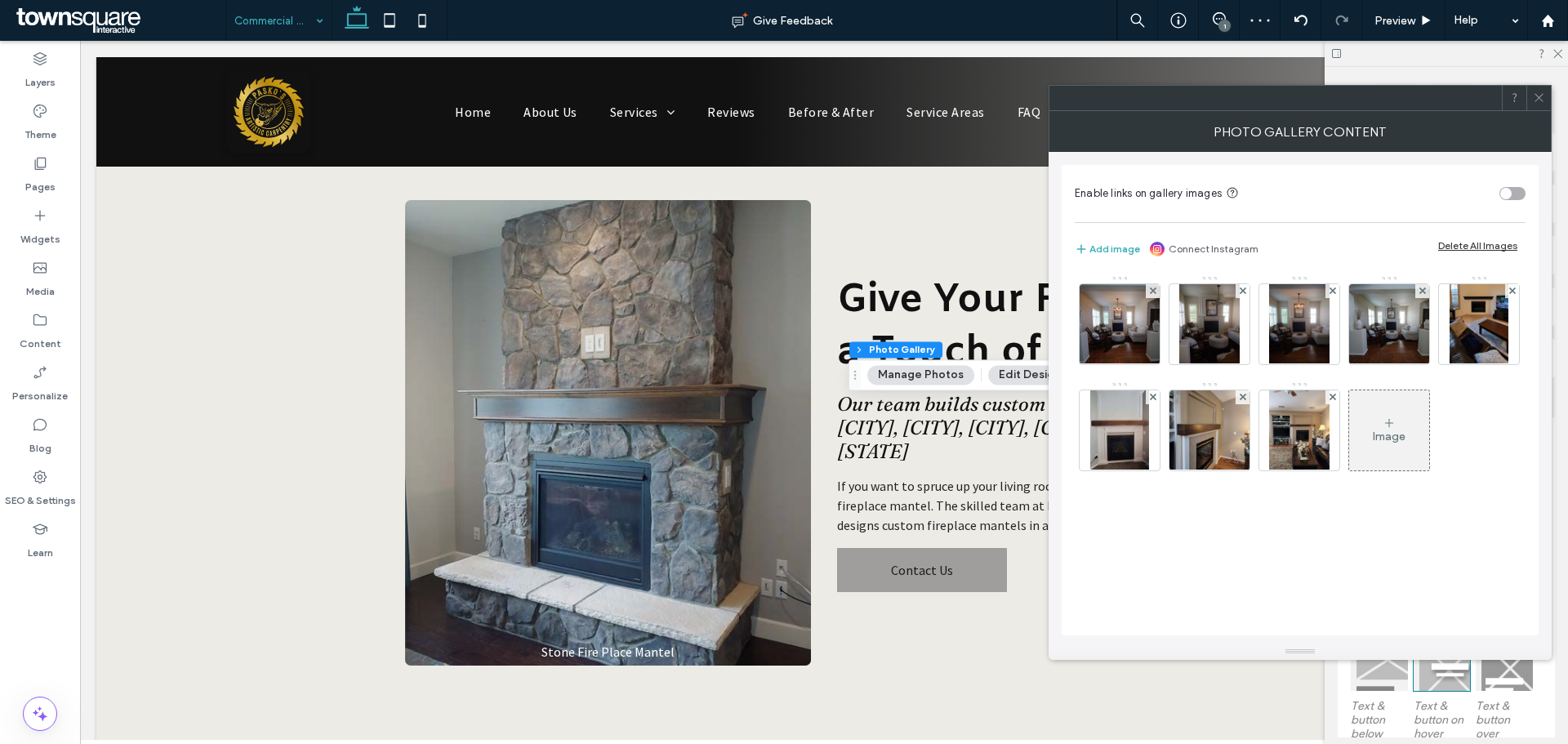 click on "Delete All Images" at bounding box center [1477, 245] 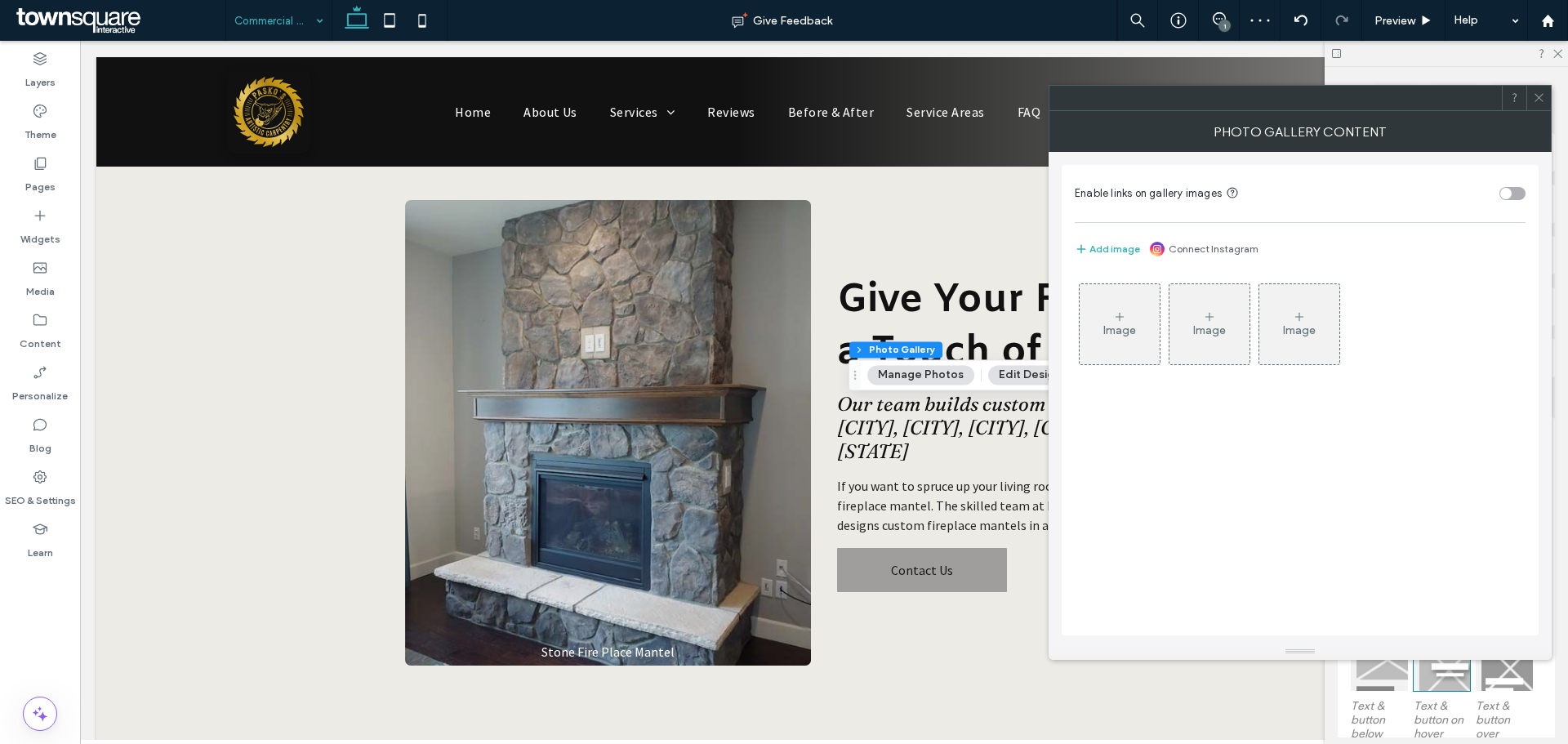 click on "Image" at bounding box center [1120, 324] 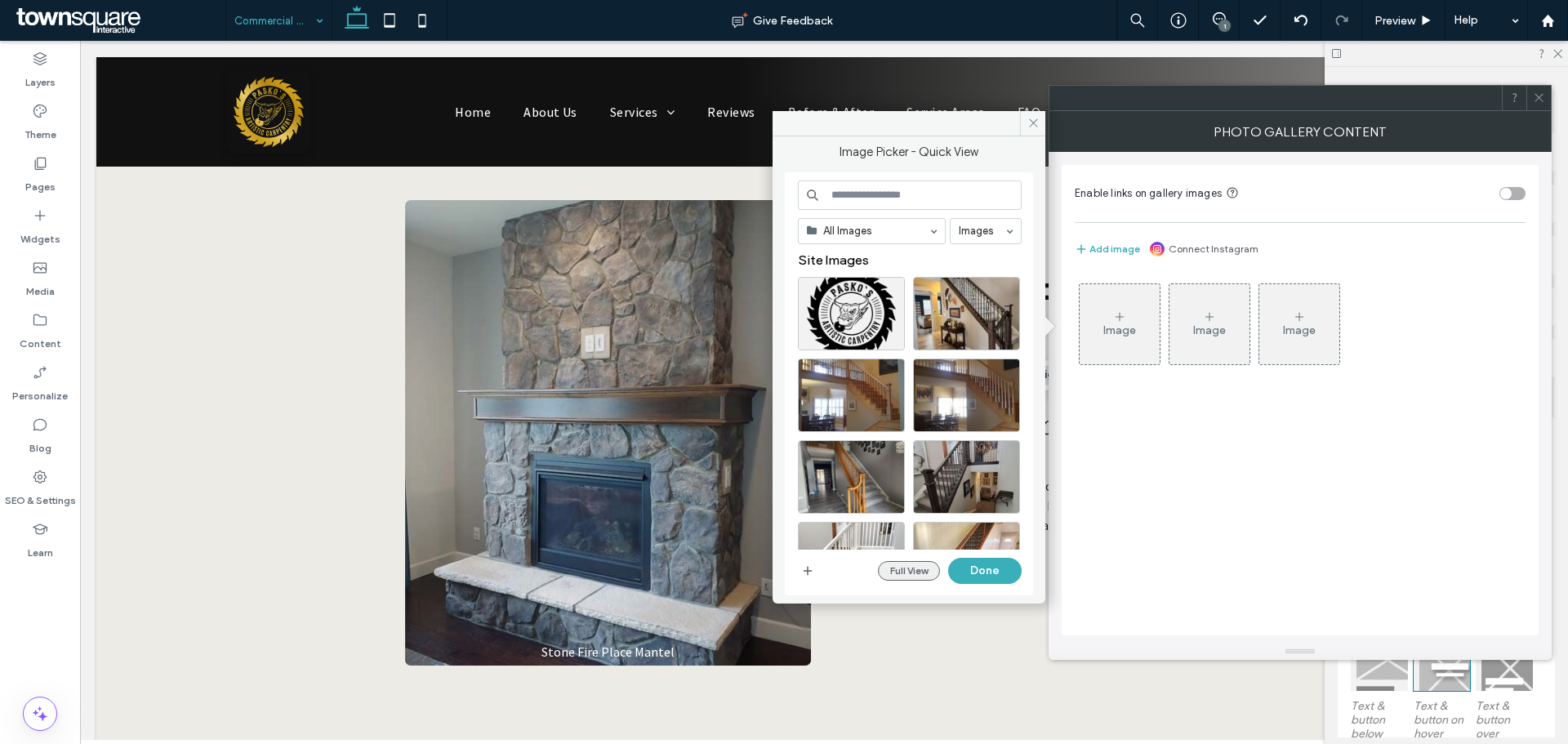 click on "Full View" at bounding box center (909, 571) 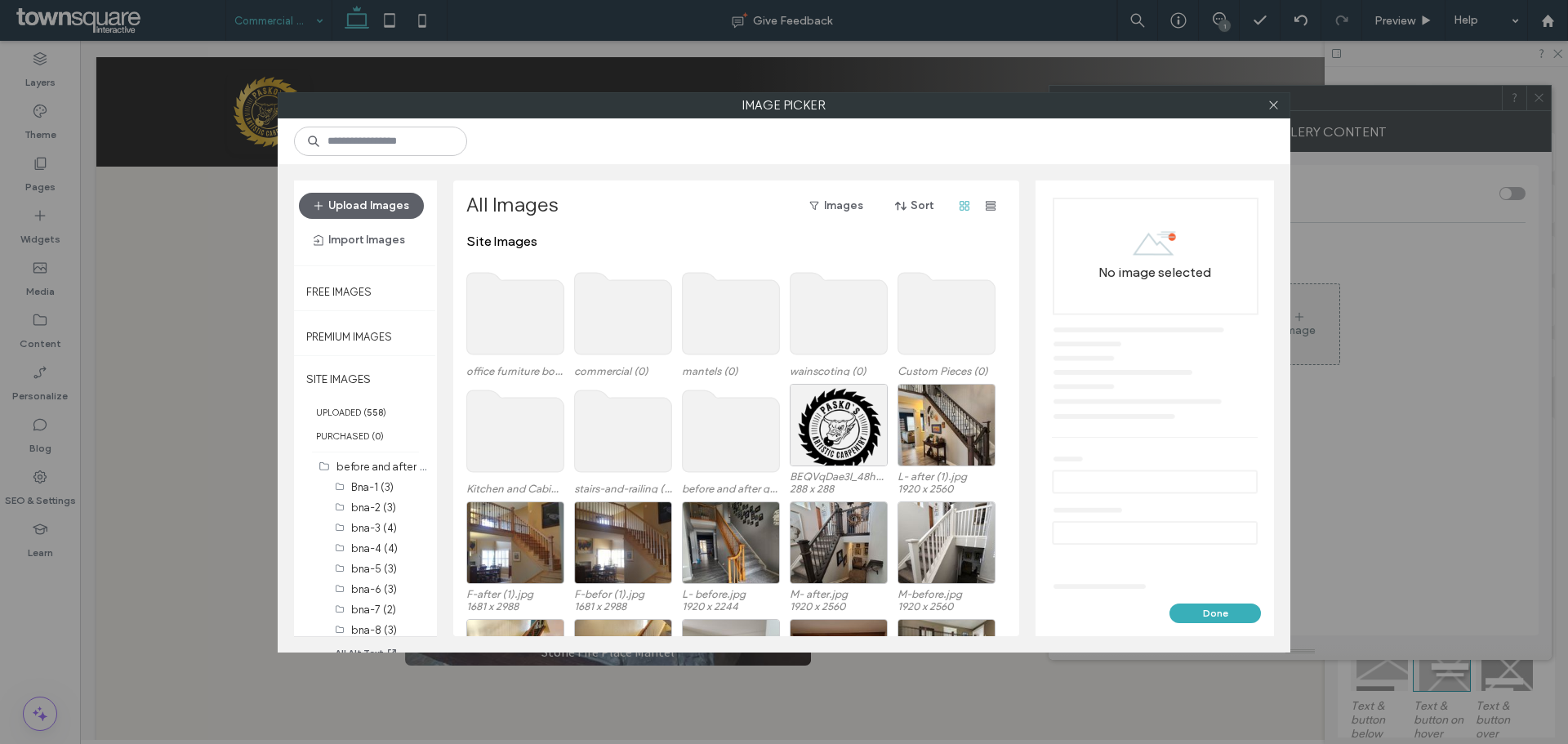 click 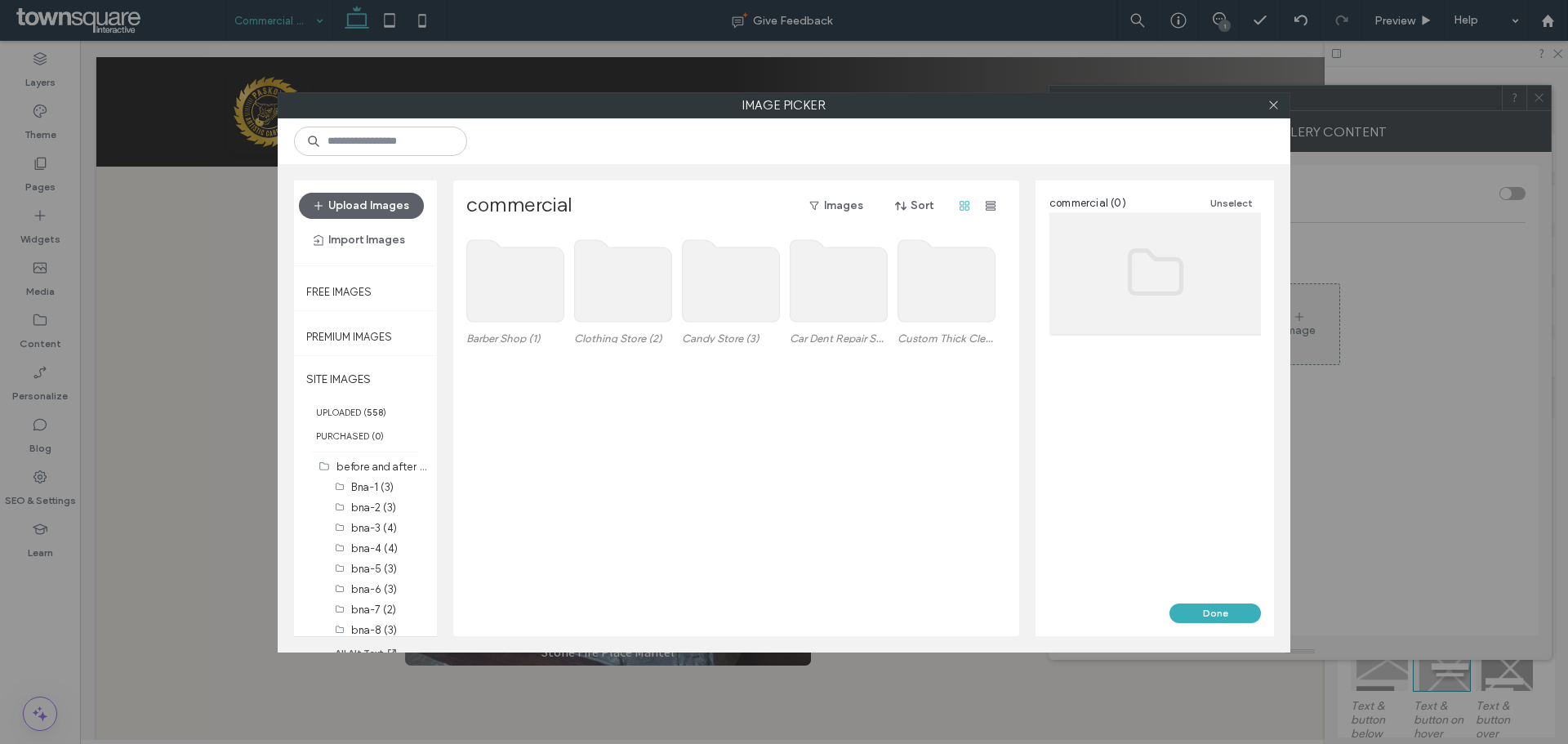 click 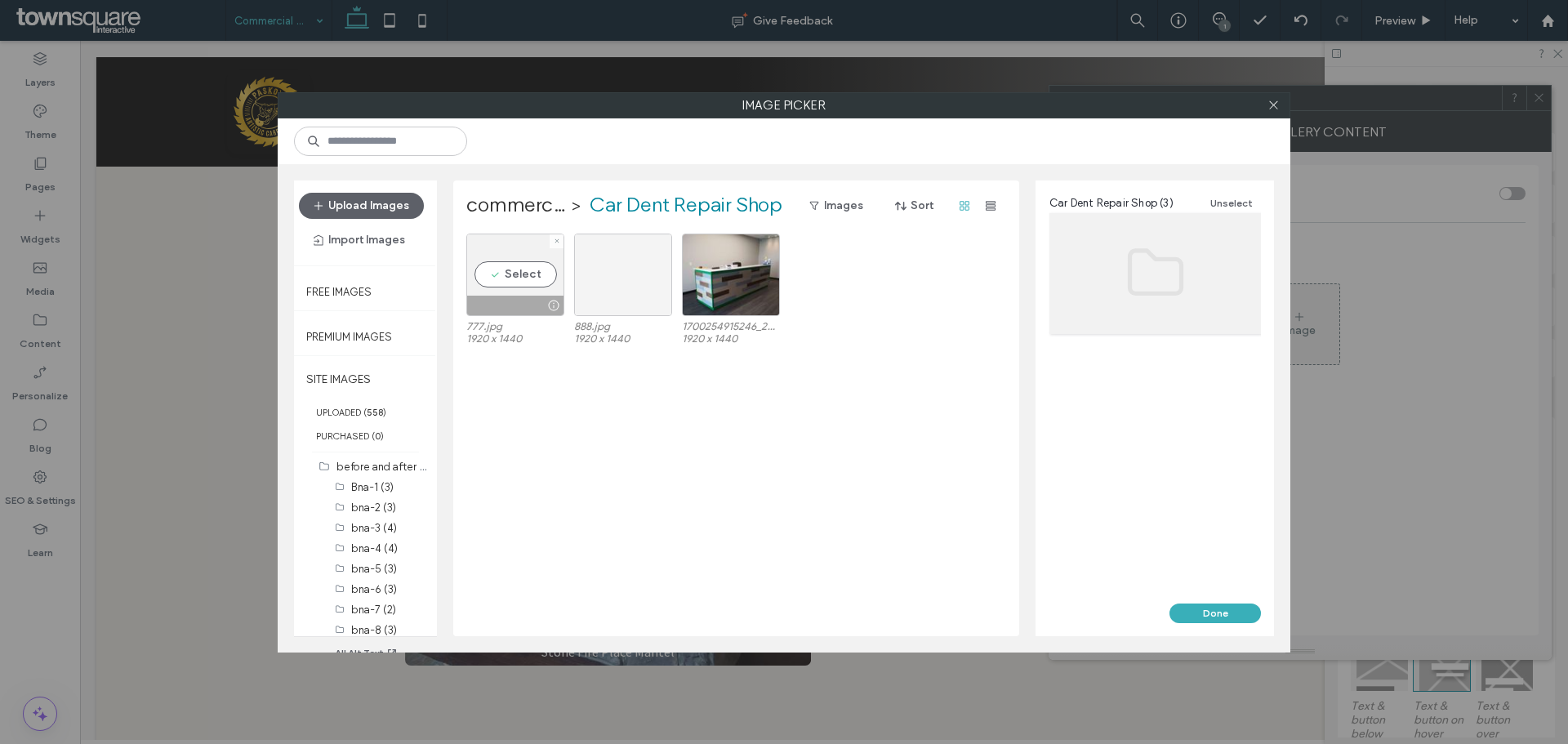 drag, startPoint x: 506, startPoint y: 281, endPoint x: 648, endPoint y: 284, distance: 142.03169 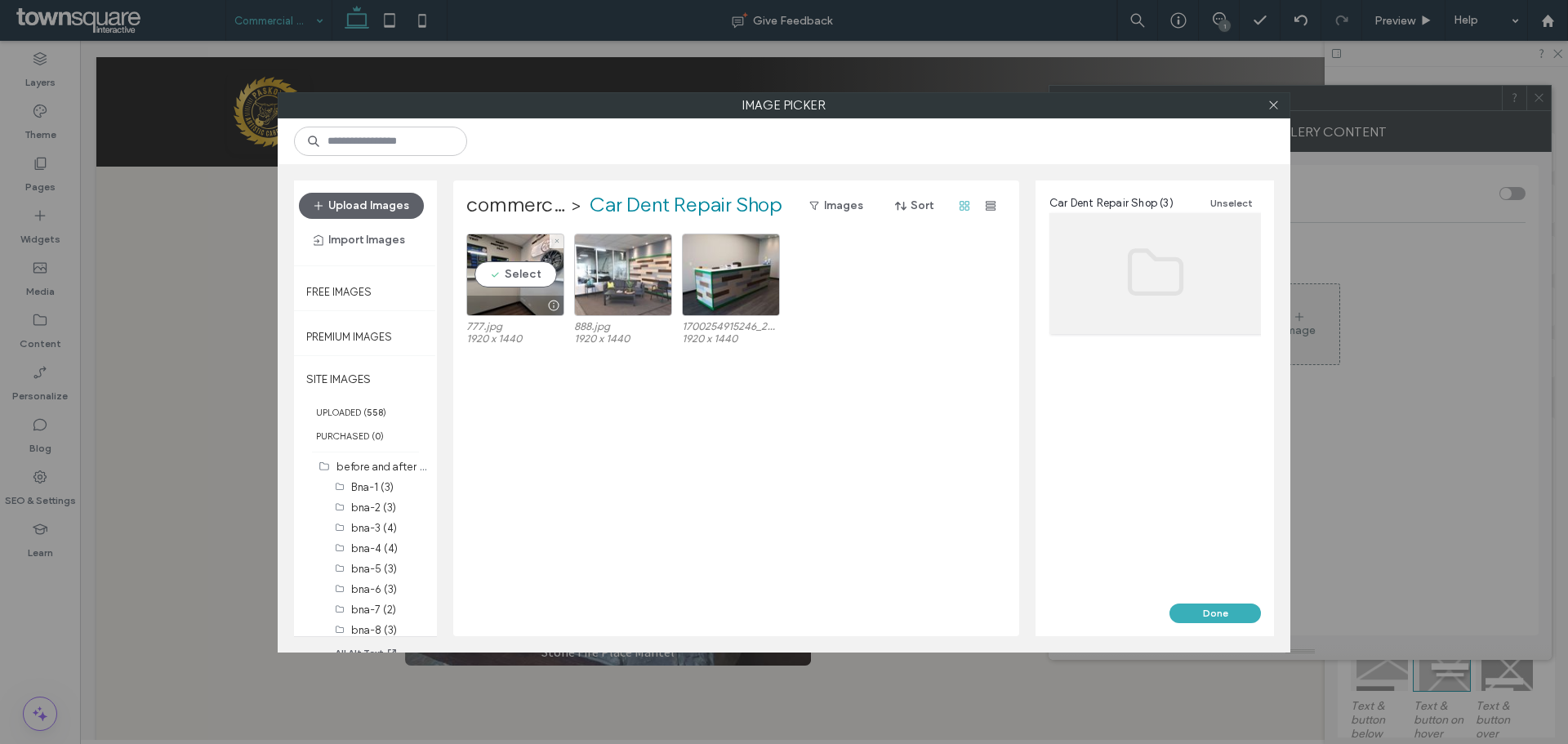 click on "Select" at bounding box center (515, 274) 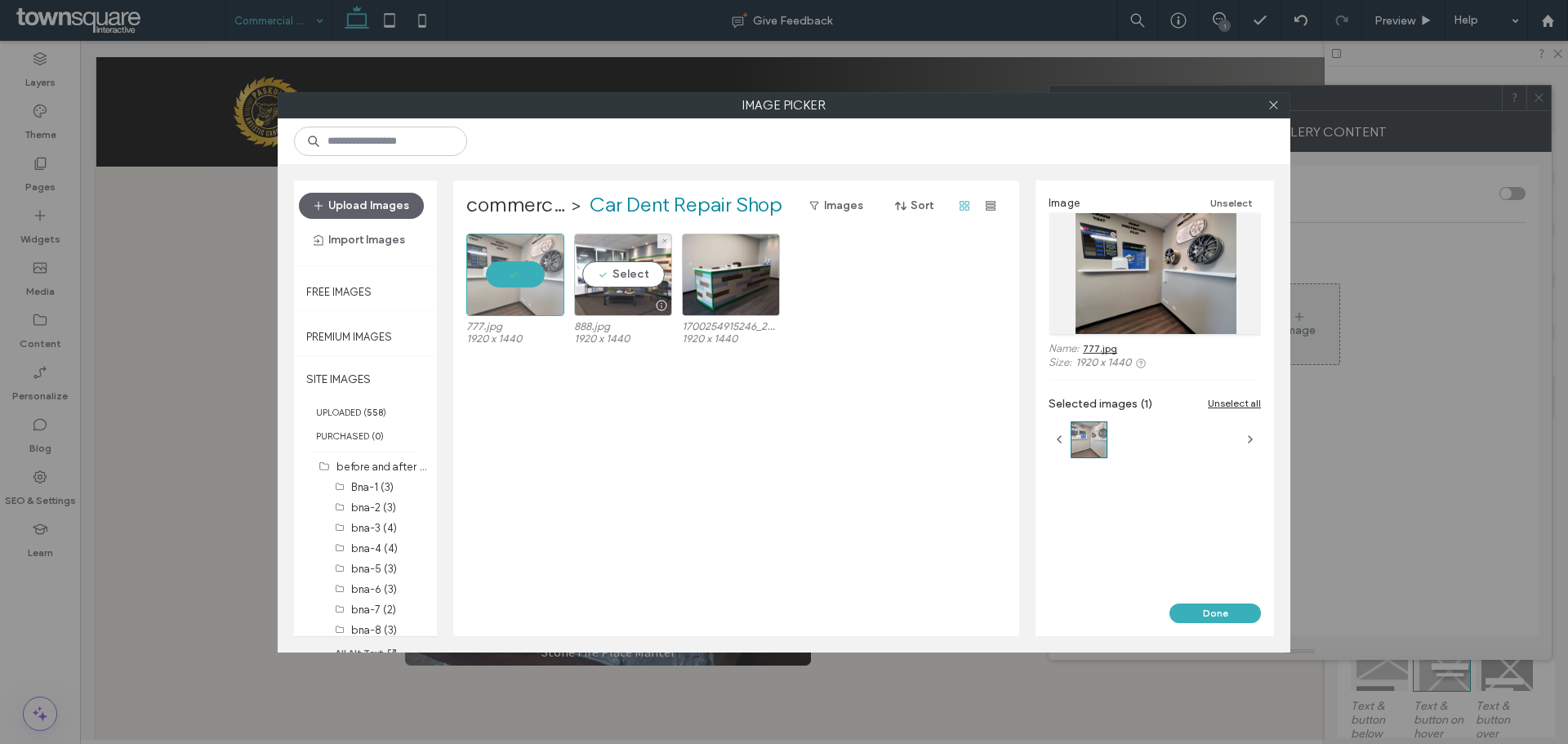 click on "Select" at bounding box center (623, 274) 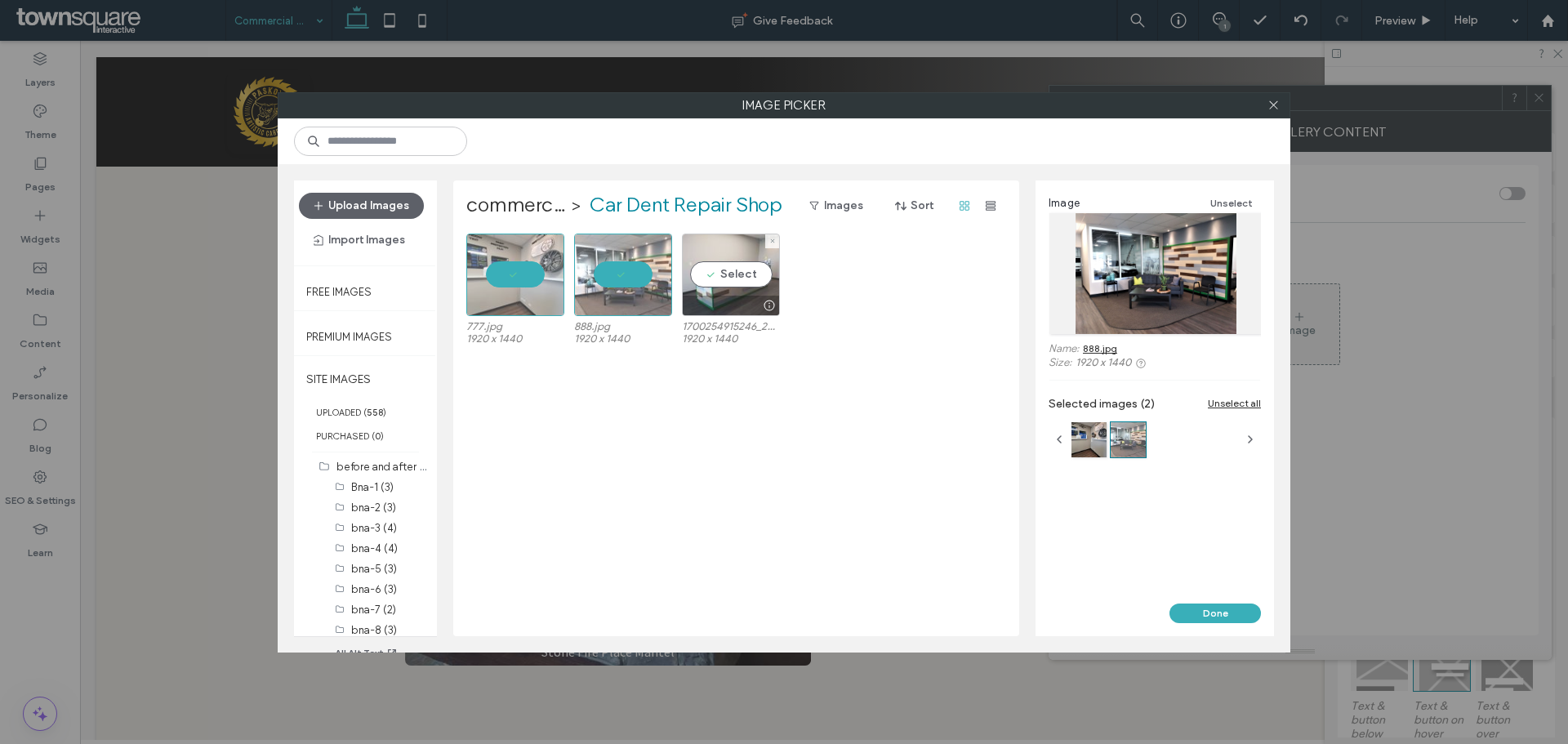 click on "Select" at bounding box center (731, 274) 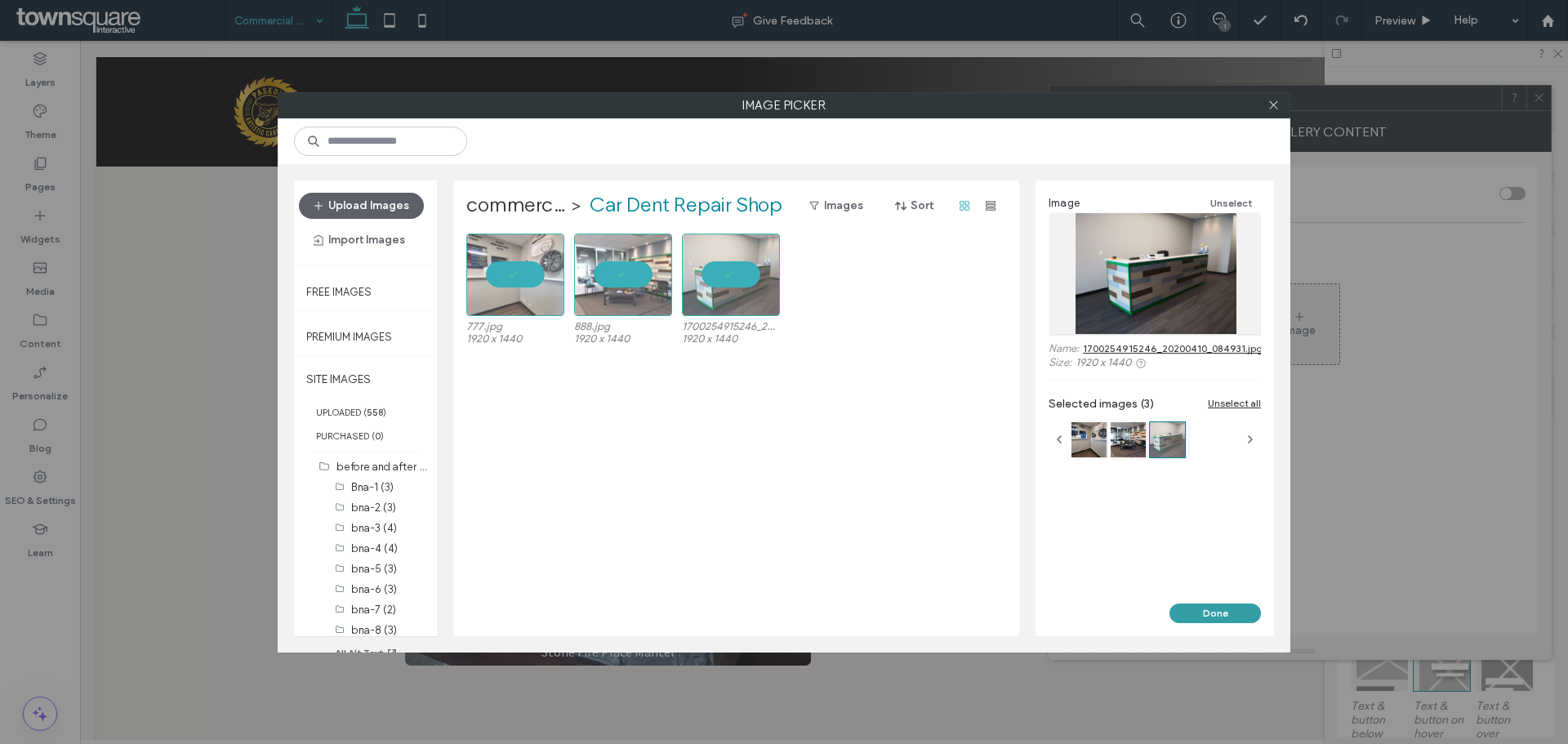click on "Done" at bounding box center (1215, 613) 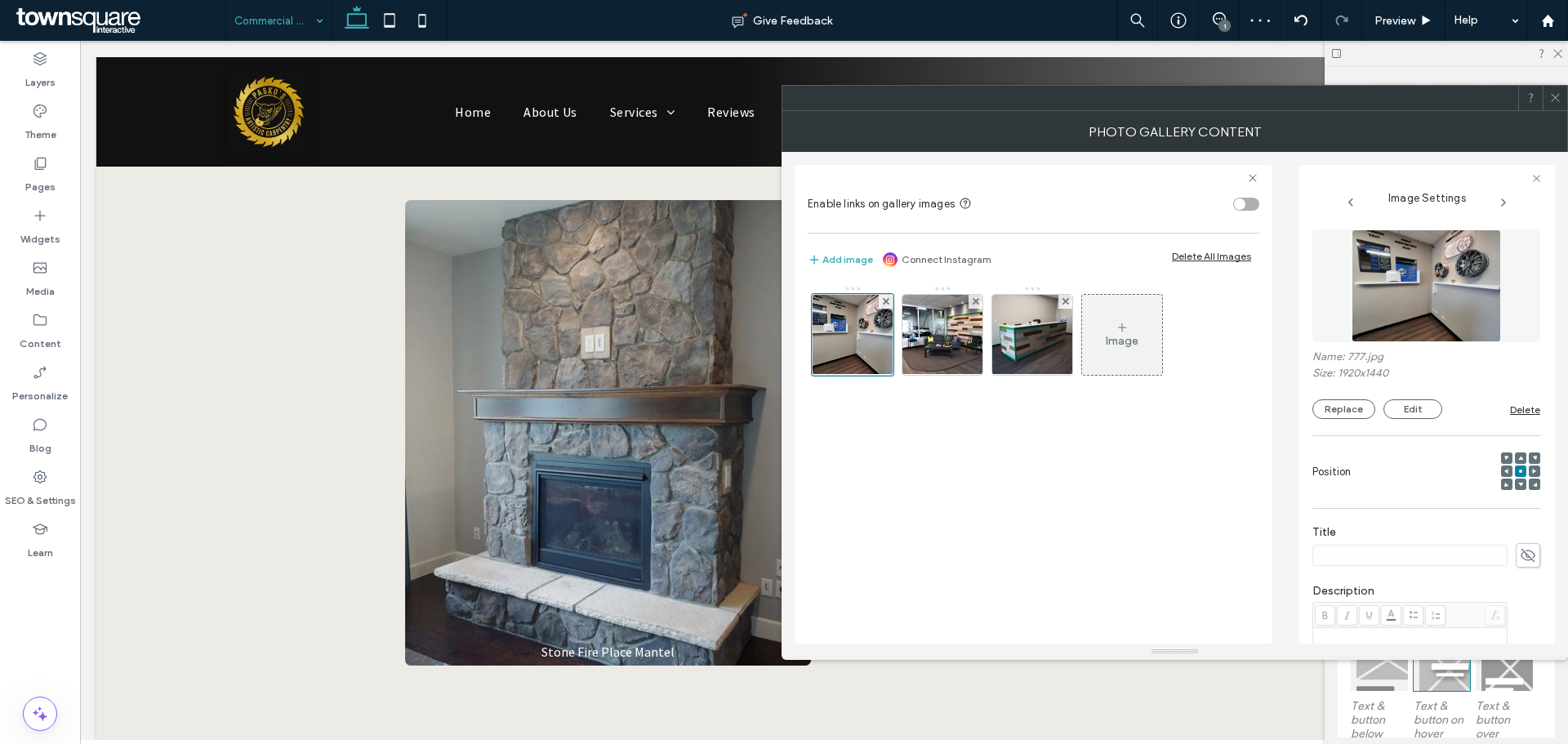 click 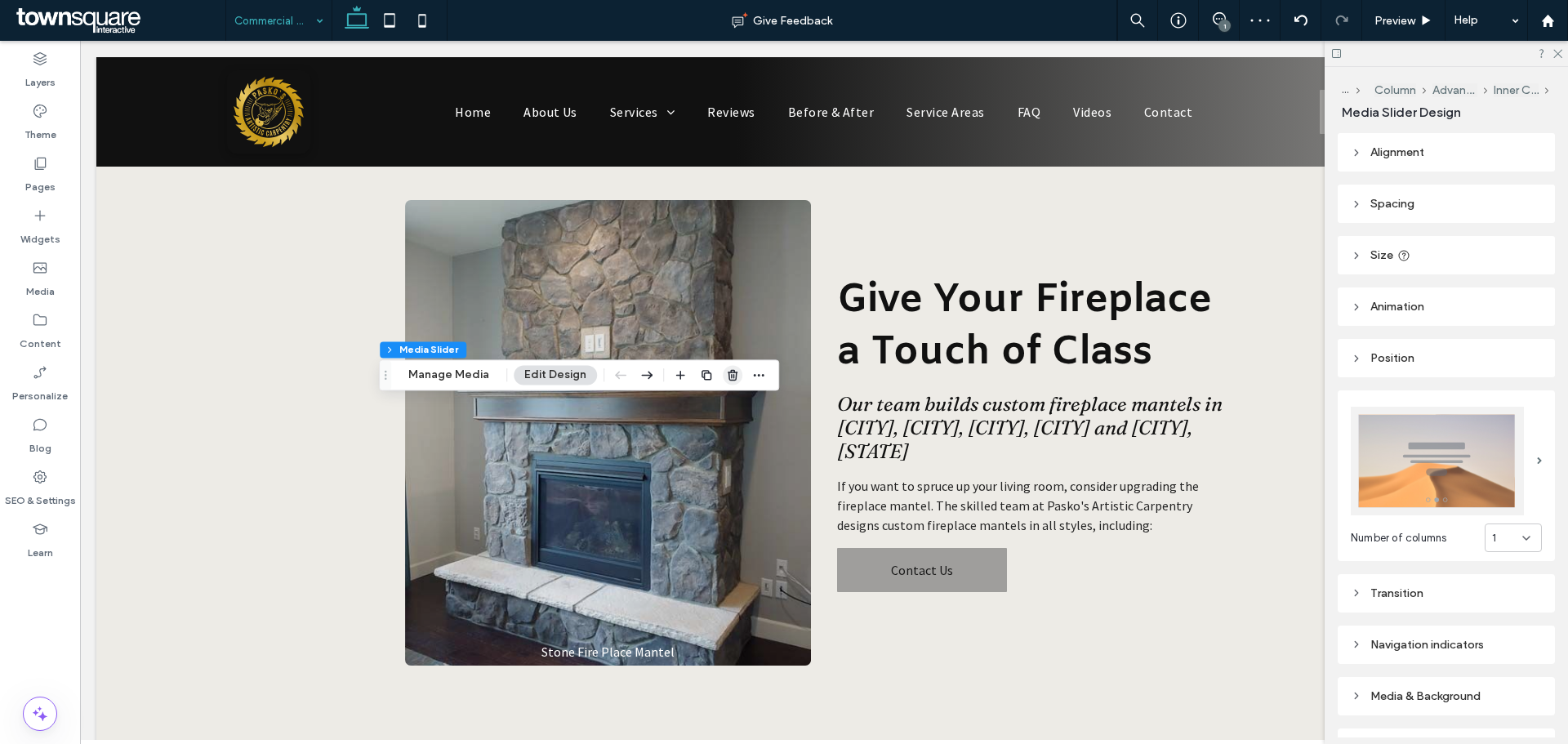 click 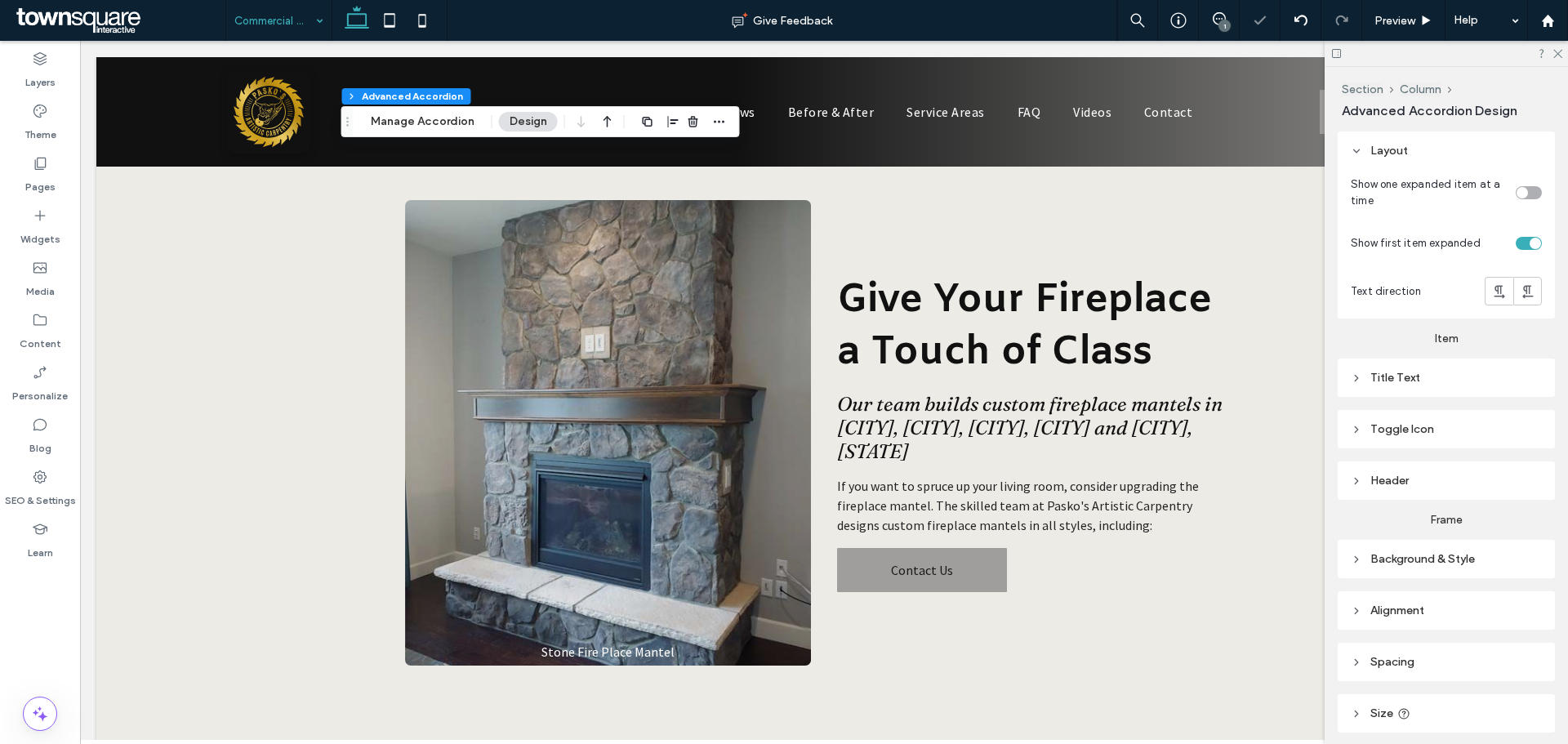 type on "***" 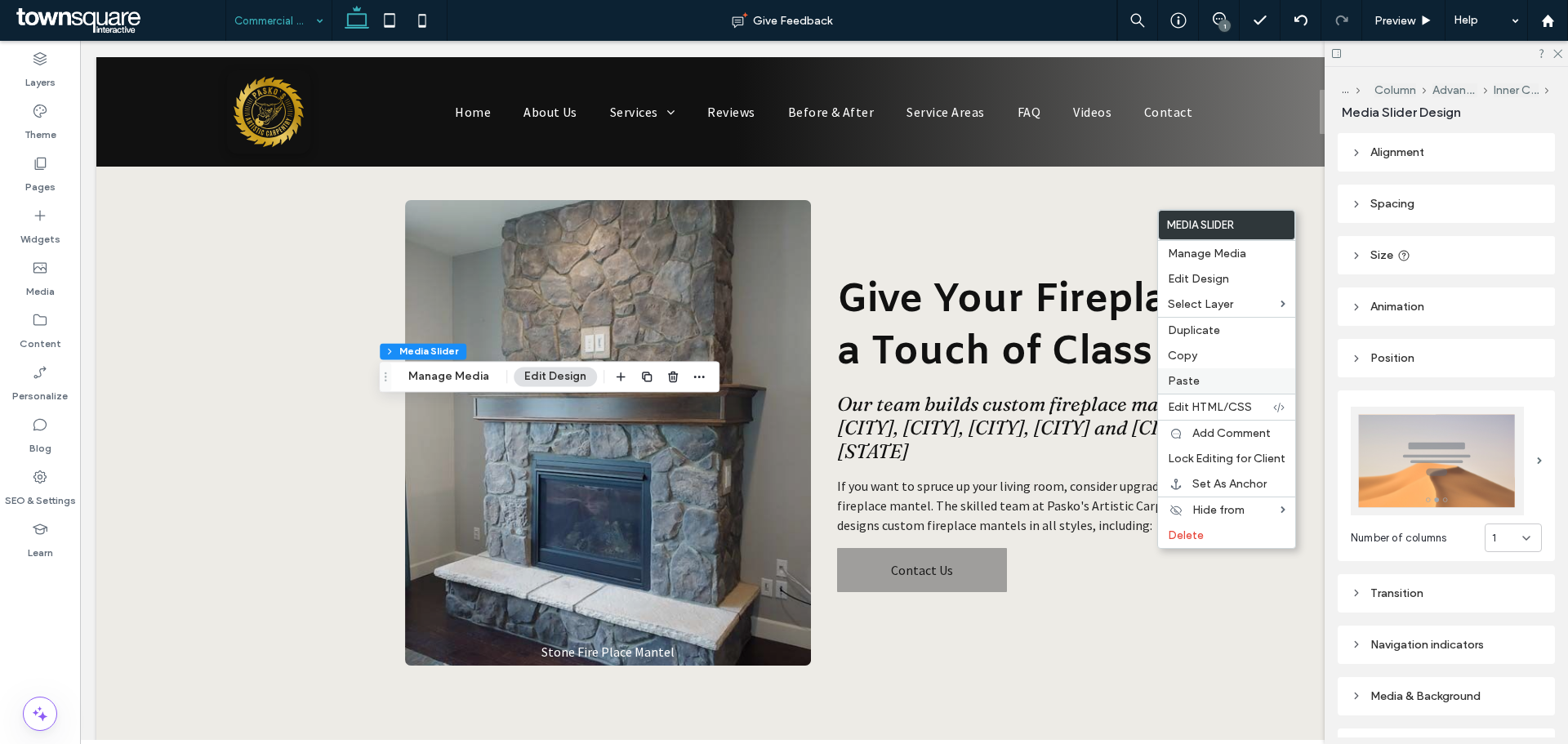 click on "Paste" at bounding box center (1227, 381) 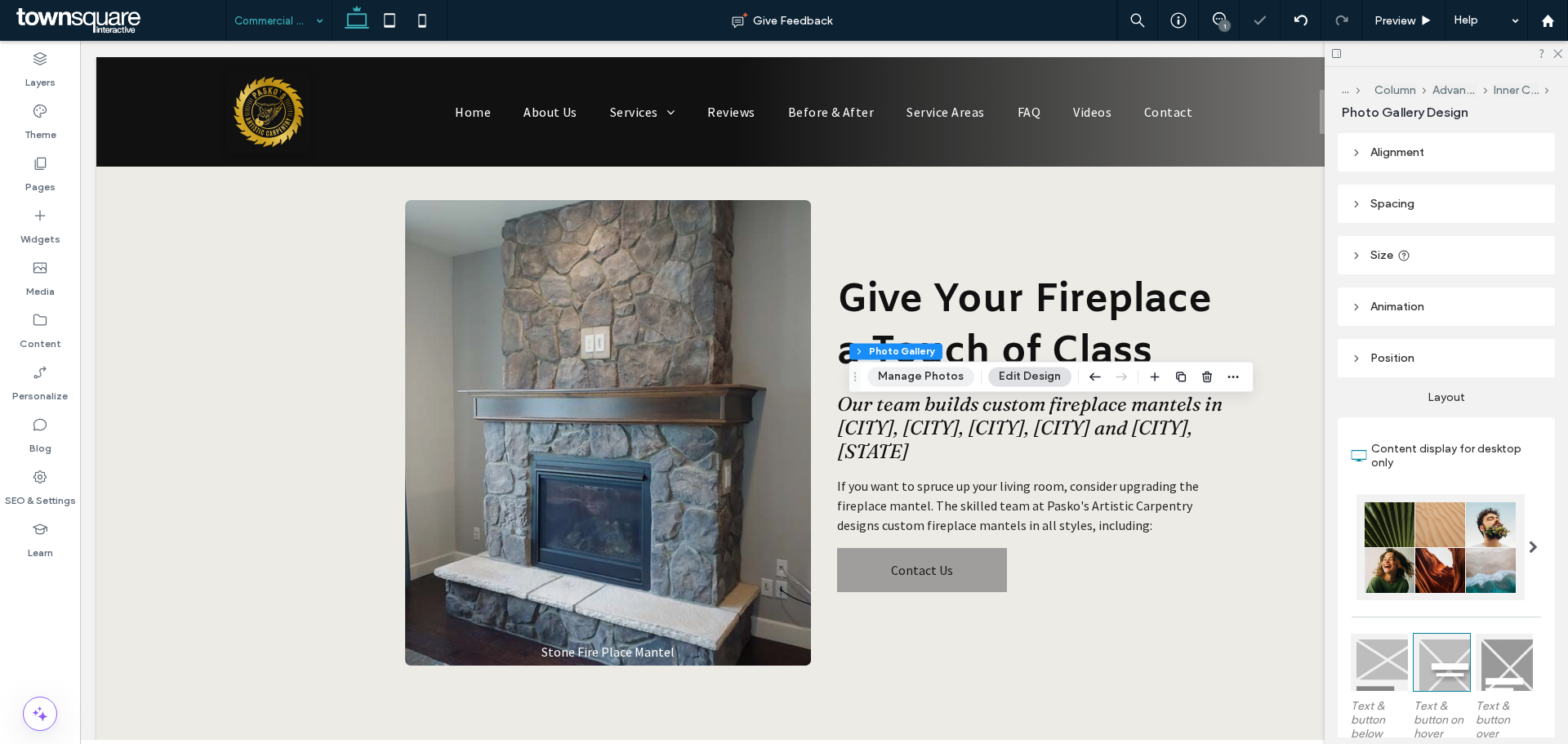 click on "Manage Photos" at bounding box center [920, 376] 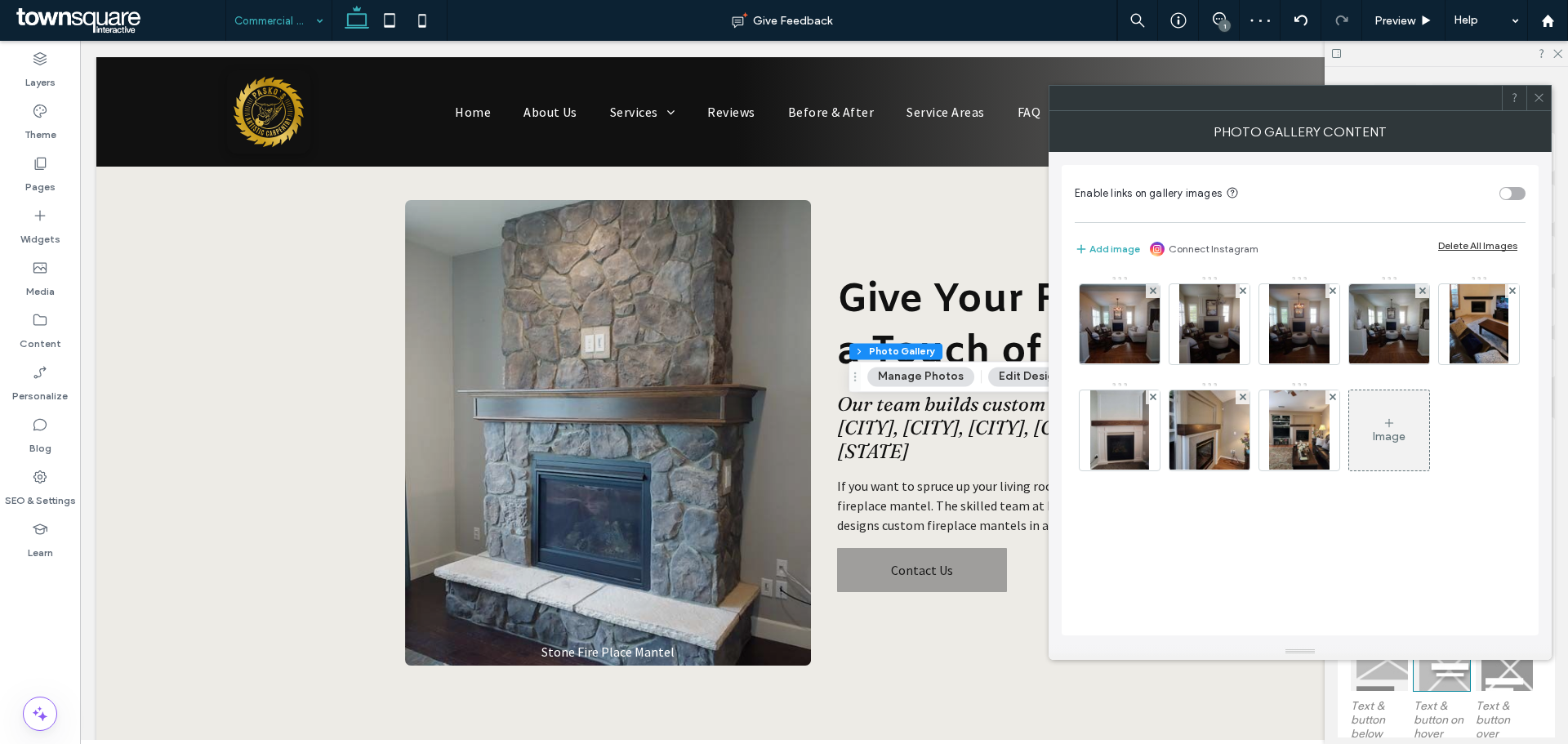 click on "Delete All Images" at bounding box center (1477, 245) 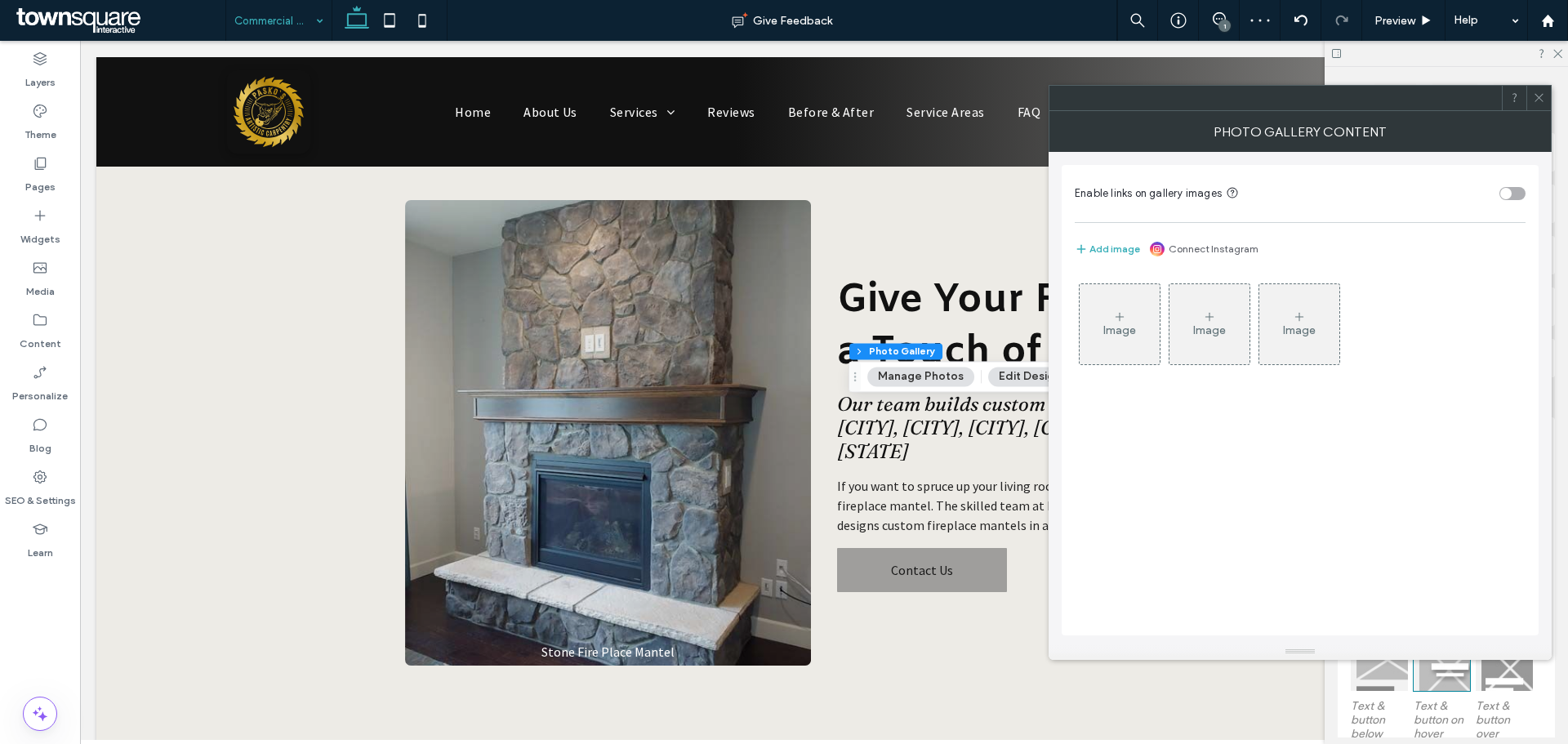 click on "Image" at bounding box center (1120, 330) 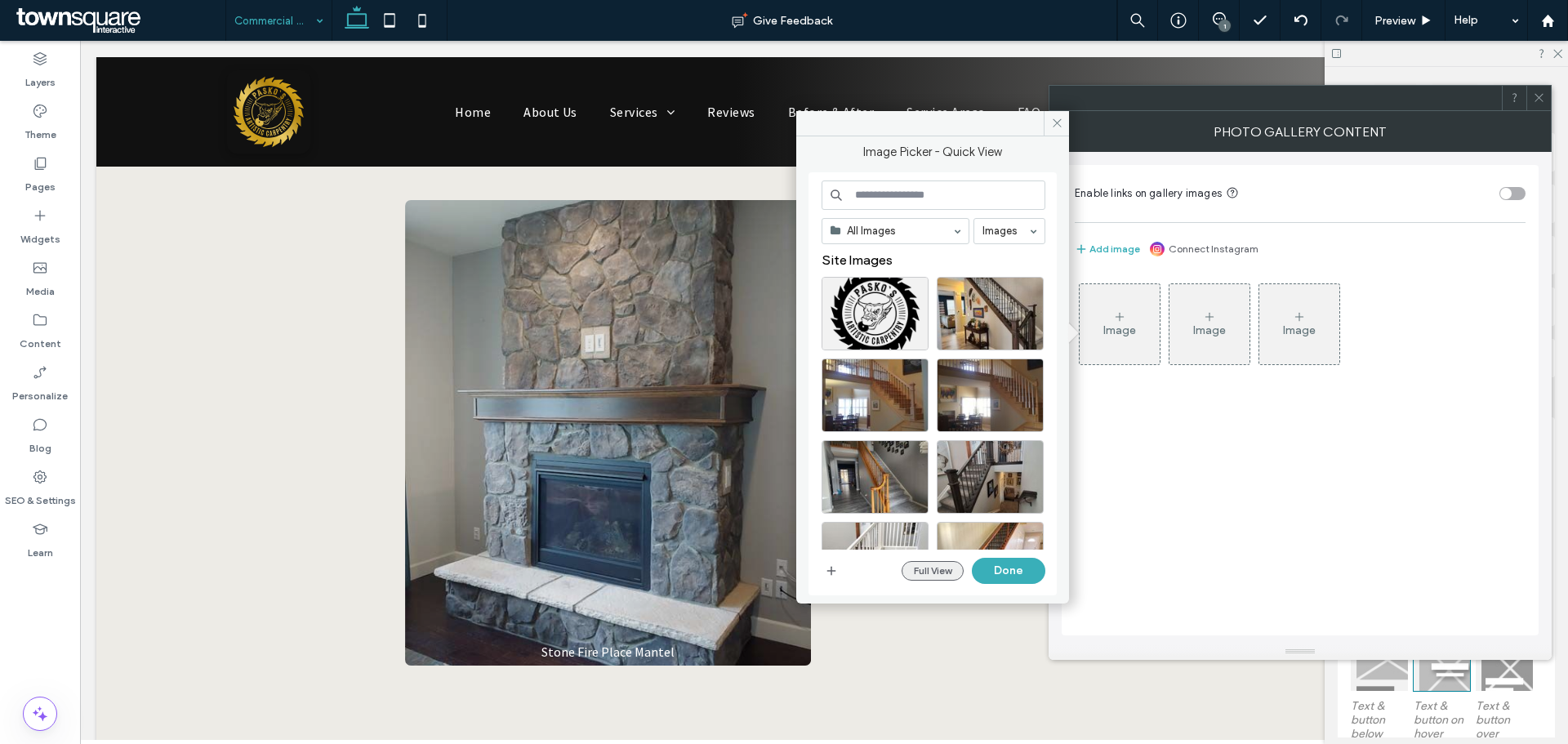 click on "Full View" at bounding box center [933, 571] 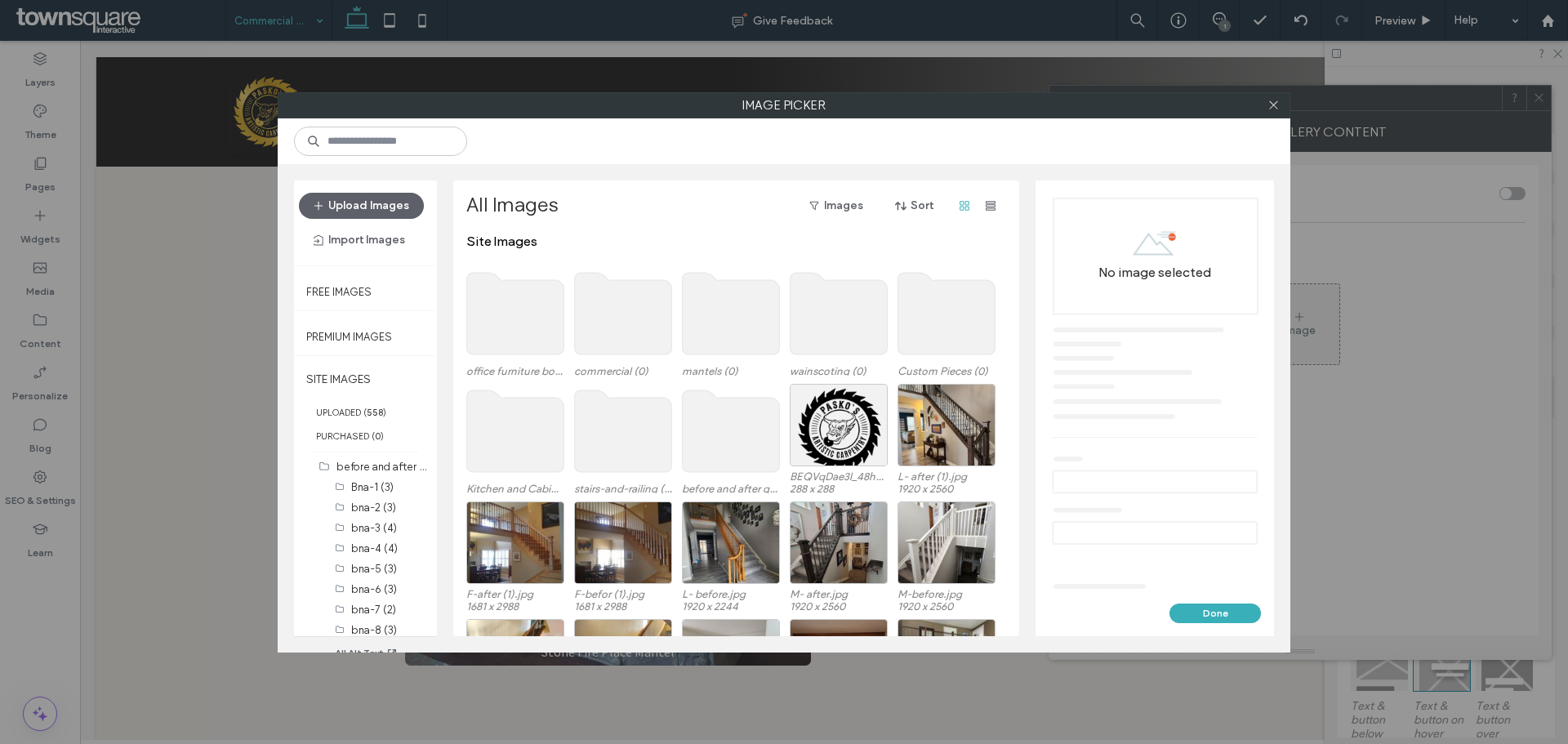 click 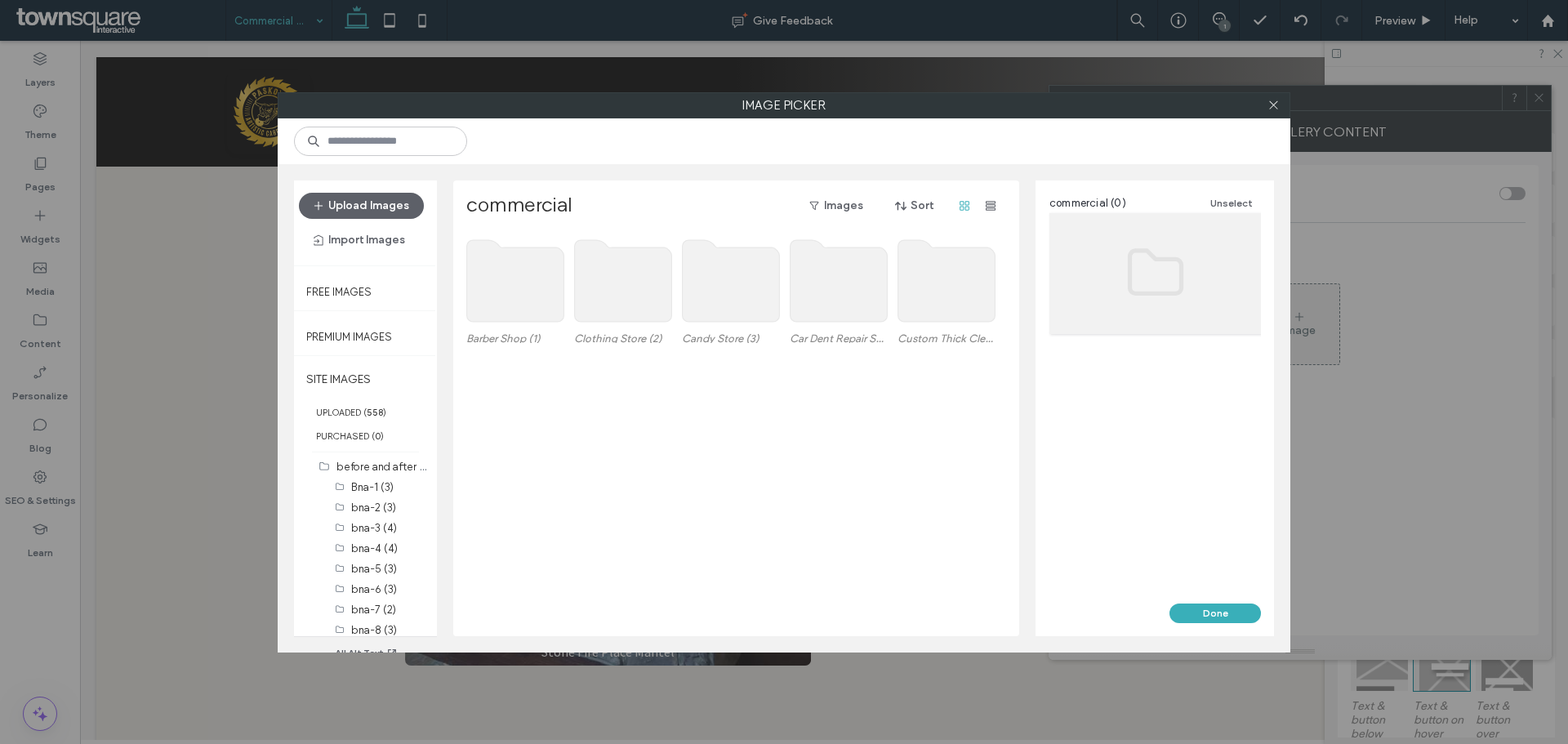 click 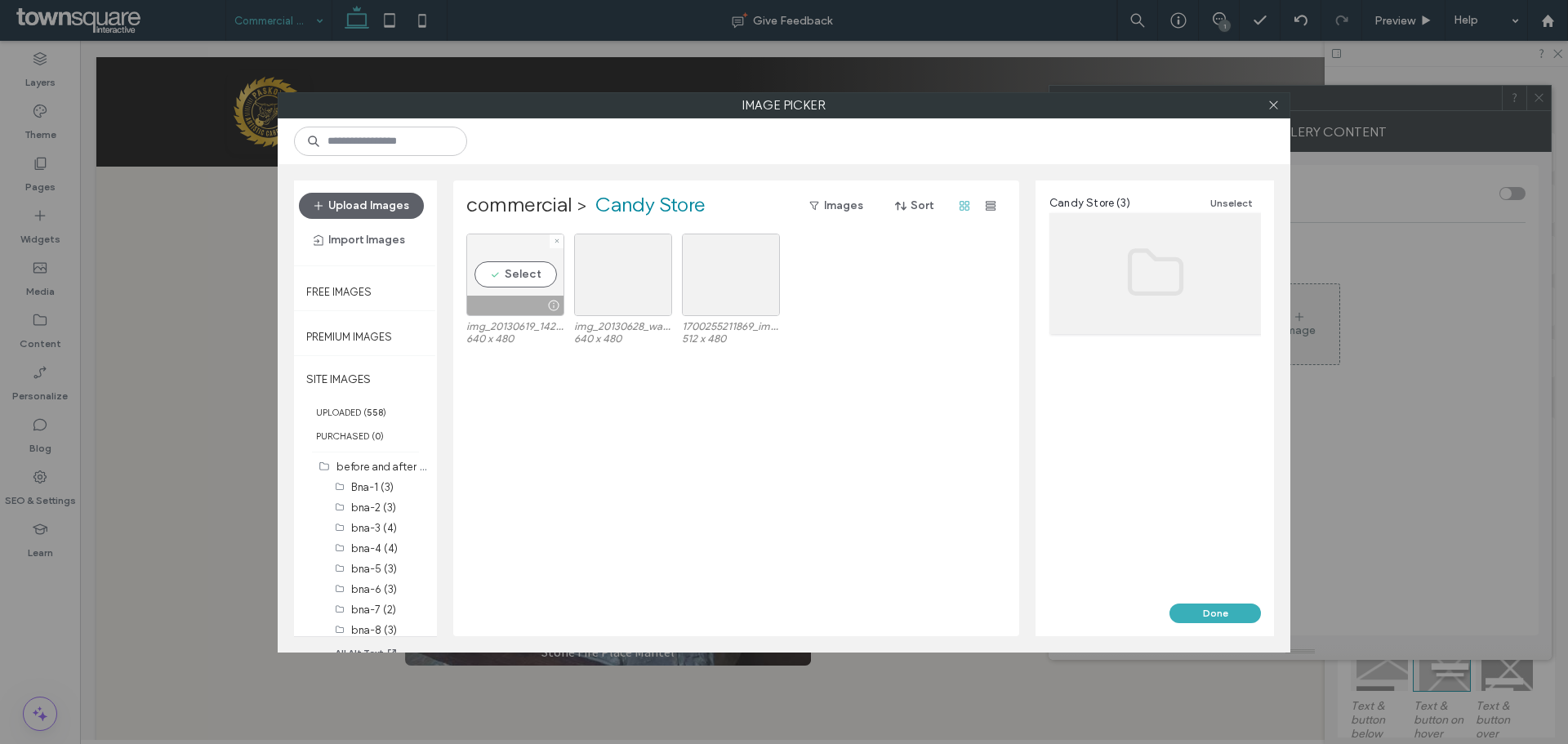 click on "Select" at bounding box center [515, 274] 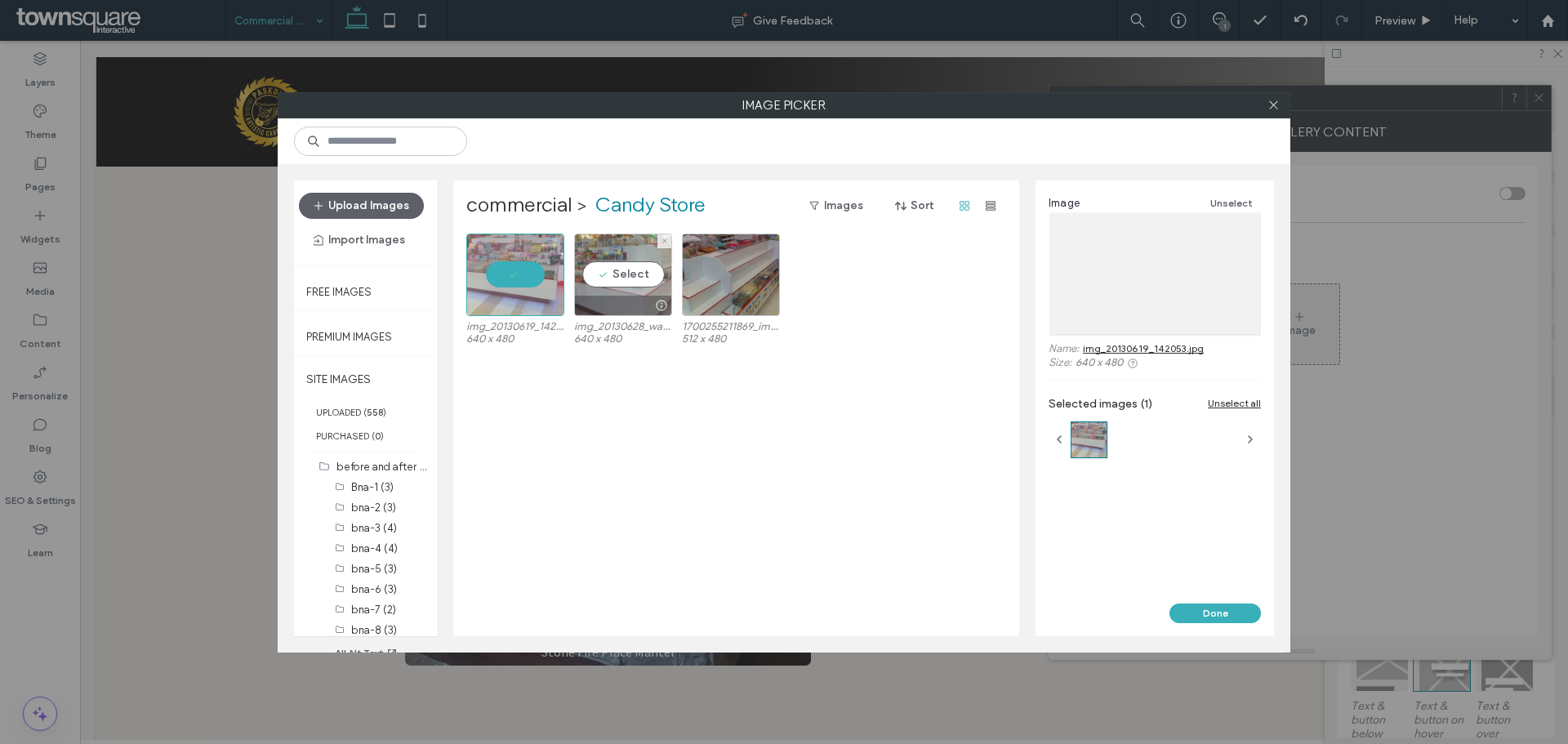 click on "Select" at bounding box center [623, 274] 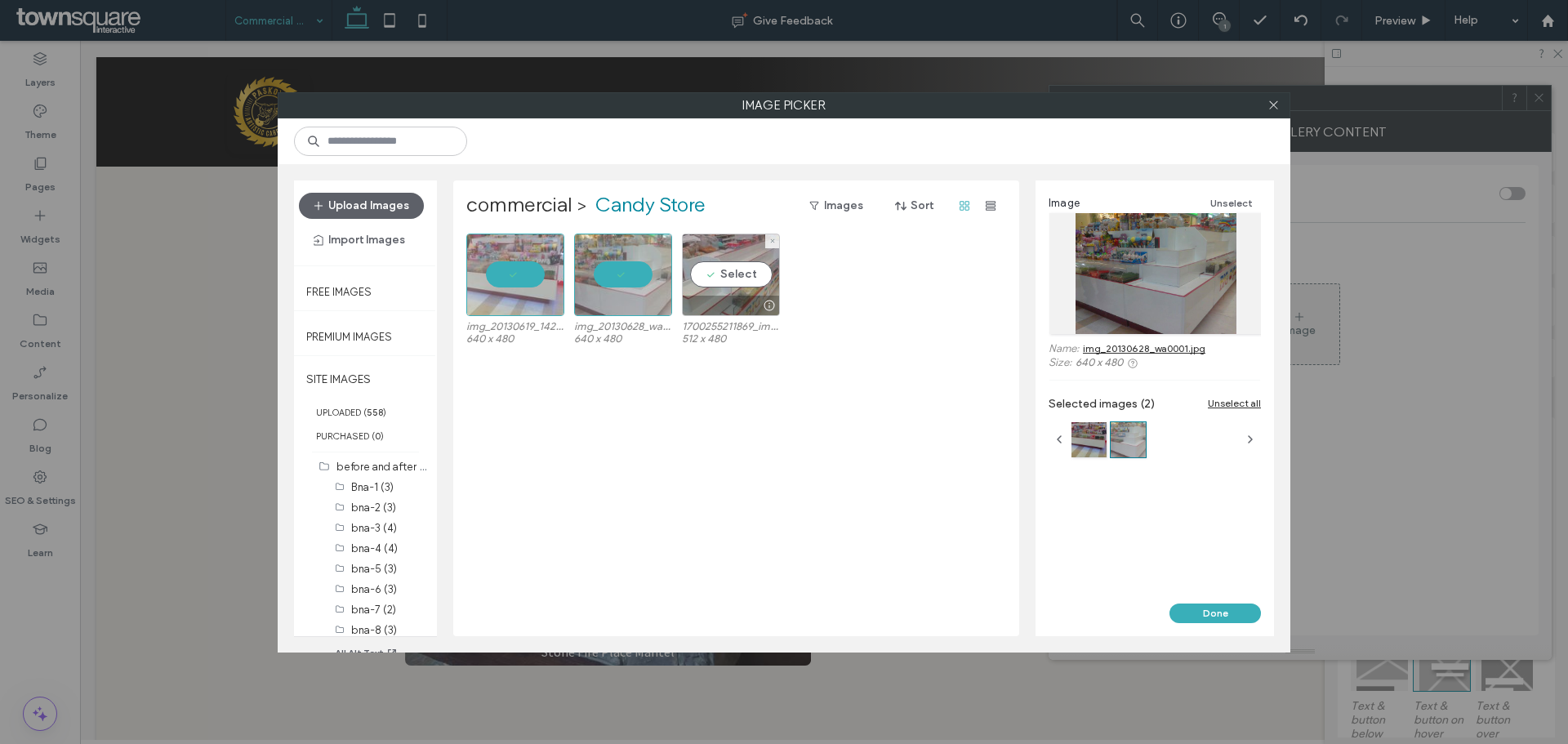 click on "Select" at bounding box center (731, 274) 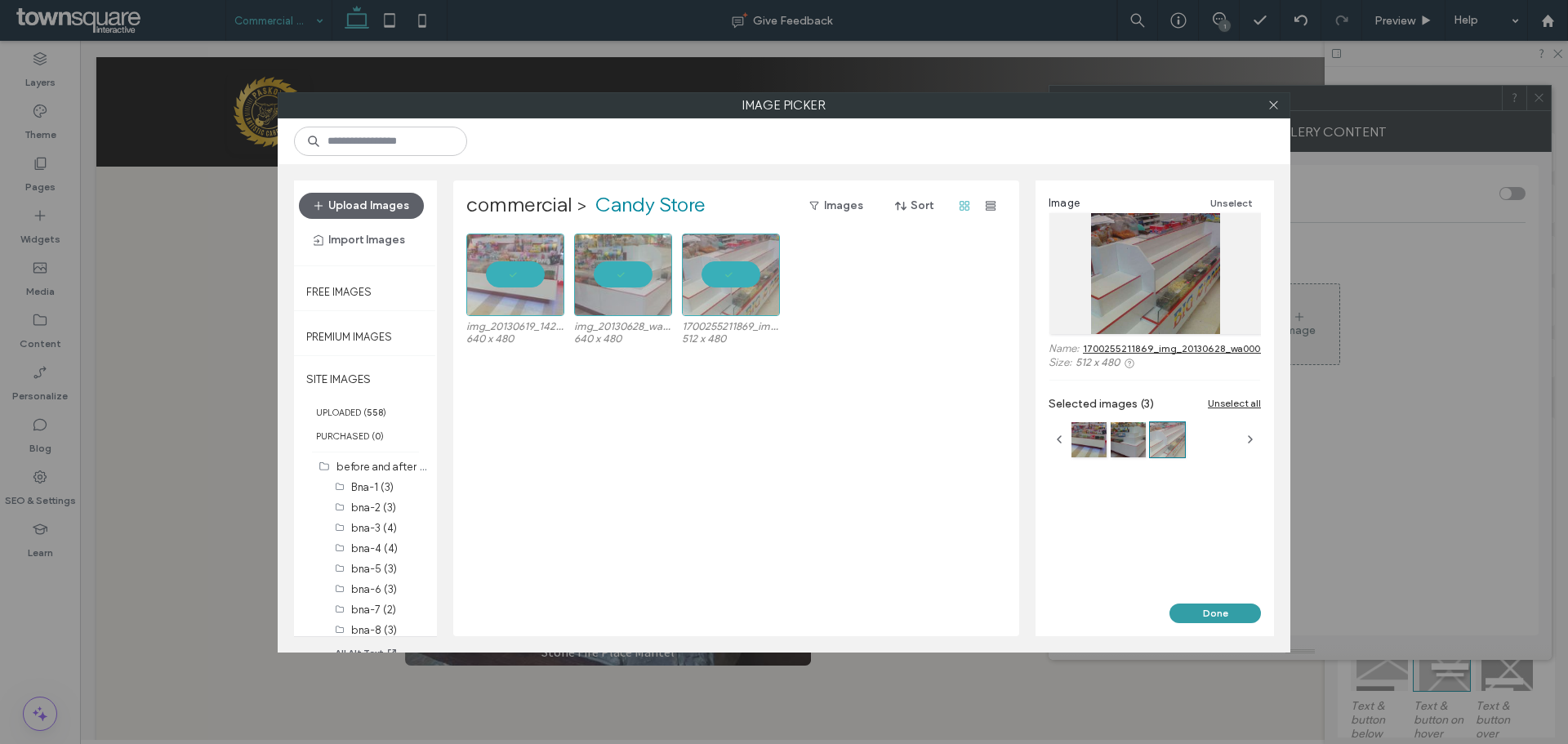 click on "Done" at bounding box center (1215, 613) 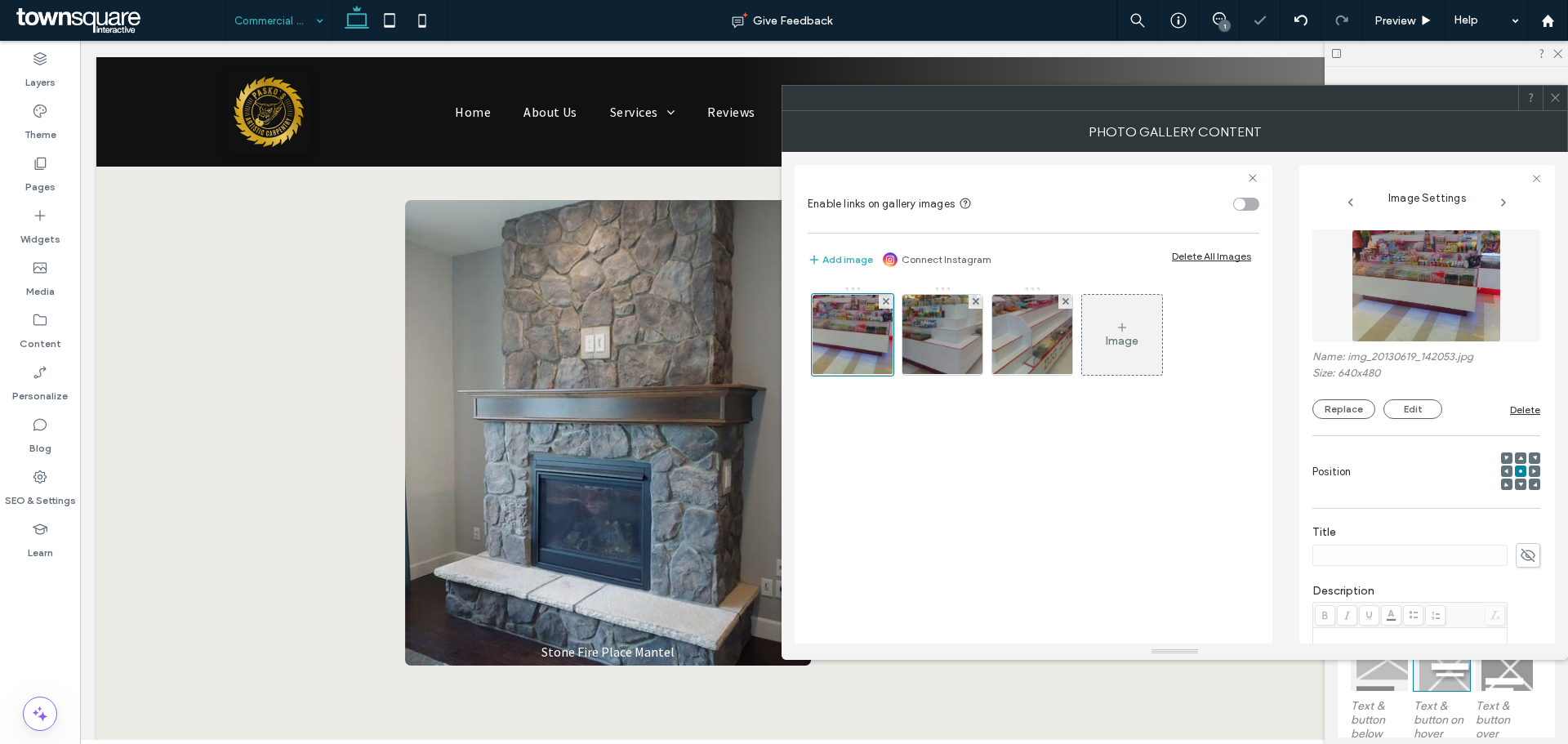 click 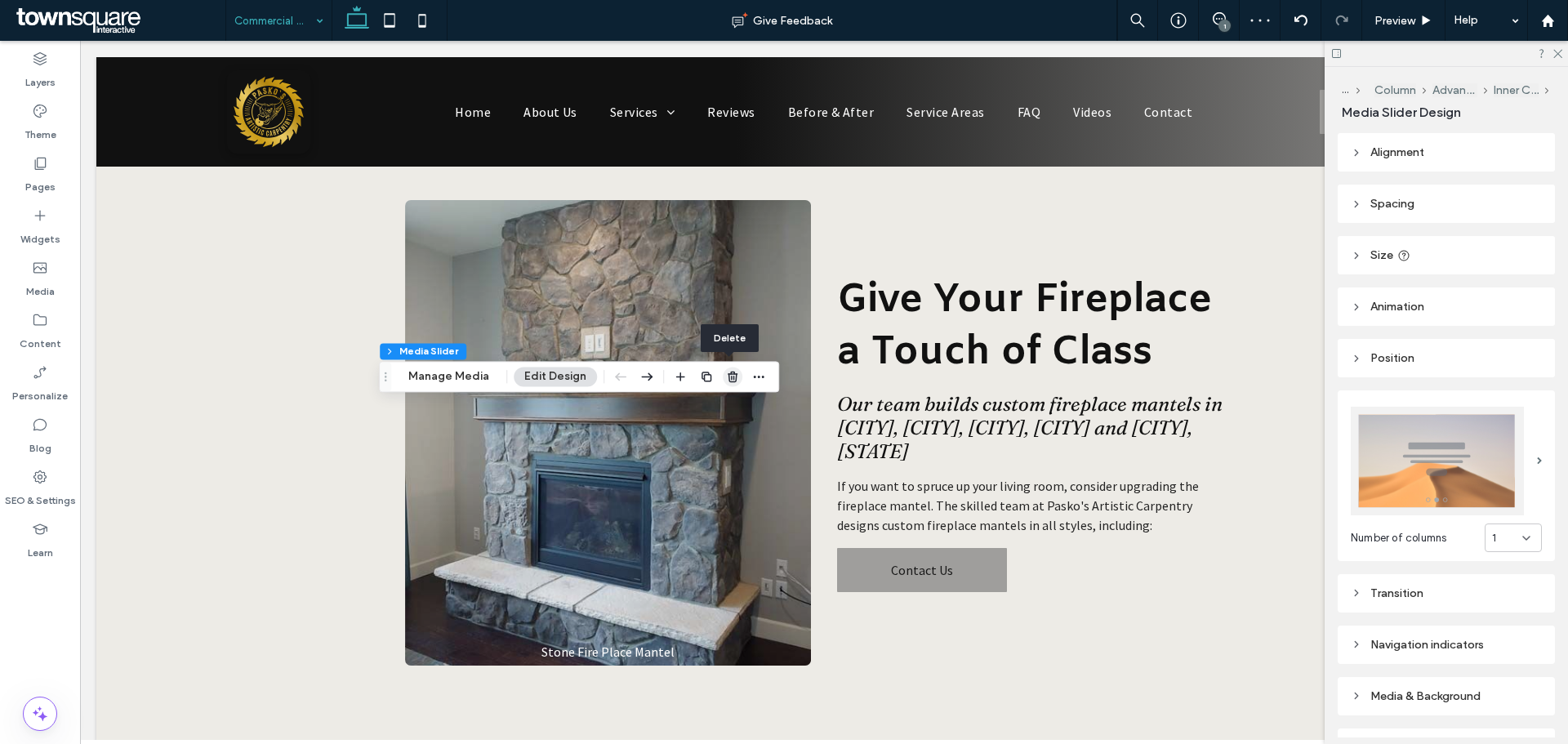 click 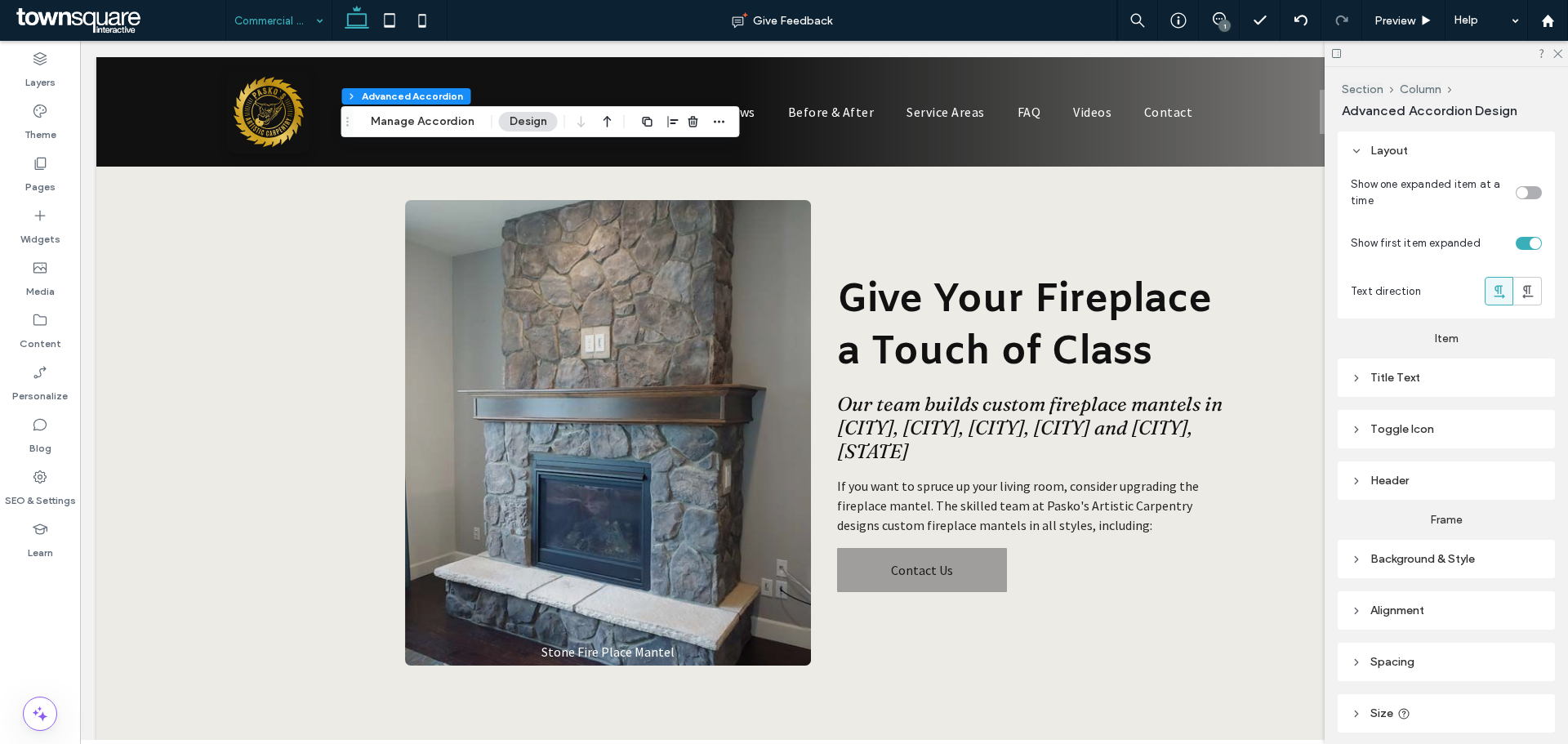 type on "**" 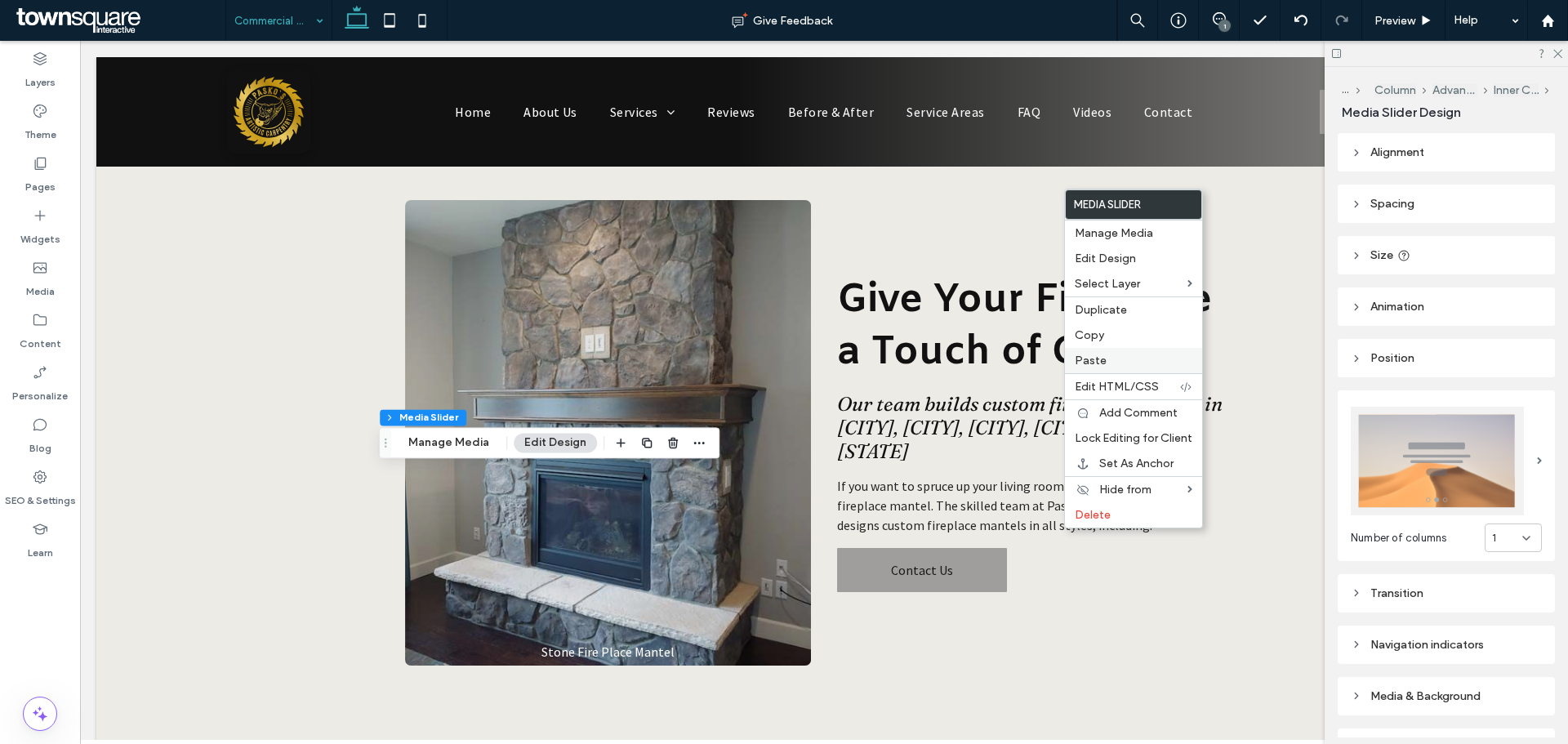 click on "Paste" at bounding box center [1090, 360] 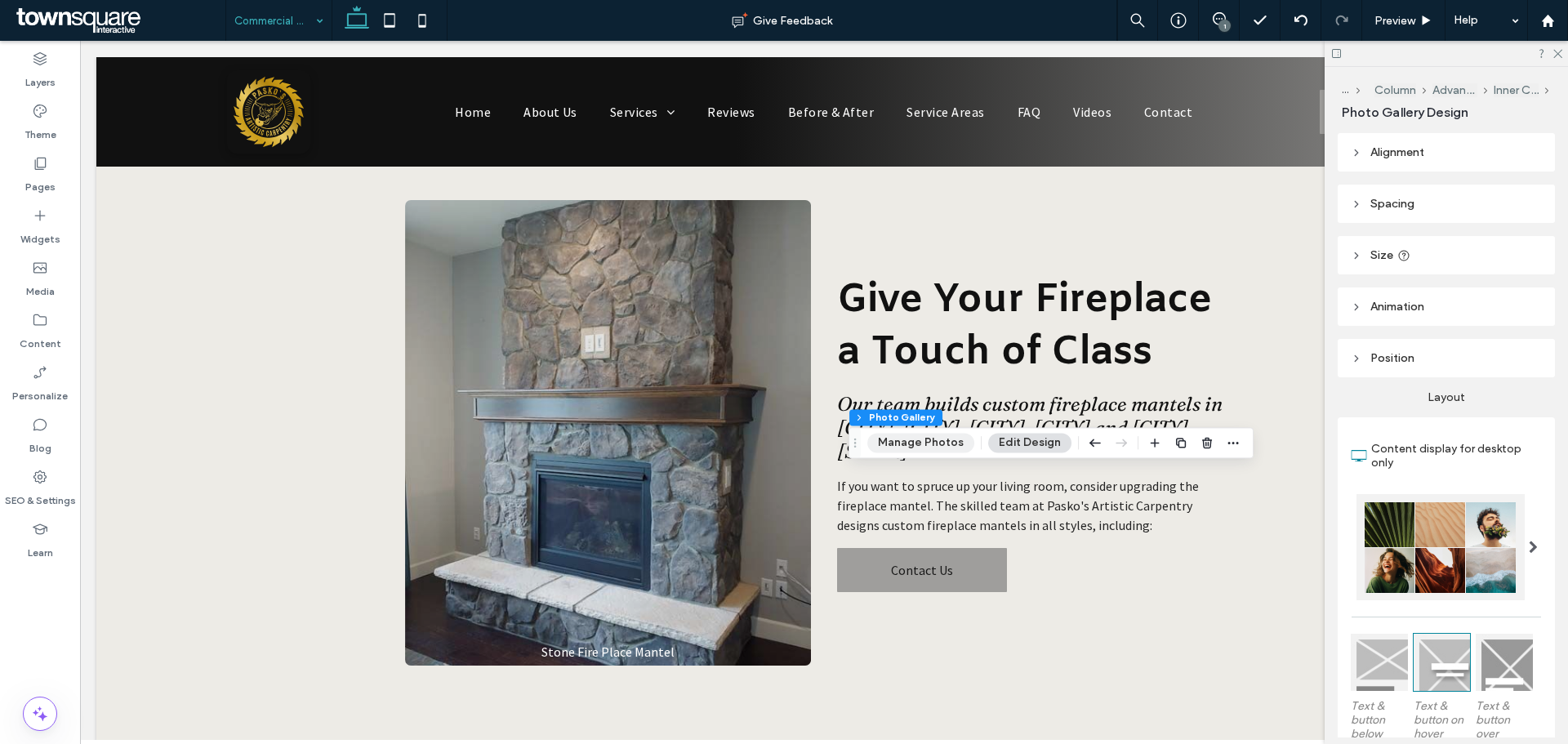 click on "Manage Photos" at bounding box center [920, 443] 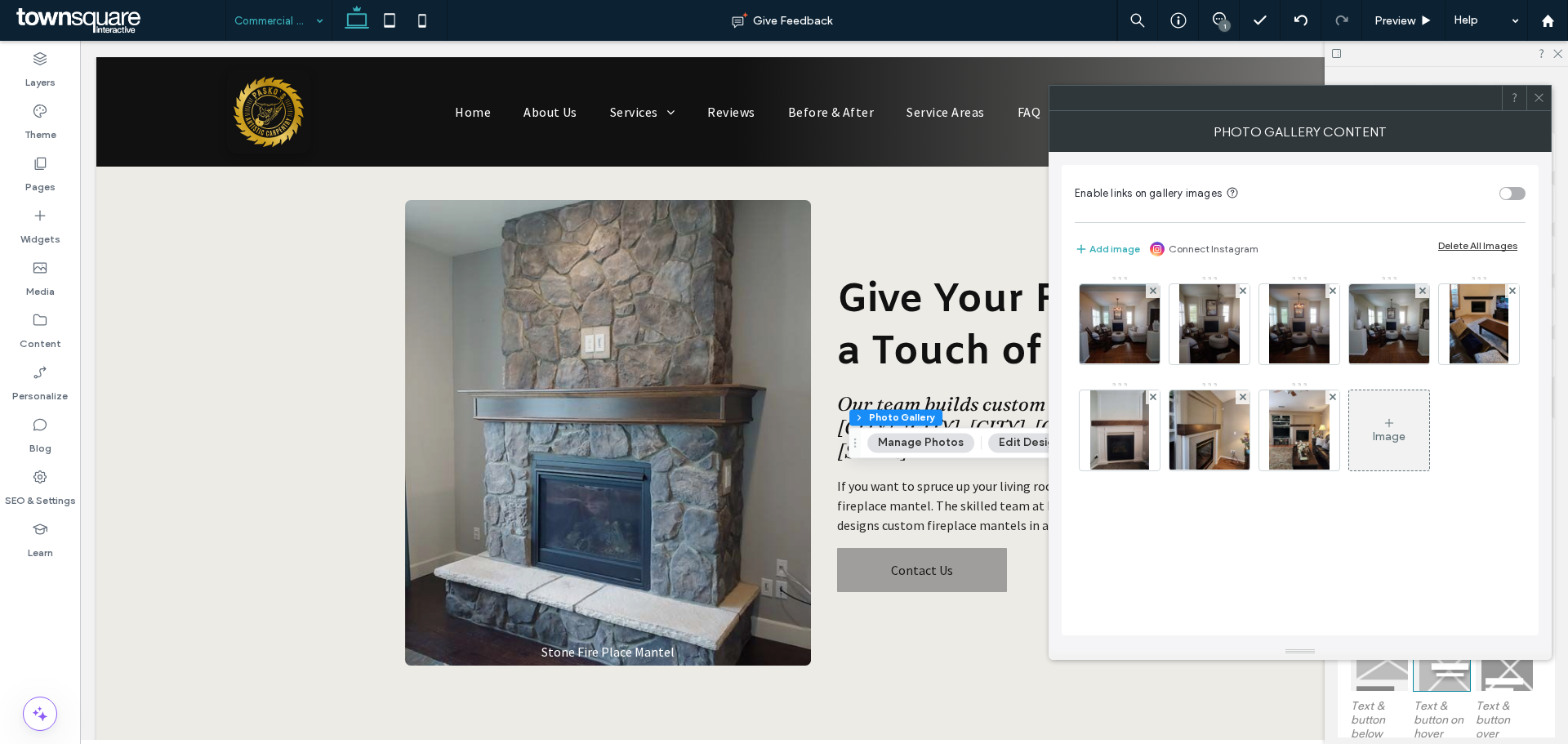 click on "Delete All Images" at bounding box center (1477, 245) 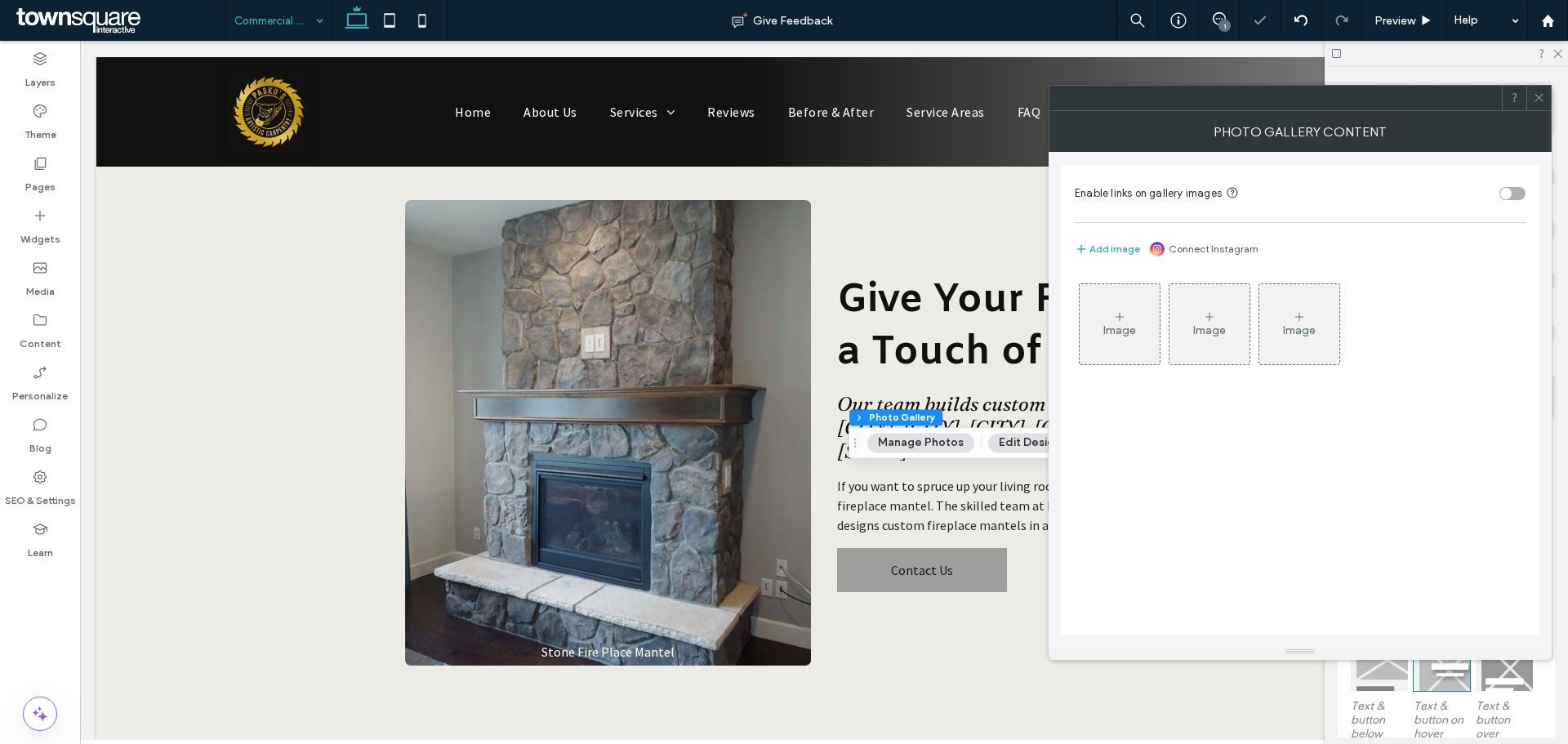 click on "Image" at bounding box center (1120, 324) 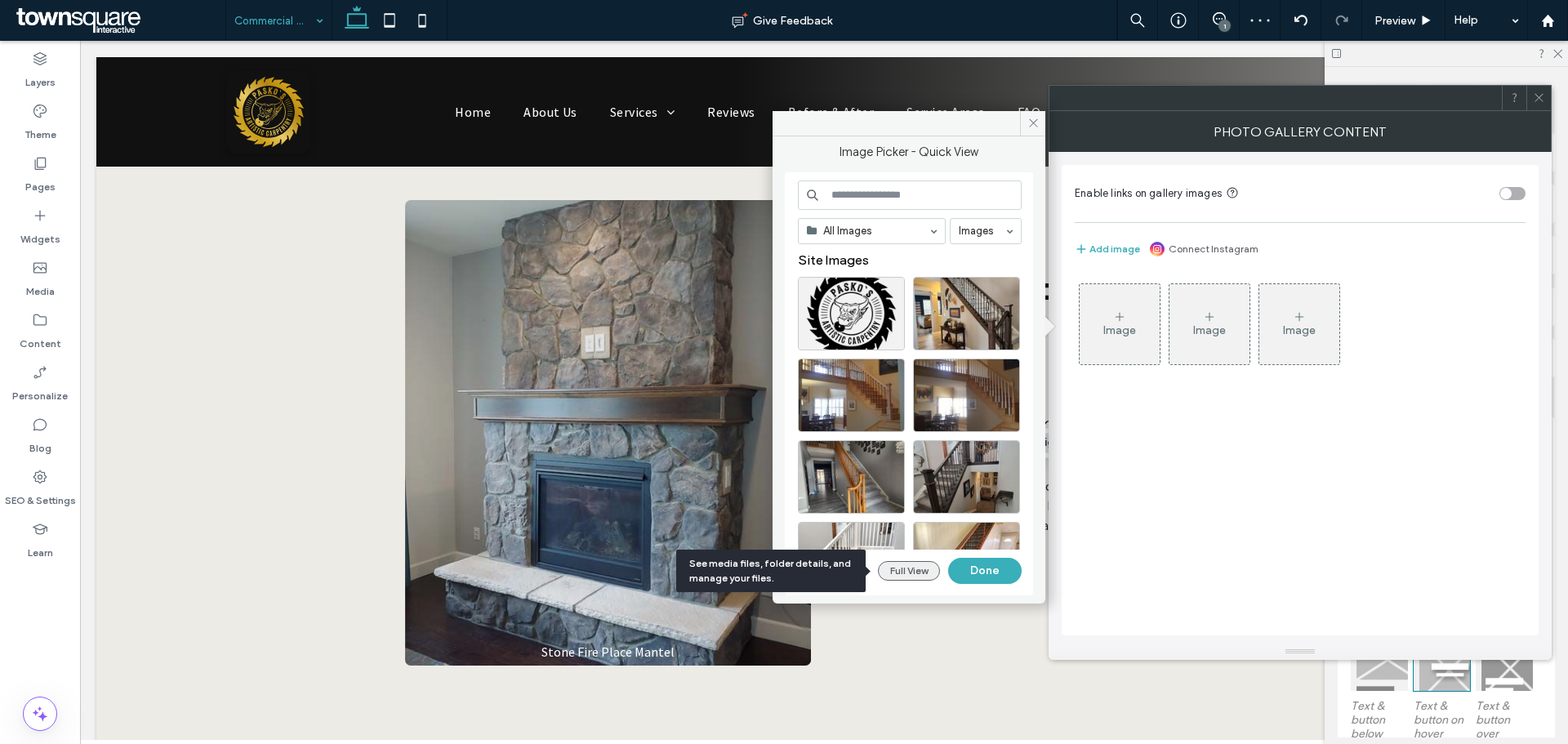 click on "Full View" at bounding box center [909, 571] 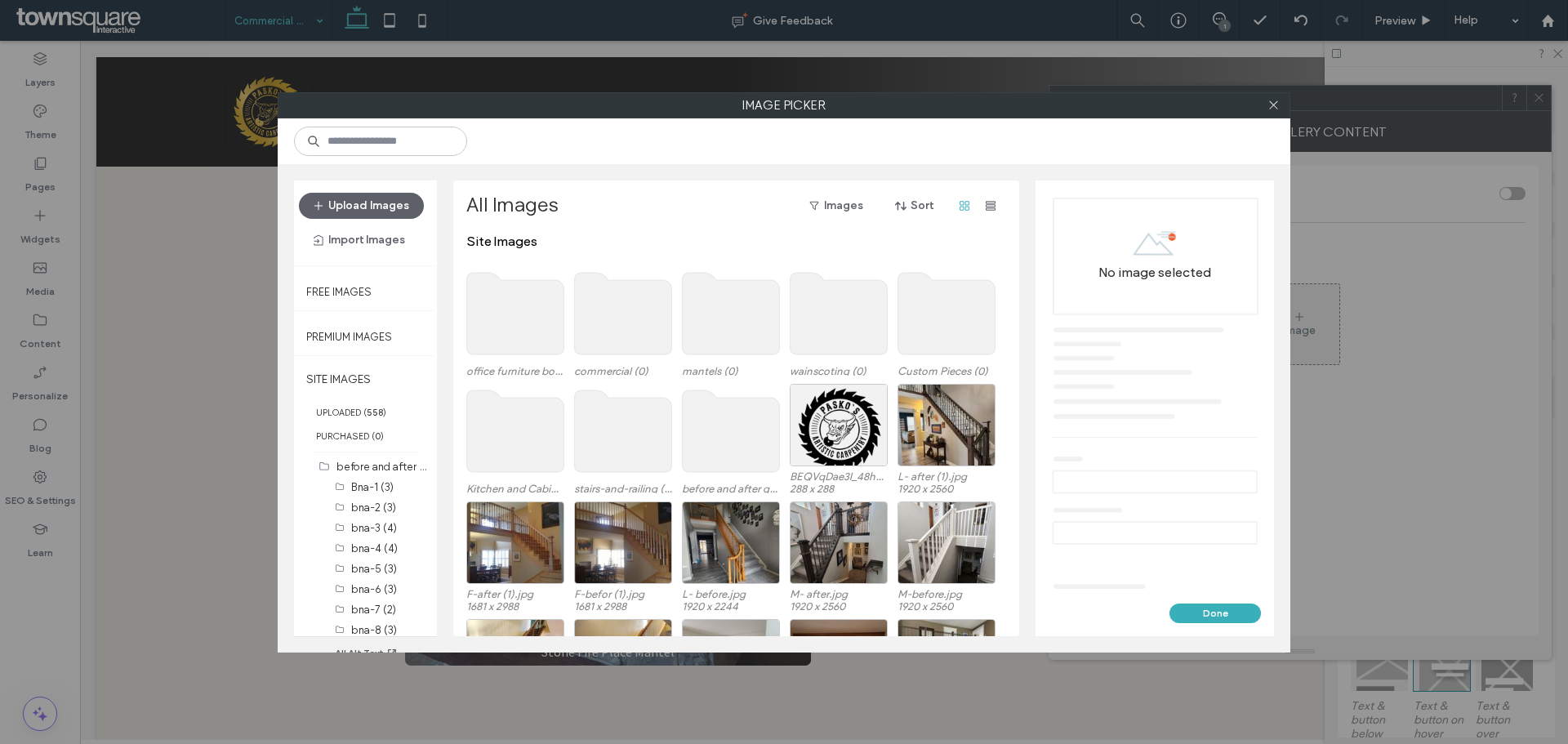 click 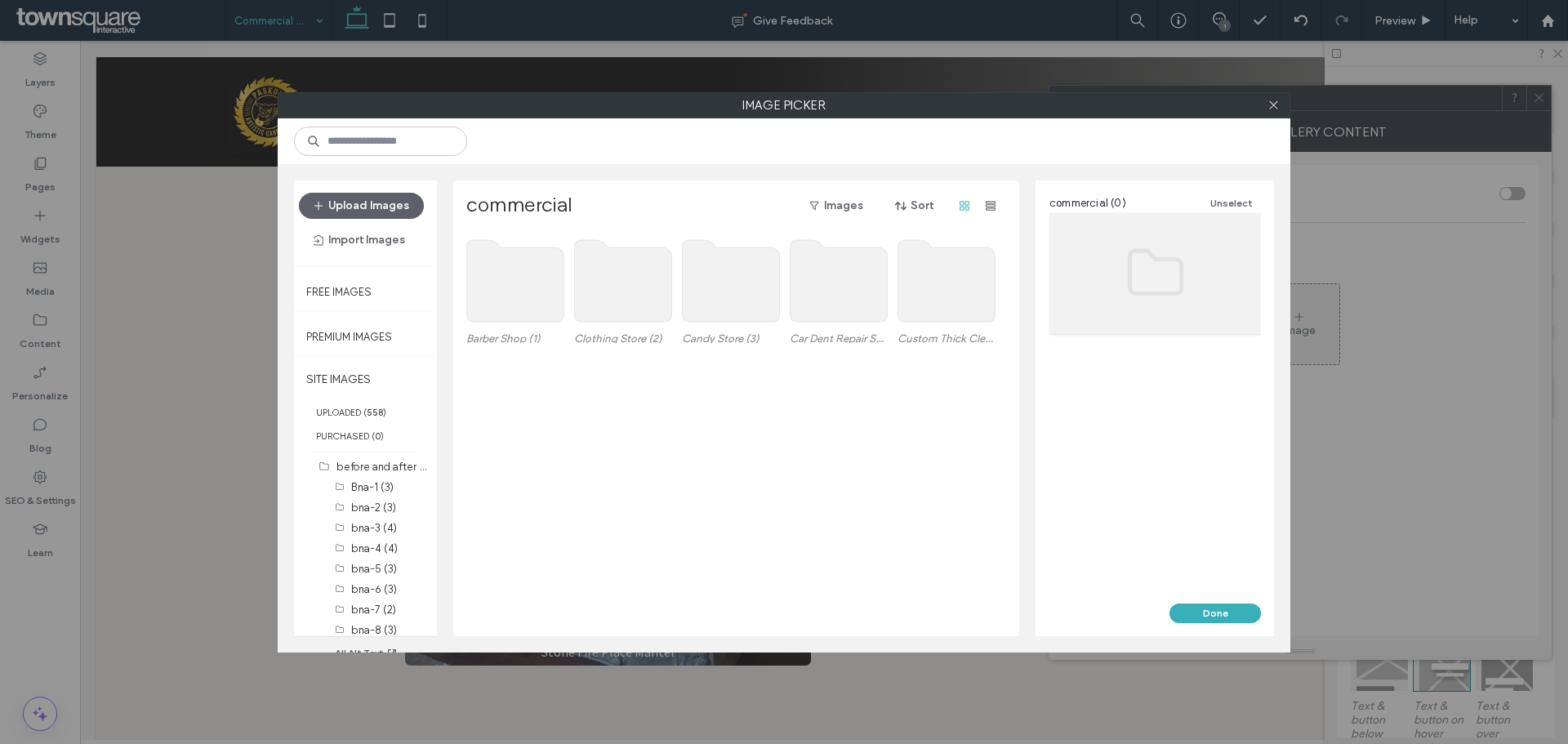 click 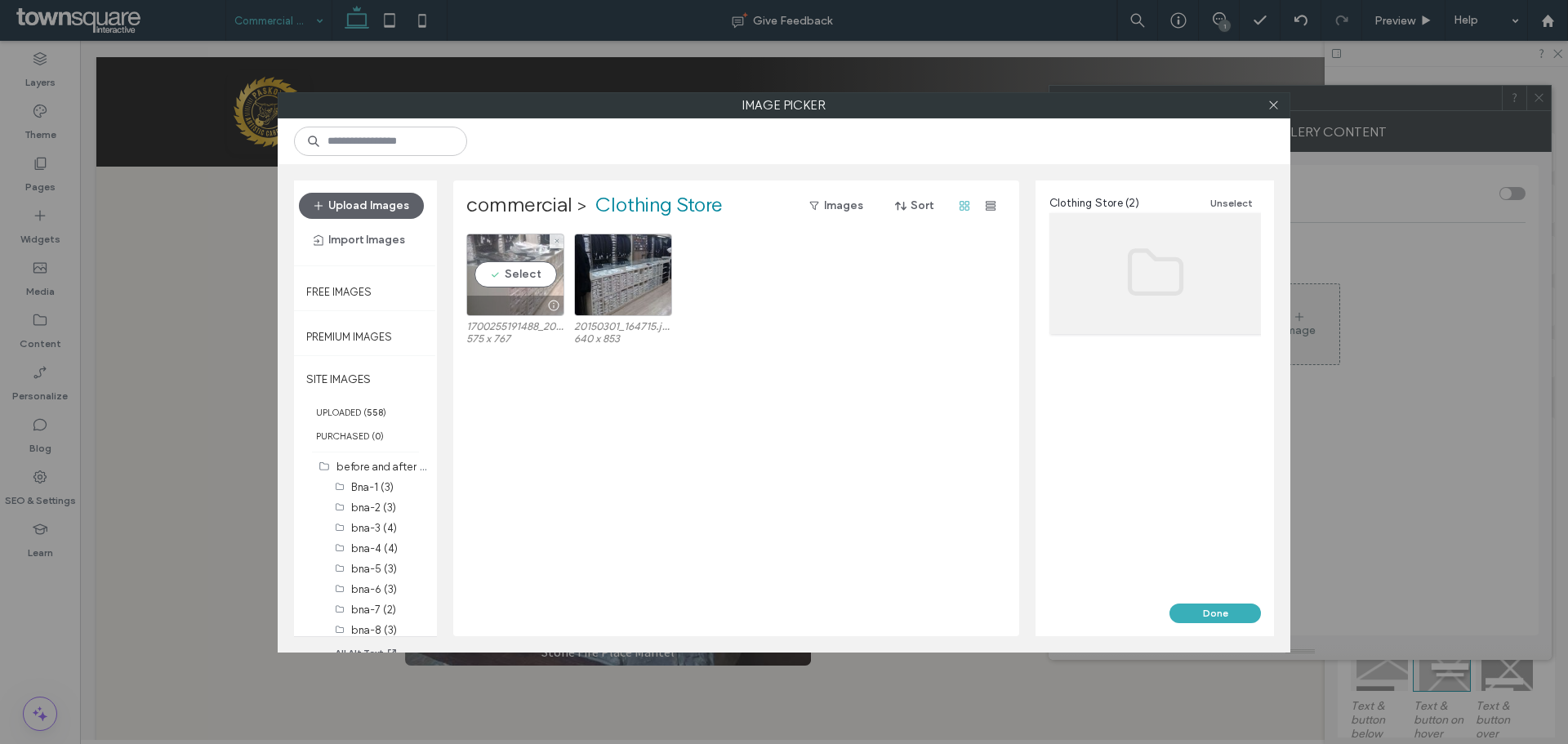 click on "Select" at bounding box center [515, 274] 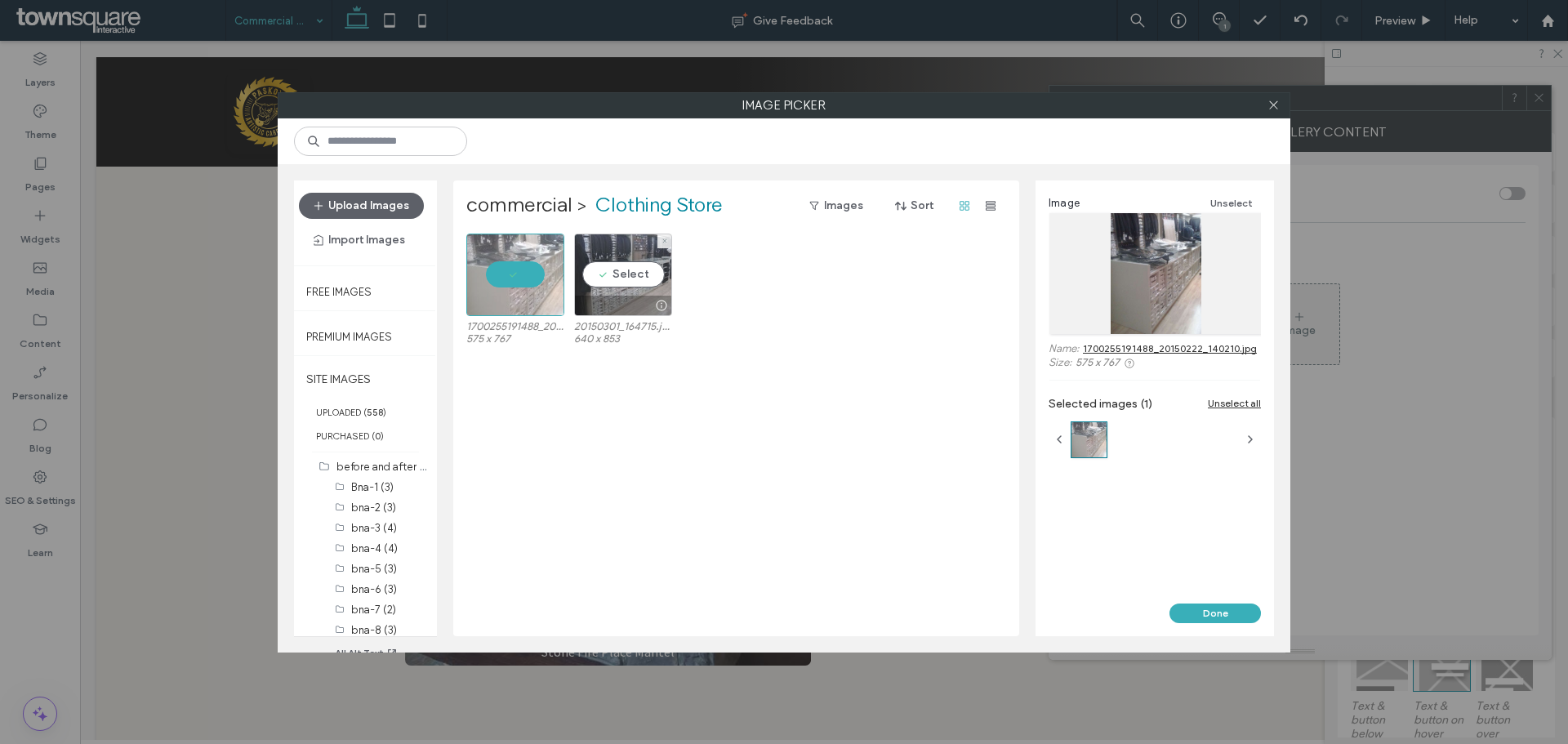 click on "Select" at bounding box center [623, 274] 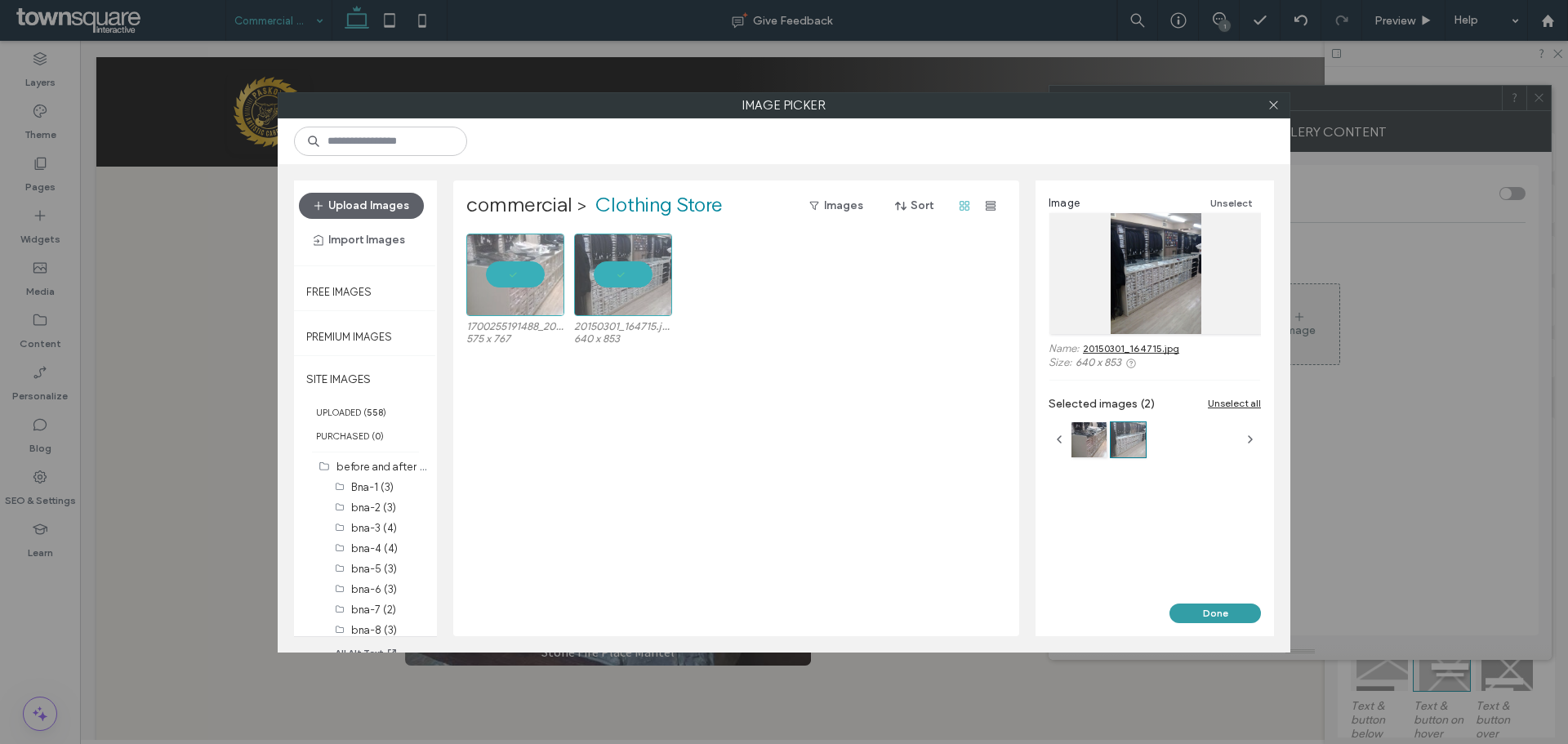 click on "Done" at bounding box center (1215, 613) 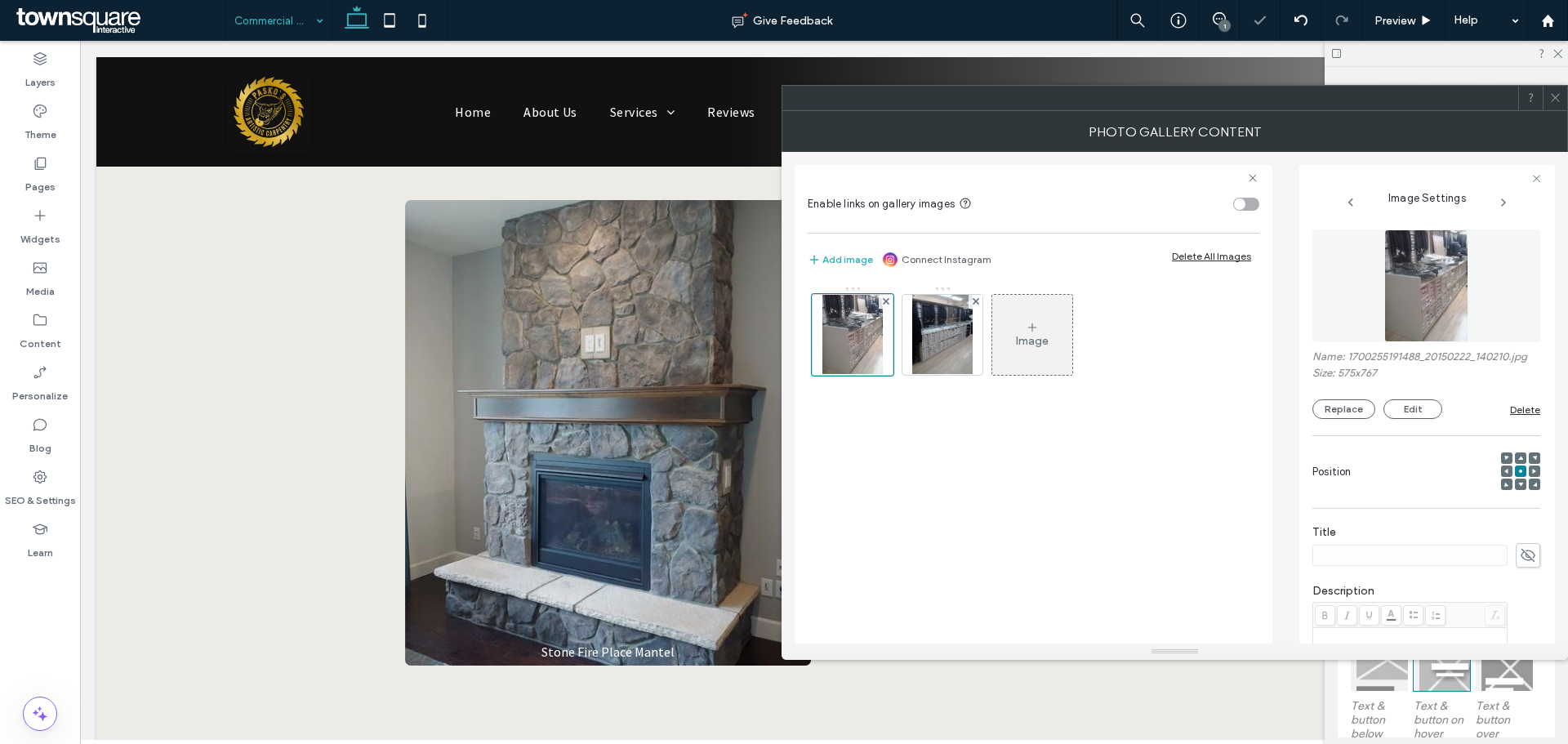click at bounding box center [1555, 98] 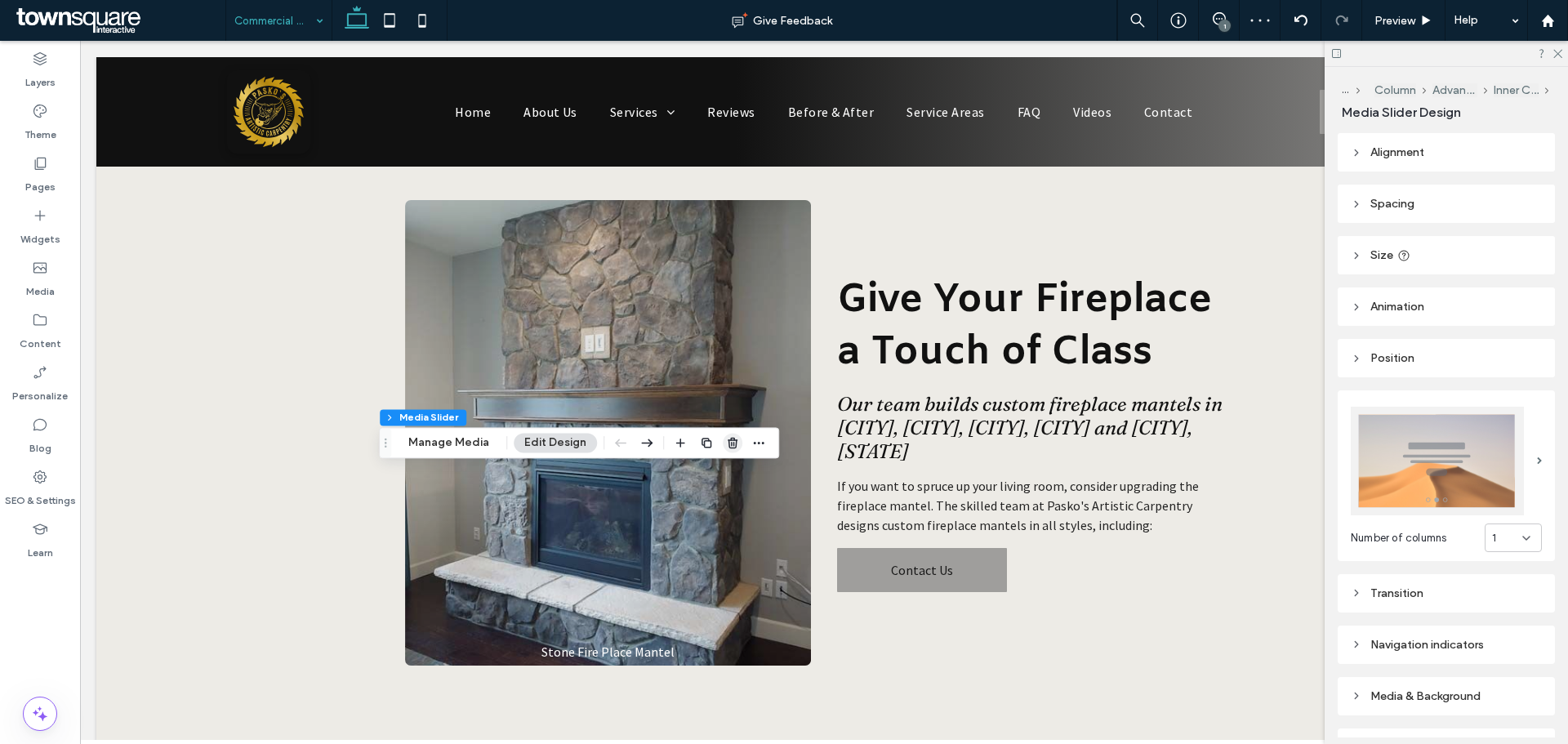 click 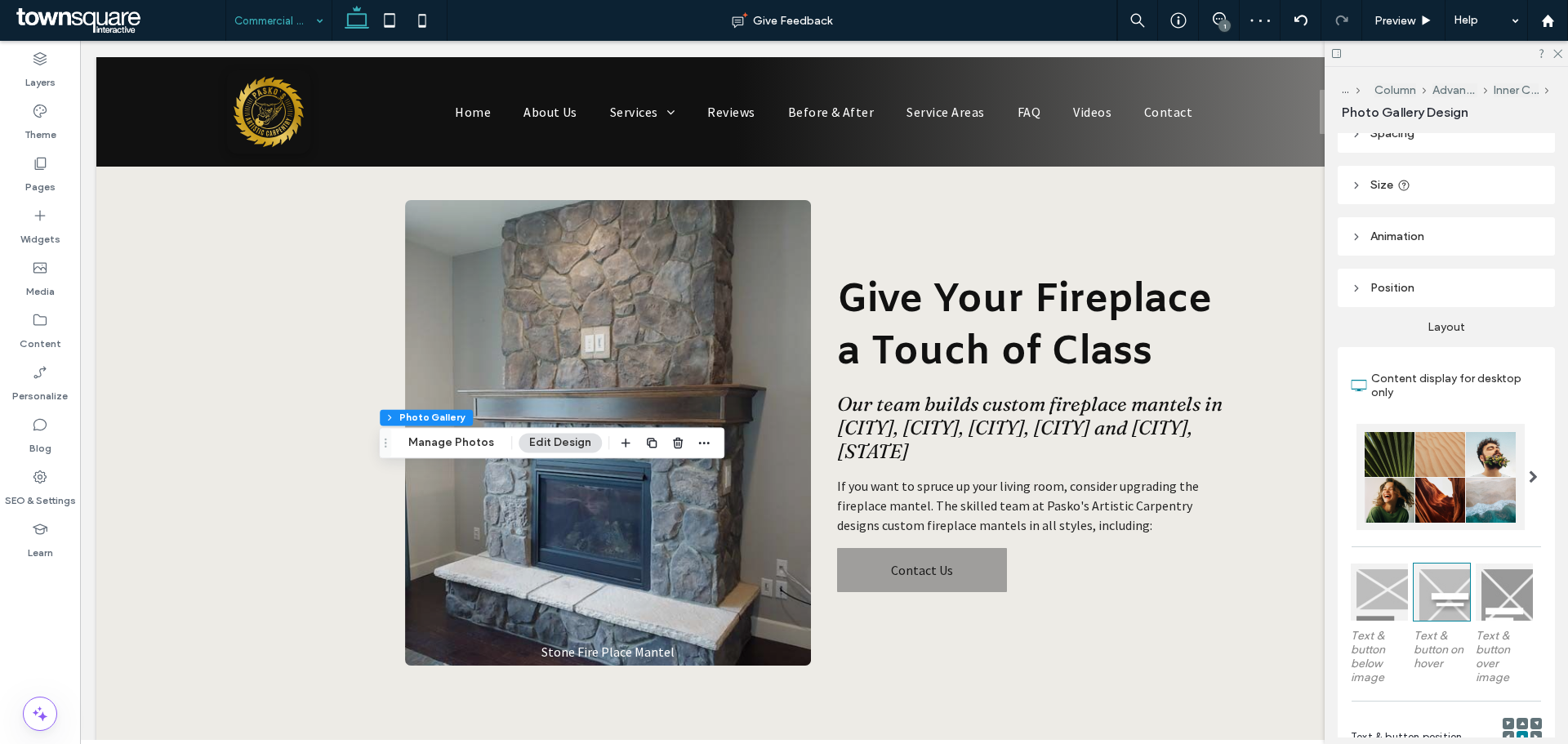 scroll, scrollTop: 327, scrollLeft: 0, axis: vertical 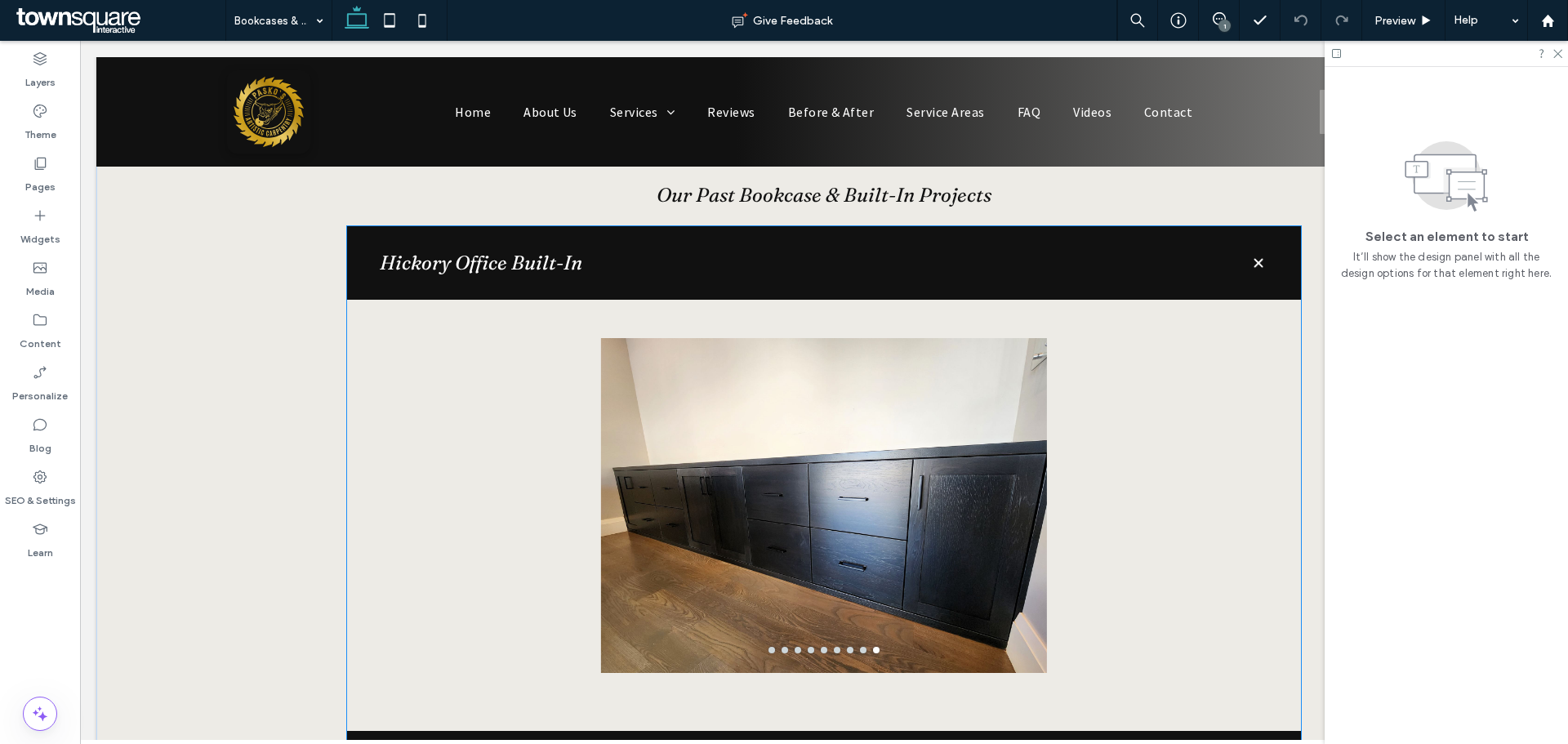 click at bounding box center (824, 515) 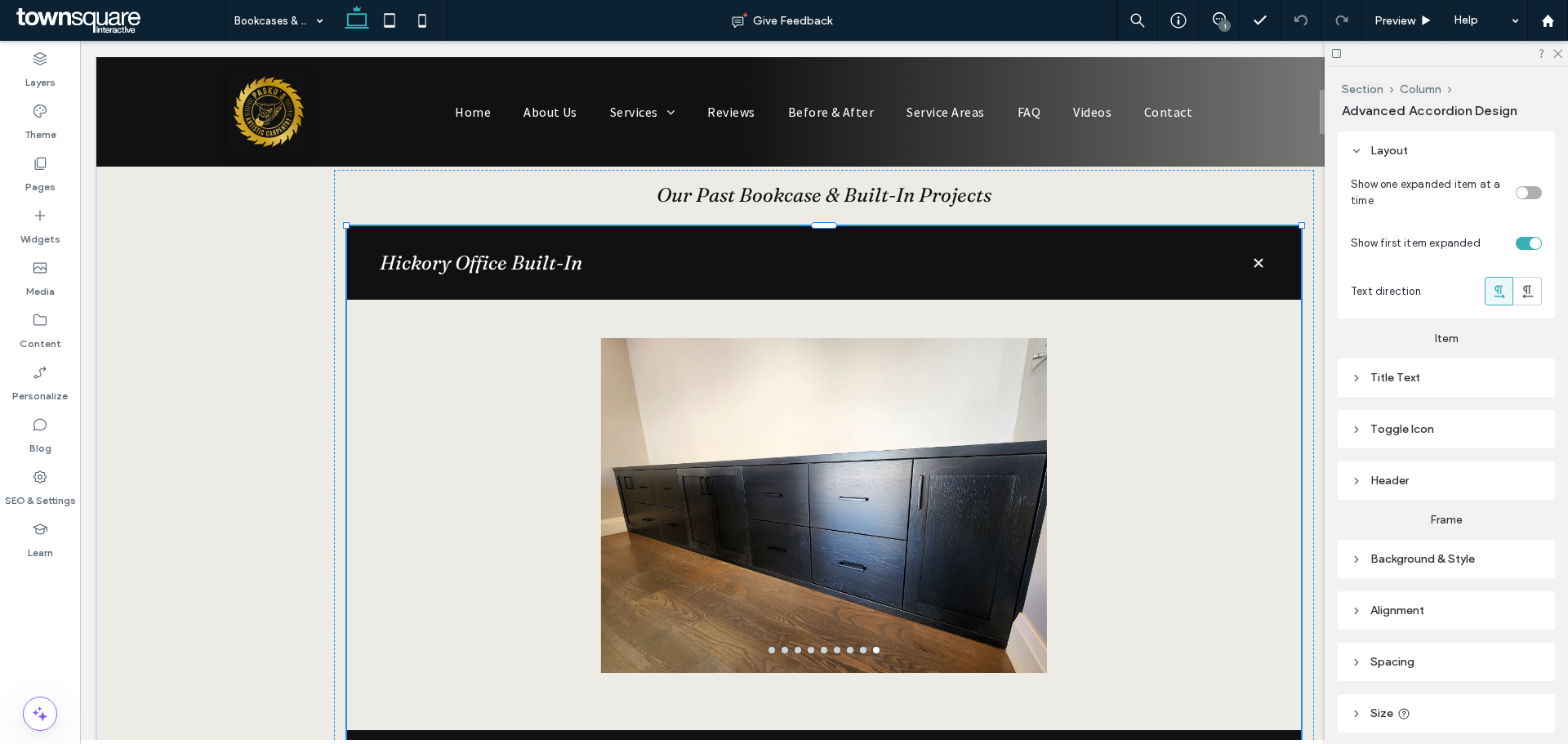 type on "**" 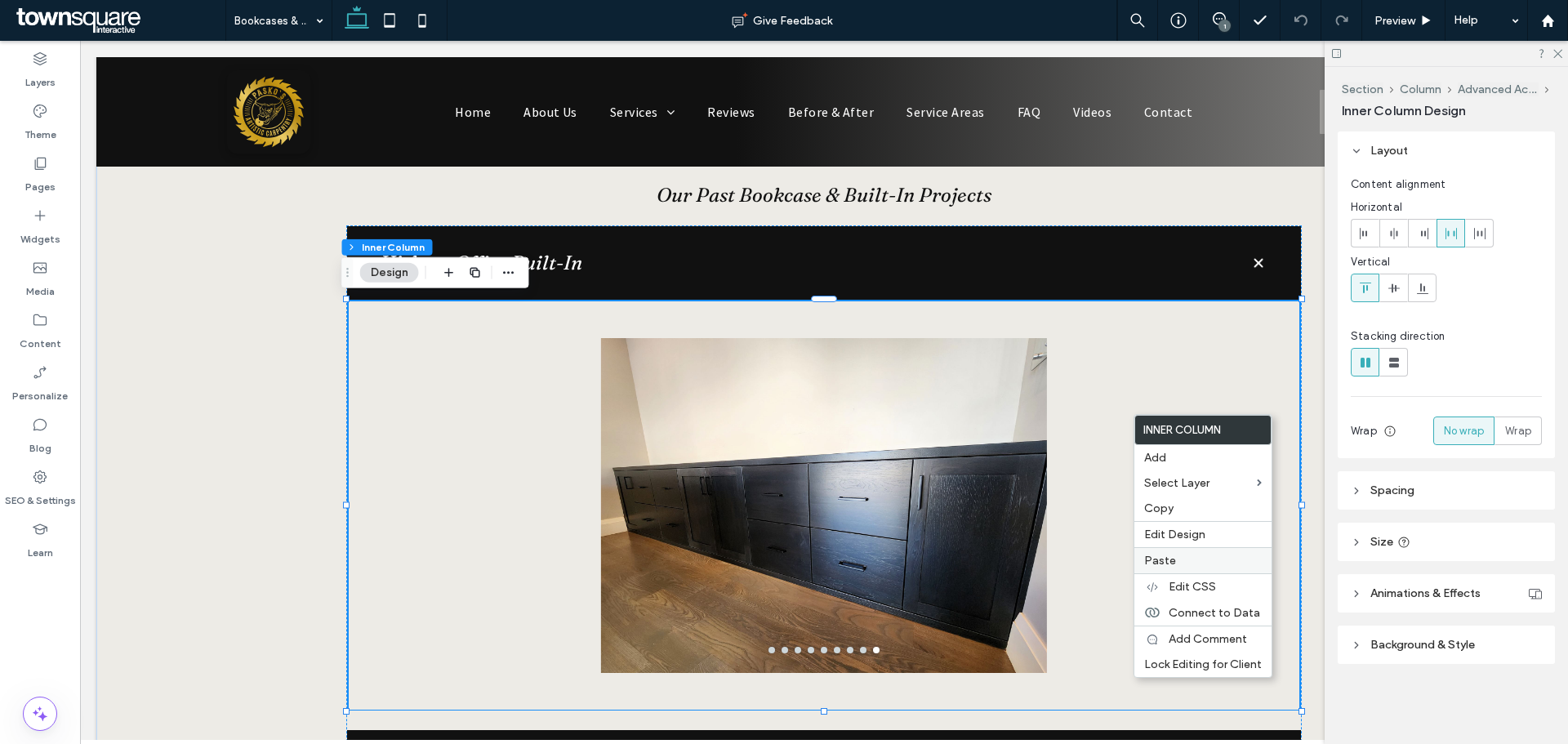 click on "Paste" at bounding box center (1203, 560) 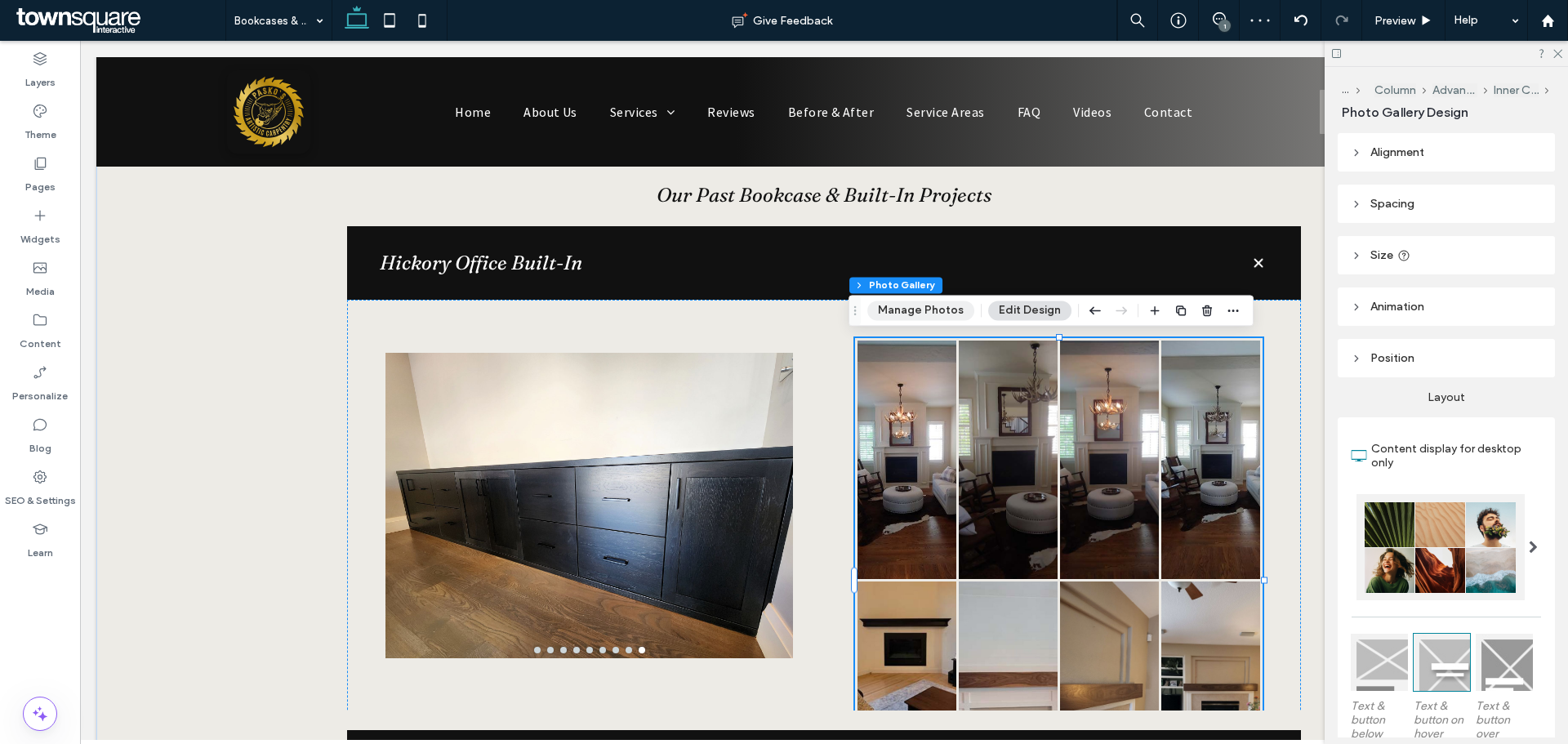 click on "Manage Photos" at bounding box center (920, 310) 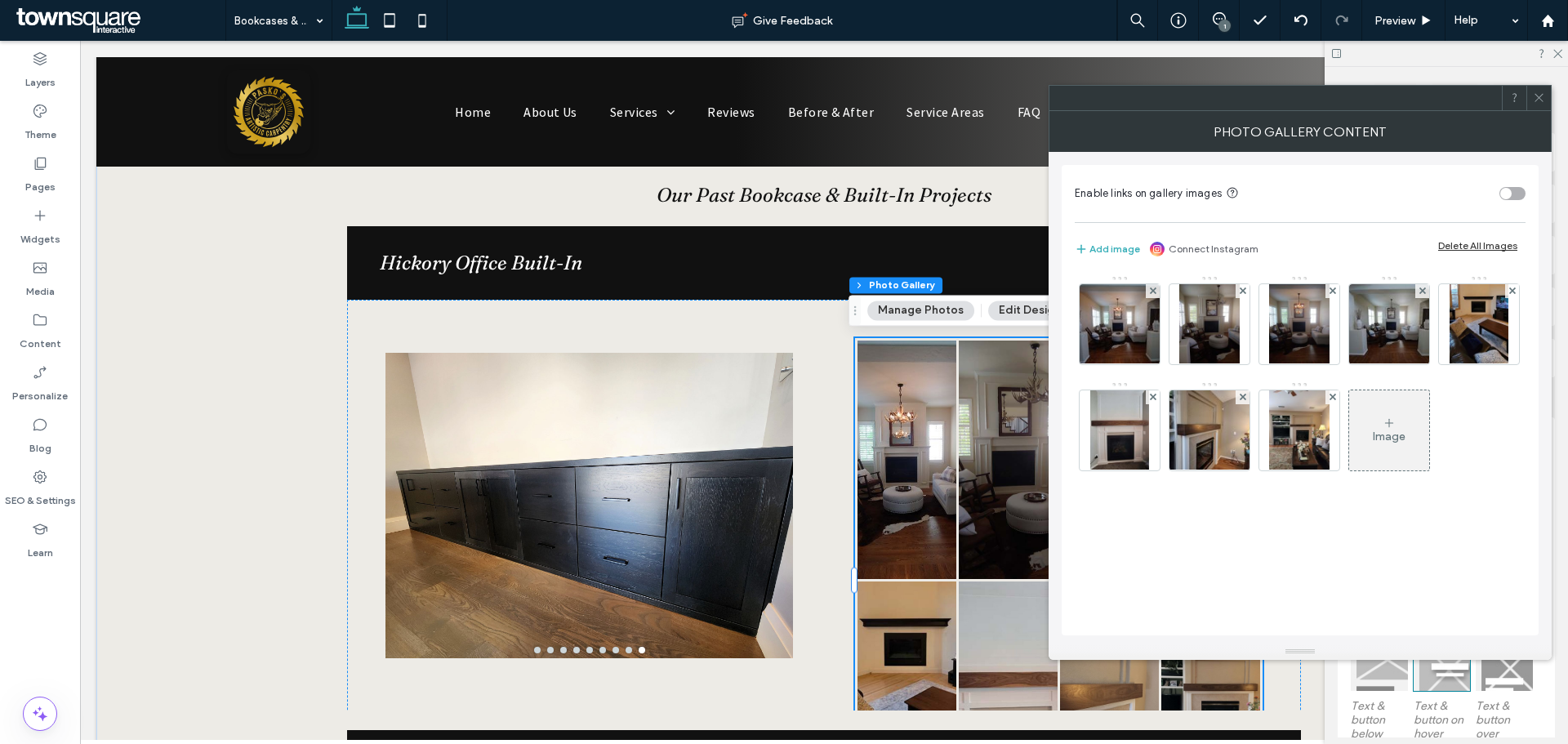 click on "Delete All Images" at bounding box center [1477, 245] 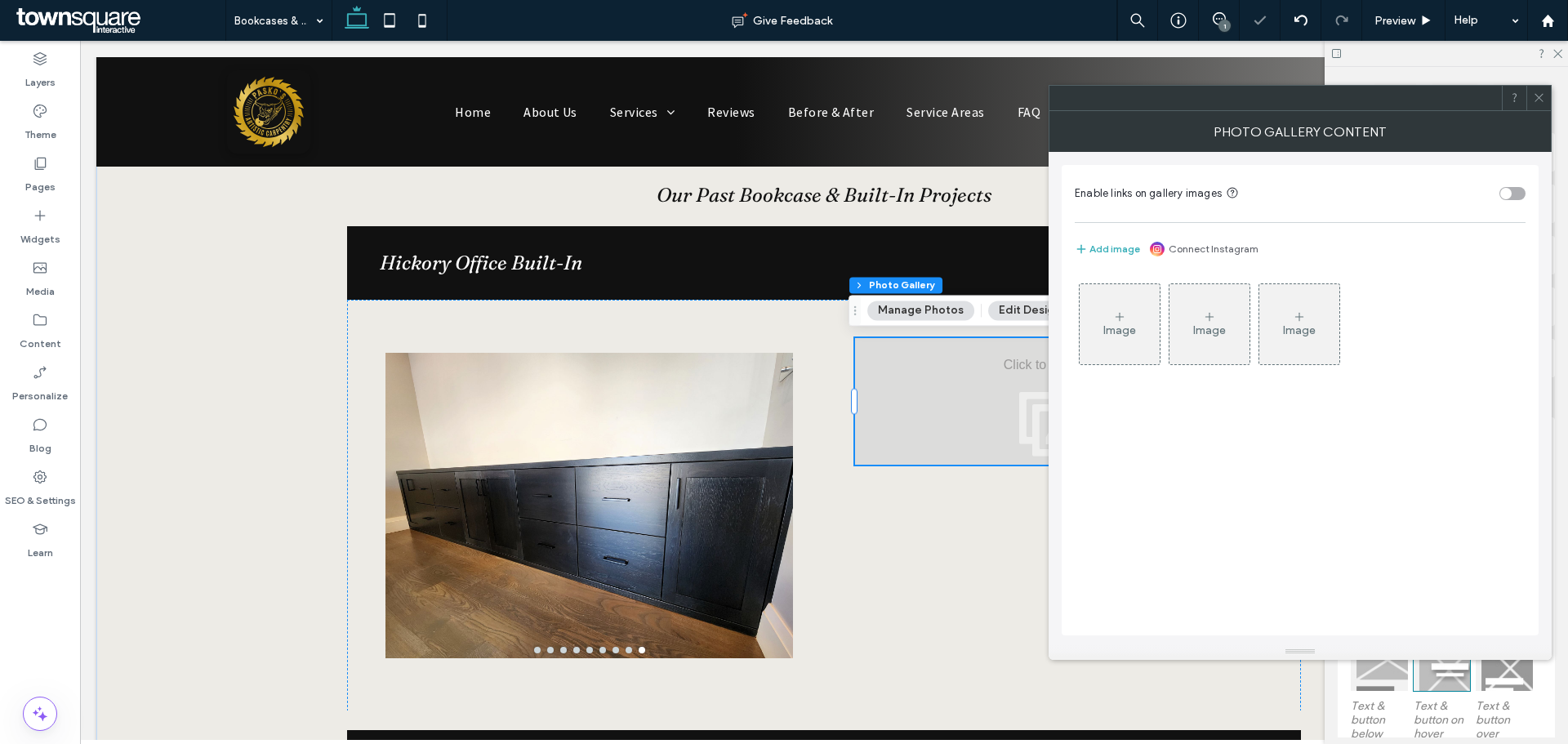 click 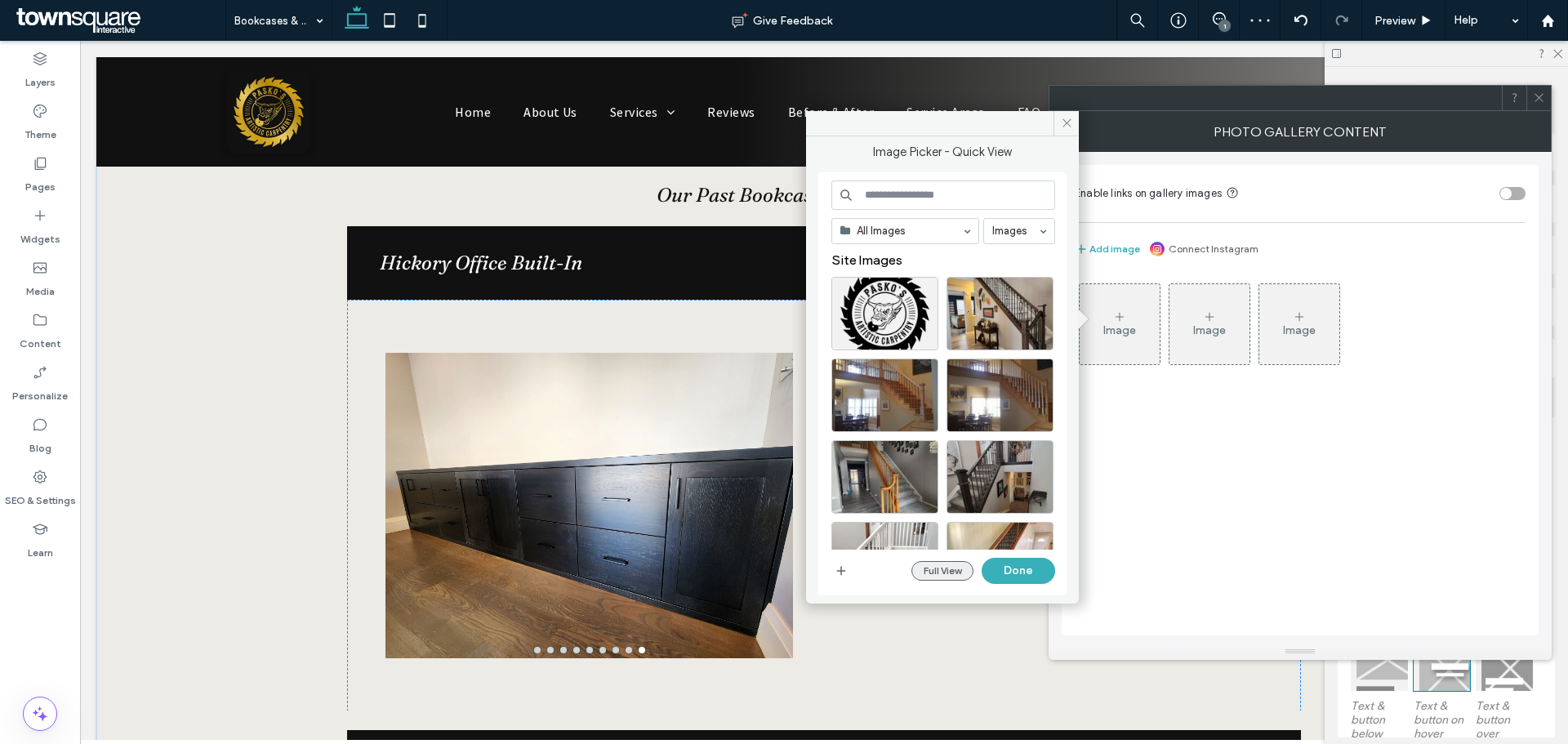 click on "Full View" at bounding box center [942, 571] 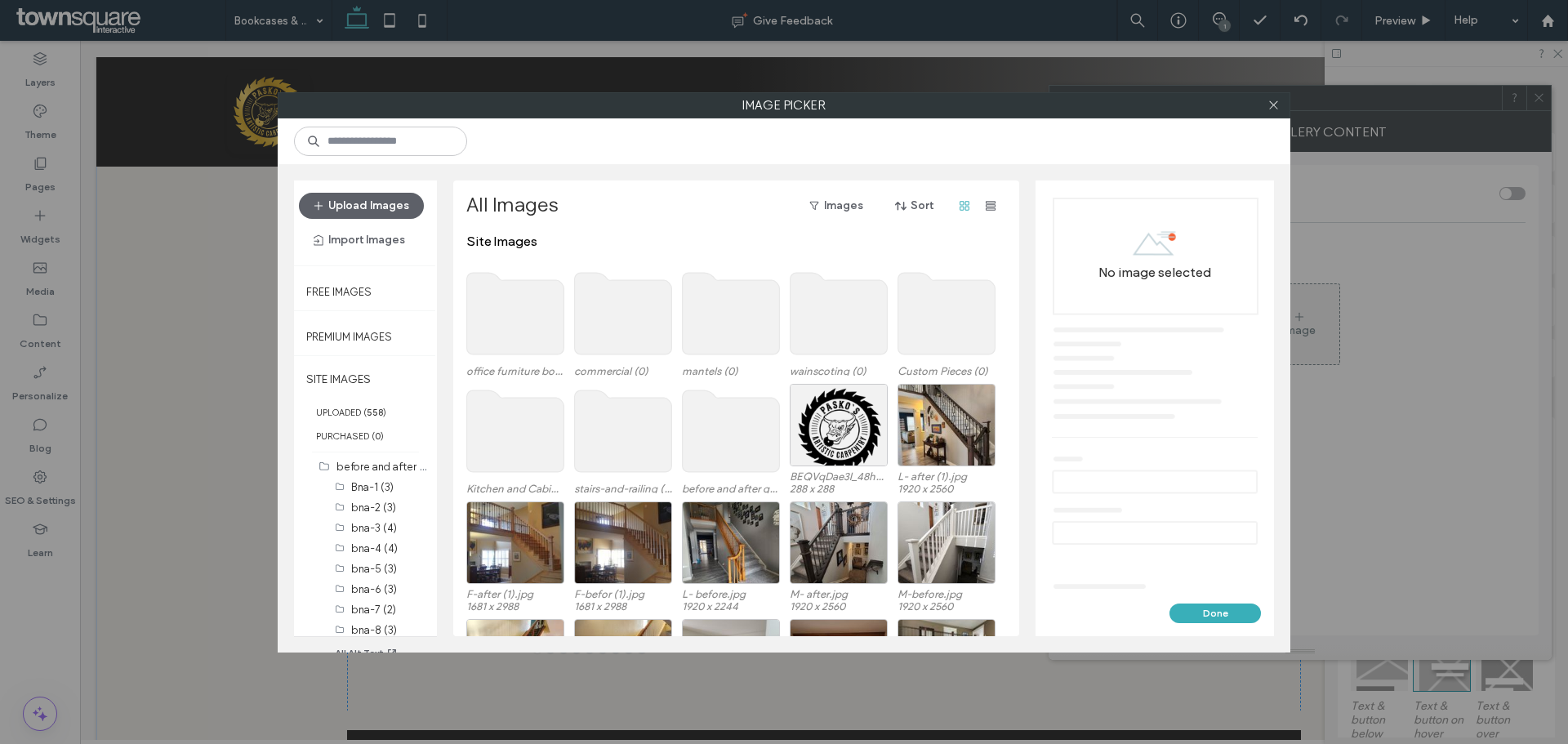 click 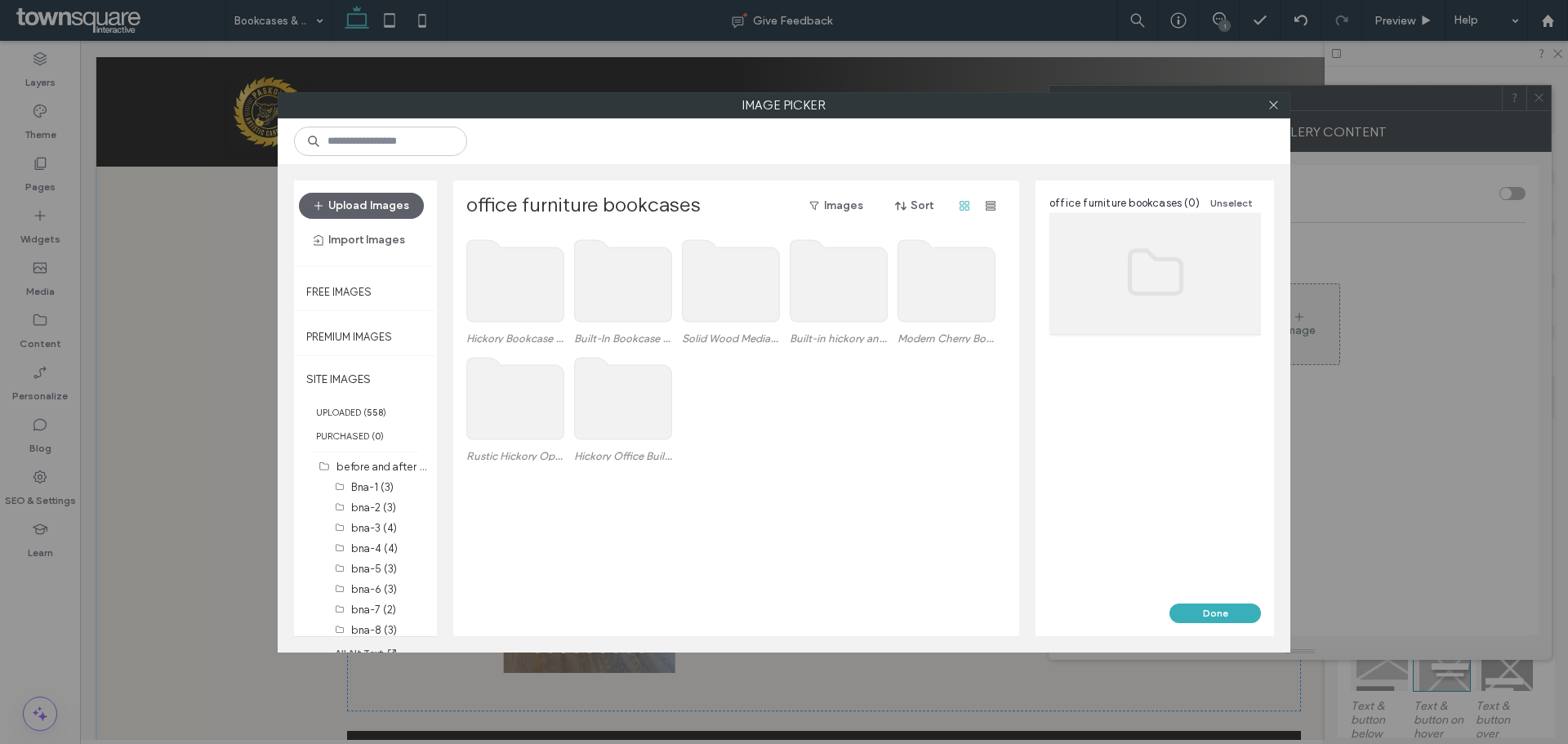 click 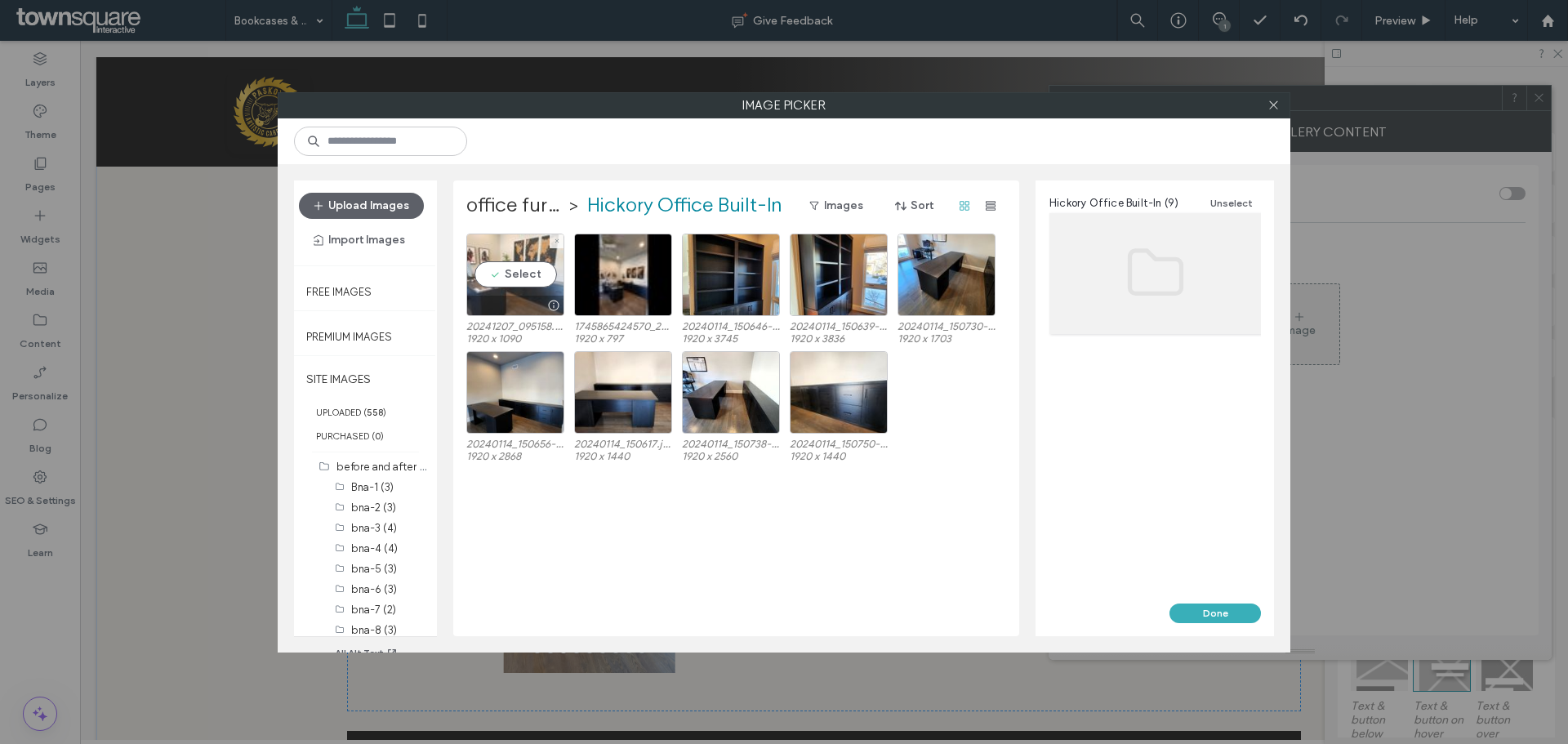 click at bounding box center (515, 305) 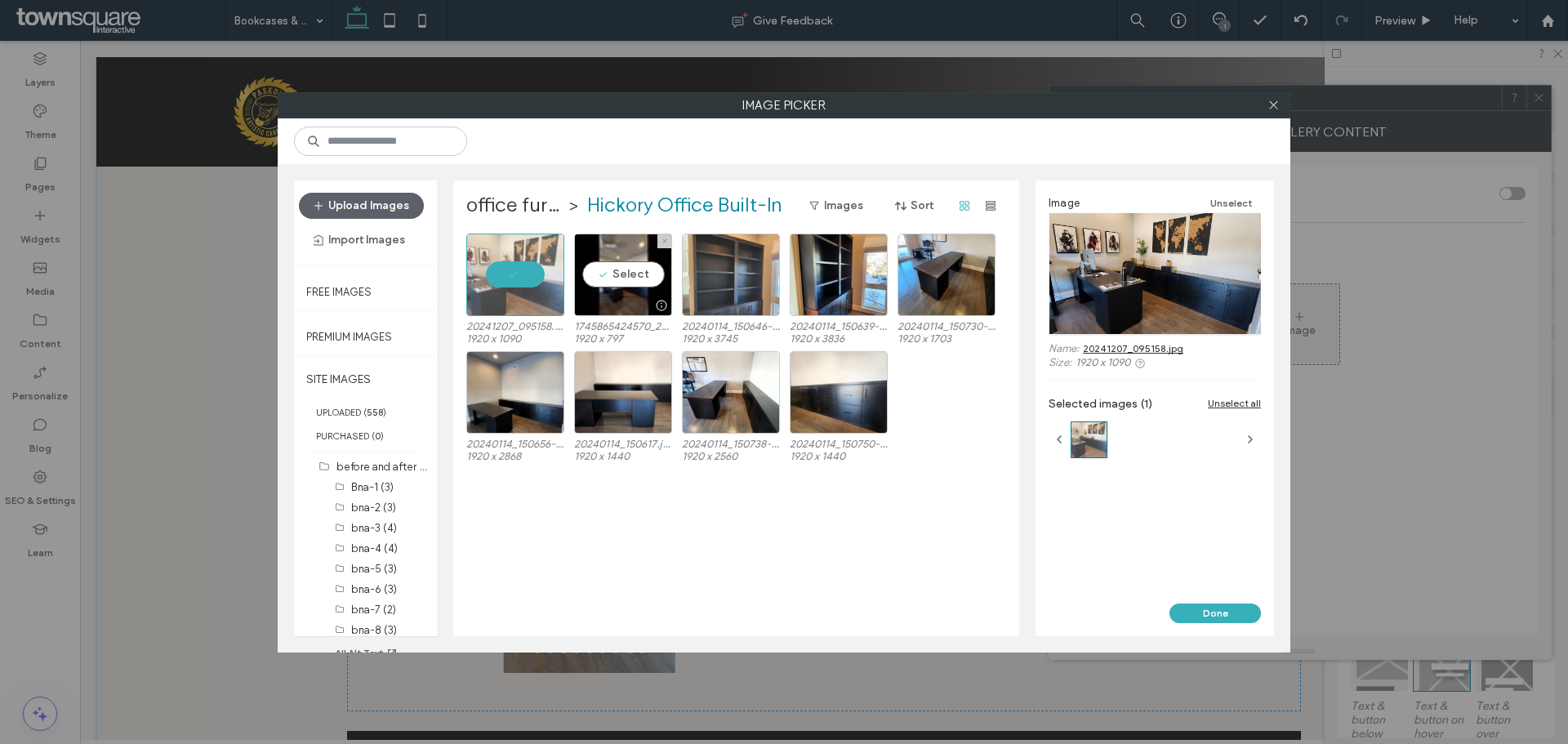 drag, startPoint x: 622, startPoint y: 285, endPoint x: 728, endPoint y: 282, distance: 106.042 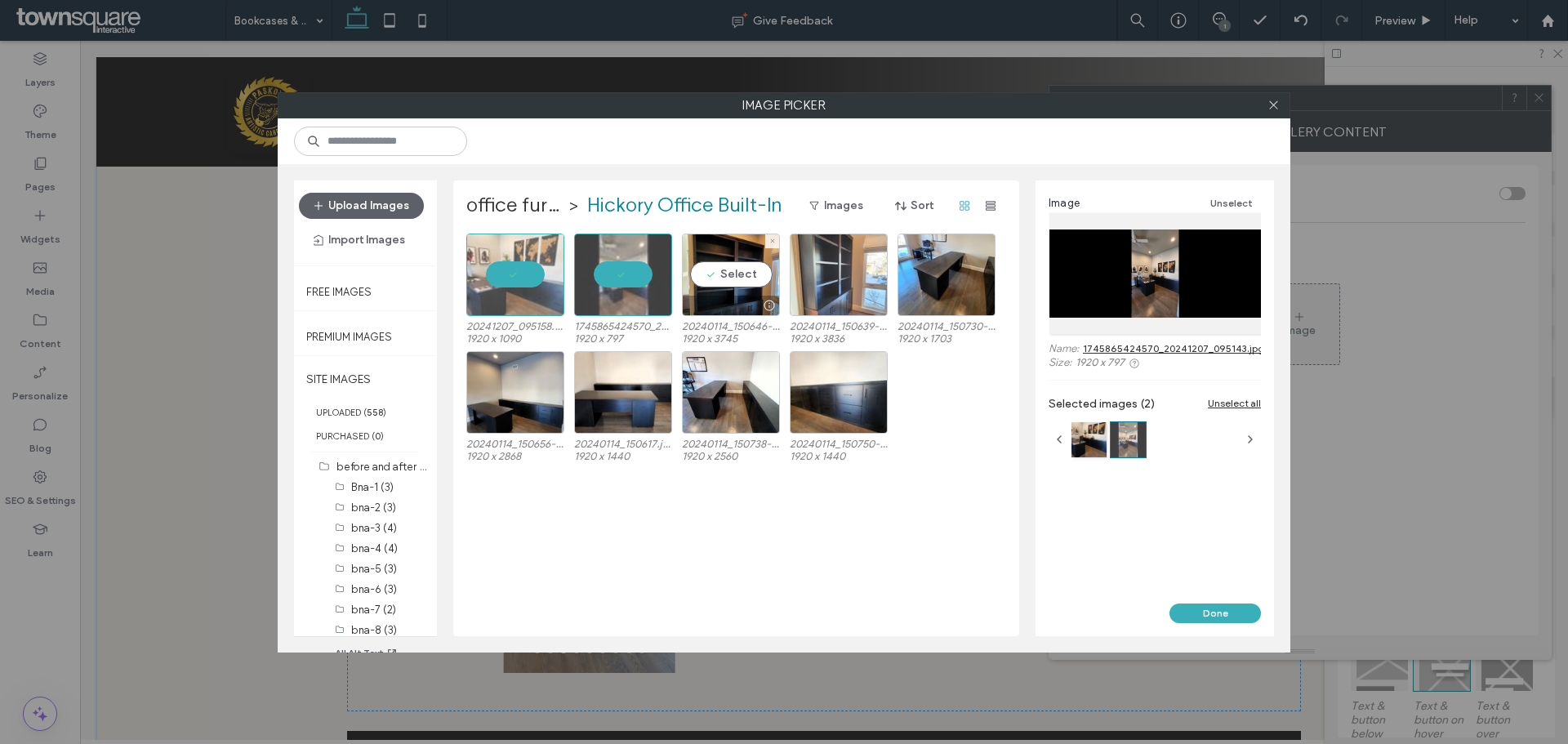 drag, startPoint x: 728, startPoint y: 282, endPoint x: 813, endPoint y: 282, distance: 85 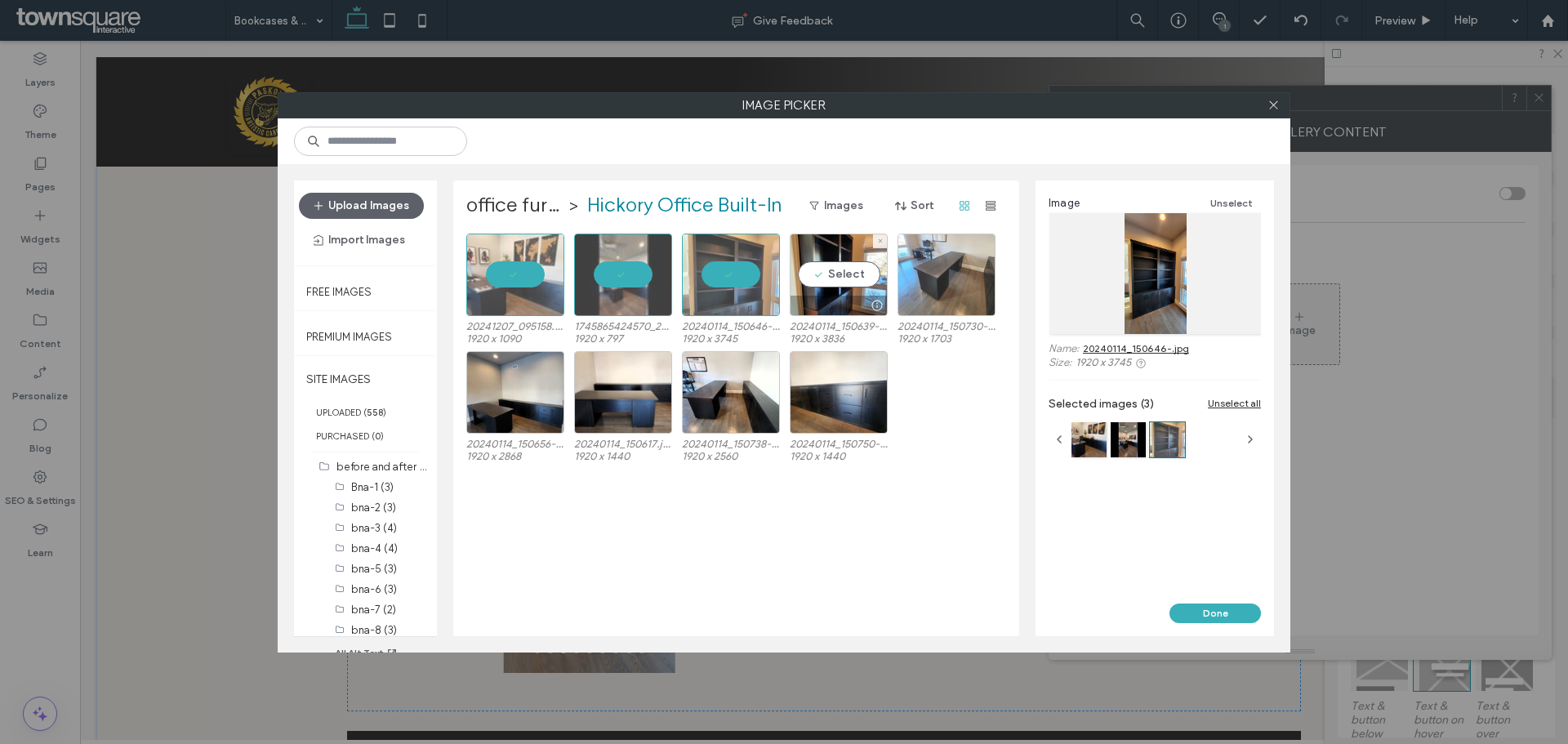drag, startPoint x: 835, startPoint y: 283, endPoint x: 939, endPoint y: 286, distance: 104.04326 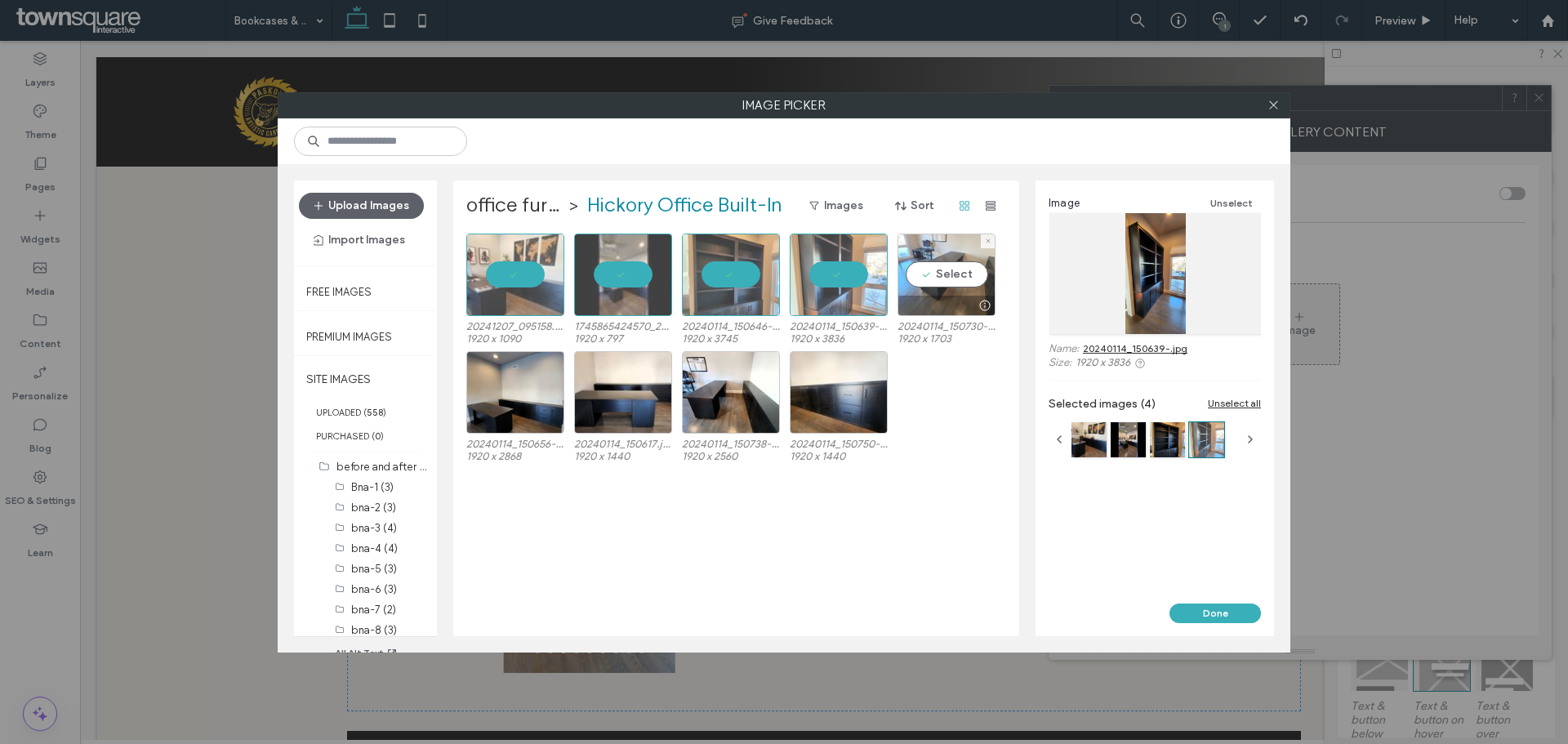 click on "Select" at bounding box center [947, 274] 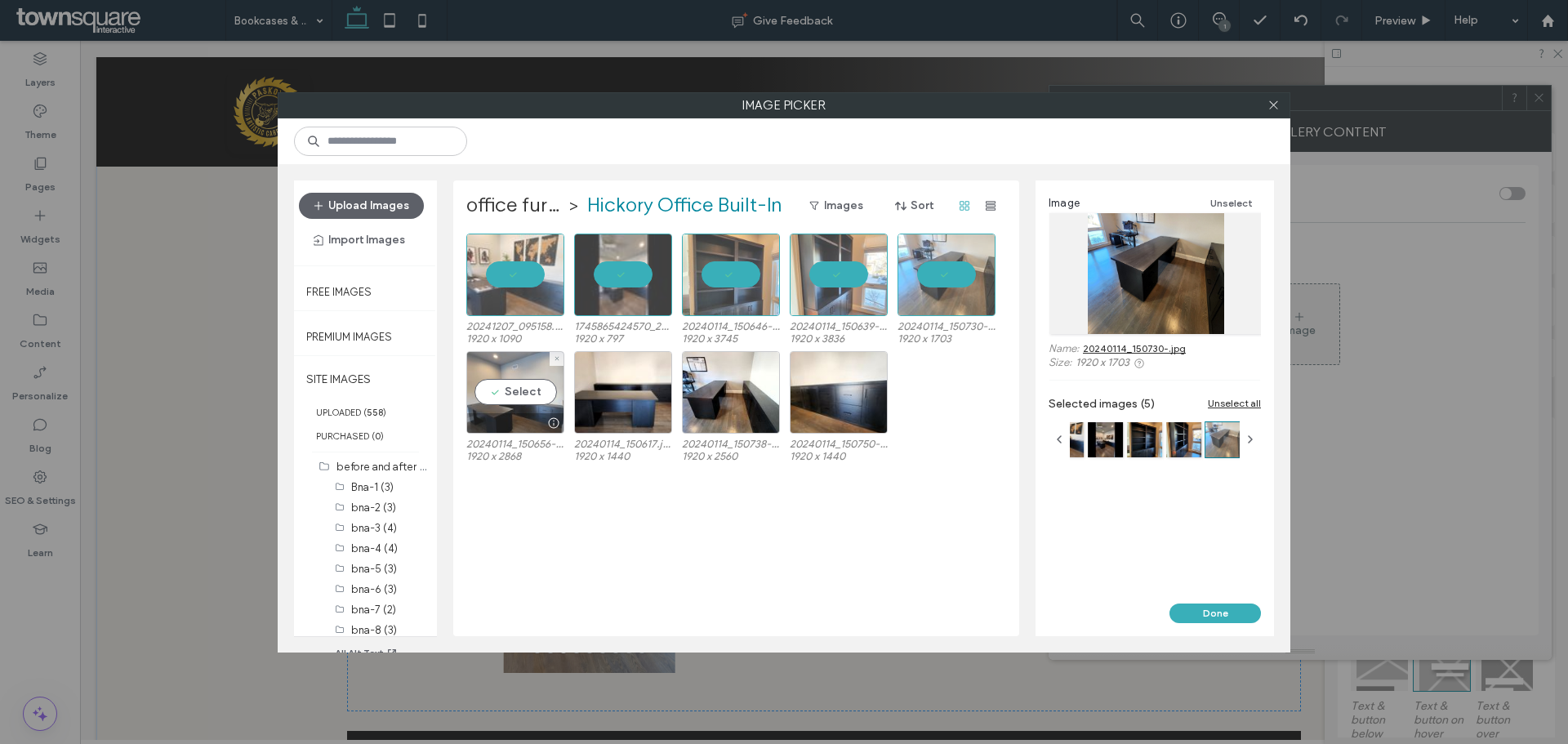 click on "Select" at bounding box center (515, 392) 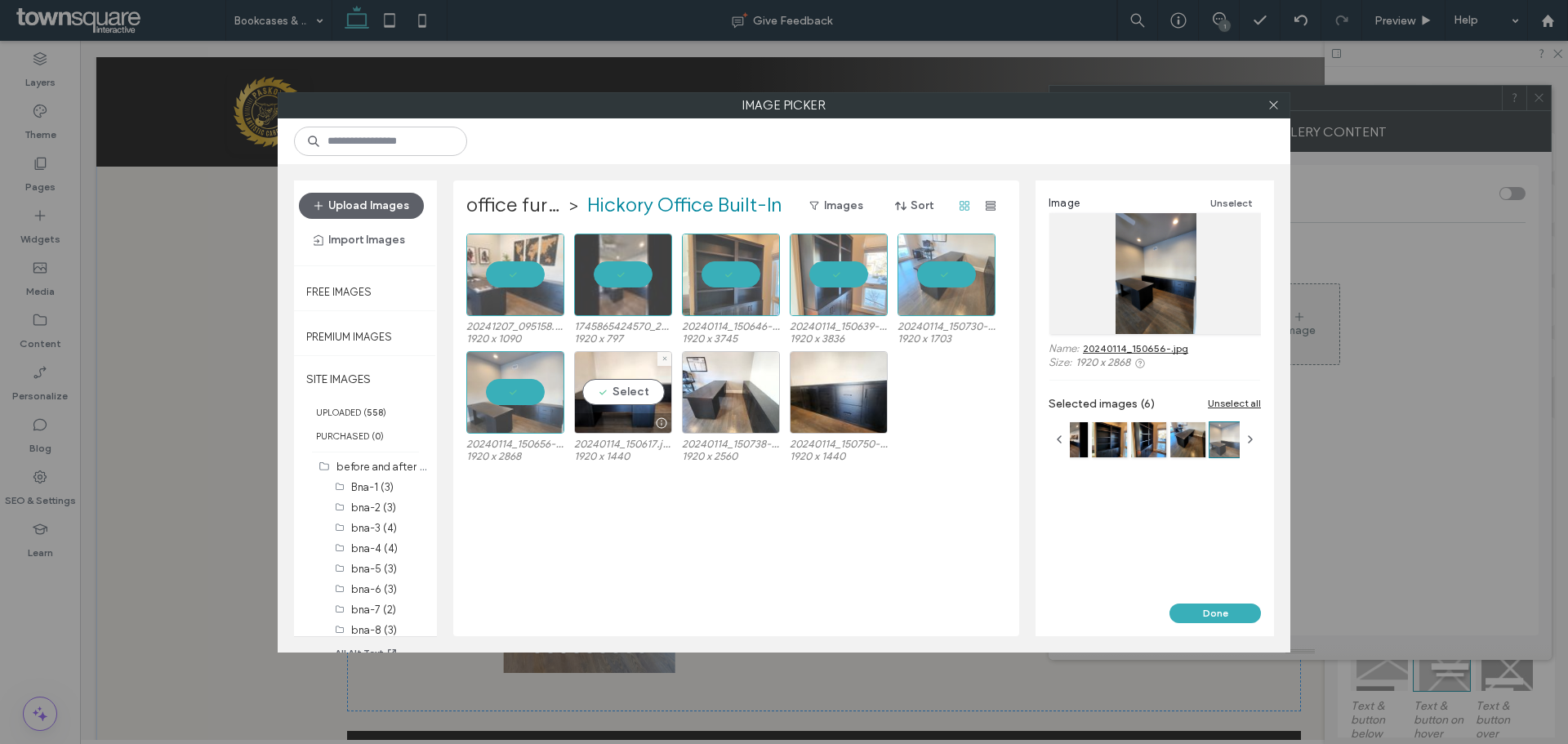 drag, startPoint x: 618, startPoint y: 399, endPoint x: 697, endPoint y: 398, distance: 79.00633 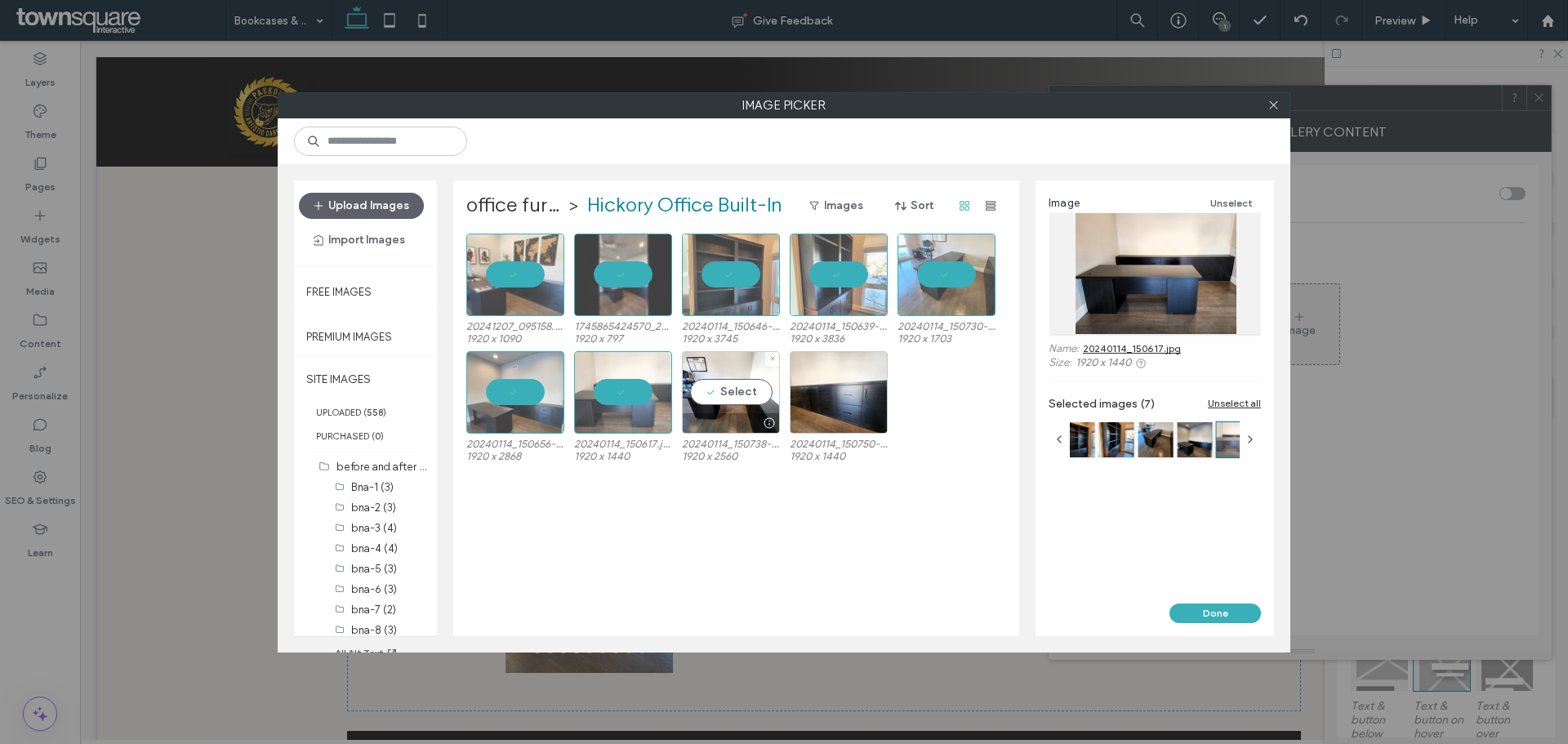 drag, startPoint x: 697, startPoint y: 398, endPoint x: 786, endPoint y: 397, distance: 89.00562 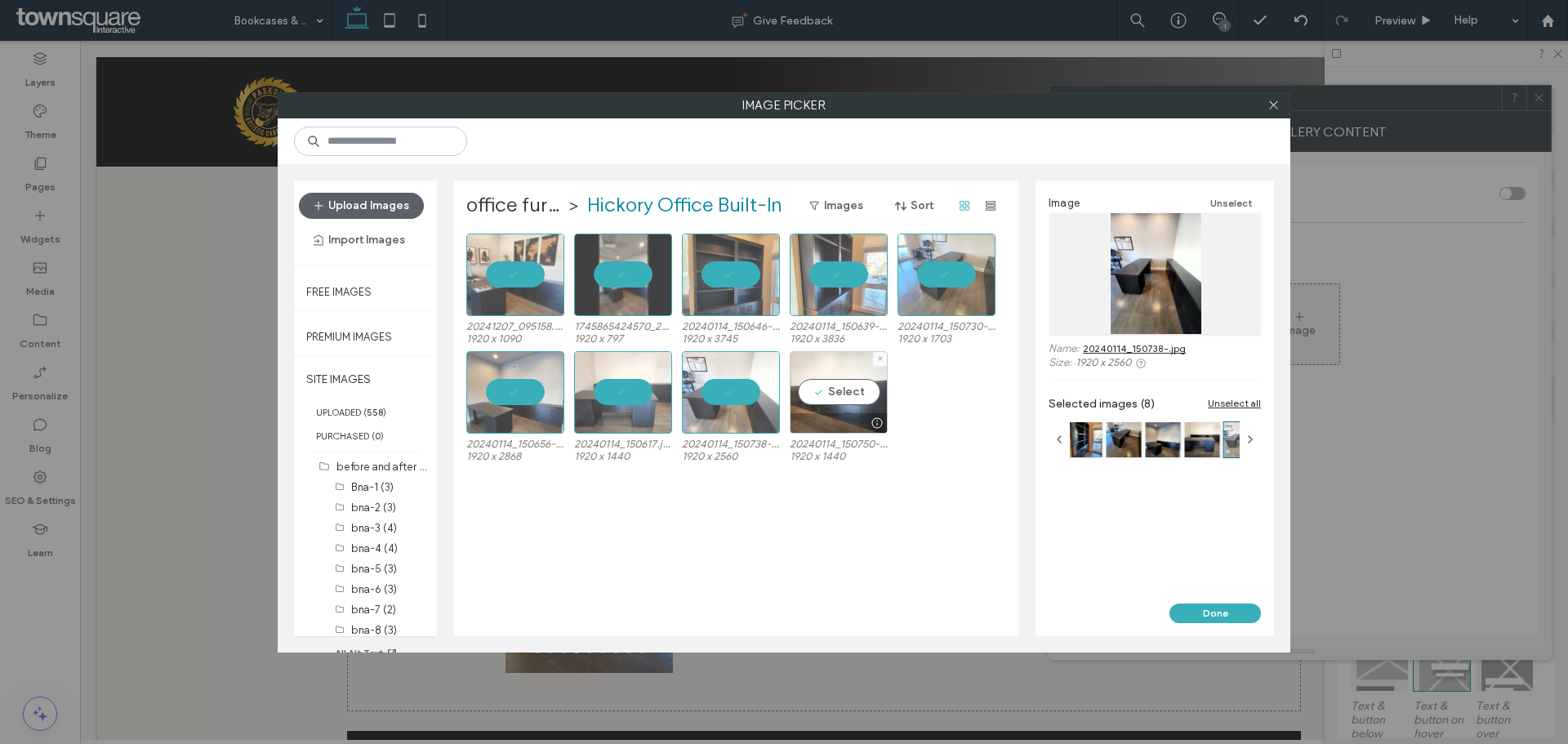 click on "Select" at bounding box center [839, 392] 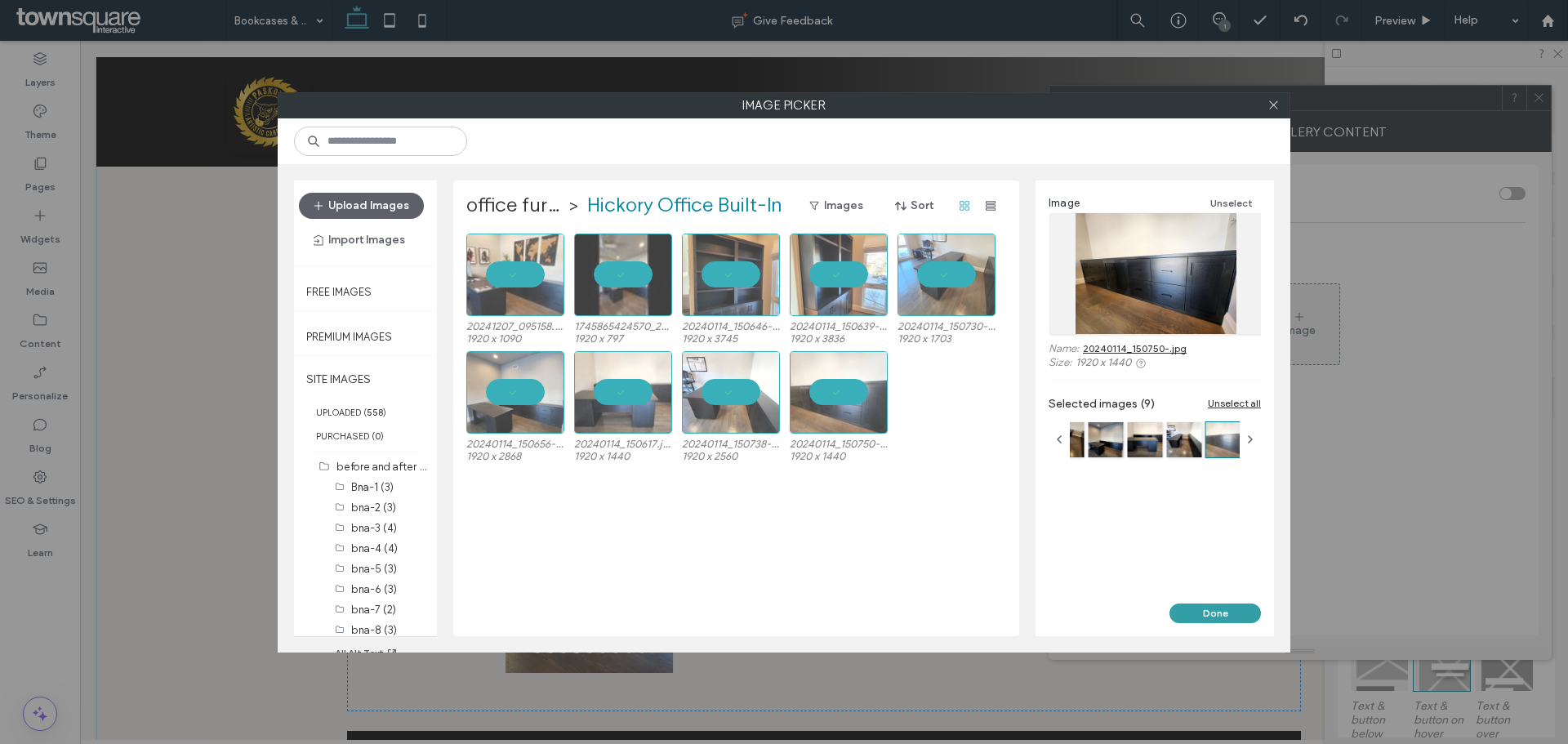 click on "Done" at bounding box center [1215, 613] 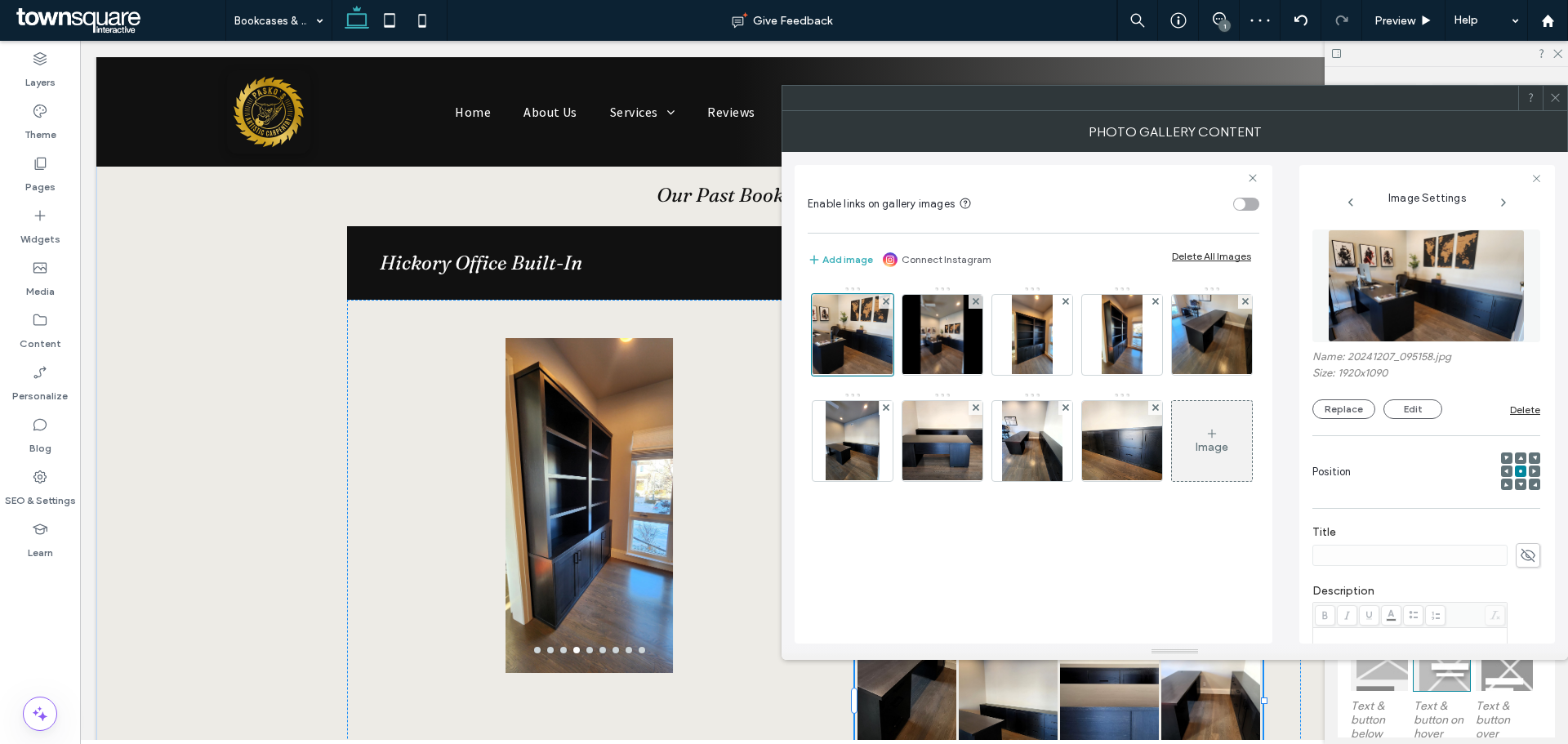 click at bounding box center (1555, 98) 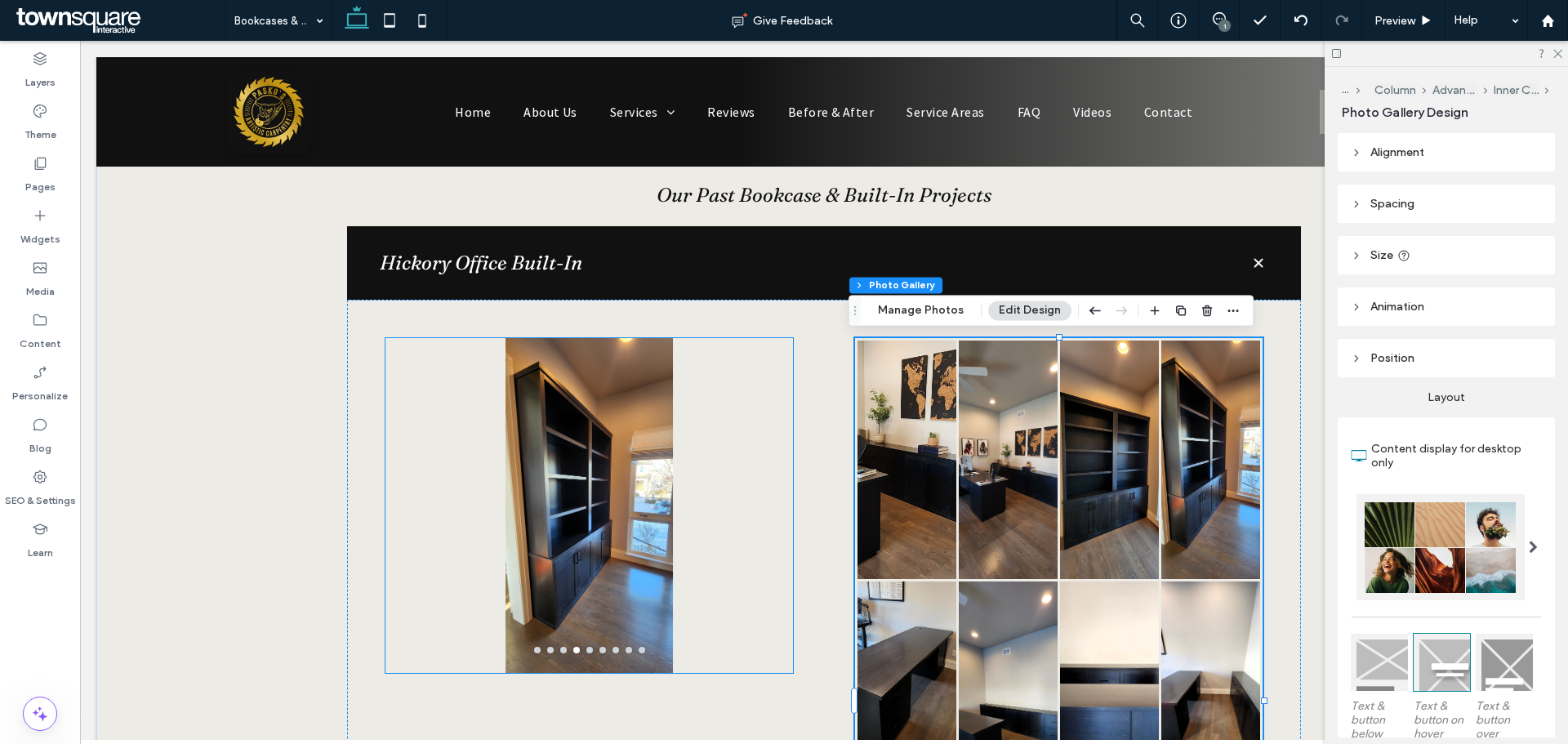 click at bounding box center [590, 515] 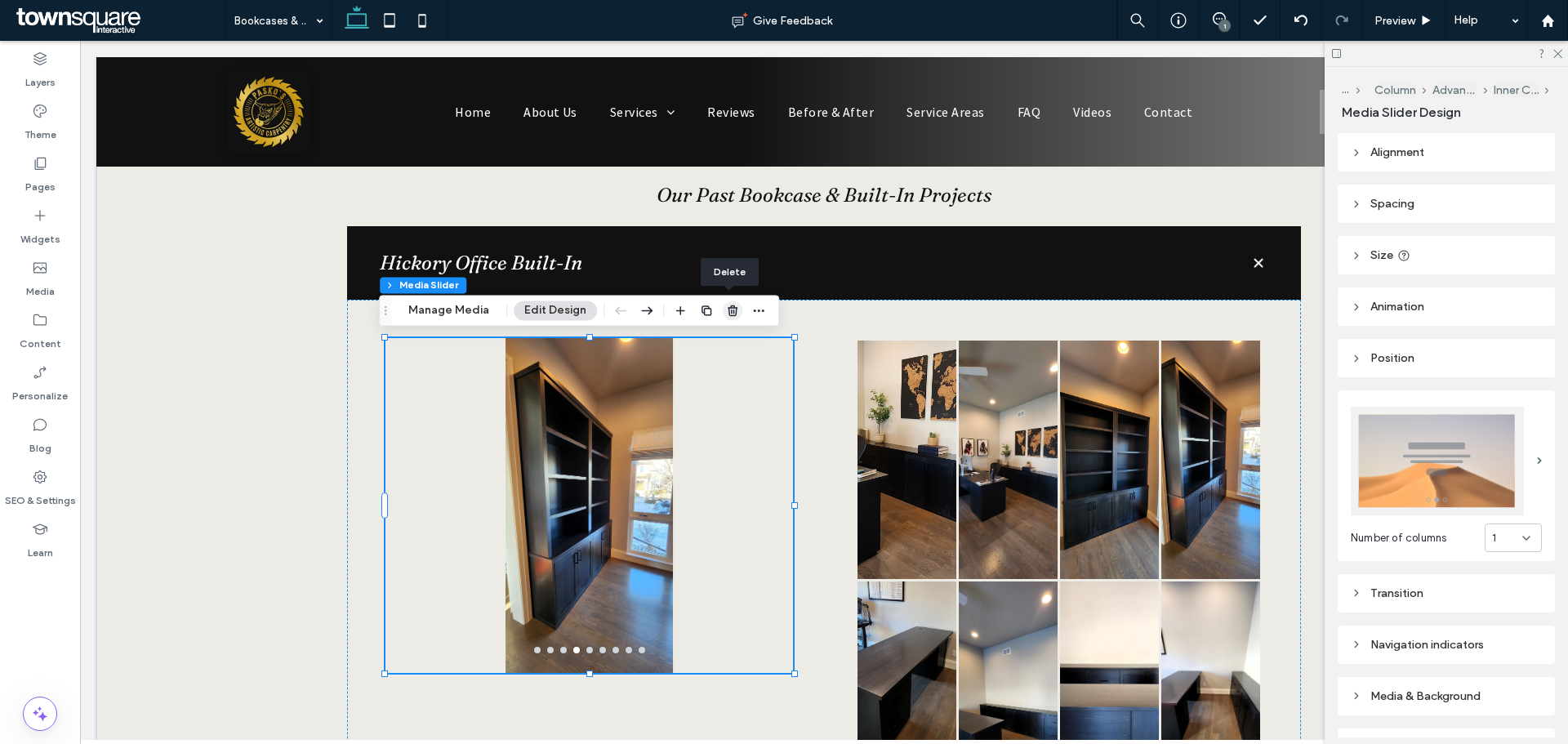 drag, startPoint x: 727, startPoint y: 314, endPoint x: 624, endPoint y: 318, distance: 103.07764 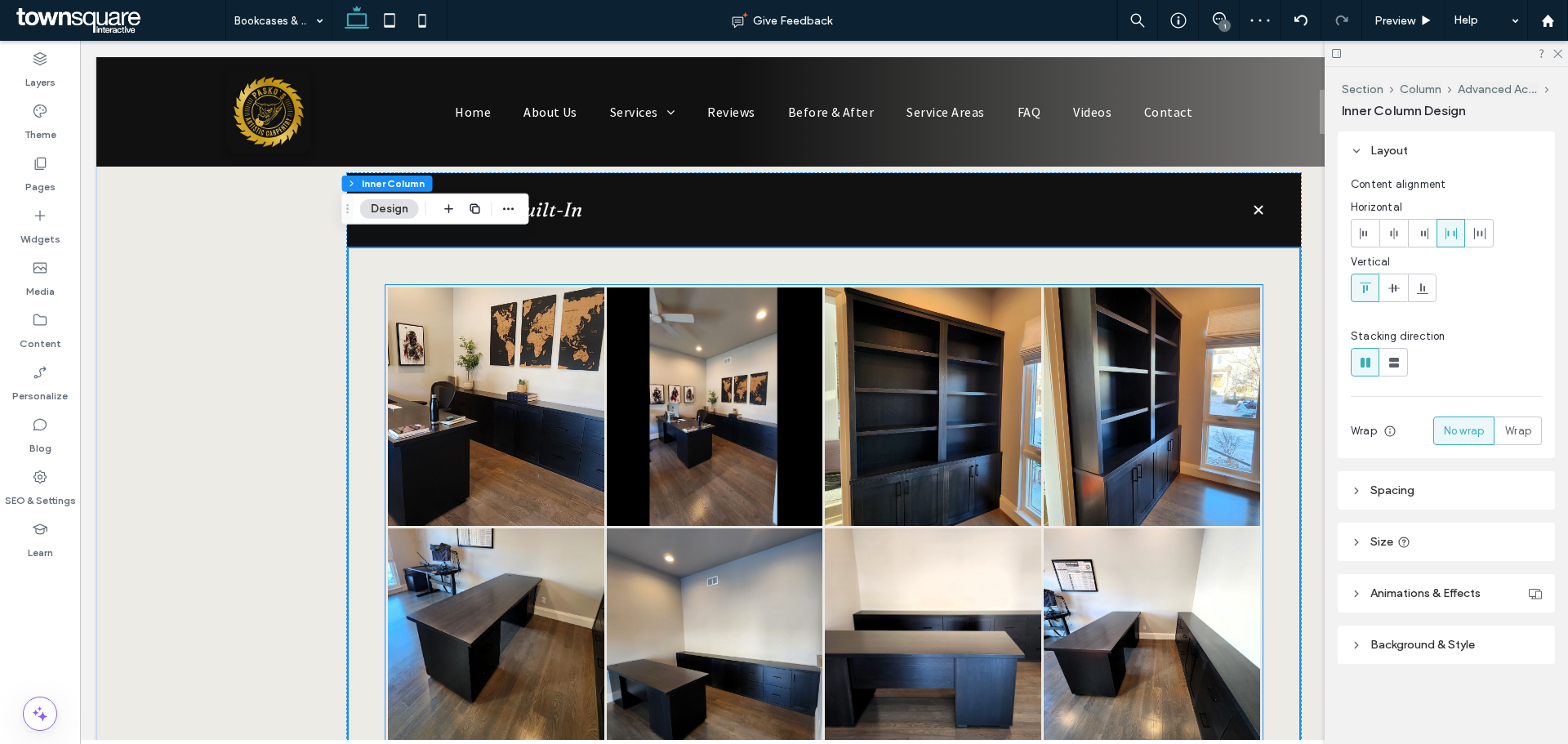 scroll, scrollTop: 707, scrollLeft: 0, axis: vertical 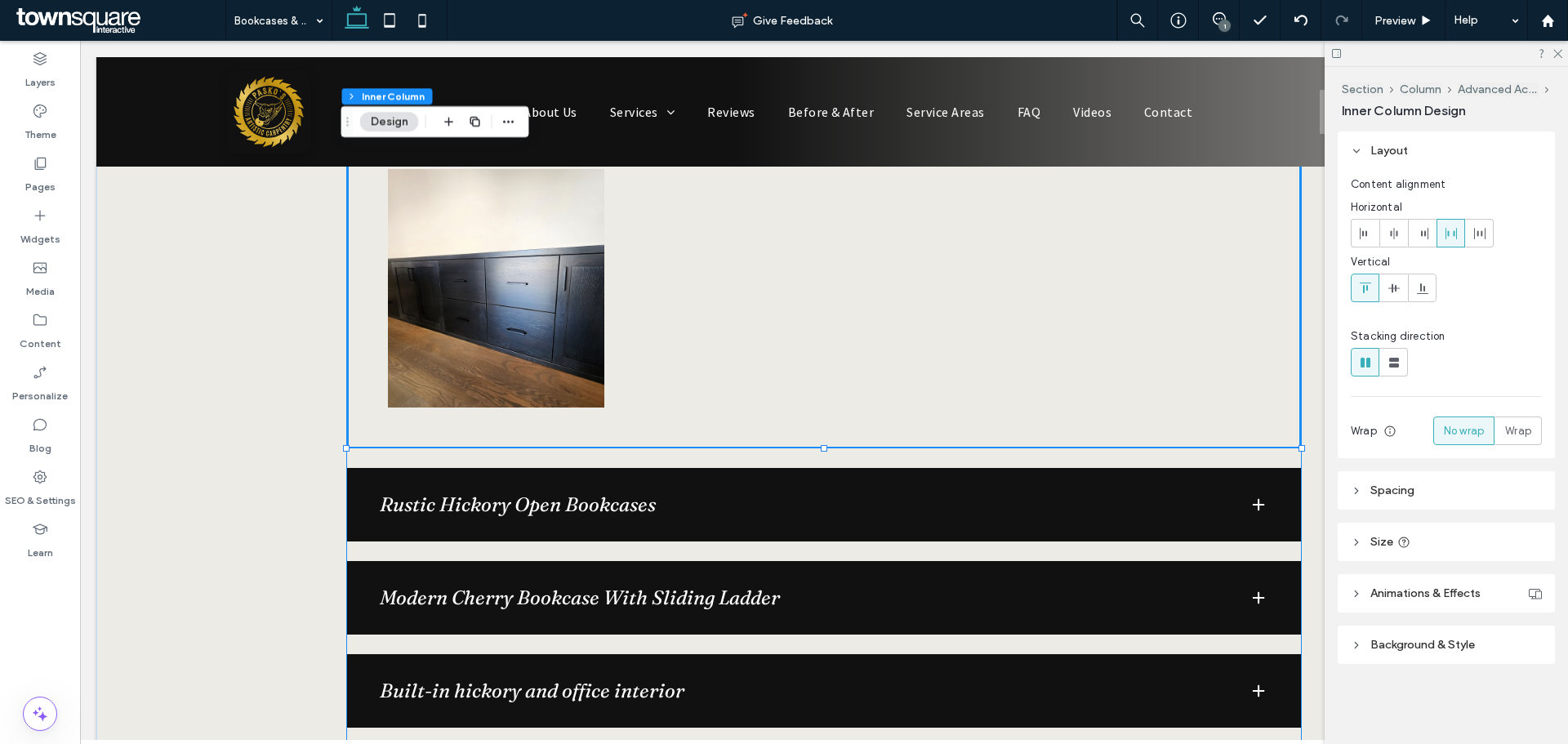 click on "Rustic Hickory Open Bookcases" at bounding box center (824, 505) 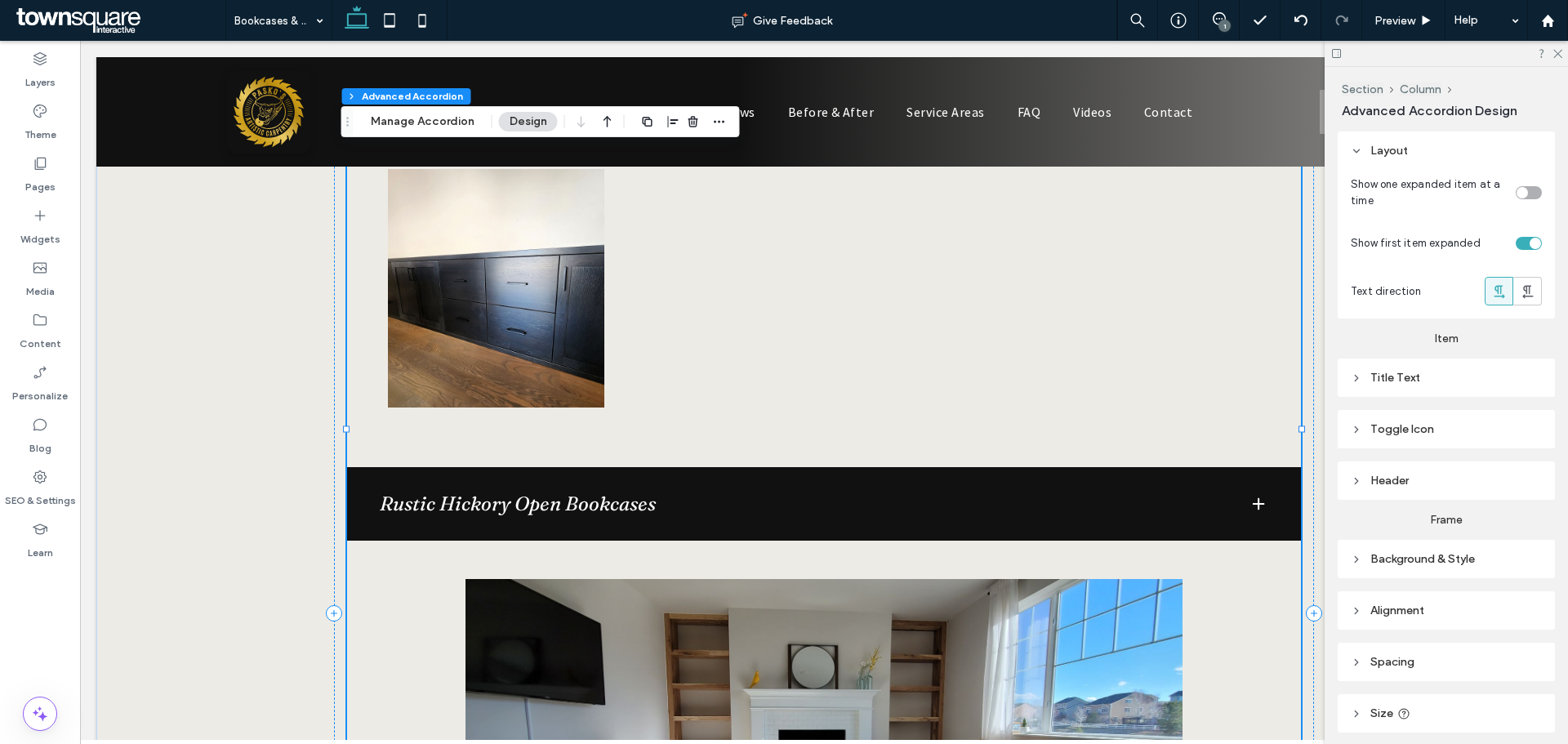 type on "**" 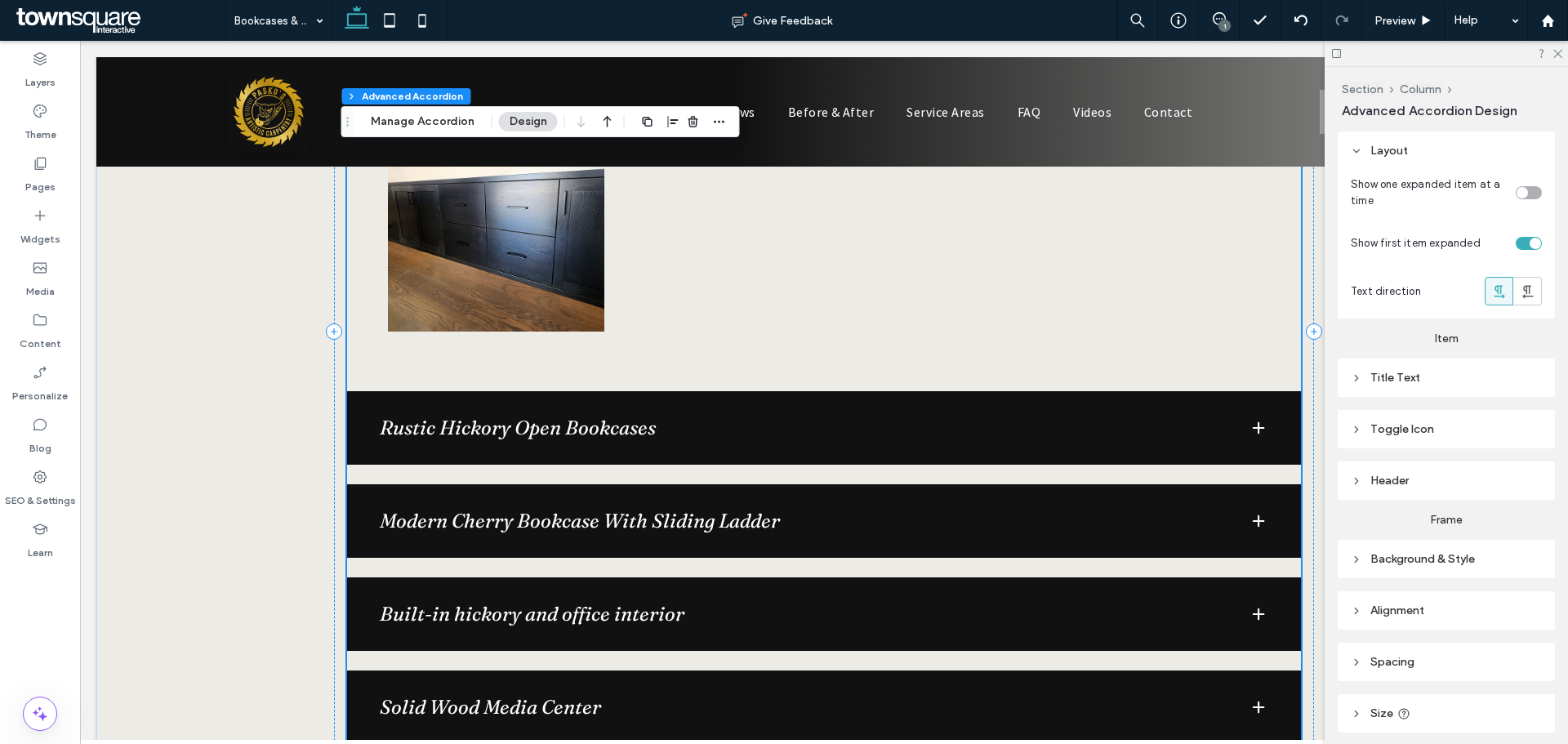 scroll, scrollTop: 1434, scrollLeft: 0, axis: vertical 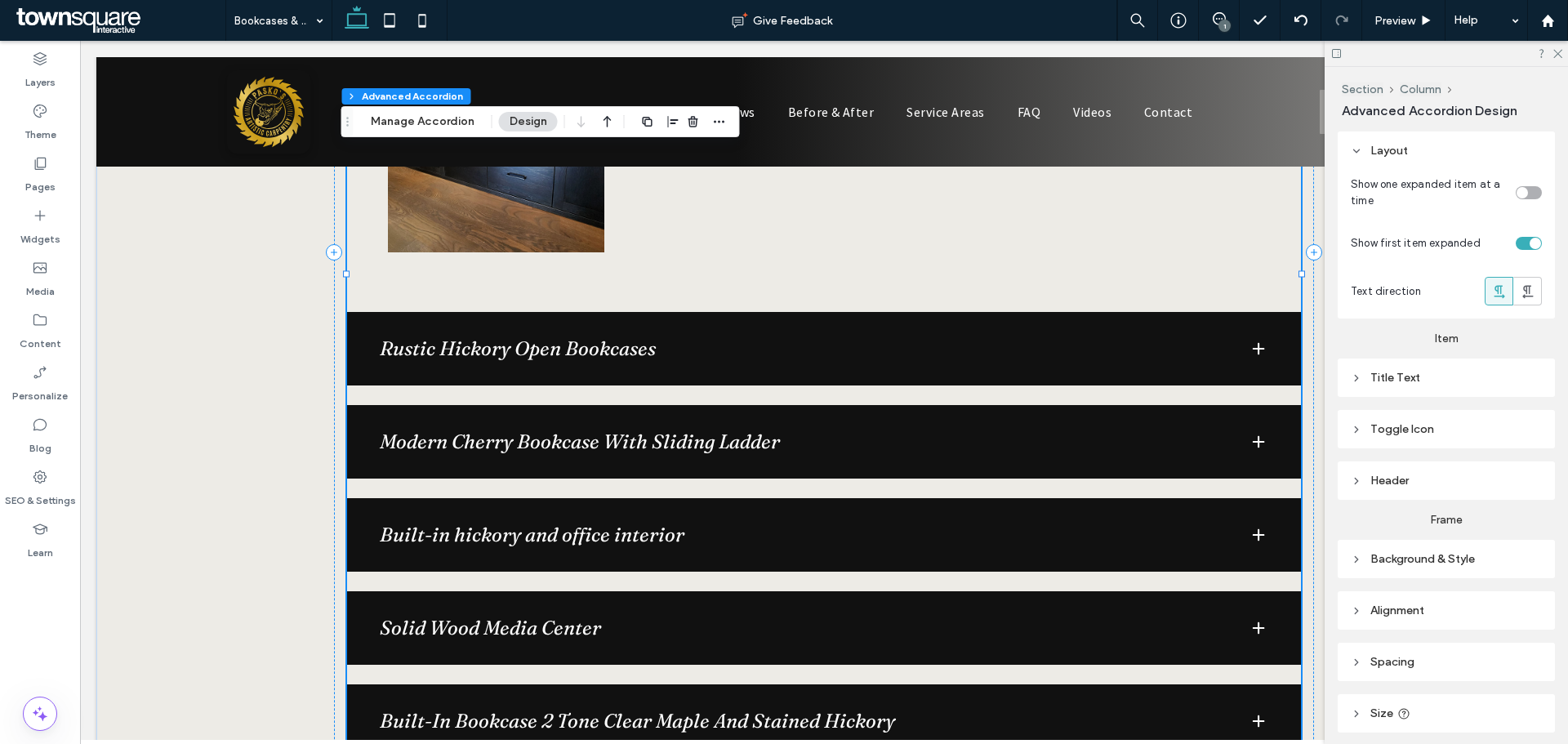 click on "Rustic Hickory Open Bookcases" at bounding box center (824, 349) 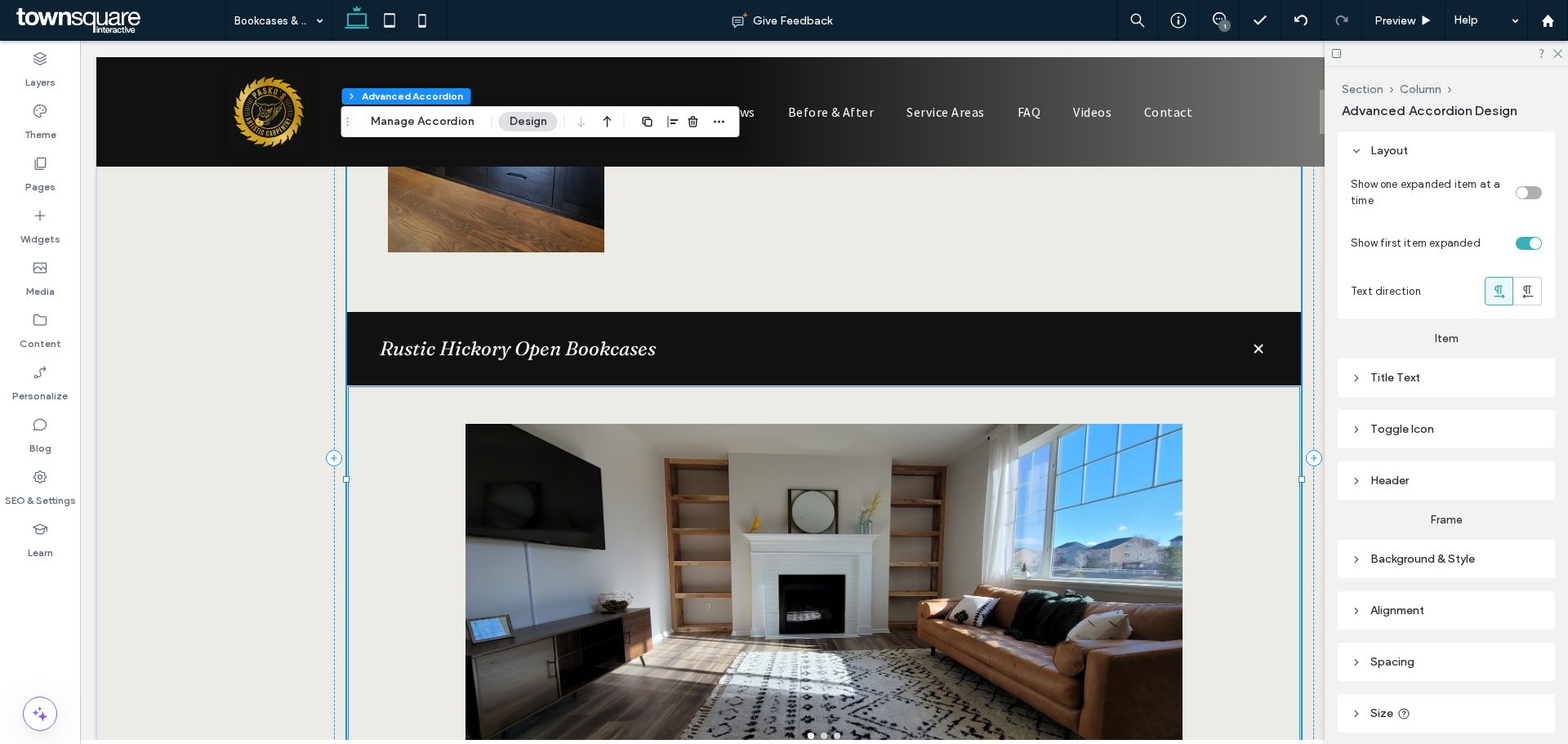 click at bounding box center [824, 601] 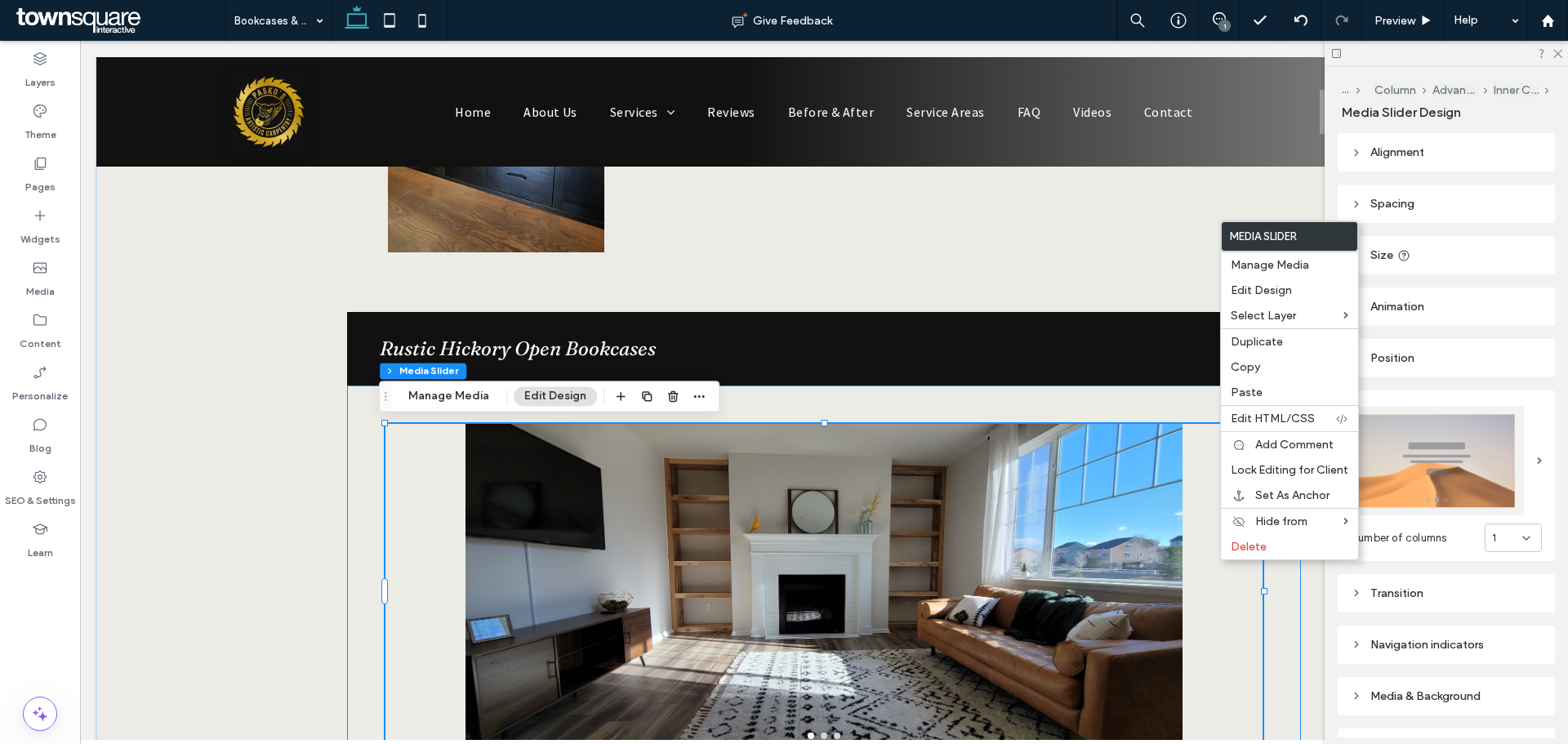 click on "a a a a" at bounding box center (824, 590) 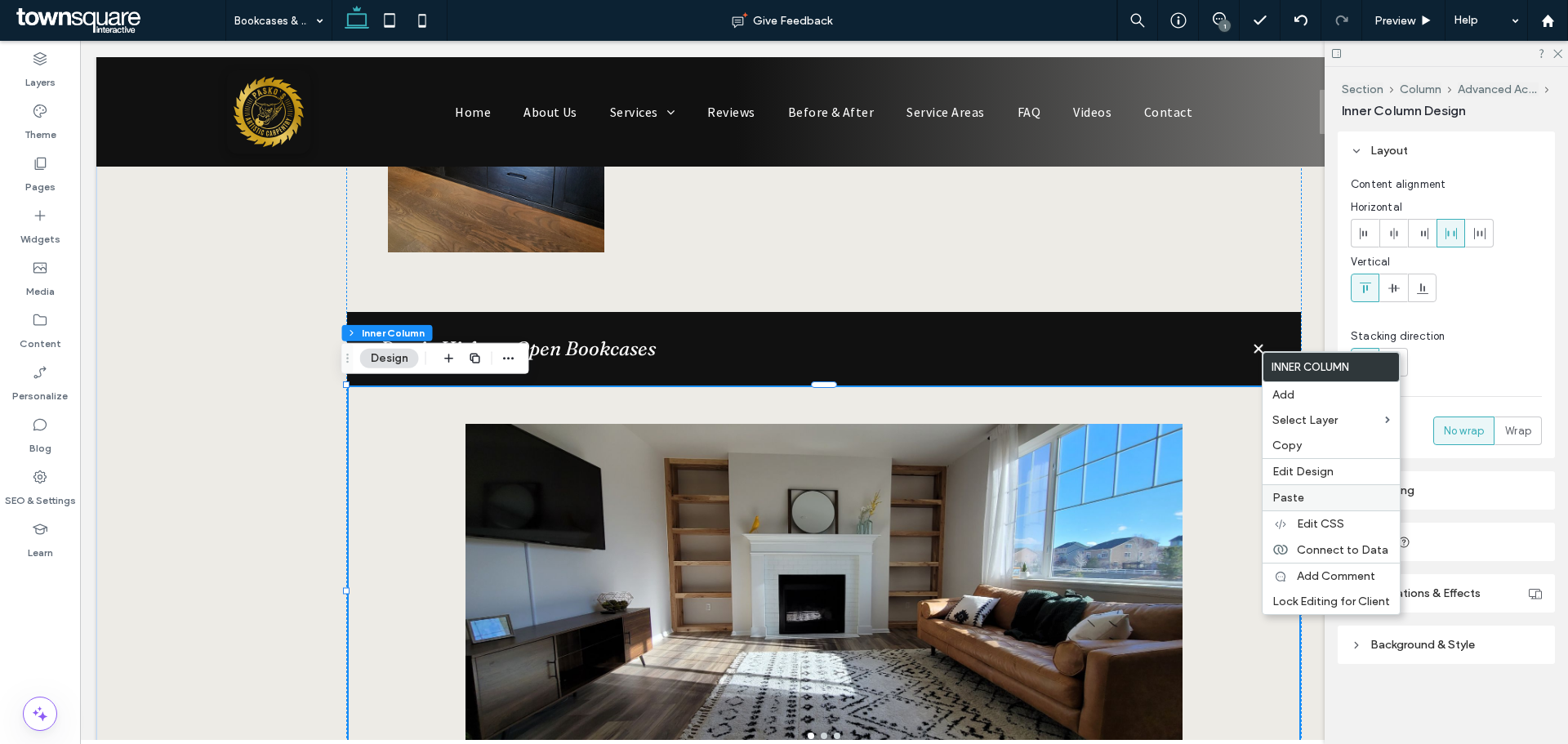 click on "Paste" at bounding box center [1331, 497] 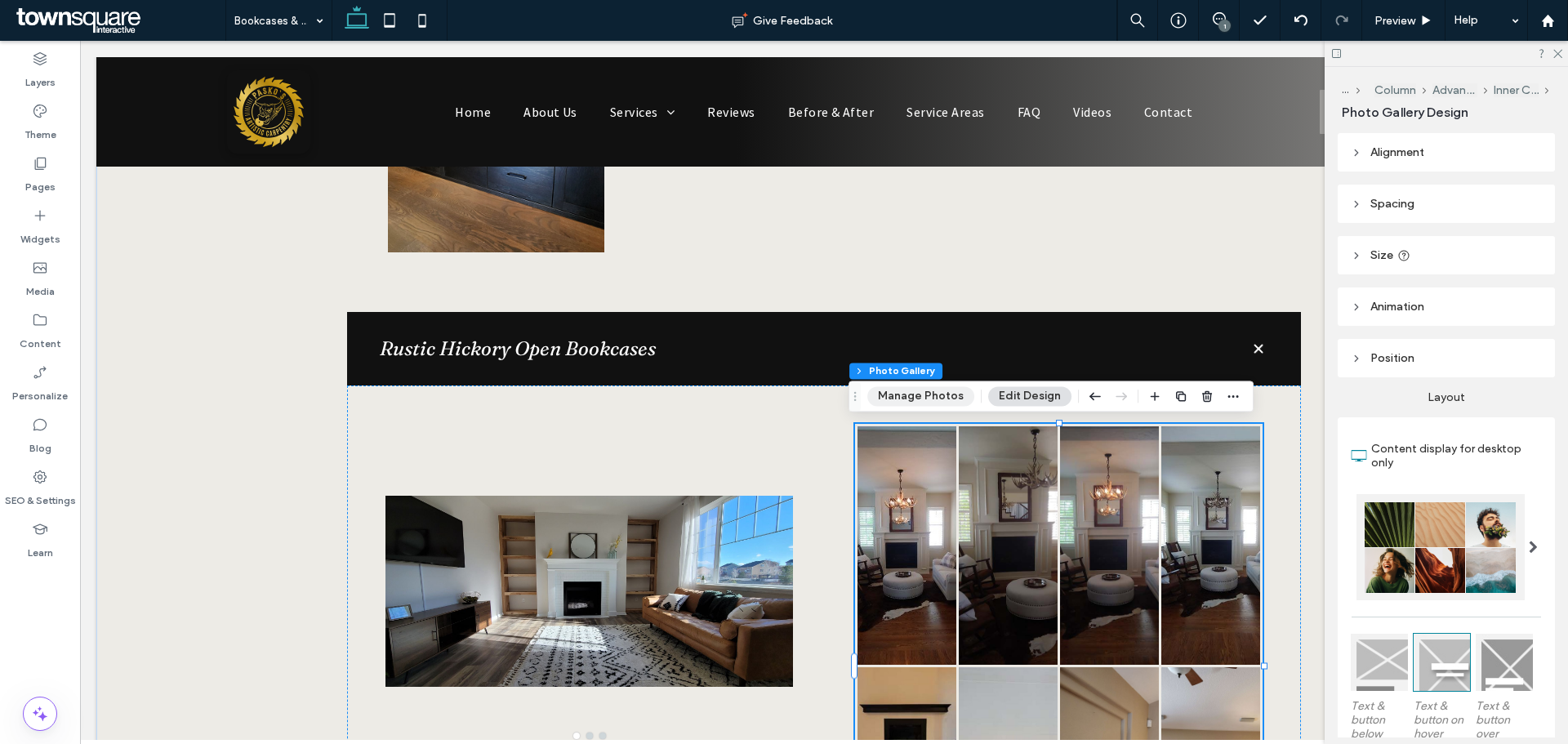 click on "Manage Photos" at bounding box center [920, 396] 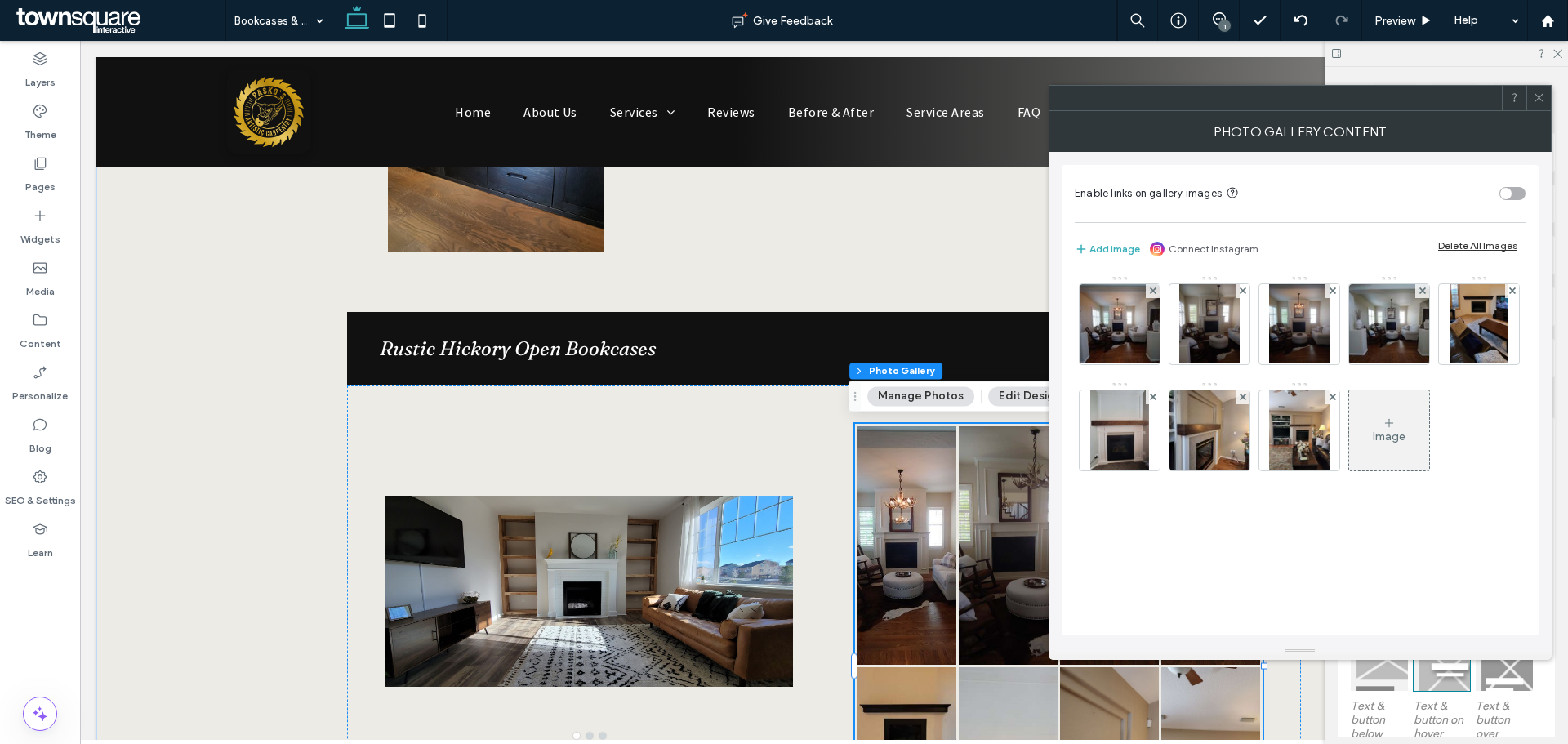 click on "Delete All Images" at bounding box center (1477, 245) 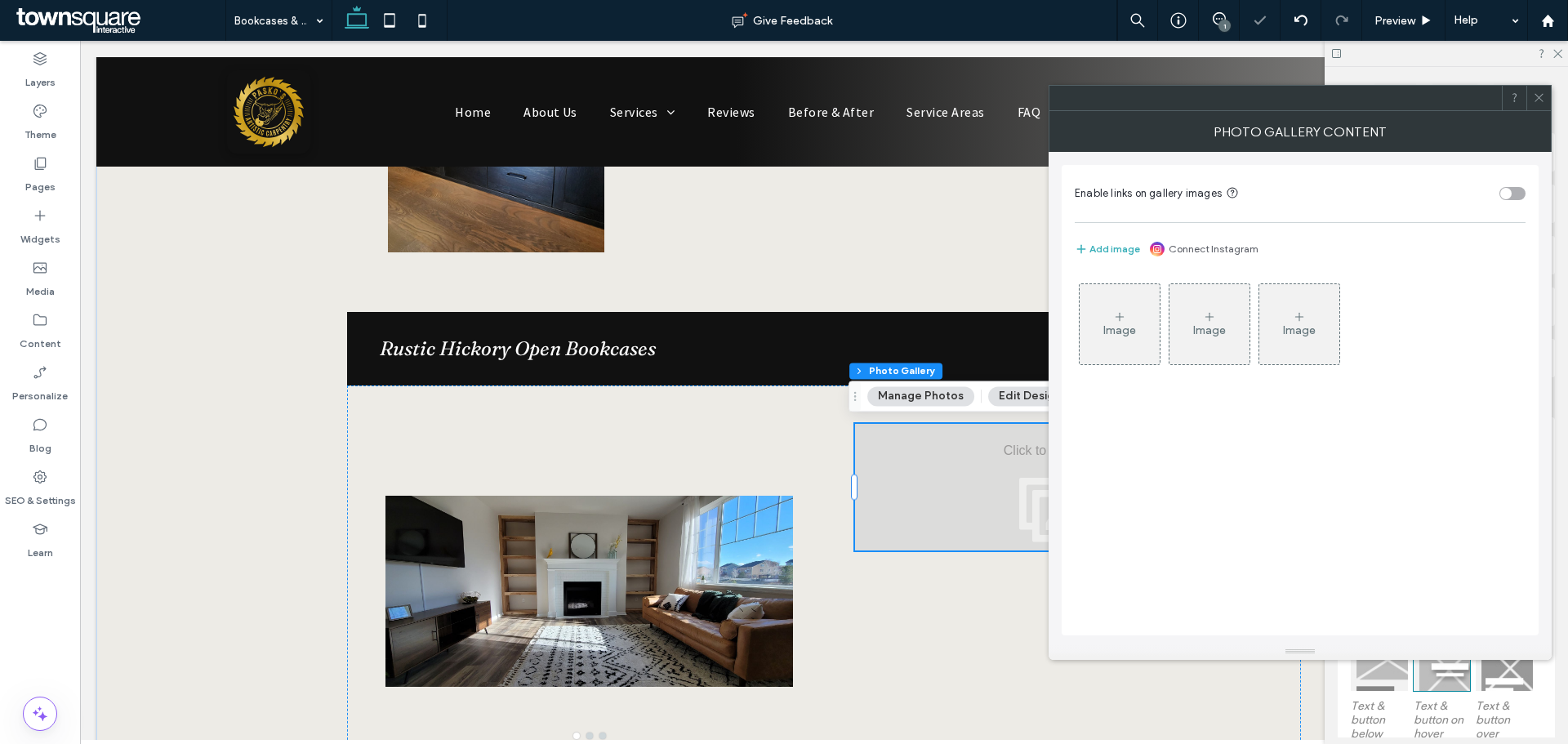 click on "Image" at bounding box center [1120, 324] 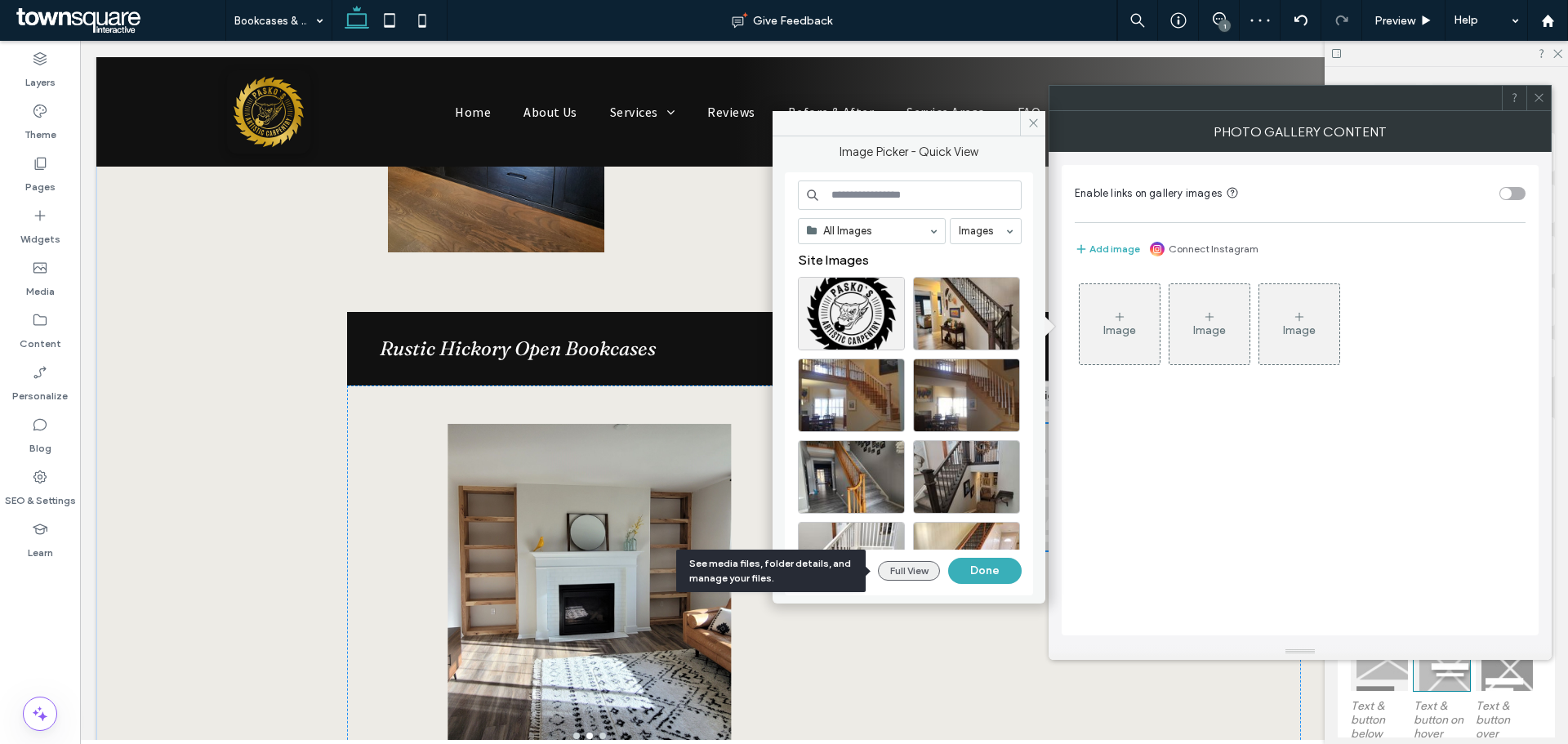 click on "Full View" at bounding box center [909, 571] 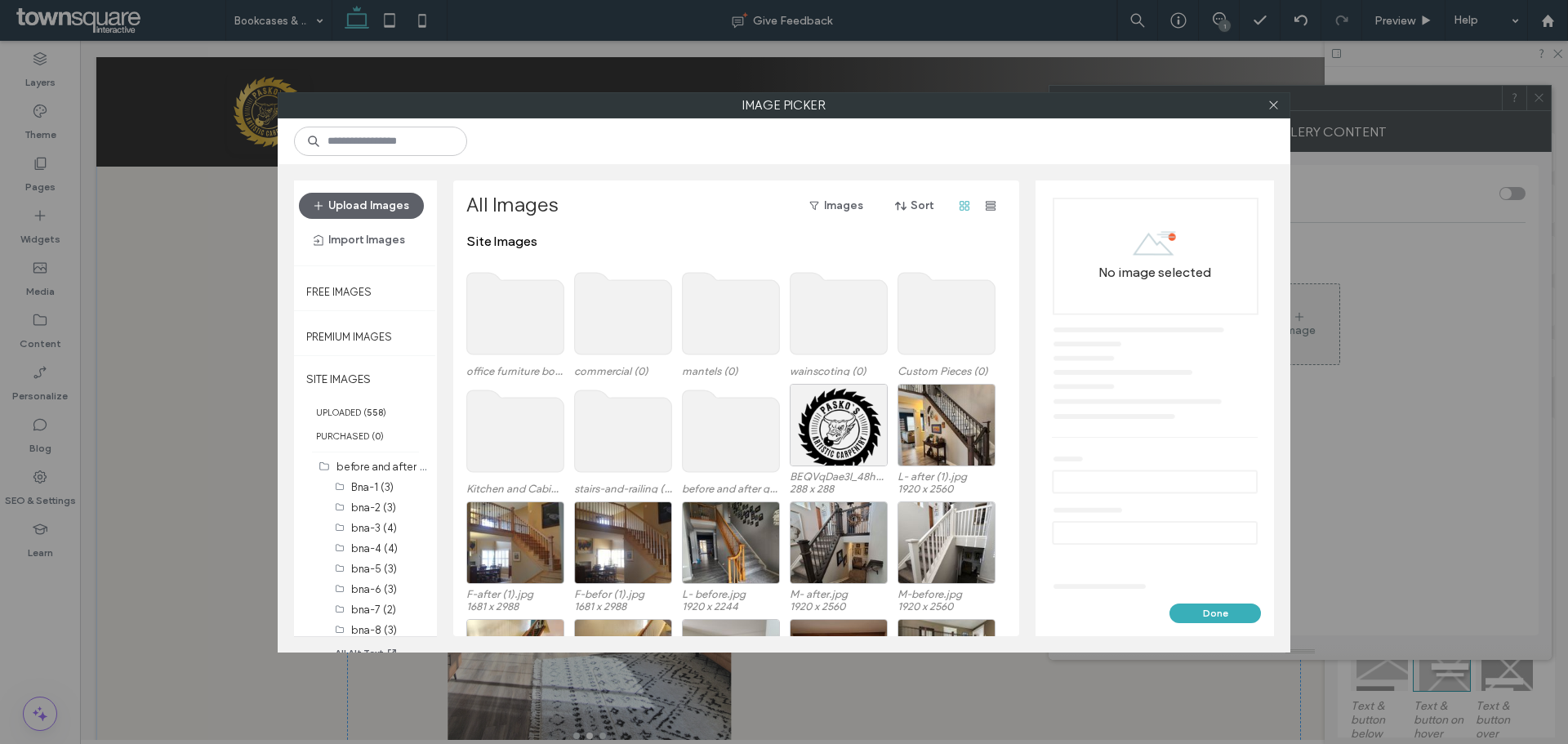 click 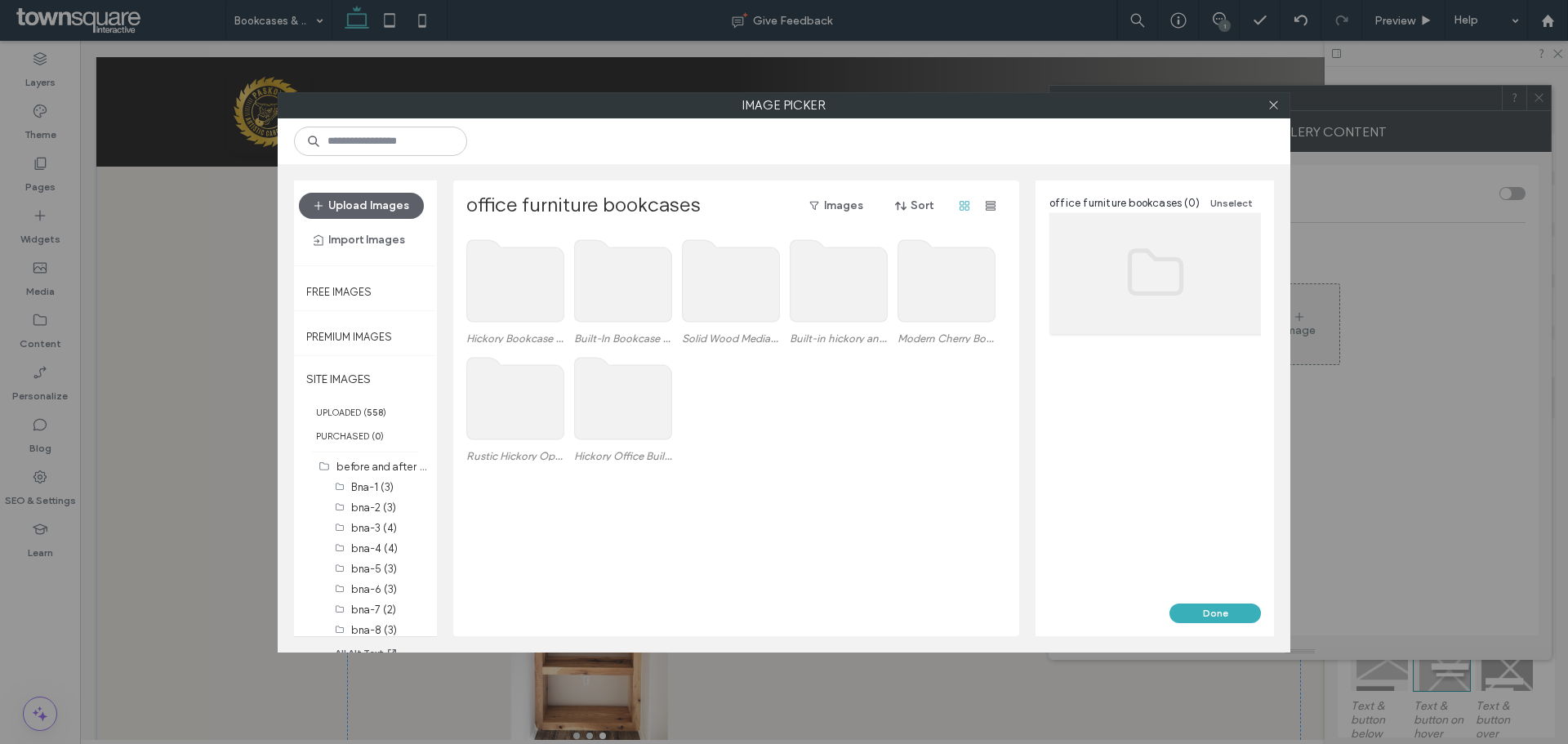 click 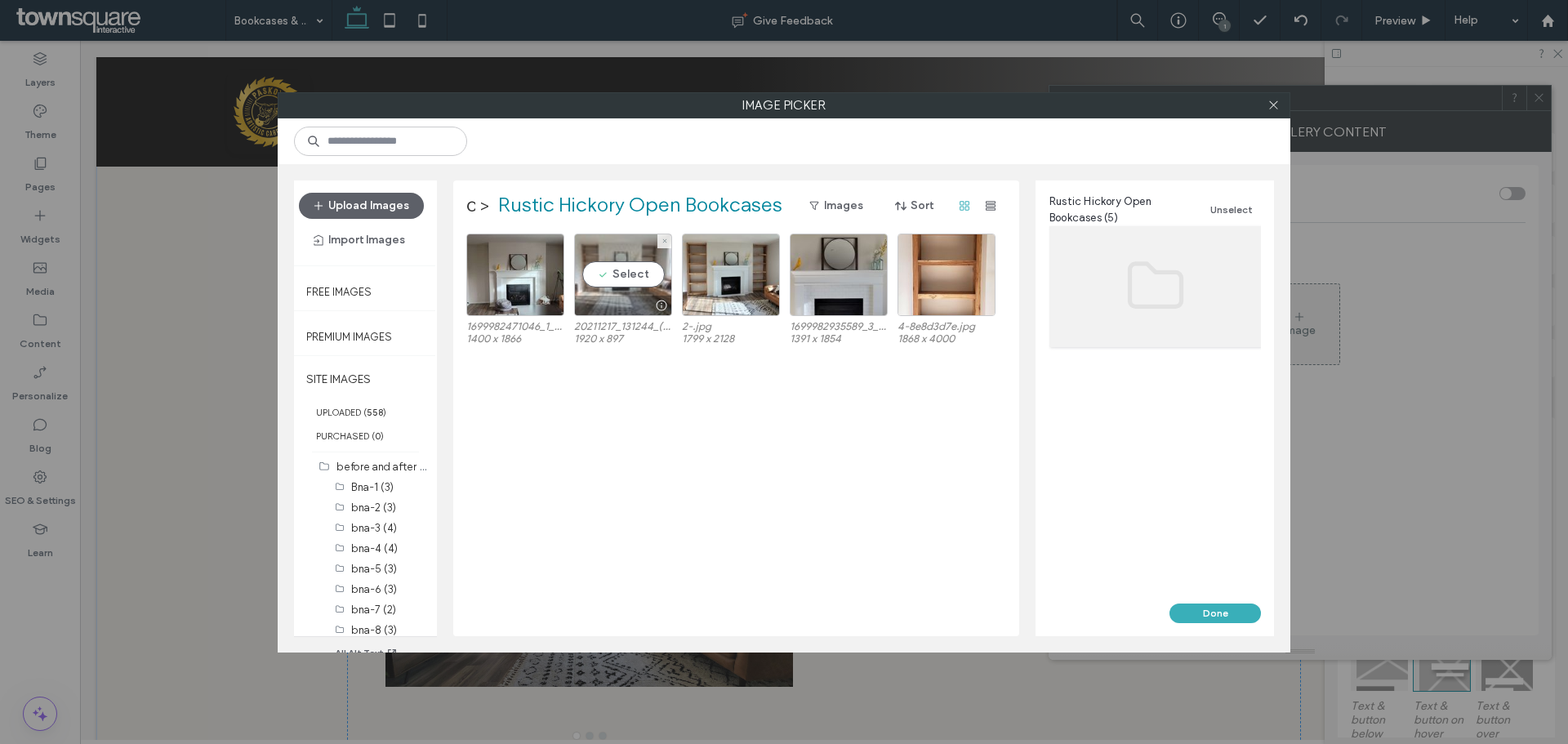 click on "Select" at bounding box center (623, 274) 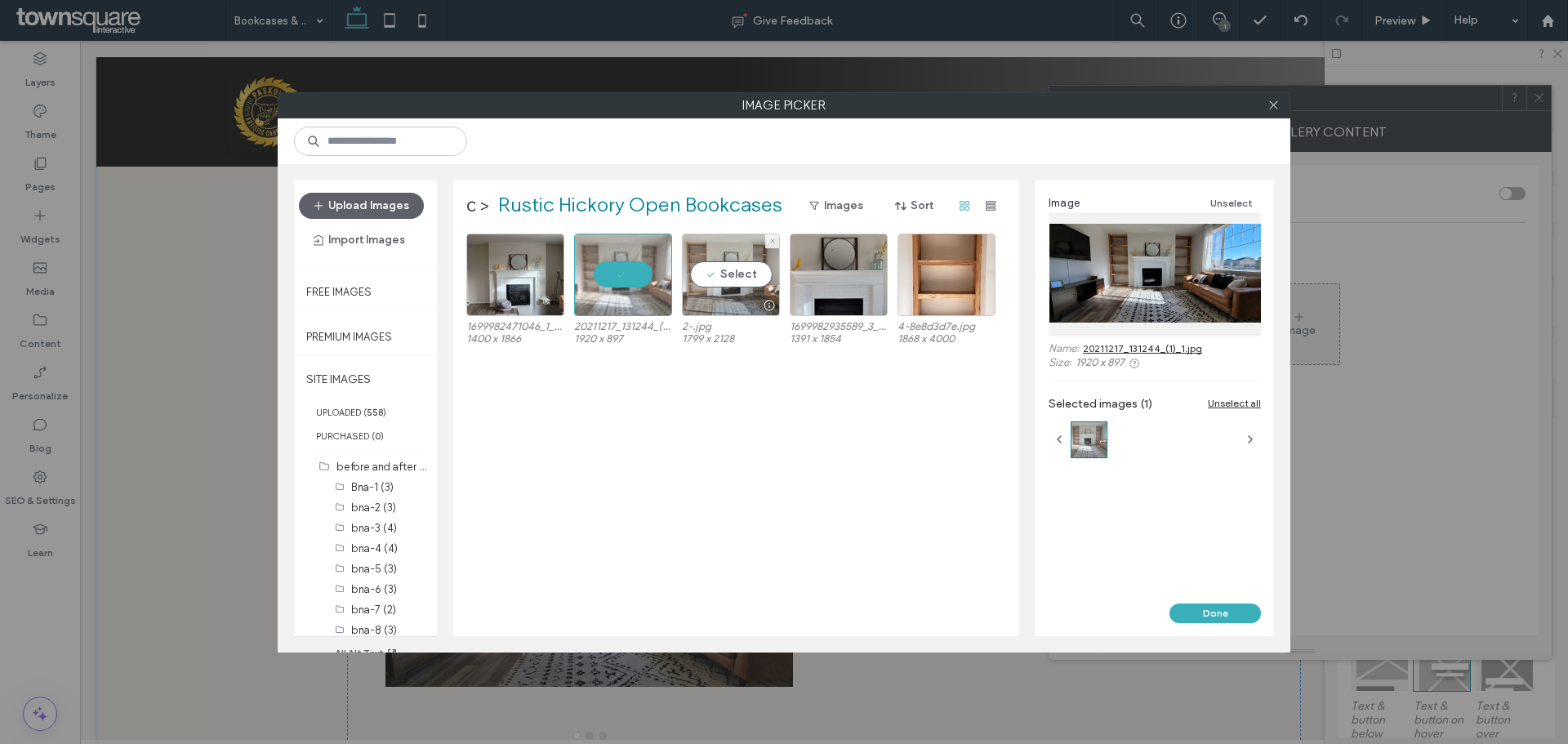 click on "Select" at bounding box center [731, 274] 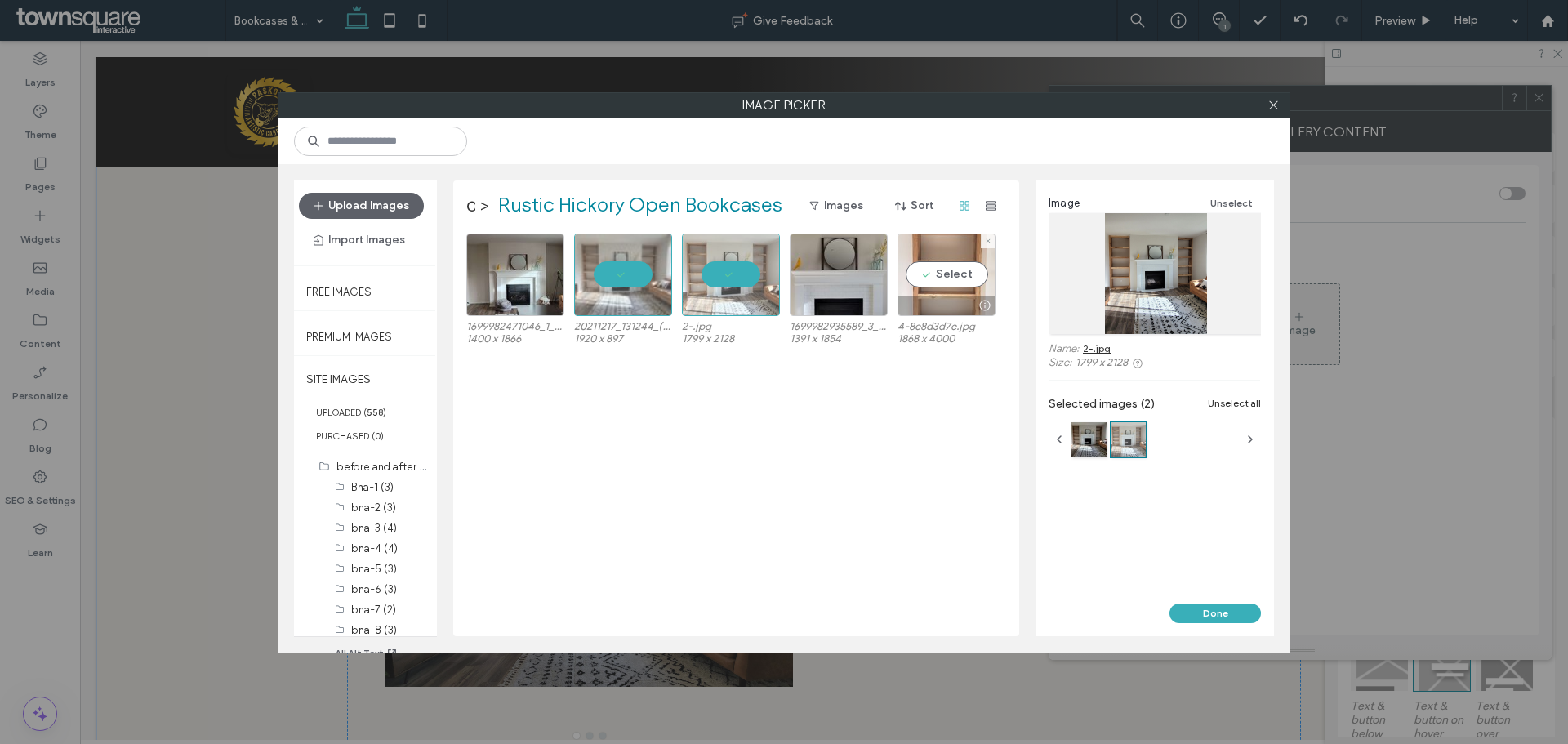 click on "Select" at bounding box center [947, 274] 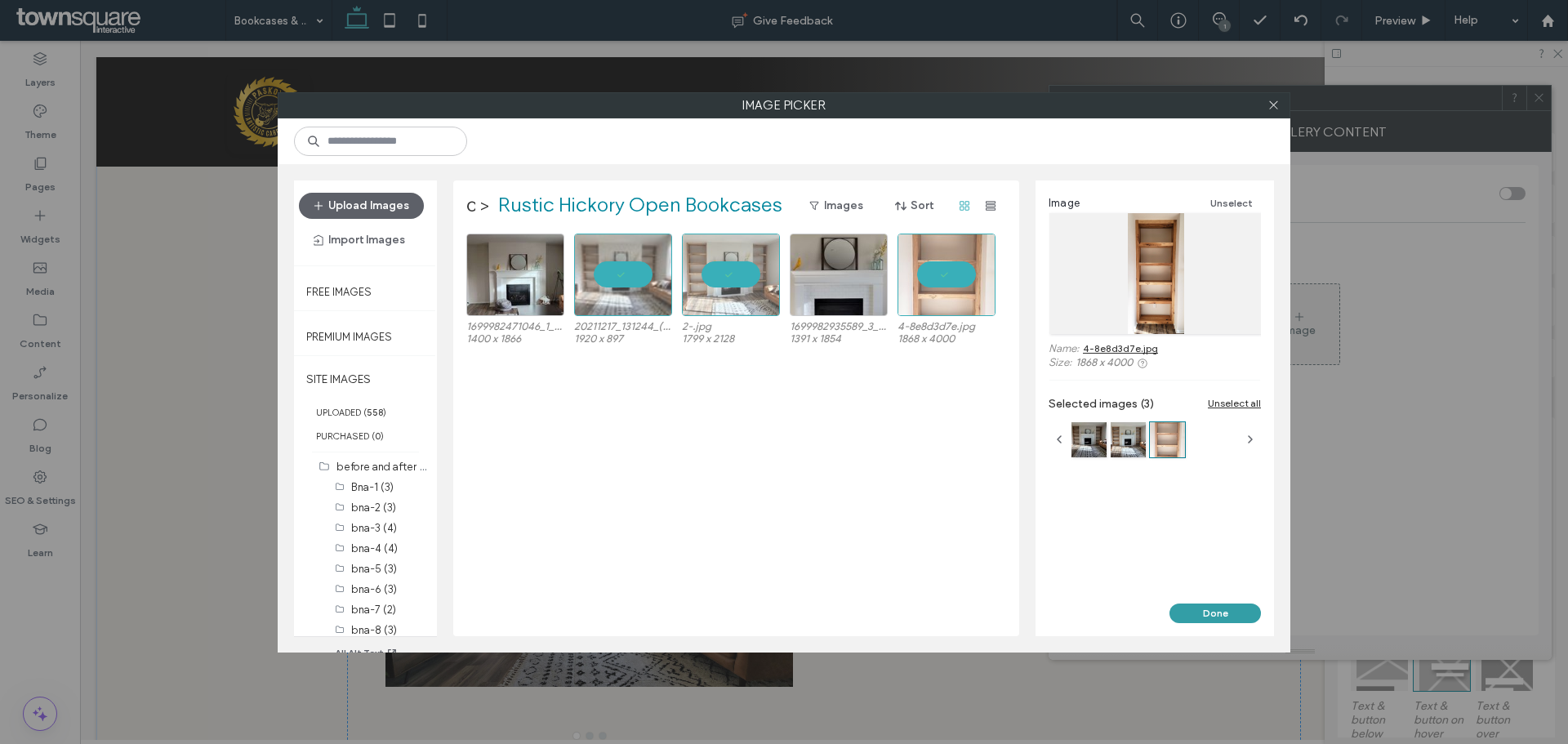 click on "Done" at bounding box center [1215, 613] 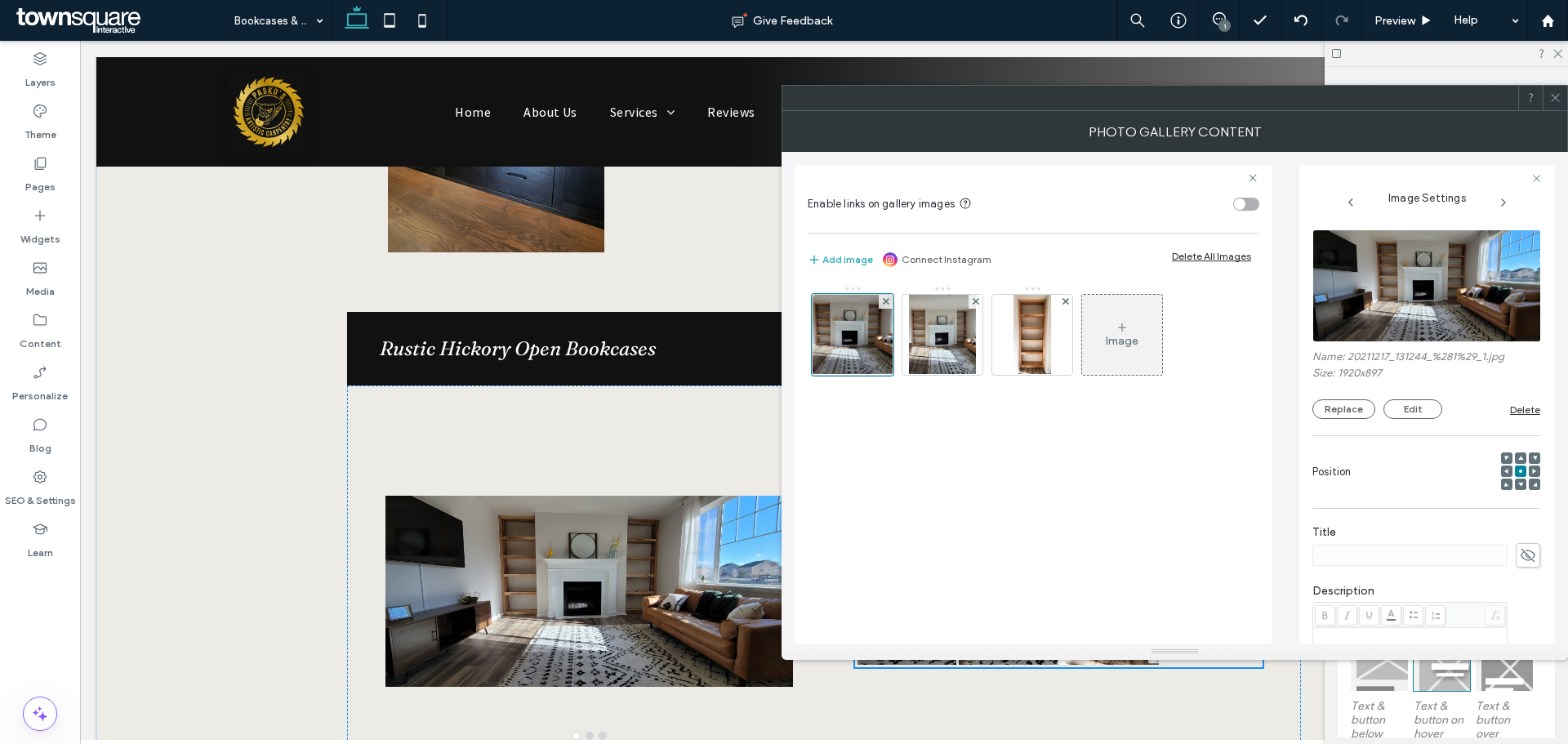click at bounding box center [1555, 98] 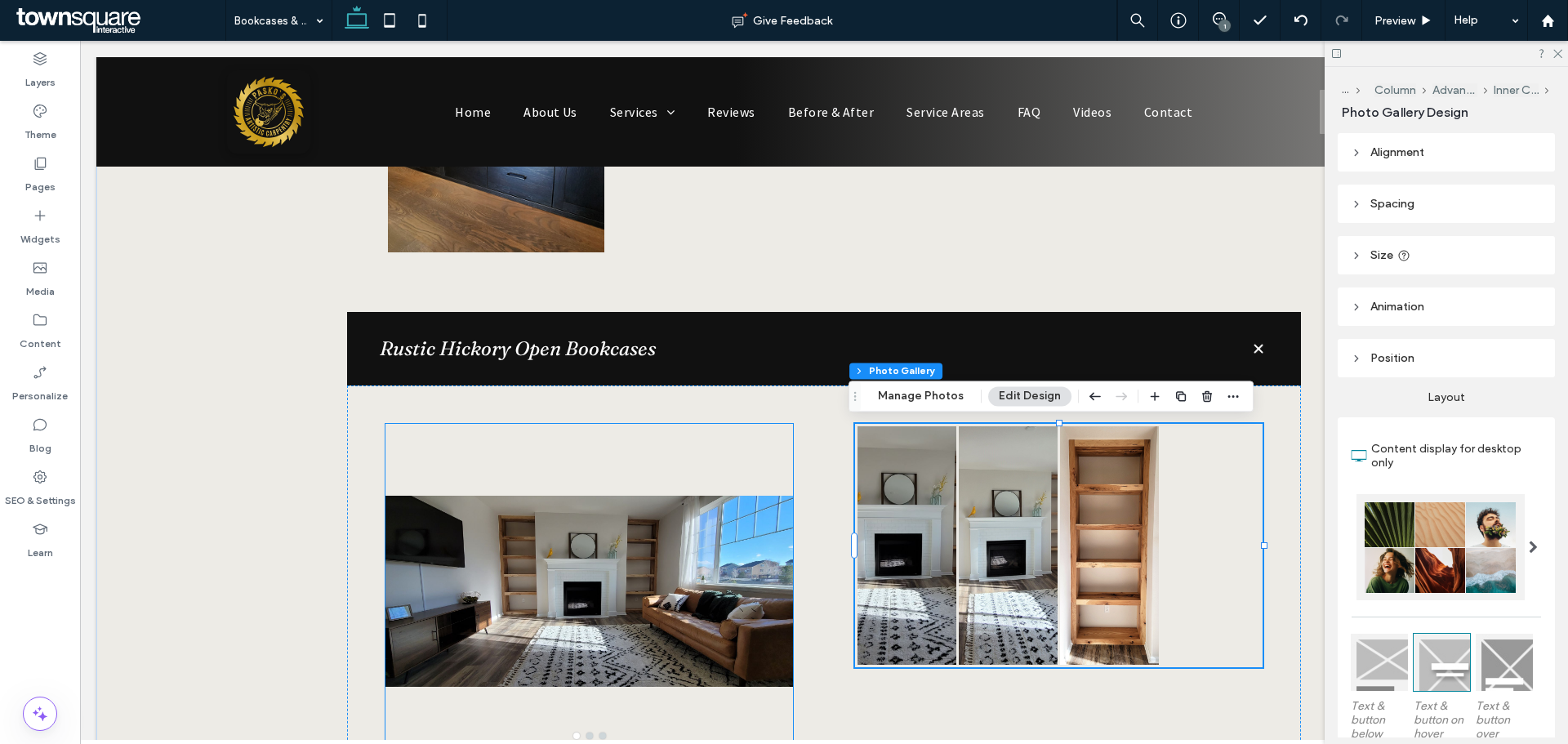 click at bounding box center [590, 601] 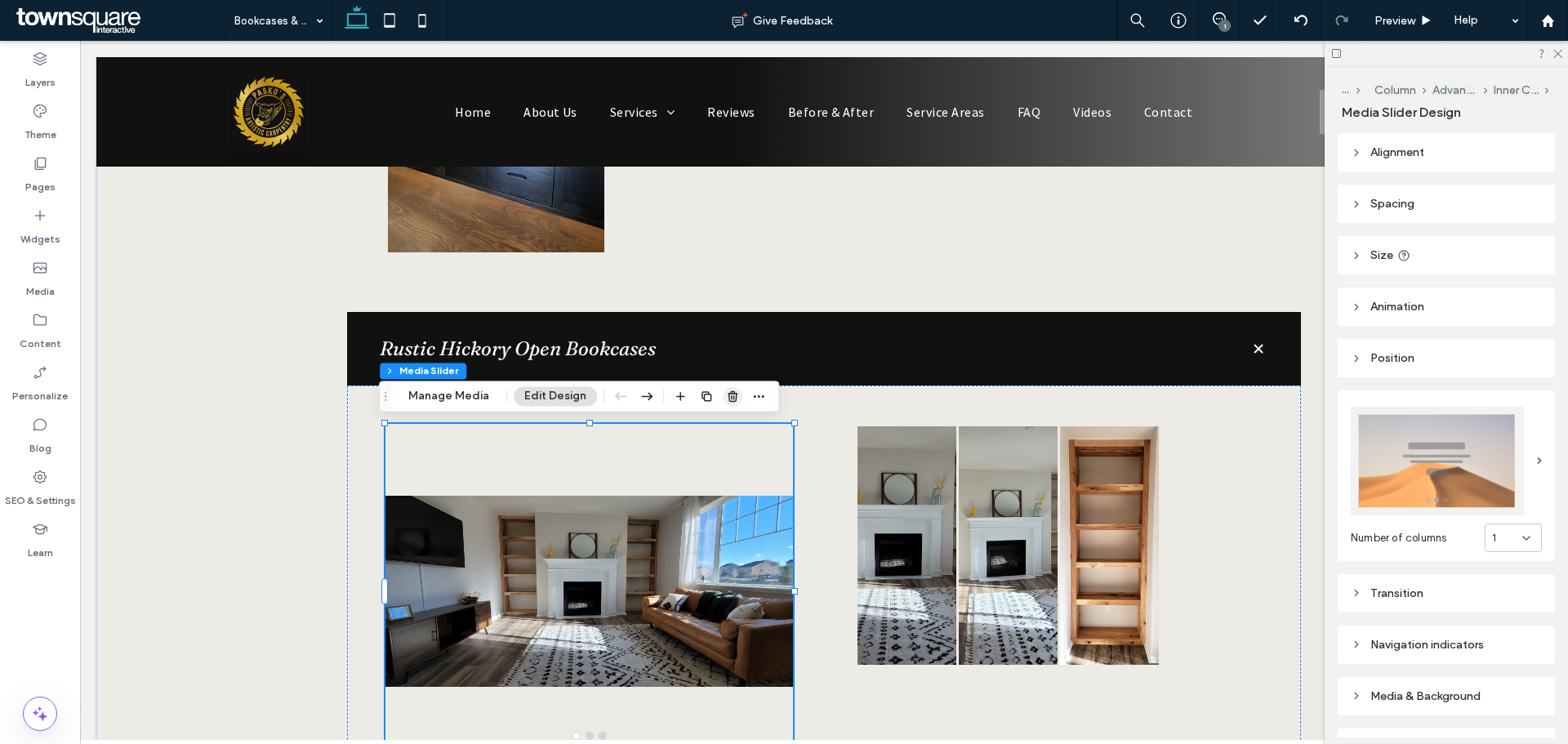 click 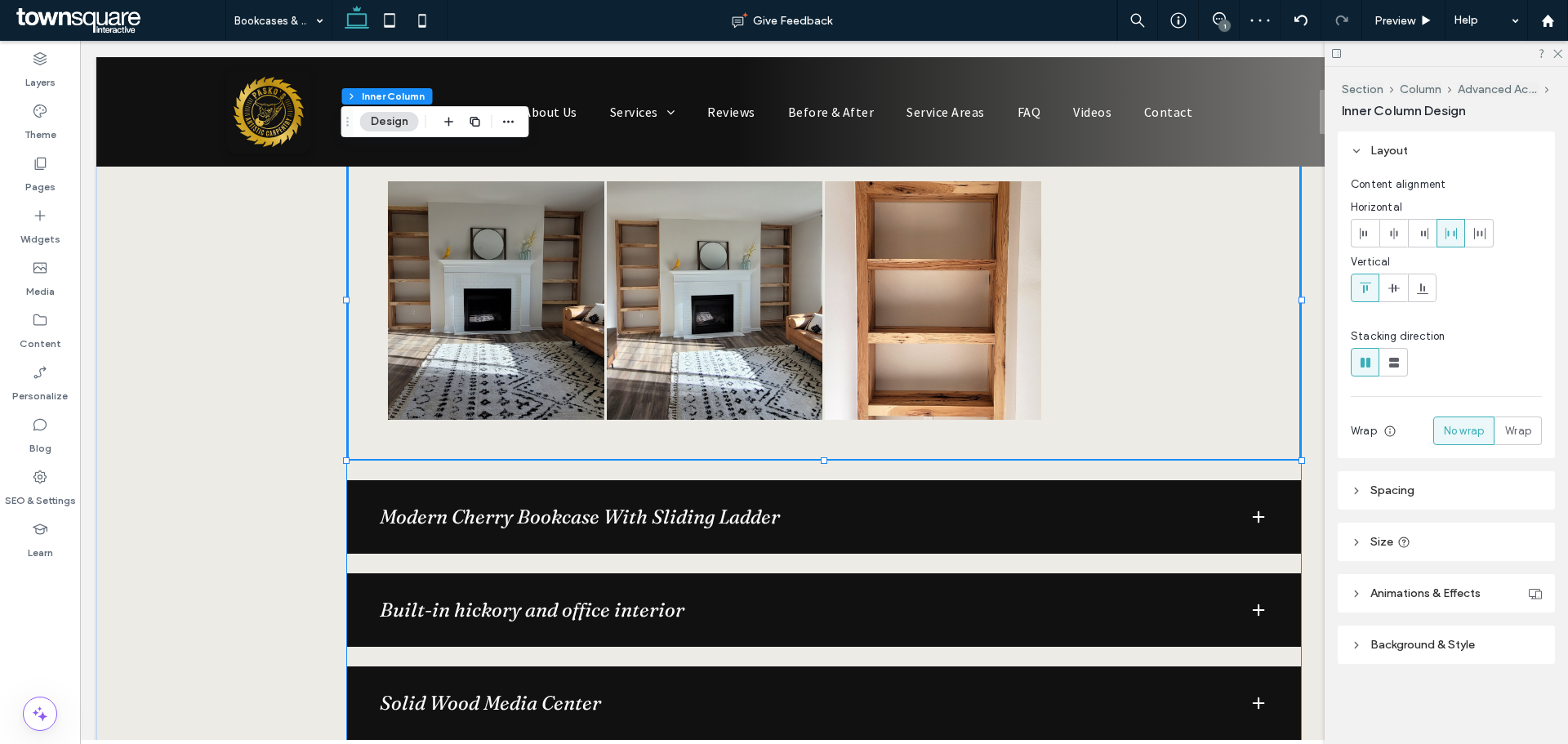 click on "Modern Cherry Bookcase With Sliding Ladder" at bounding box center (801, 517) 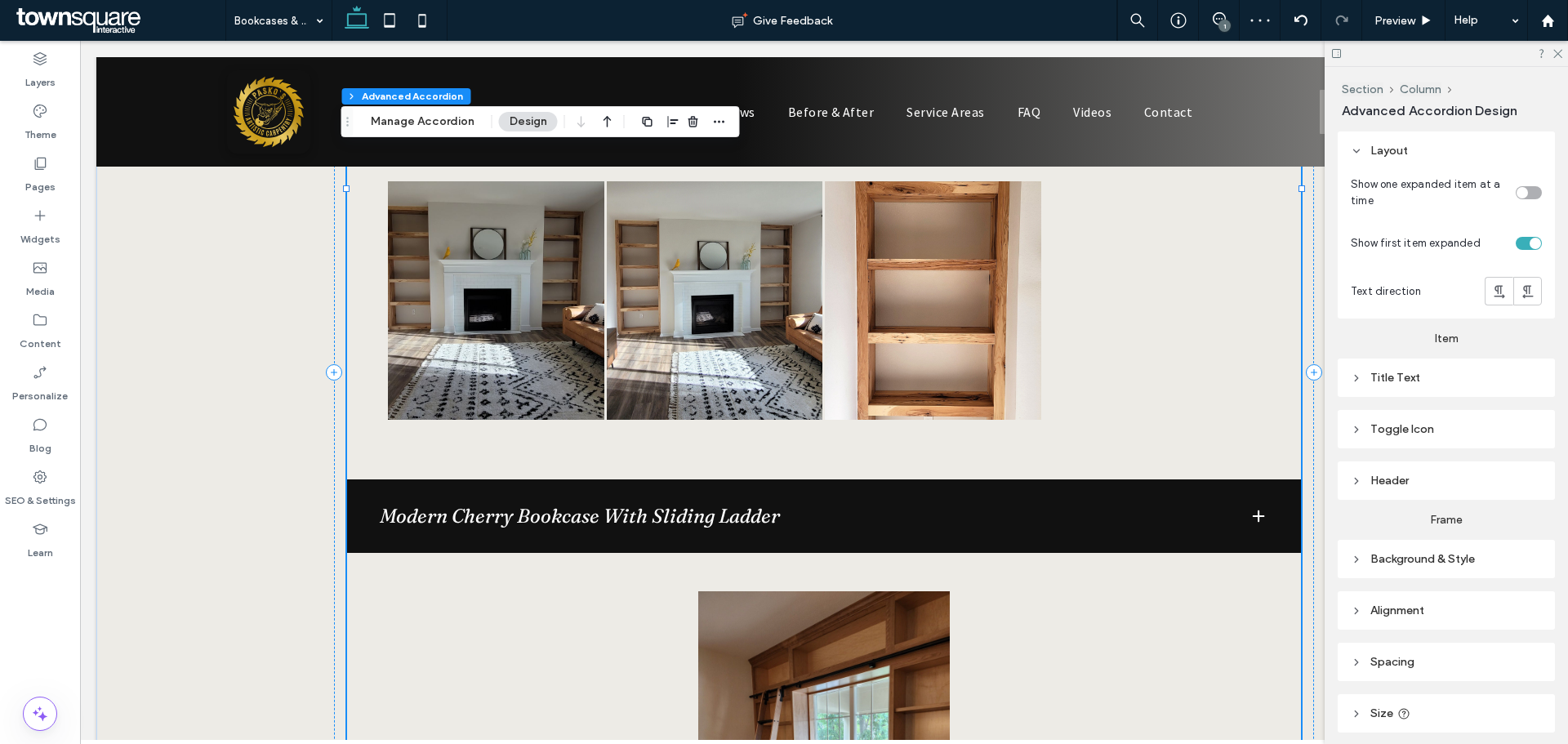 type on "***" 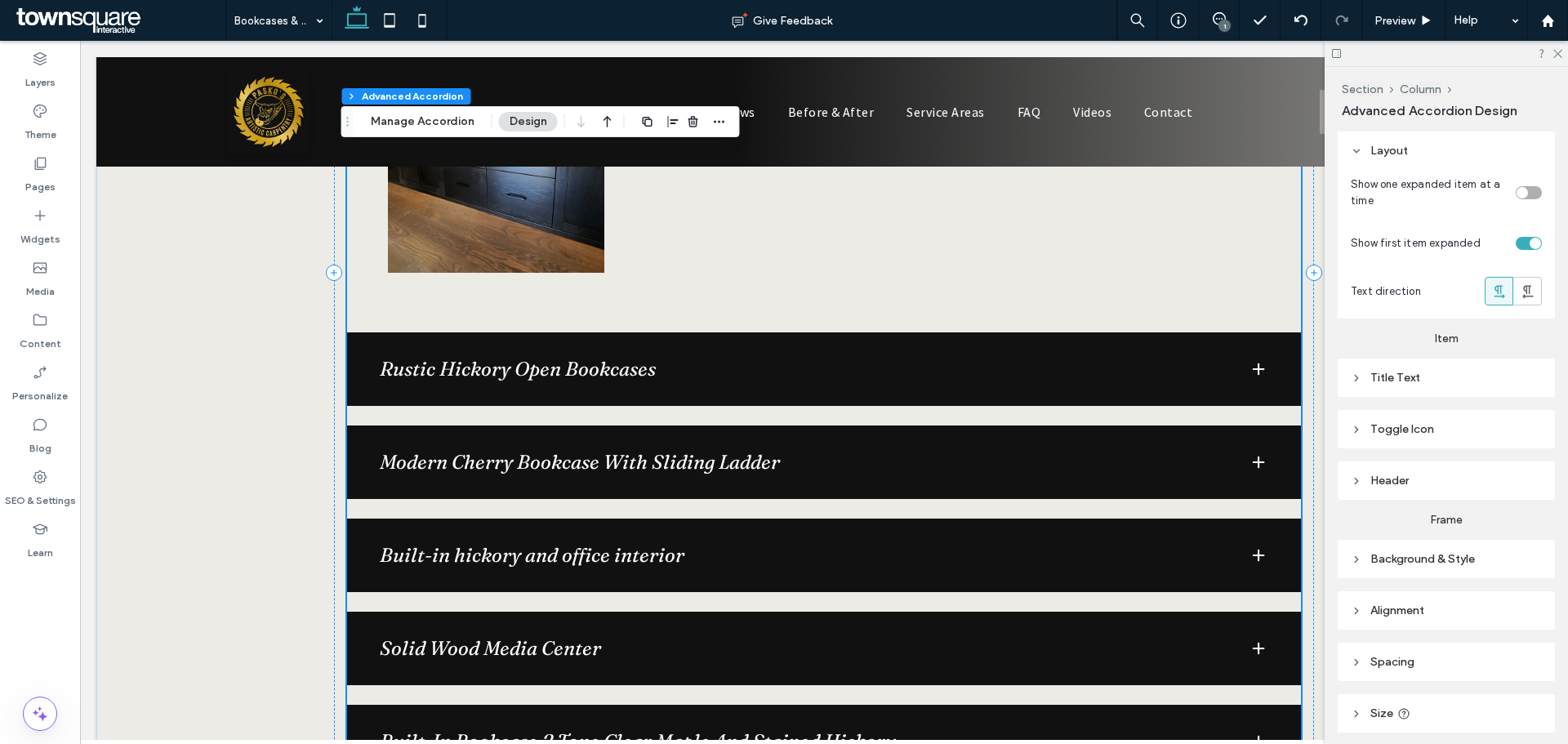 scroll, scrollTop: 1416, scrollLeft: 0, axis: vertical 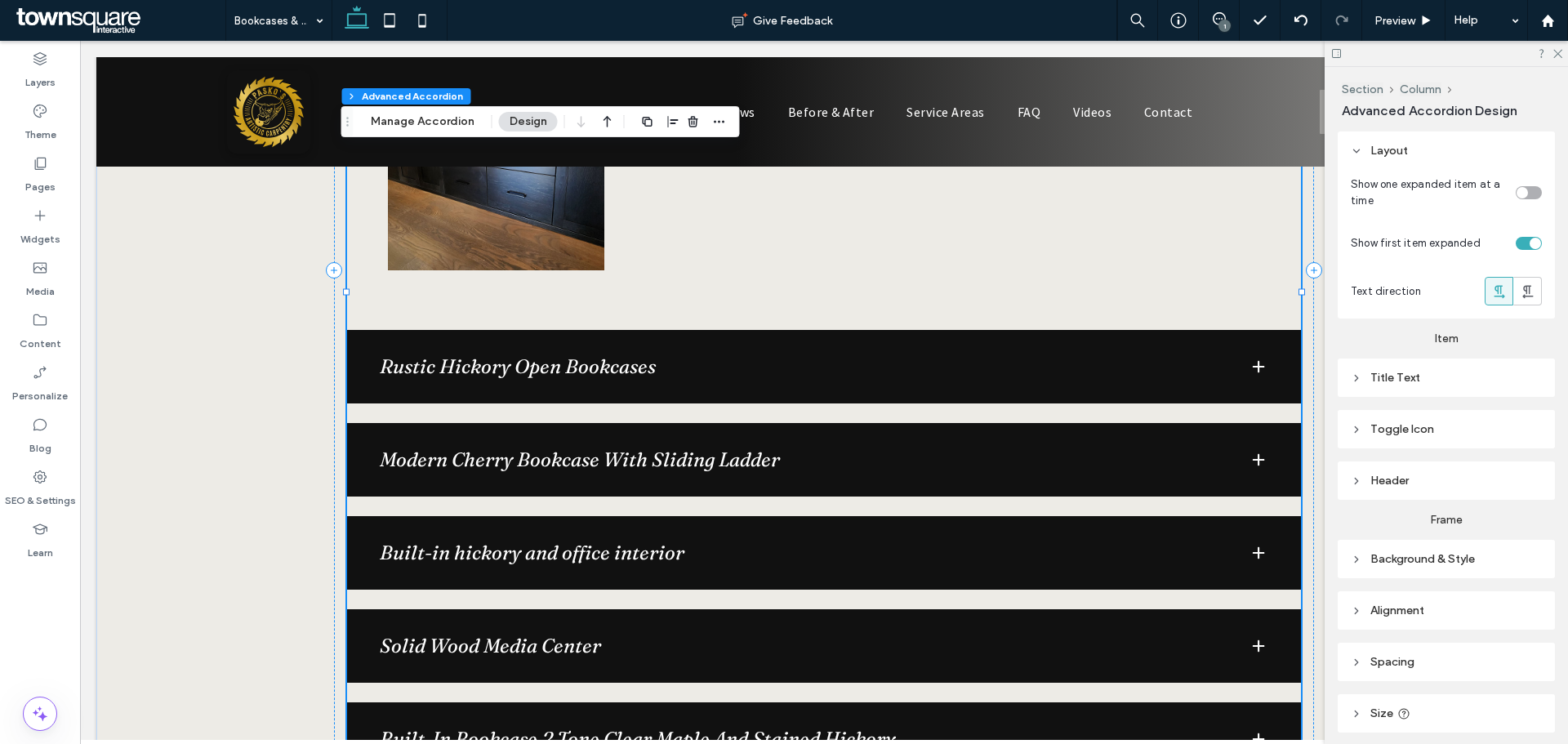 click on "Modern Cherry Bookcase With Sliding Ladder" at bounding box center (824, 460) 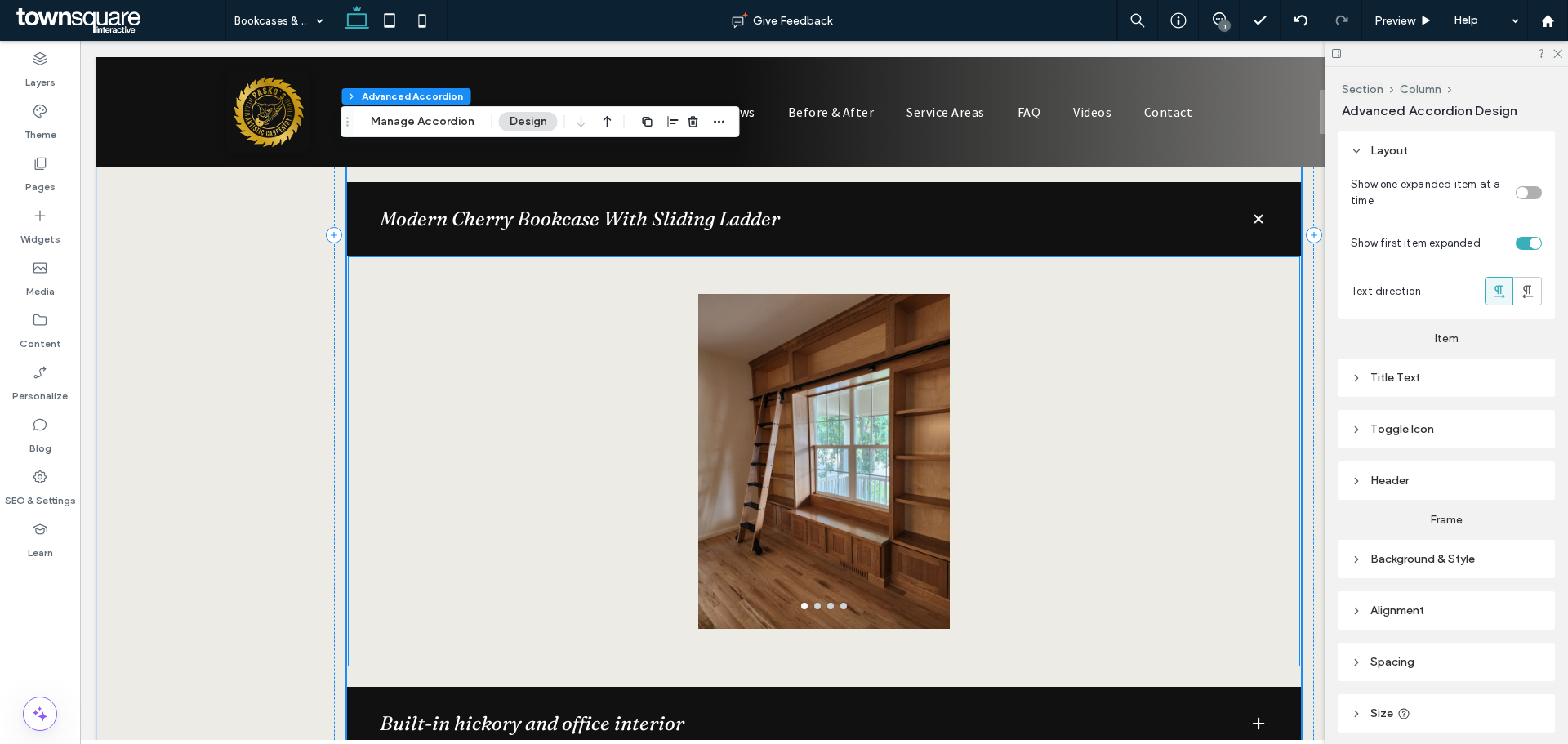 scroll, scrollTop: 1661, scrollLeft: 0, axis: vertical 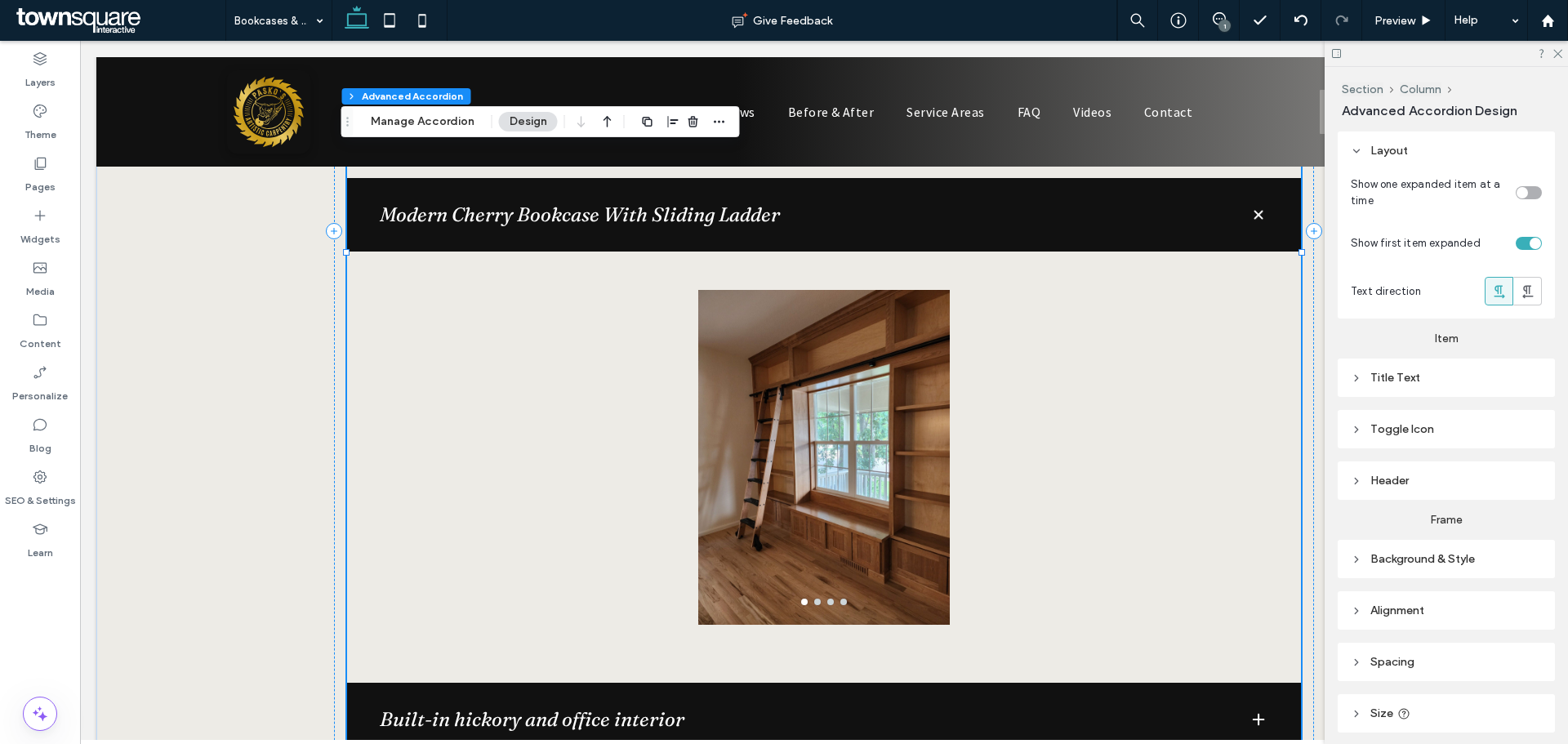 click on "Hickory Office Built-In
Button
Button
Button
Button
Button
Button
Button
Button
Button
Rustic Hickory Open Bookcases
Button
Button
Button
a a a a
a a a a" at bounding box center [824, 252] 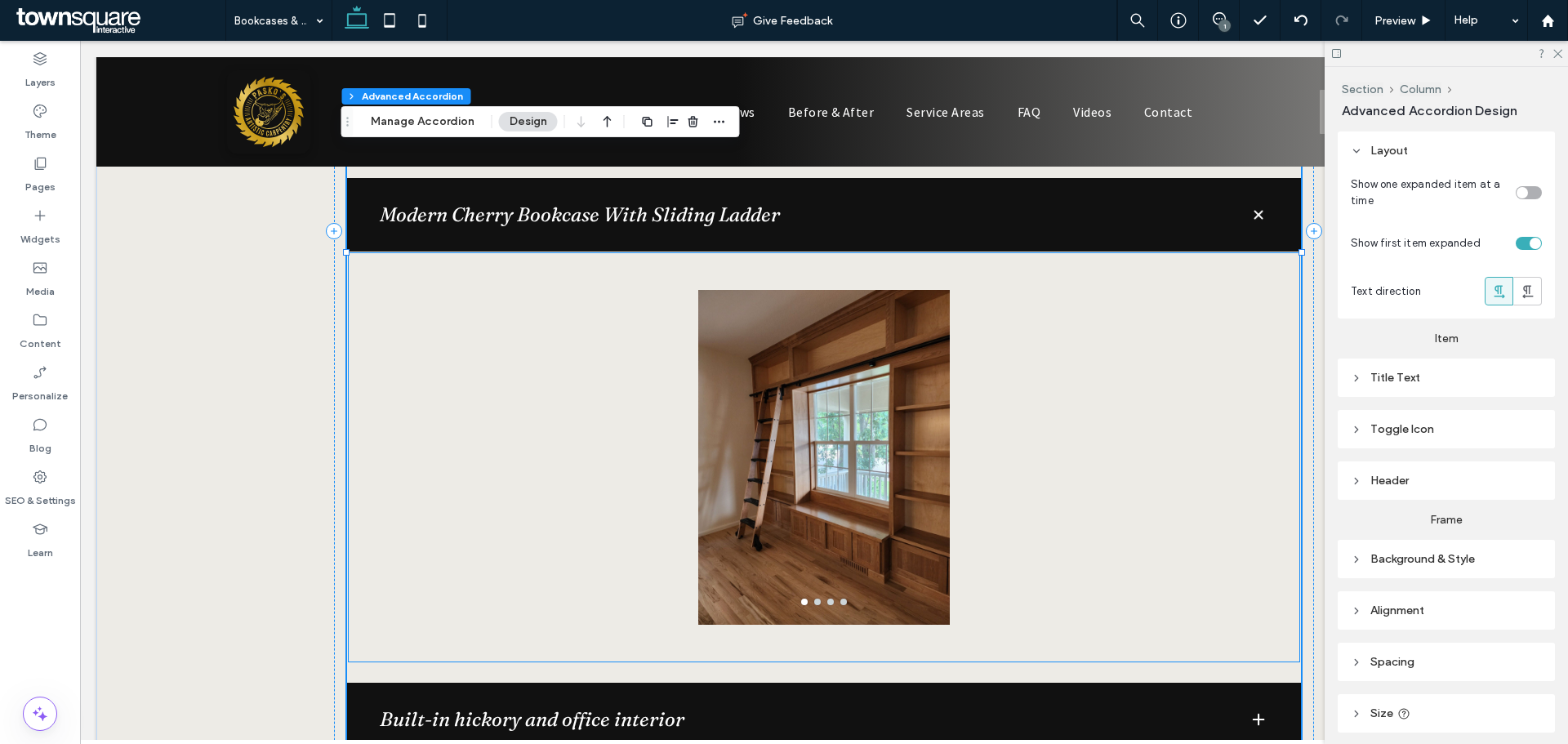 click at bounding box center (824, 467) 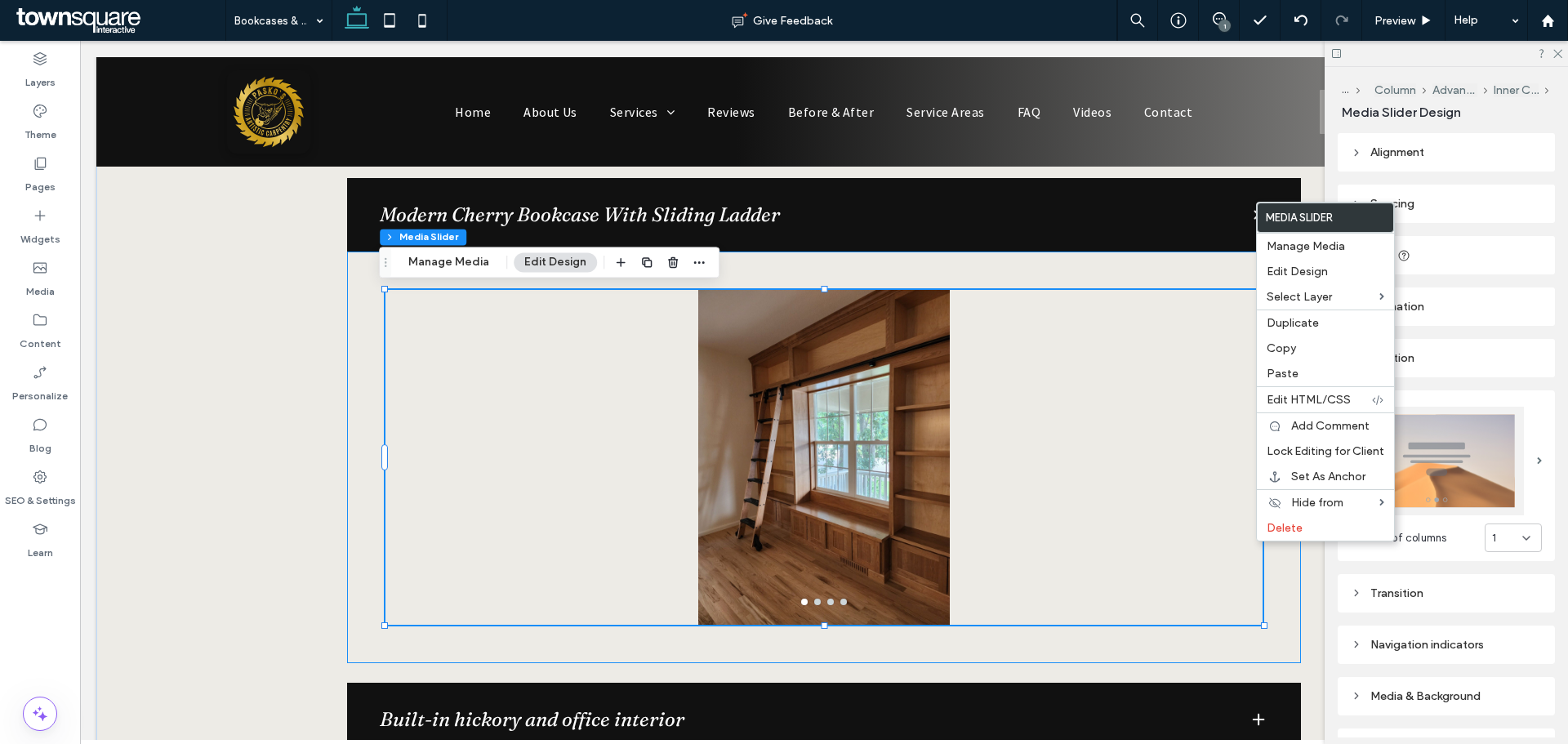click on "a a a a" at bounding box center (824, 457) 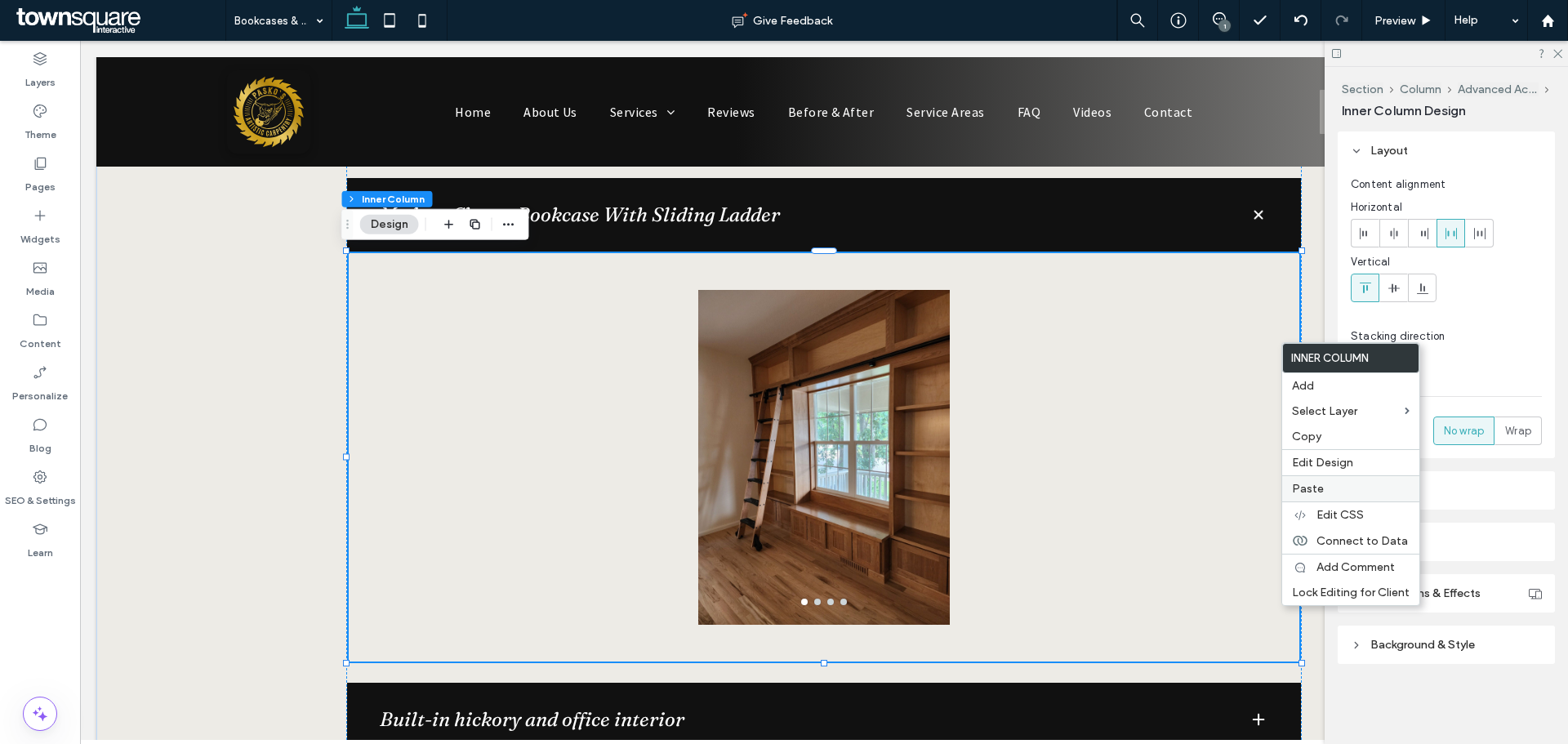 click on "Paste" at bounding box center (1307, 488) 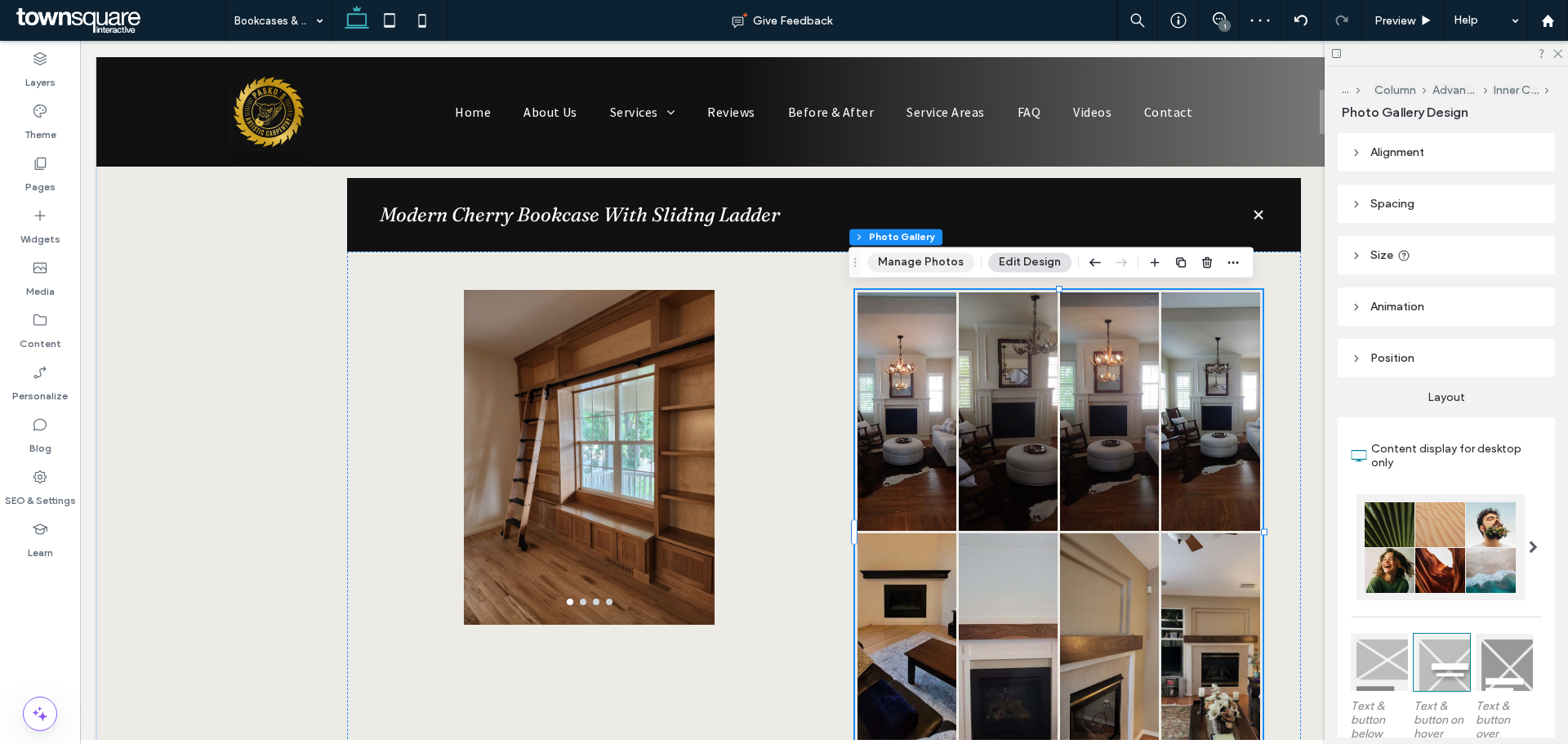 click on "Manage Photos" at bounding box center [920, 262] 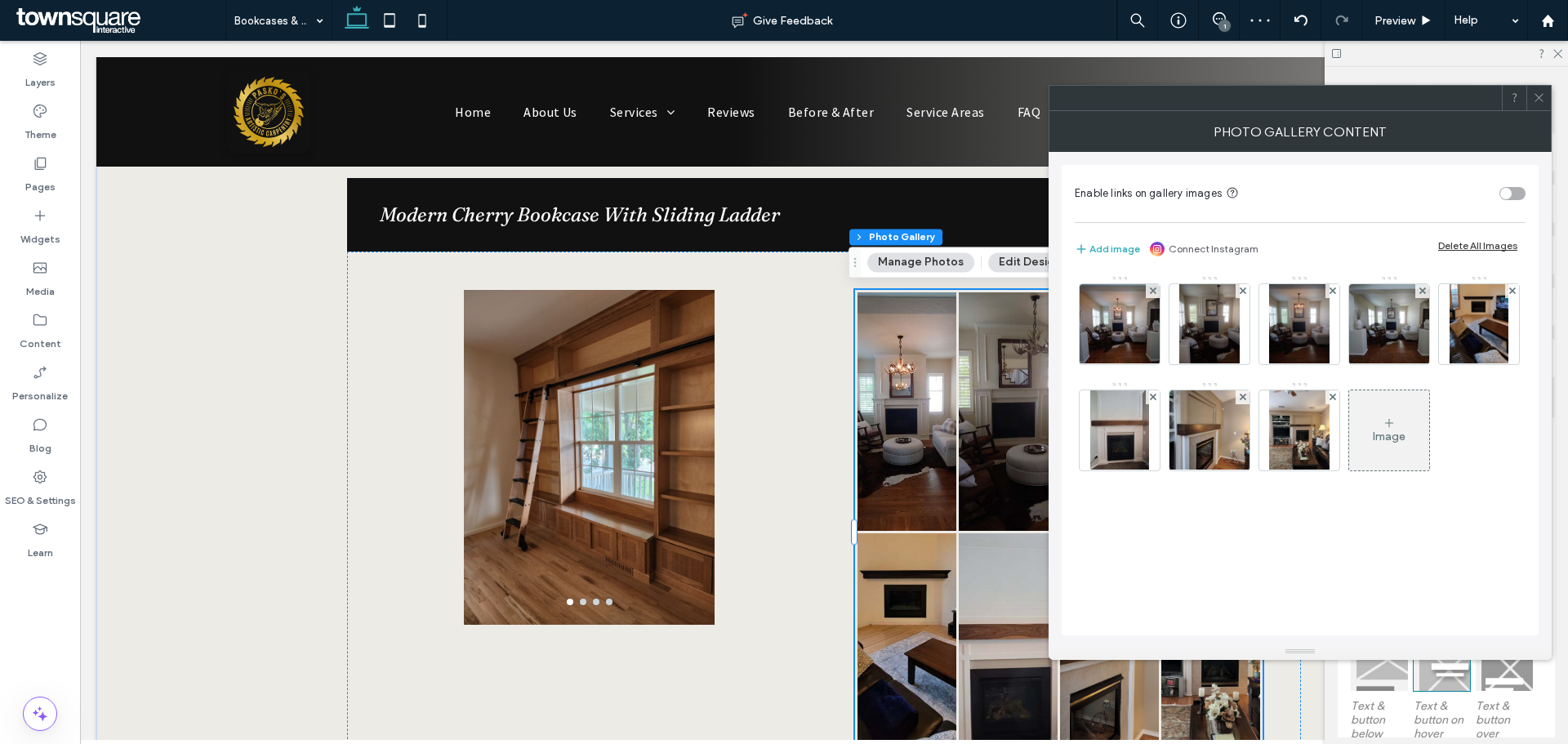 click on "Delete All Images" at bounding box center [1477, 245] 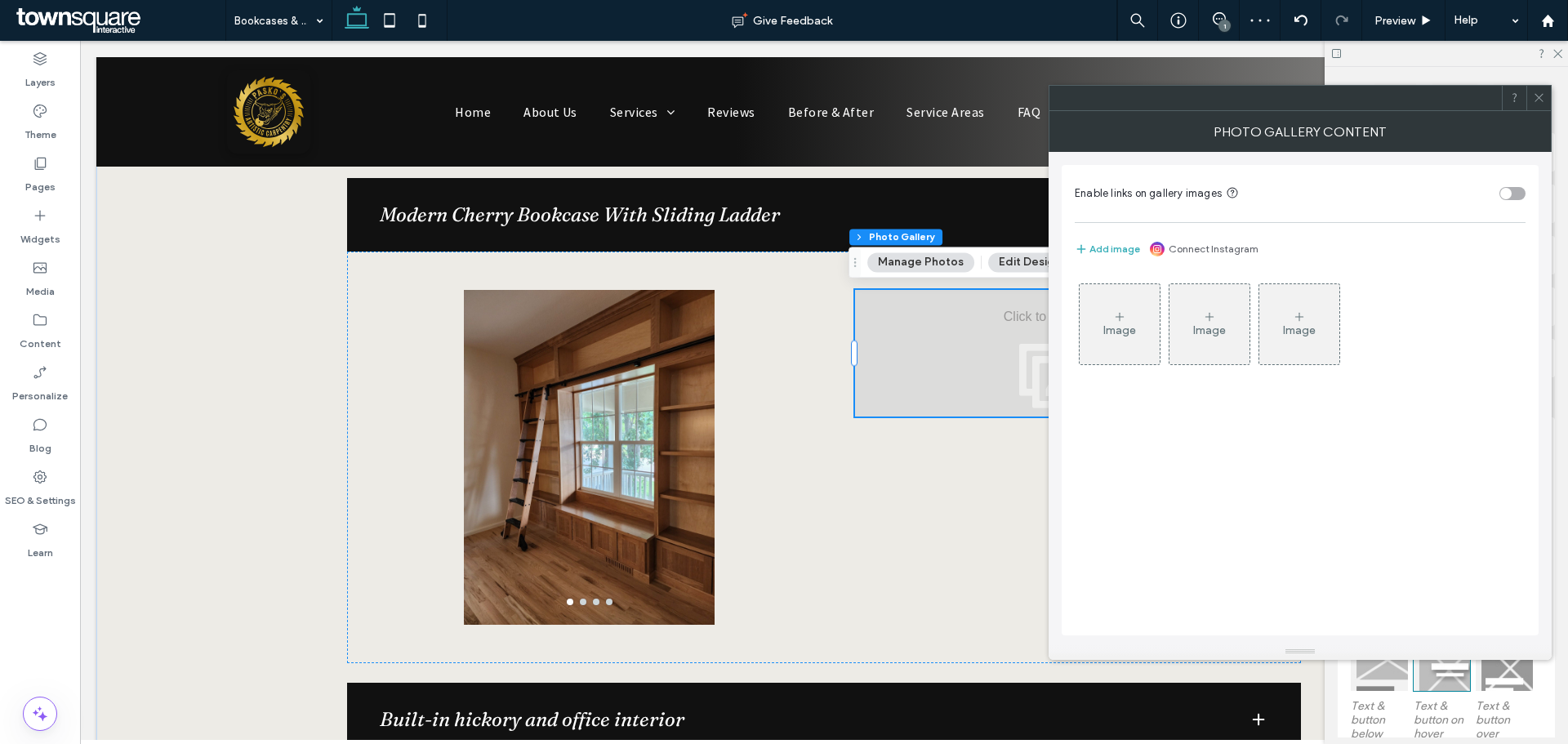 click on "Image" at bounding box center (1120, 324) 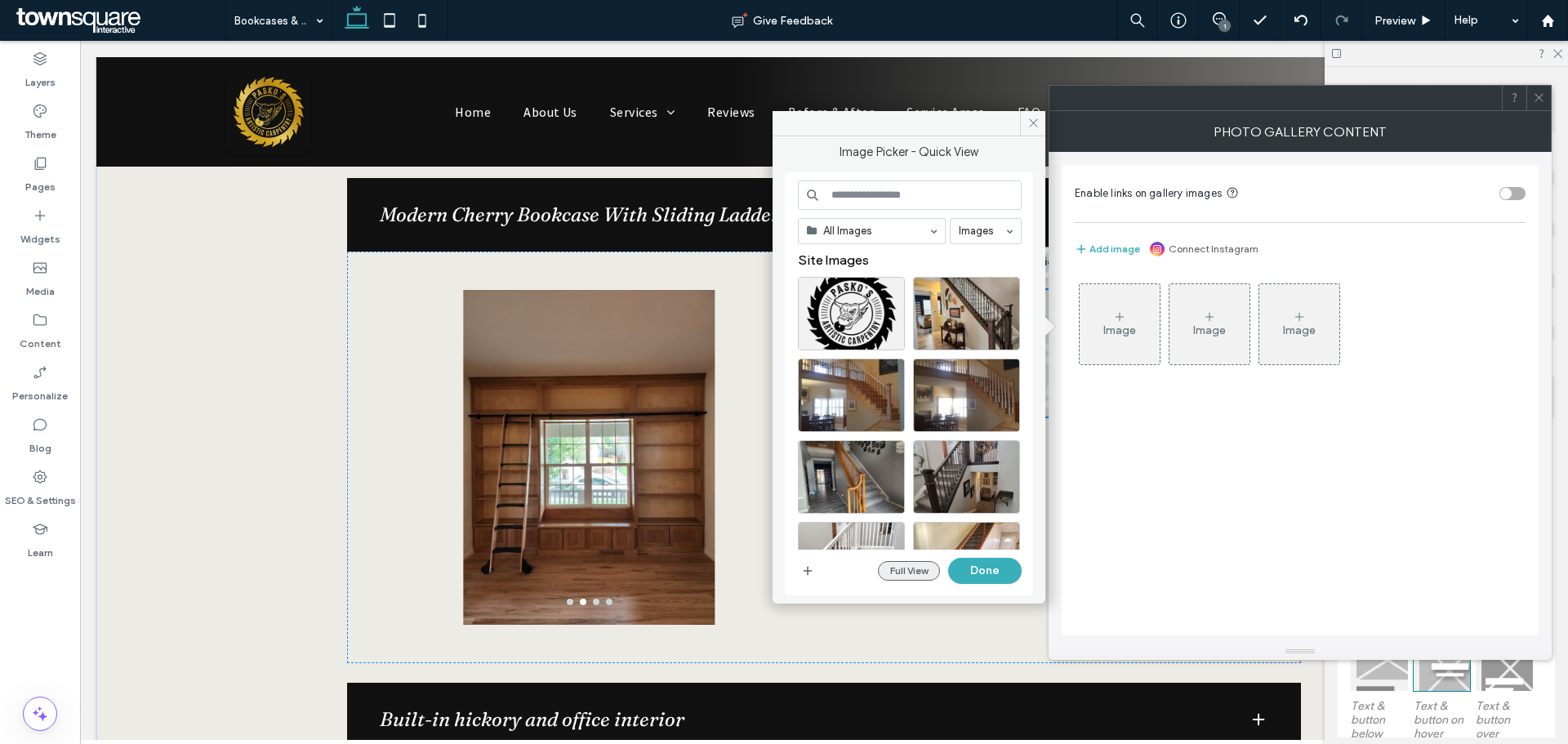 click on "Full View" at bounding box center [909, 571] 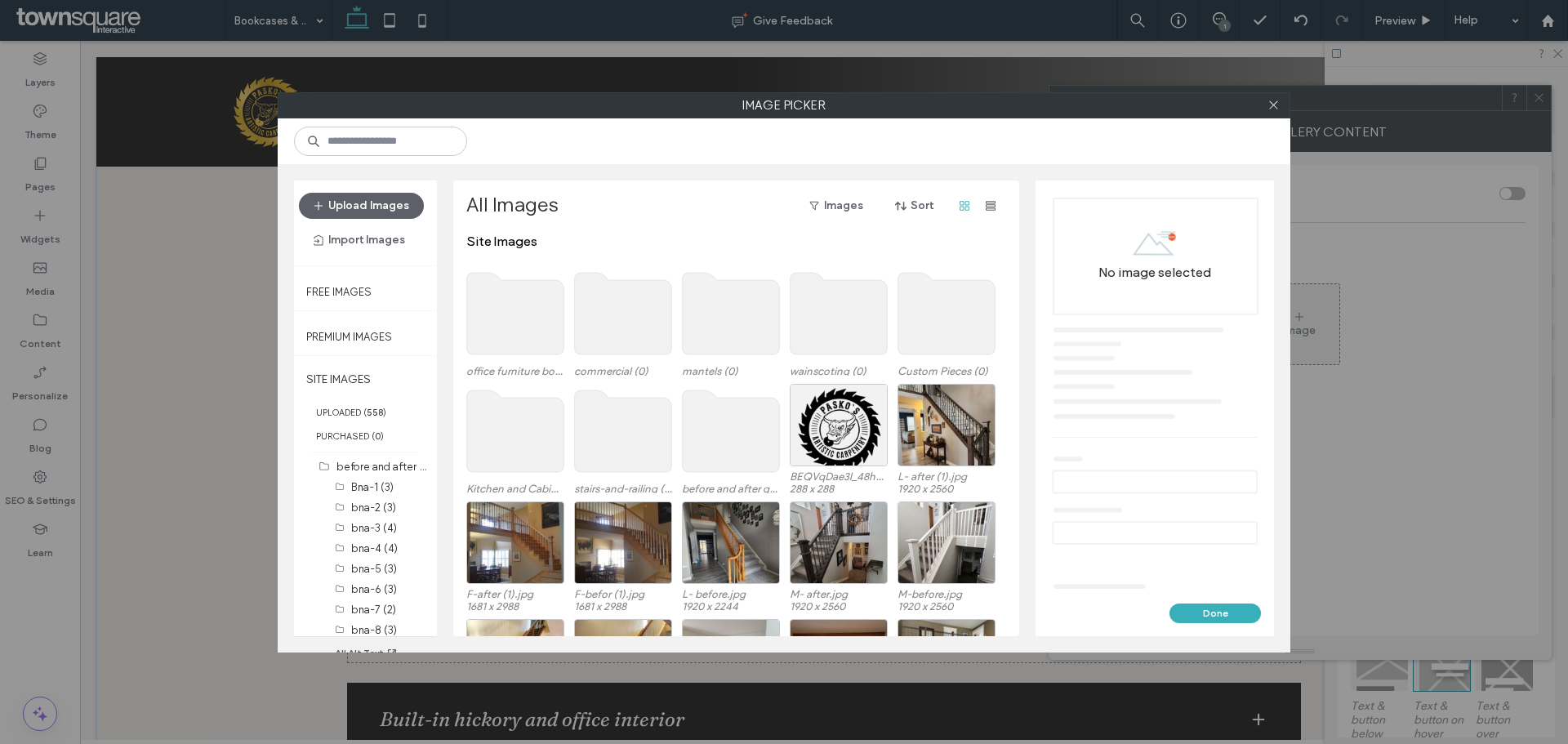 click 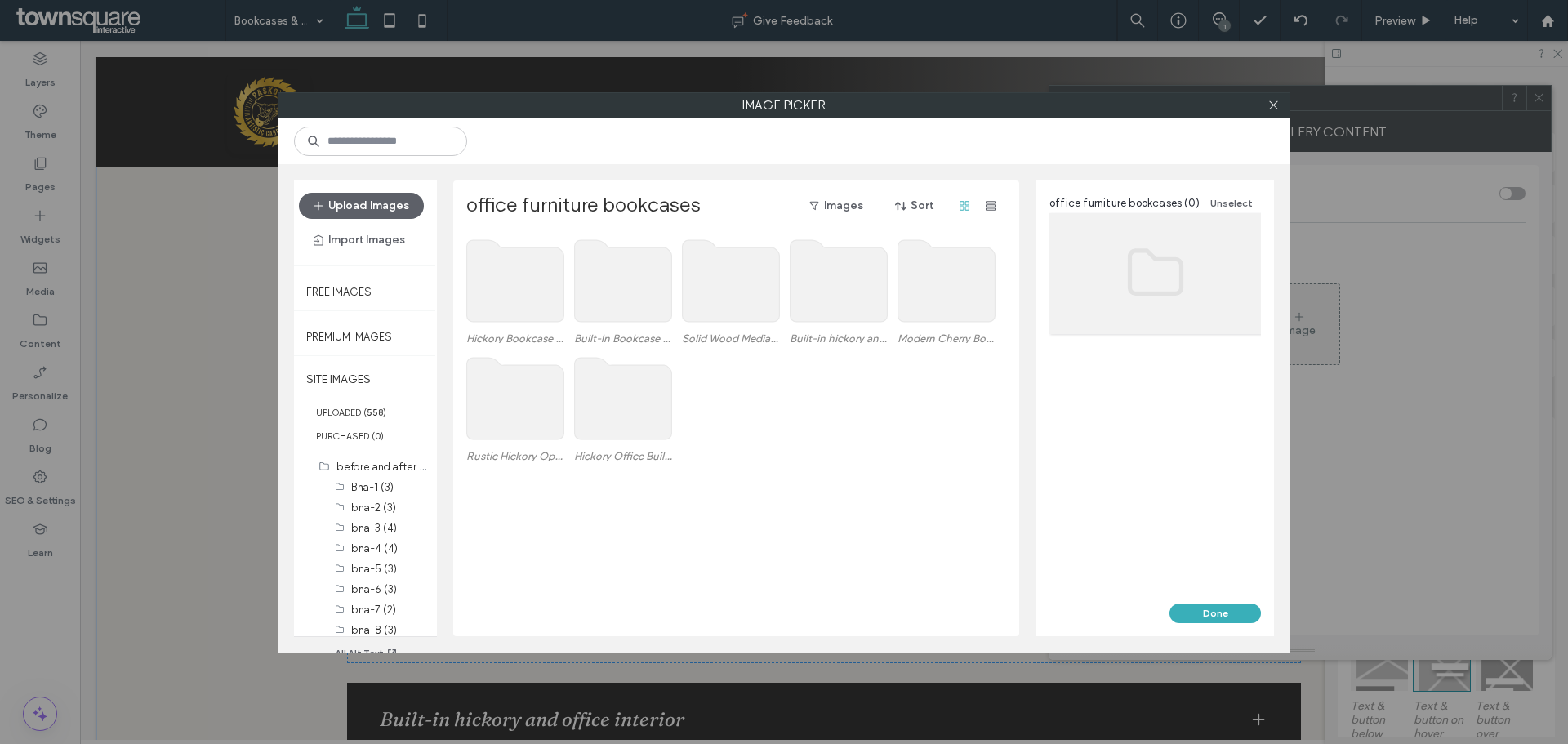 click 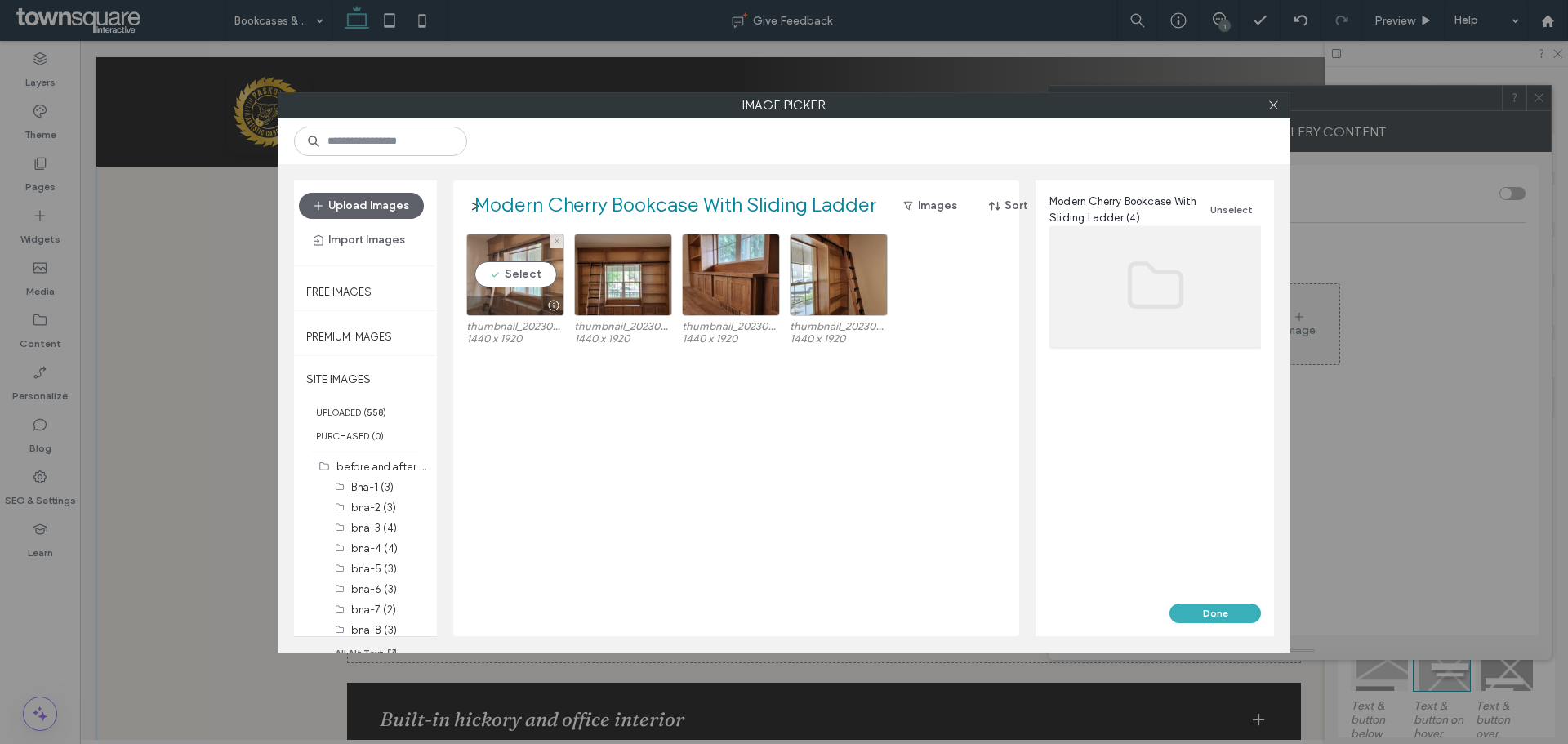 click on "Select" at bounding box center (515, 274) 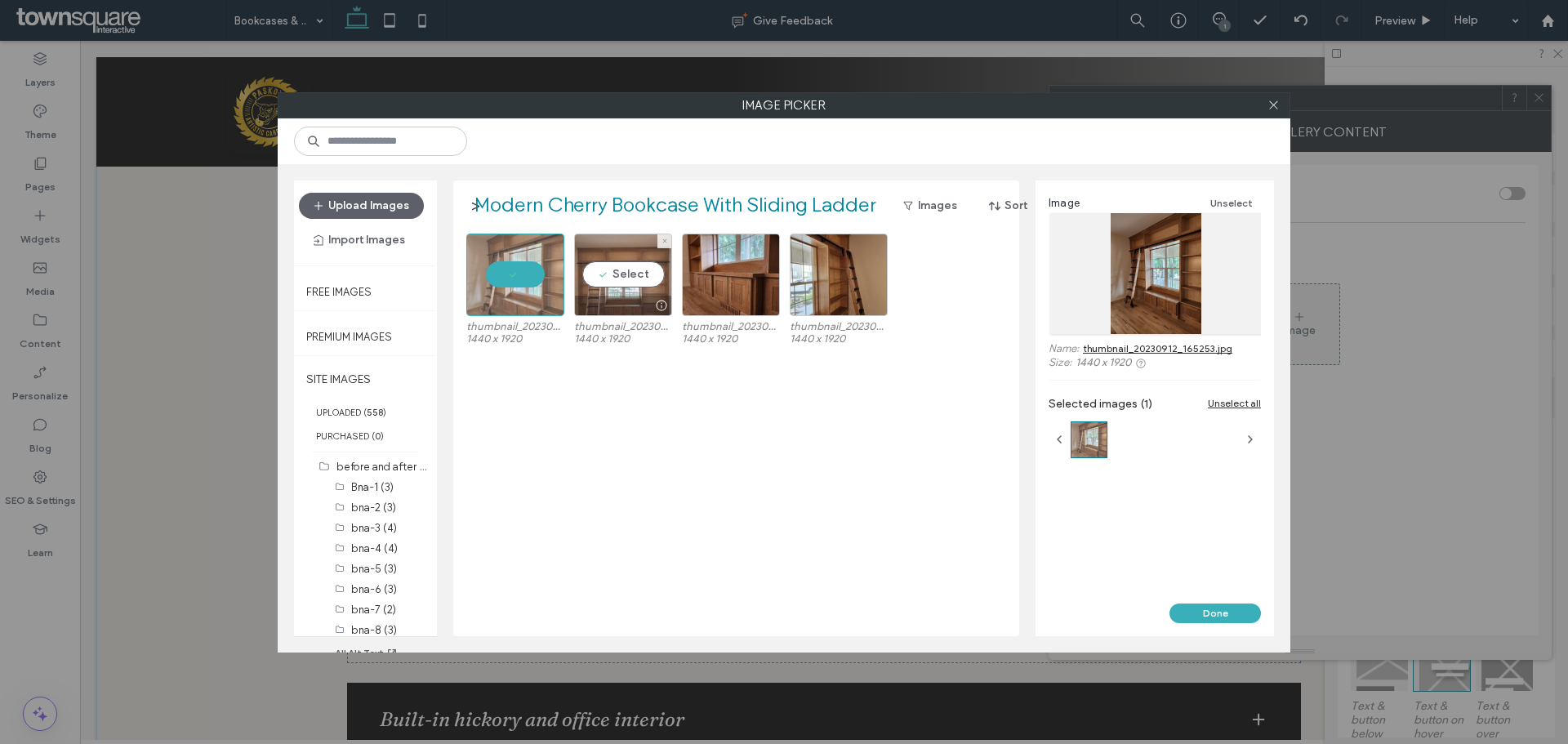 click on "Select" at bounding box center [623, 274] 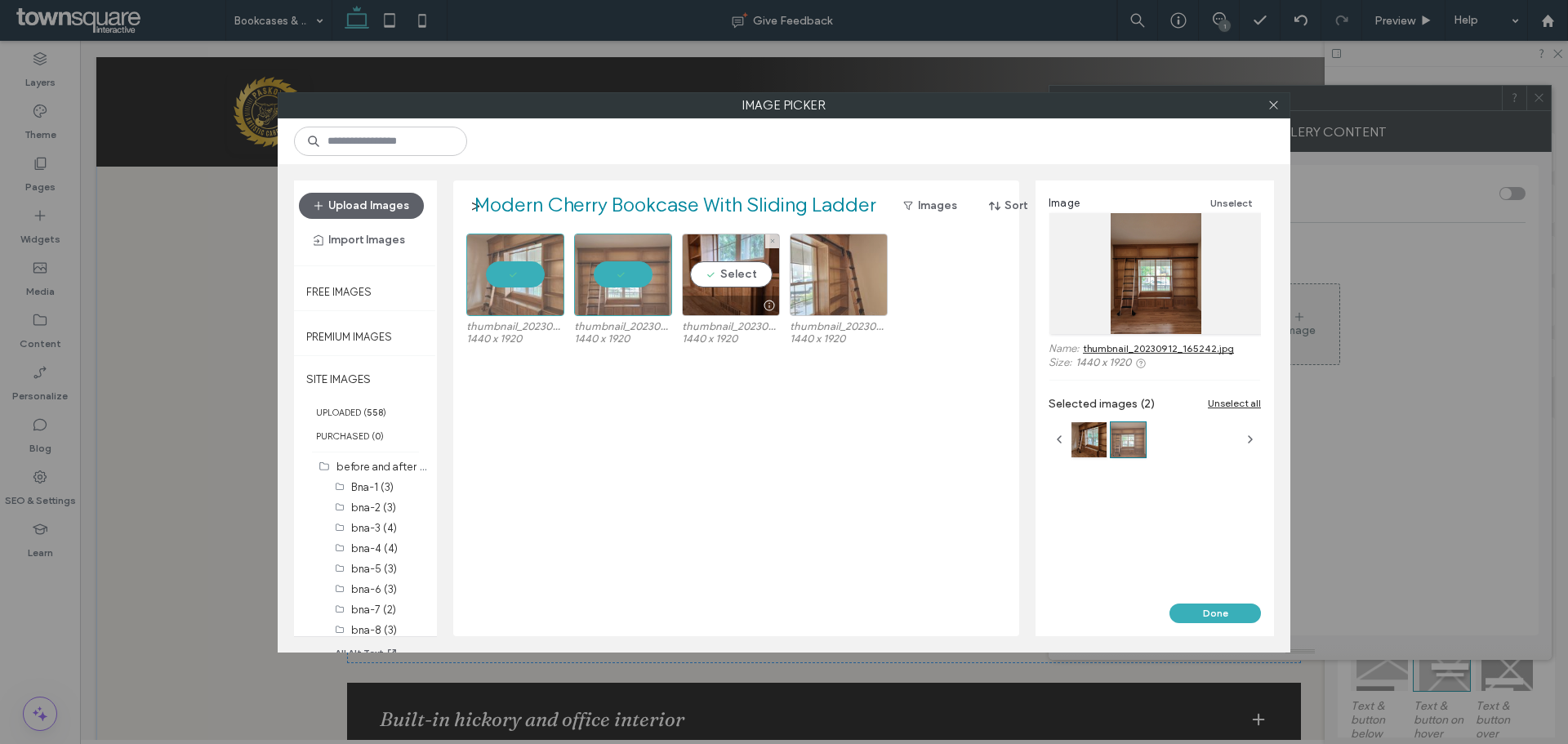 drag, startPoint x: 734, startPoint y: 279, endPoint x: 800, endPoint y: 282, distance: 66.06815 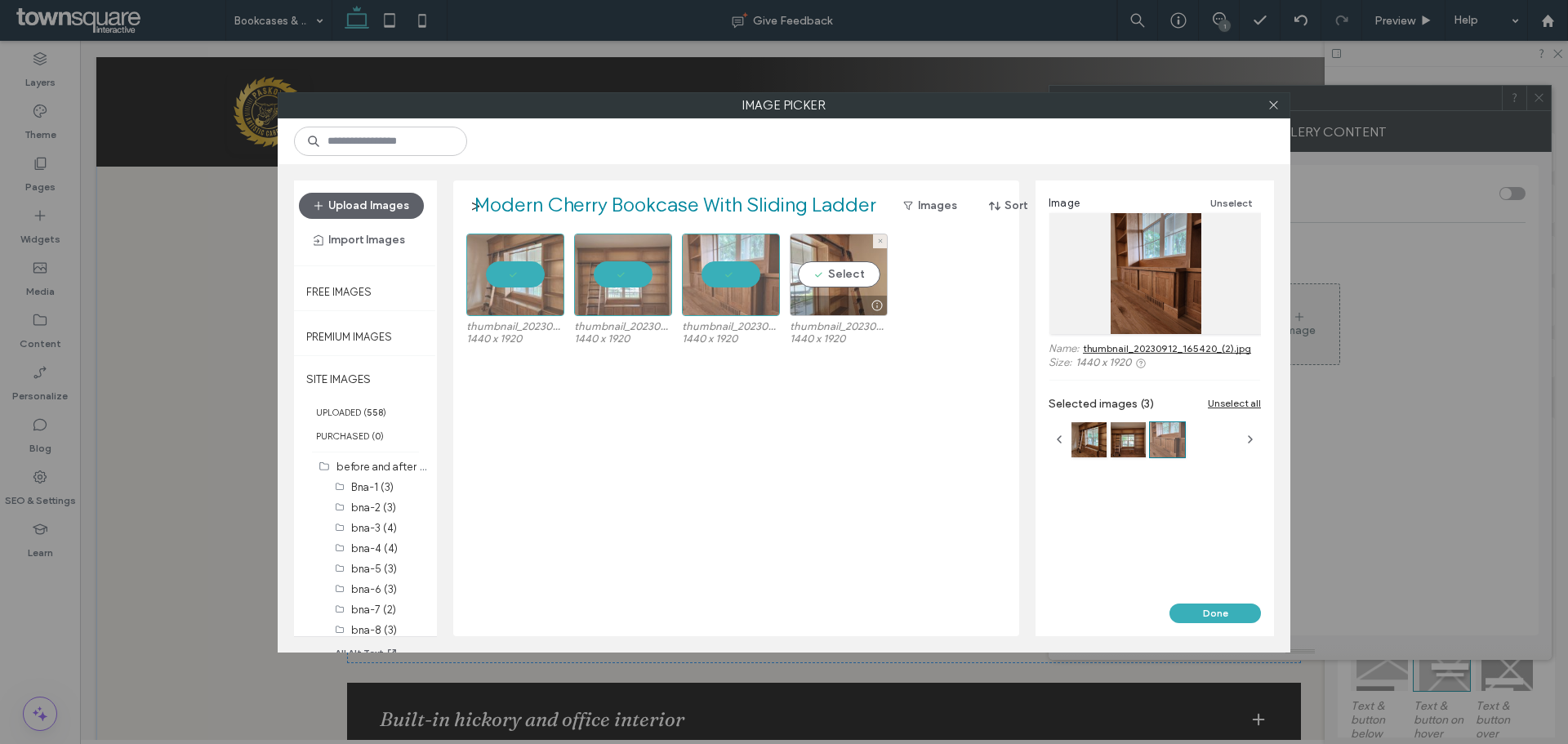 click on "Select" at bounding box center (839, 274) 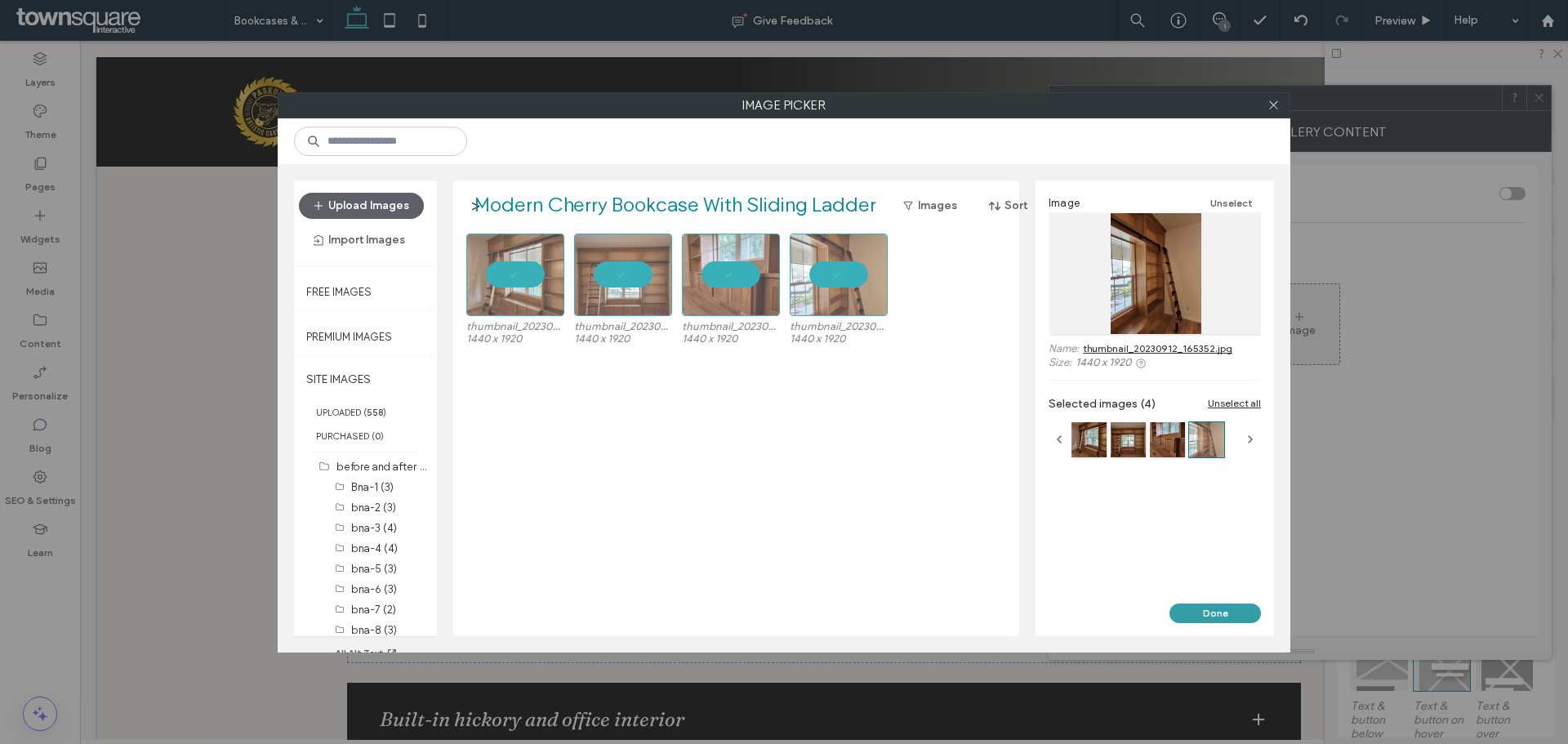 click on "Done" at bounding box center (1215, 613) 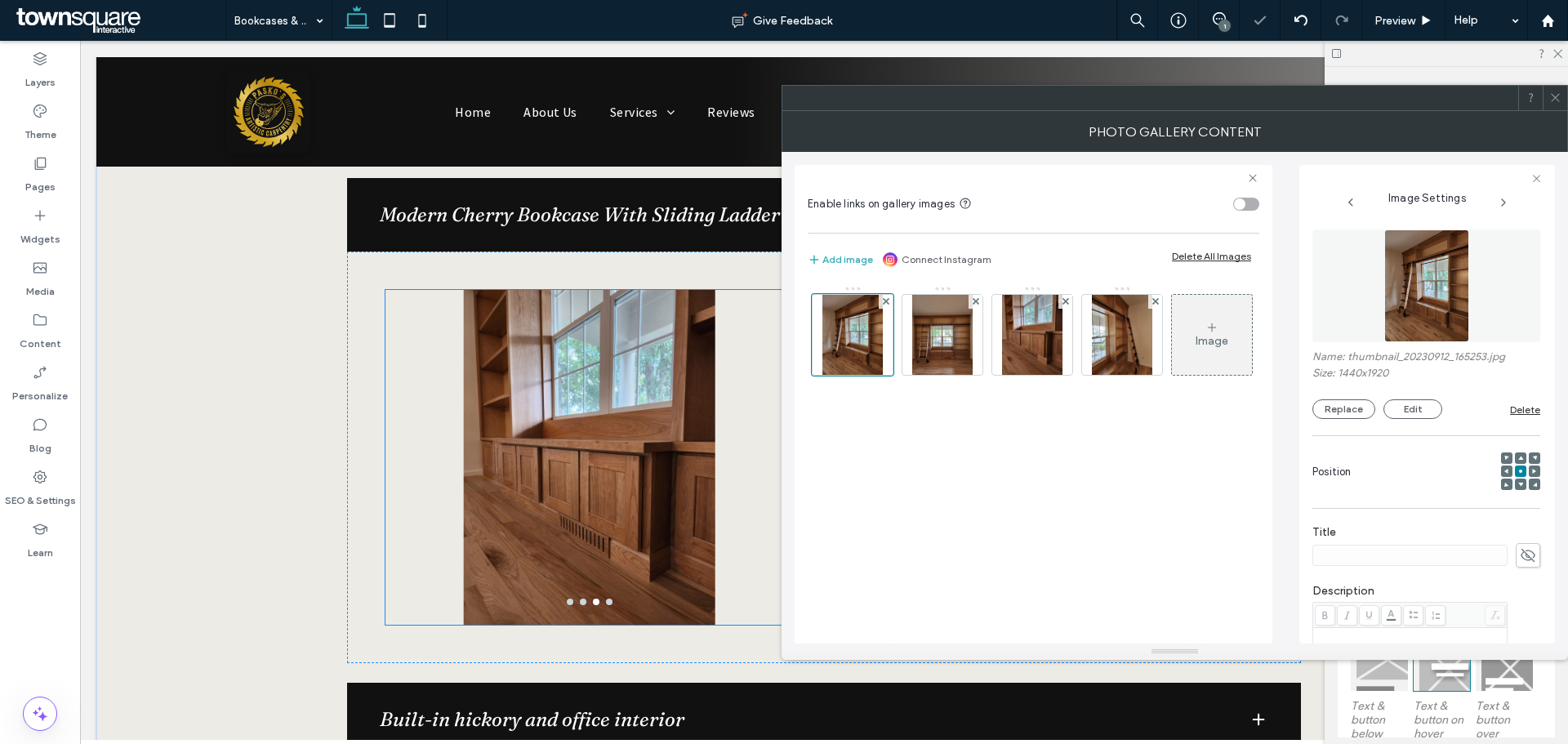 click at bounding box center (590, 467) 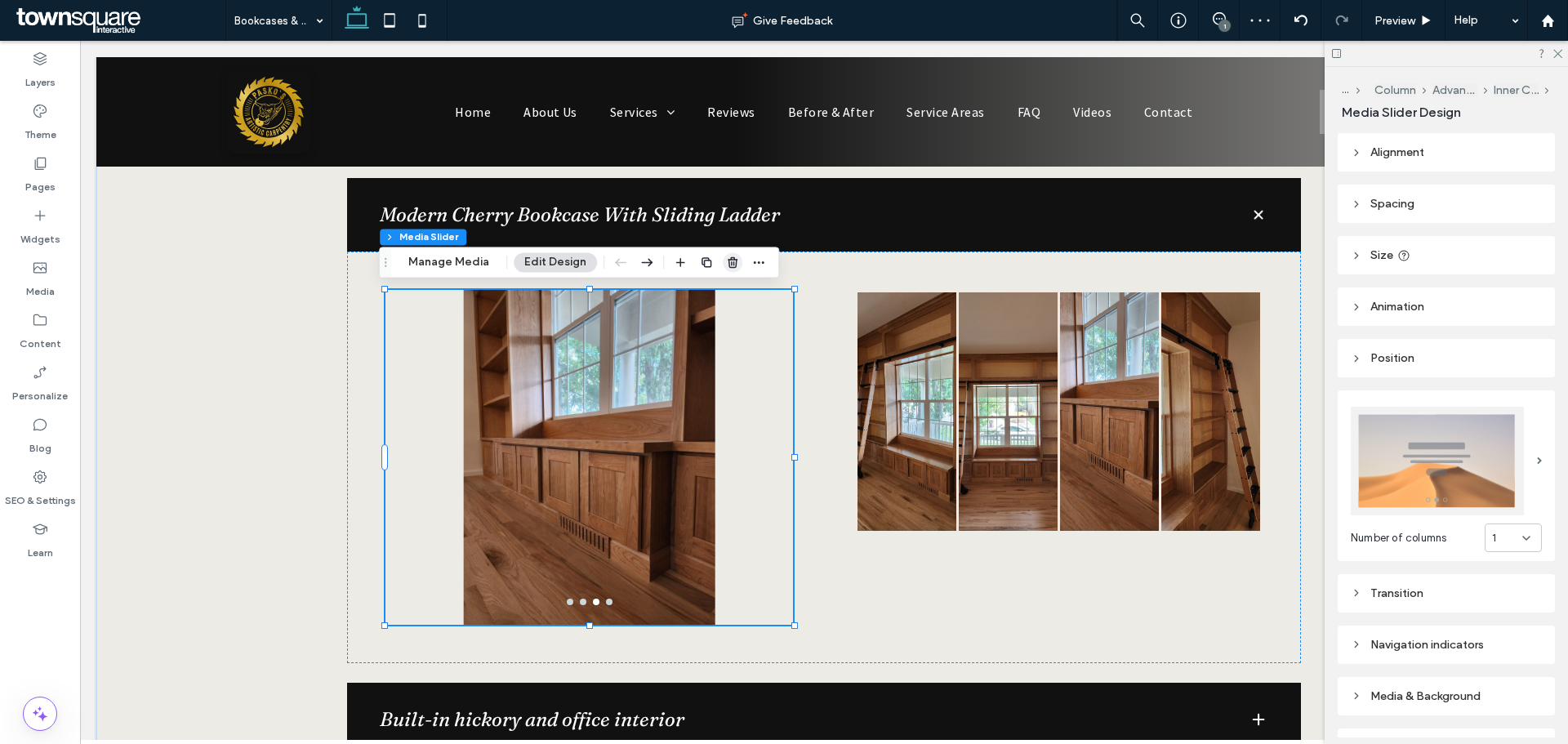 click 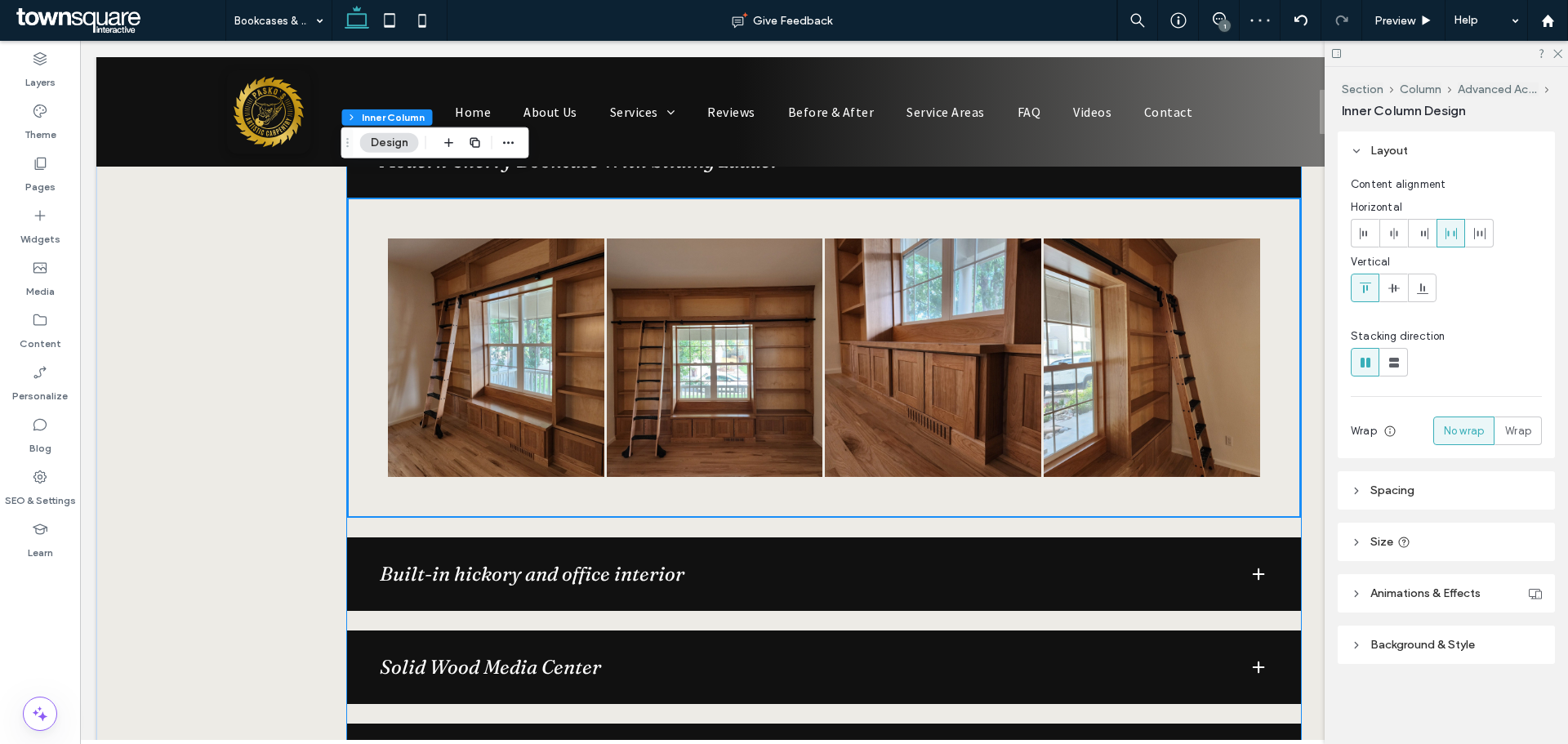 scroll, scrollTop: 1743, scrollLeft: 0, axis: vertical 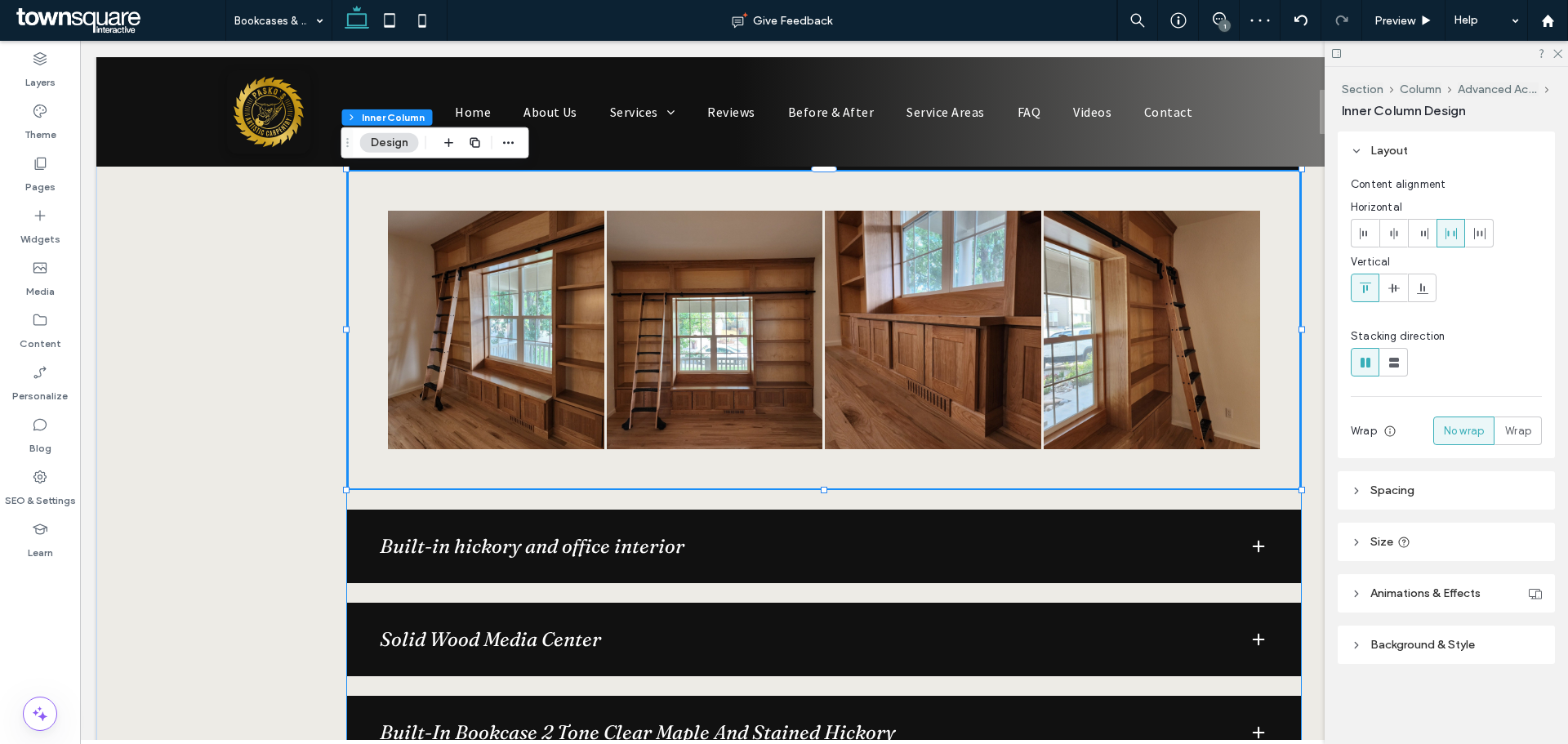 click on "Built-in hickory and office interior" at bounding box center [801, 546] 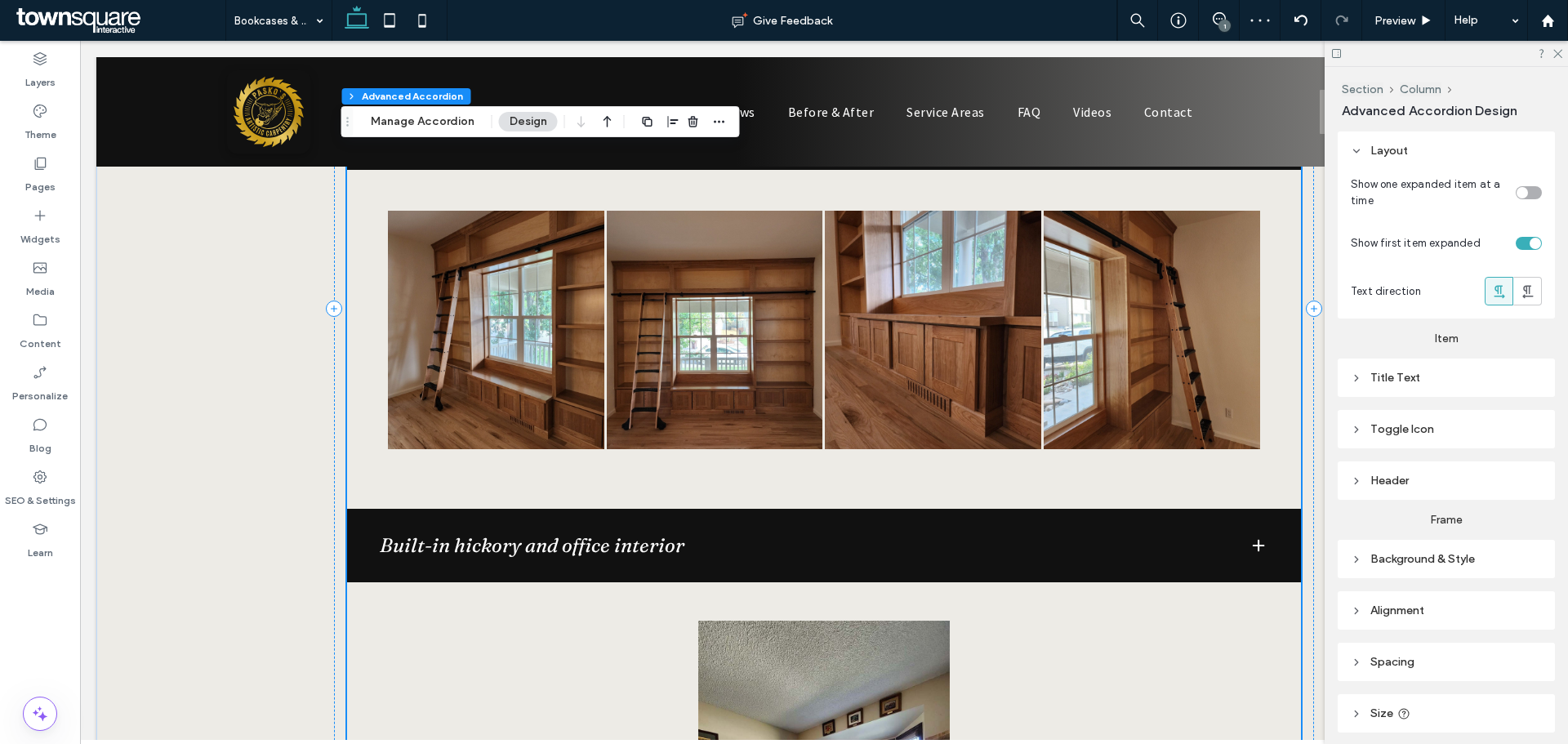 type on "**" 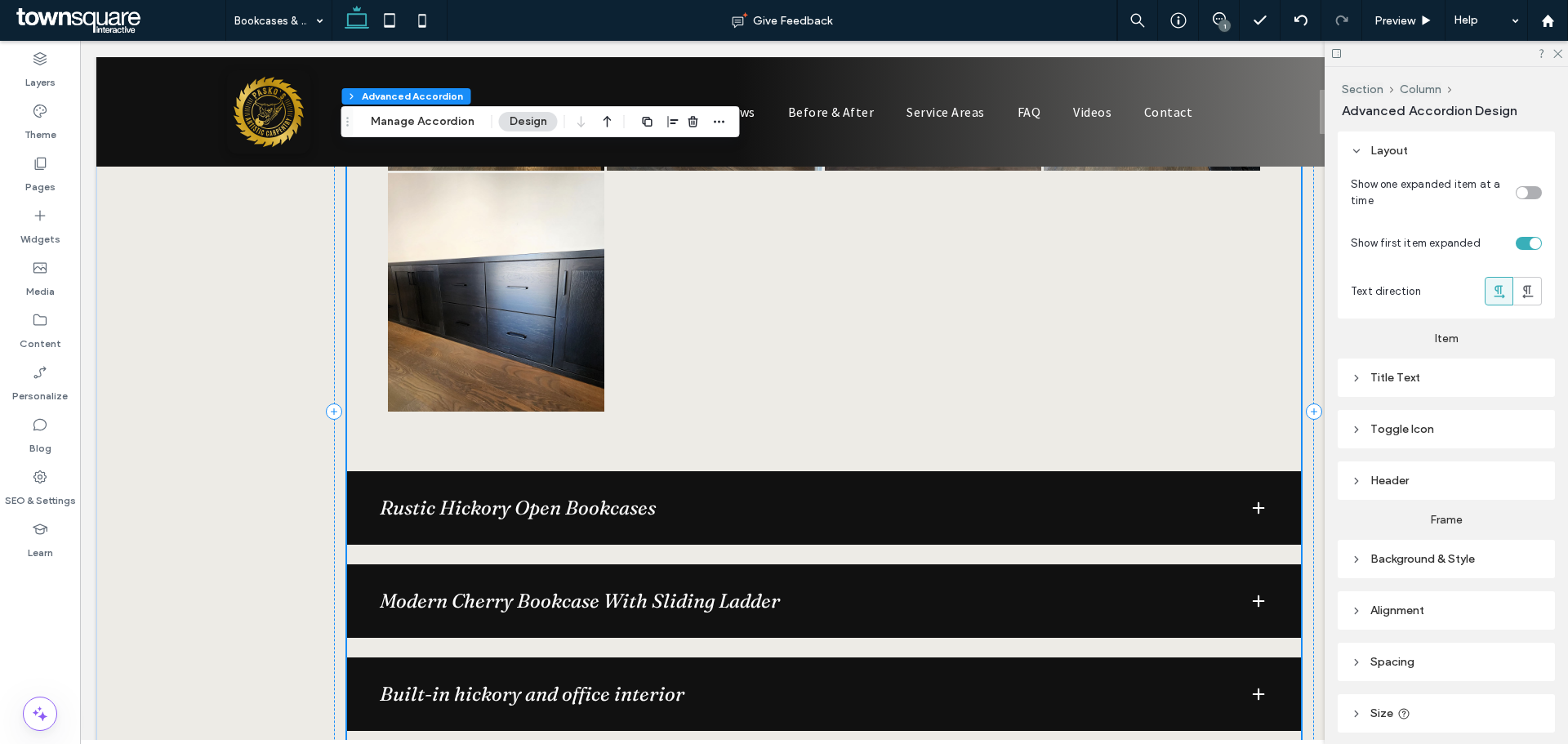 scroll, scrollTop: 1441, scrollLeft: 0, axis: vertical 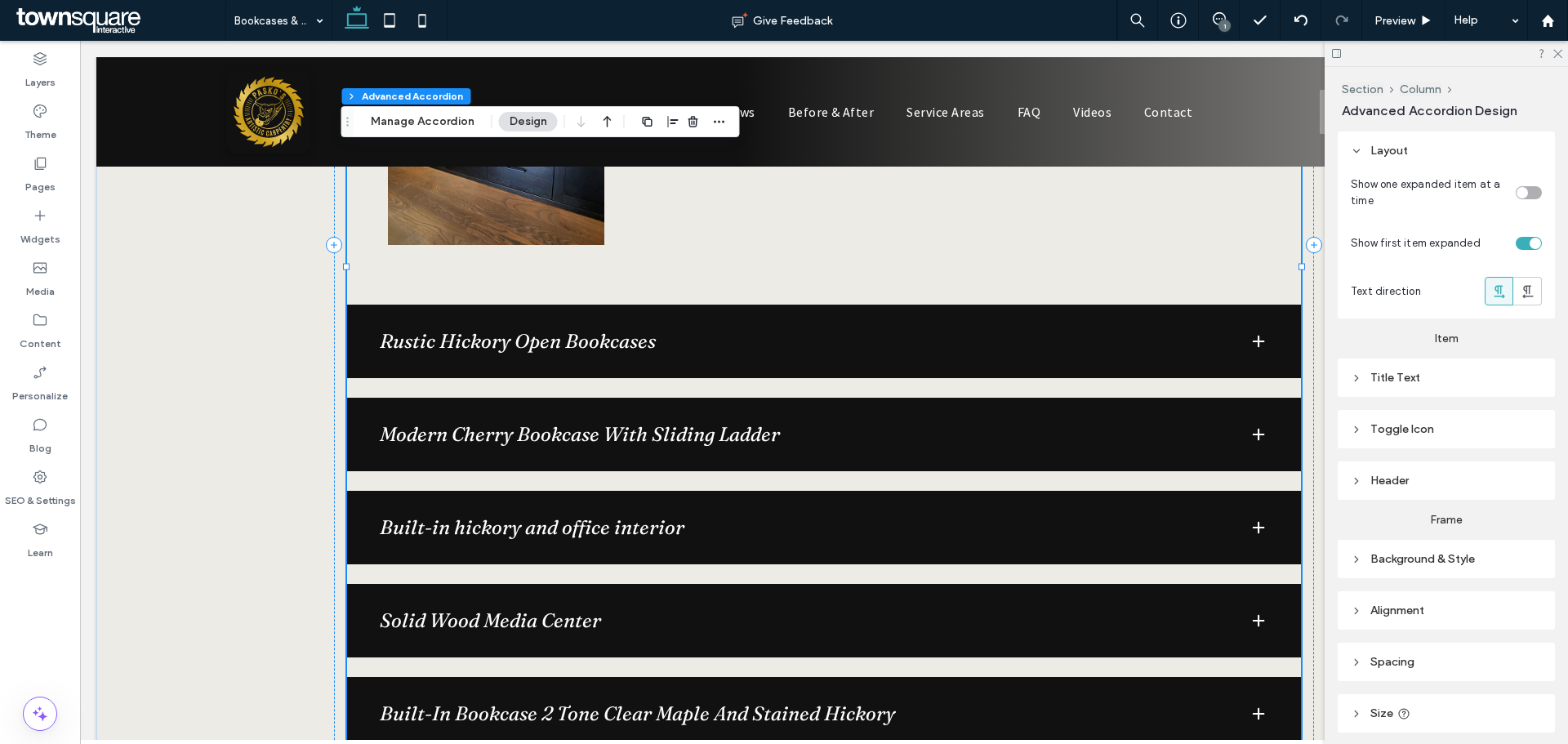 click on "Built-in hickory and office interior" at bounding box center (824, 528) 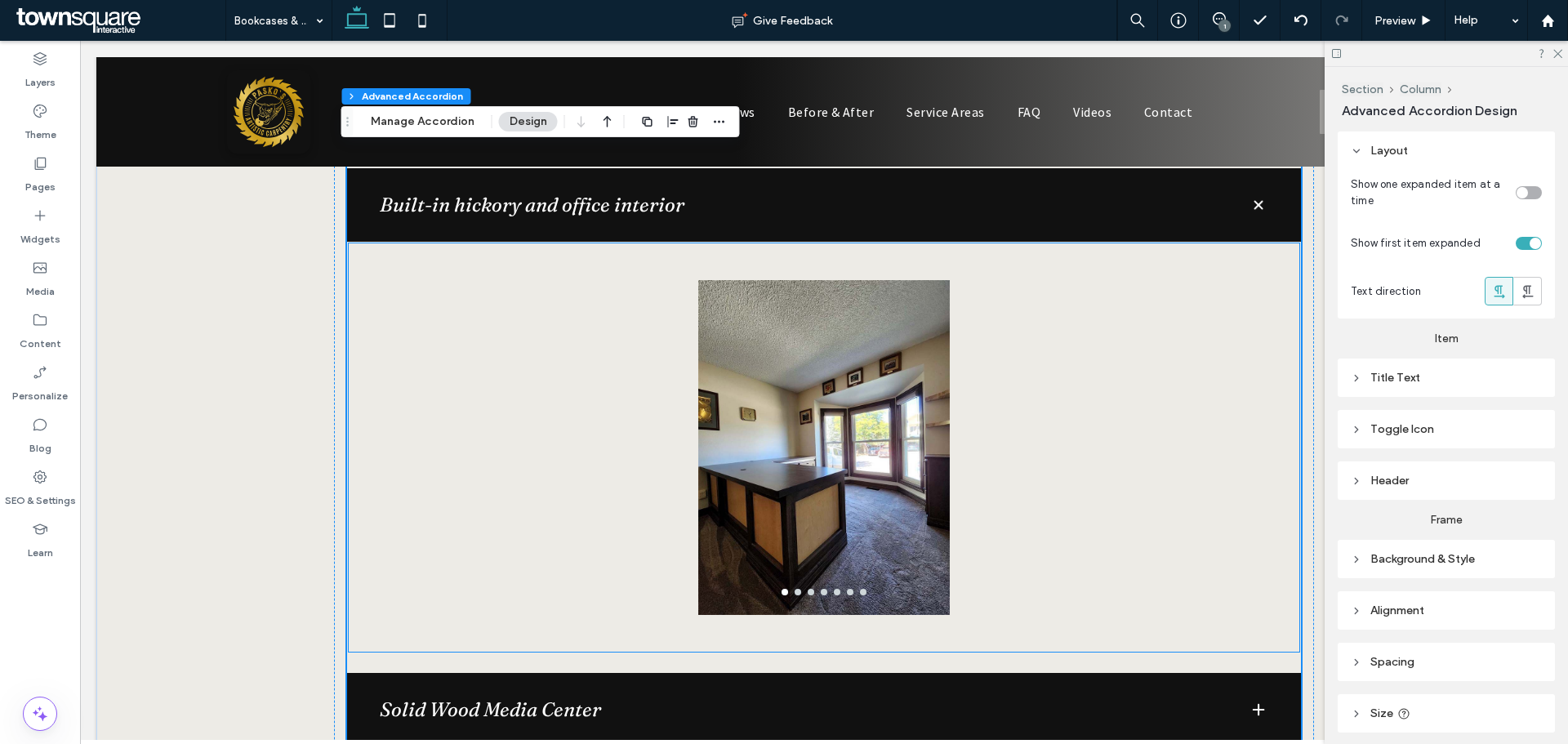scroll, scrollTop: 1768, scrollLeft: 0, axis: vertical 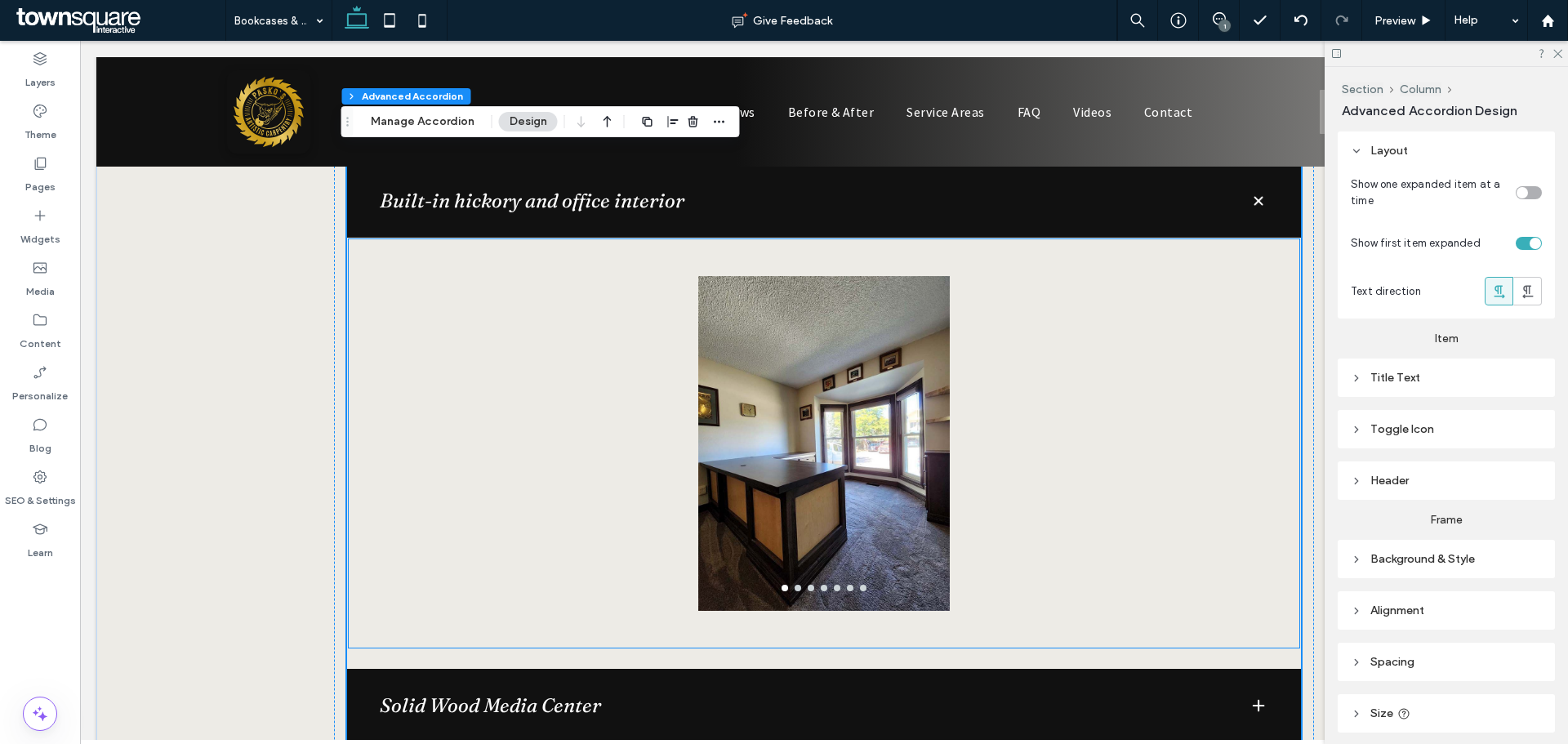 click at bounding box center [824, 453] 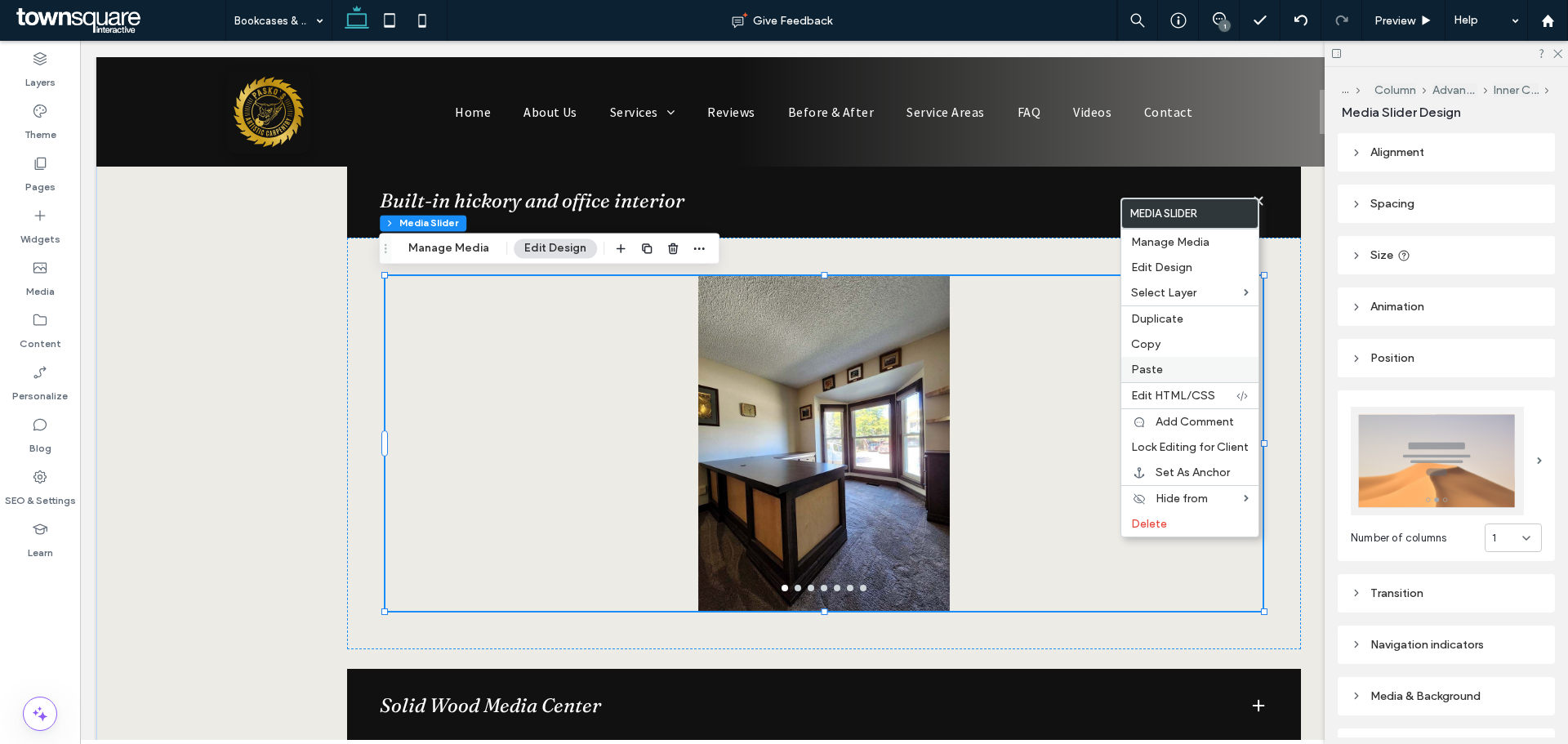 click on "Paste" at bounding box center (1147, 369) 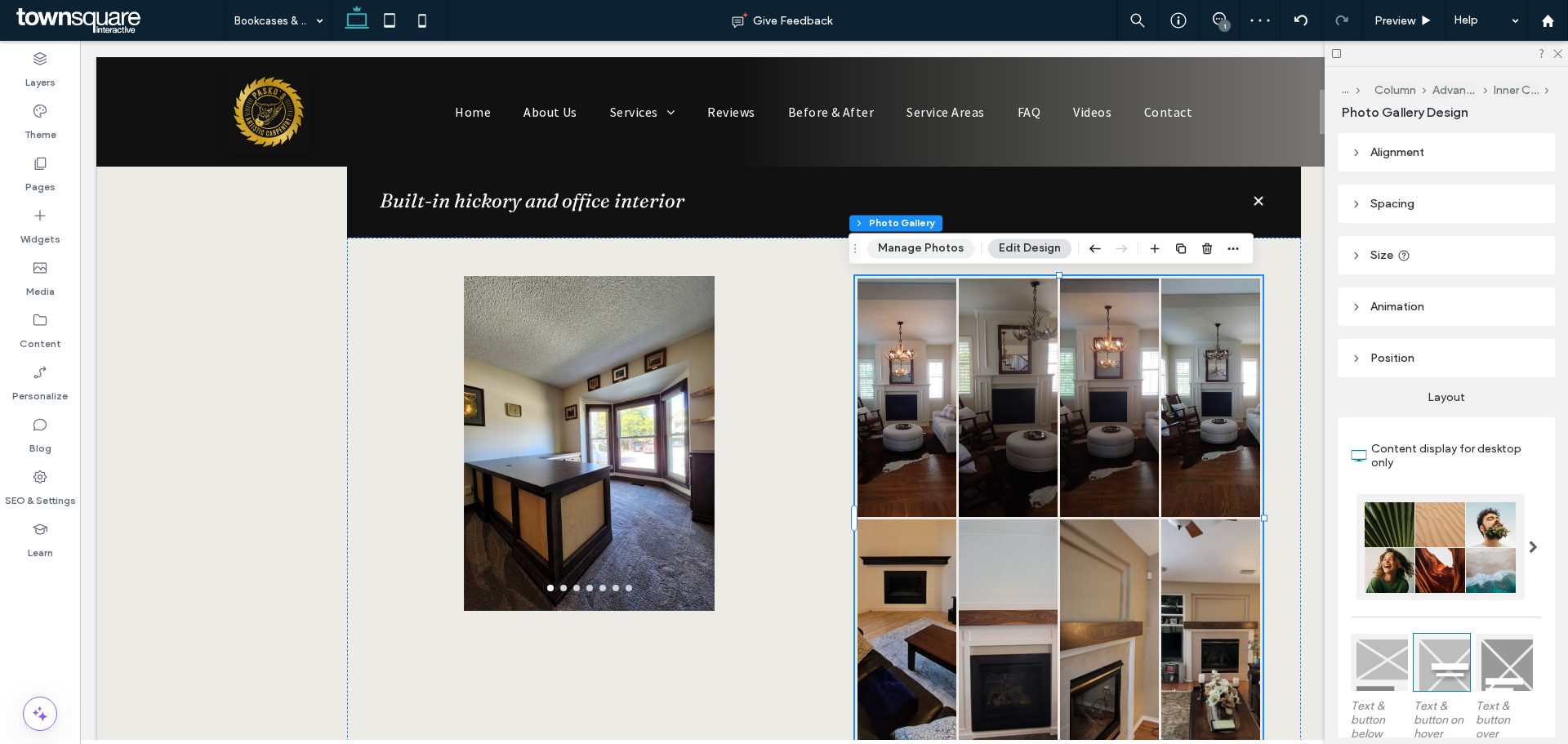click on "Manage Photos" at bounding box center (920, 248) 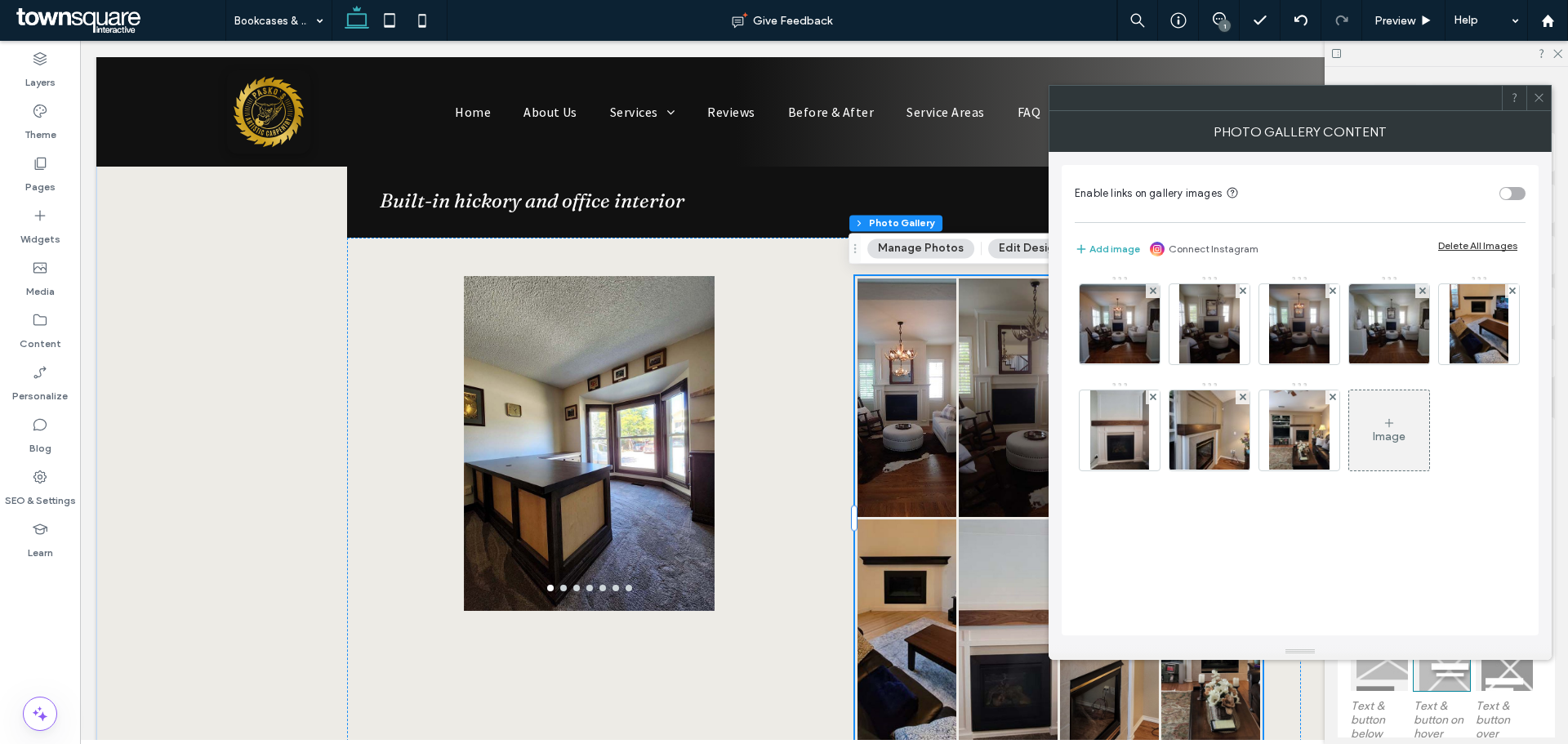 click on "Delete All Images" at bounding box center (1477, 245) 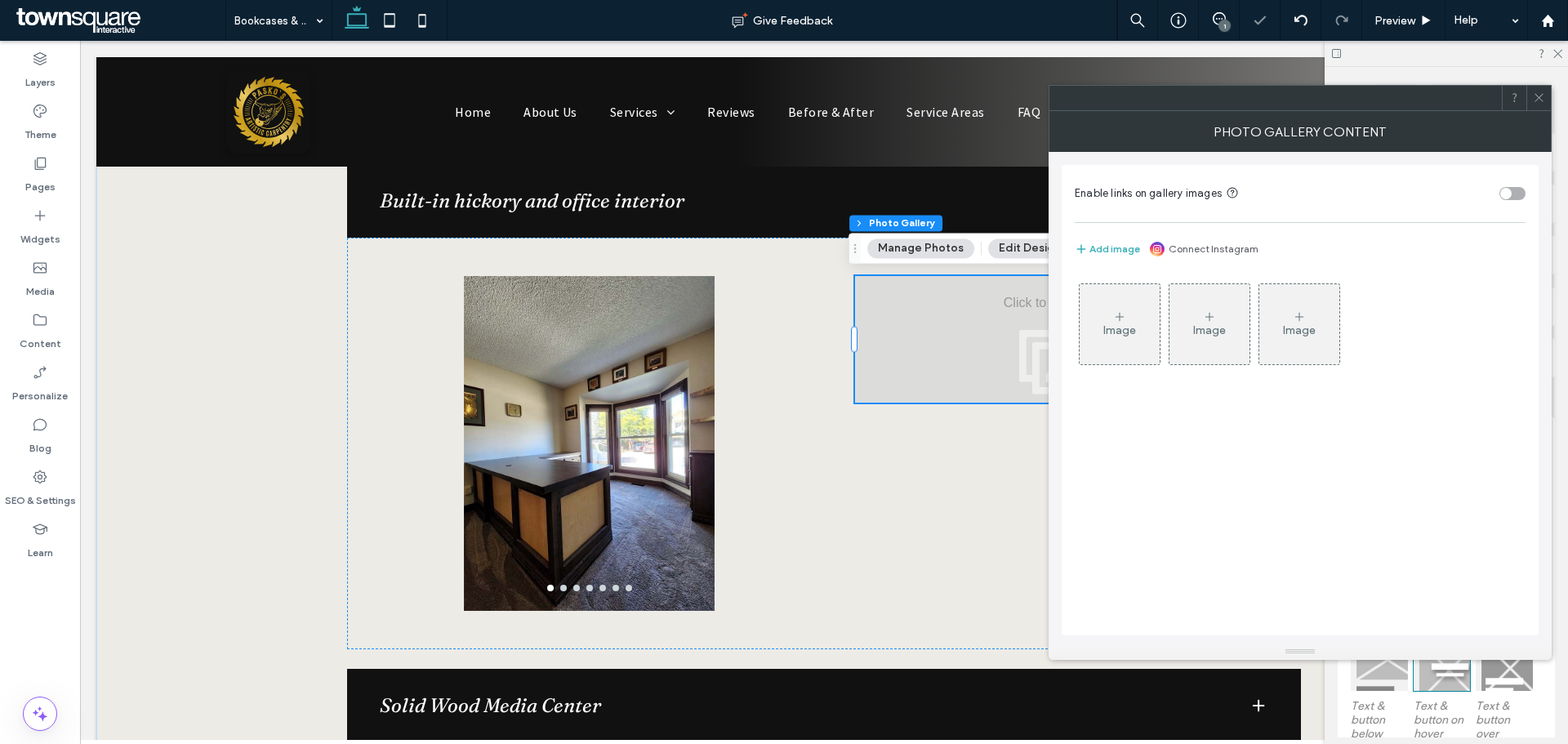 click on "Image" at bounding box center (1120, 330) 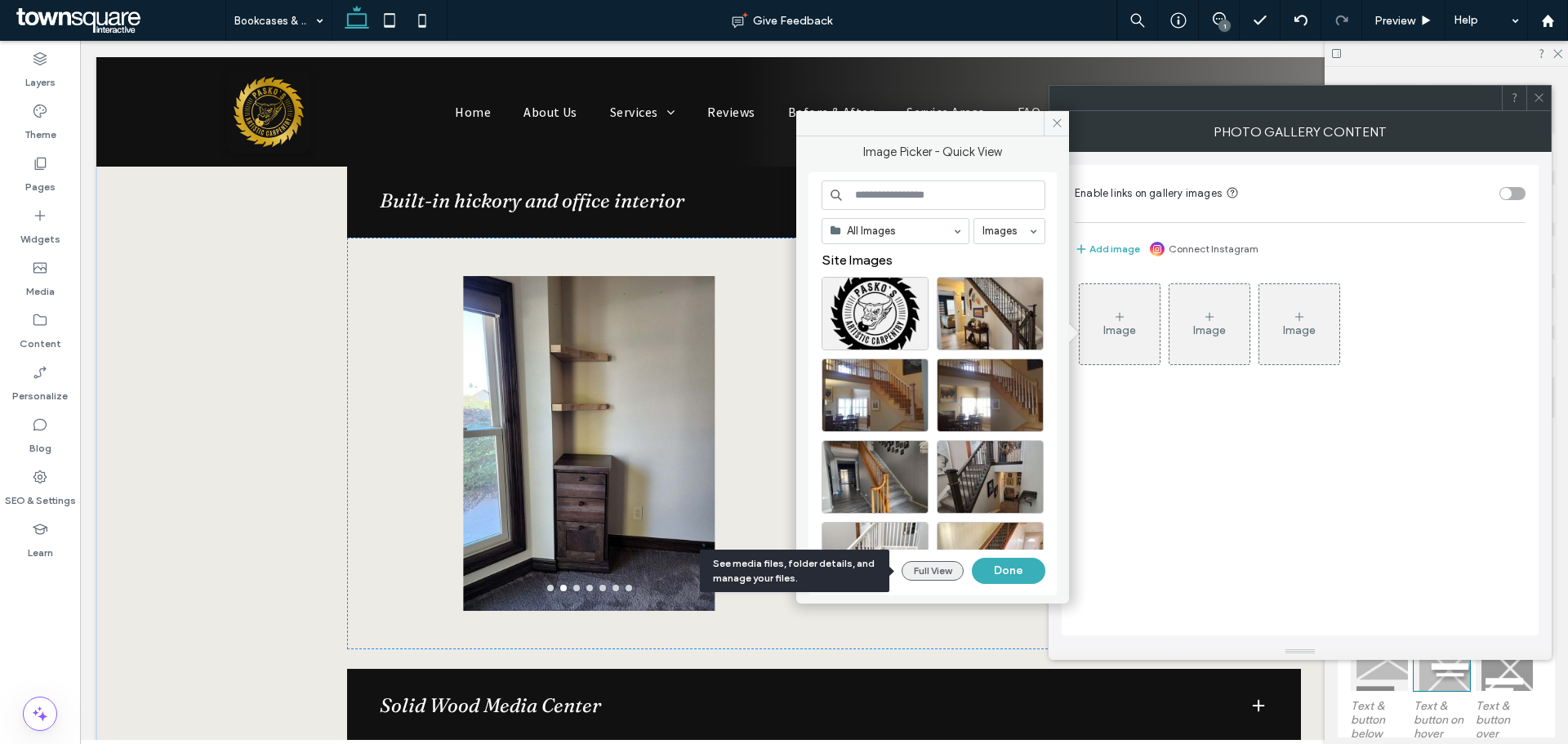 click on "Full View" at bounding box center (933, 571) 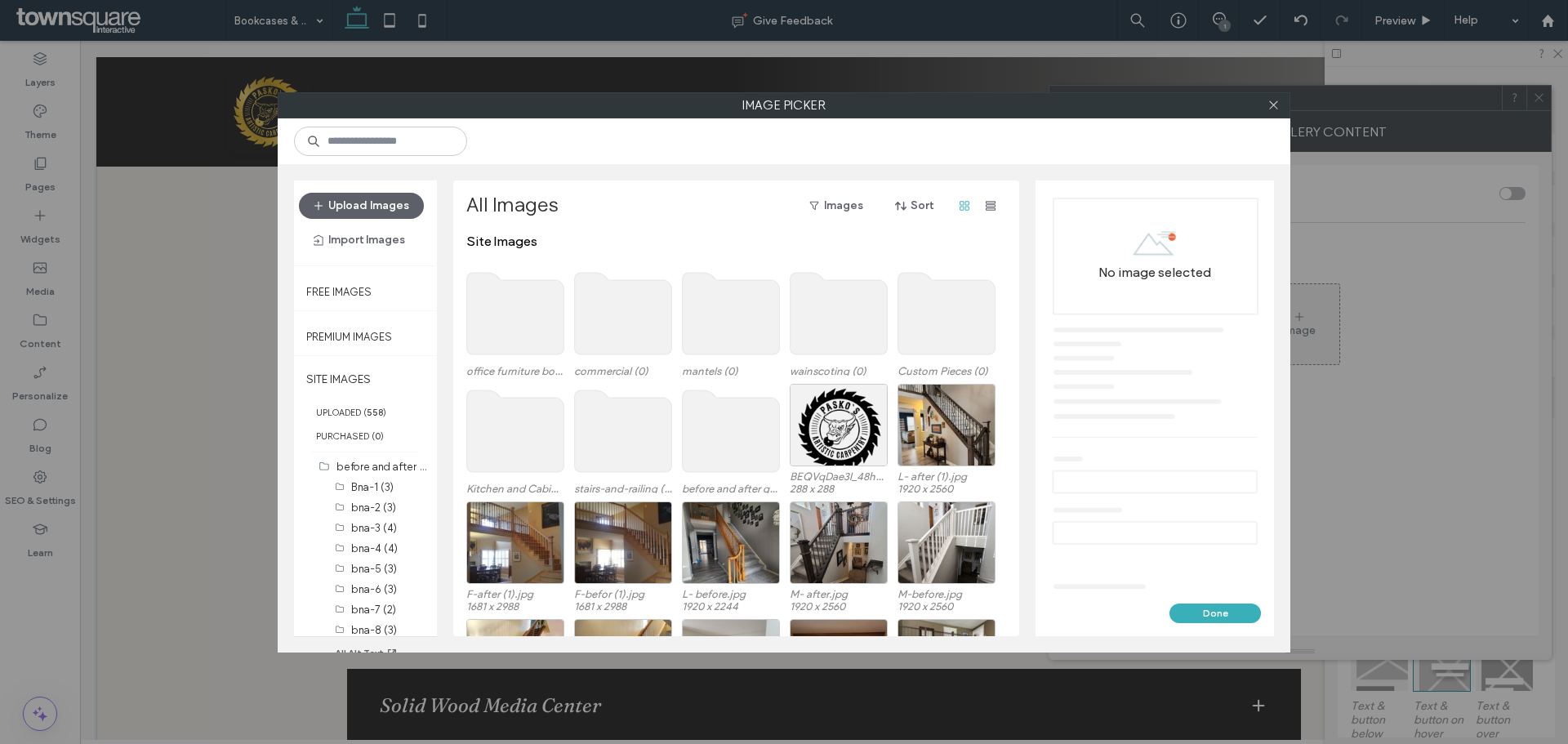 click 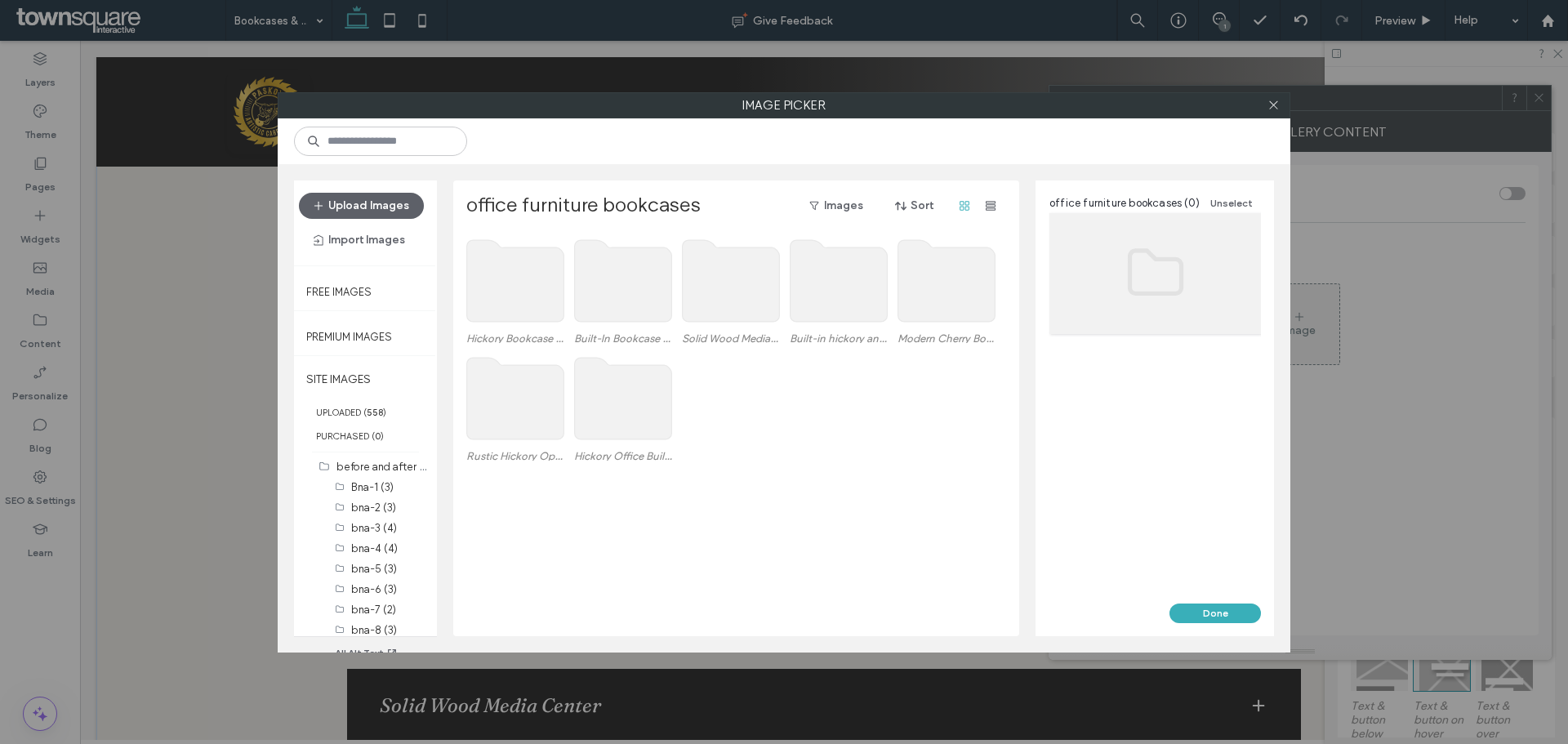 click 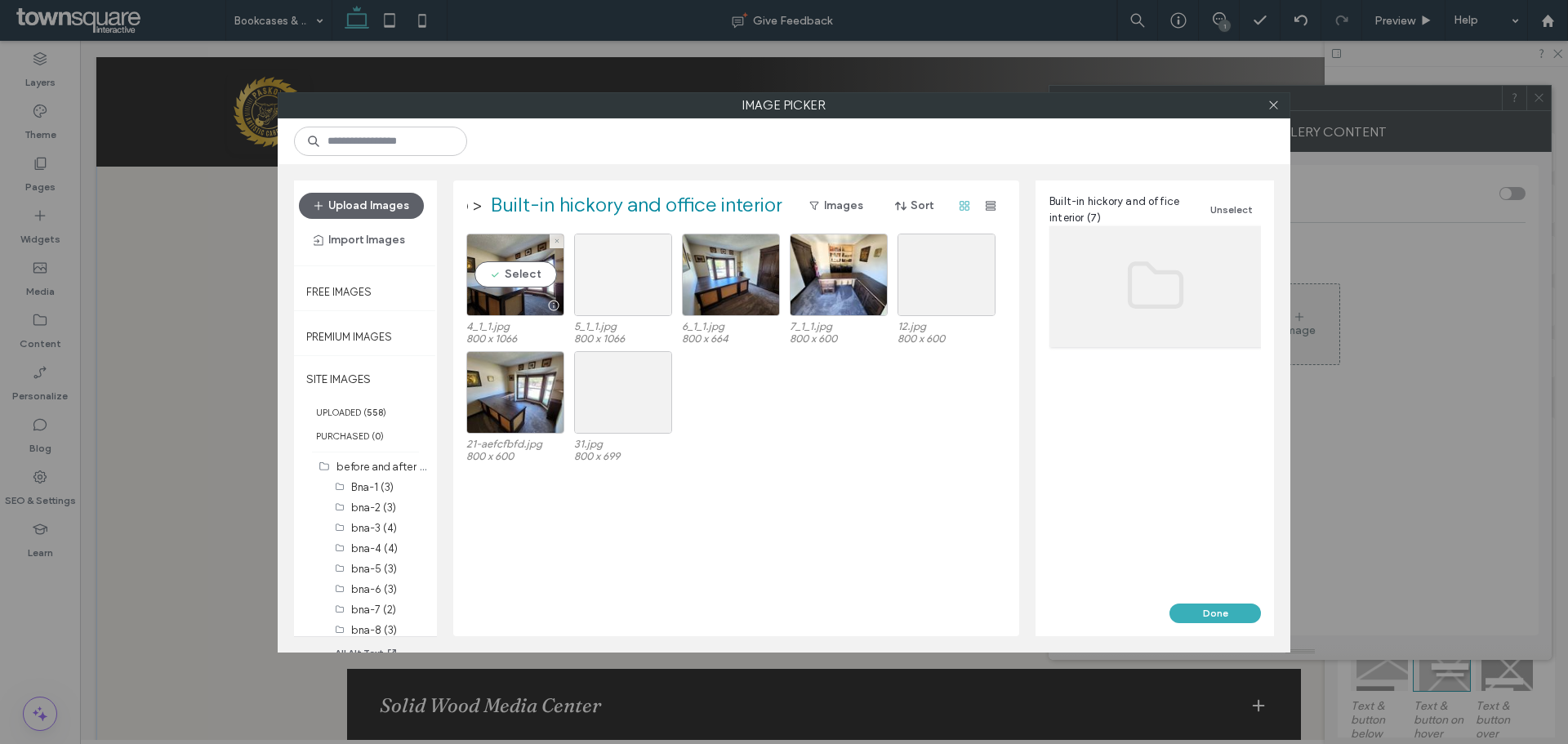 drag, startPoint x: 511, startPoint y: 273, endPoint x: 649, endPoint y: 272, distance: 138.00362 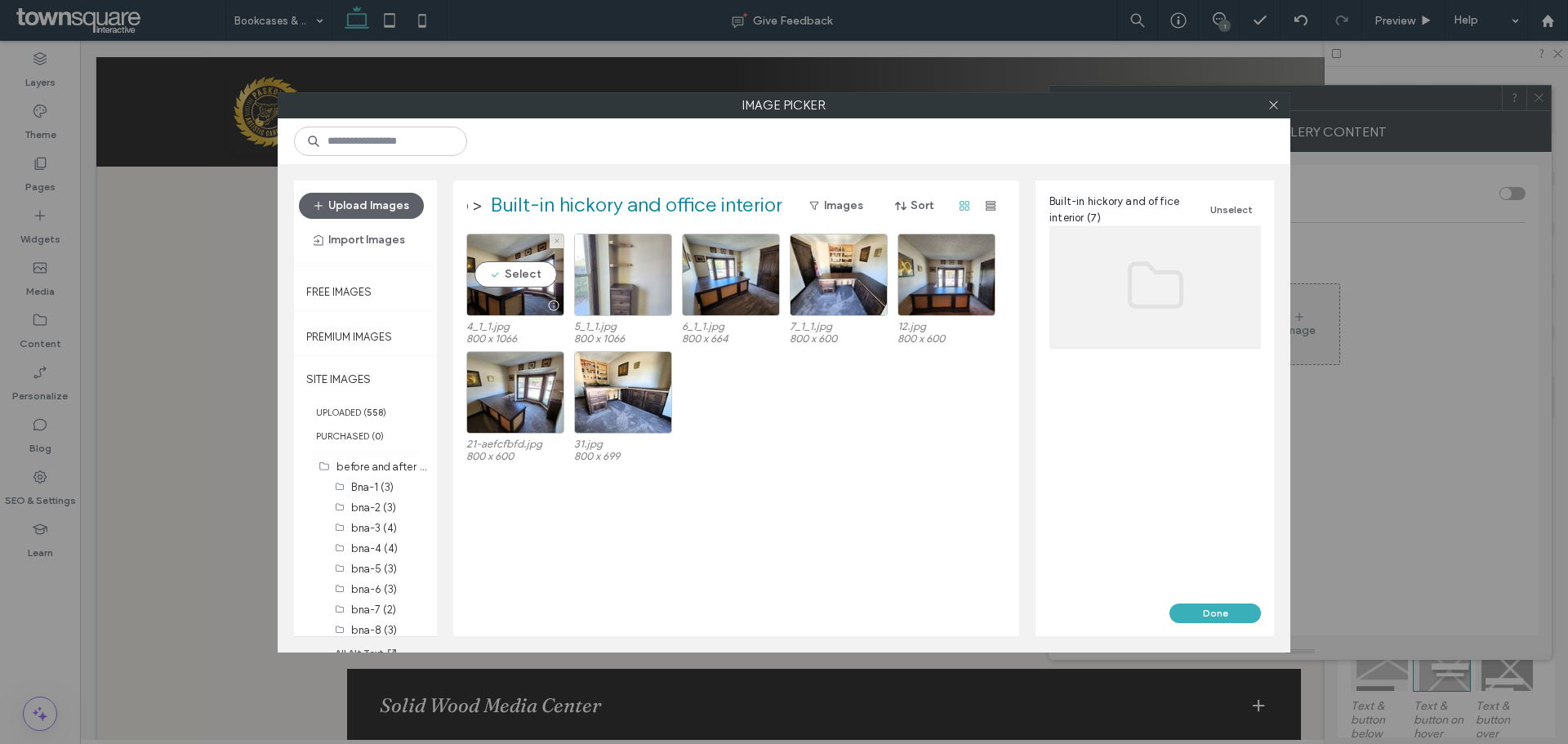 click on "Select" at bounding box center [515, 274] 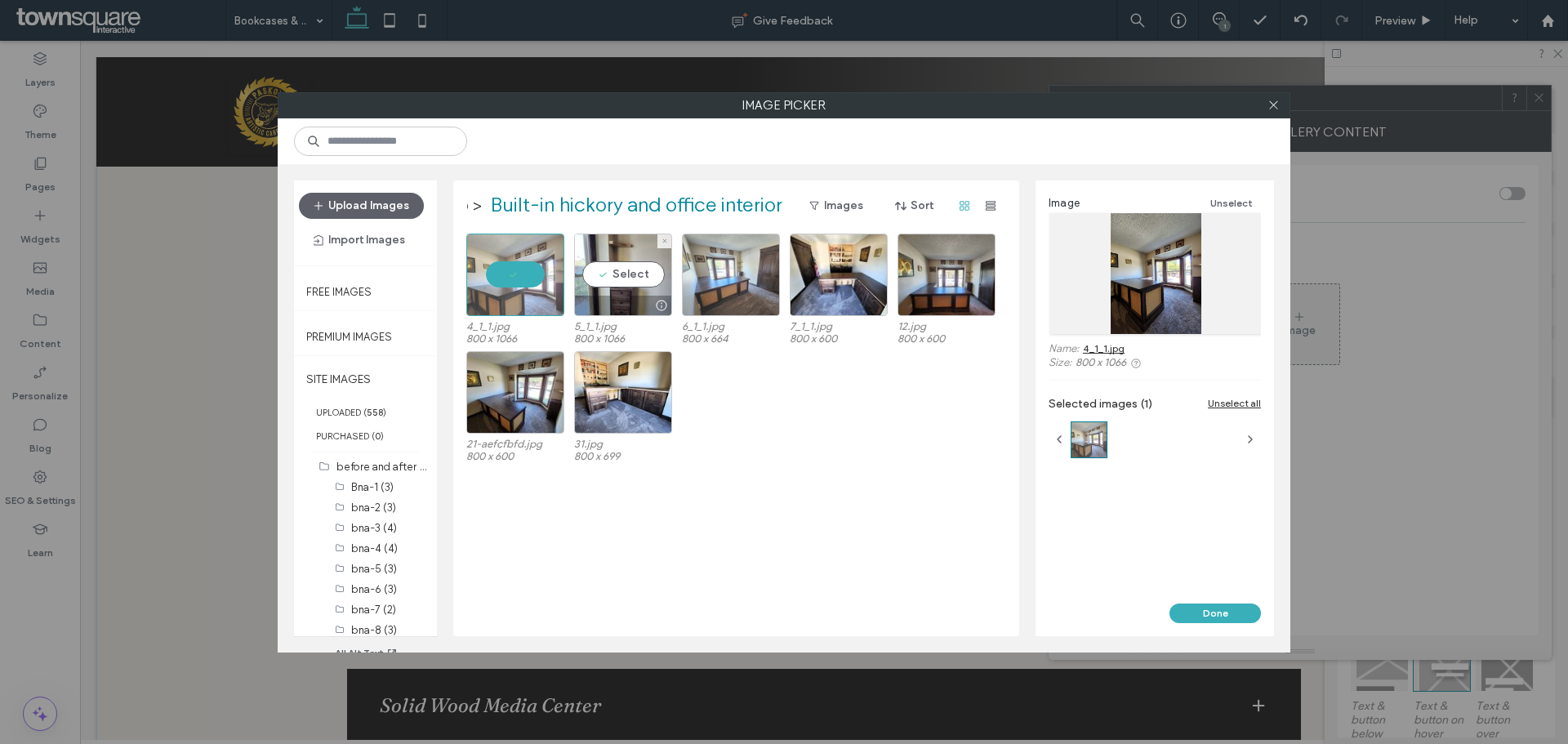 drag, startPoint x: 649, startPoint y: 272, endPoint x: 710, endPoint y: 273, distance: 61.0082 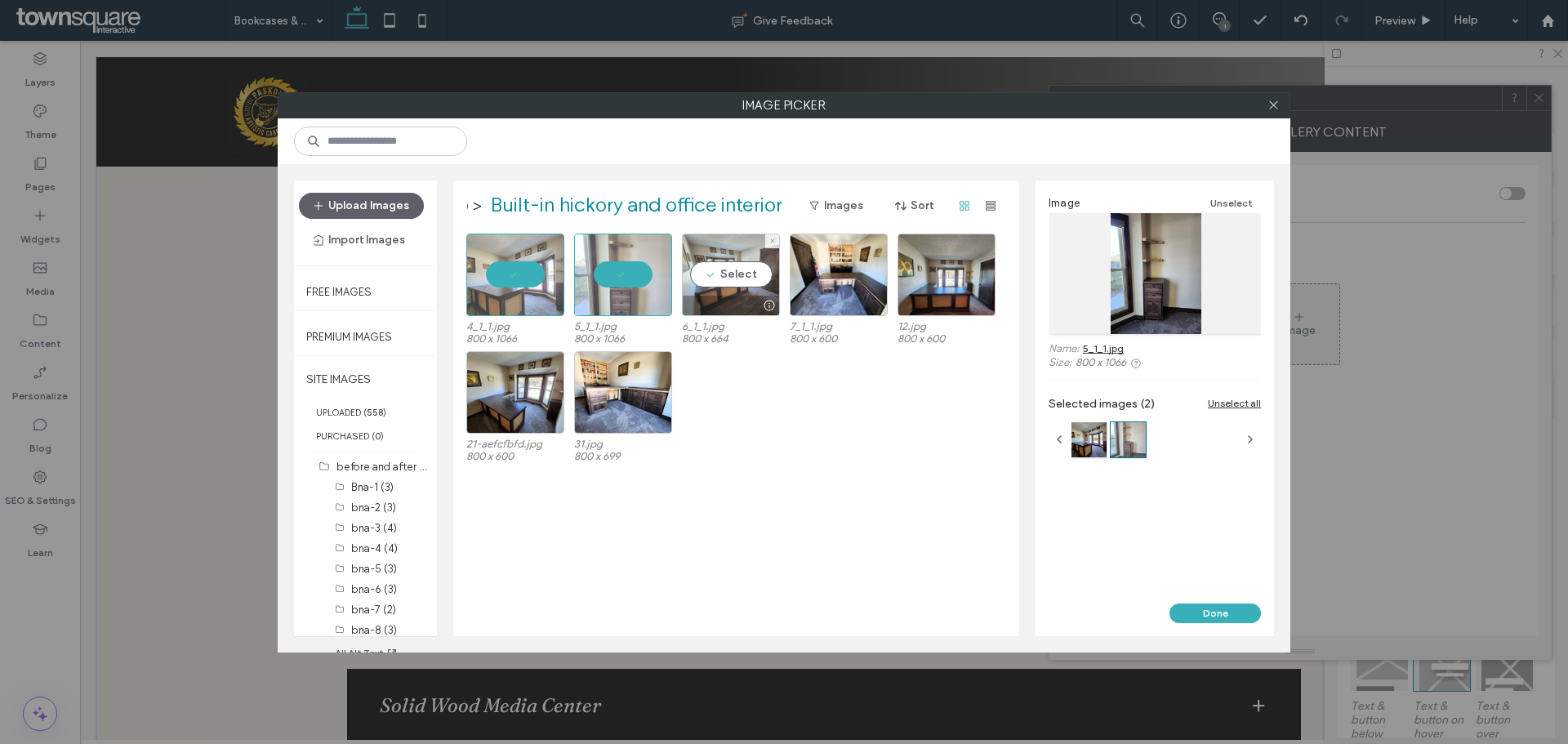 click on "Select" at bounding box center [731, 274] 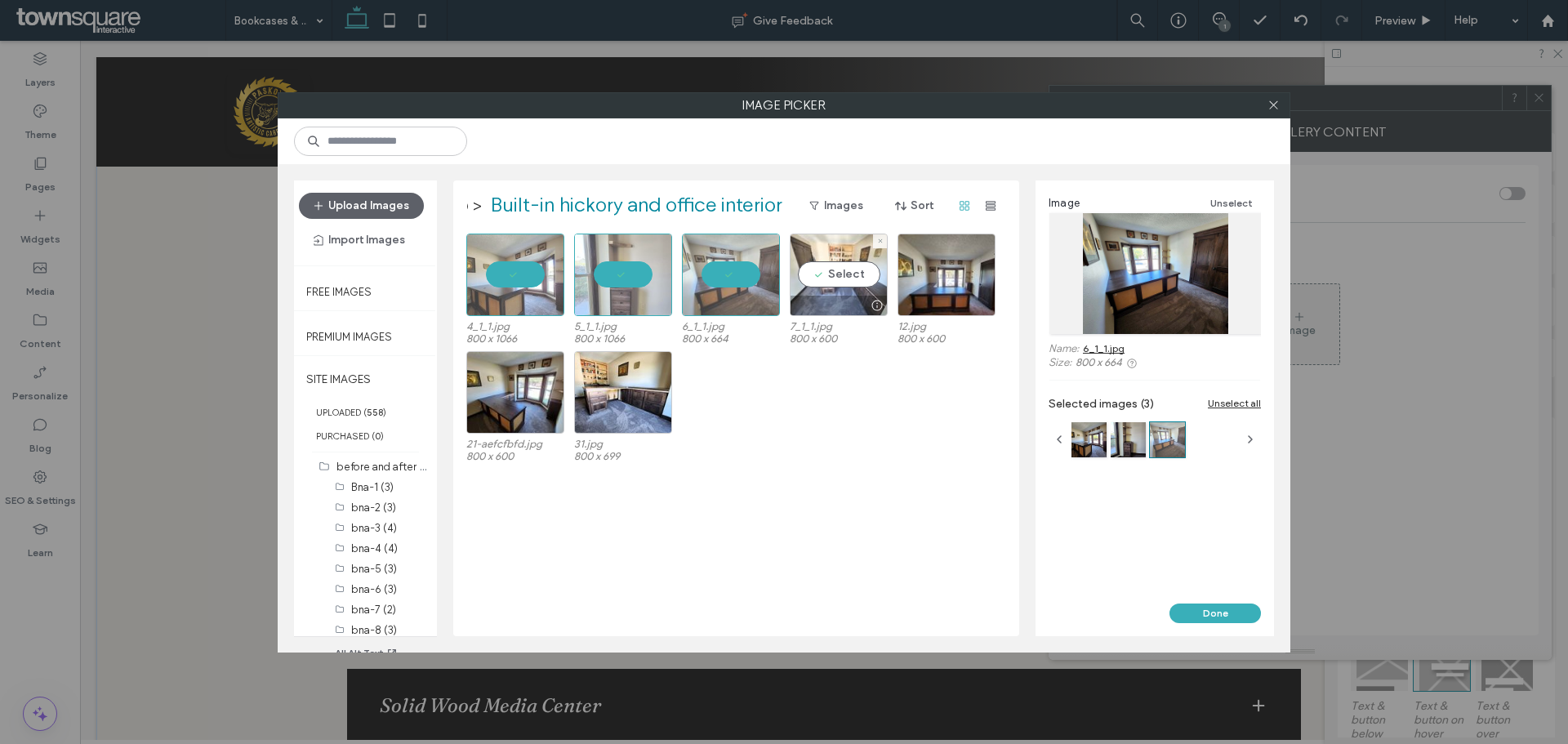 click on "Select" at bounding box center [839, 274] 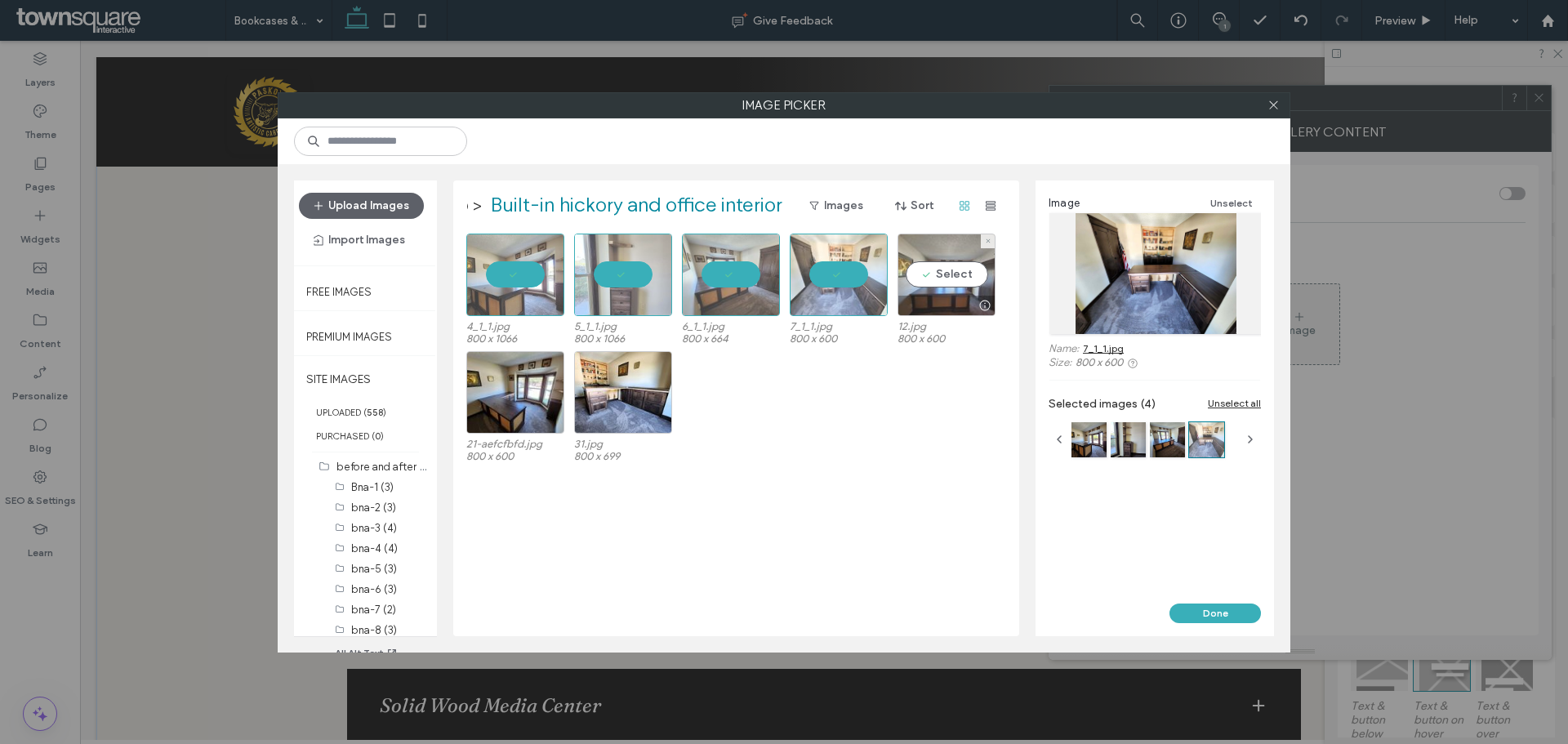 click on "Select" at bounding box center (947, 274) 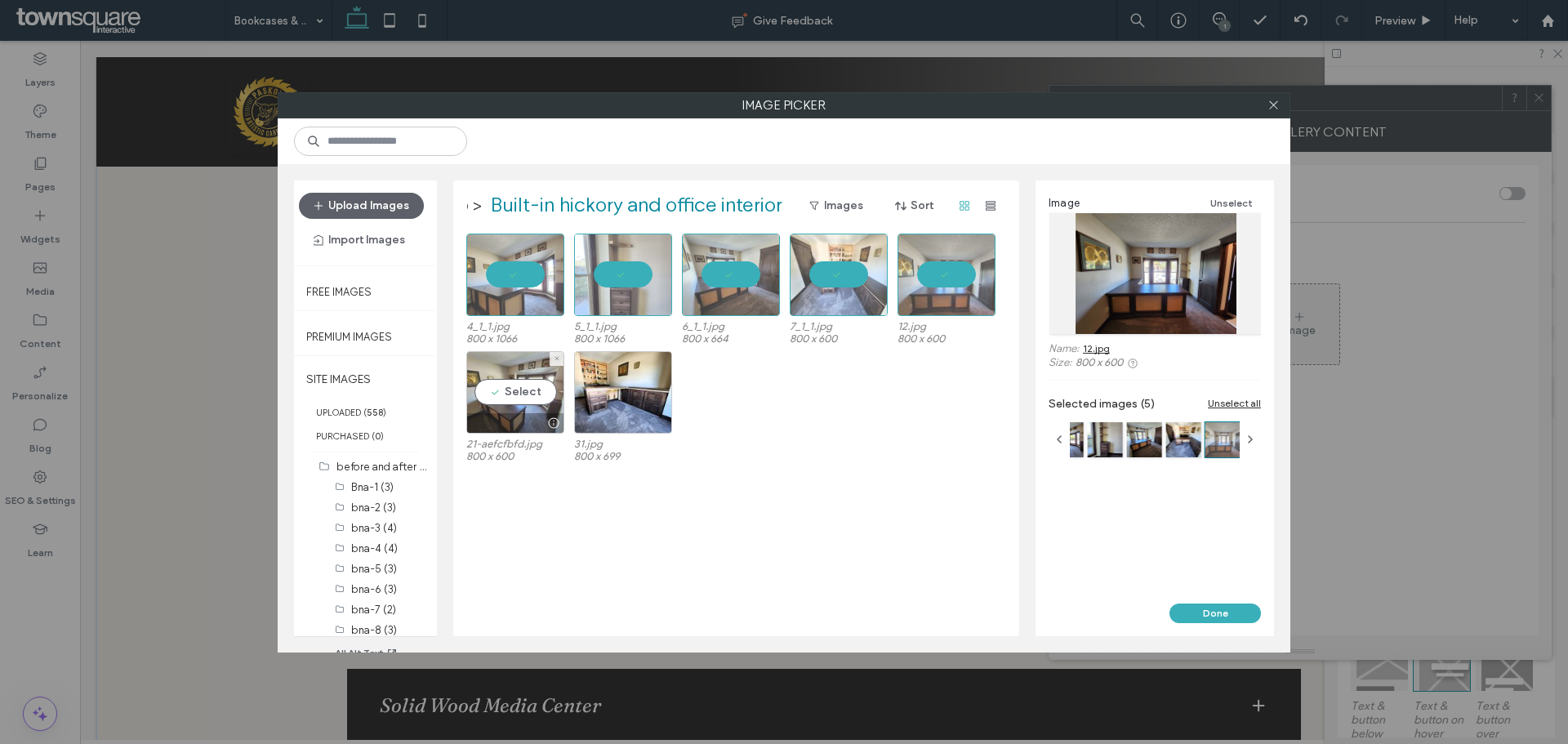 click on "Select" at bounding box center (515, 392) 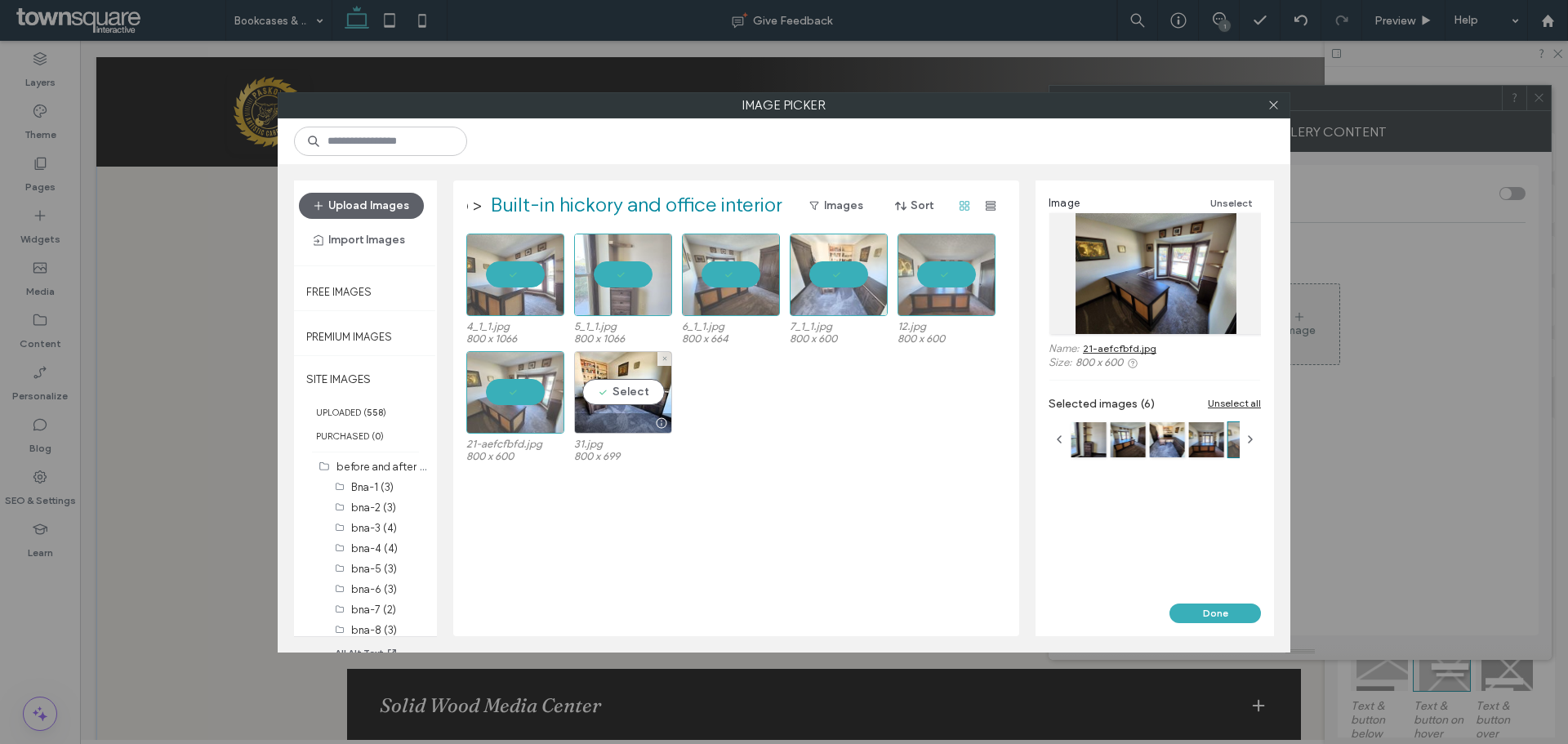 drag, startPoint x: 612, startPoint y: 378, endPoint x: 808, endPoint y: 418, distance: 200.04 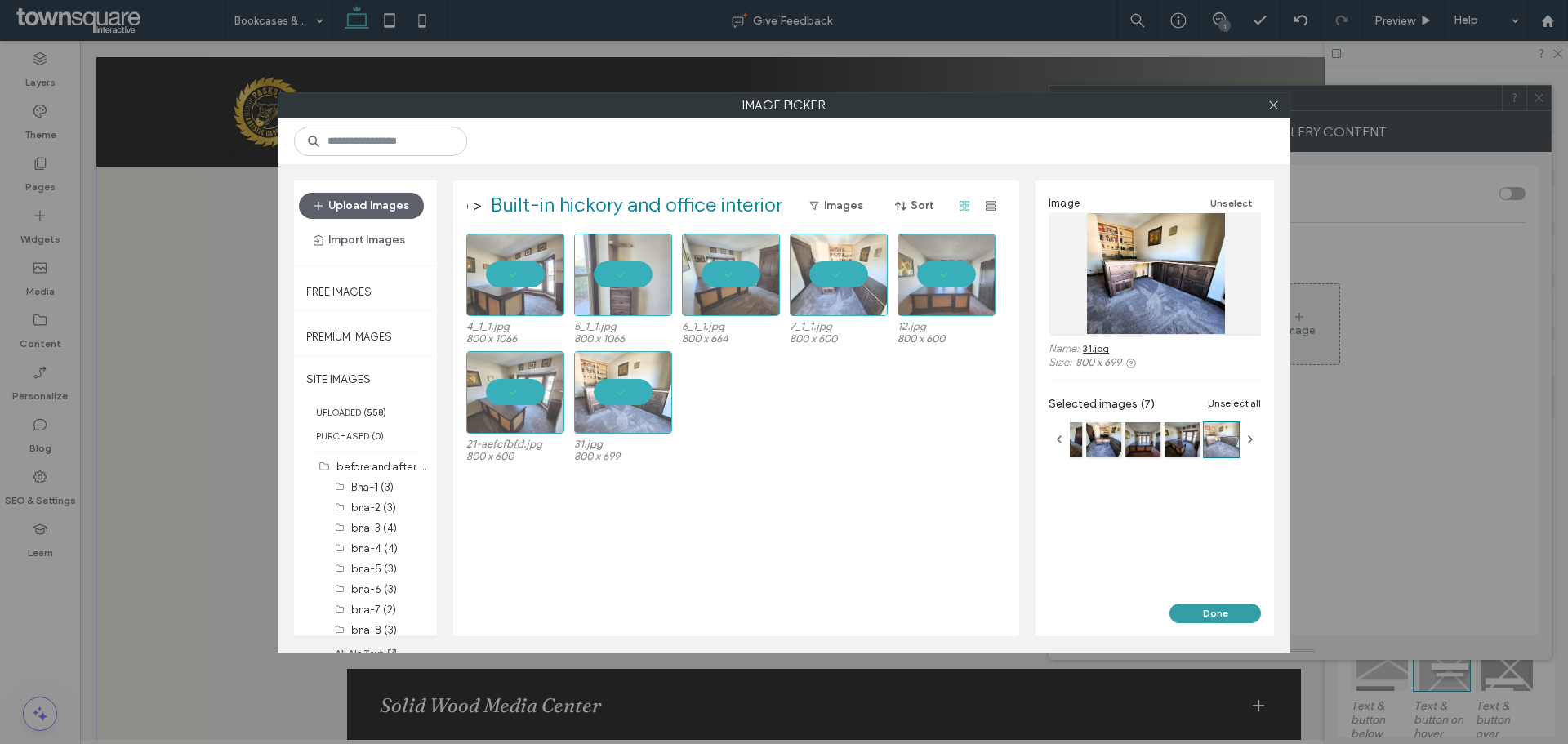 click on "Done" at bounding box center (1215, 613) 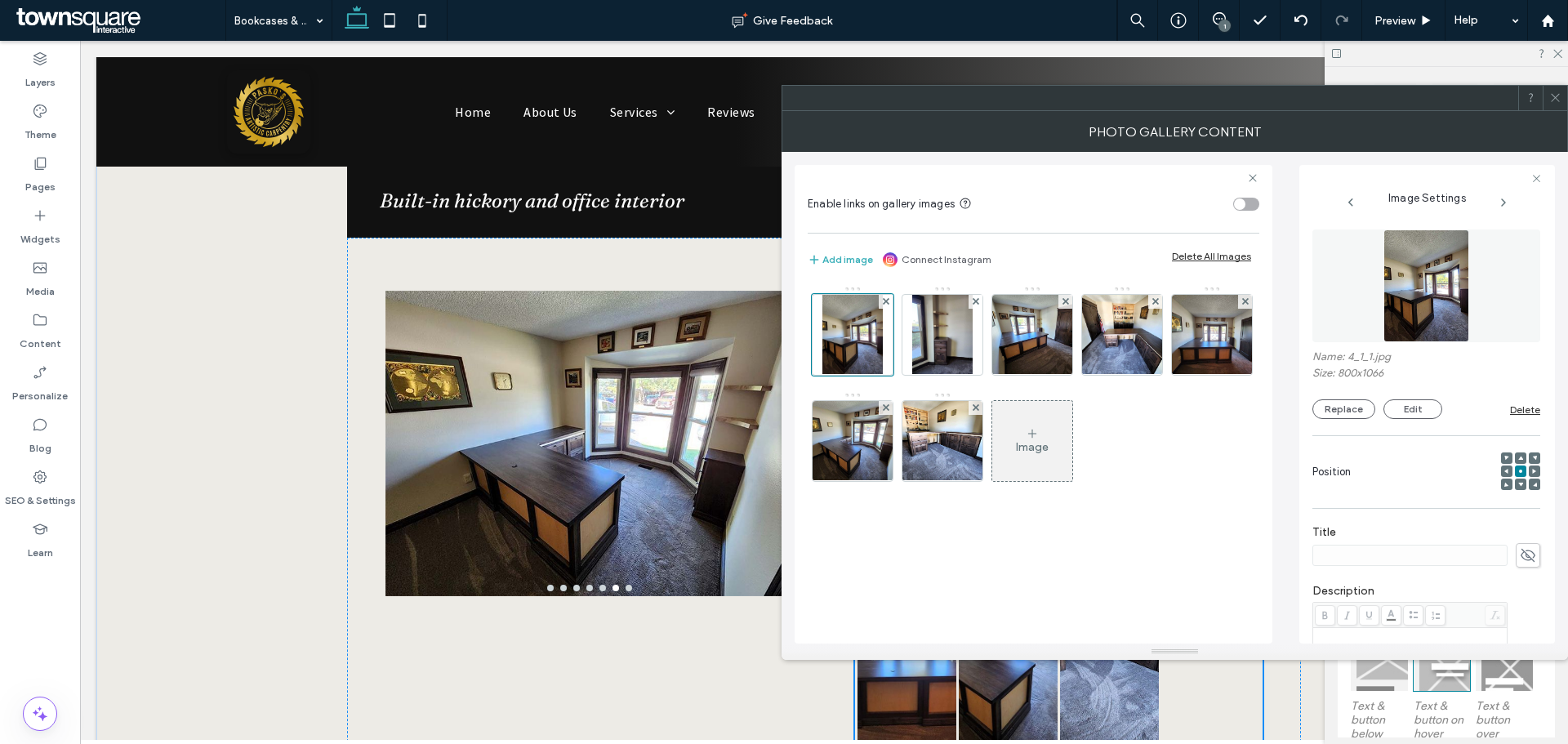 click 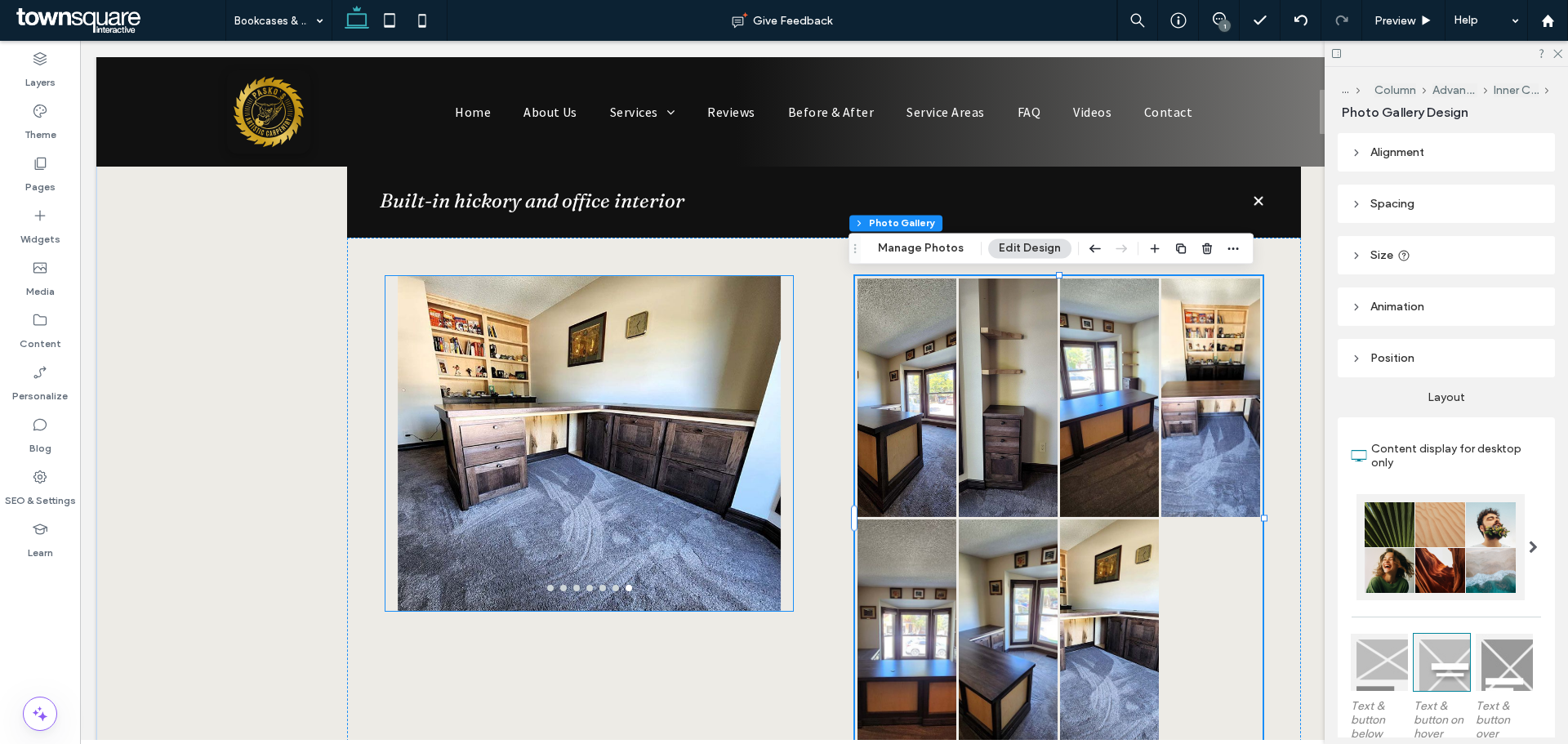 click at bounding box center (-635, 443) 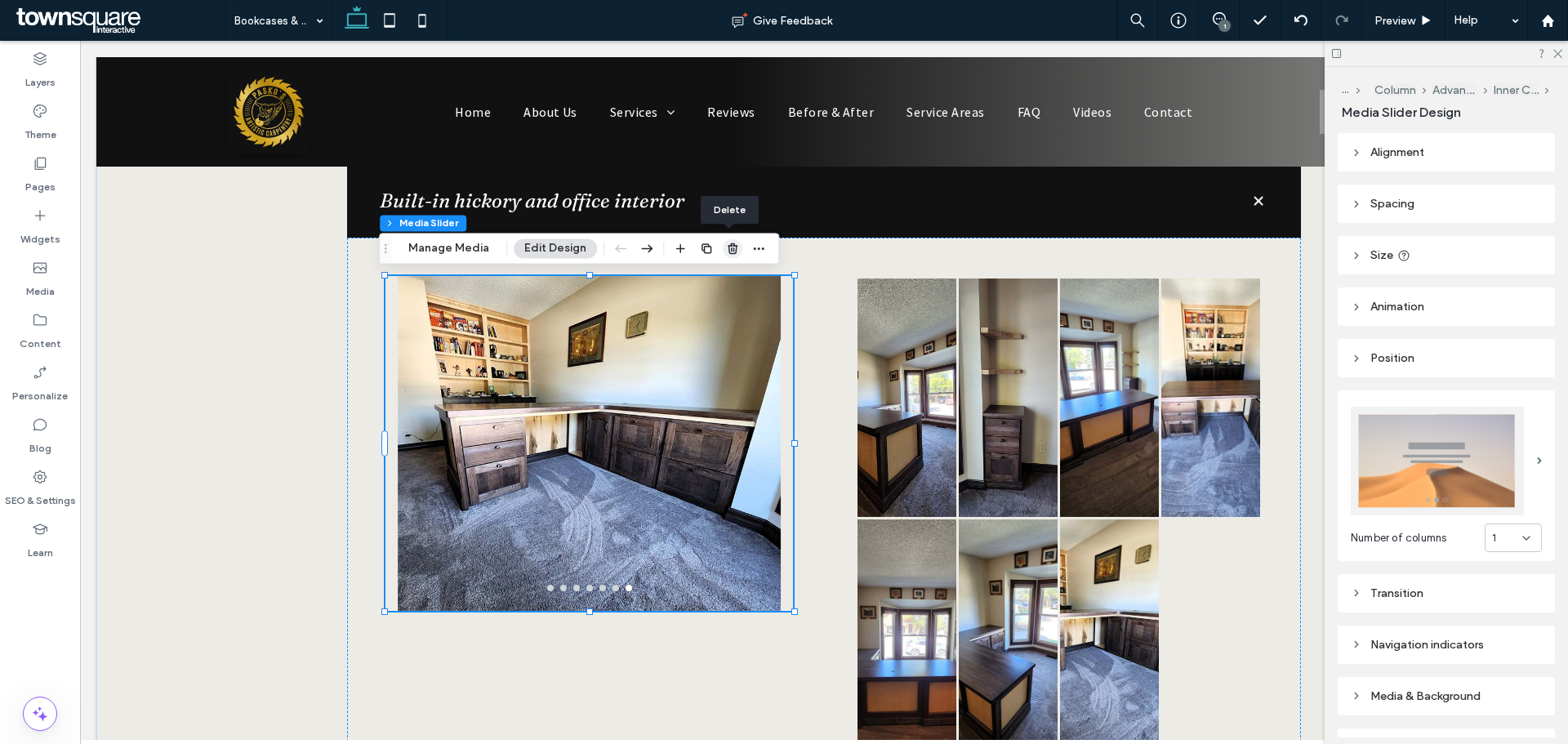 click 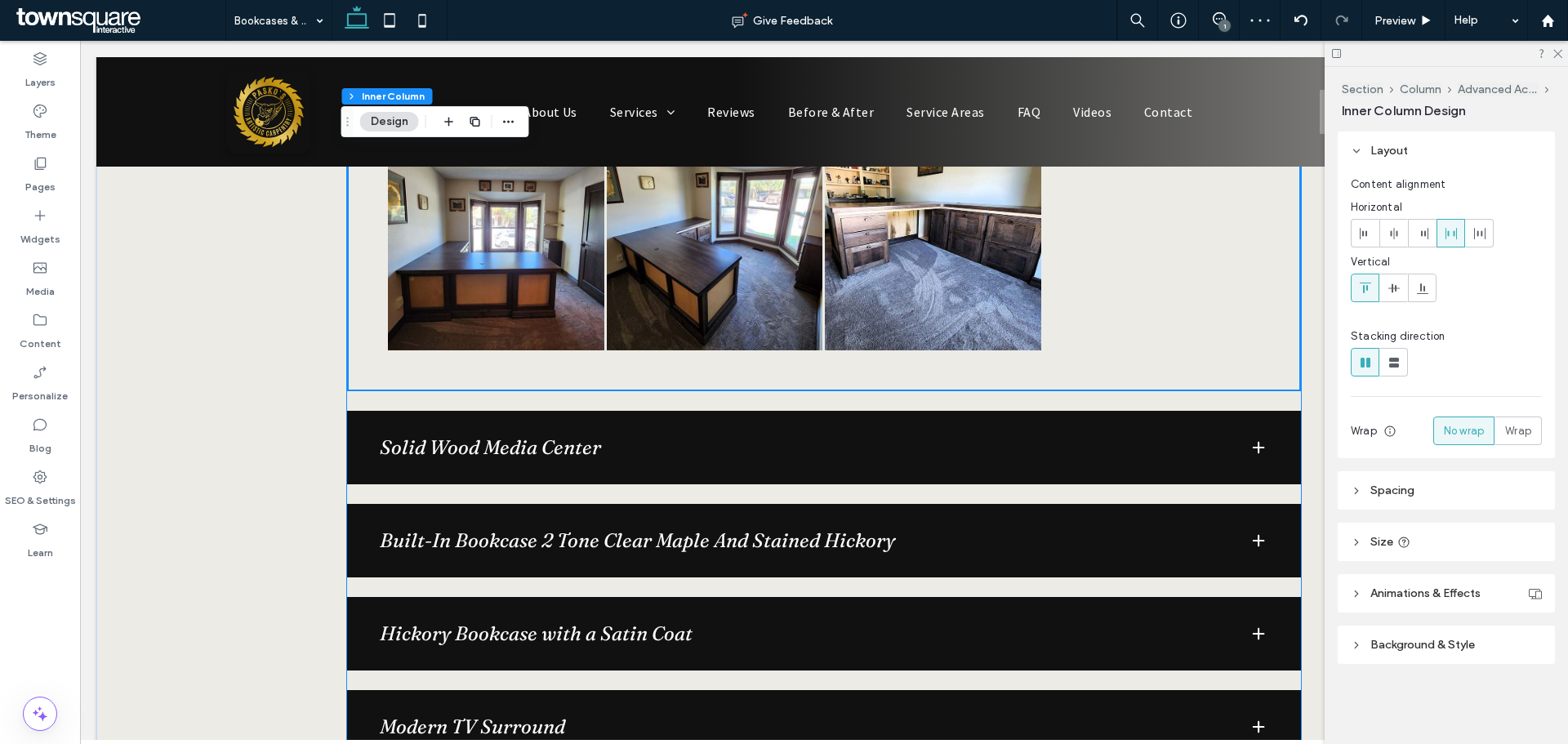 scroll, scrollTop: 2176, scrollLeft: 0, axis: vertical 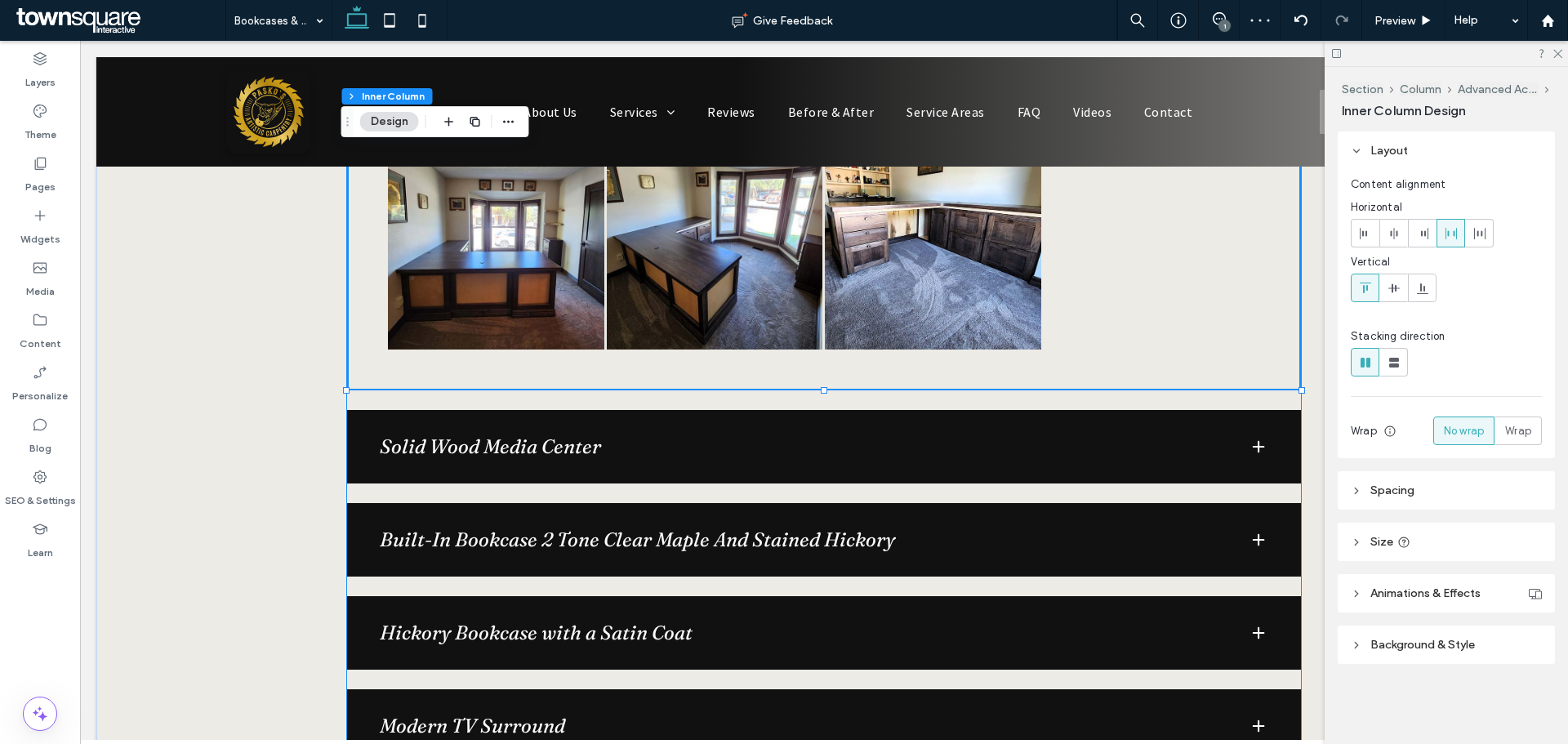 click on "Solid Wood Media Center" at bounding box center [801, 447] 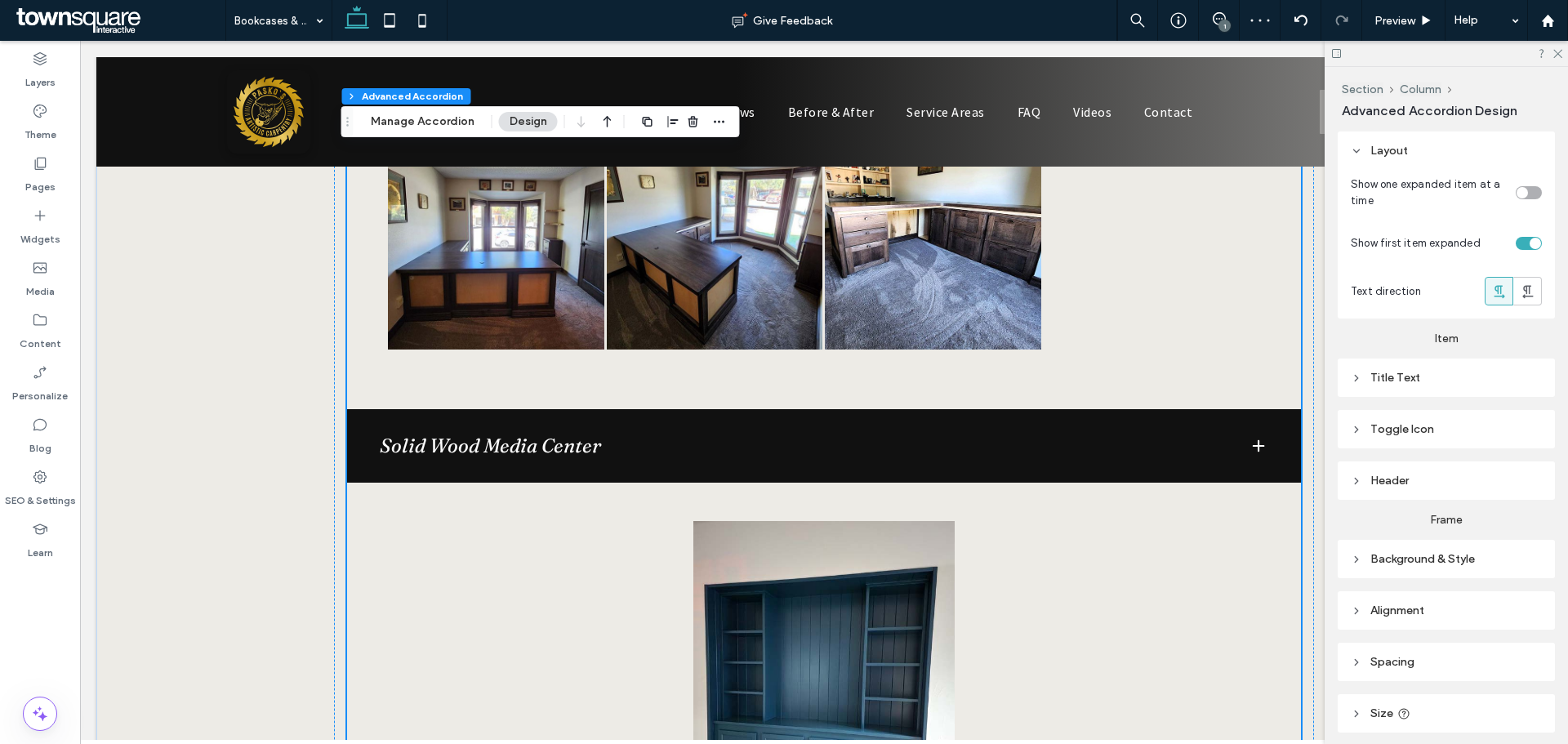 type on "**" 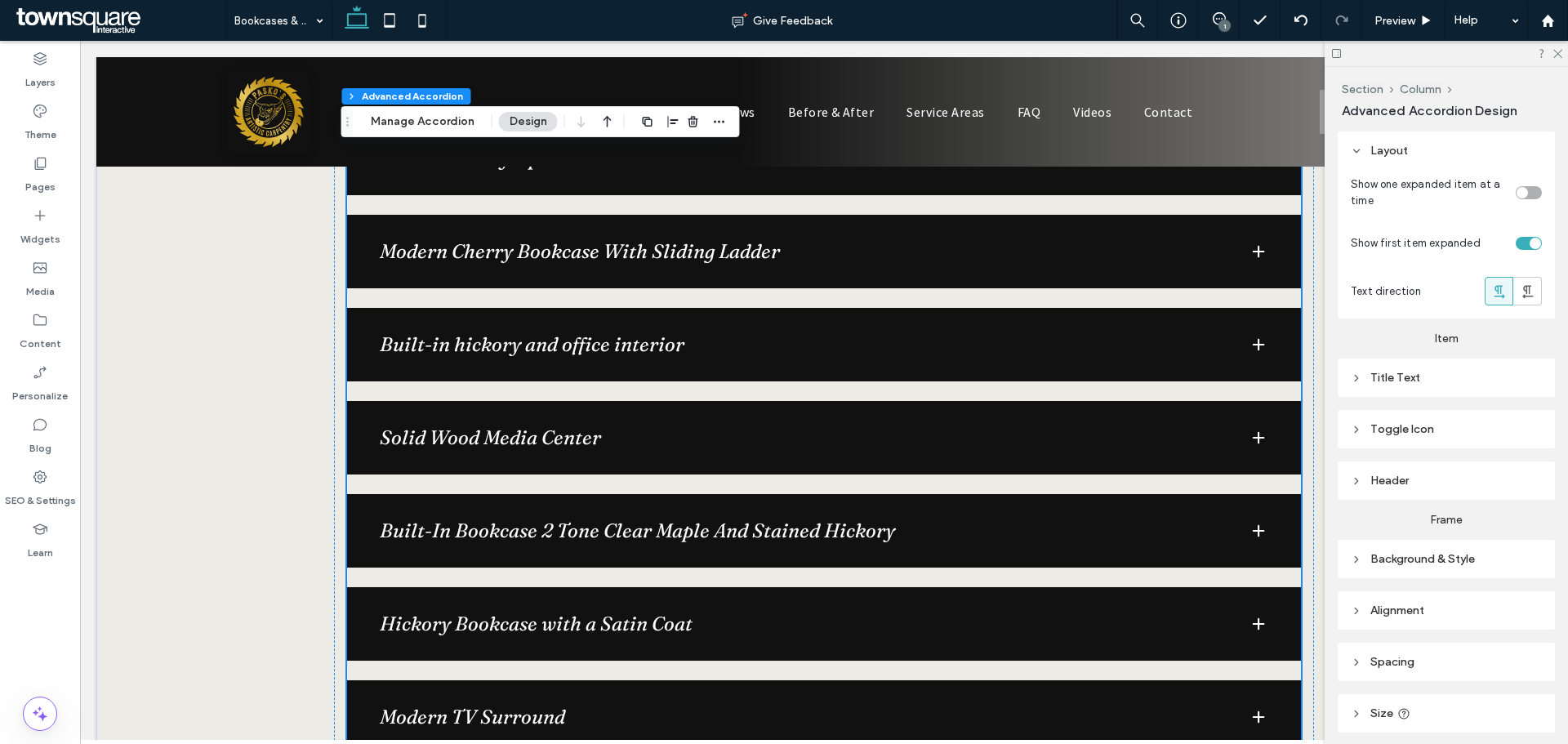scroll, scrollTop: 1654, scrollLeft: 0, axis: vertical 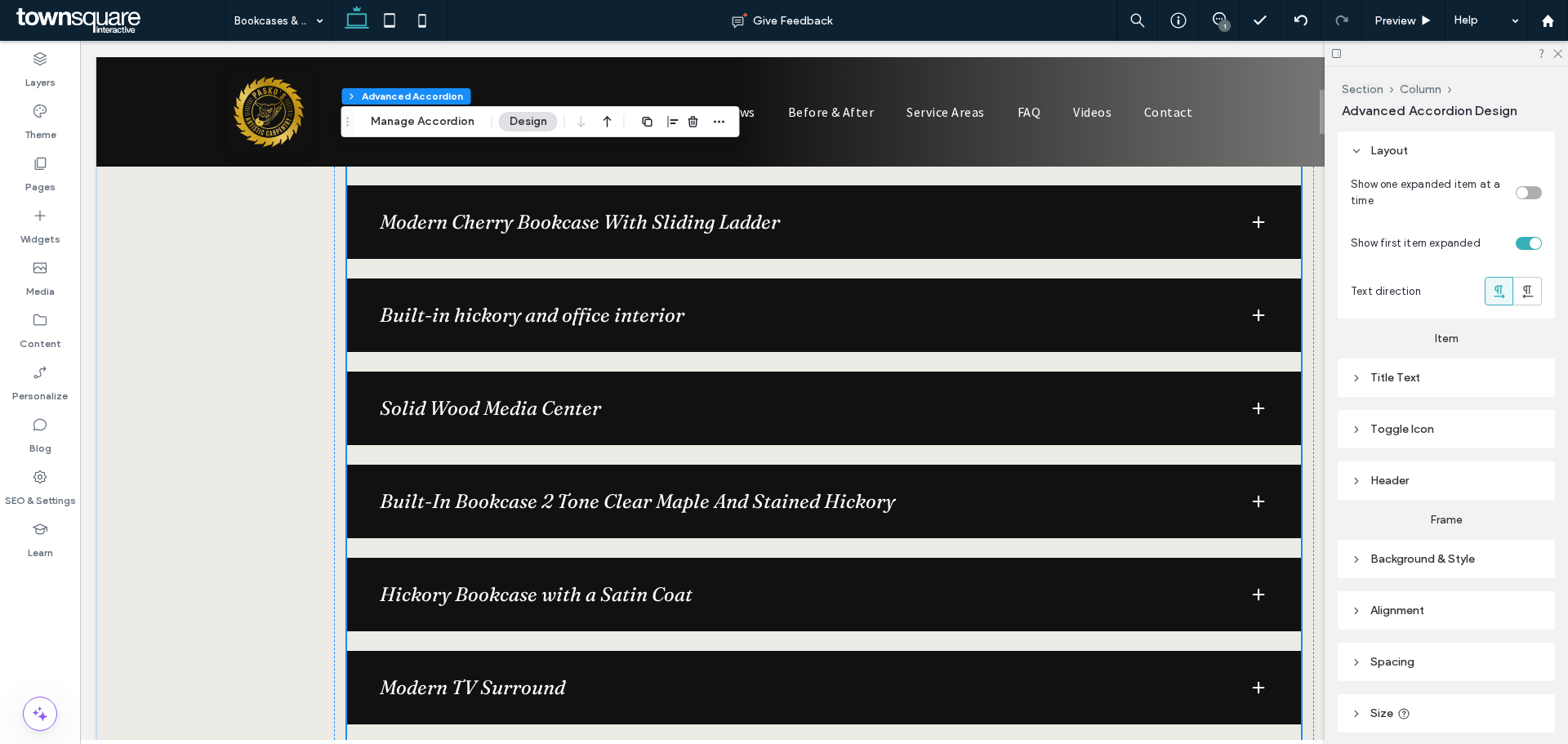 click on "Solid Wood Media Center" at bounding box center (824, 408) 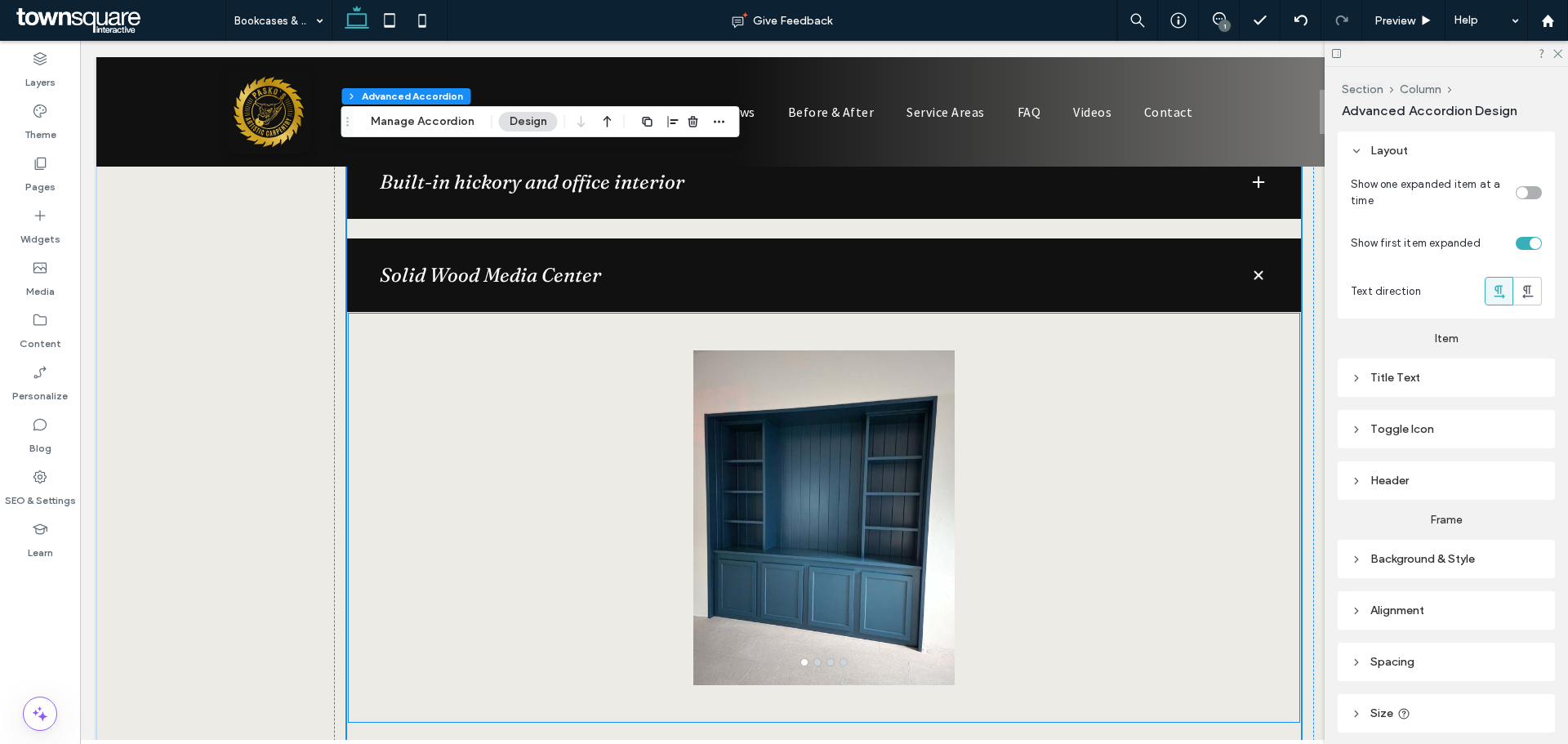 scroll, scrollTop: 1817, scrollLeft: 0, axis: vertical 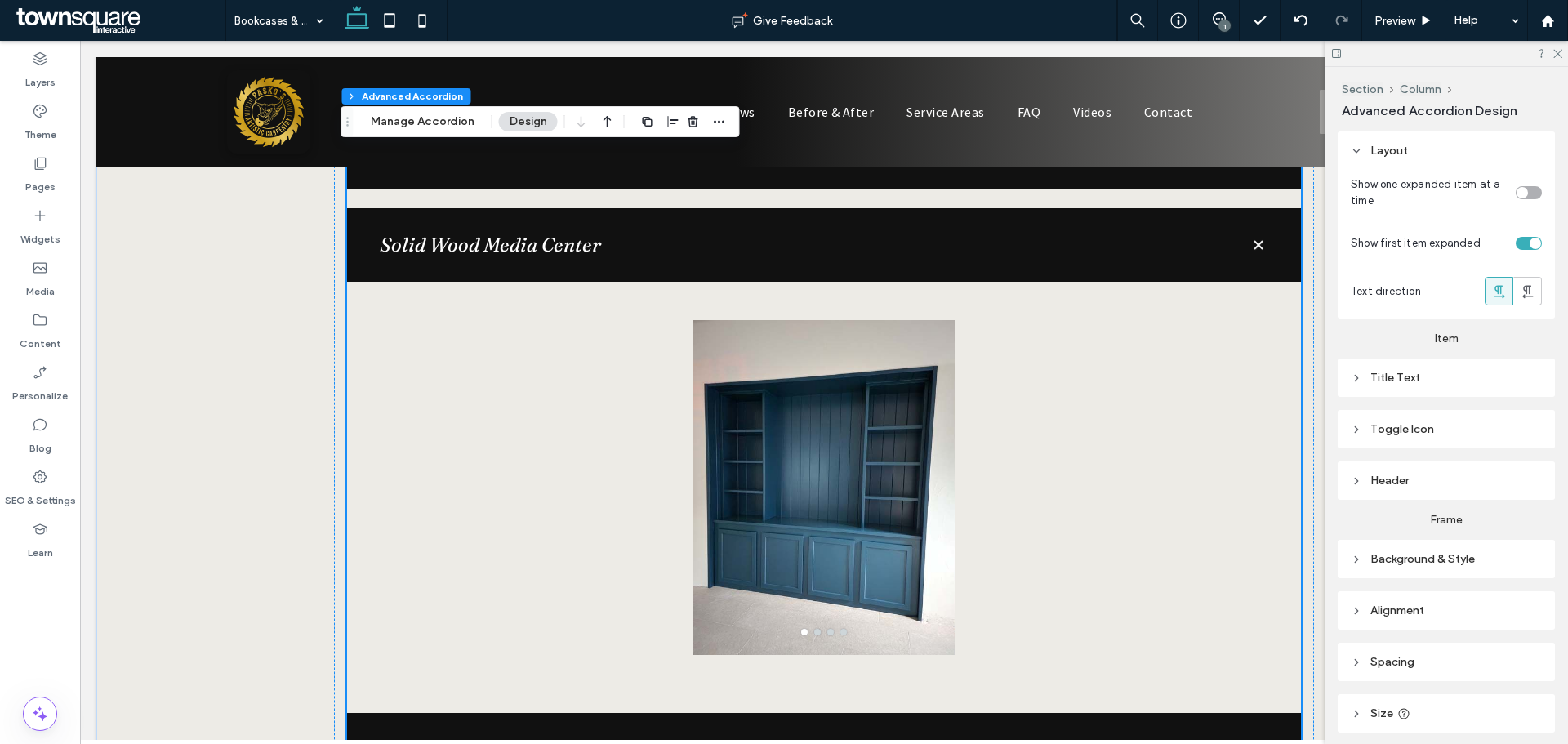 click on "Hickory Office Built-In
Button
Button
Button
Button
Button
Button
Button
Button
Button
Rustic Hickory Open Bookcases
Button
Button
Button" at bounding box center (824, 96) 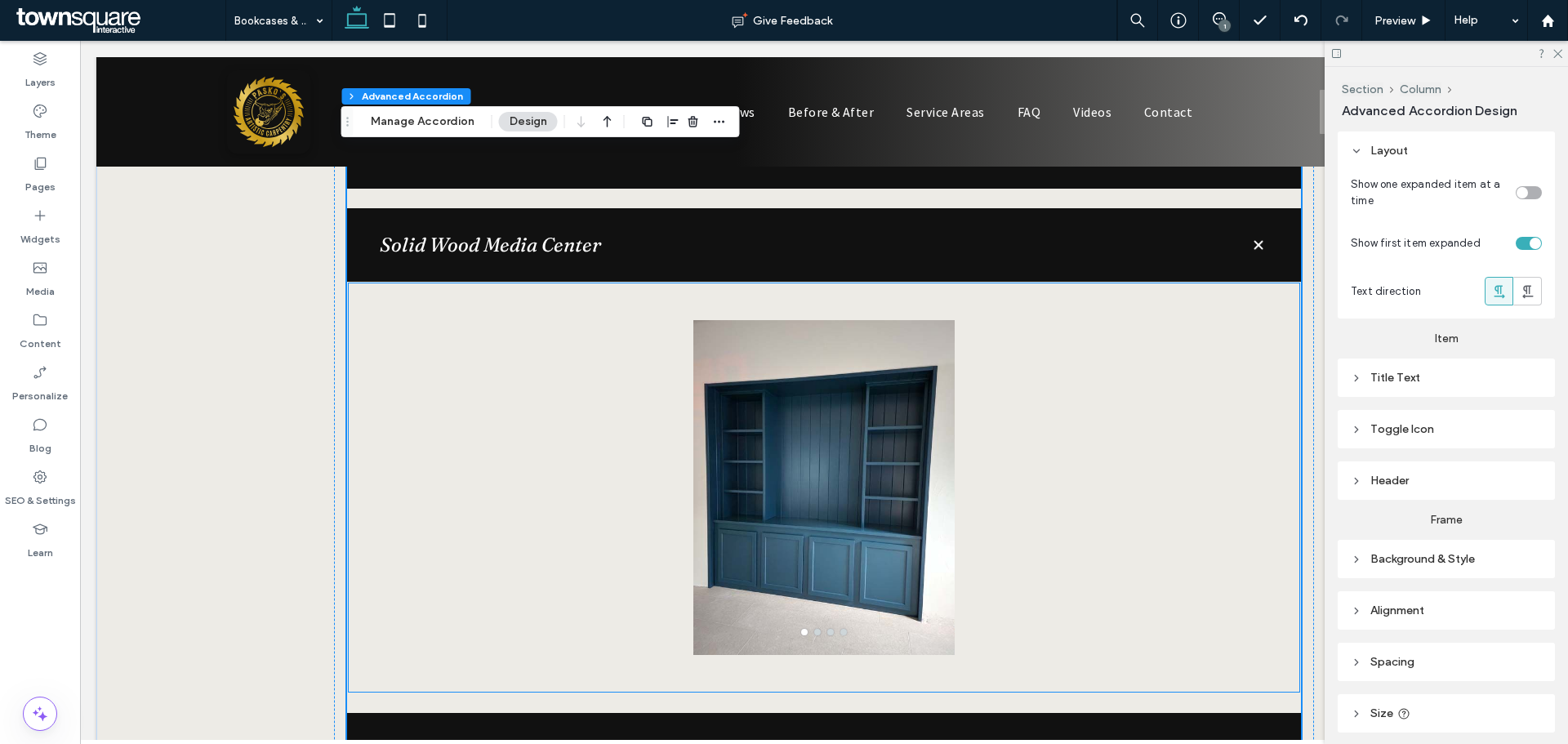 click on "a a a a" at bounding box center [824, 487] 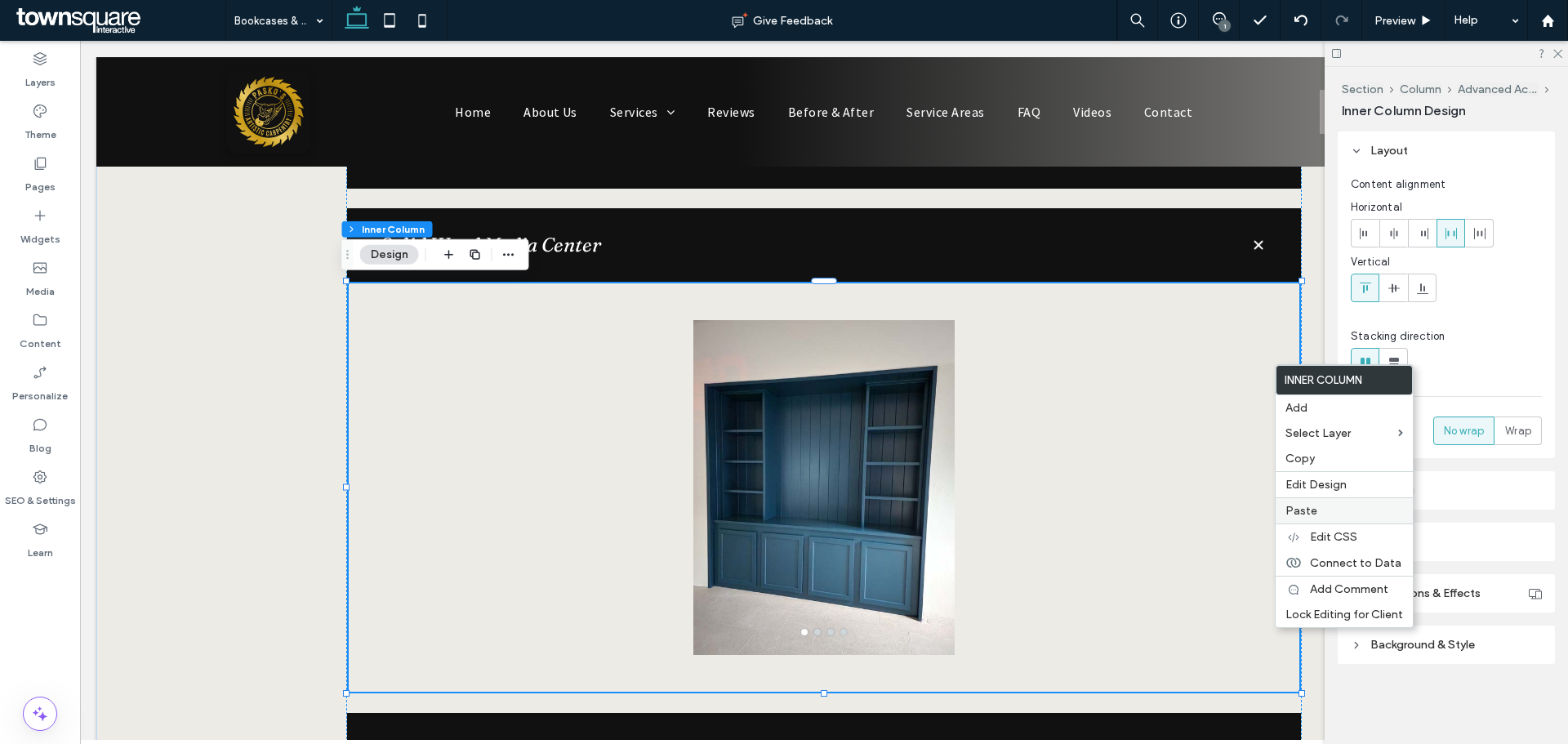 click on "Paste" at bounding box center (1344, 510) 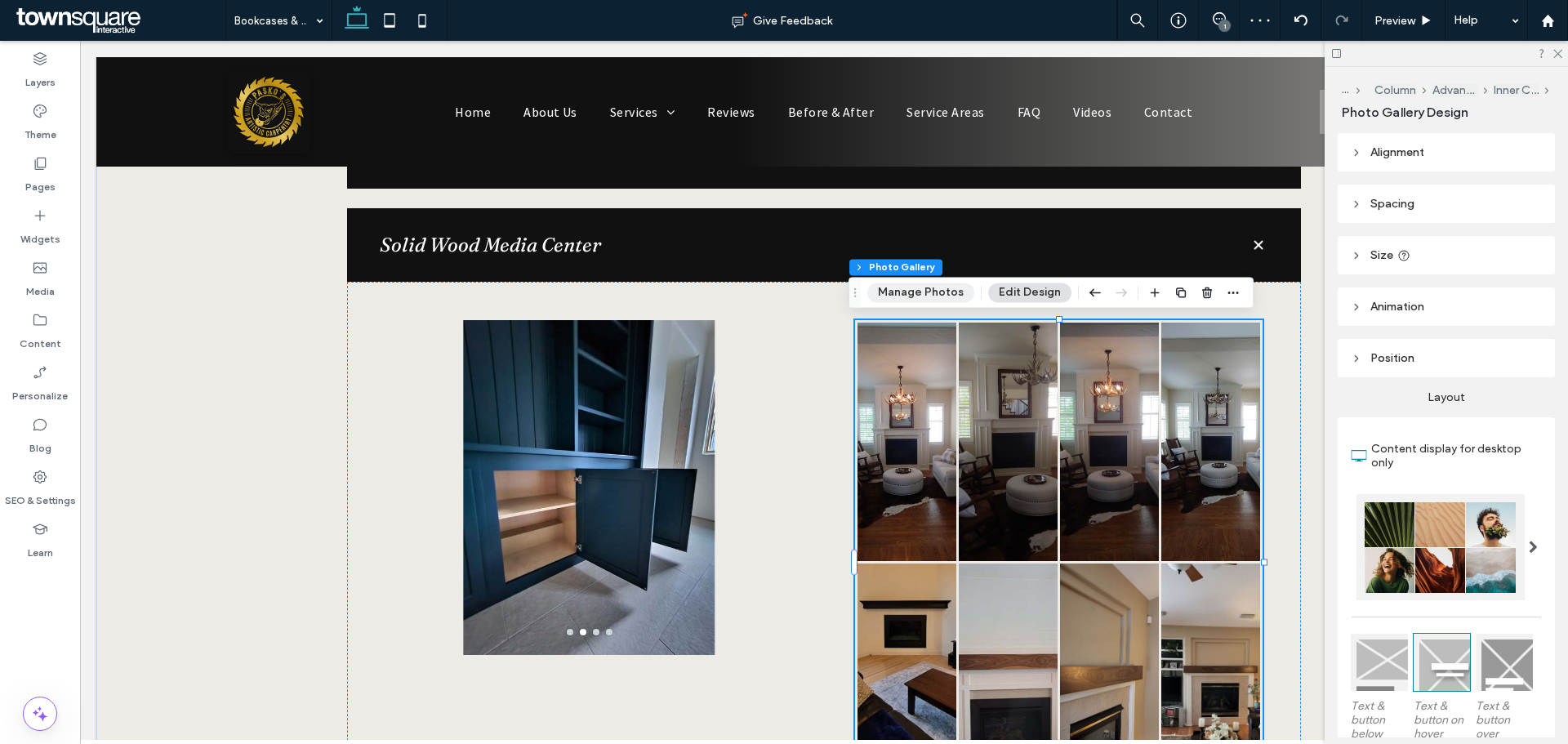click on "Manage Photos" at bounding box center (920, 292) 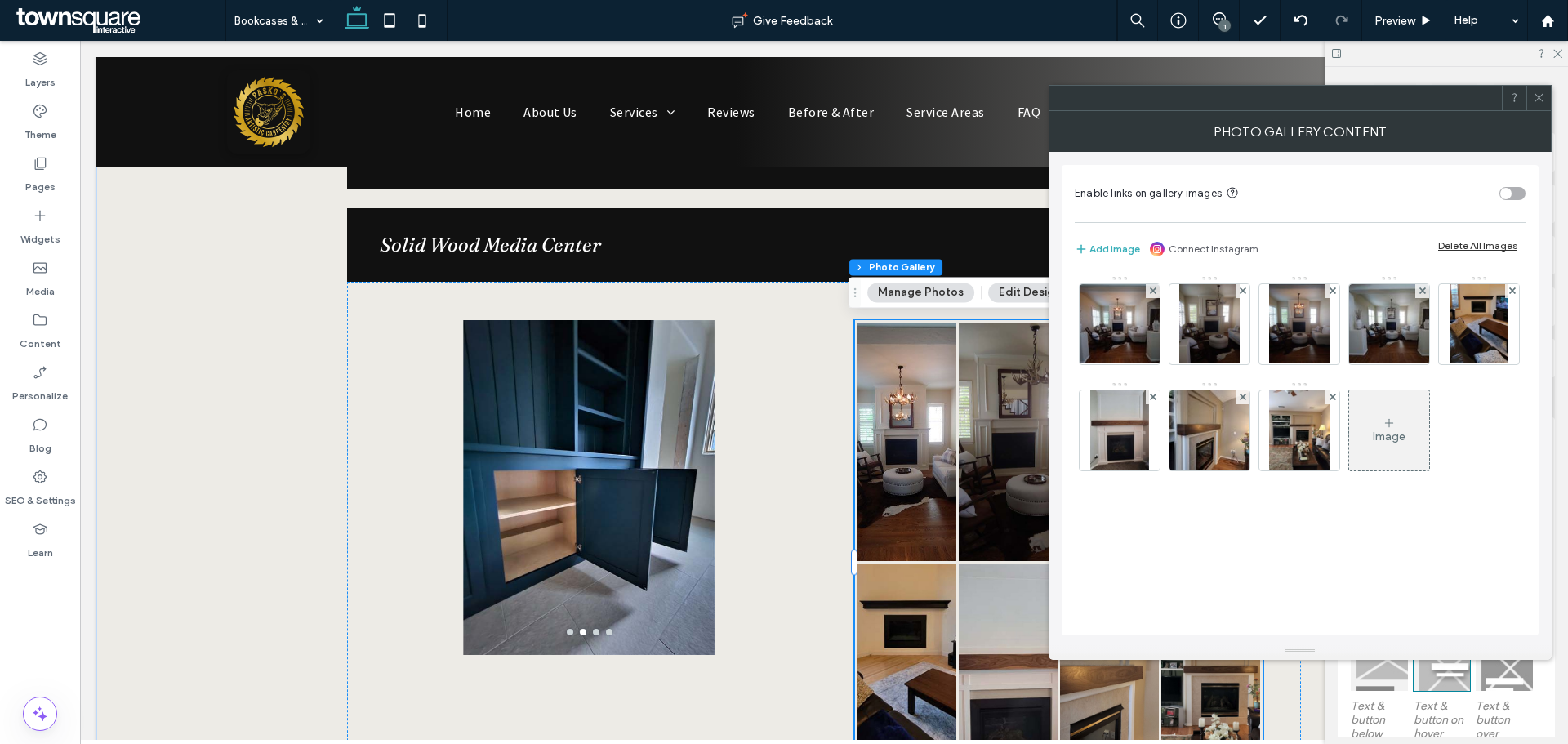 click on "Delete All Images" at bounding box center [1477, 245] 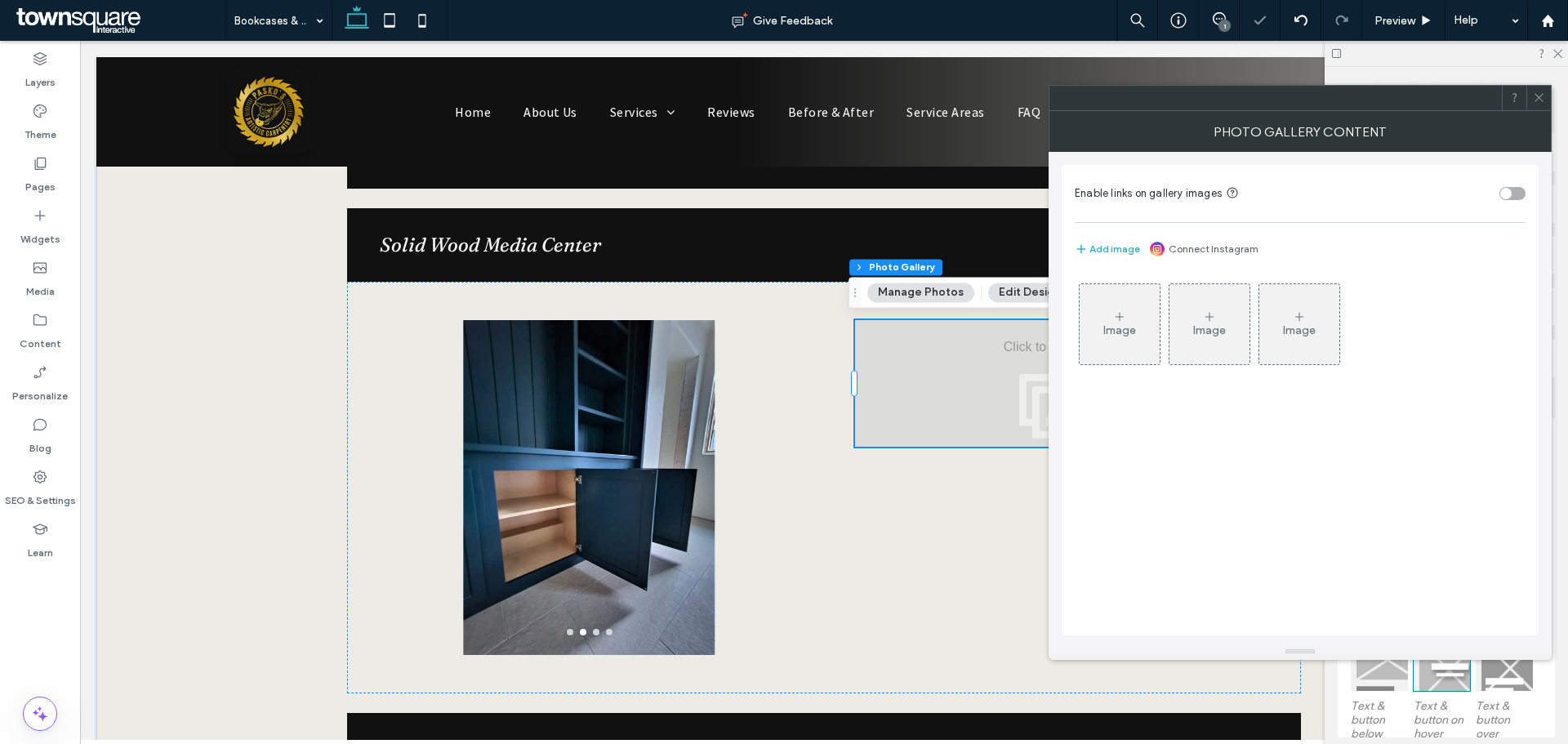 click on "Image" at bounding box center (1120, 330) 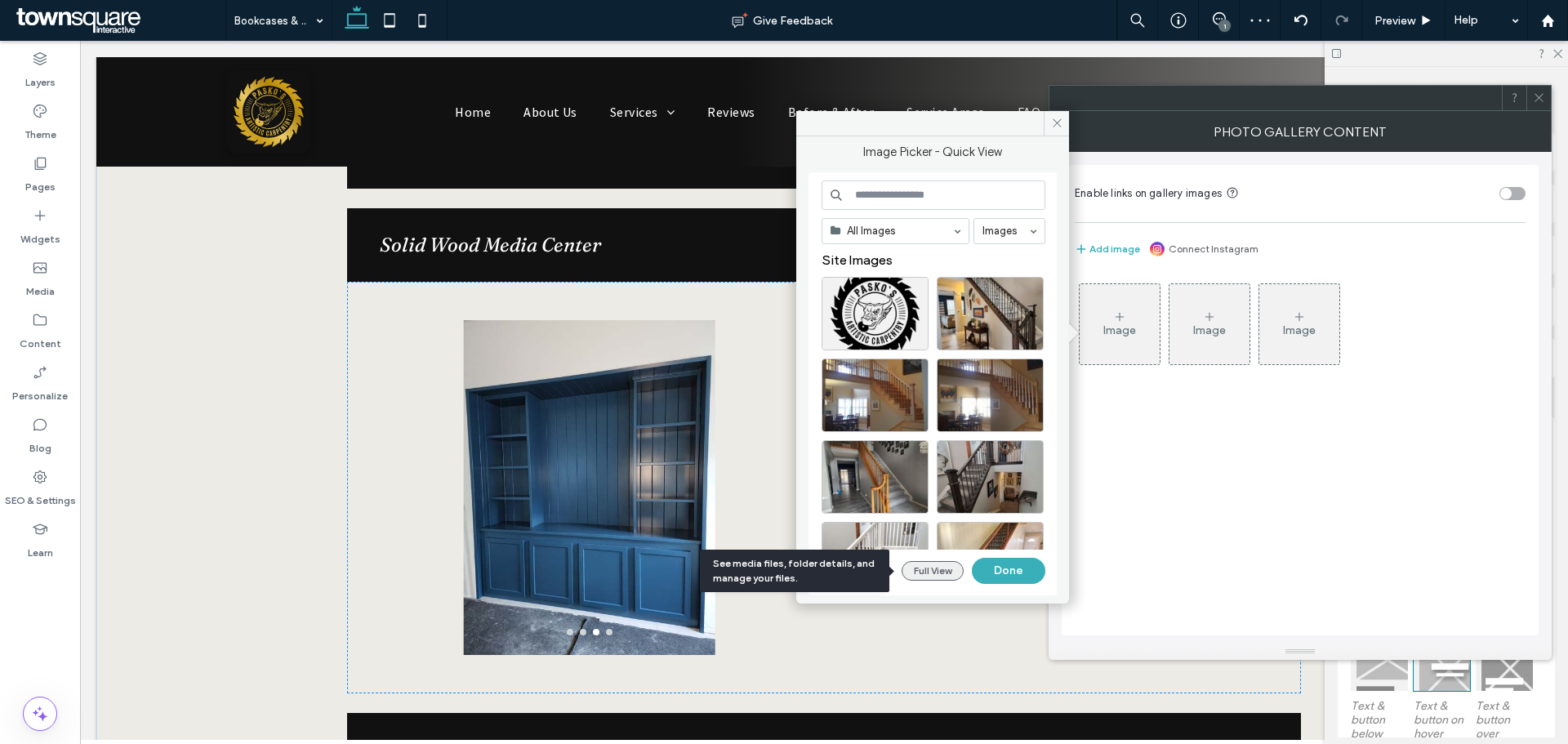click on "Full View" at bounding box center [933, 571] 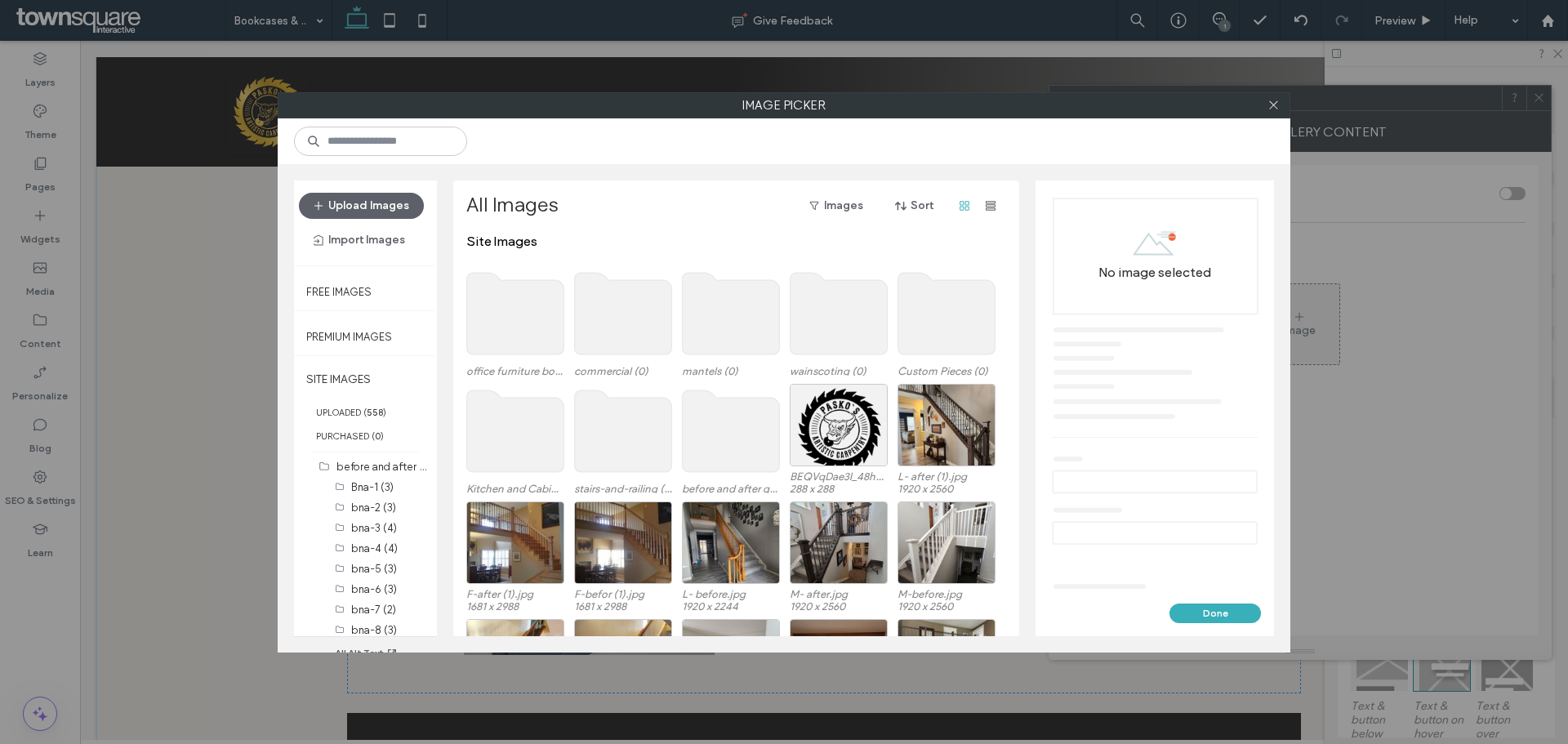 click 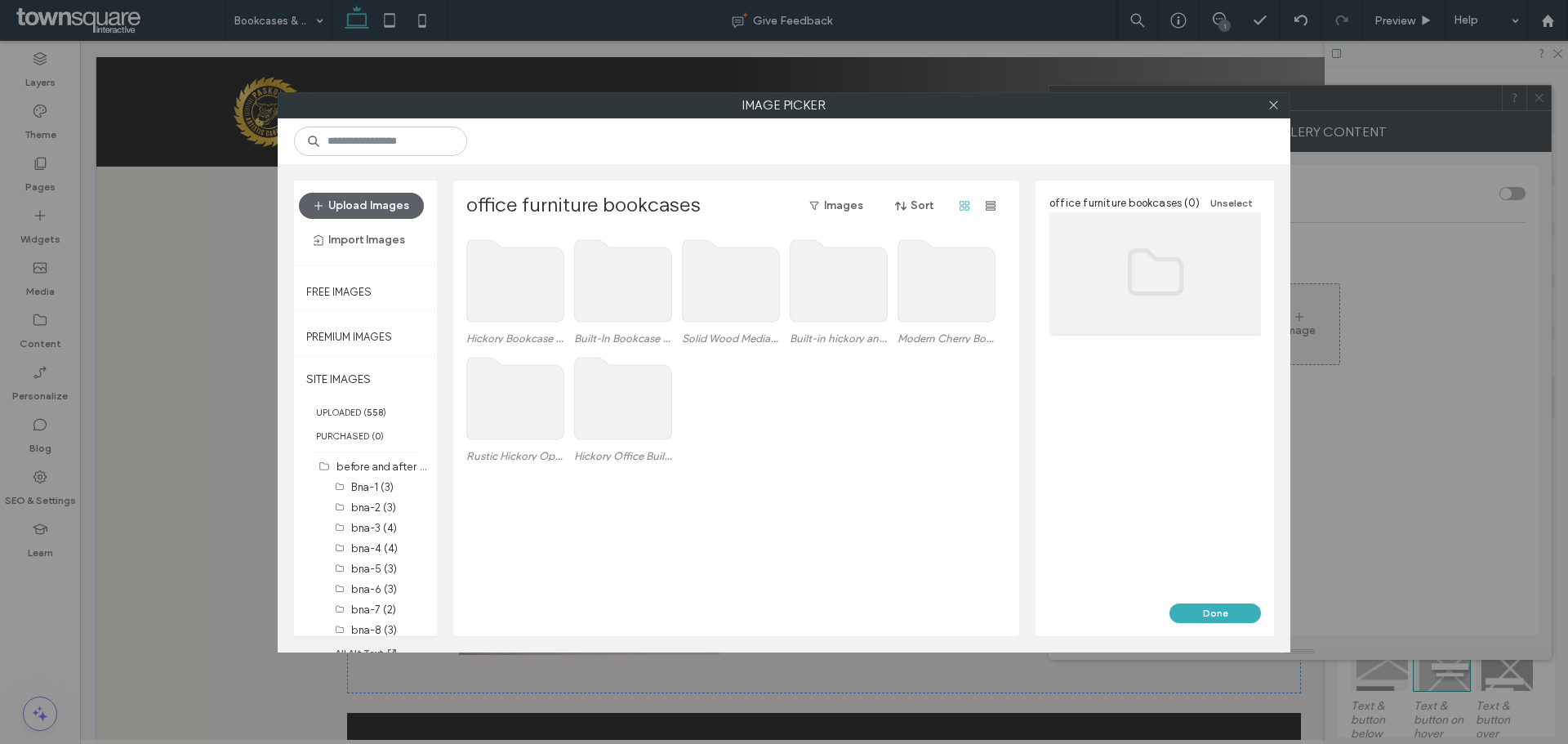 click 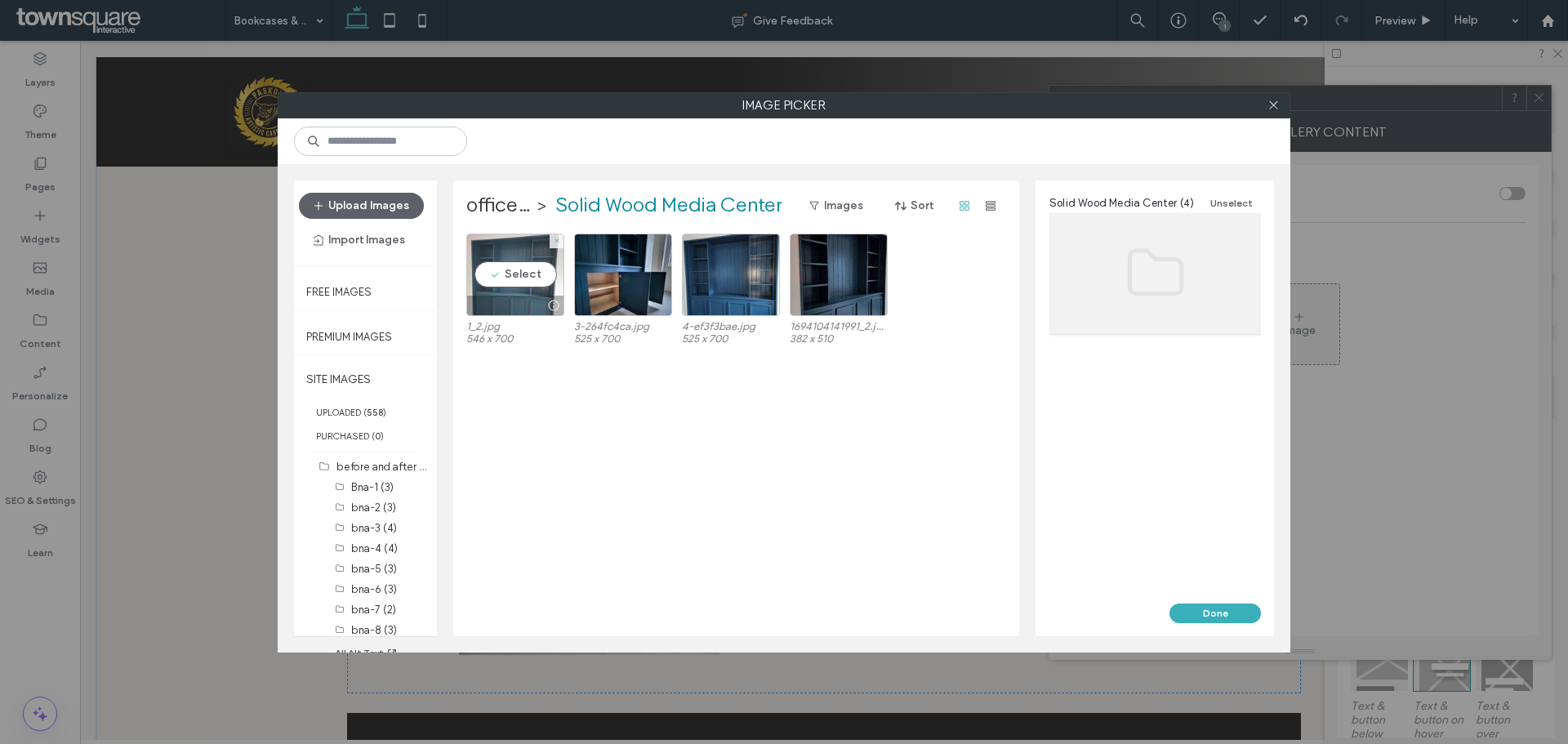 click on "Select" at bounding box center (515, 274) 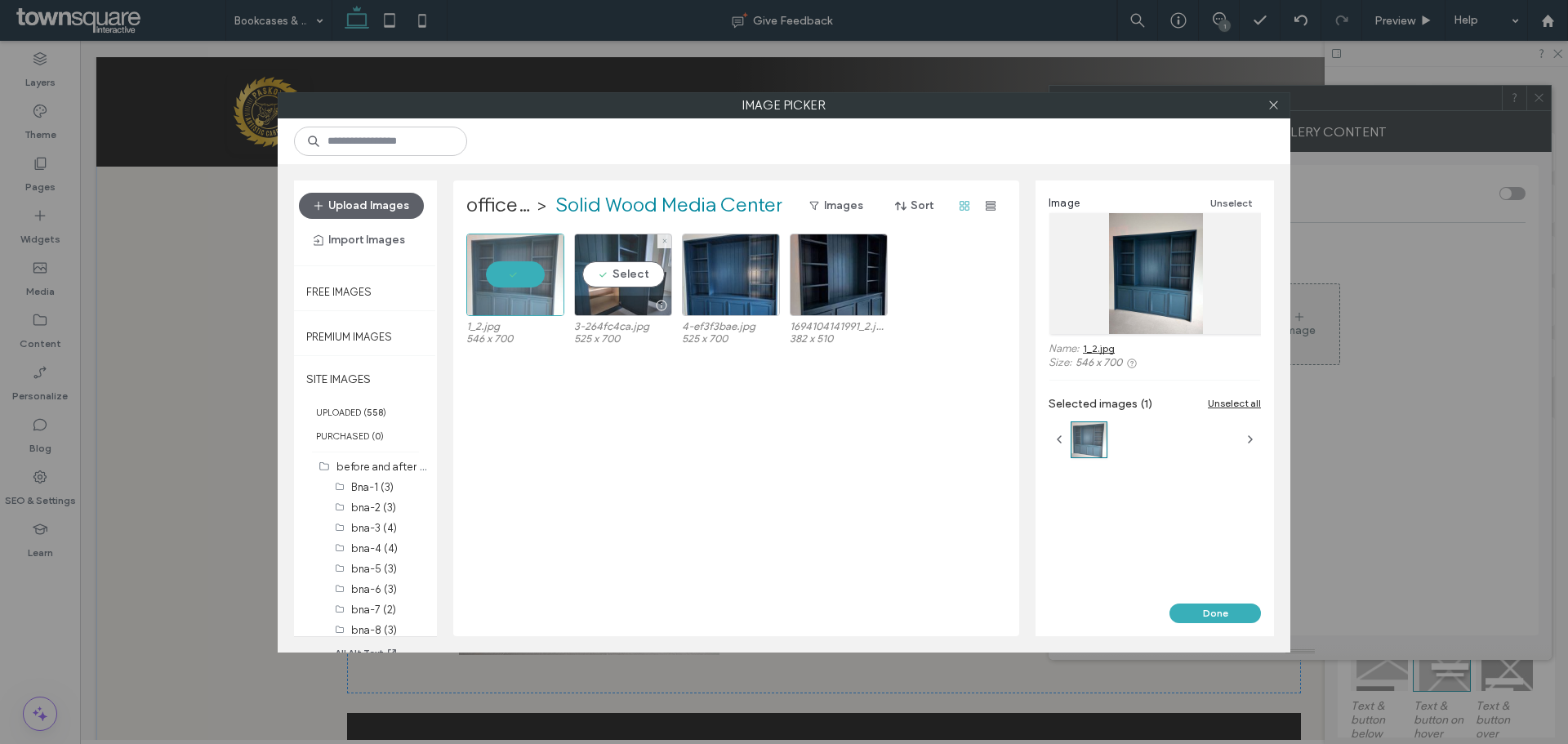 click on "Select" at bounding box center [623, 274] 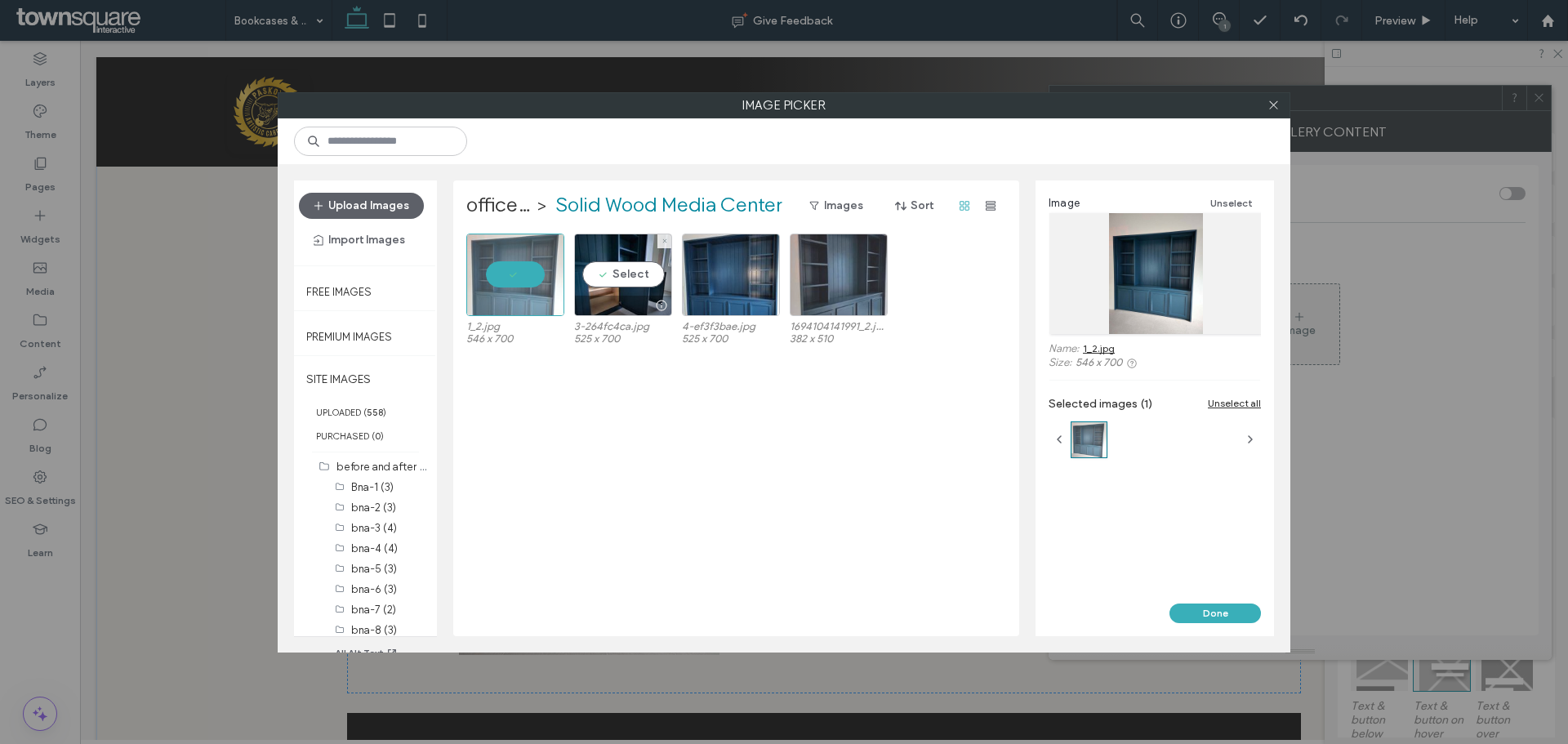 click at bounding box center (731, 274) 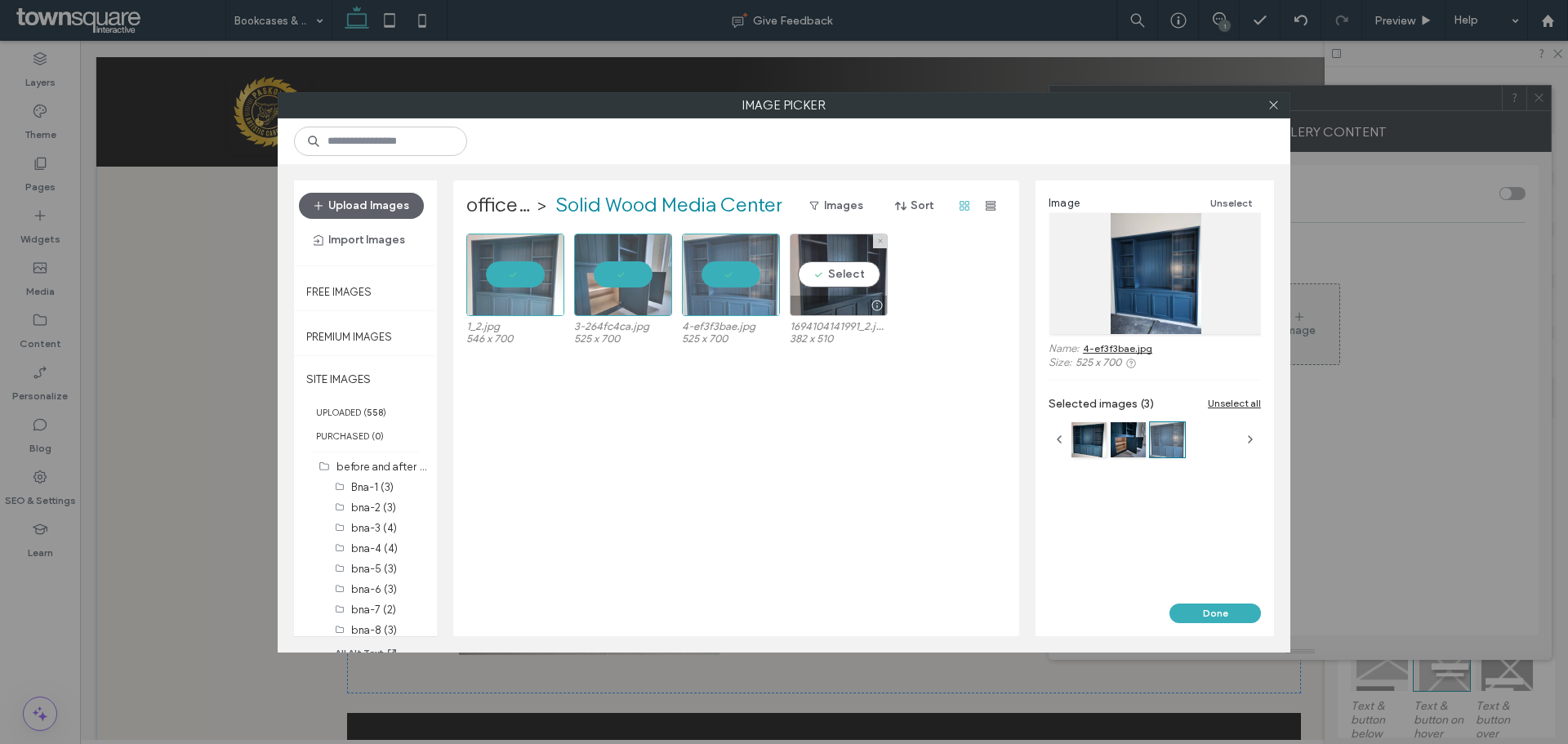 click on "Select" at bounding box center (839, 274) 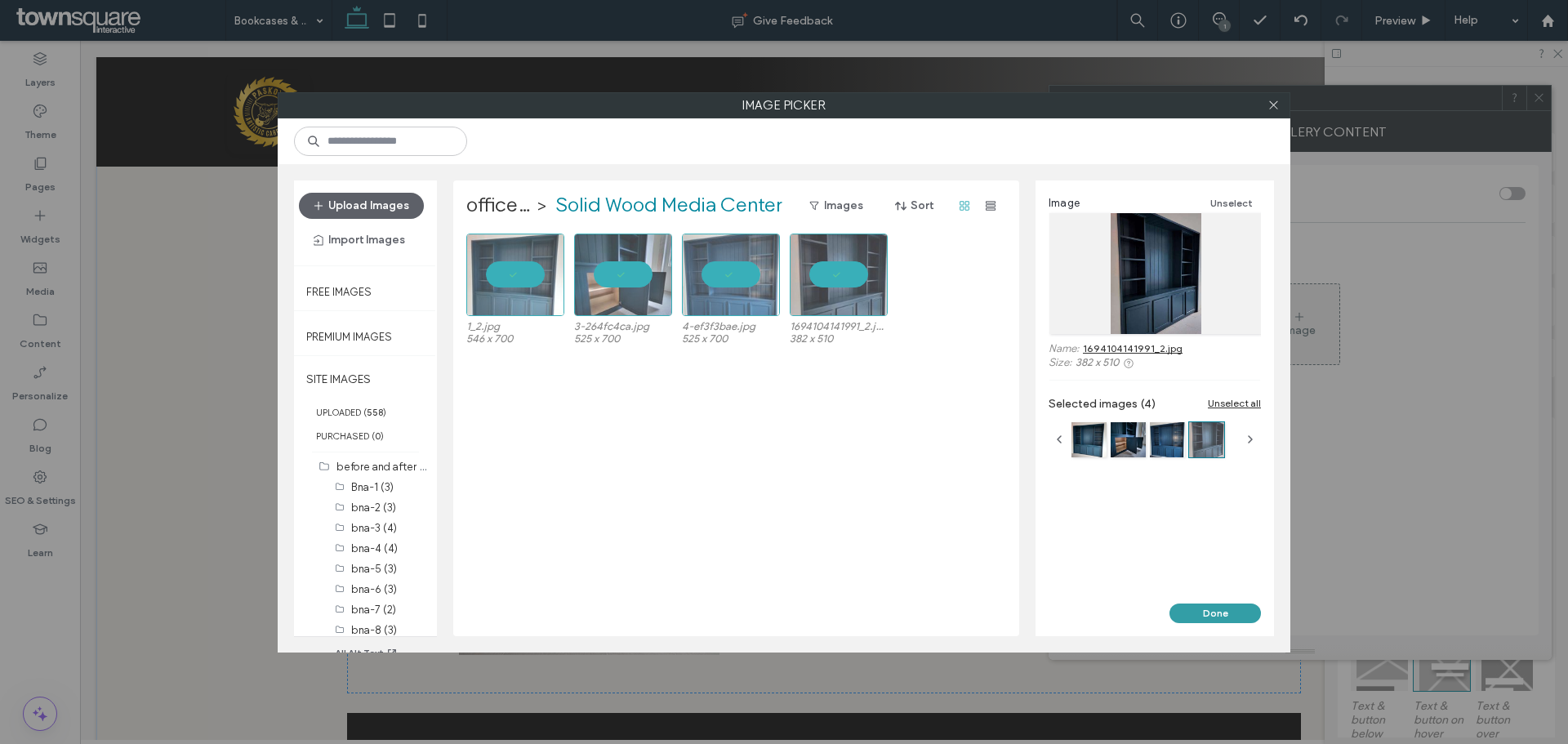 click on "Done" at bounding box center (1215, 613) 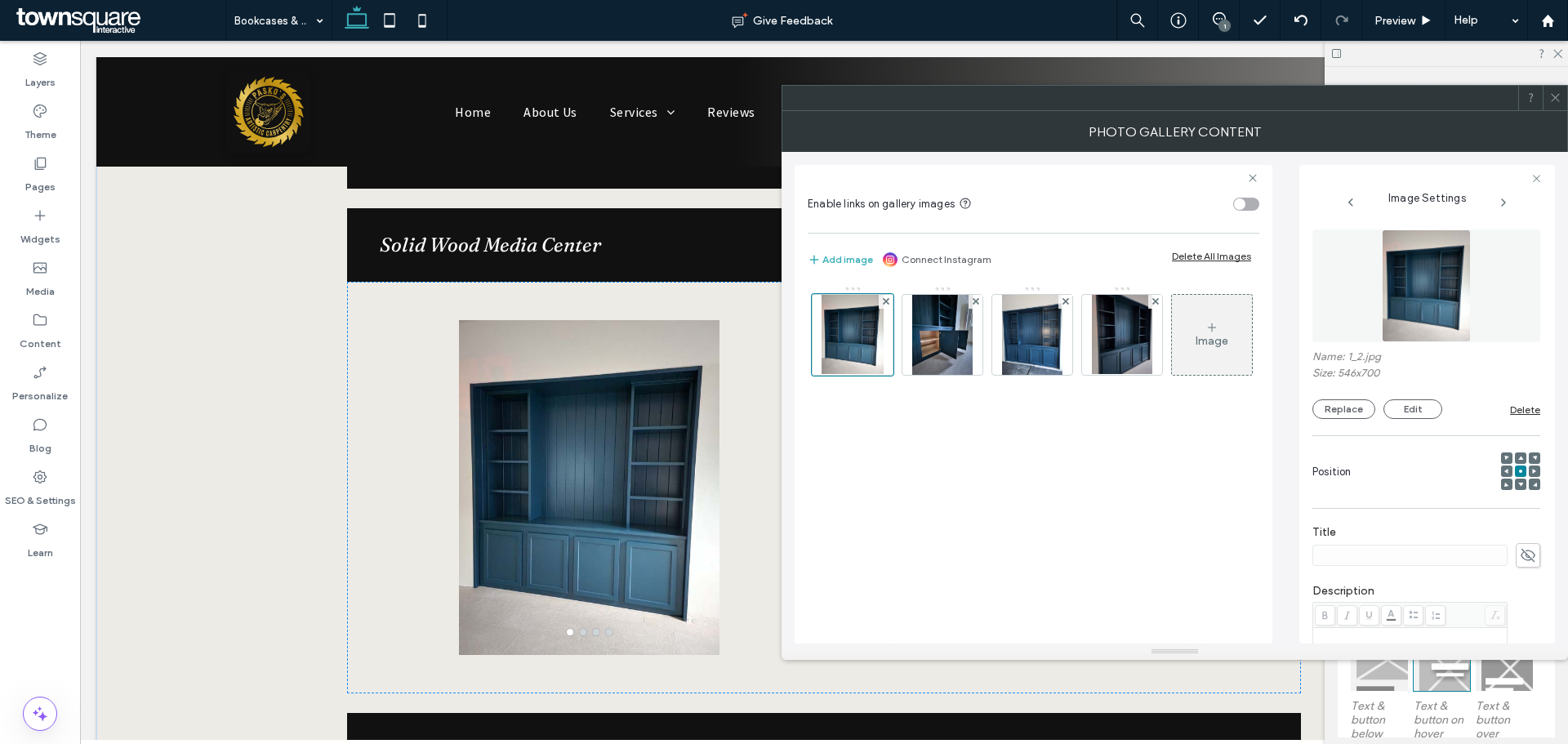 click 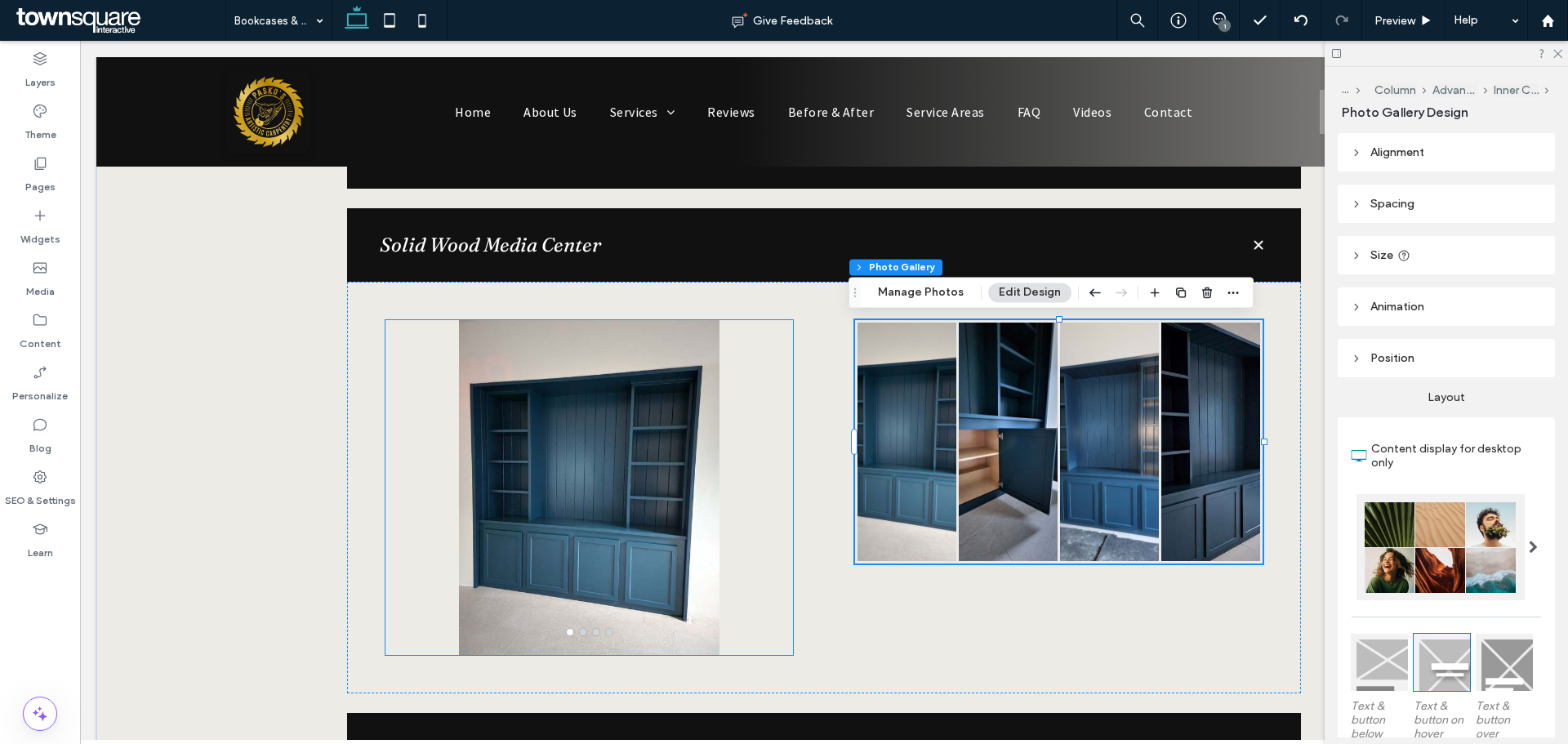 click at bounding box center (590, 497) 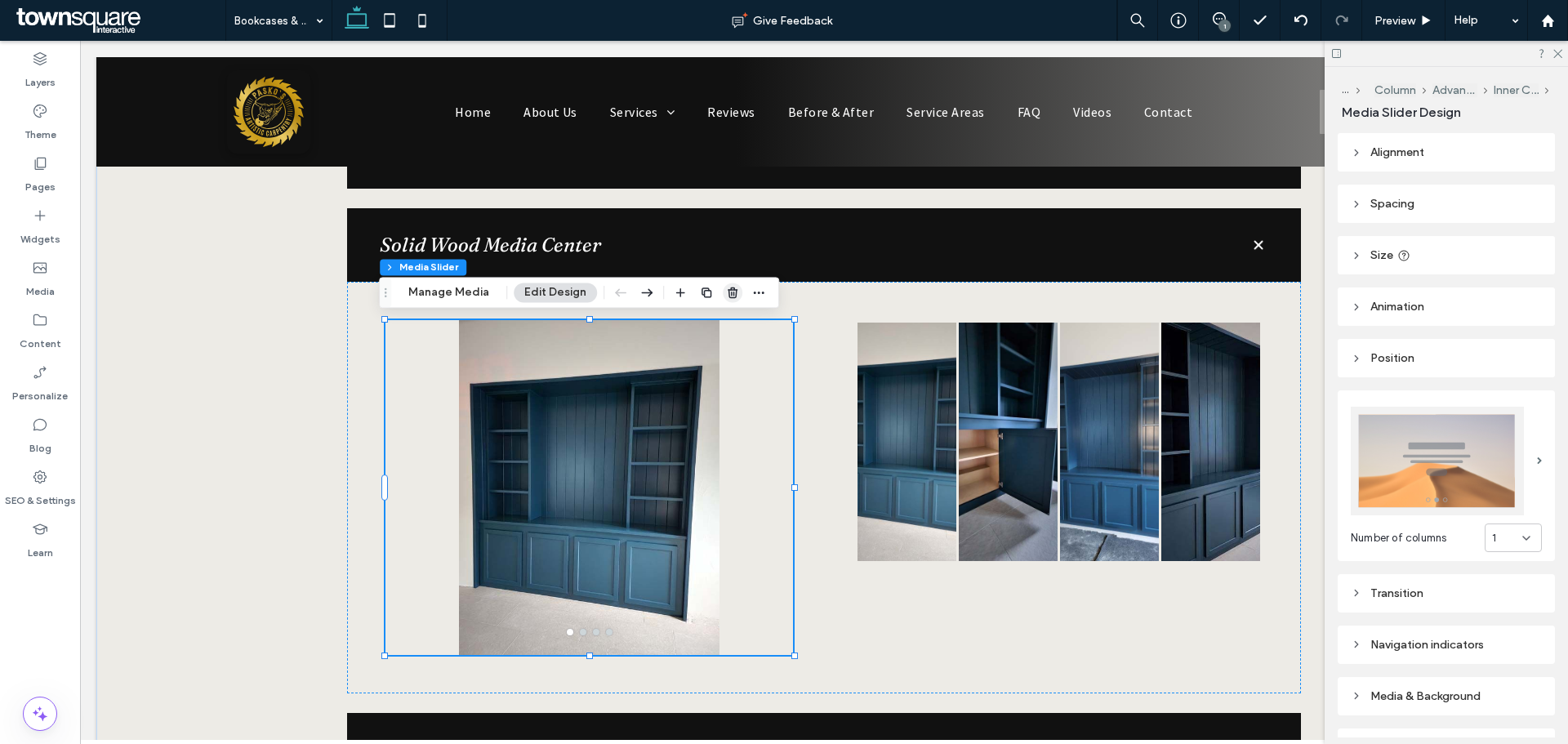 click 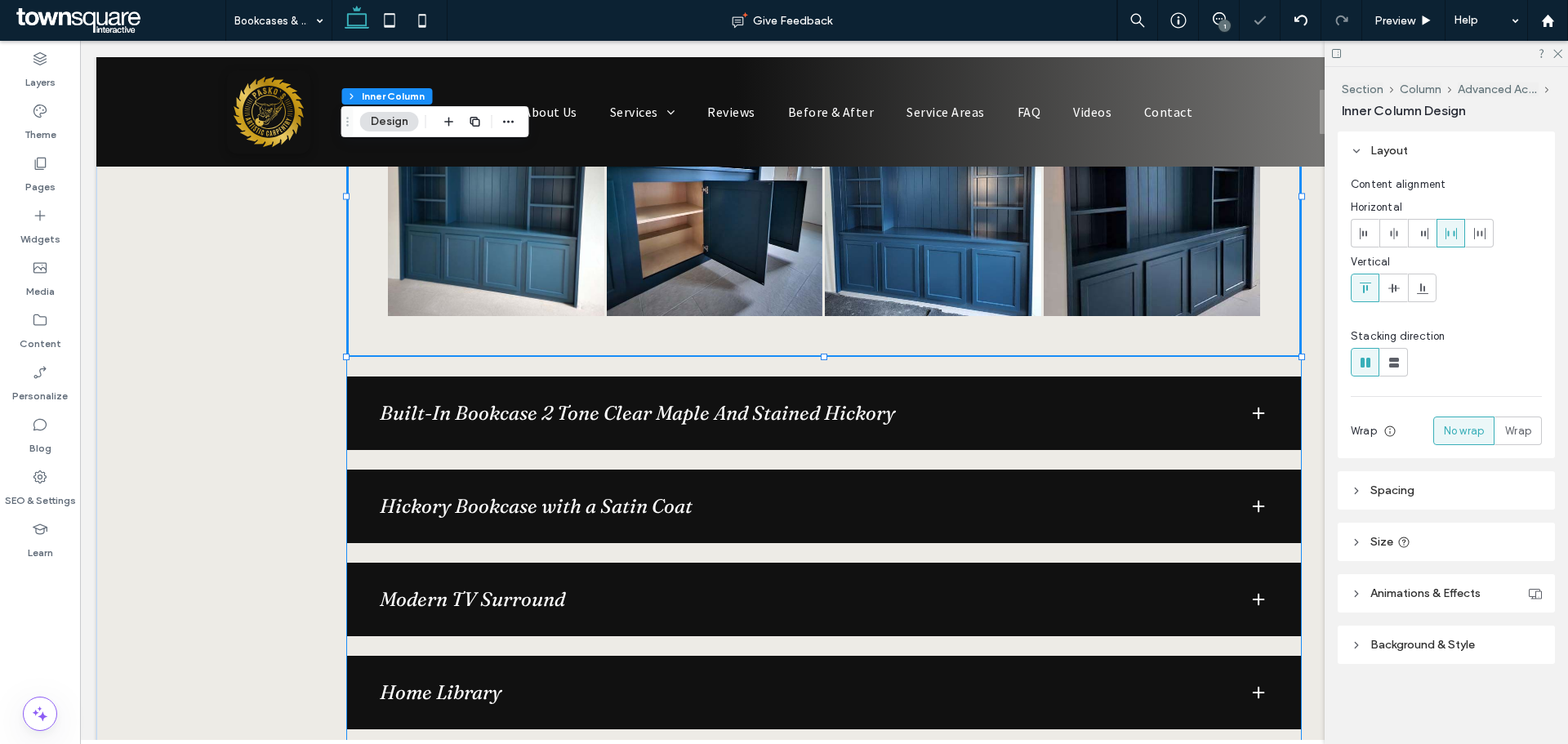 click on "Built-In Bookcase 2 Tone Clear Maple And Stained Hickory" at bounding box center (801, 413) 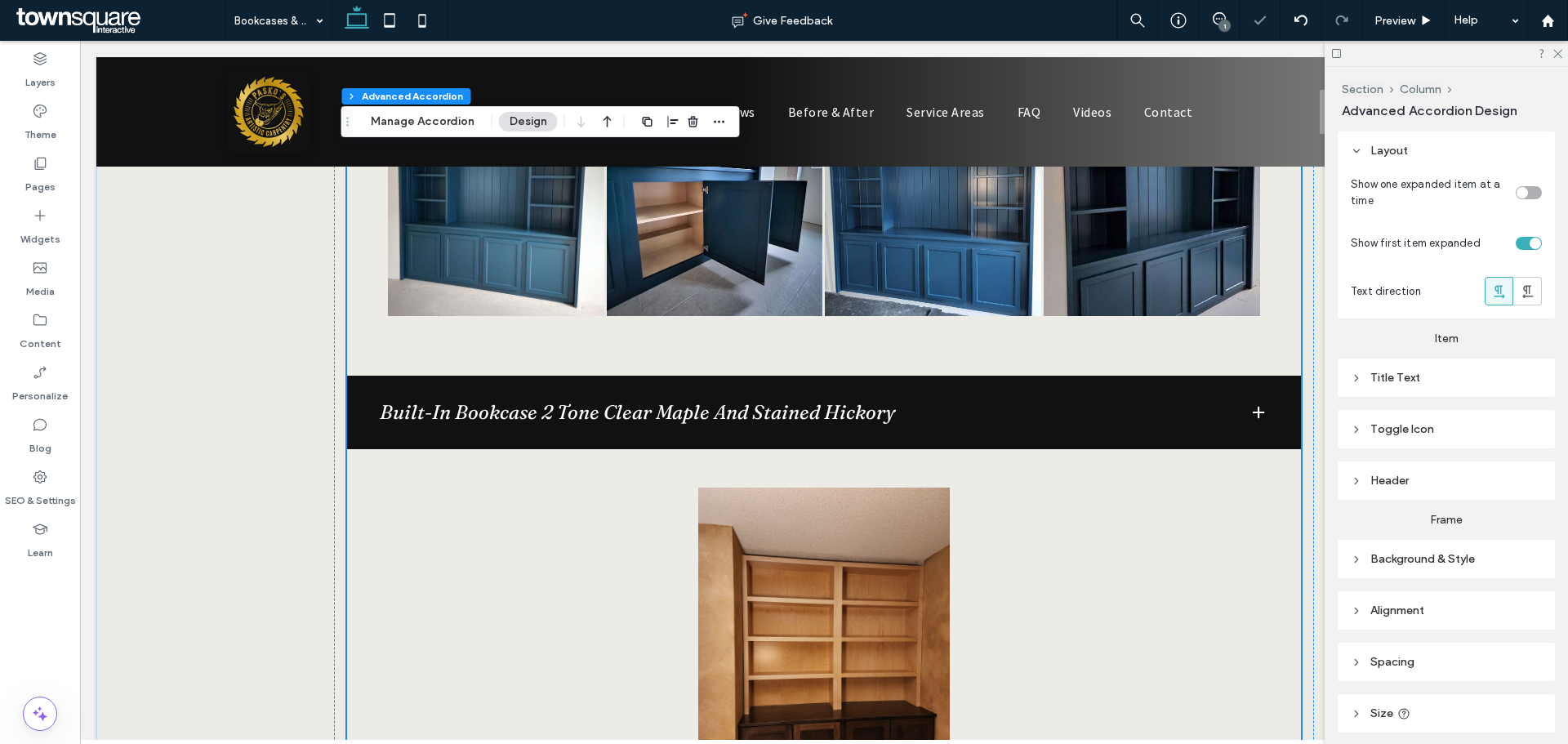 type on "**" 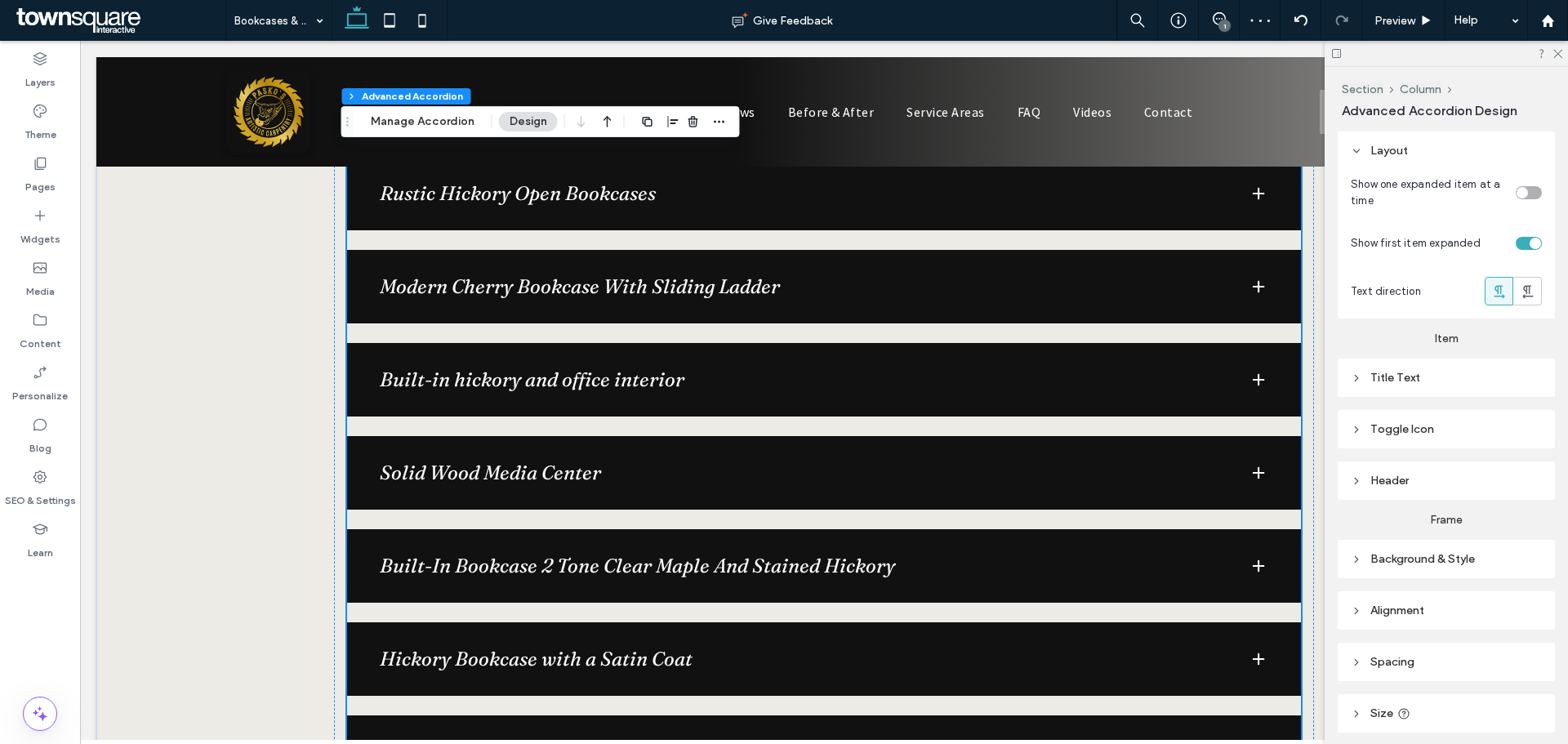 scroll, scrollTop: 1850, scrollLeft: 0, axis: vertical 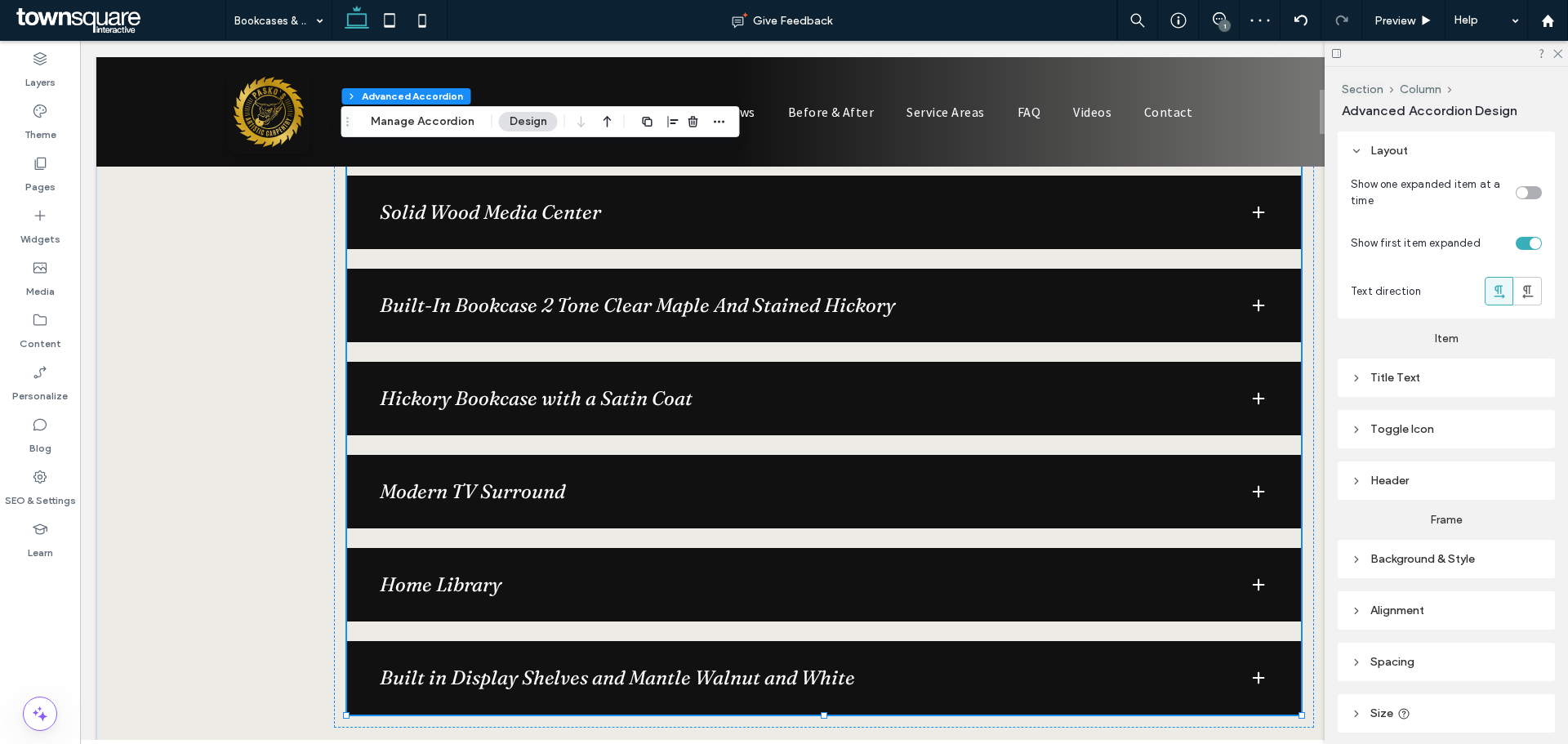 click on "Built-In Bookcase 2 Tone Clear Maple And Stained Hickory" at bounding box center [824, 305] 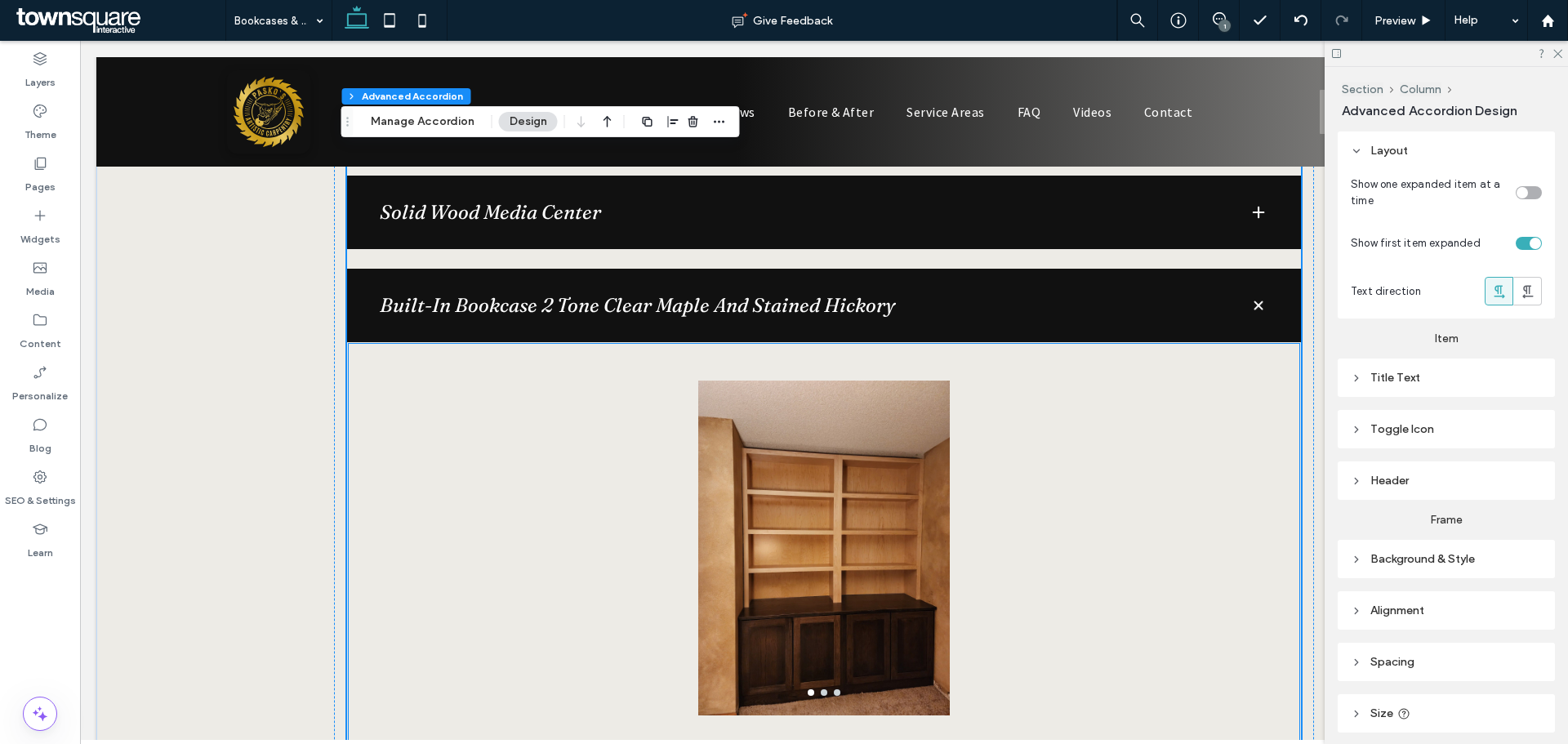 click at bounding box center [824, 558] 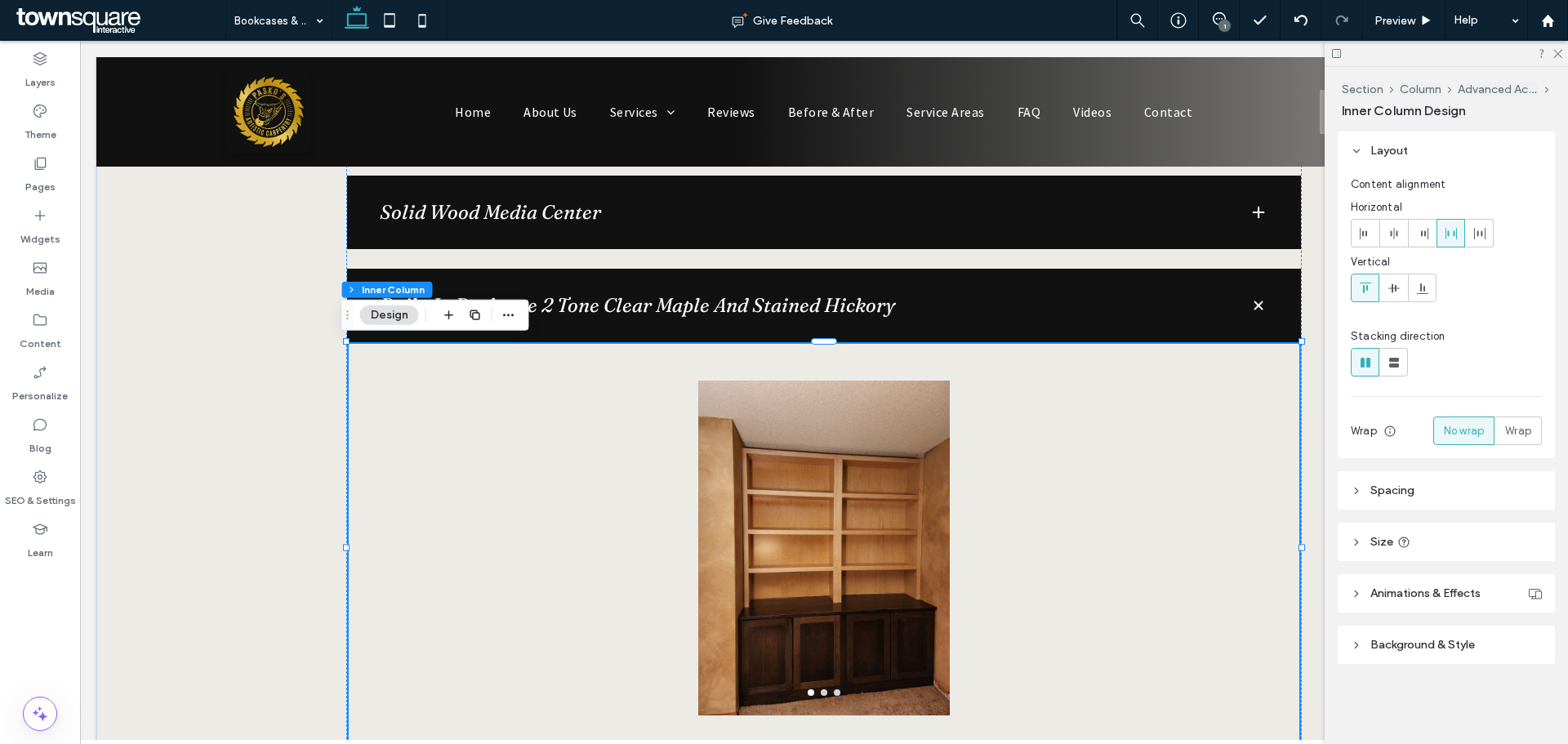 click at bounding box center (824, 558) 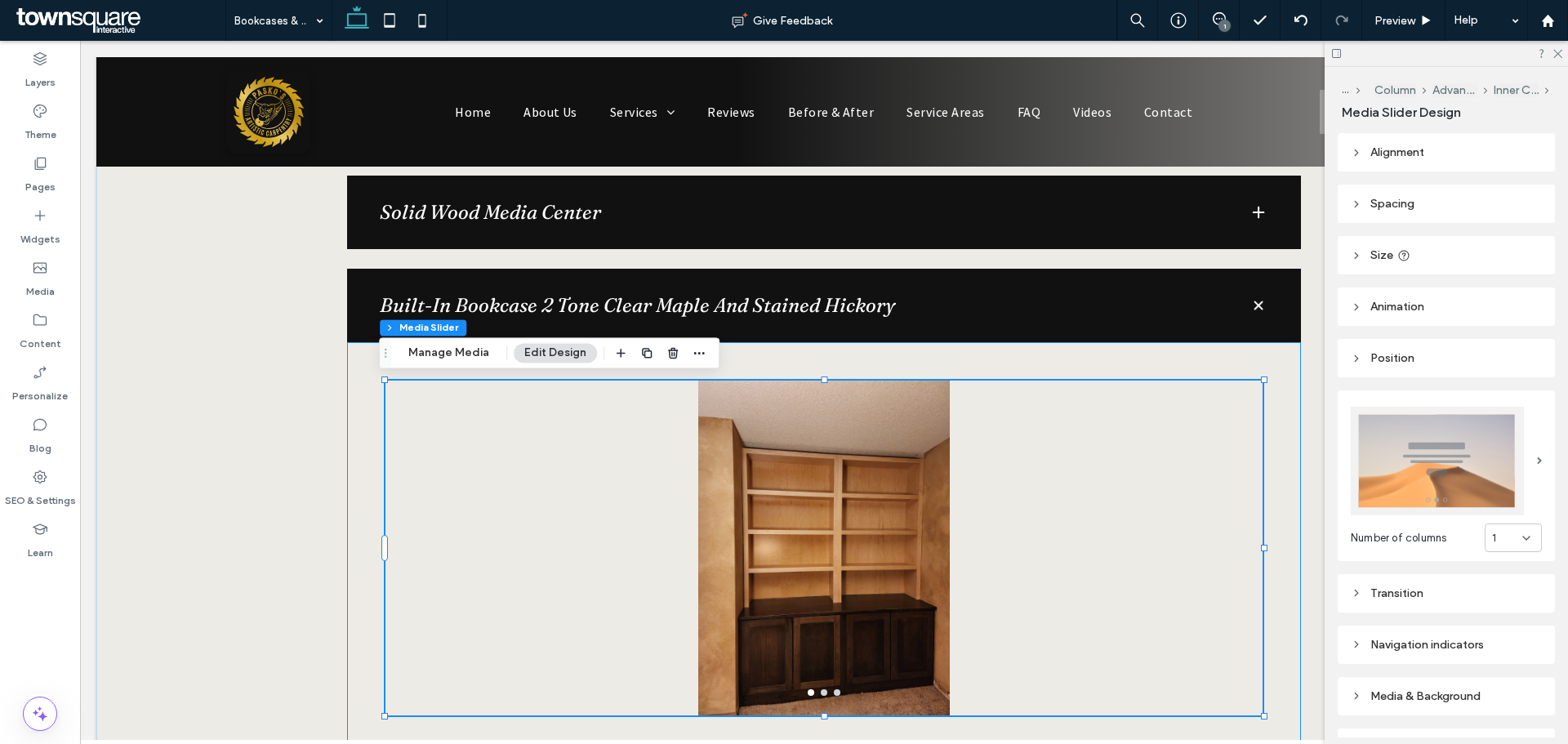 click on "a a a a" at bounding box center (824, 547) 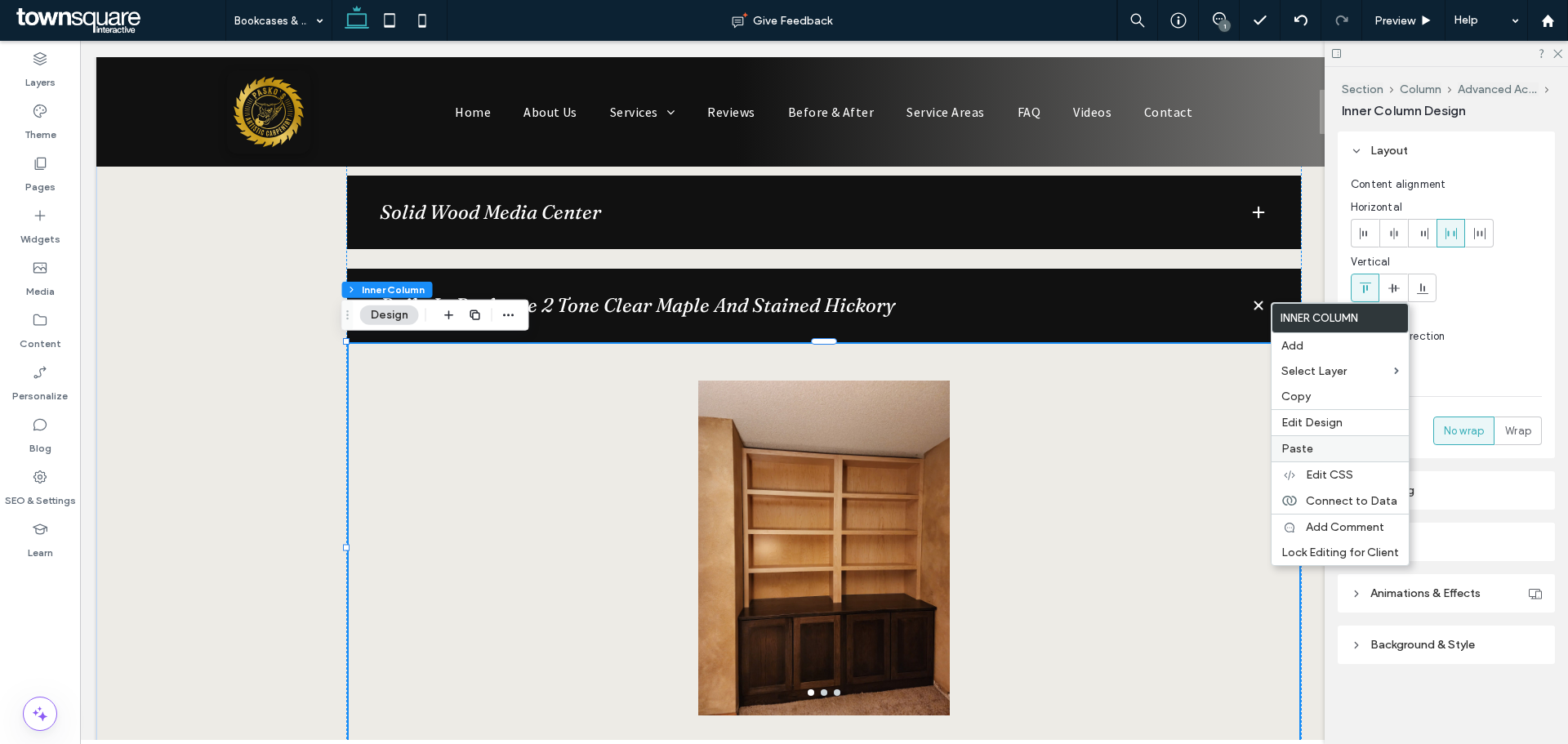 click on "Paste" at bounding box center (1340, 448) 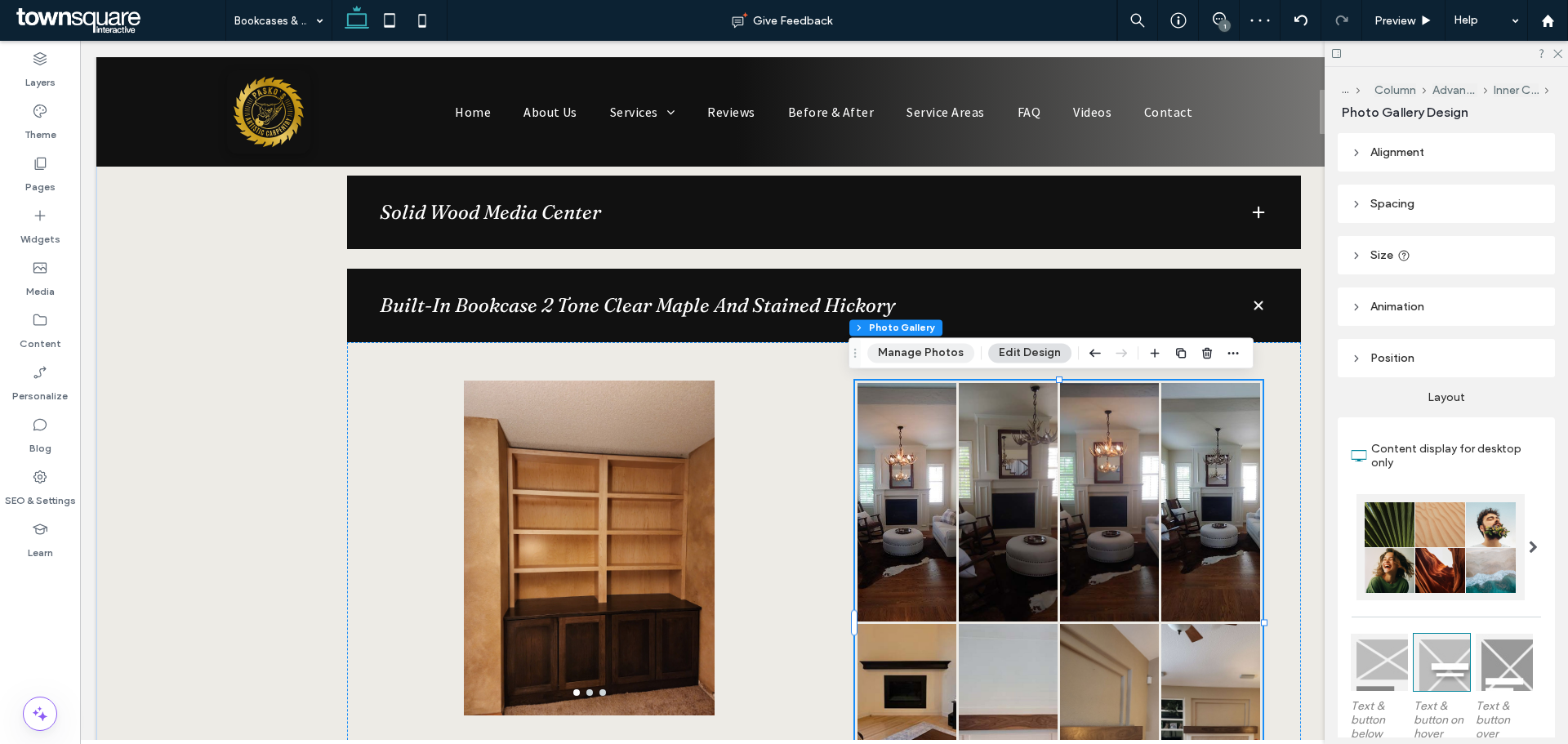click on "Manage Photos" at bounding box center (920, 353) 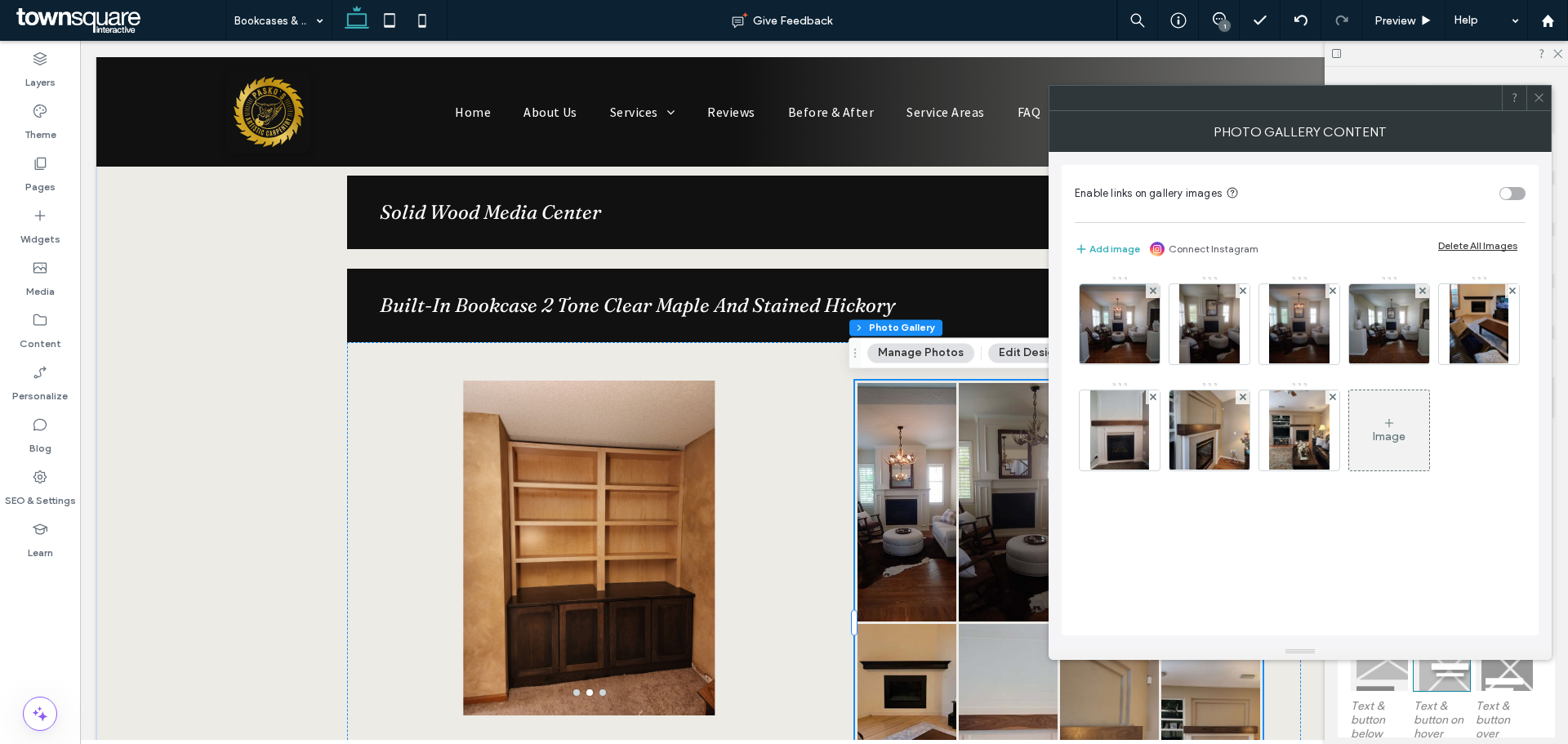 click on "Delete All Images" at bounding box center (1477, 245) 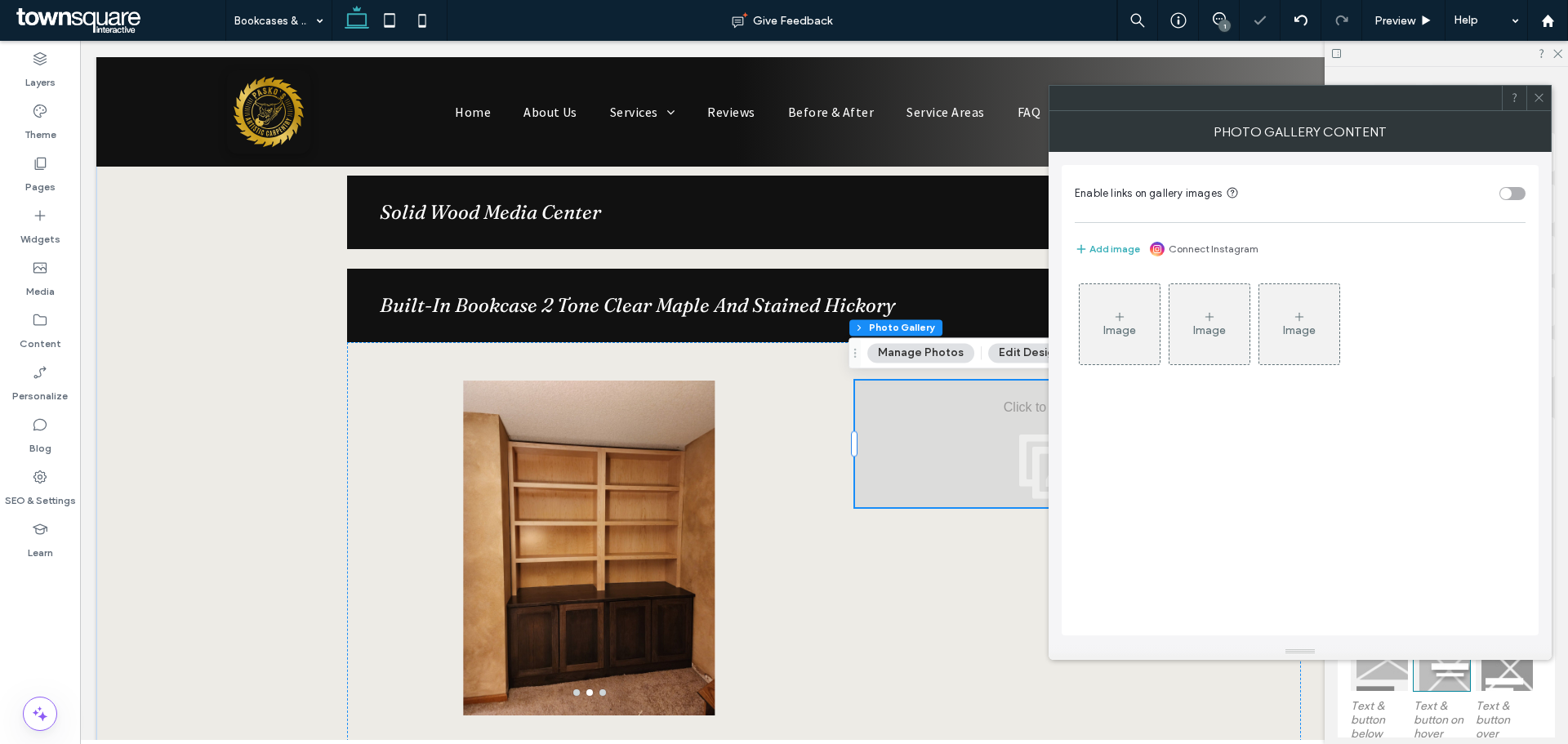 click on "Image" at bounding box center (1120, 324) 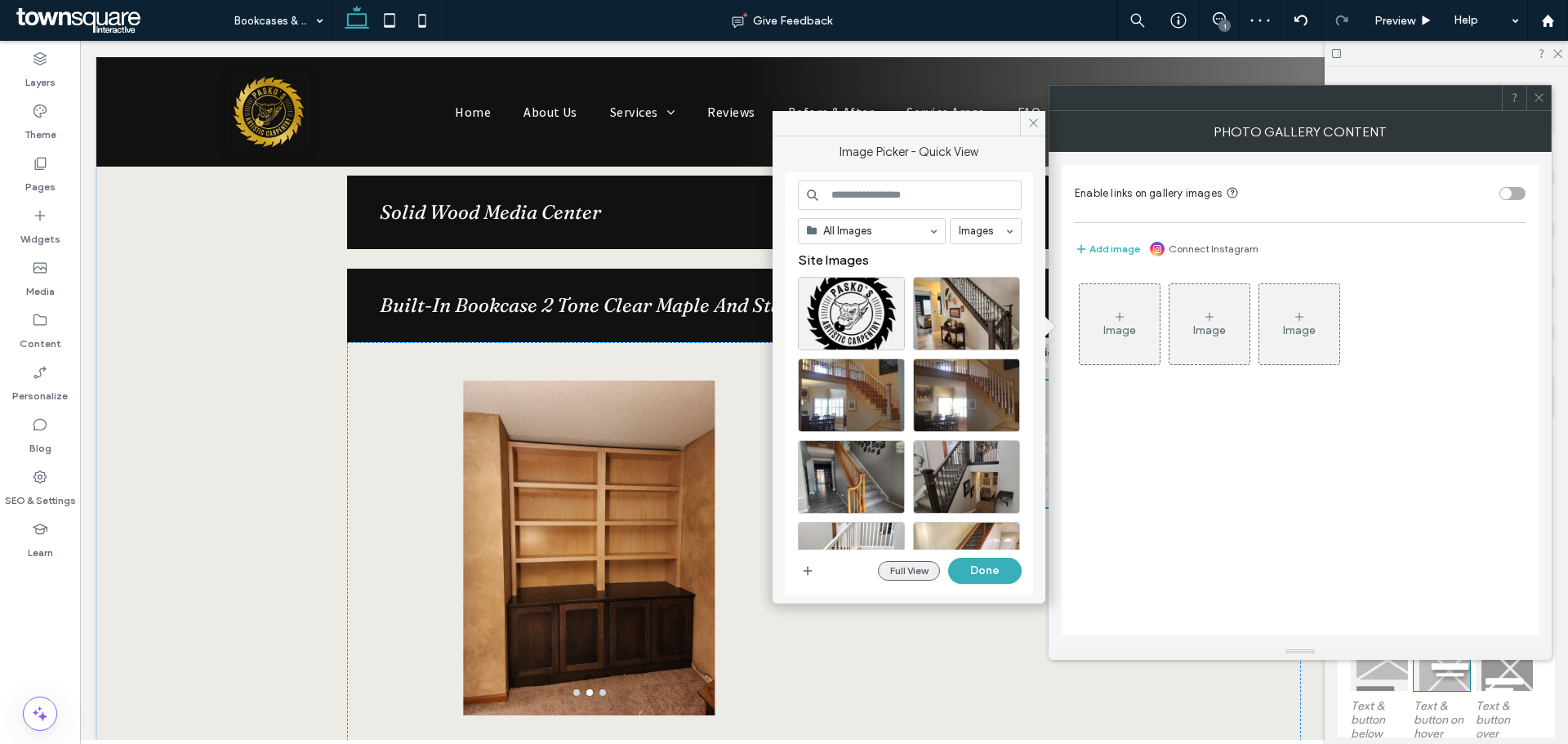 click on "Full View" at bounding box center [909, 571] 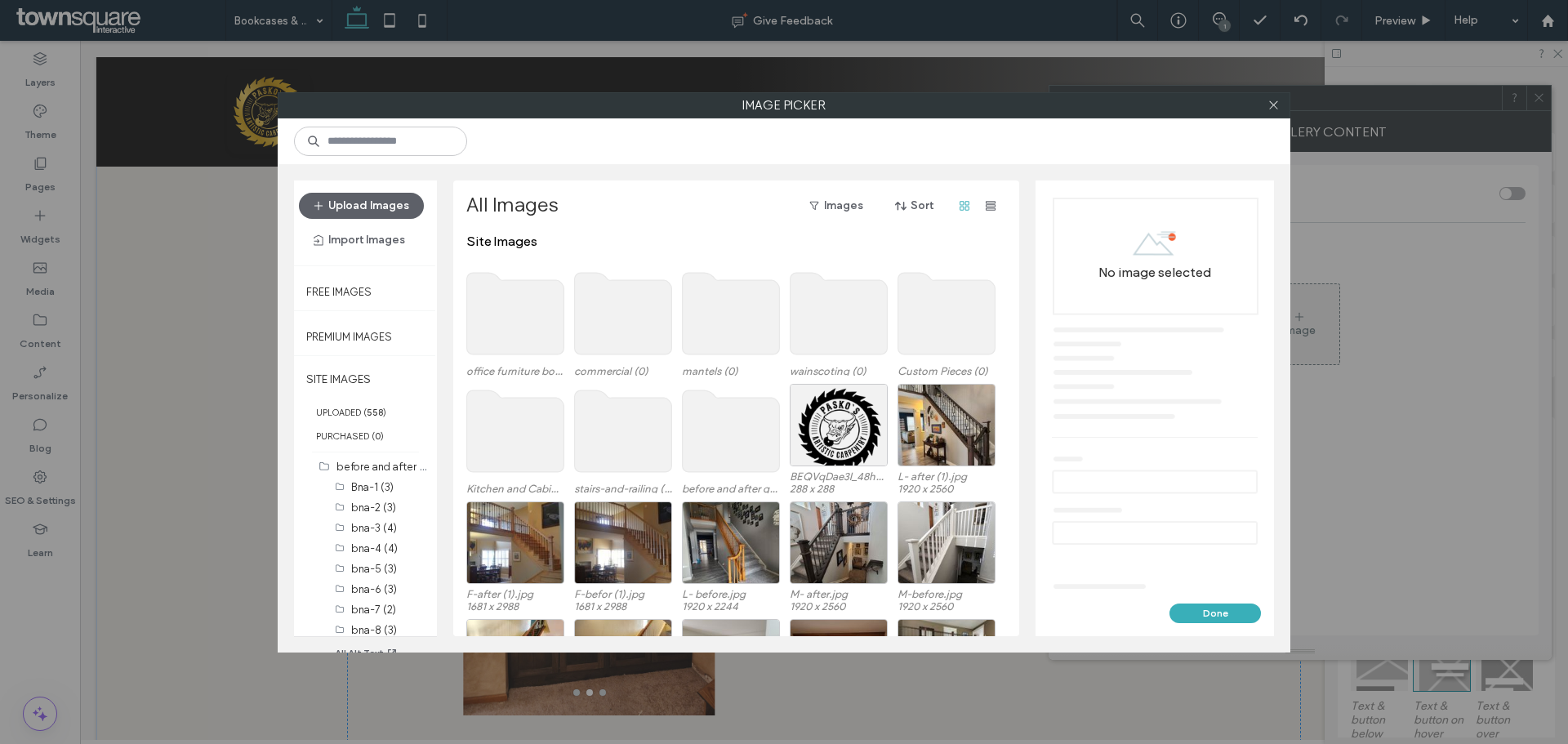 click 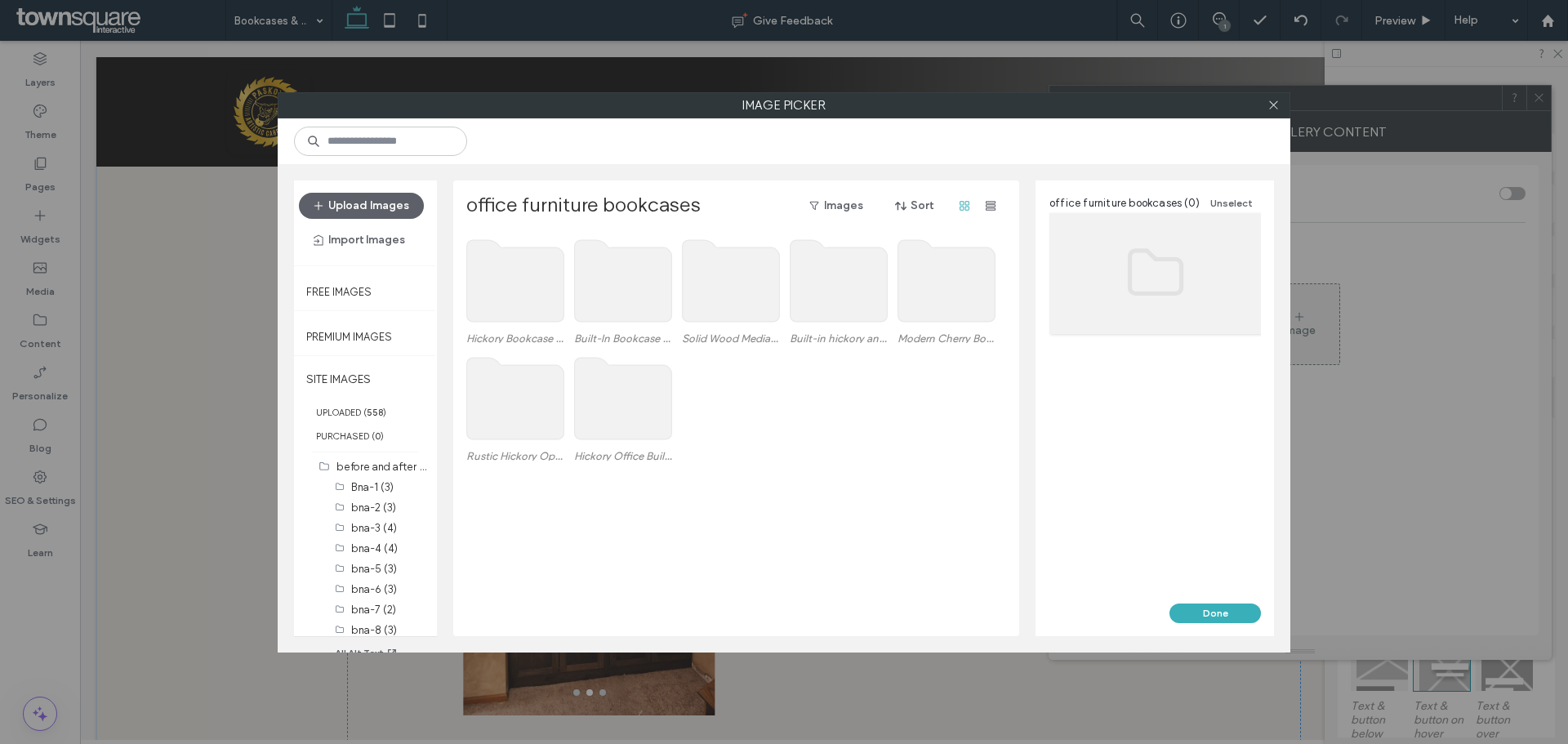click 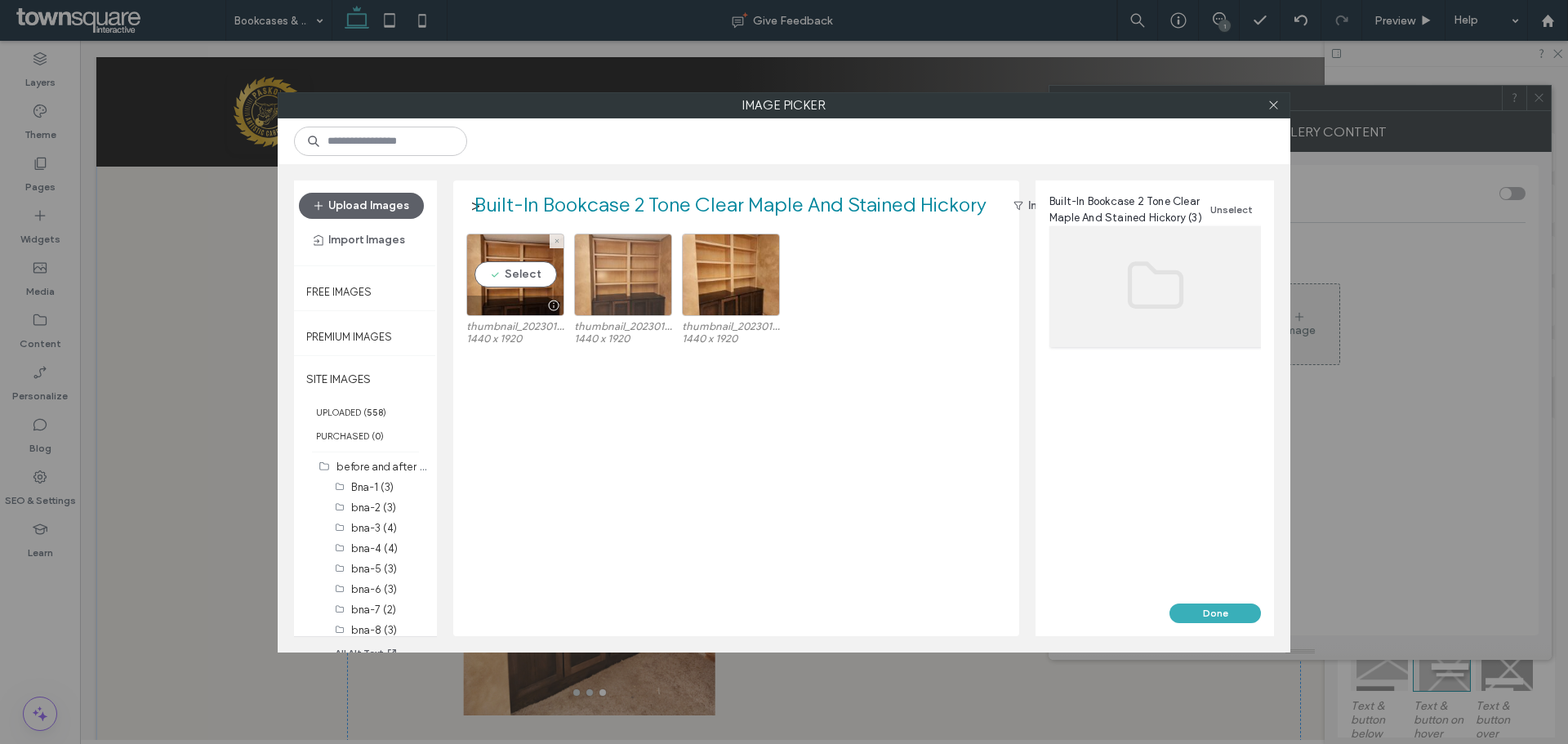 drag, startPoint x: 505, startPoint y: 278, endPoint x: 644, endPoint y: 283, distance: 139.0899 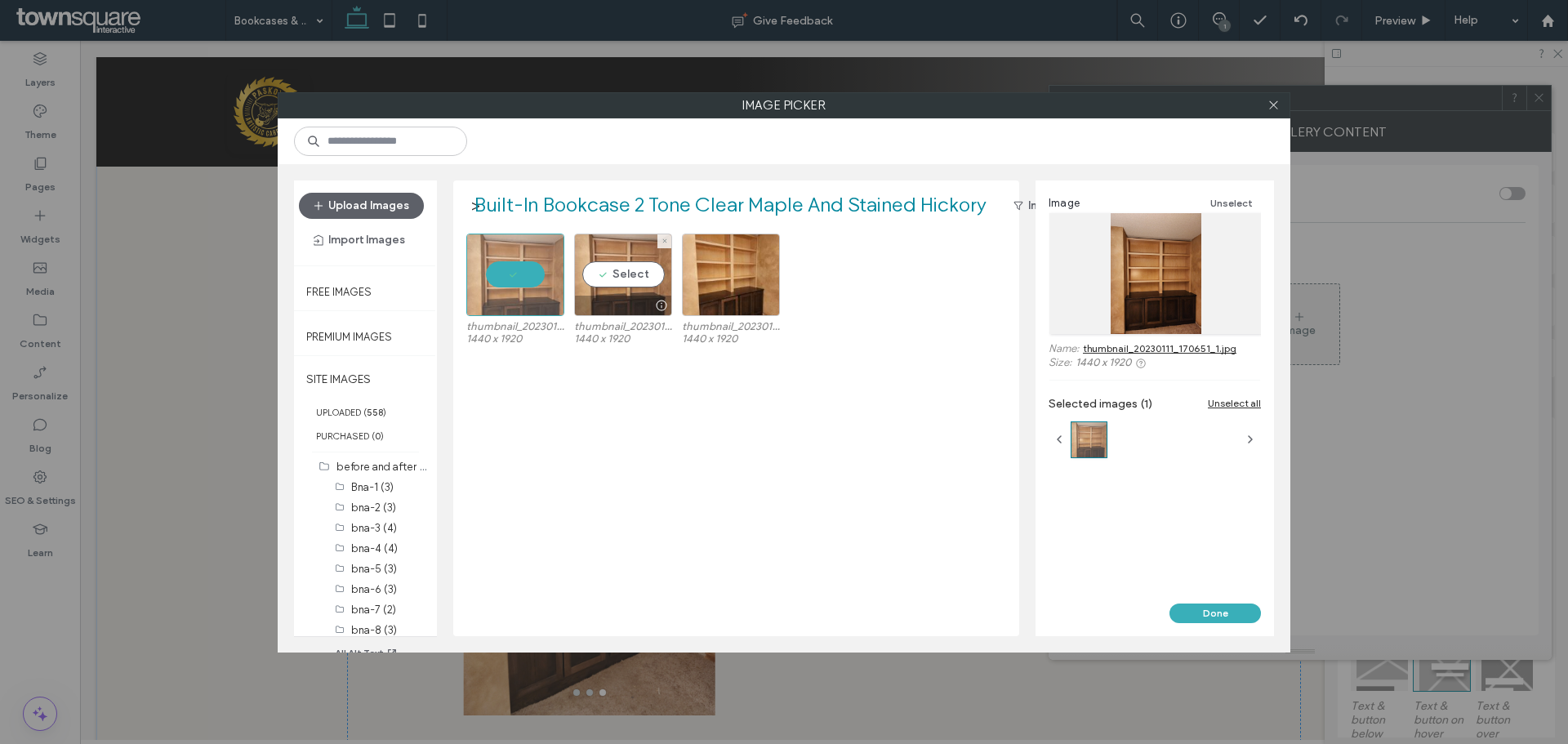 click on "Select" at bounding box center (623, 274) 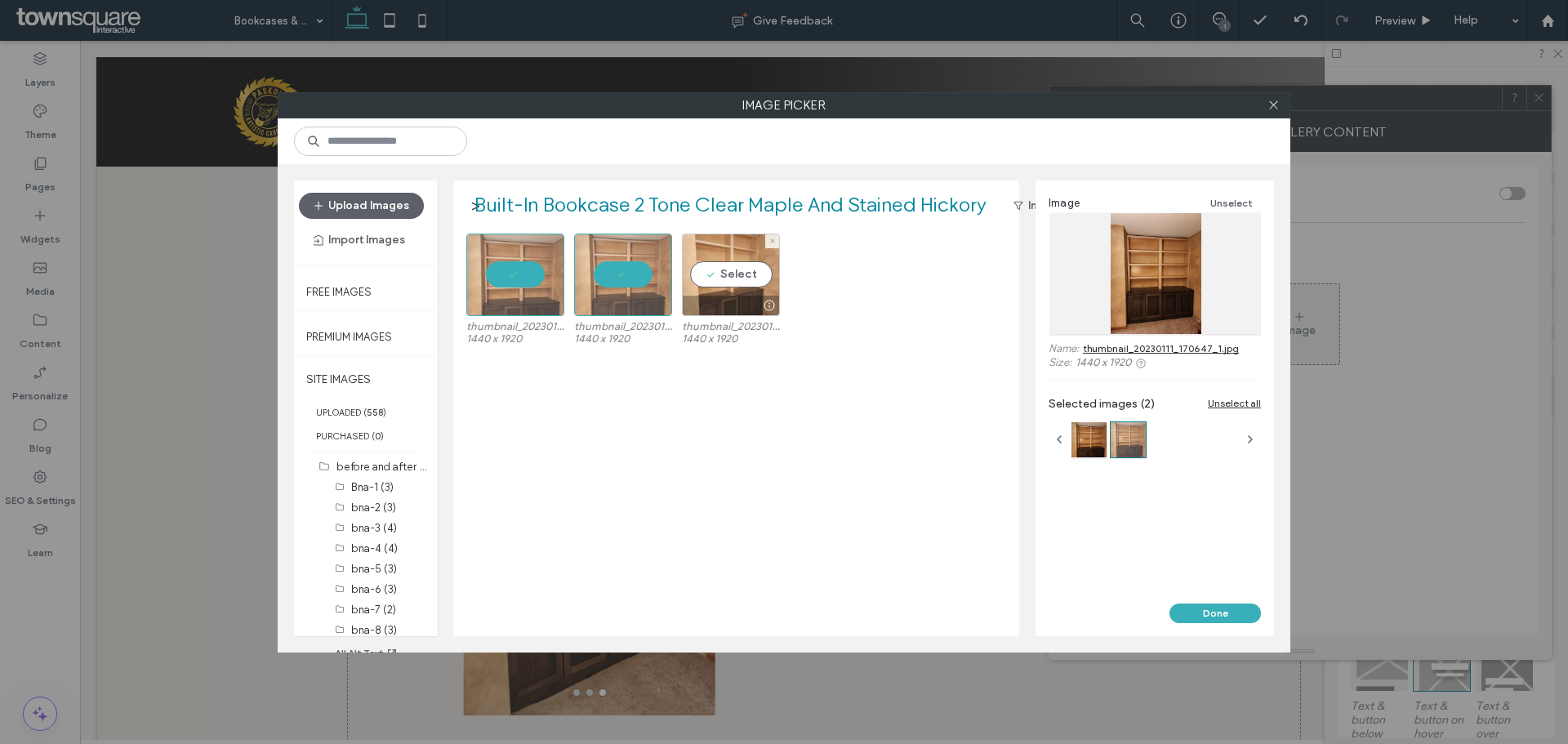 click on "Select" at bounding box center (731, 274) 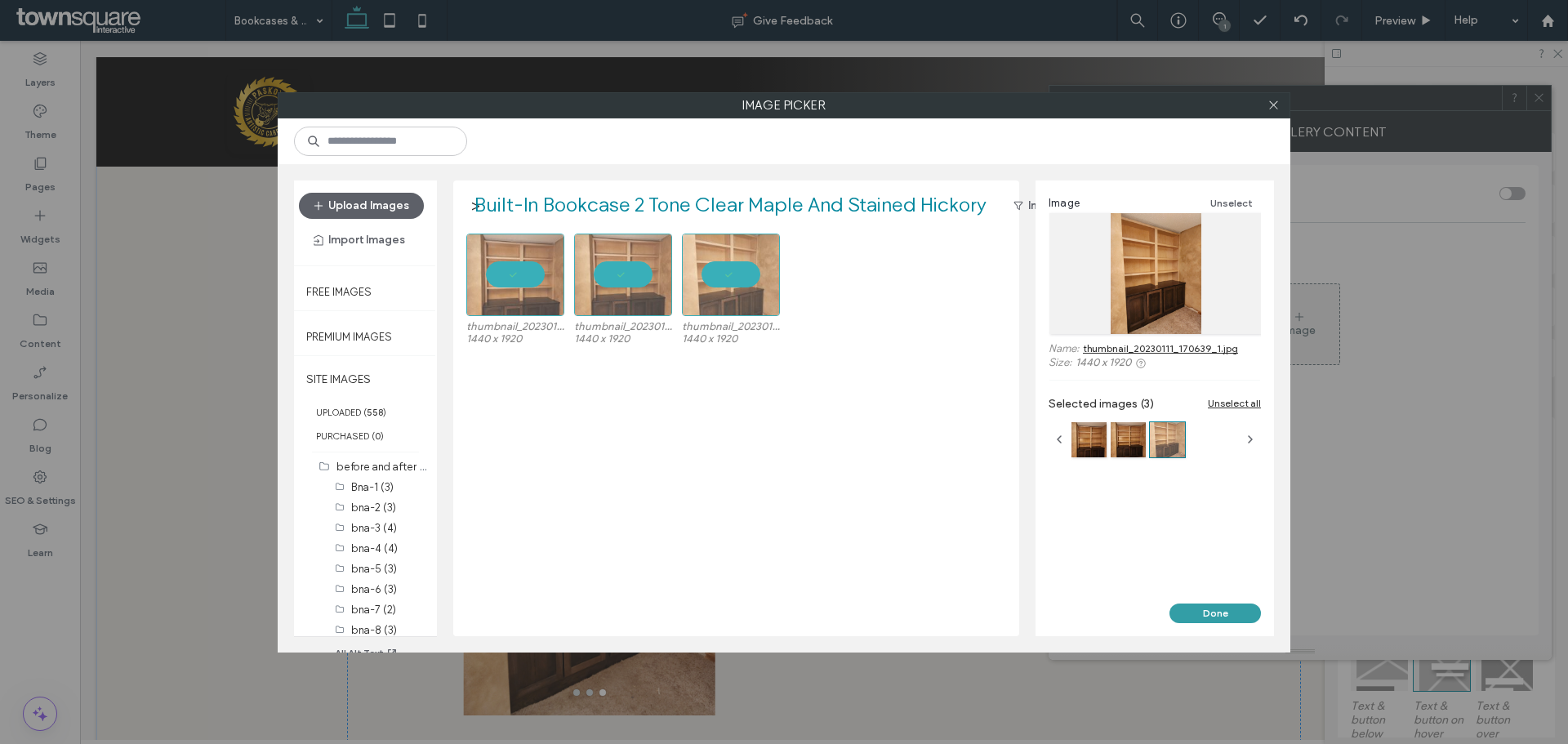 click on "Done" at bounding box center [1215, 613] 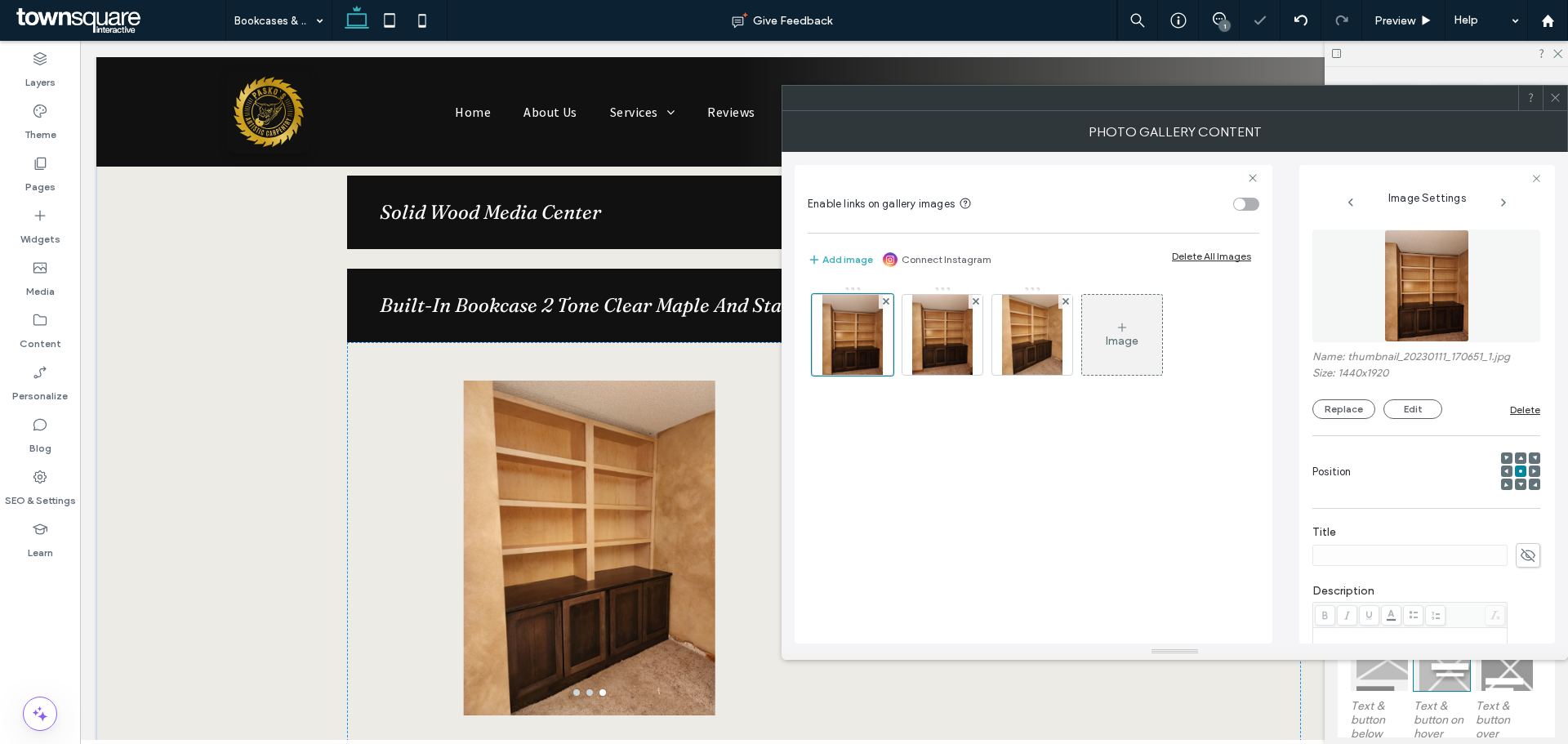 click 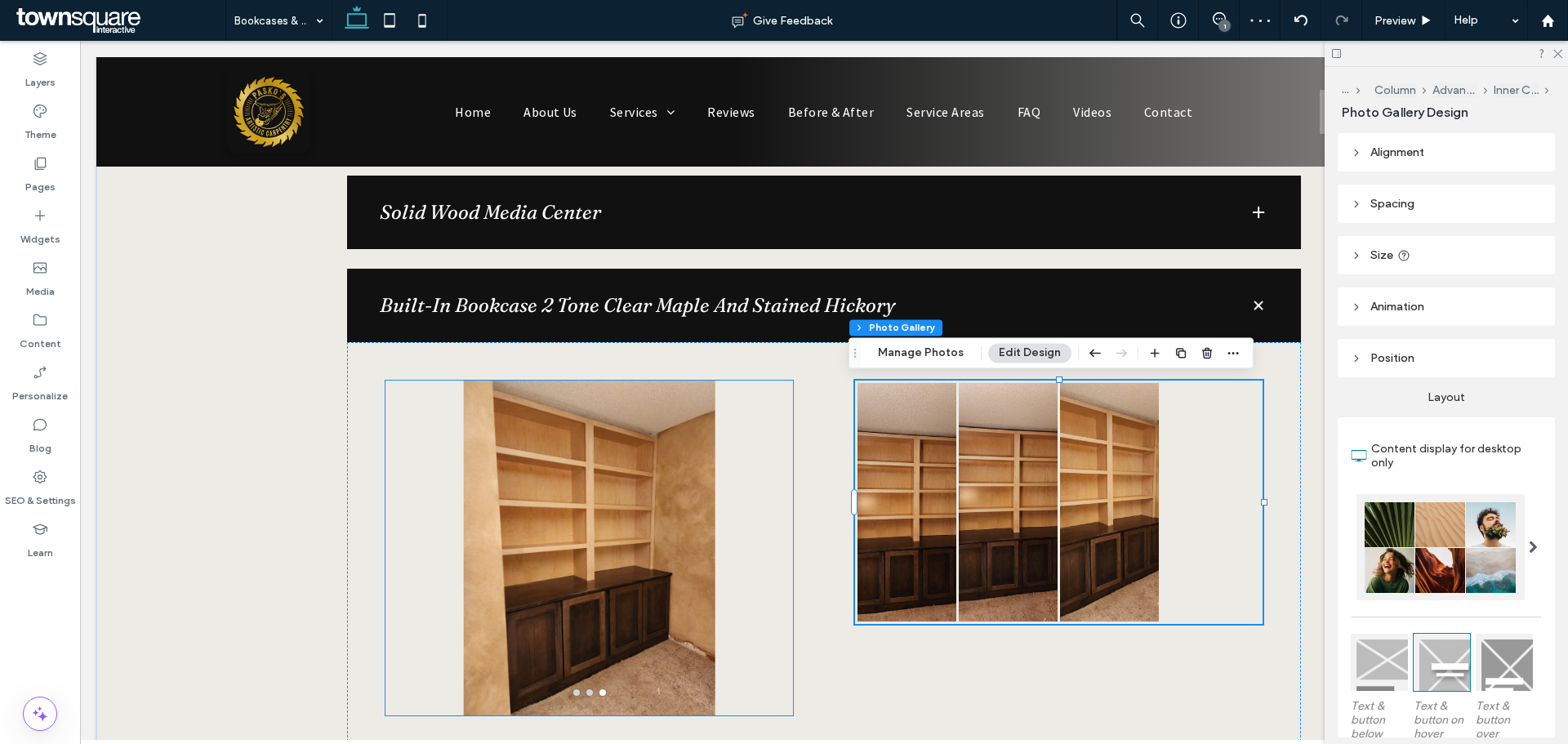 click at bounding box center [590, 558] 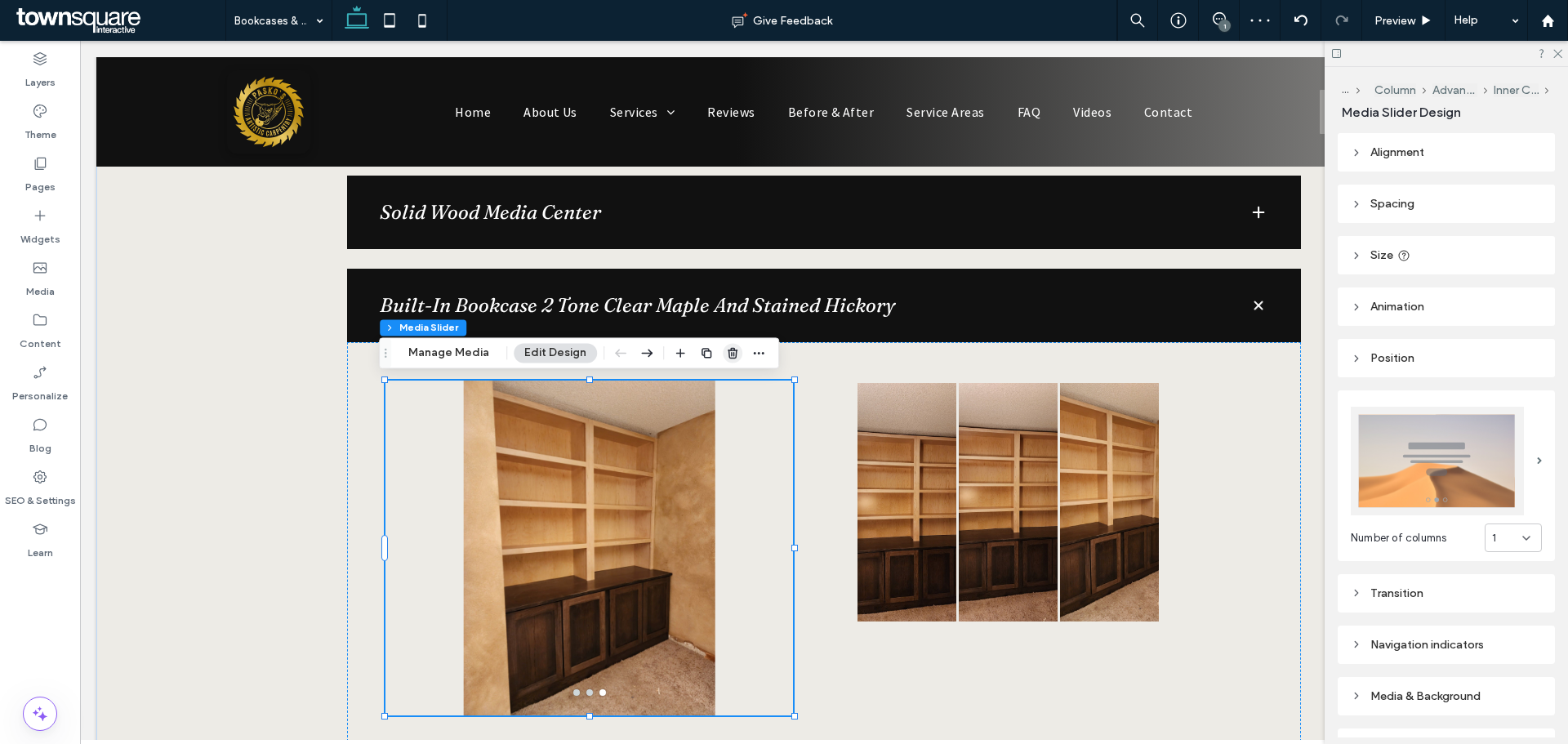 click 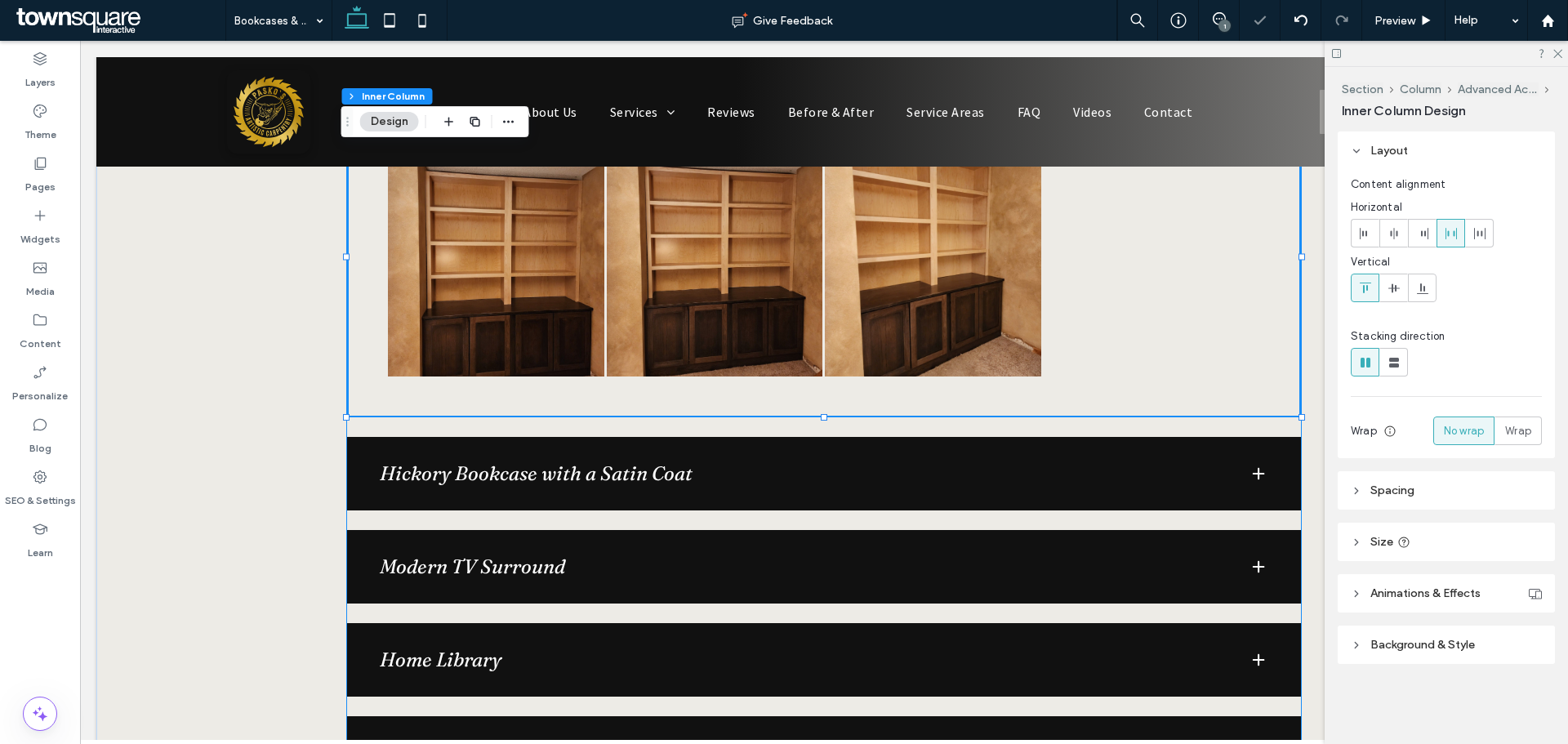 click on "Hickory Bookcase with a Satin Coat" at bounding box center (824, 474) 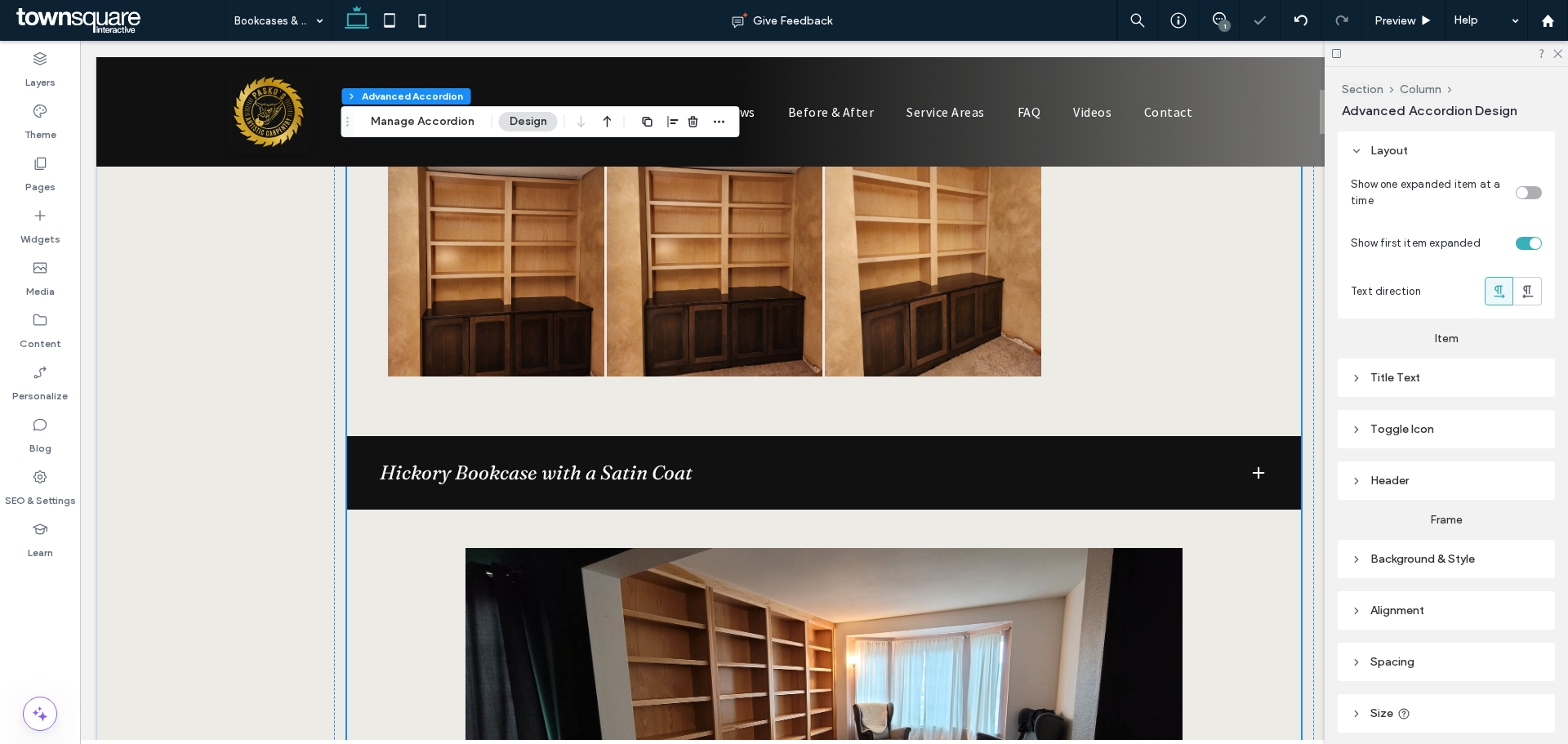 type on "**" 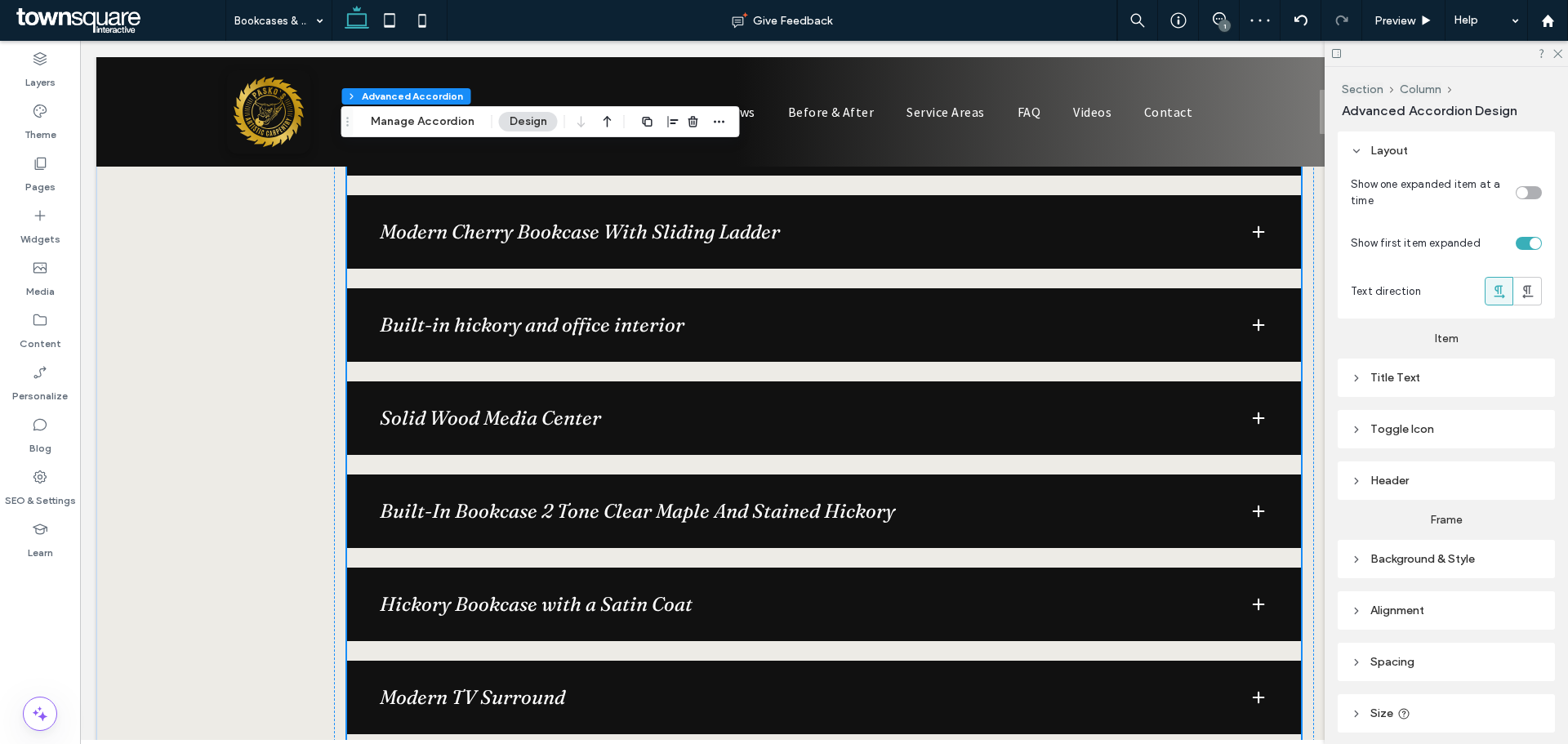 scroll, scrollTop: 1765, scrollLeft: 0, axis: vertical 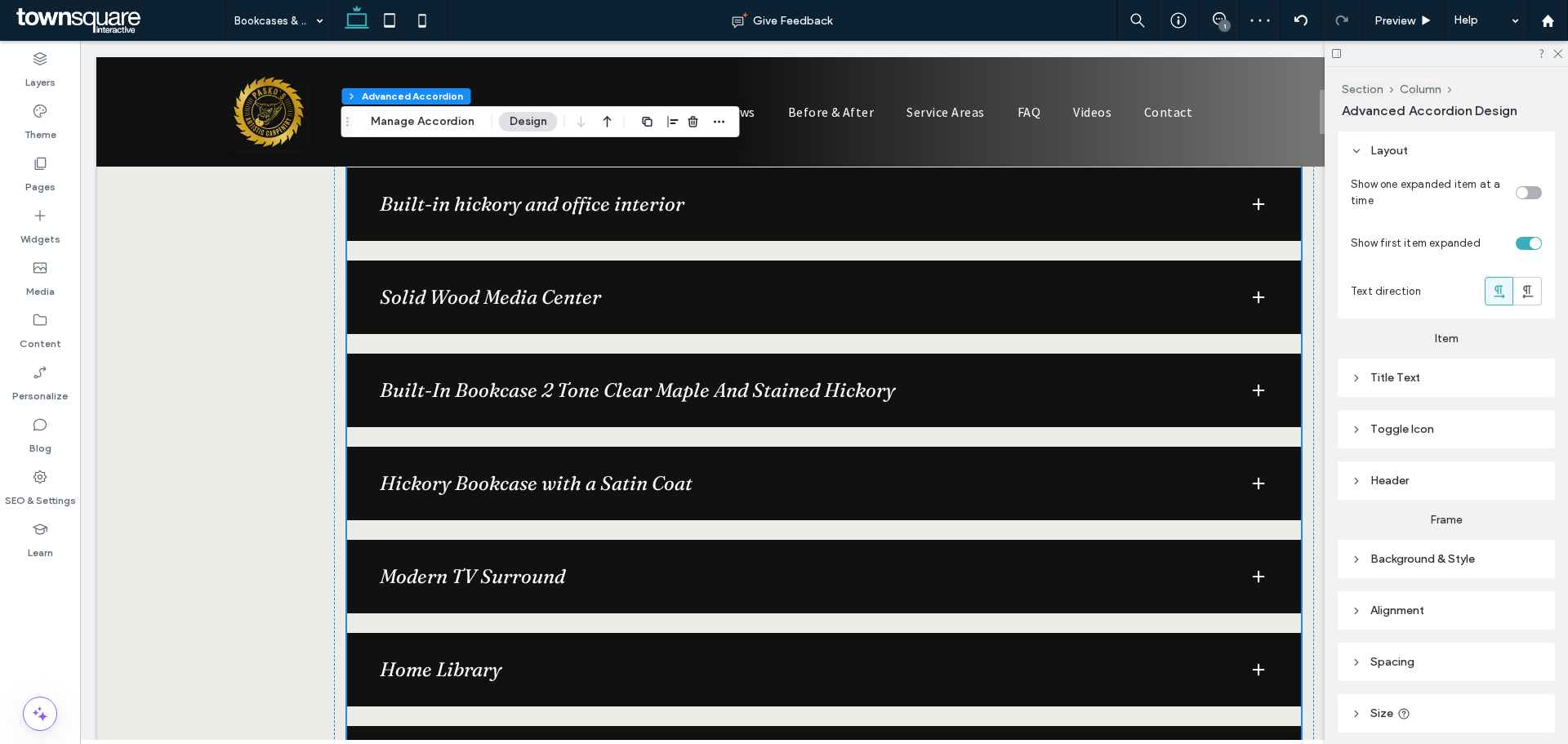 click on "Hickory Bookcase with a Satin Coat" at bounding box center [824, 483] 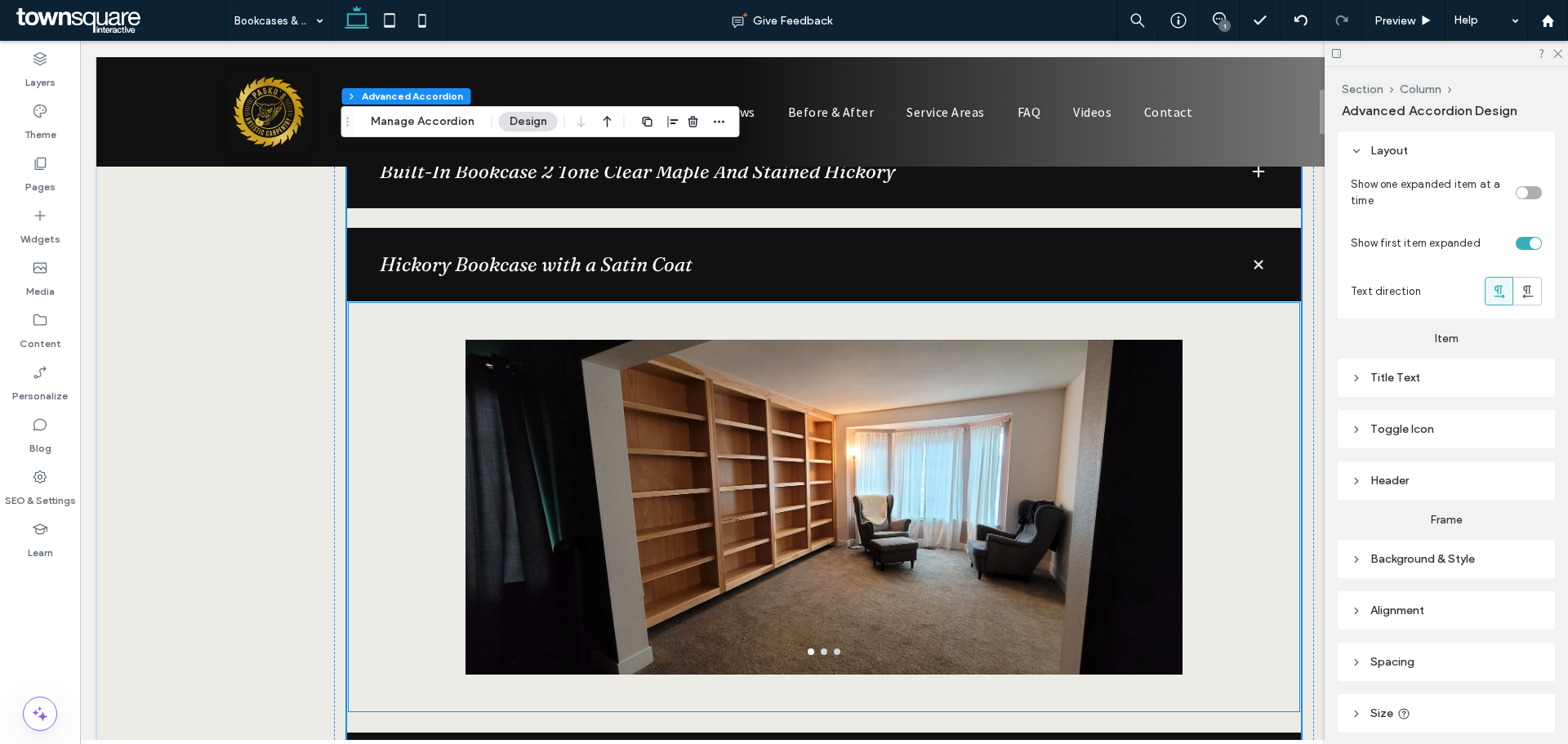 scroll, scrollTop: 2010, scrollLeft: 0, axis: vertical 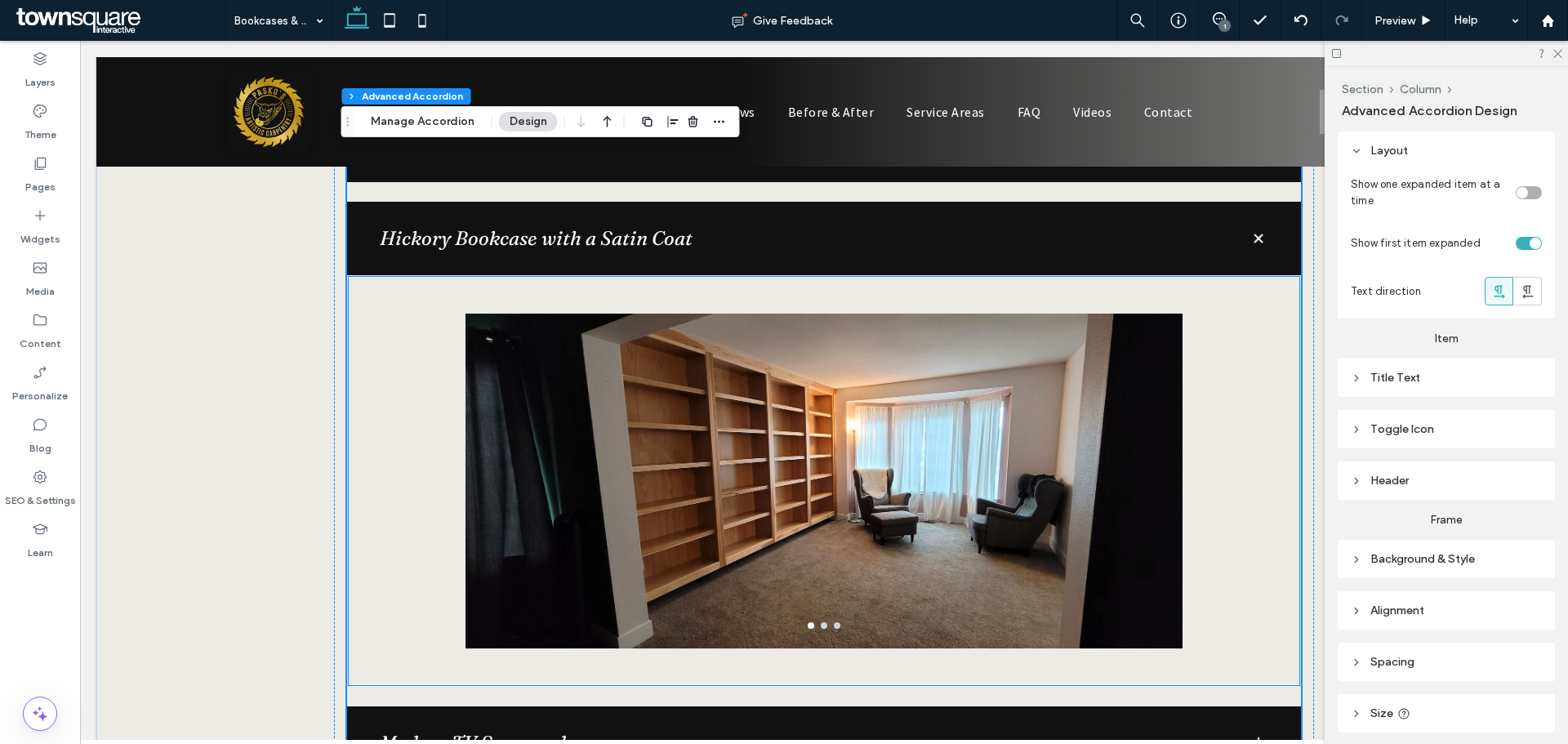 click at bounding box center [824, 626] 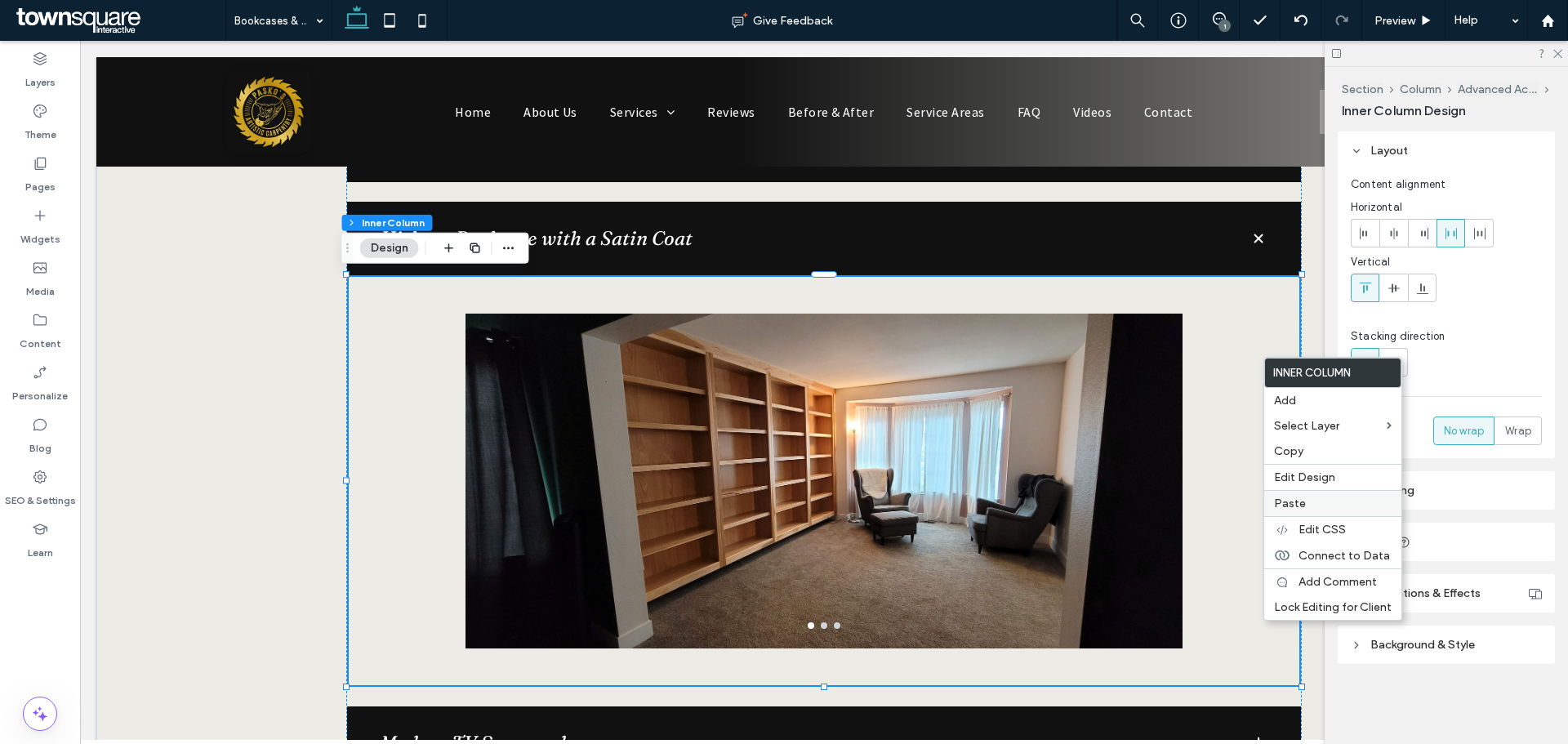 click on "Paste" at bounding box center (1290, 503) 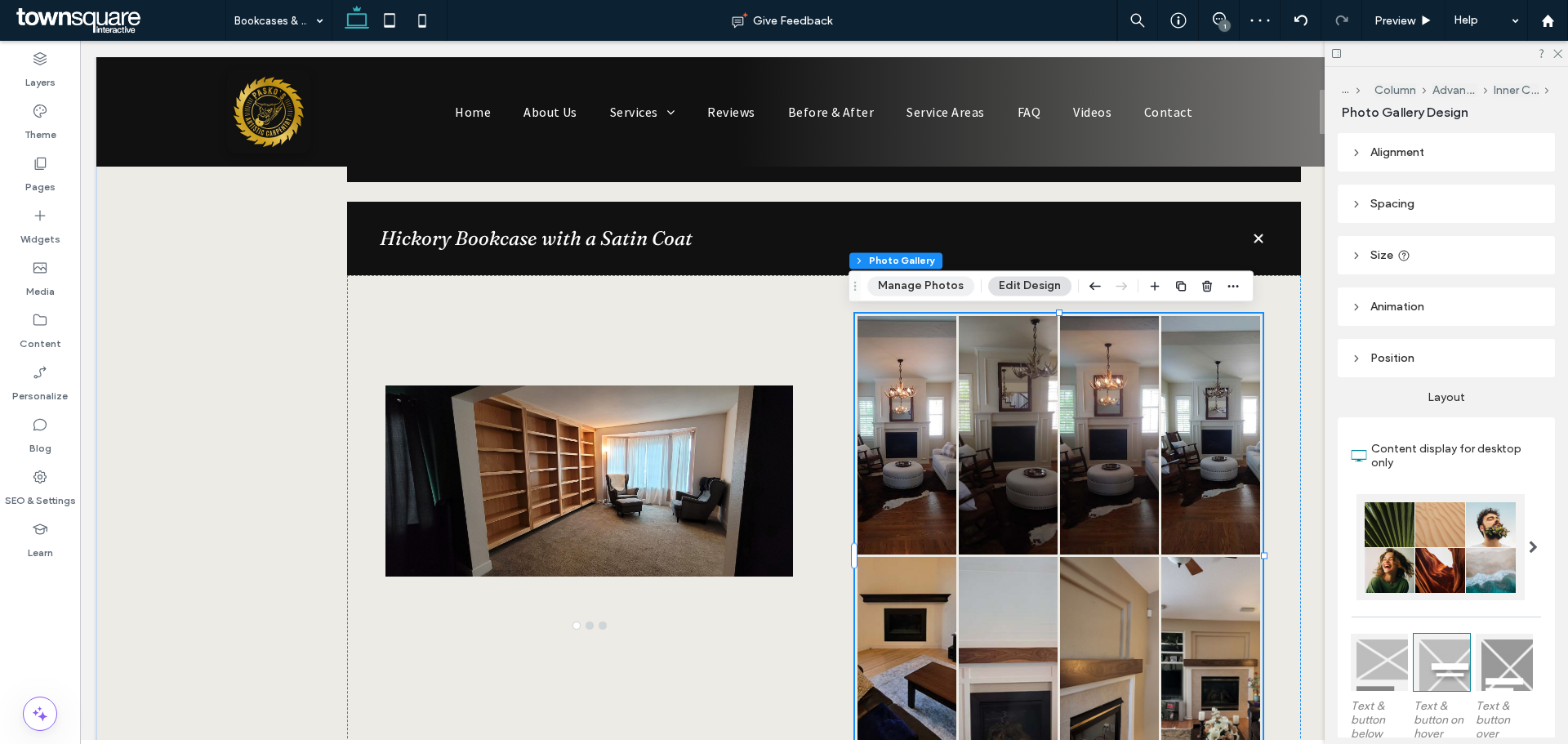 click on "Manage Photos" at bounding box center [920, 286] 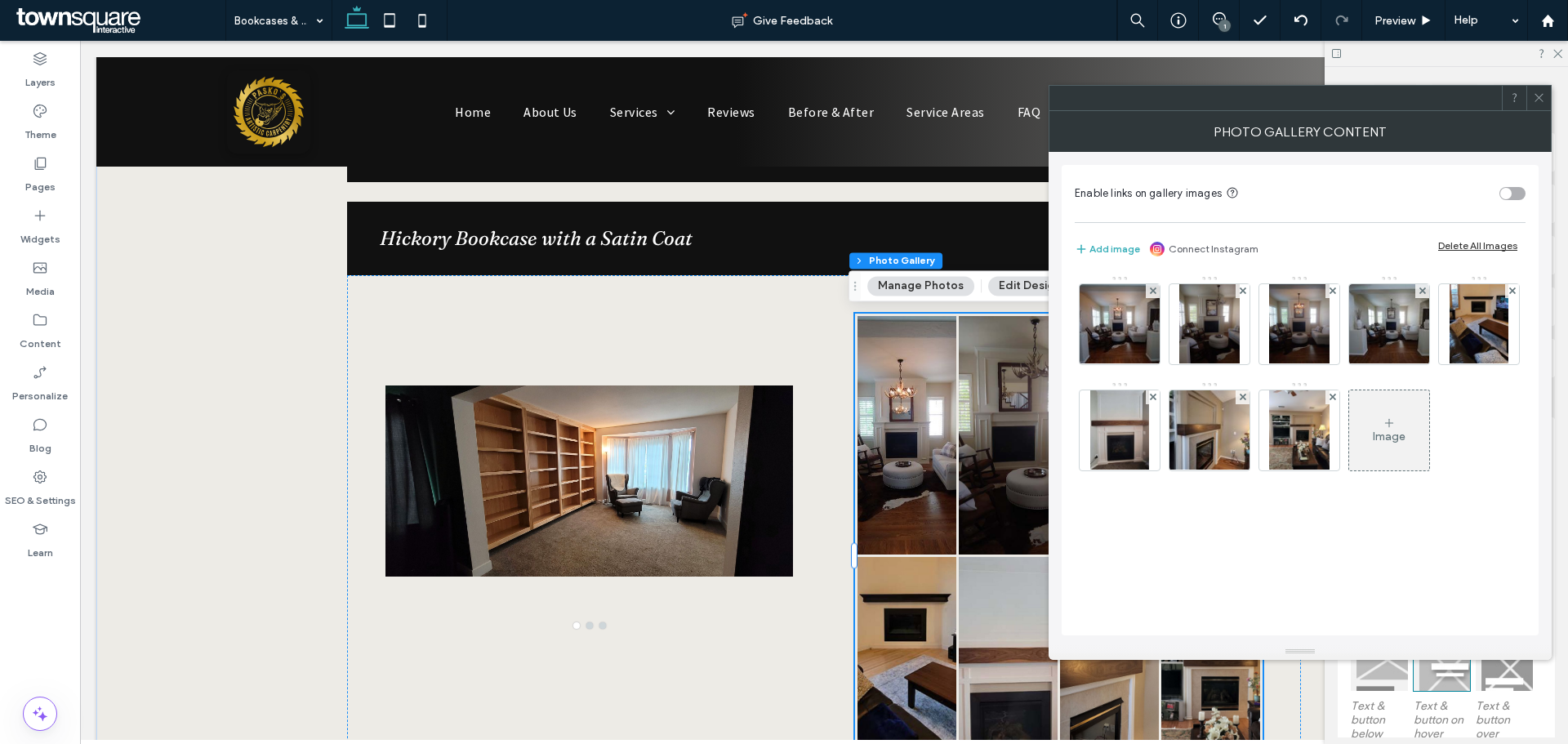 click on "Delete All Images" at bounding box center (1477, 245) 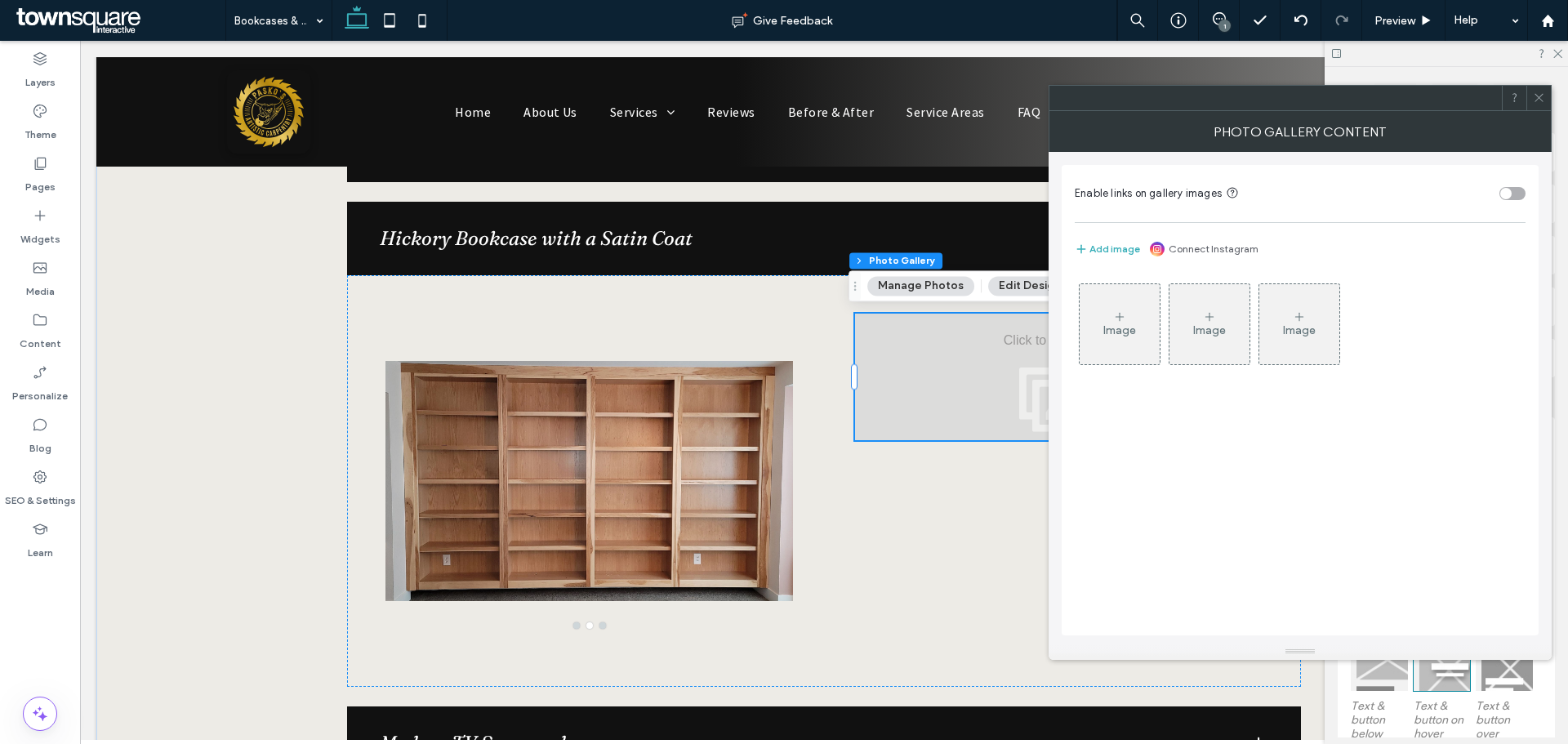 click on "Image" at bounding box center (1120, 330) 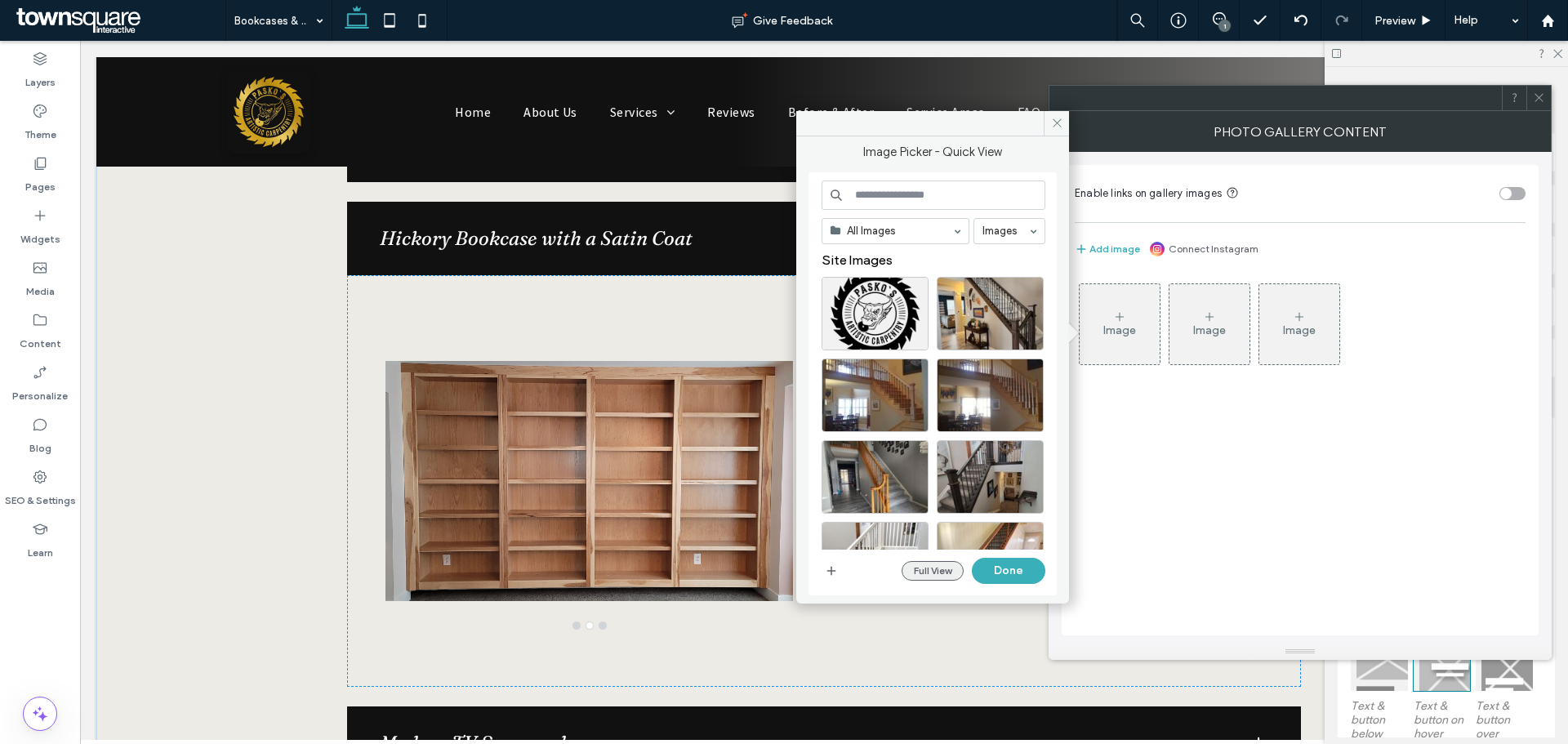 click on "Full View" at bounding box center [933, 571] 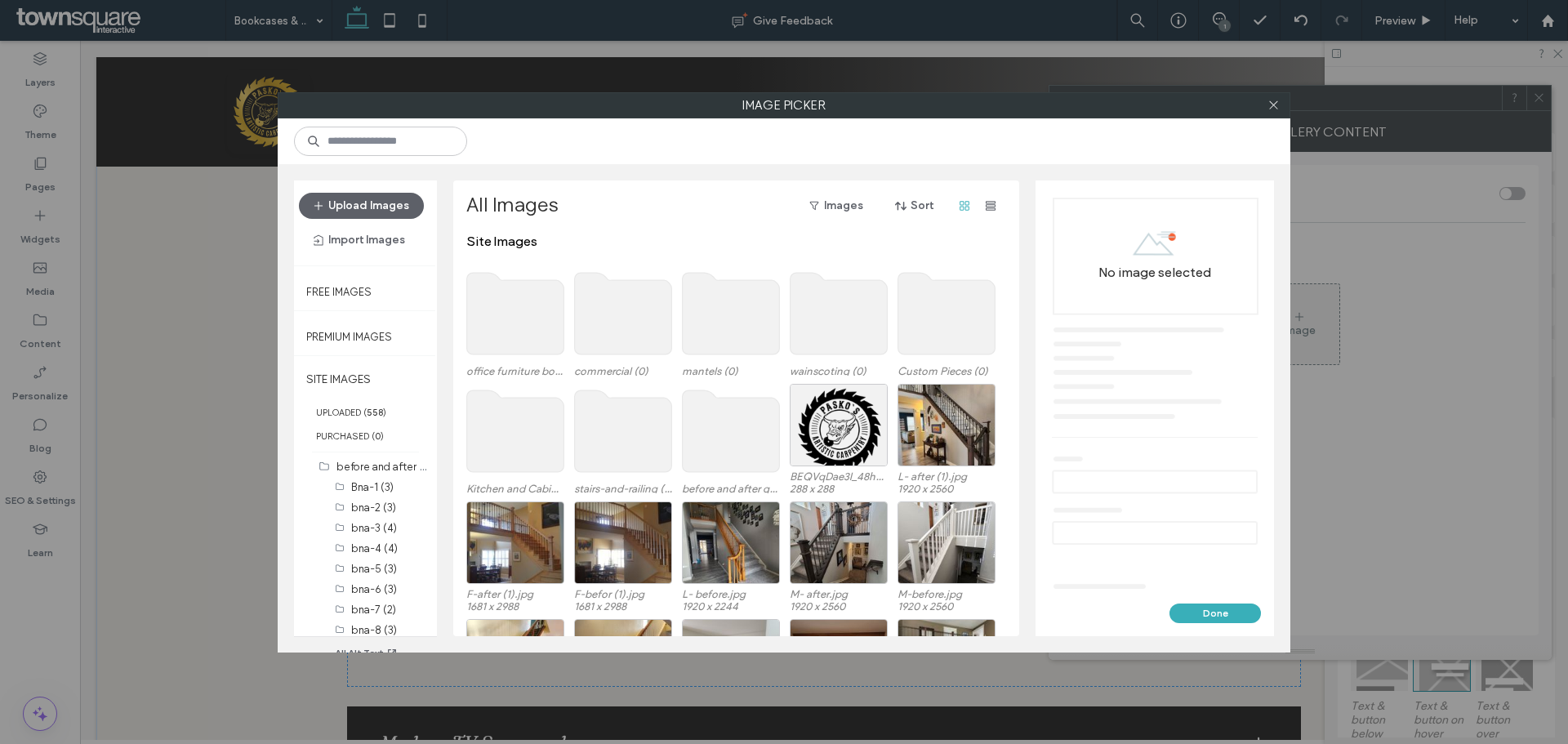 click 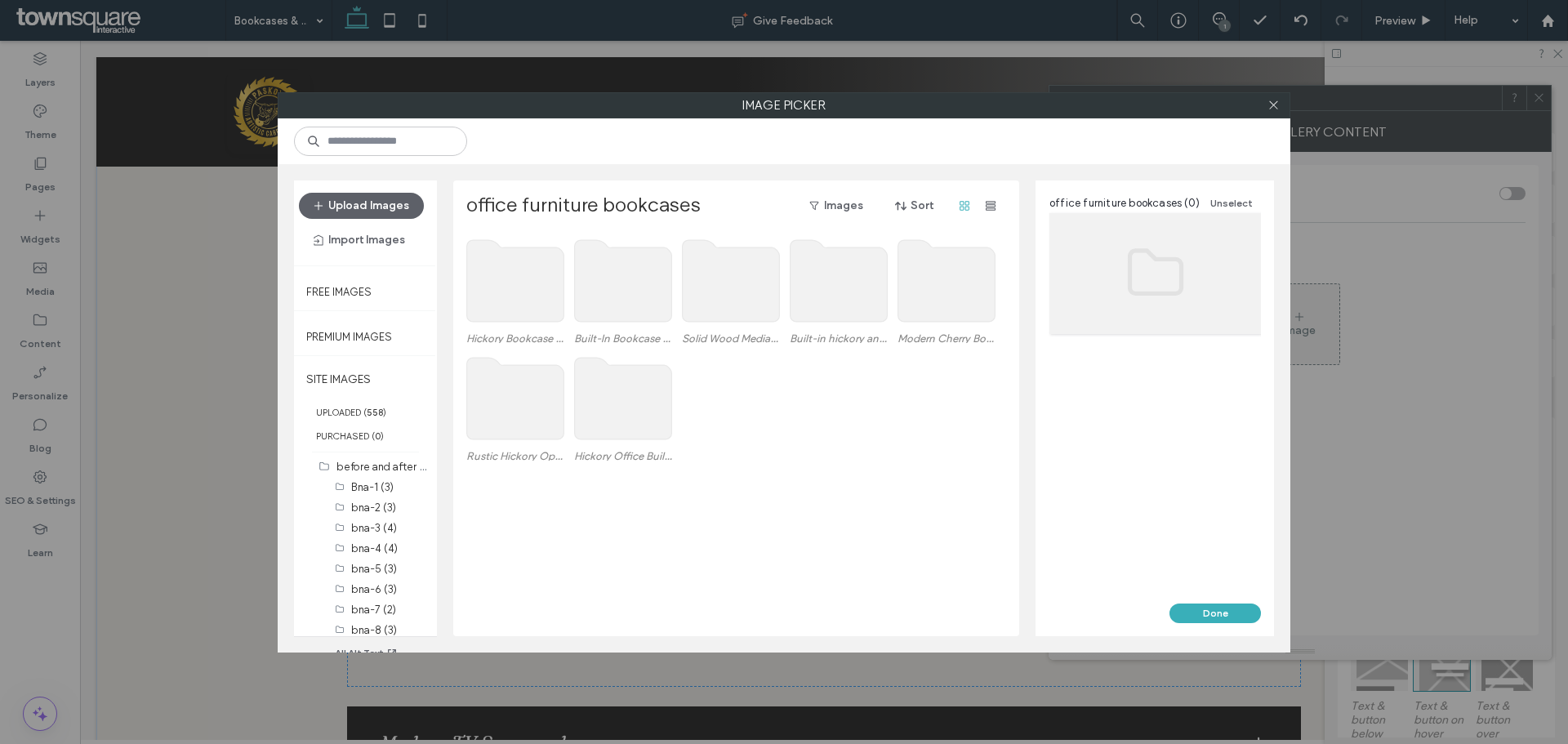 click 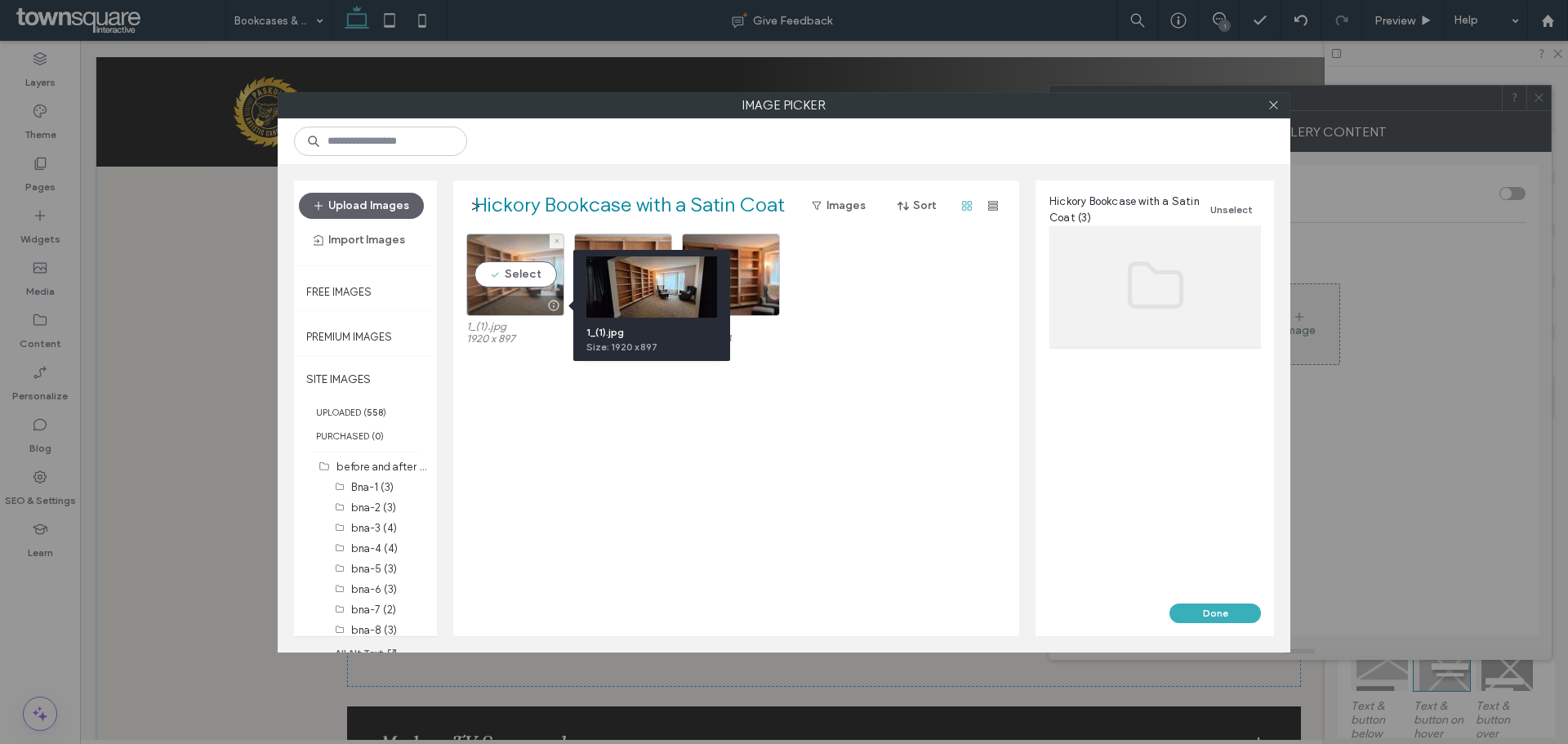 click at bounding box center (553, 305) 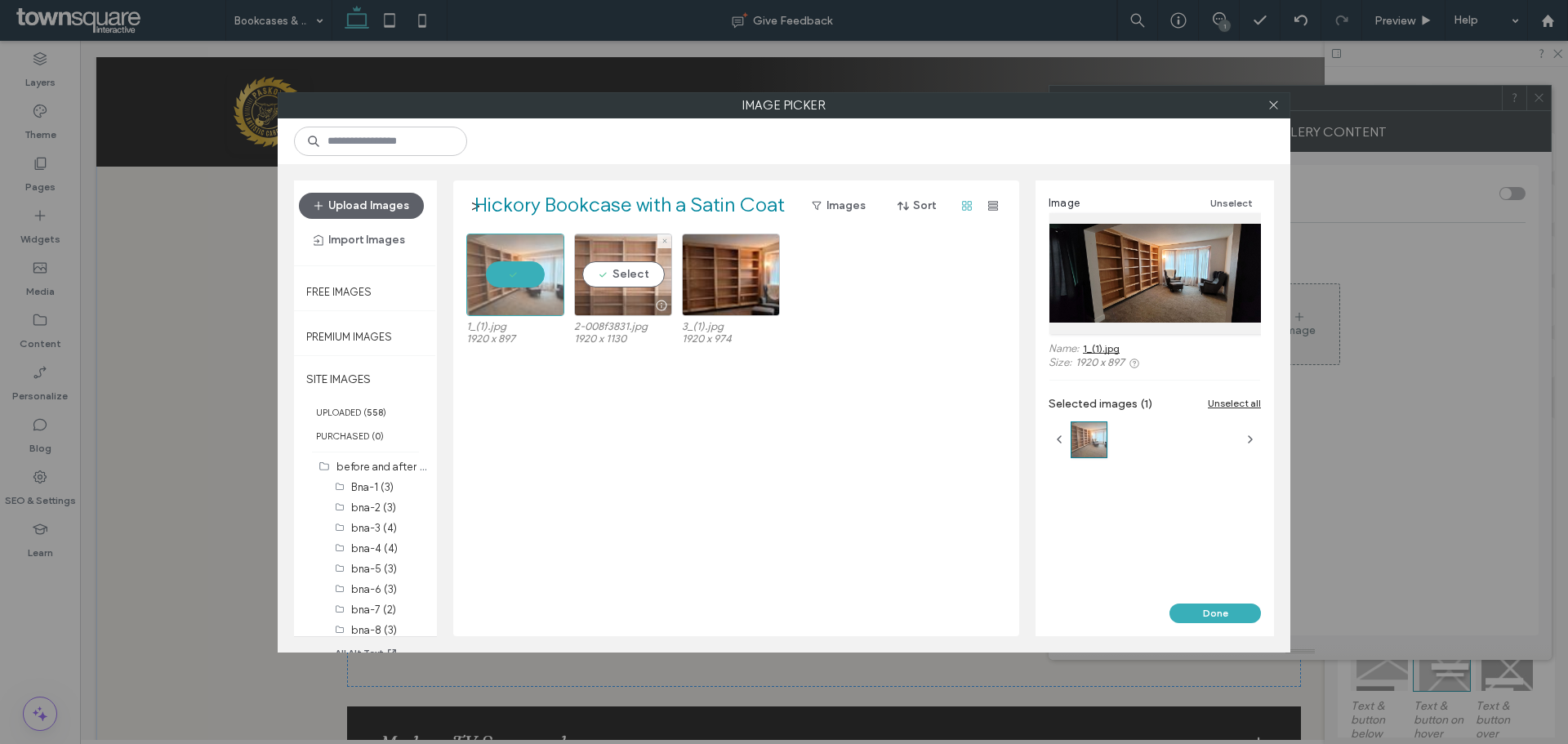 click on "Select" at bounding box center [623, 274] 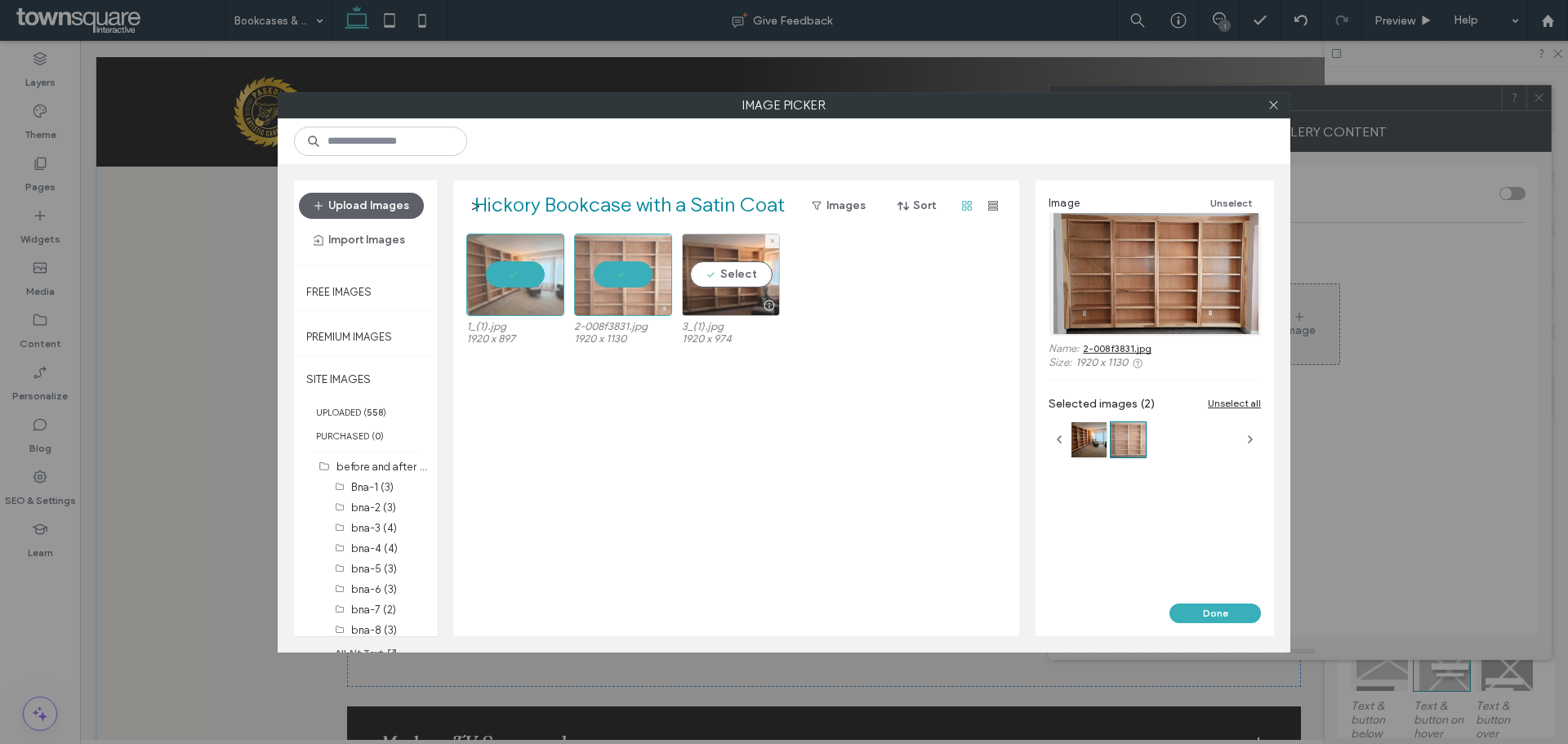 click on "Select" at bounding box center [731, 274] 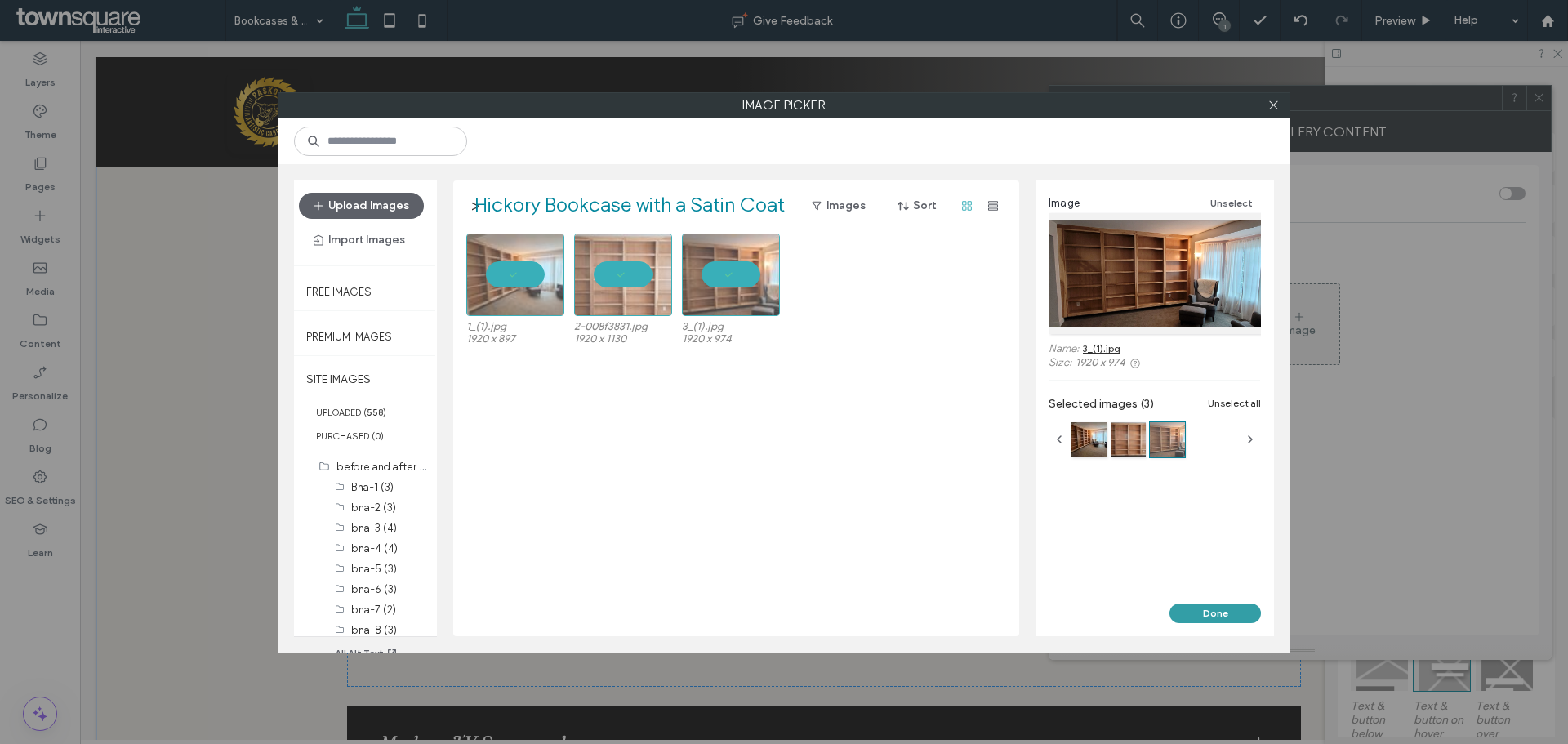 click on "Done" at bounding box center [1215, 613] 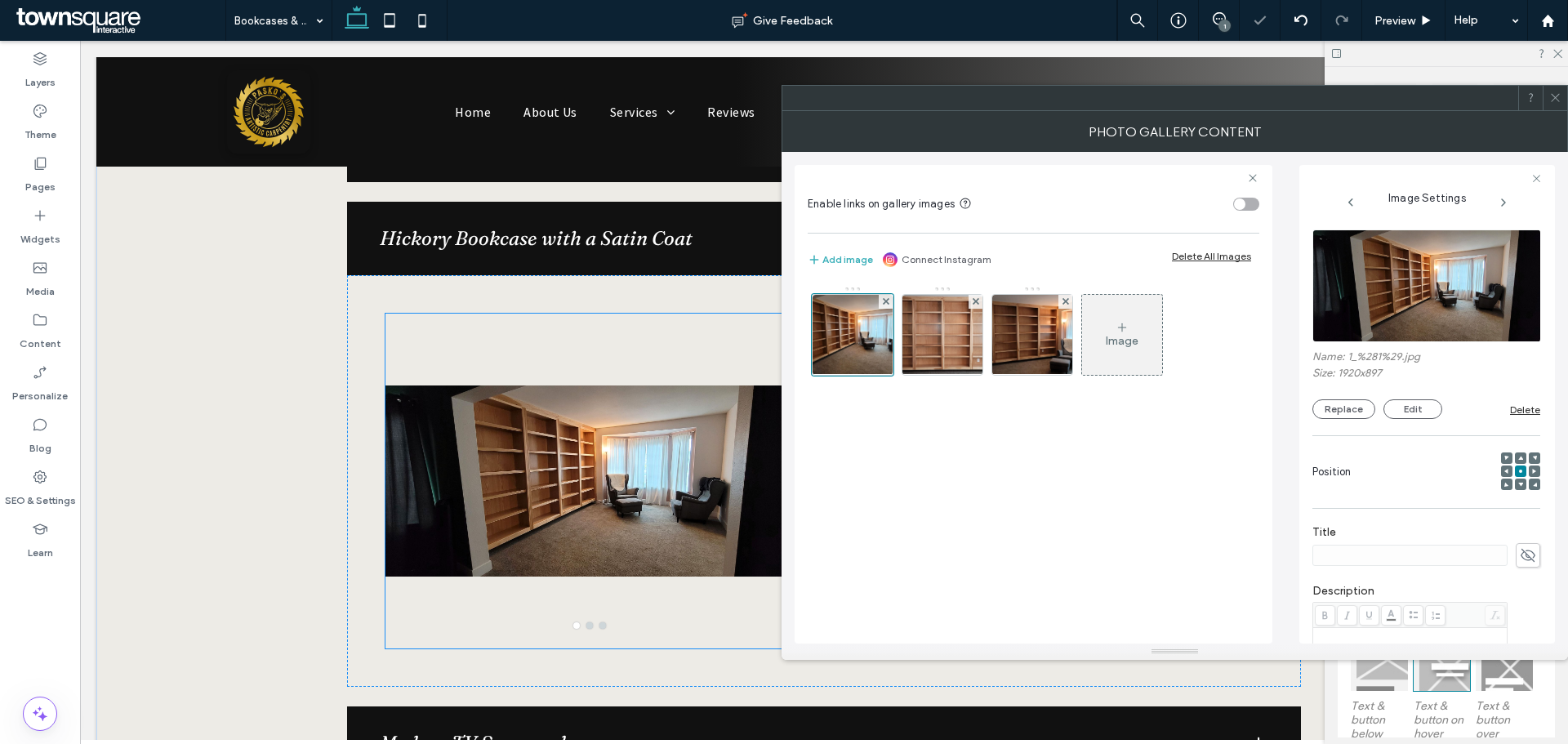 click at bounding box center (590, 491) 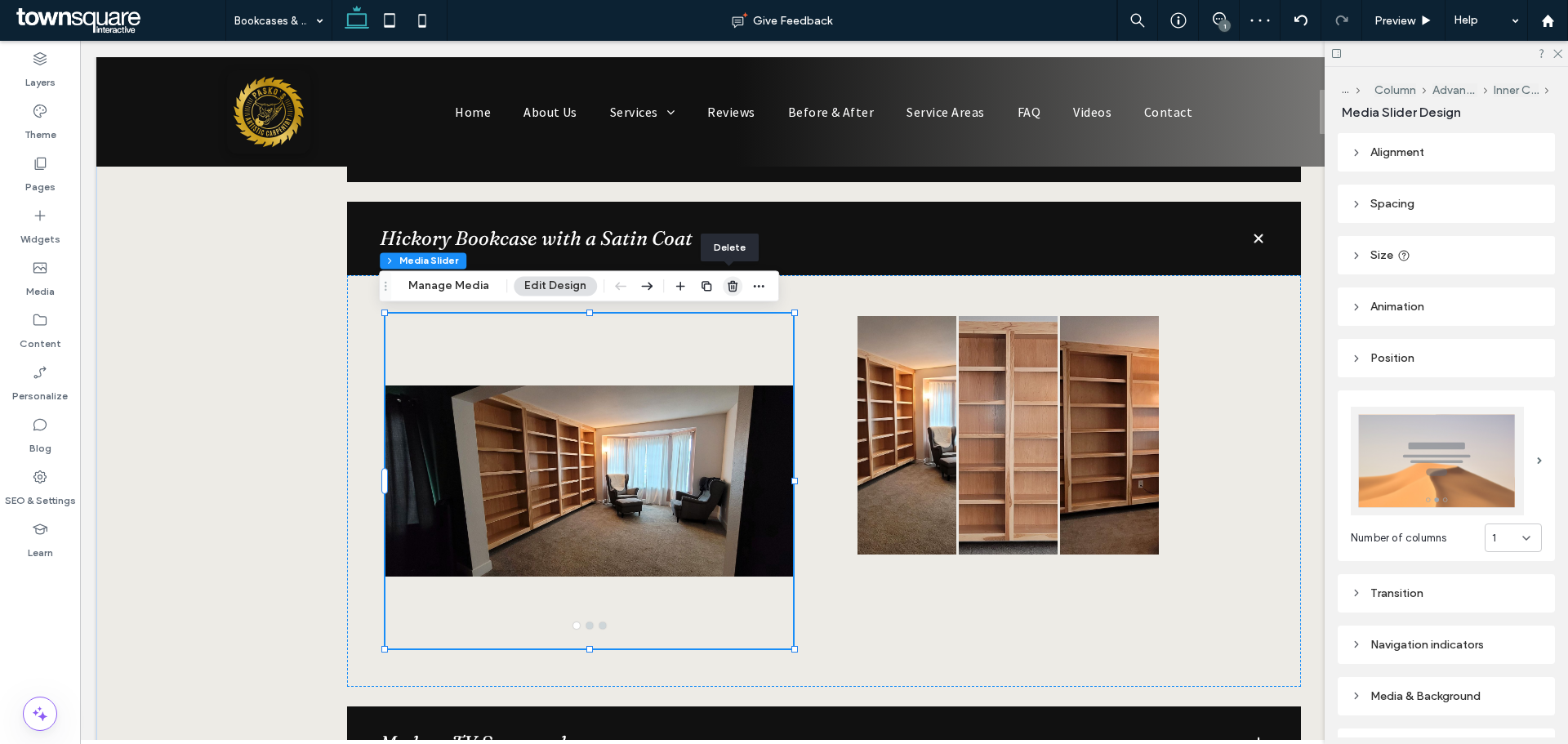 click 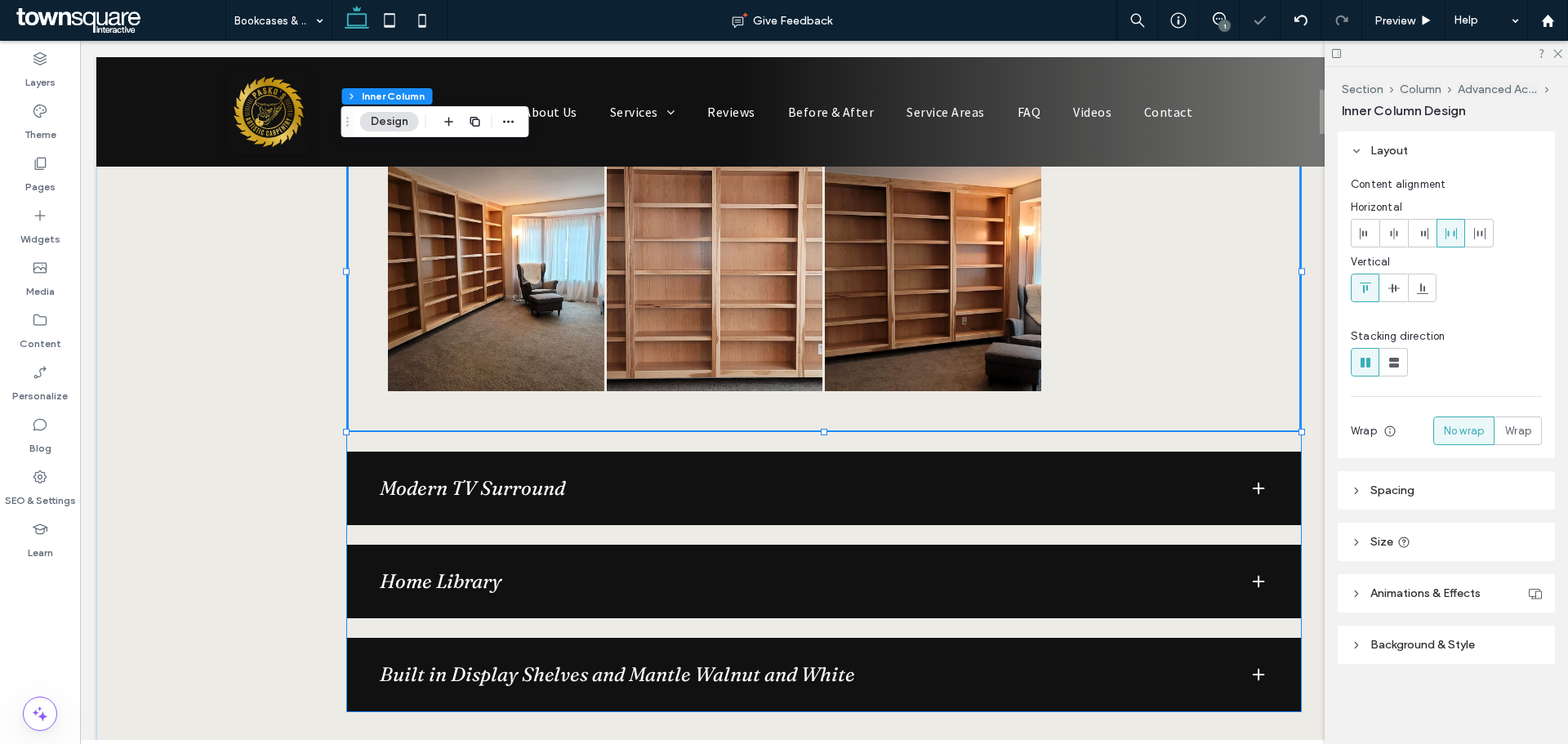 click on "Modern TV Surround" at bounding box center (801, 488) 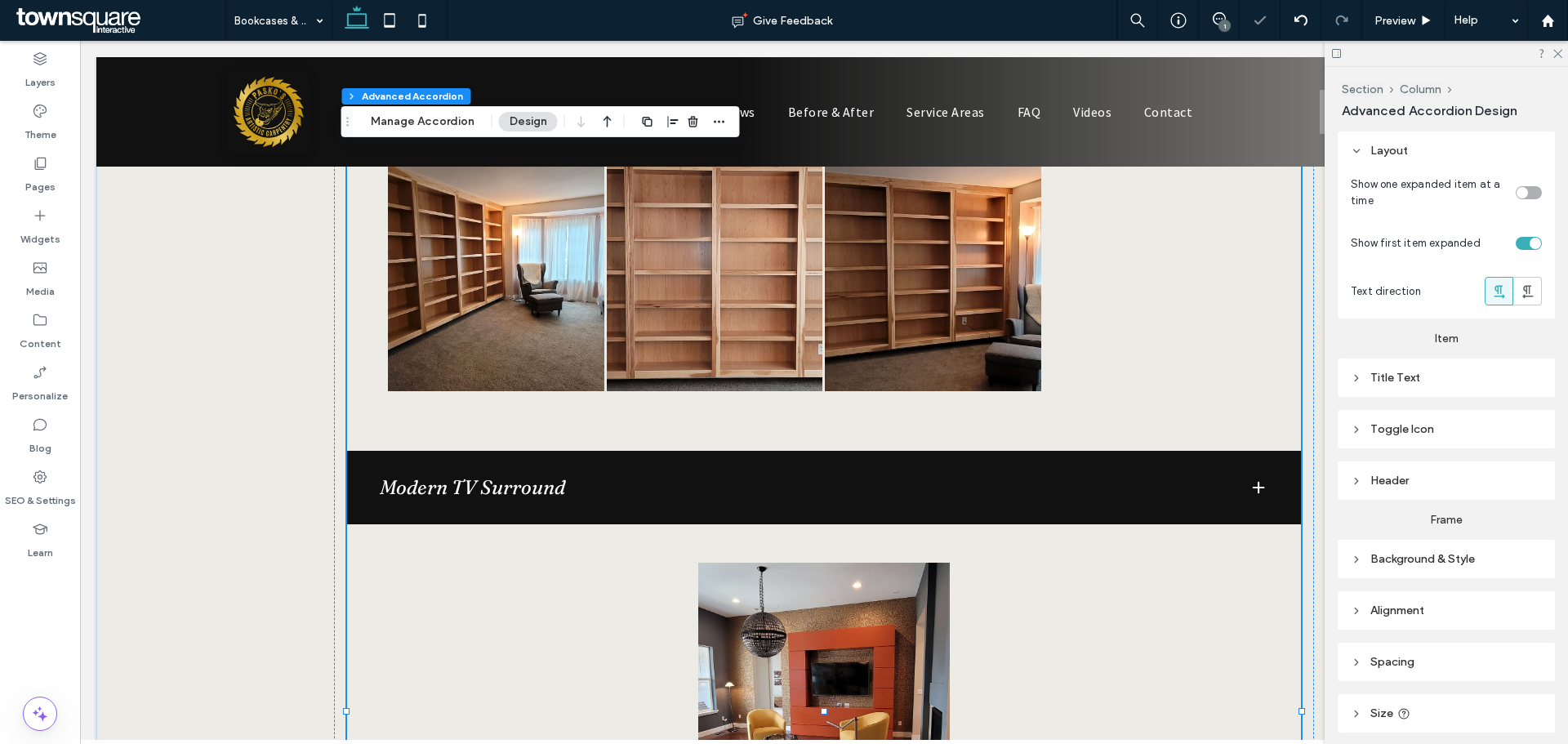 type on "**" 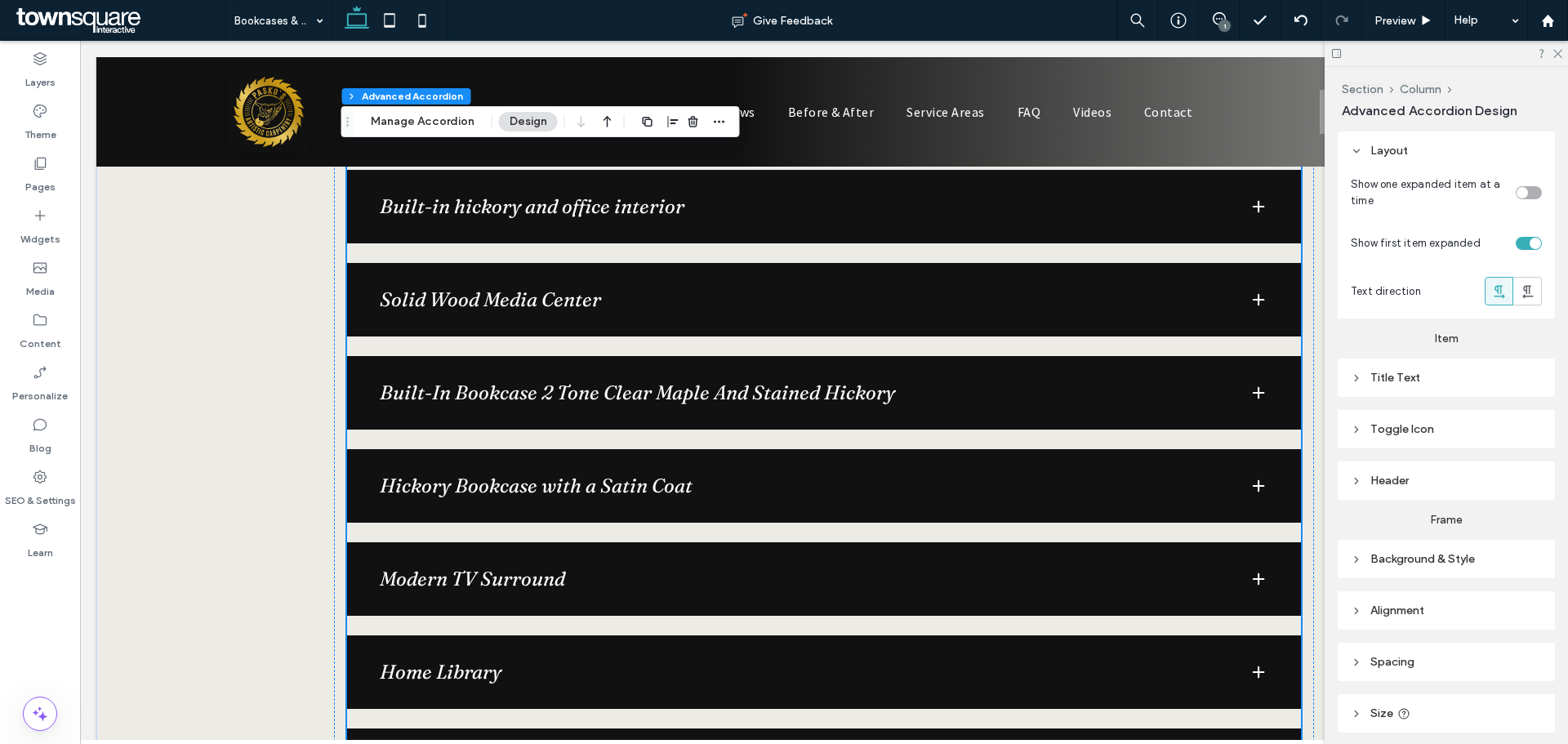 scroll, scrollTop: 1764, scrollLeft: 0, axis: vertical 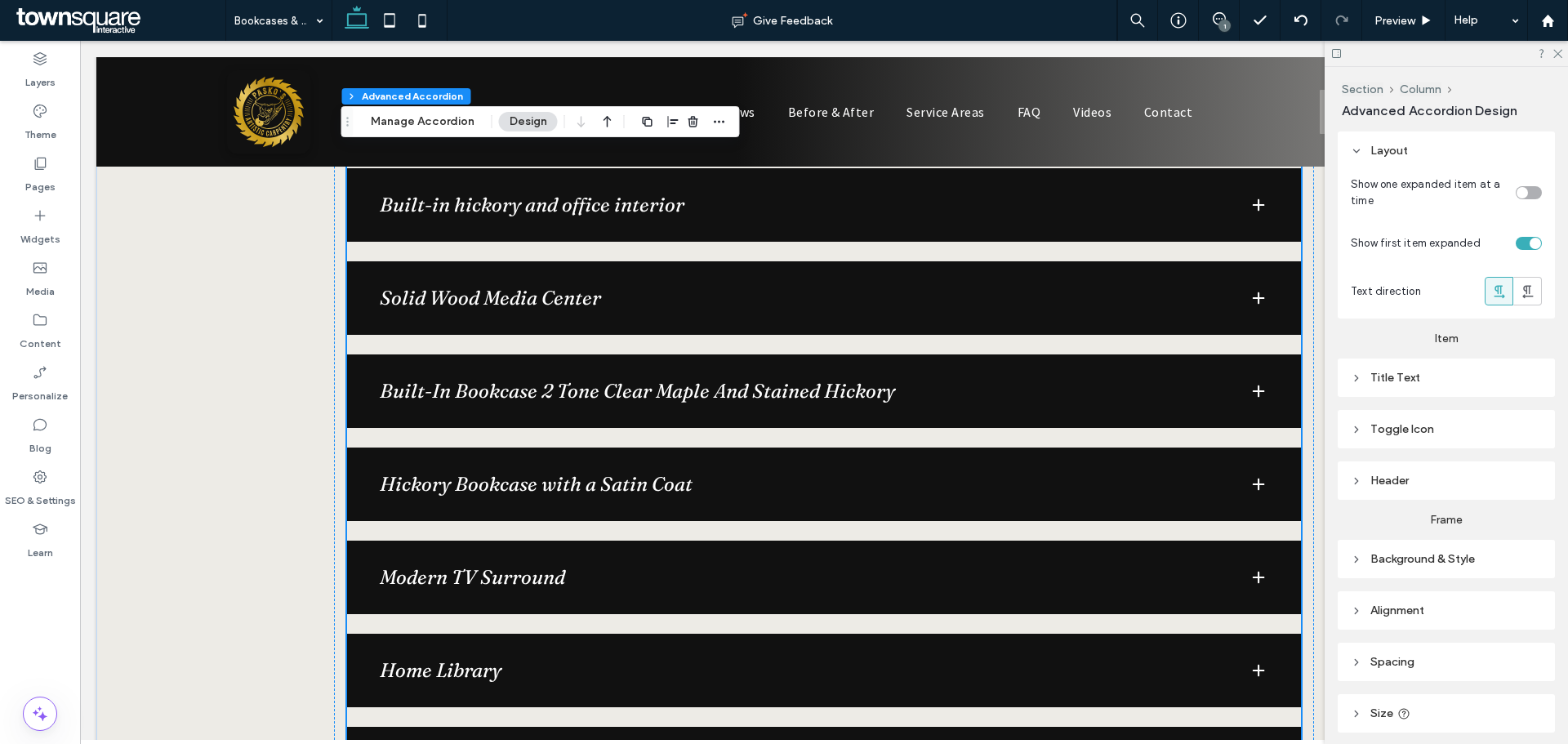 click on "Modern TV Surround" at bounding box center [824, 577] 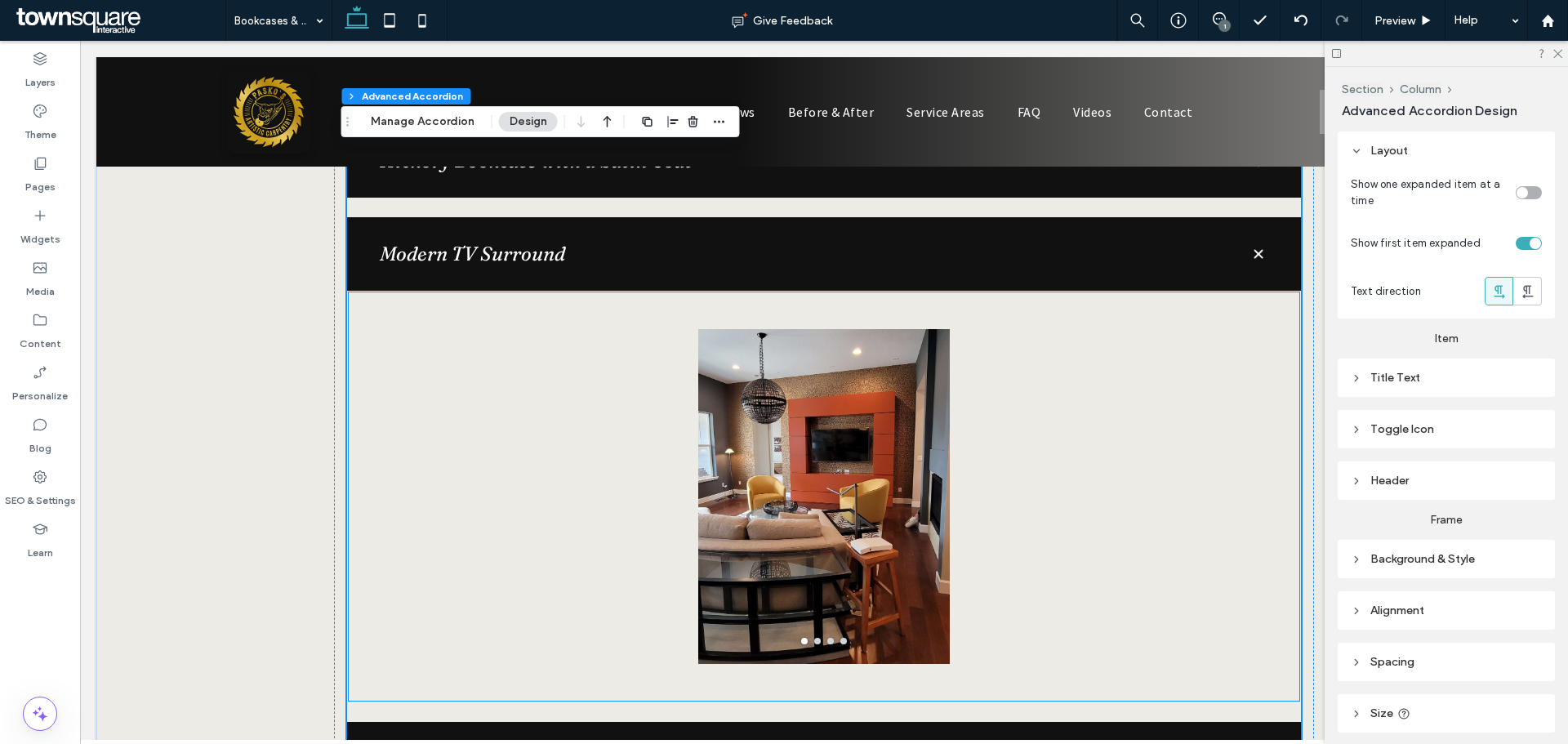 scroll, scrollTop: 2091, scrollLeft: 0, axis: vertical 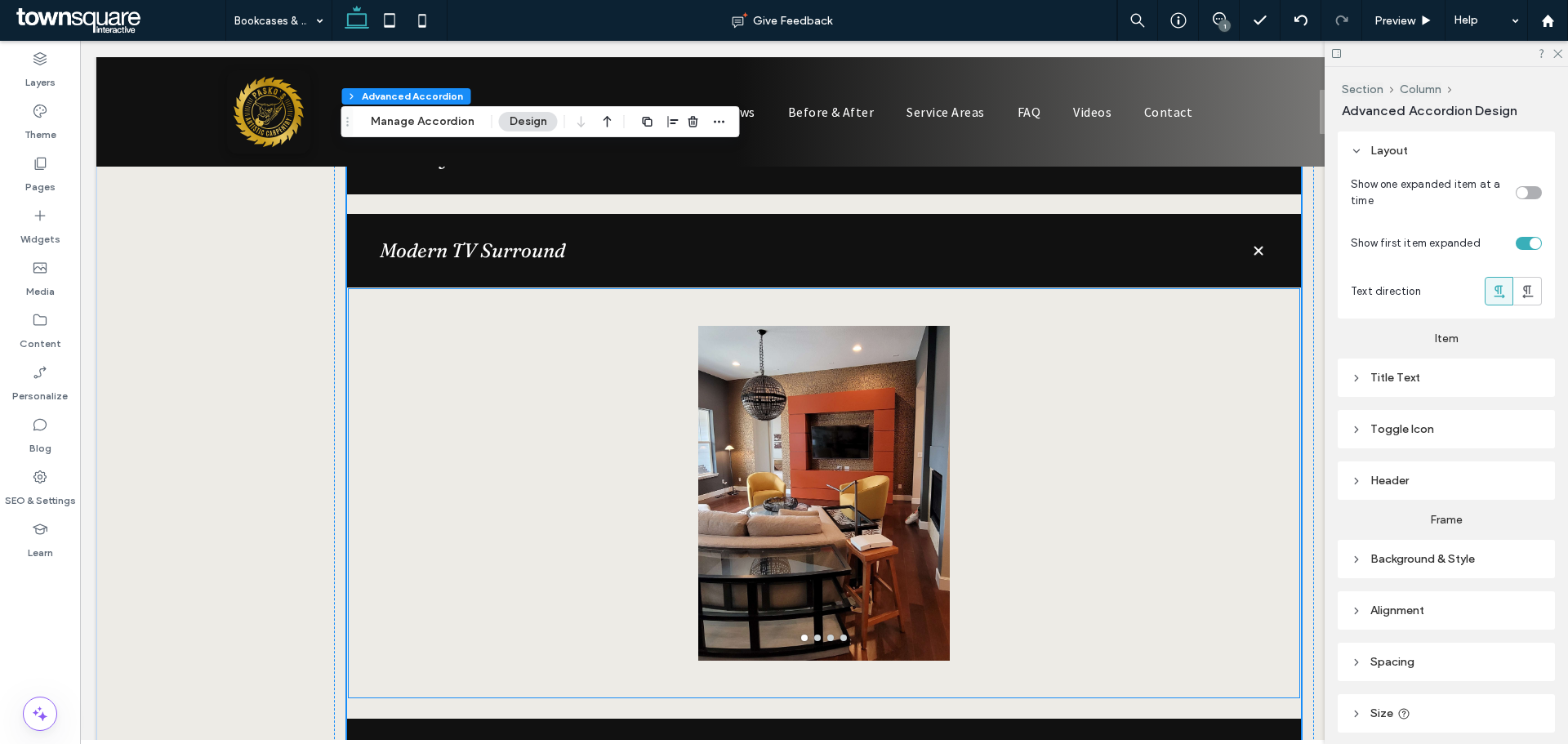 click at bounding box center [824, 503] 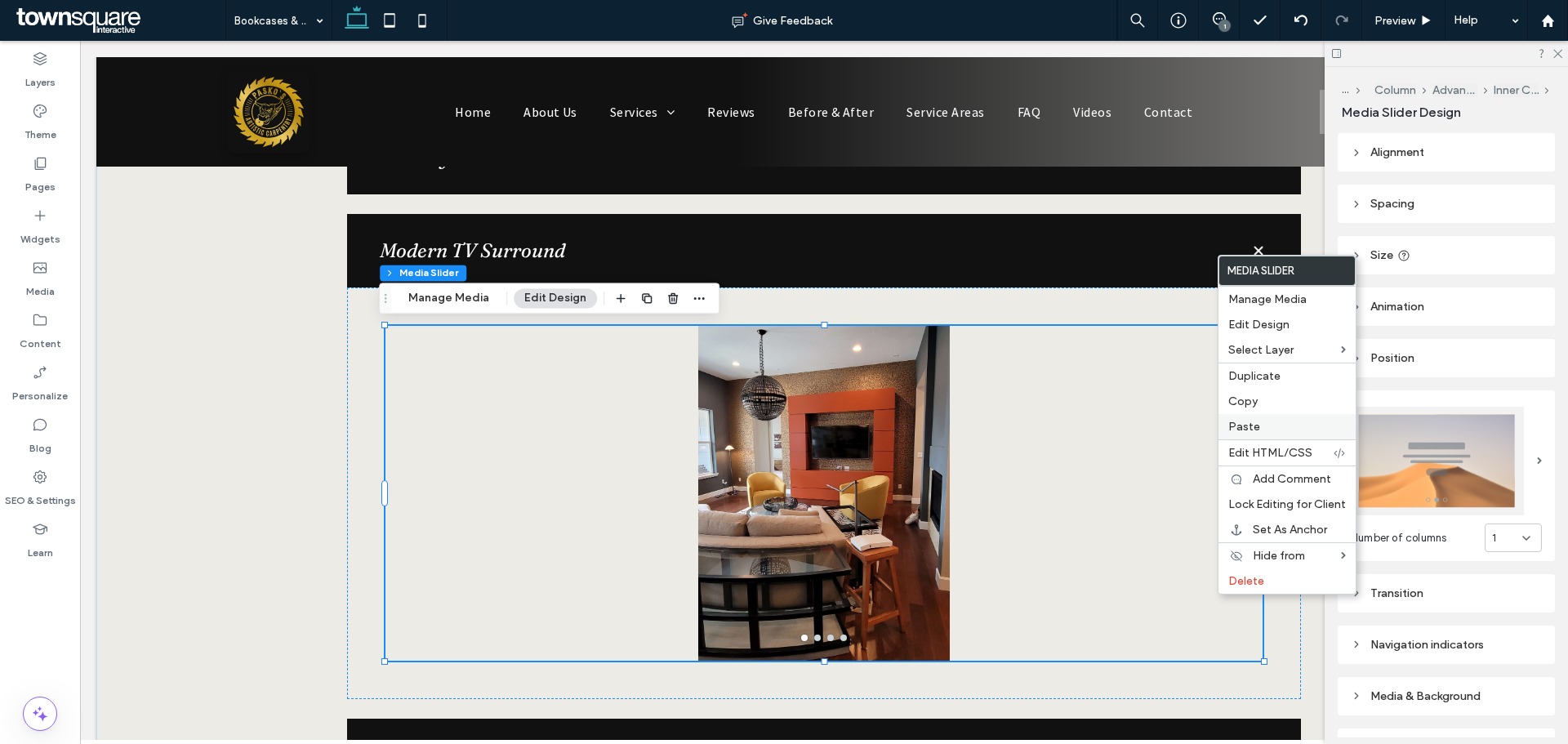 click on "Paste" at bounding box center [1287, 426] 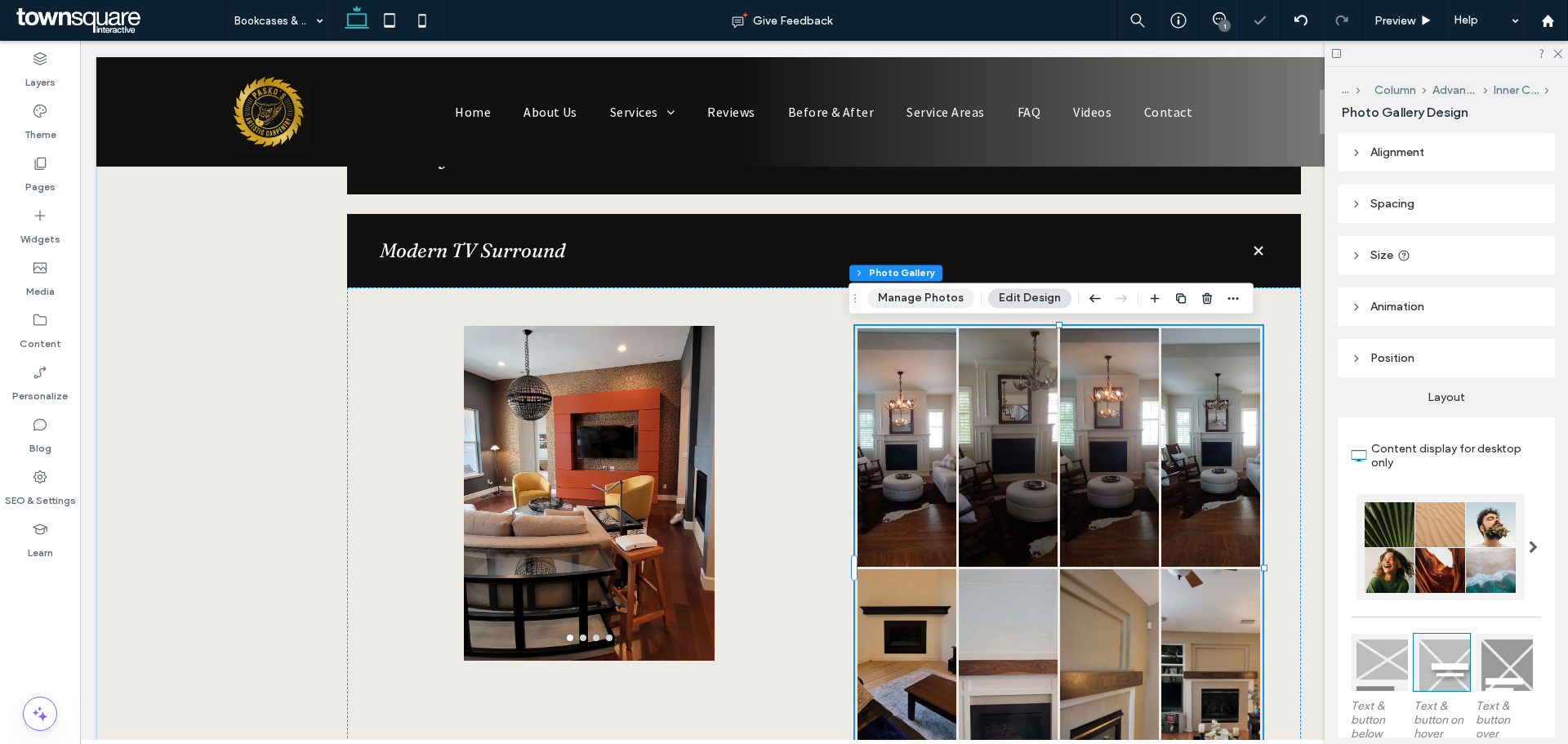 click on "Manage Photos" at bounding box center (920, 298) 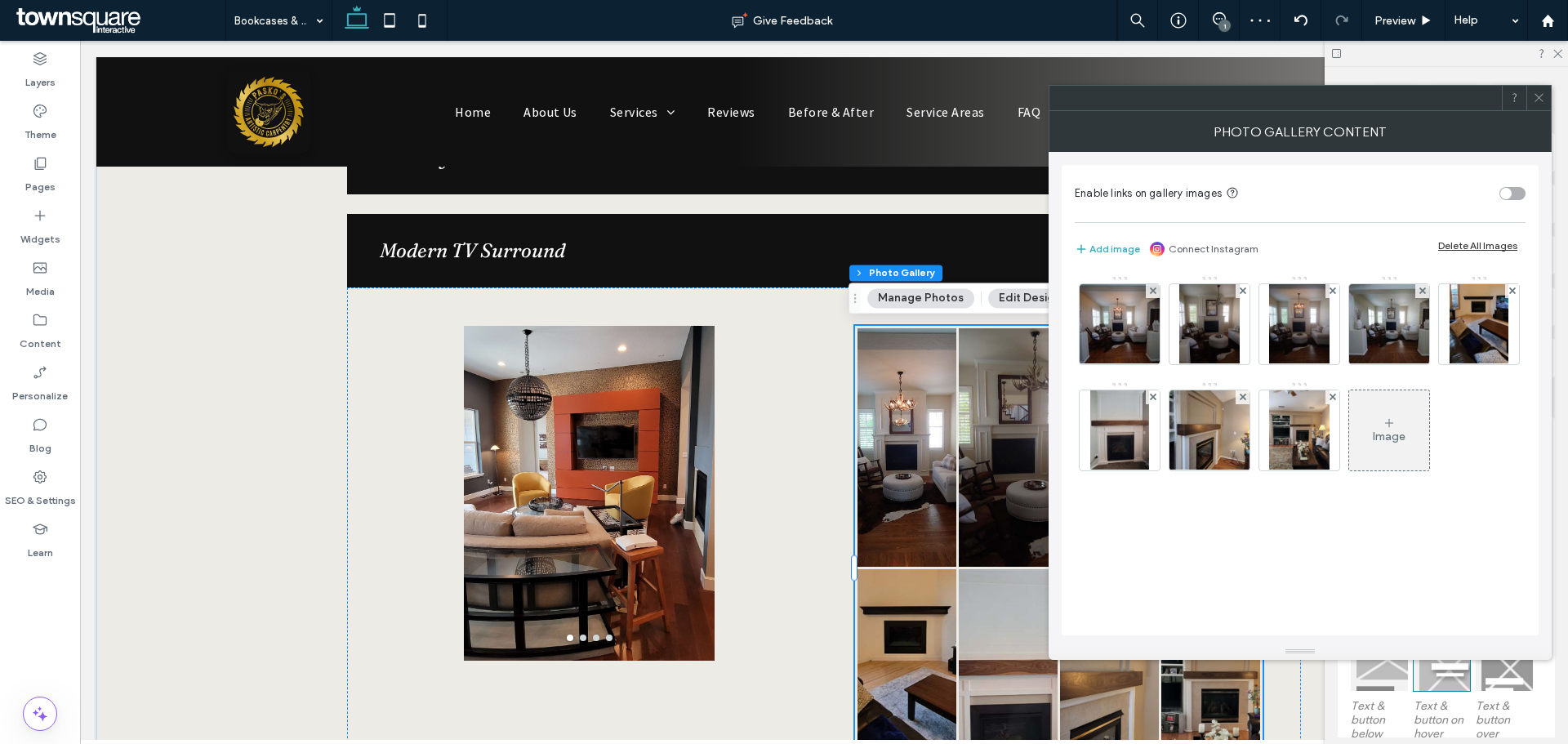 click on "Delete All Images" at bounding box center [1477, 245] 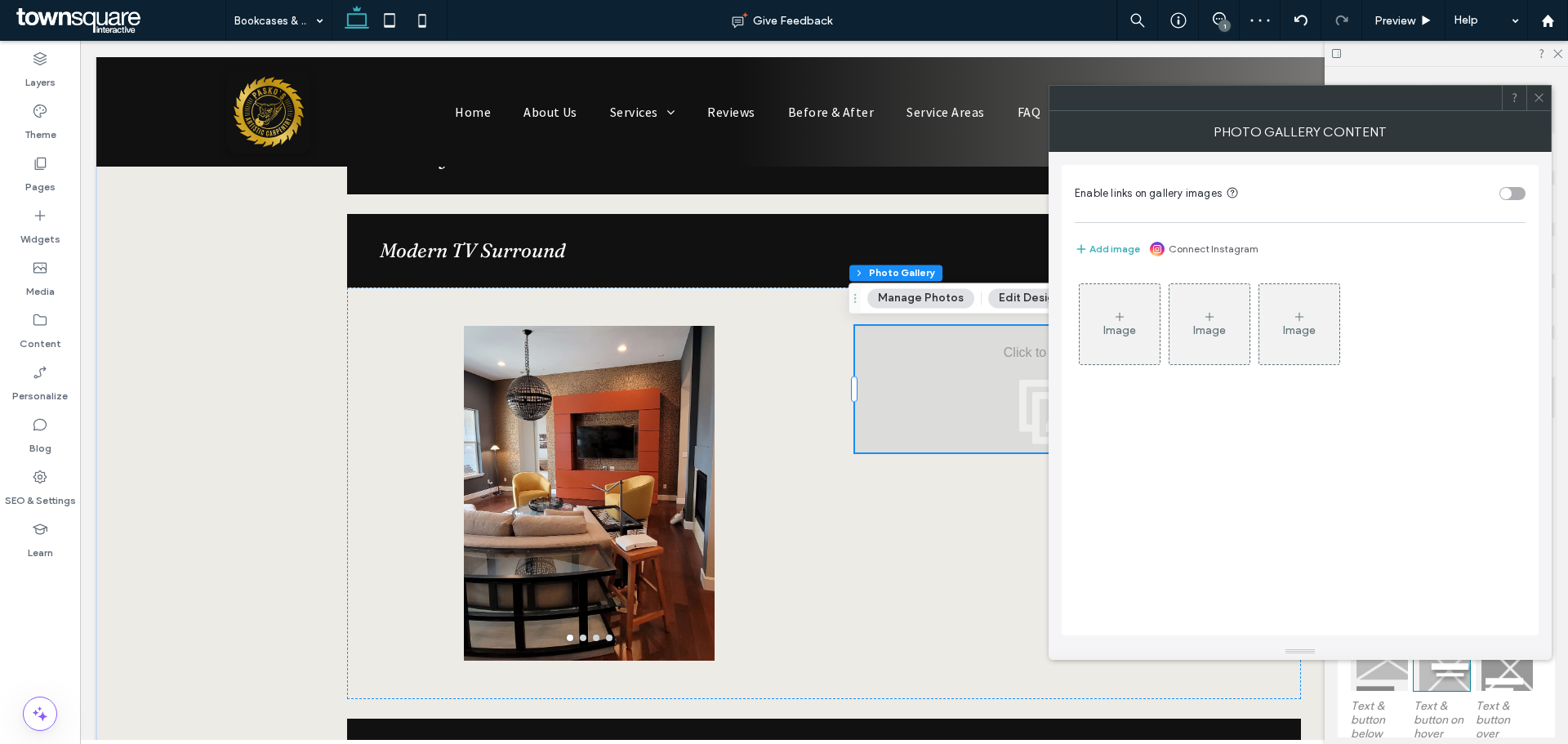 click 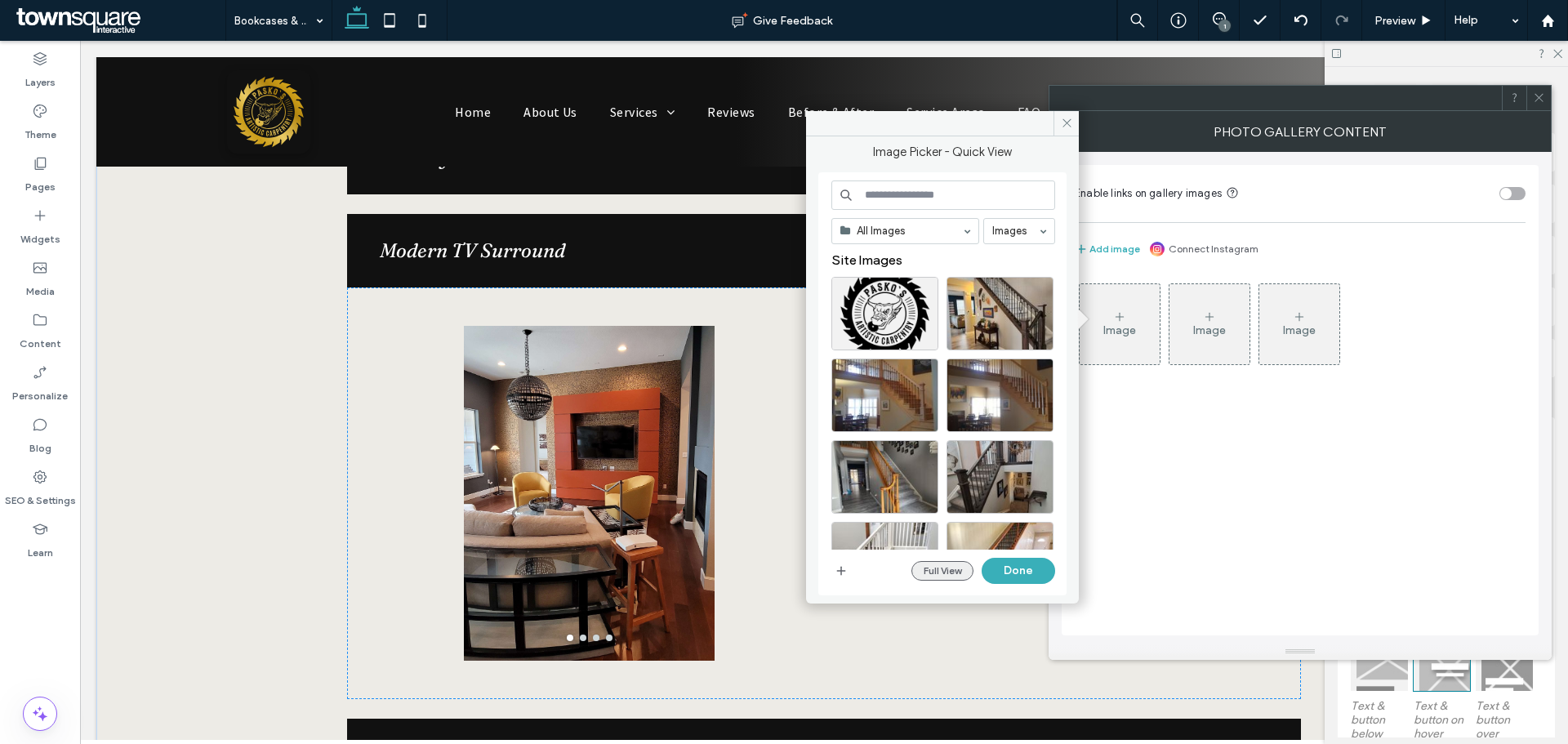 click on "Full View" at bounding box center (942, 571) 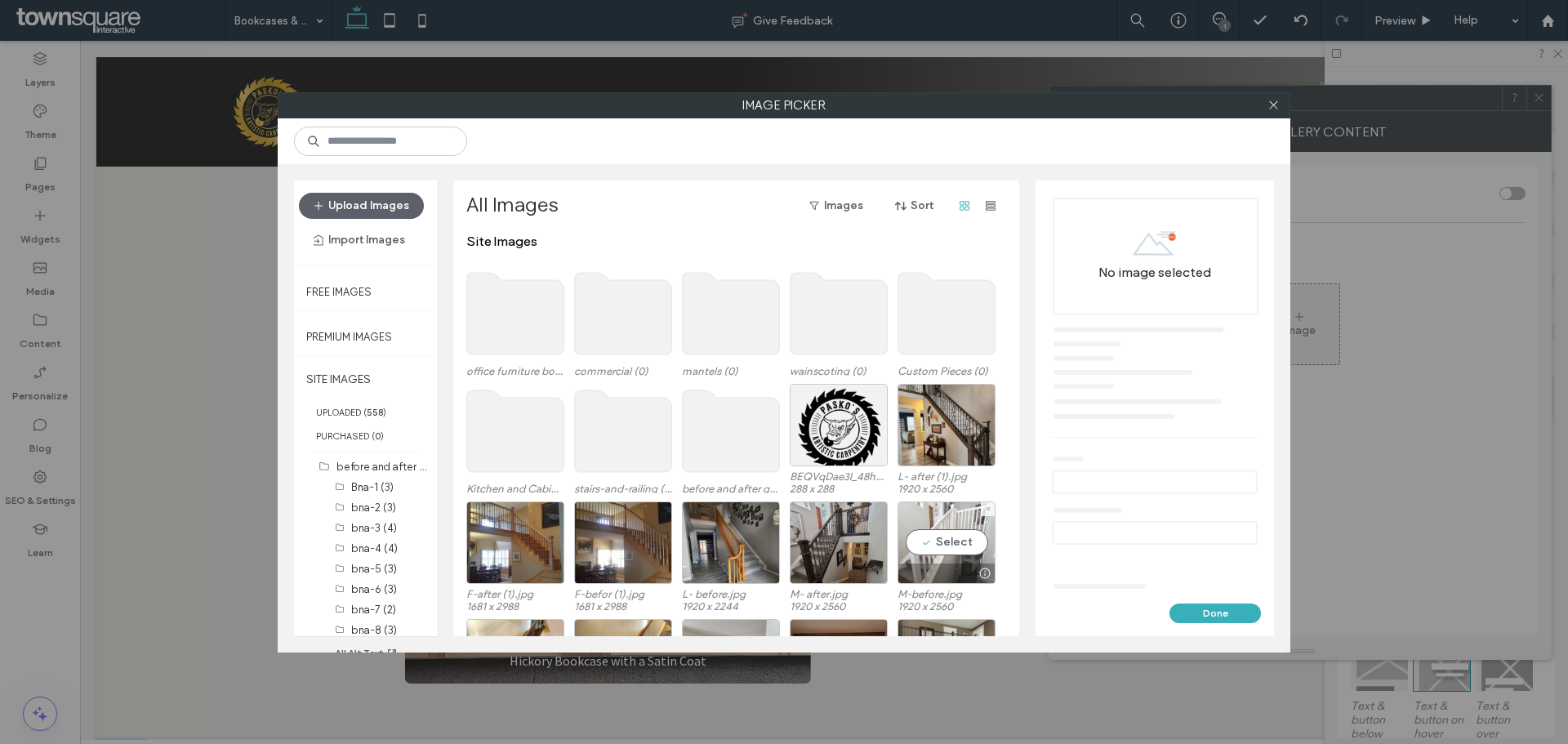 scroll, scrollTop: 2091, scrollLeft: 0, axis: vertical 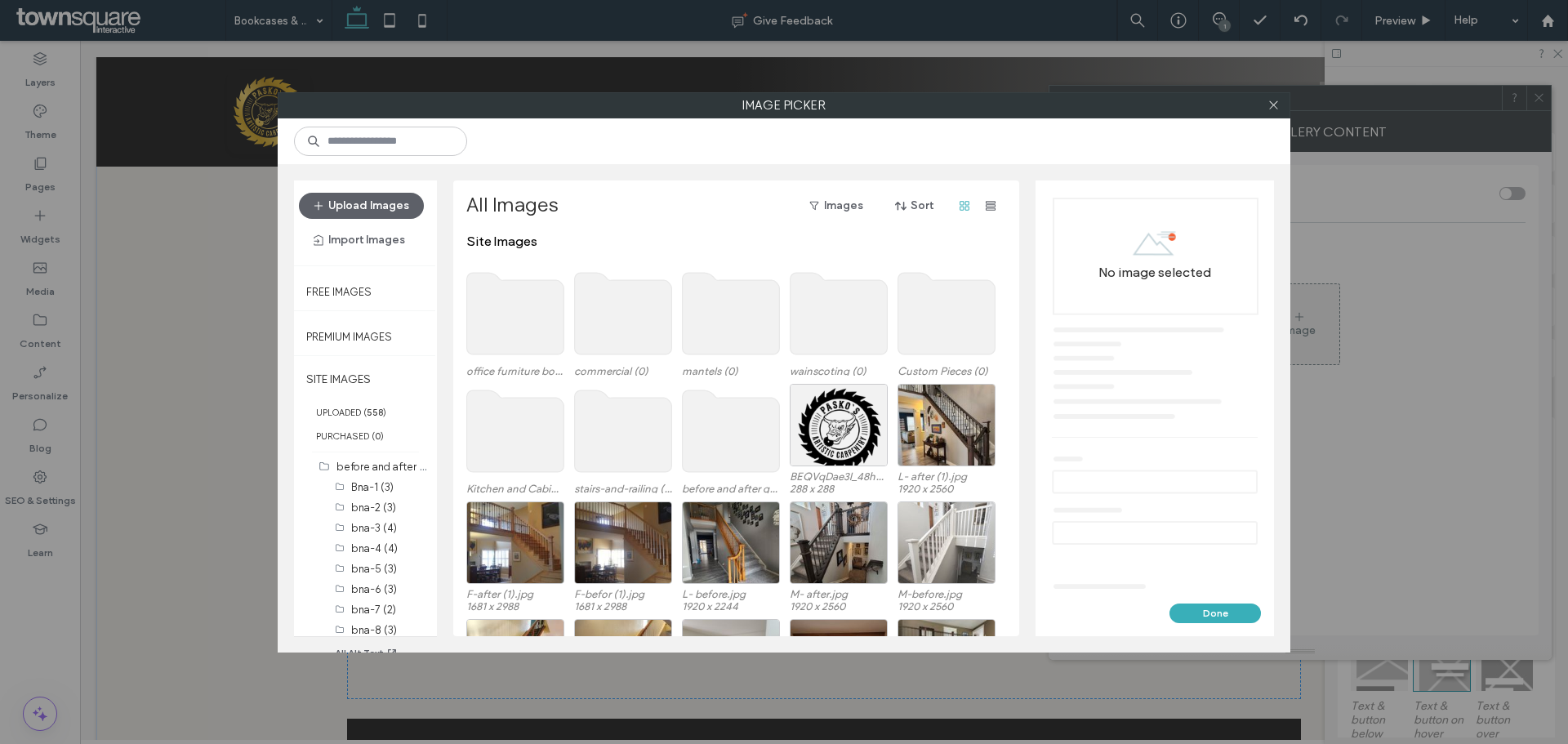 click 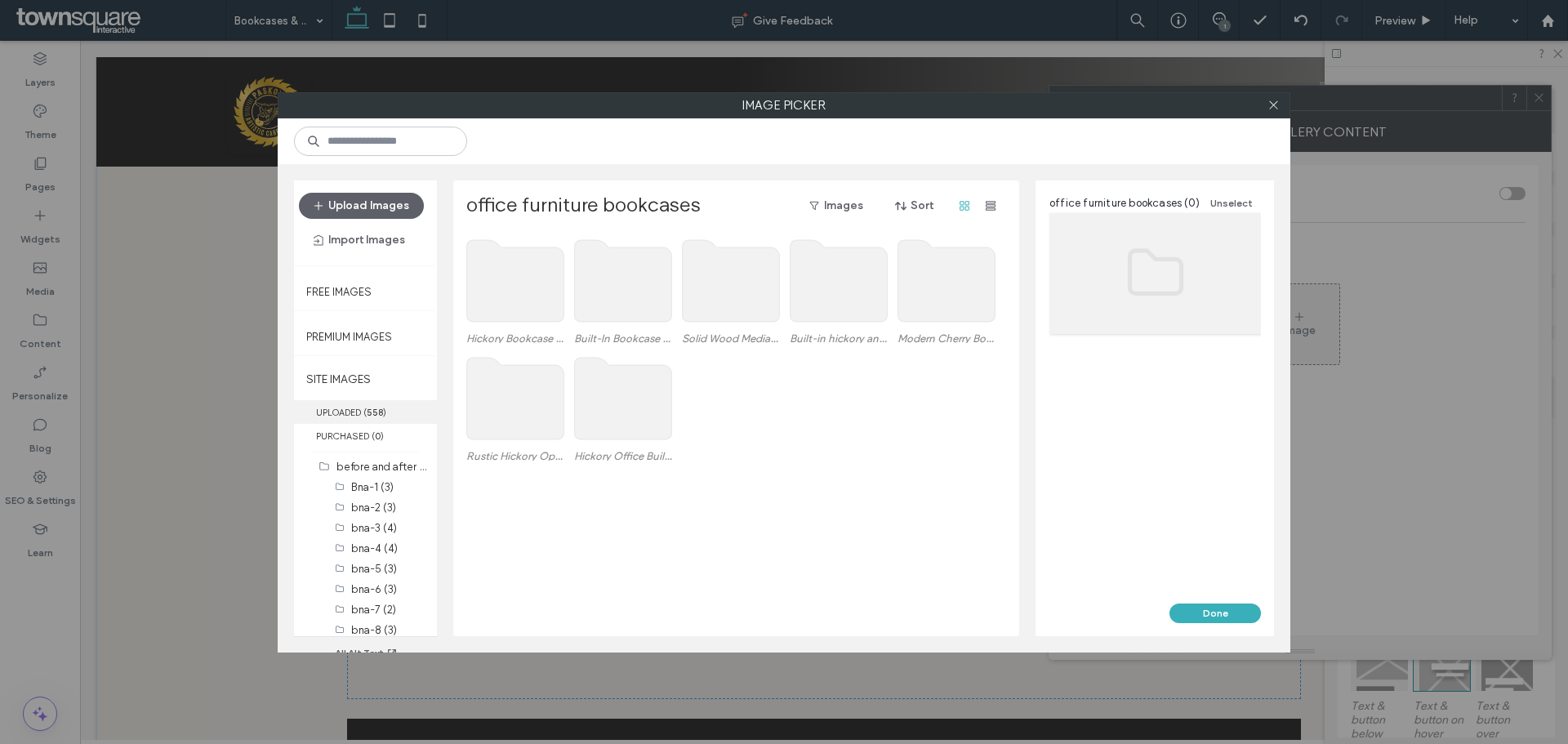 click on "558" at bounding box center (375, 412) 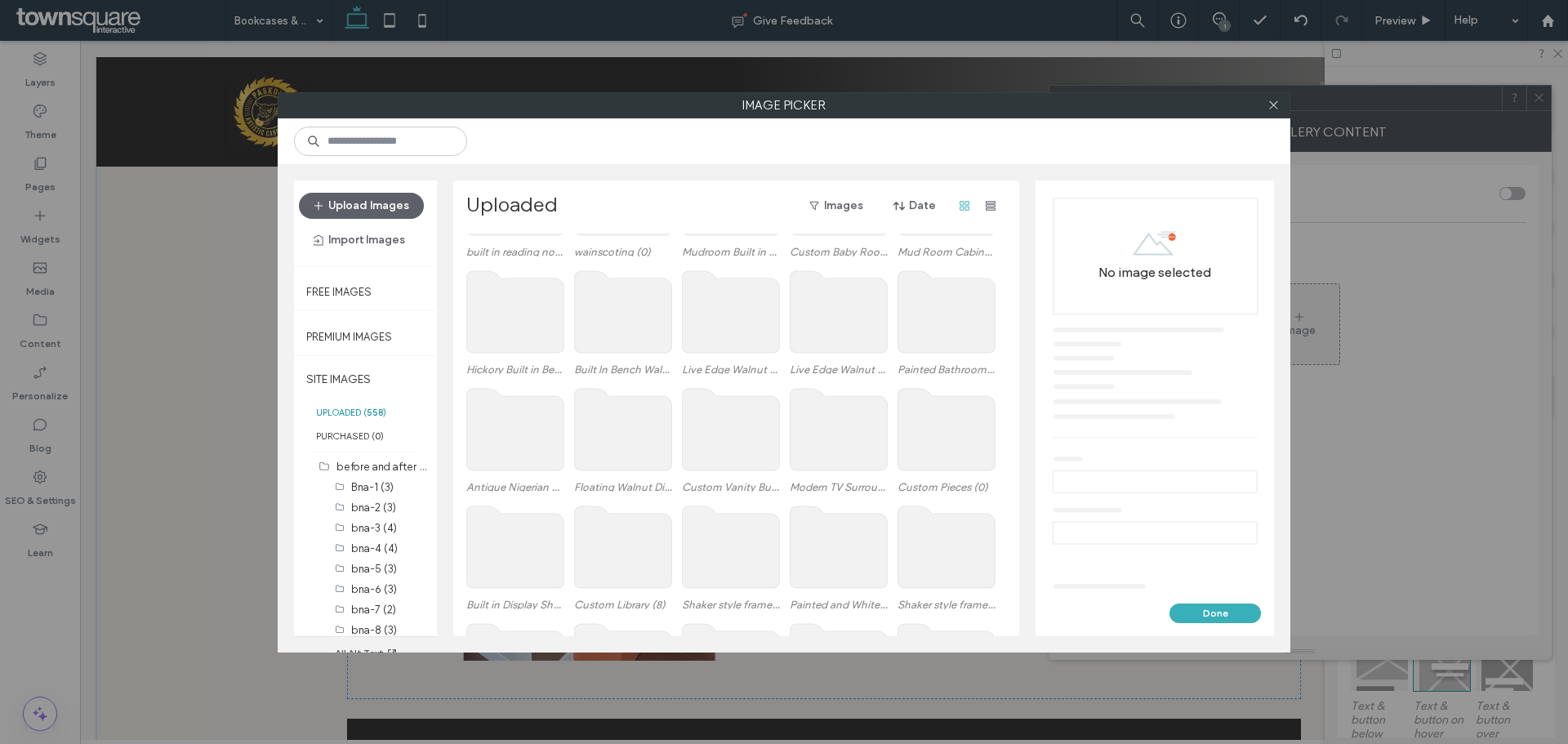 scroll, scrollTop: 835, scrollLeft: 0, axis: vertical 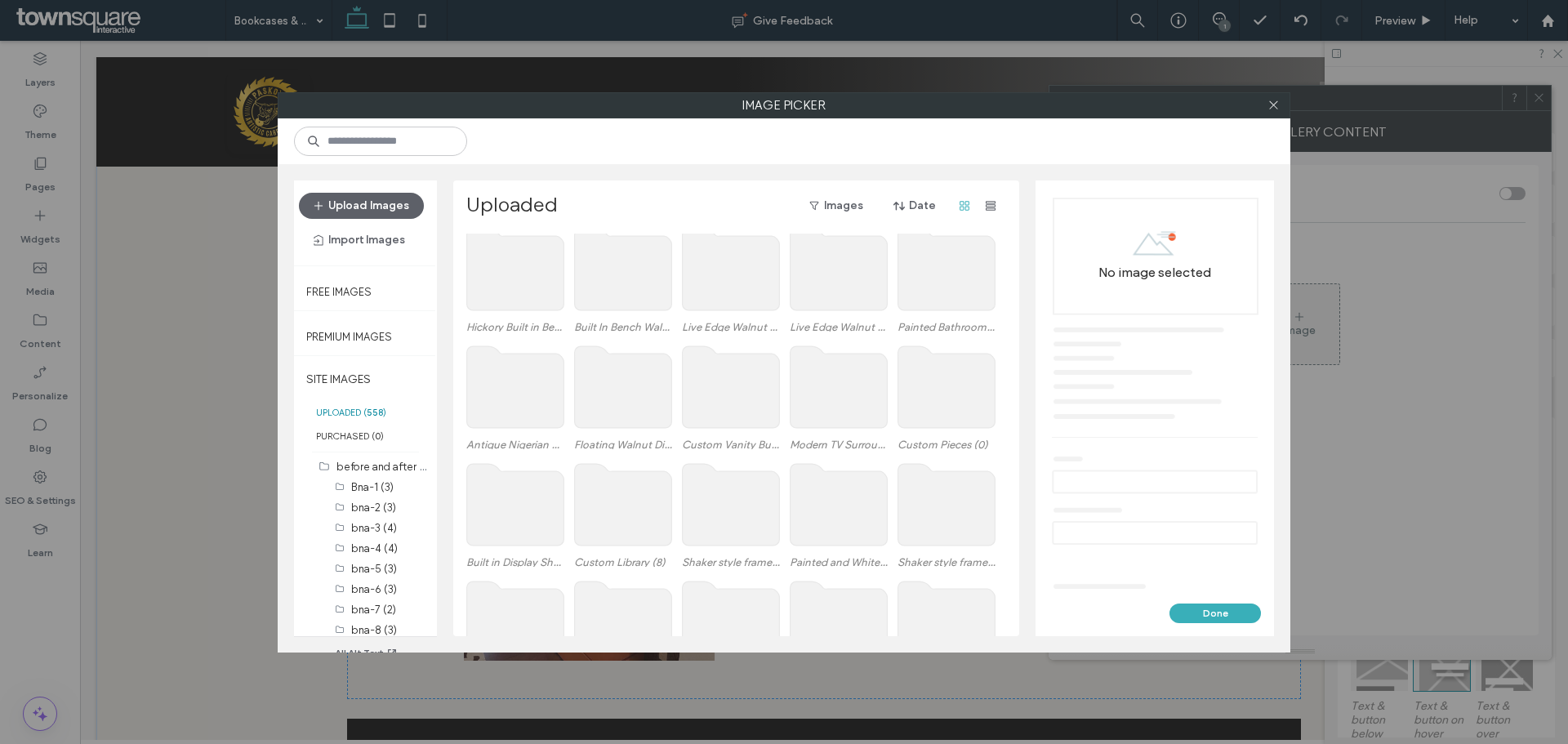 click 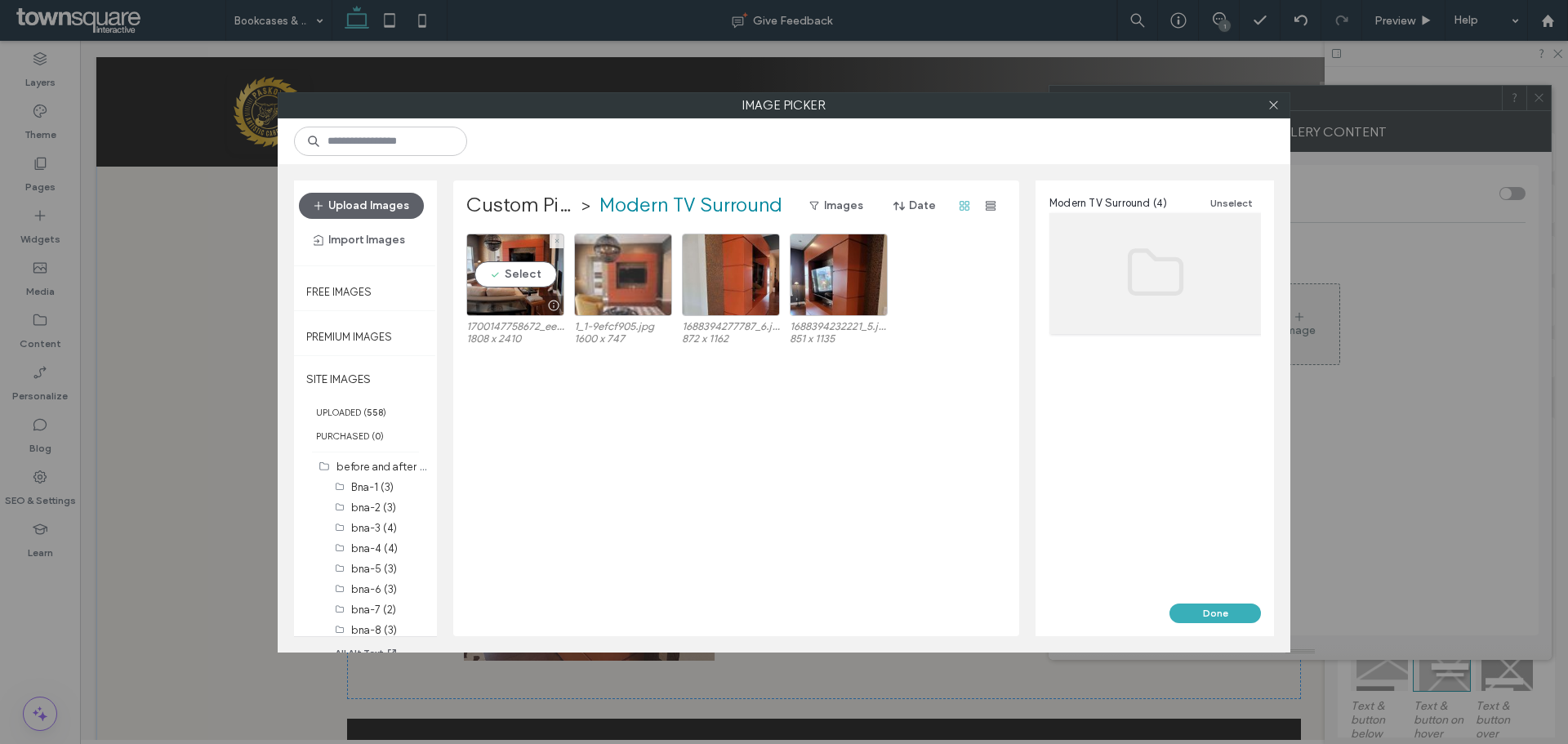 drag, startPoint x: 496, startPoint y: 271, endPoint x: 612, endPoint y: 282, distance: 116.52038 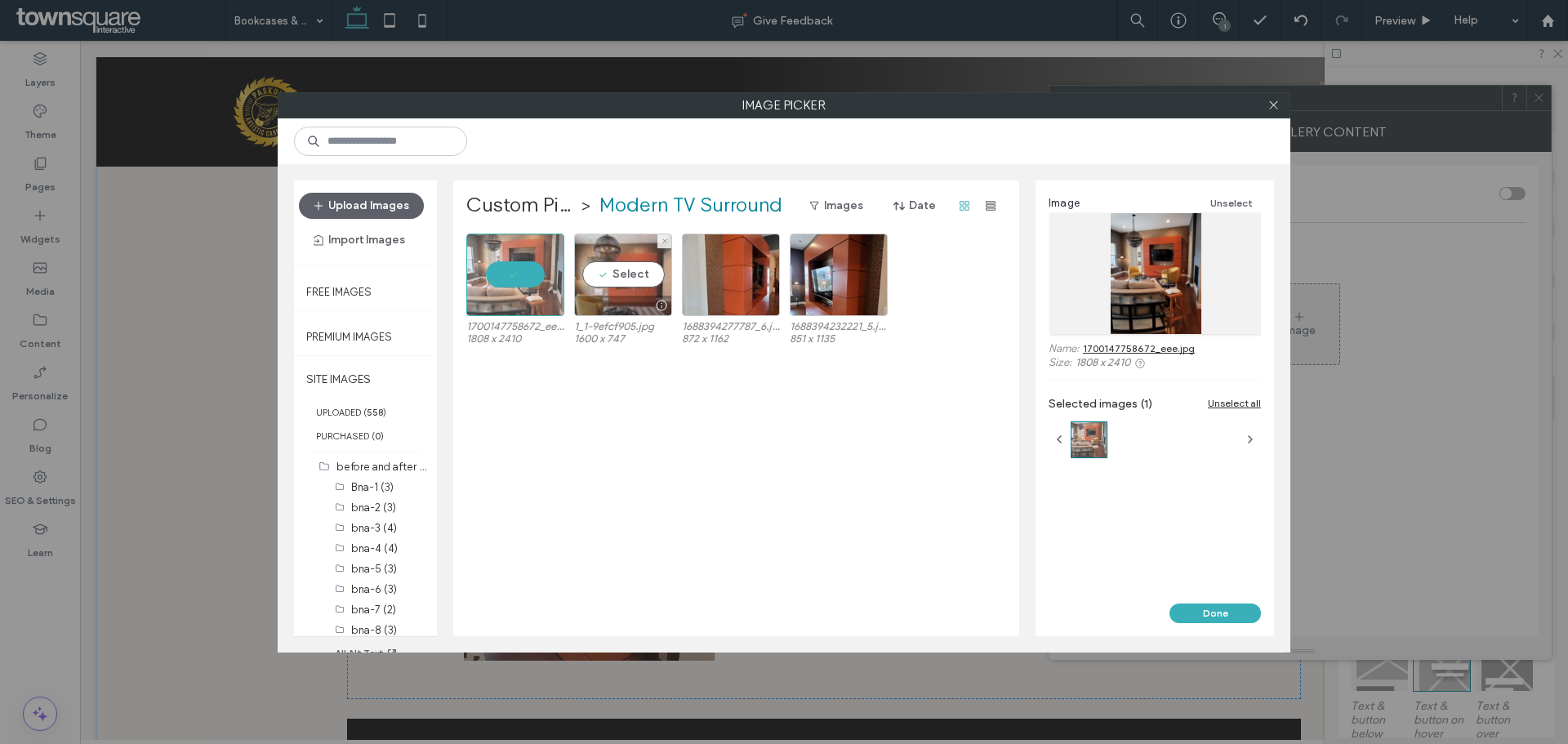 click on "Select" at bounding box center [623, 274] 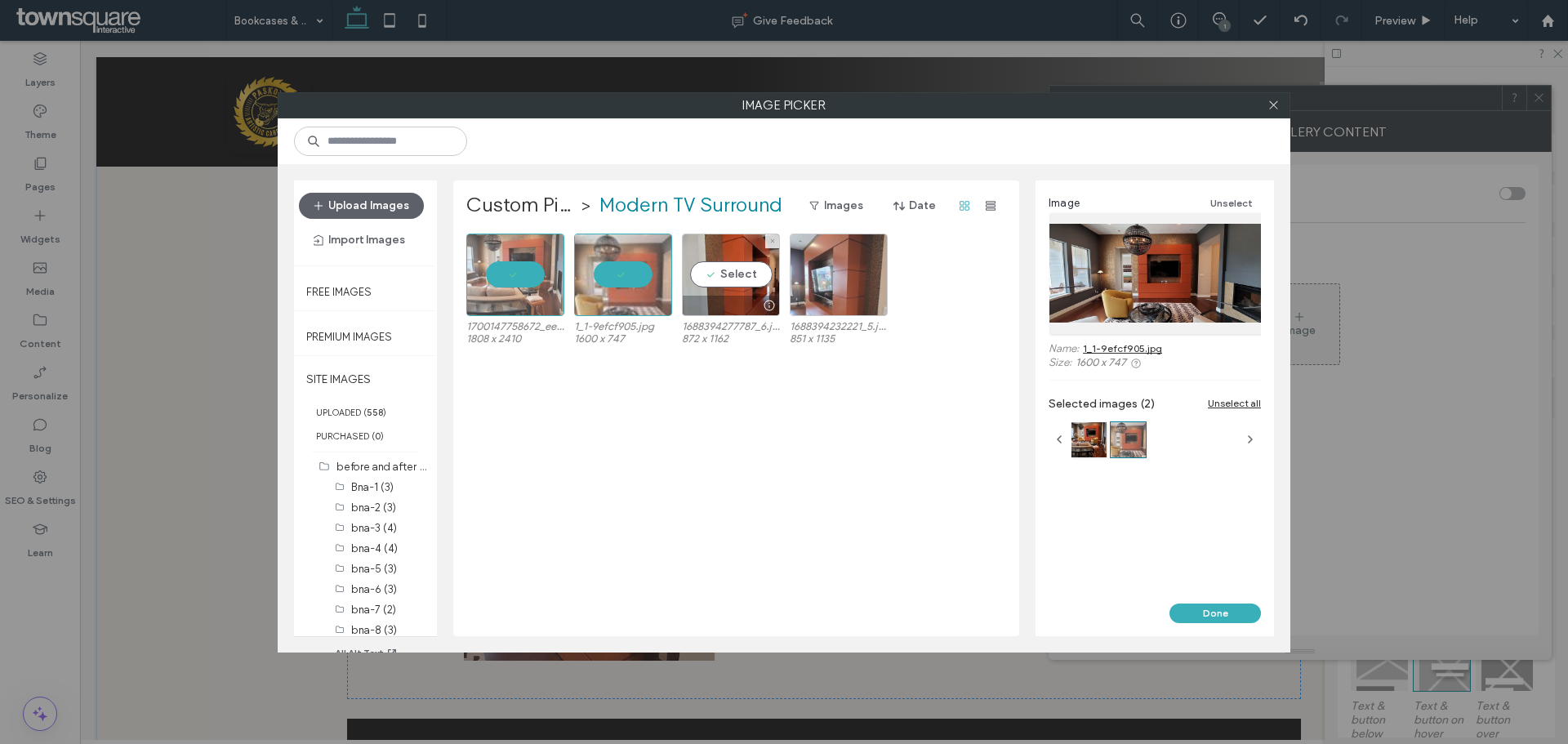 drag, startPoint x: 736, startPoint y: 285, endPoint x: 846, endPoint y: 288, distance: 110.0409 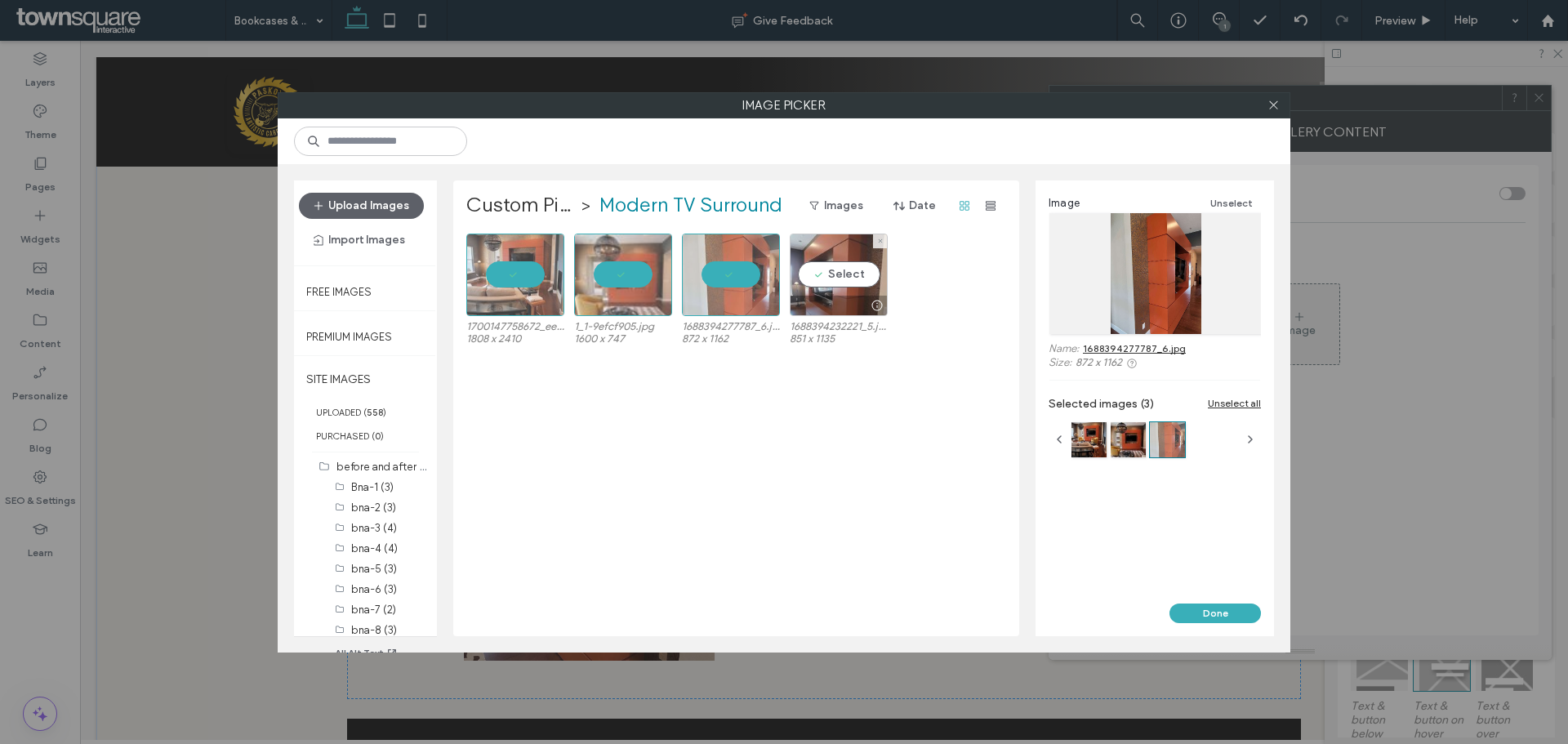 click on "Select" at bounding box center [839, 274] 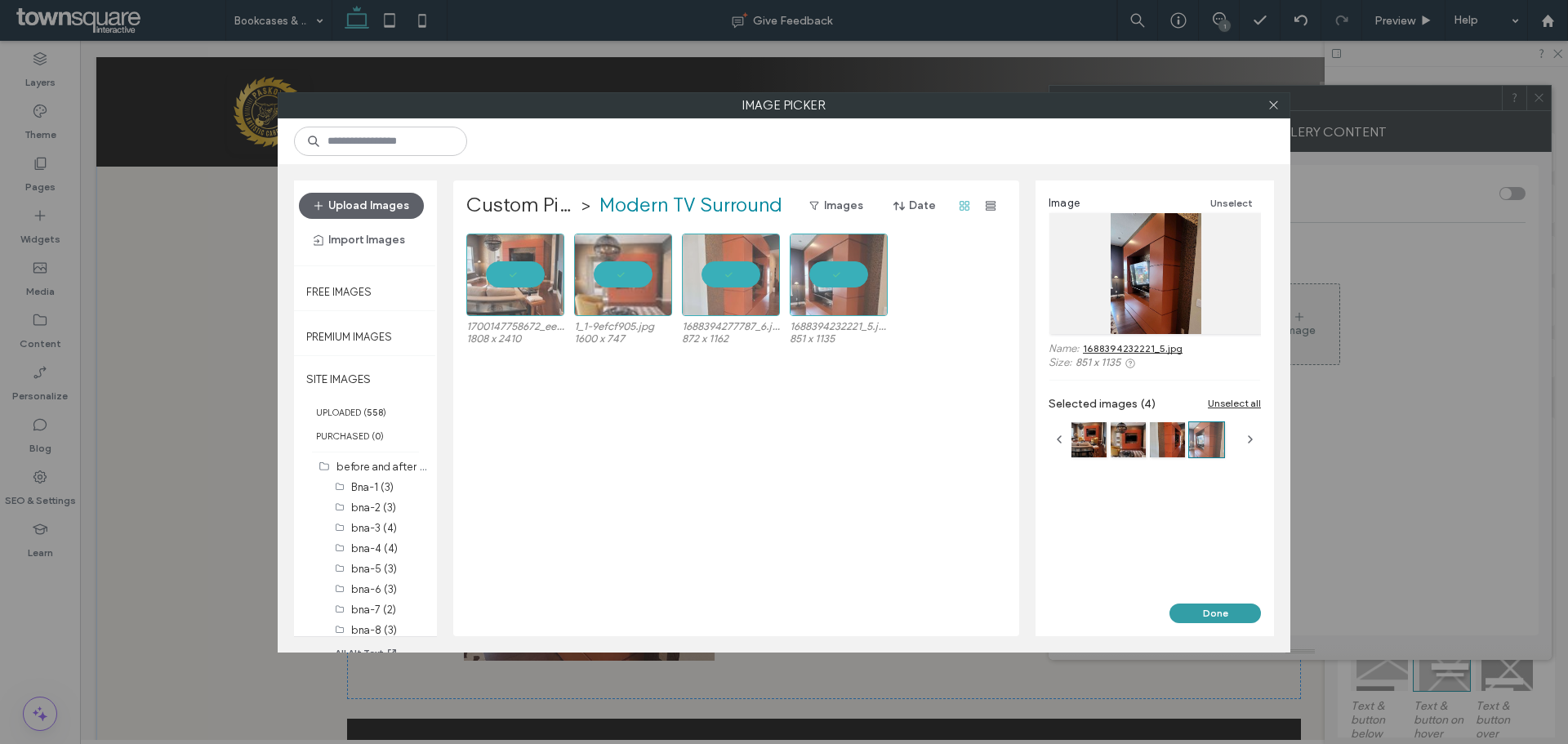 click on "Done" at bounding box center [1215, 613] 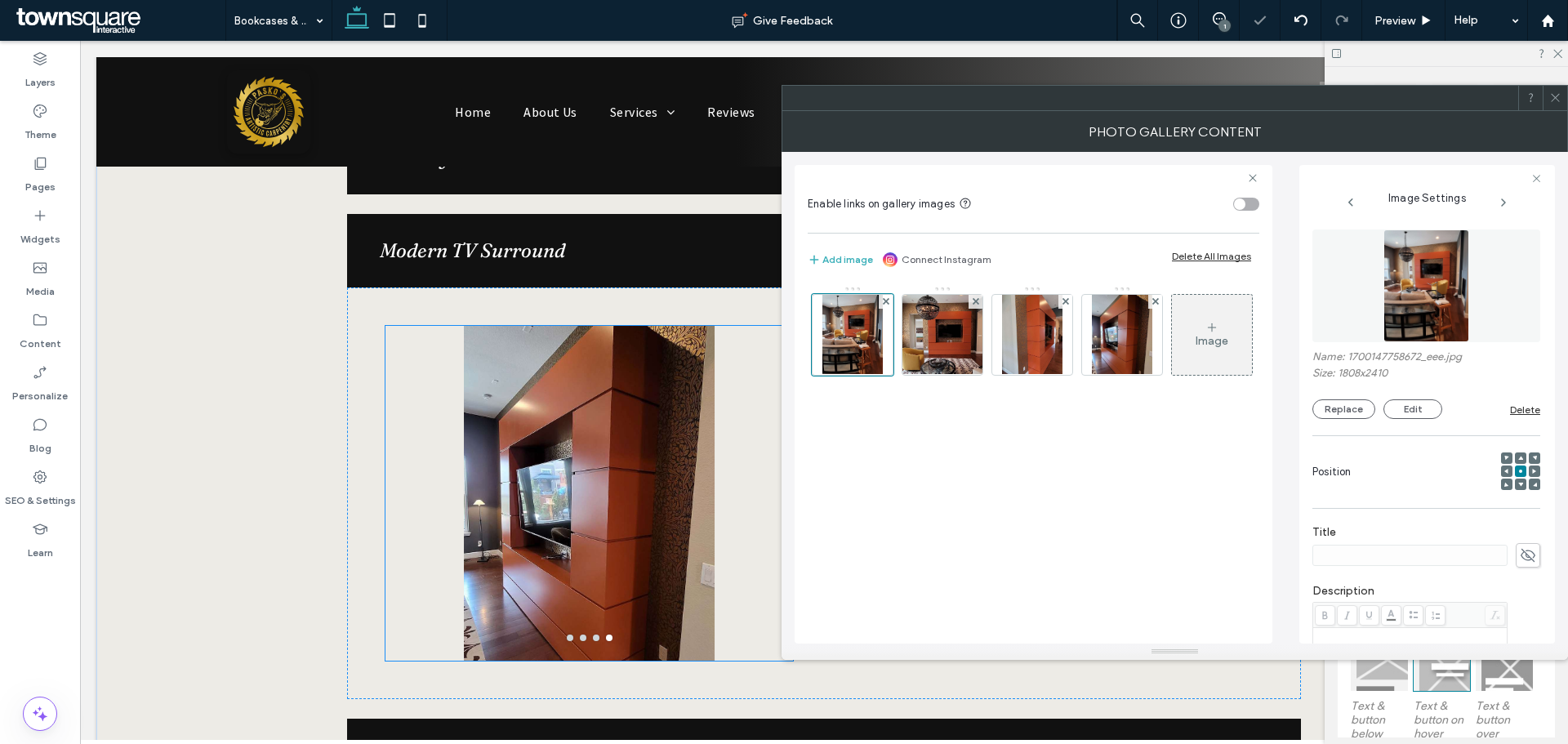 click at bounding box center [590, 503] 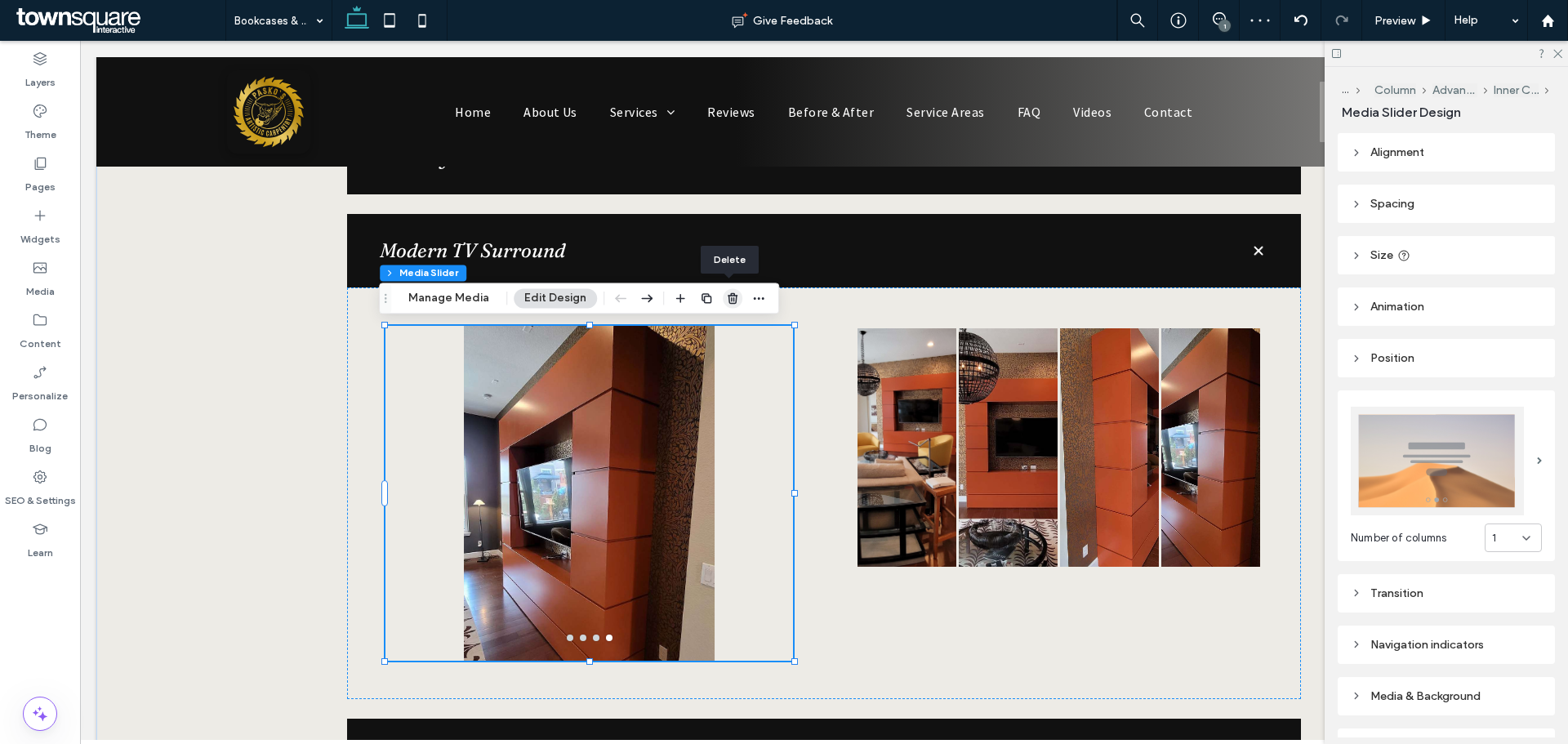 drag, startPoint x: 735, startPoint y: 302, endPoint x: 655, endPoint y: 285, distance: 81.78631 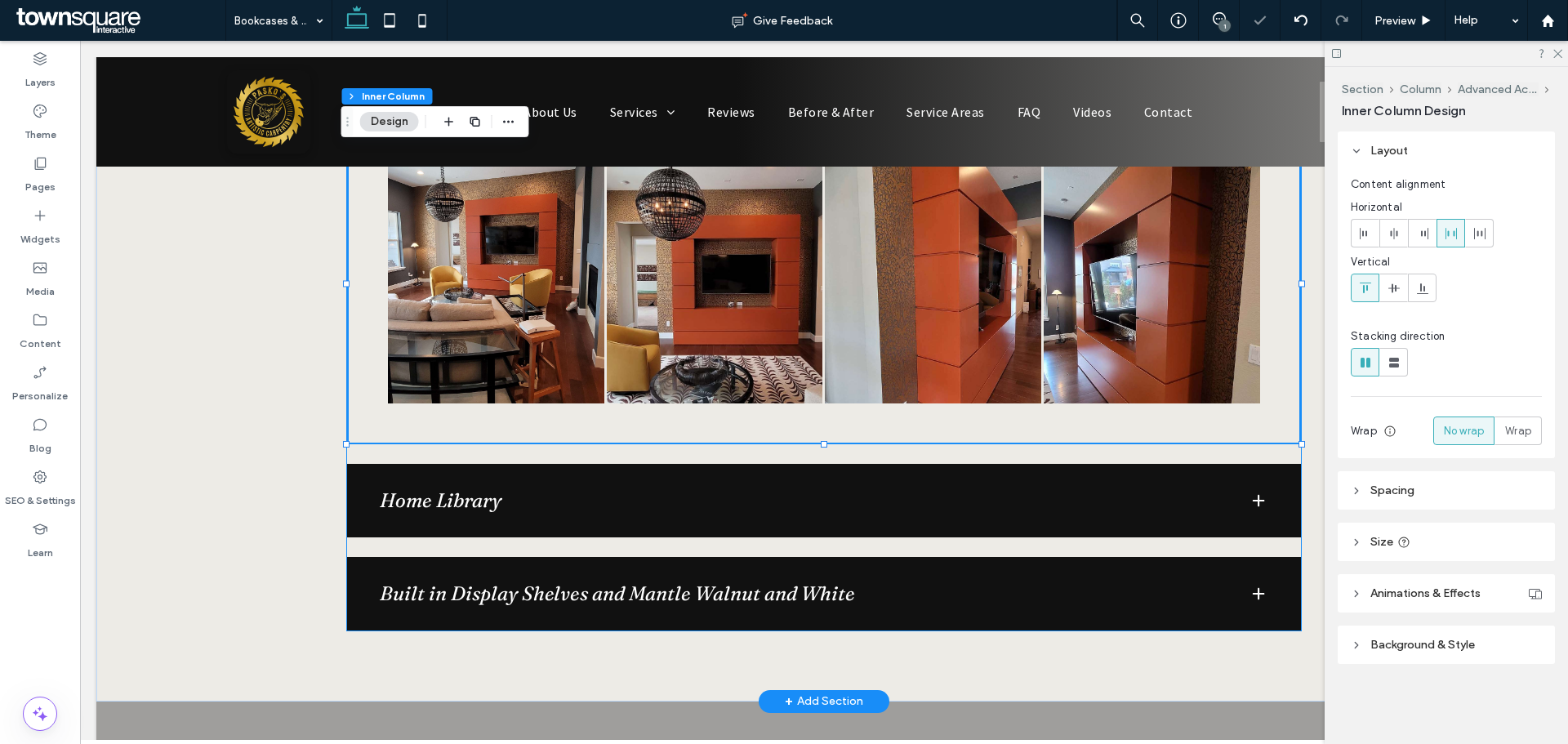 click on "Home Library" at bounding box center [801, 501] 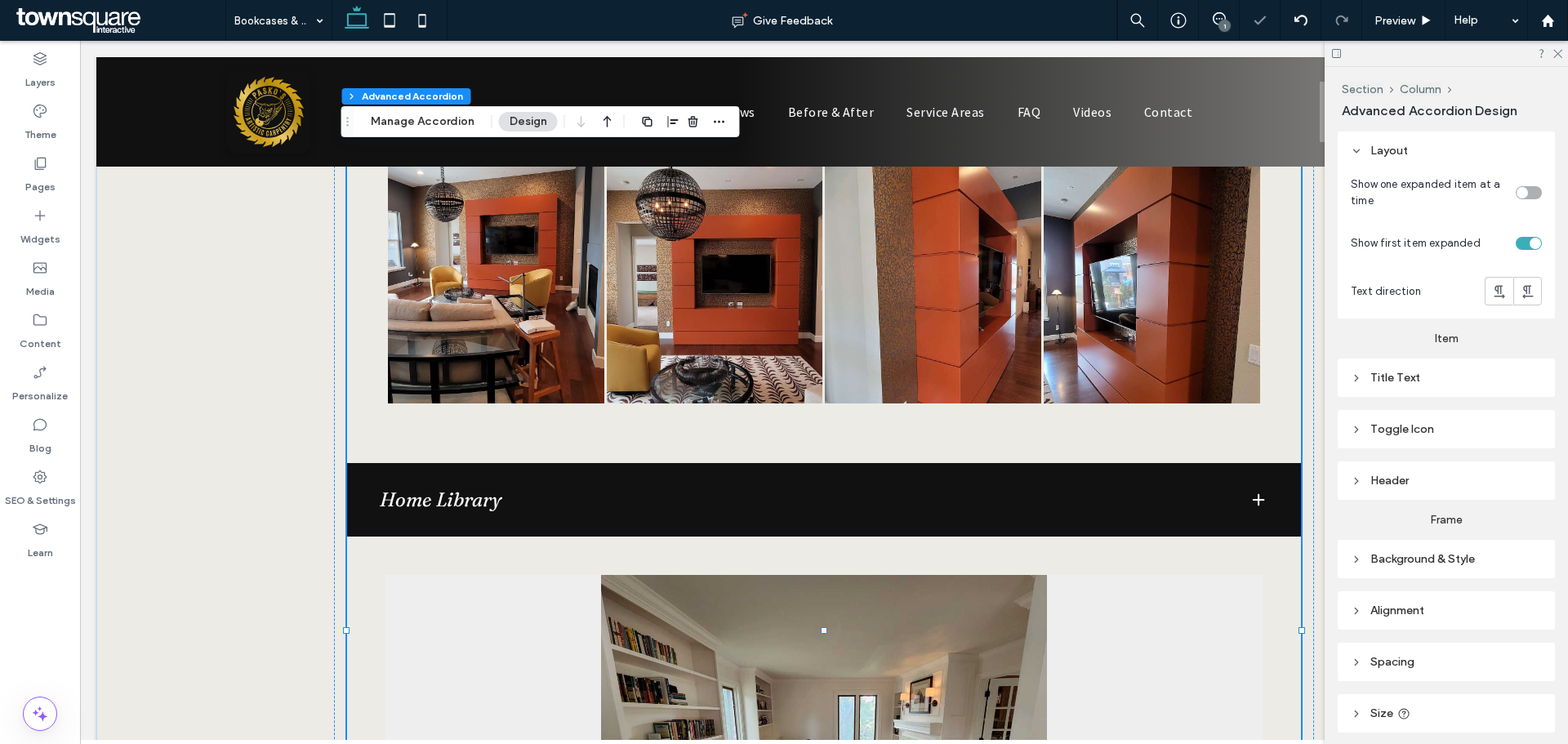 type on "***" 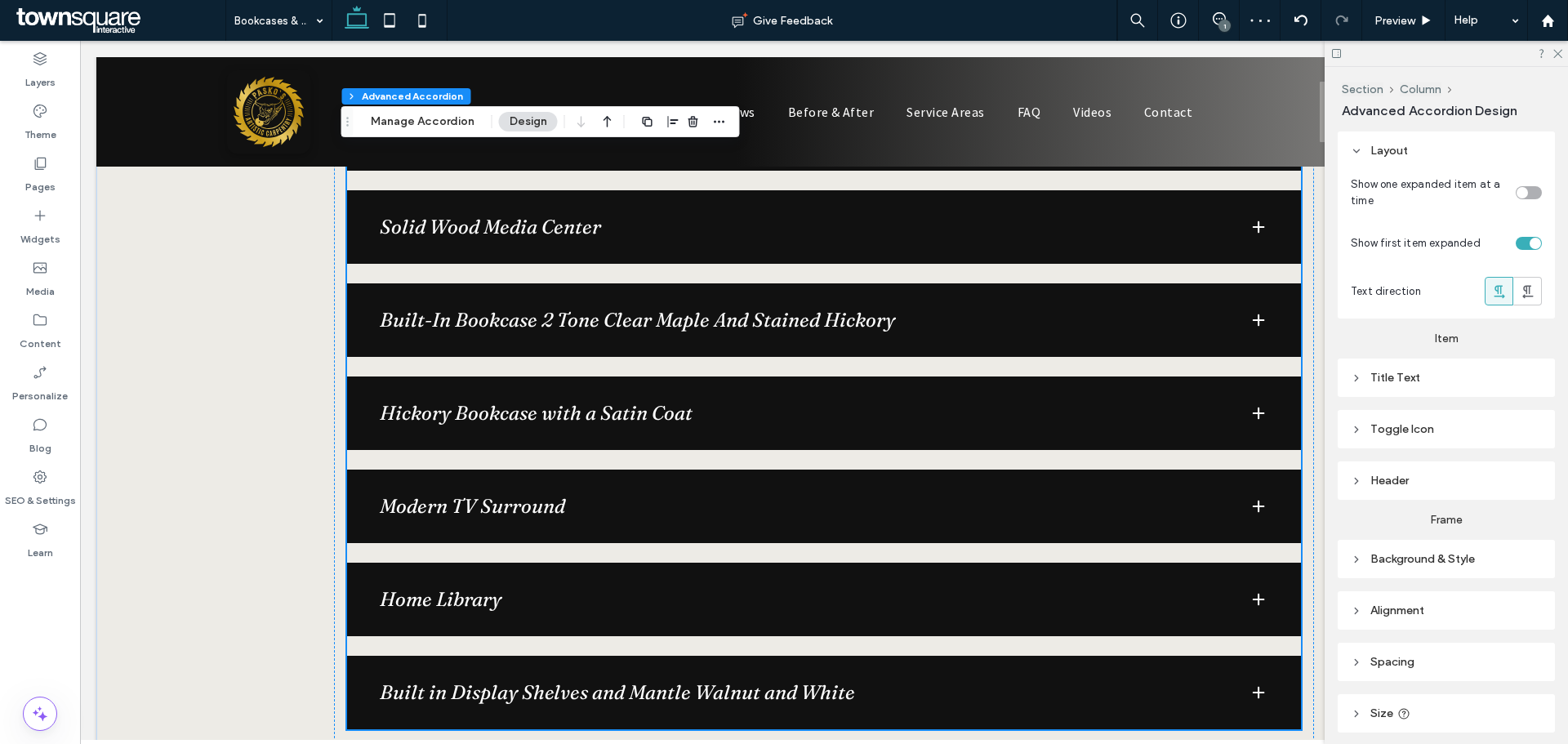 scroll, scrollTop: 1917, scrollLeft: 0, axis: vertical 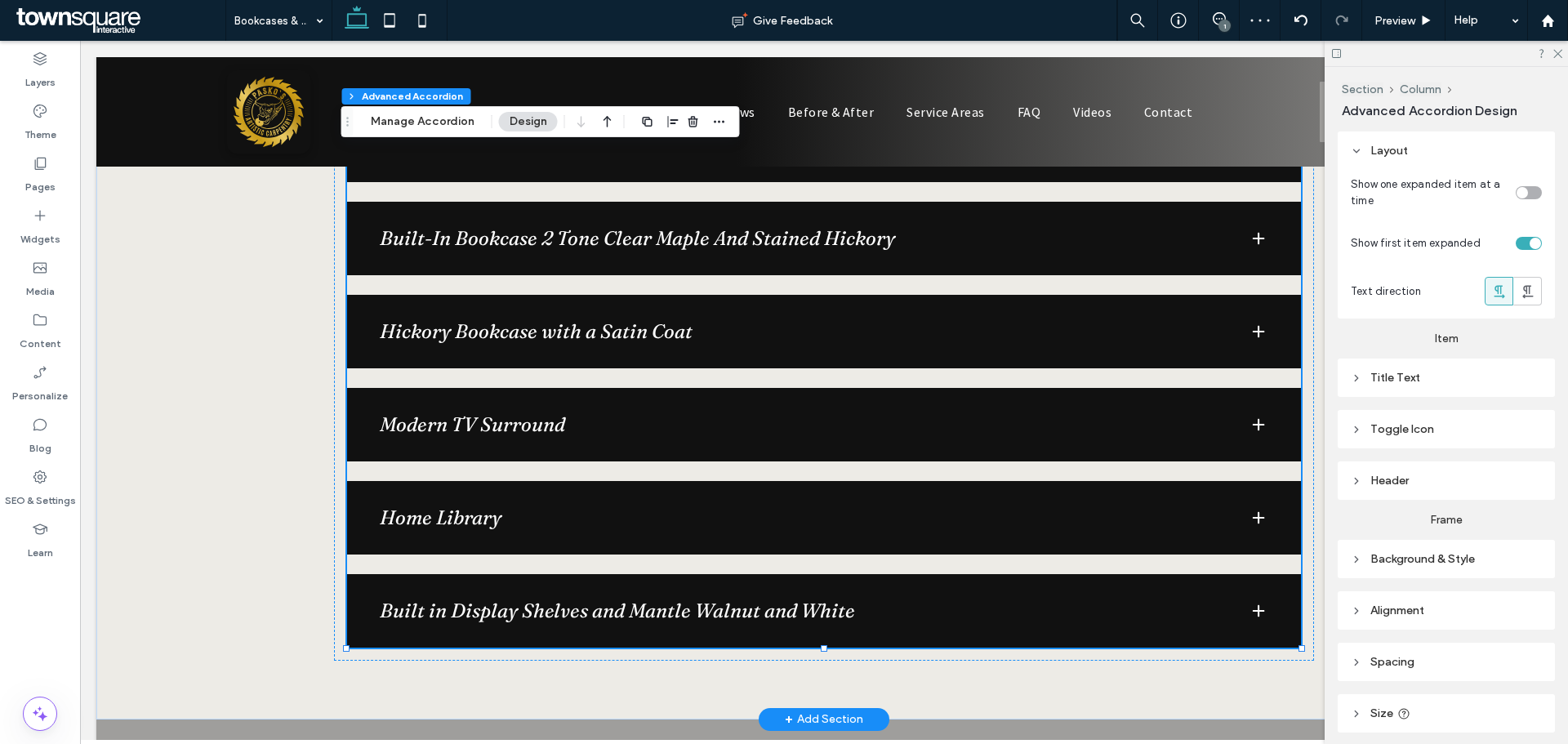 click on "Home Library" at bounding box center (824, 518) 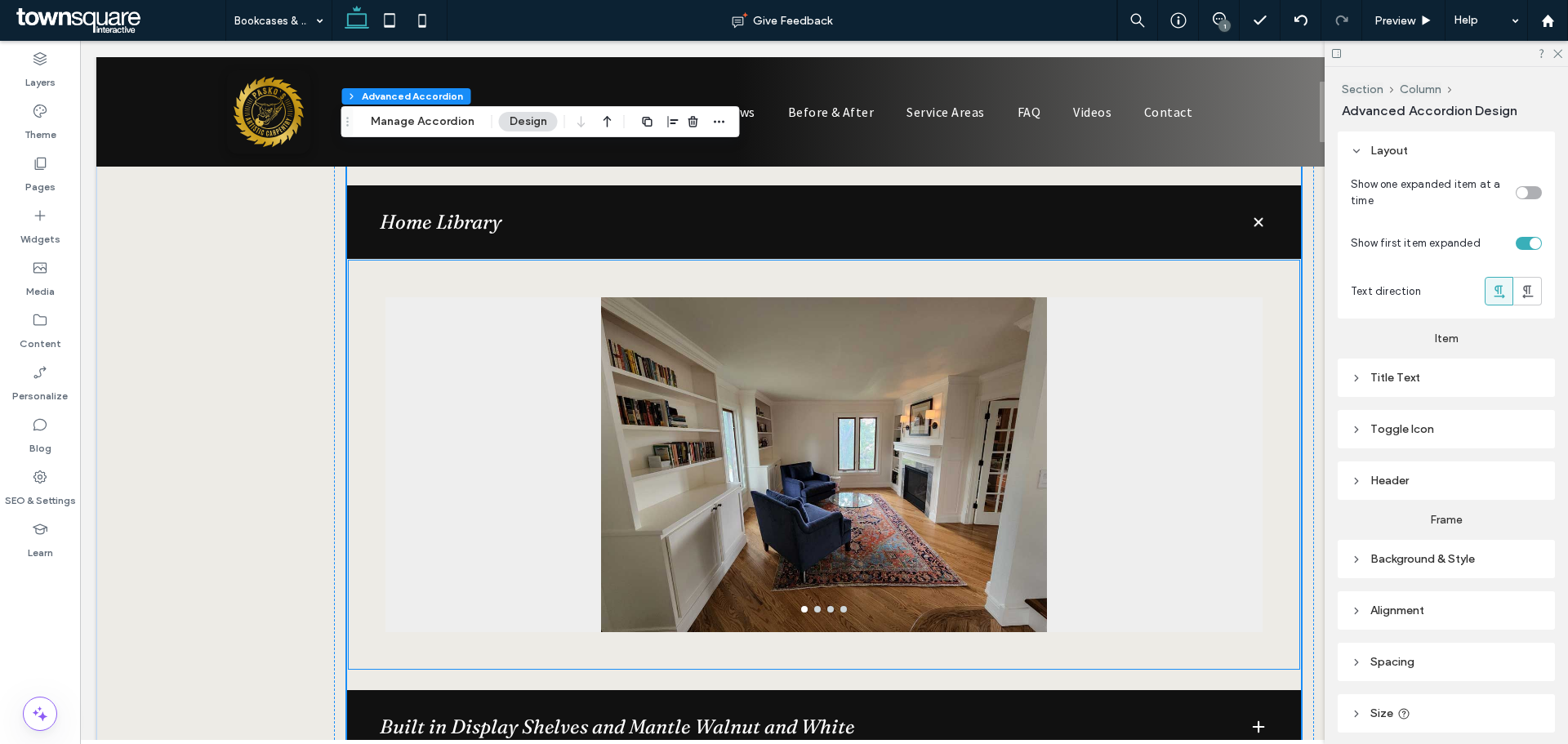 scroll, scrollTop: 2243, scrollLeft: 0, axis: vertical 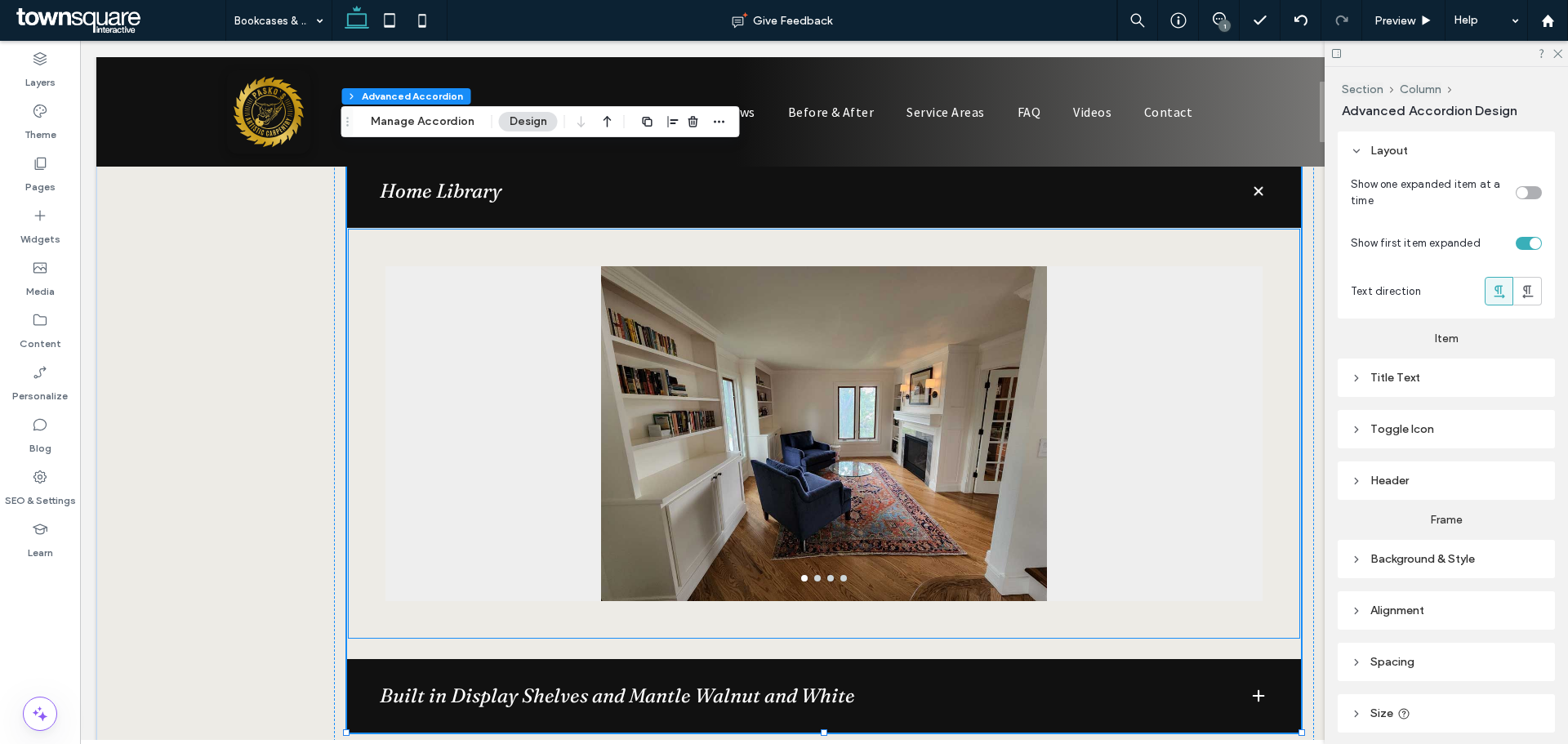 click at bounding box center (824, 443) 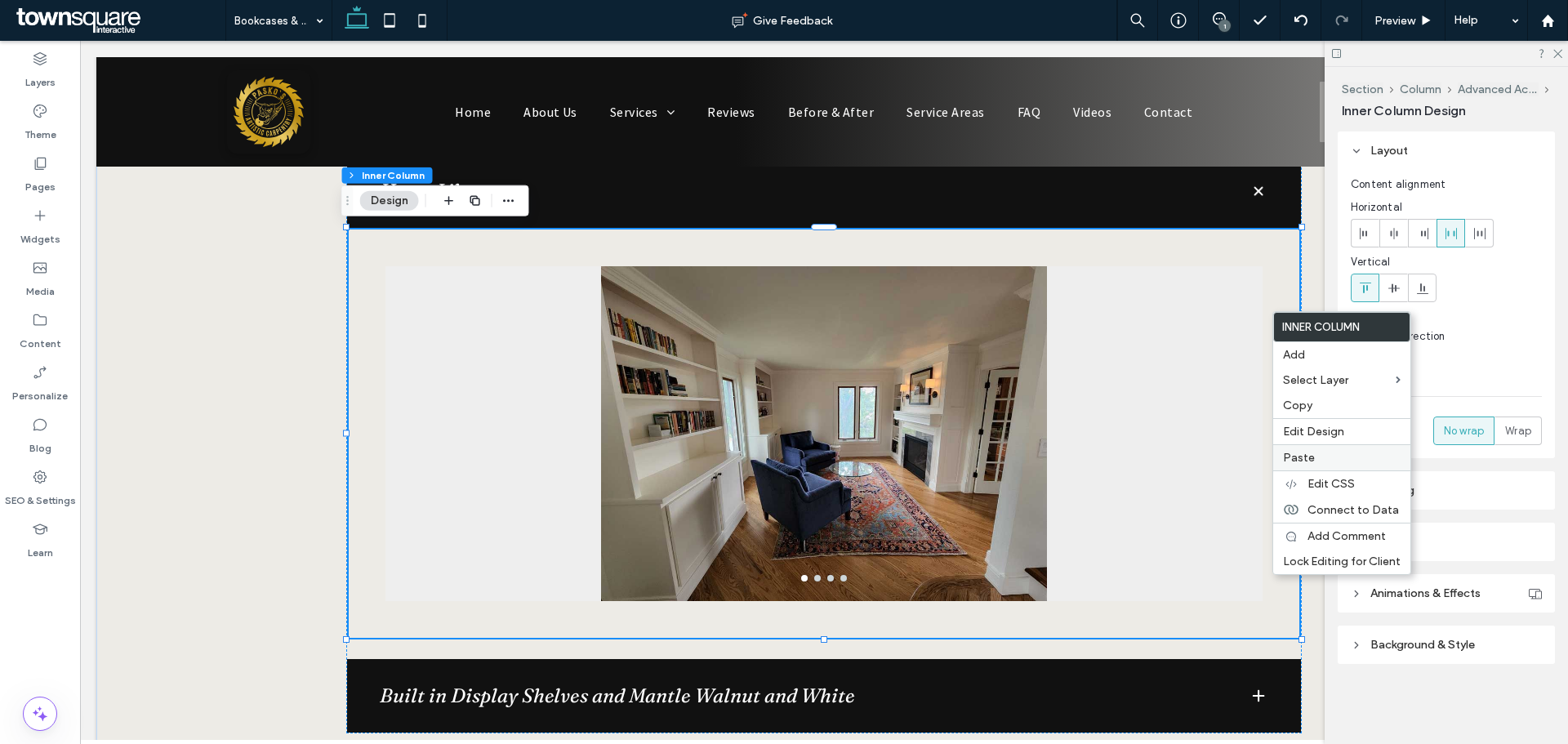 click on "Paste" at bounding box center [1298, 457] 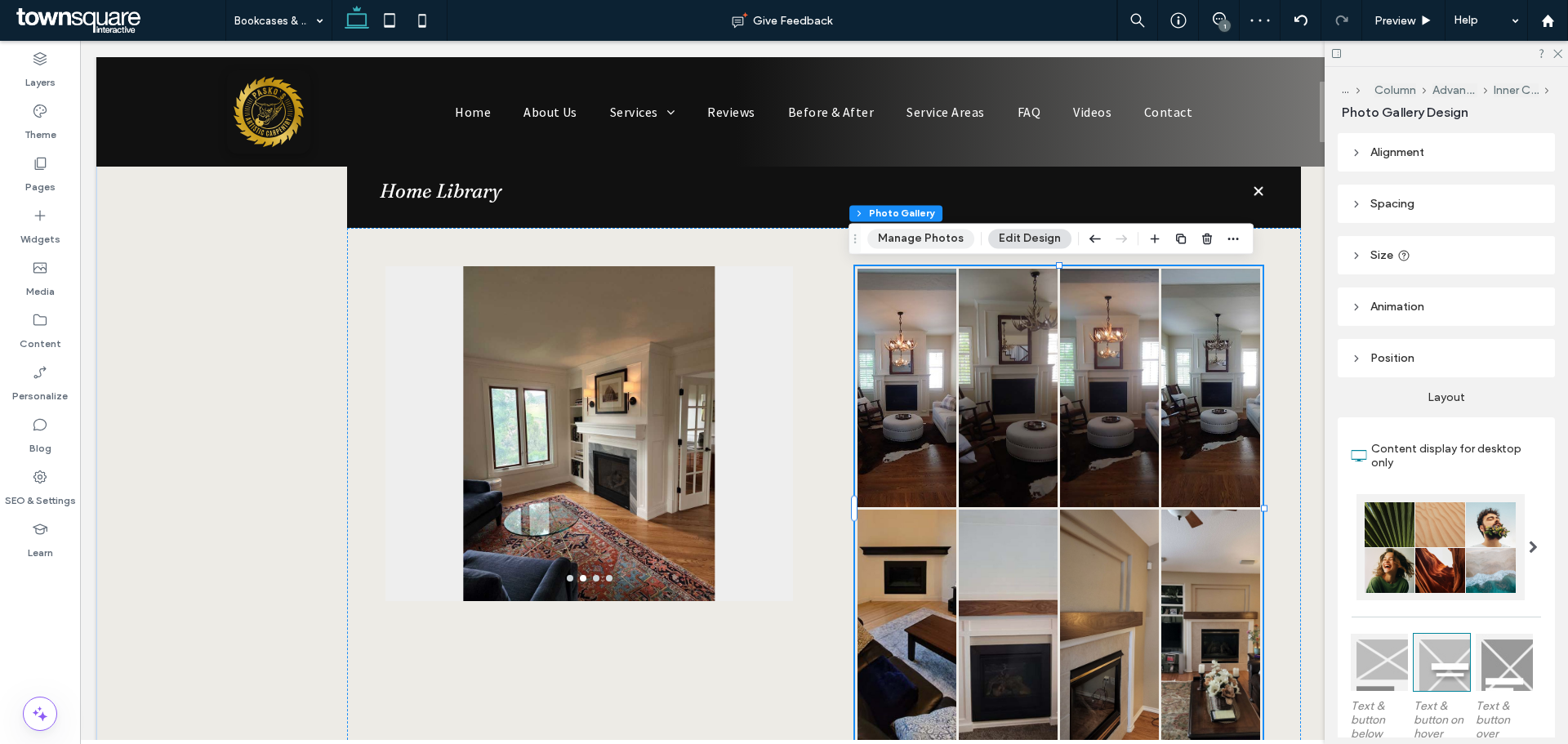 click on "Manage Photos" at bounding box center [920, 238] 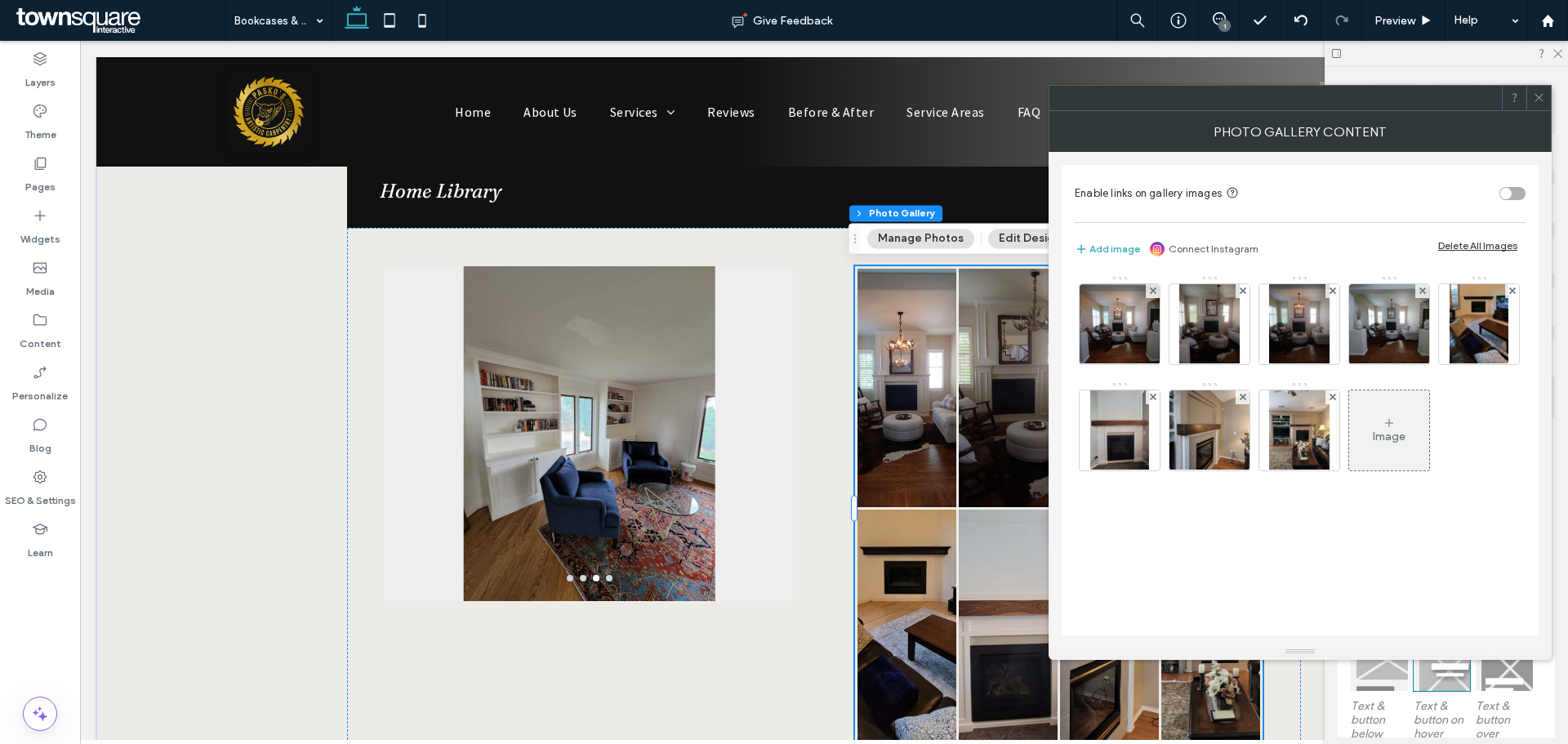 click on "Delete All Images" at bounding box center (1477, 245) 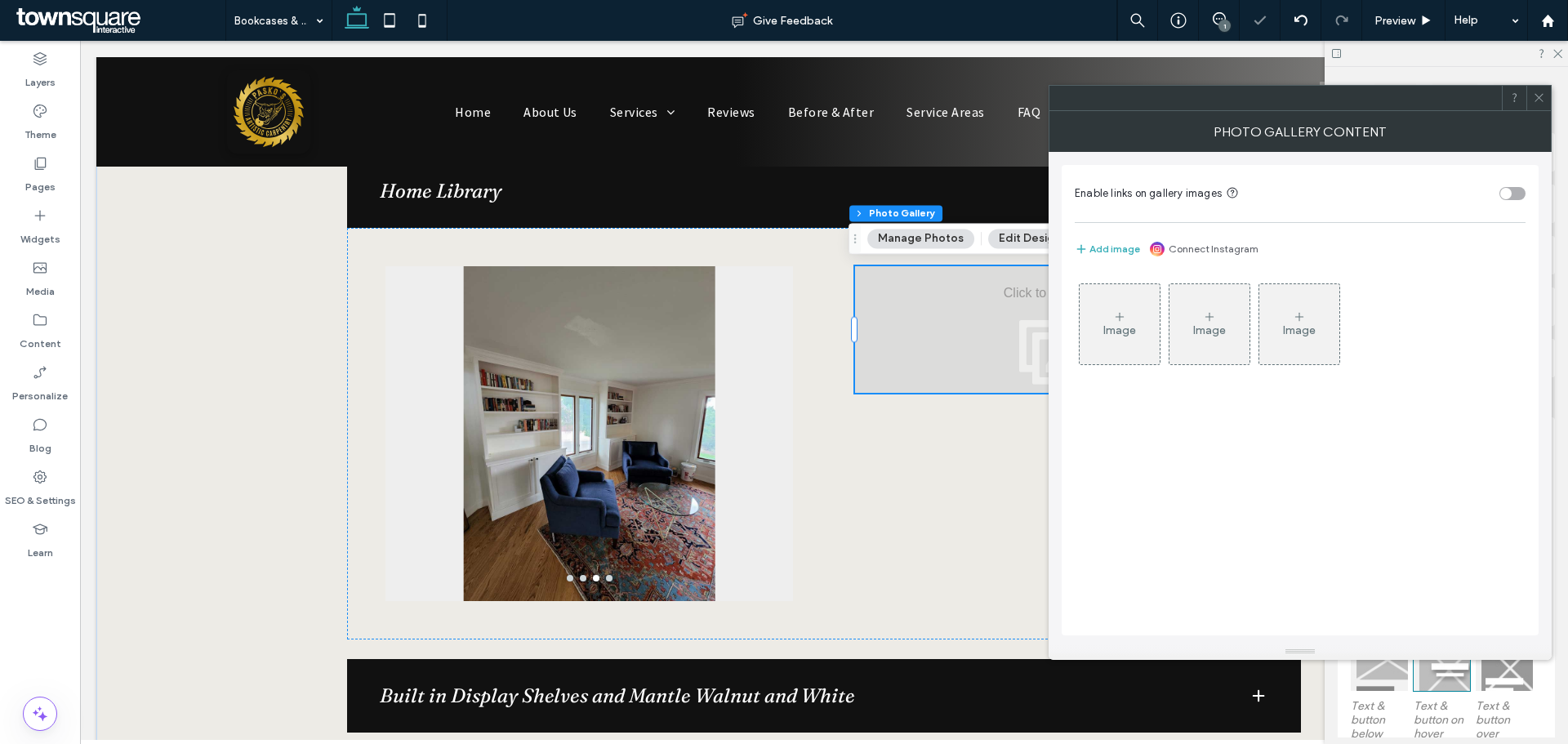 click on "Image" at bounding box center (1120, 324) 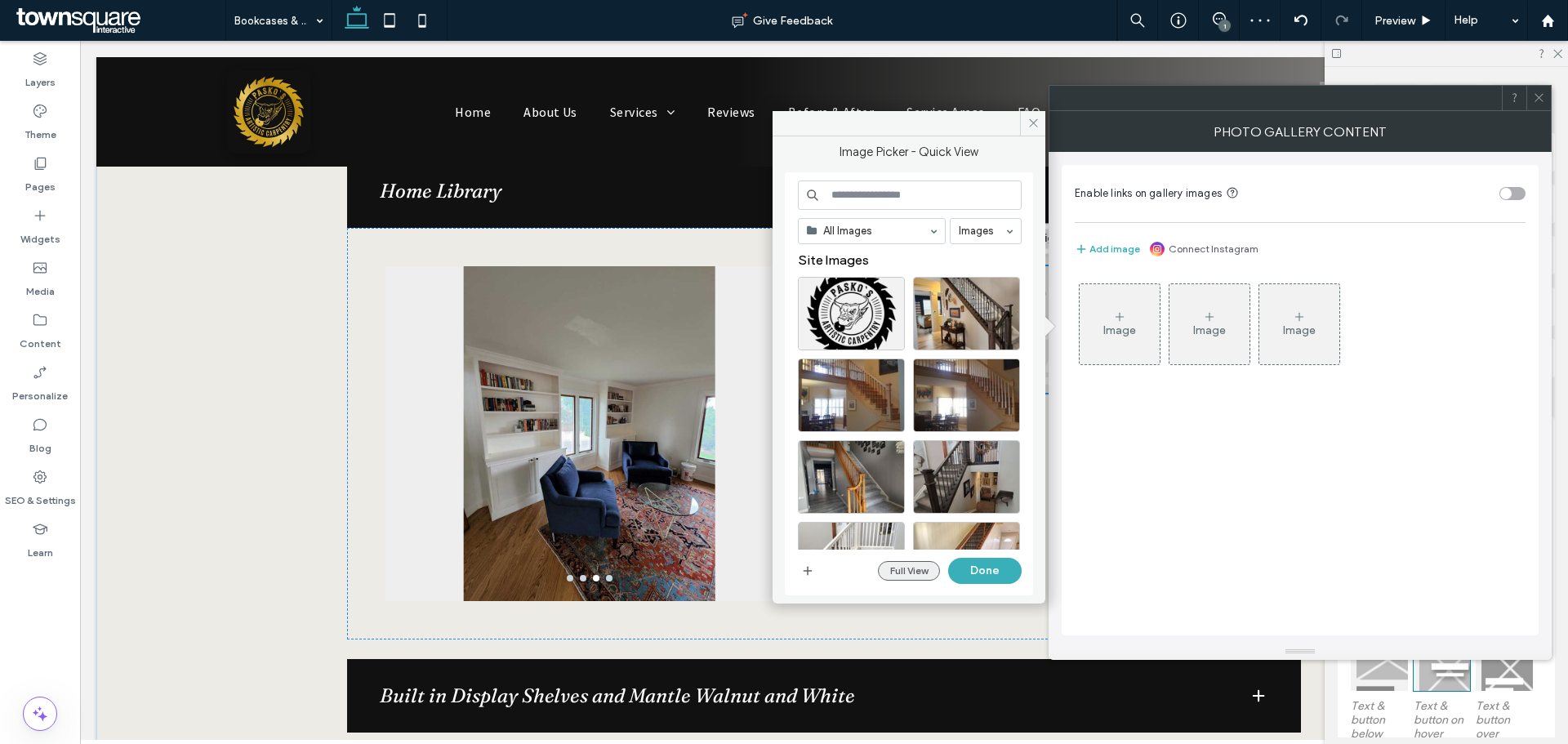 click on "Full View" at bounding box center (909, 571) 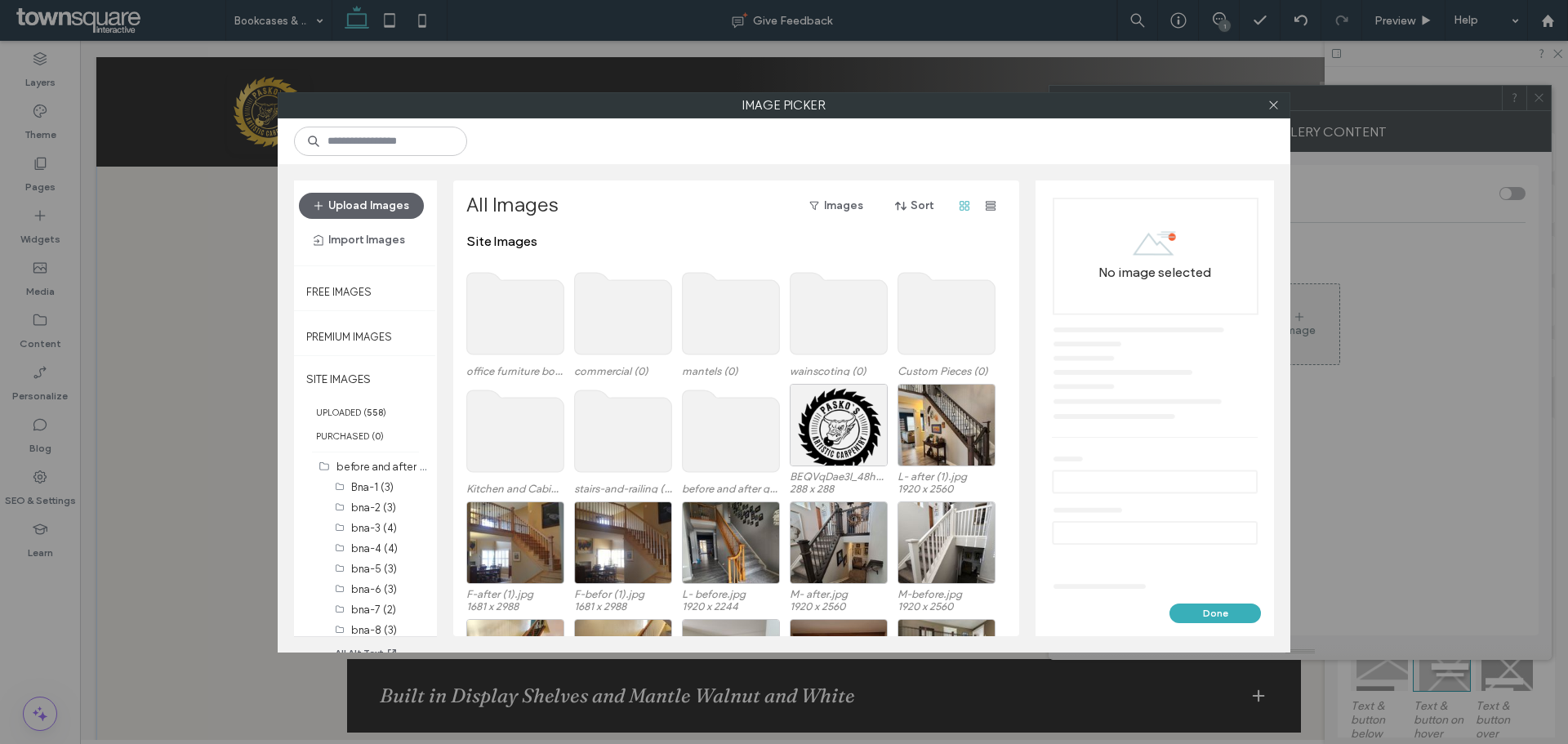 click 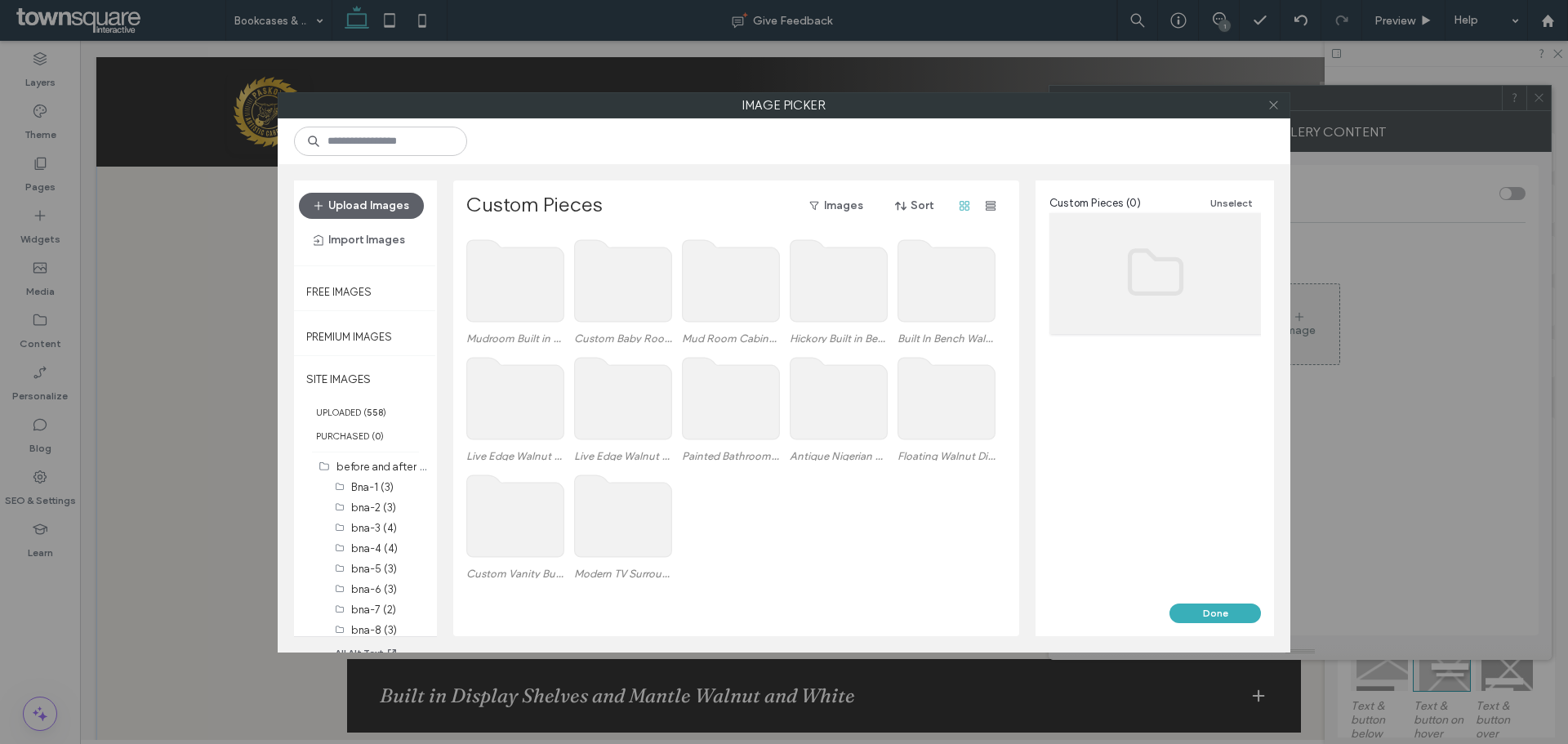 click 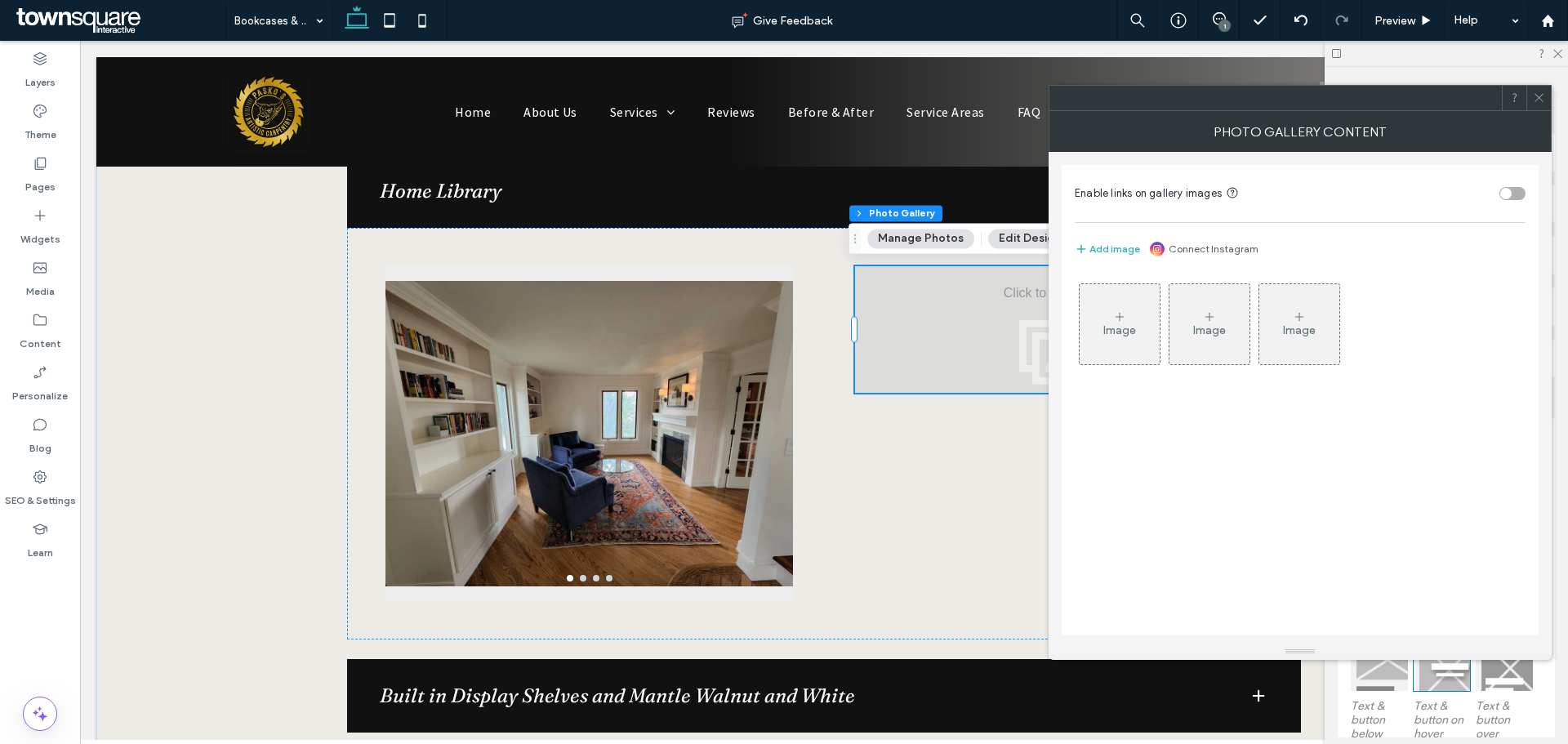 click on "Image" at bounding box center [1120, 324] 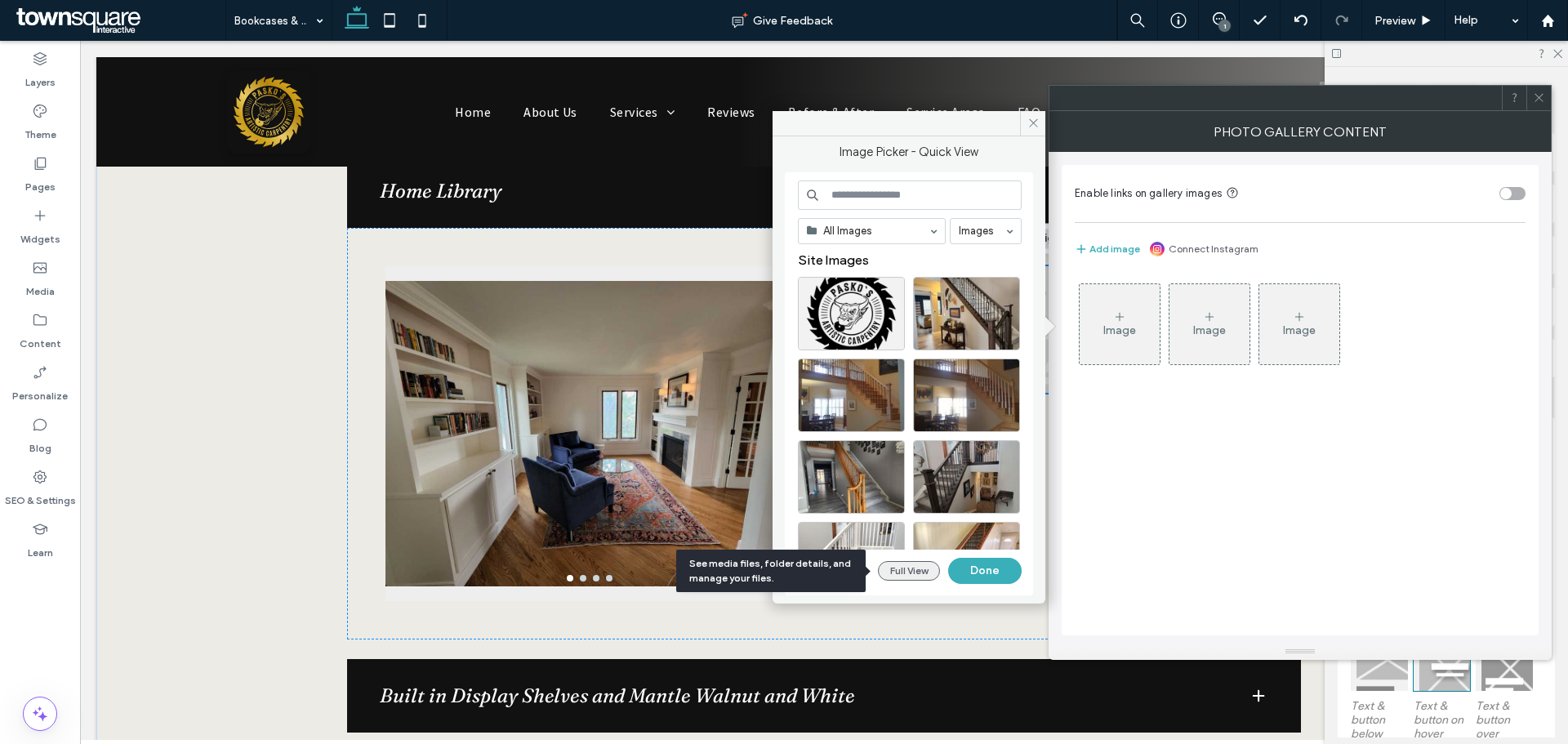 click on "Full View" at bounding box center (909, 571) 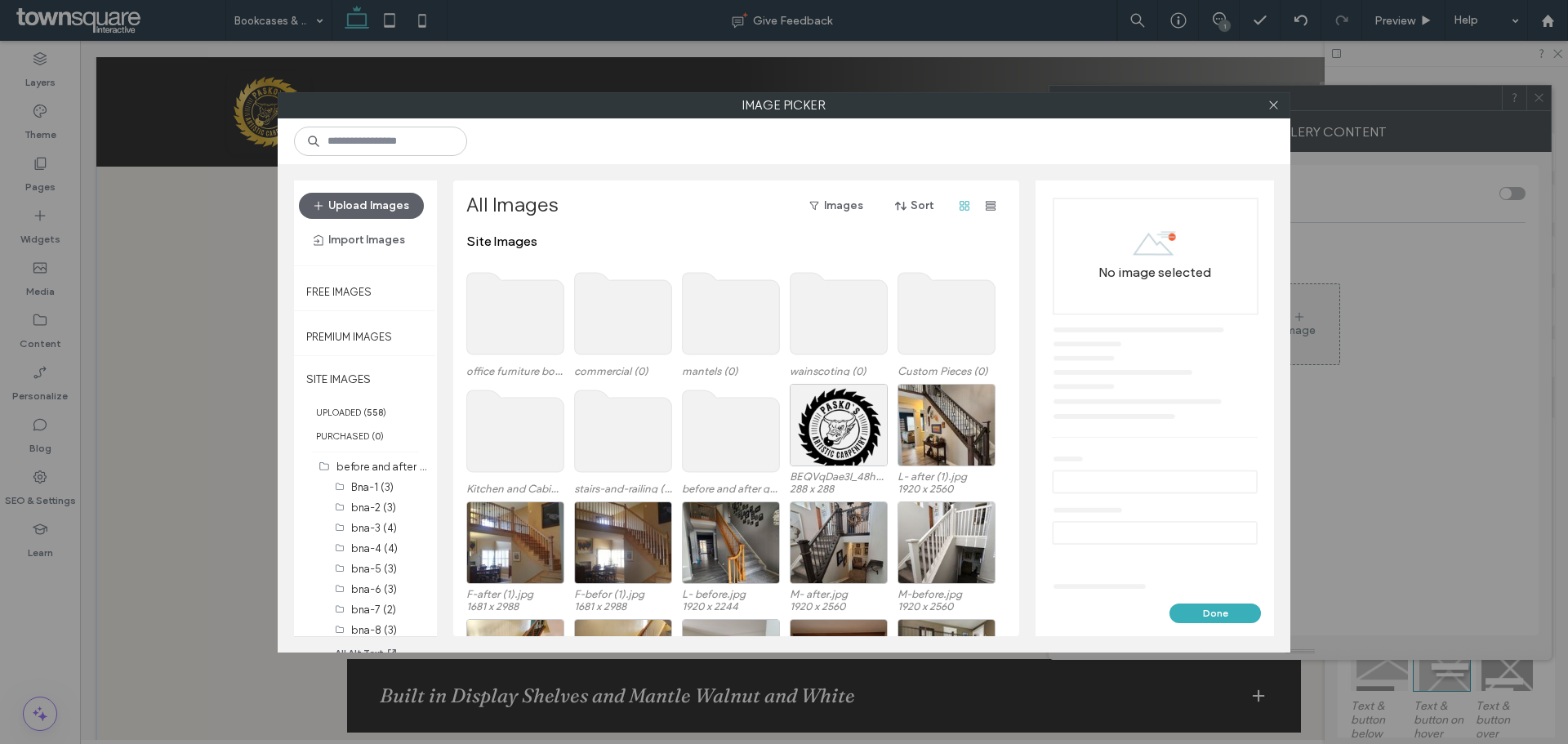 click 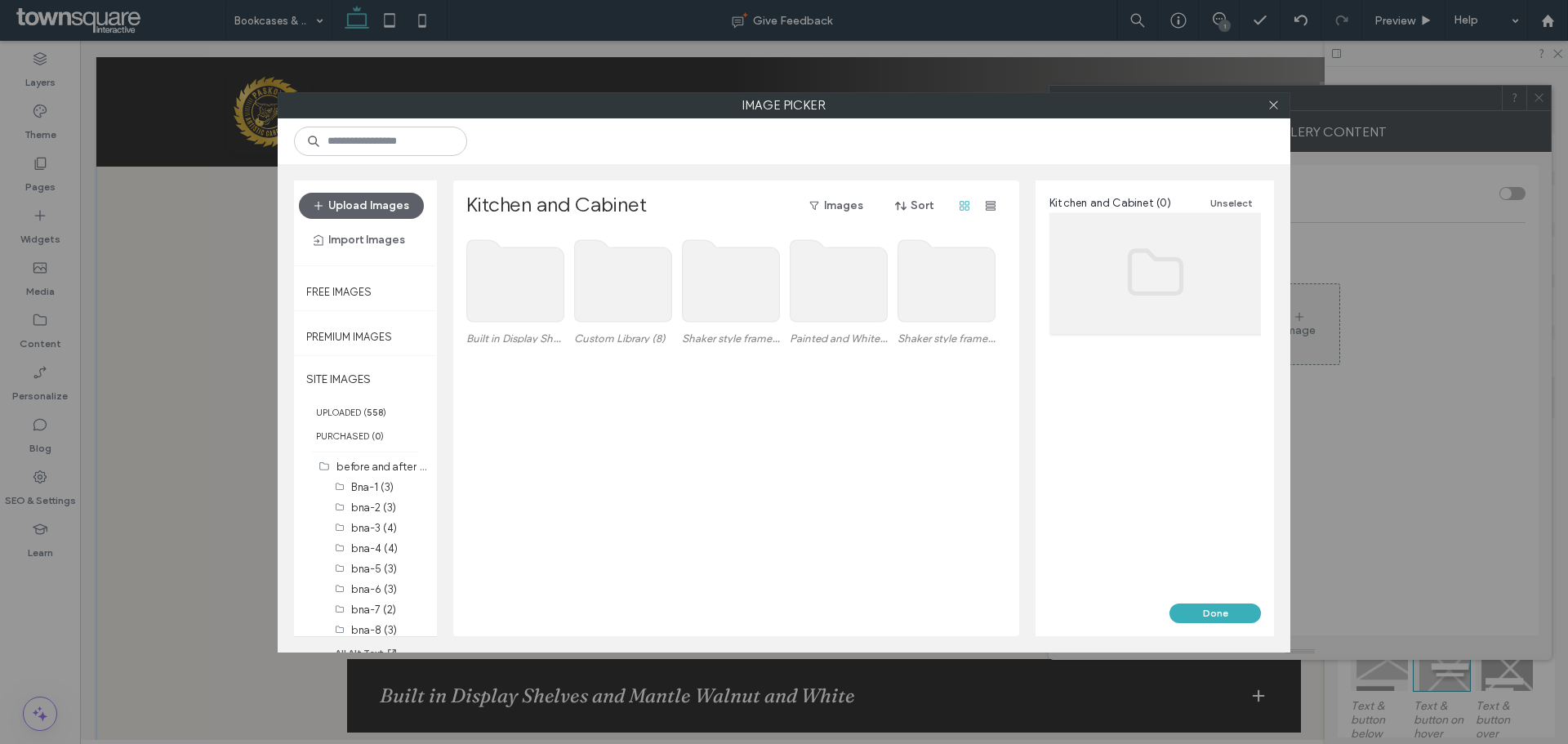 click 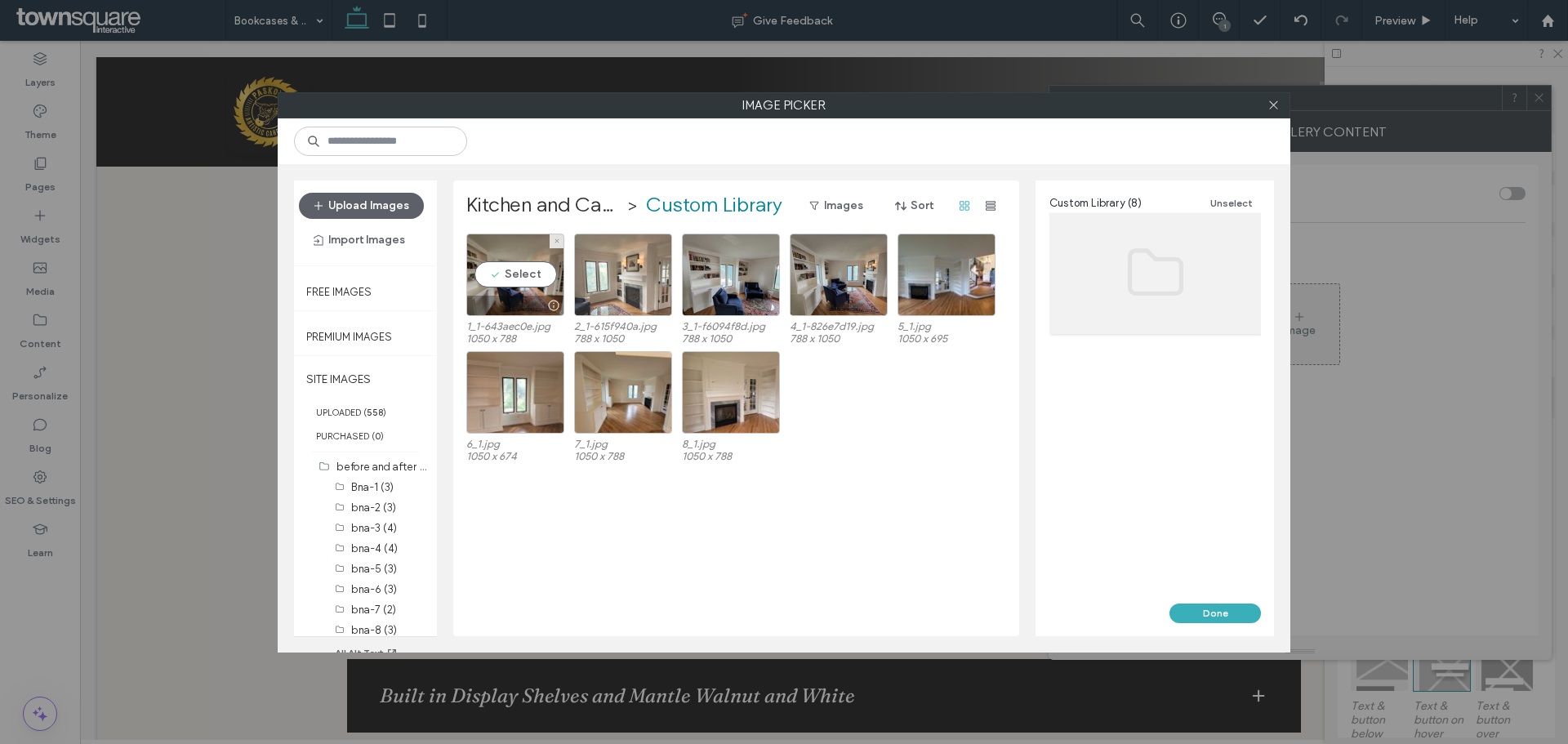 drag, startPoint x: 507, startPoint y: 277, endPoint x: 599, endPoint y: 277, distance: 92 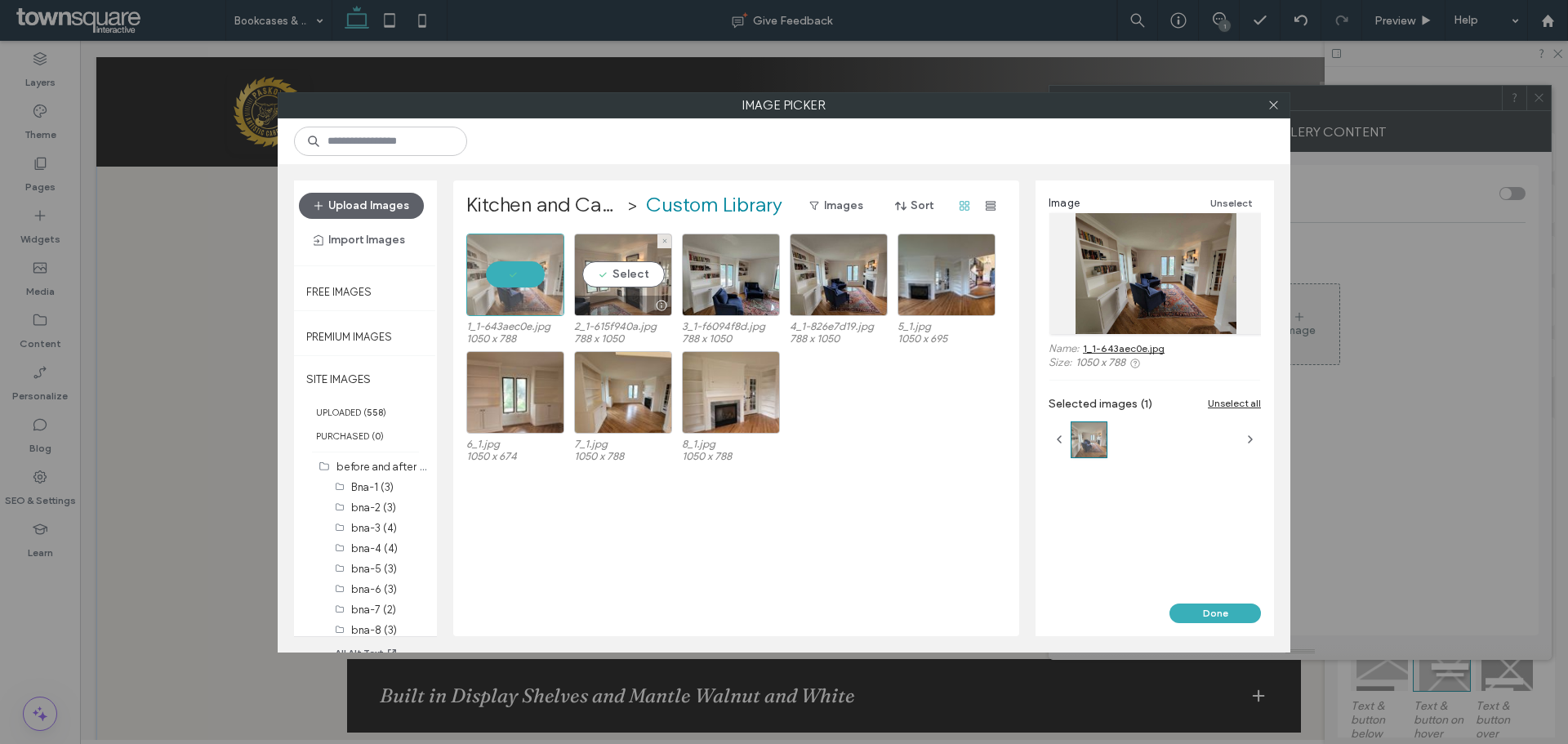 click on "Select" at bounding box center (623, 274) 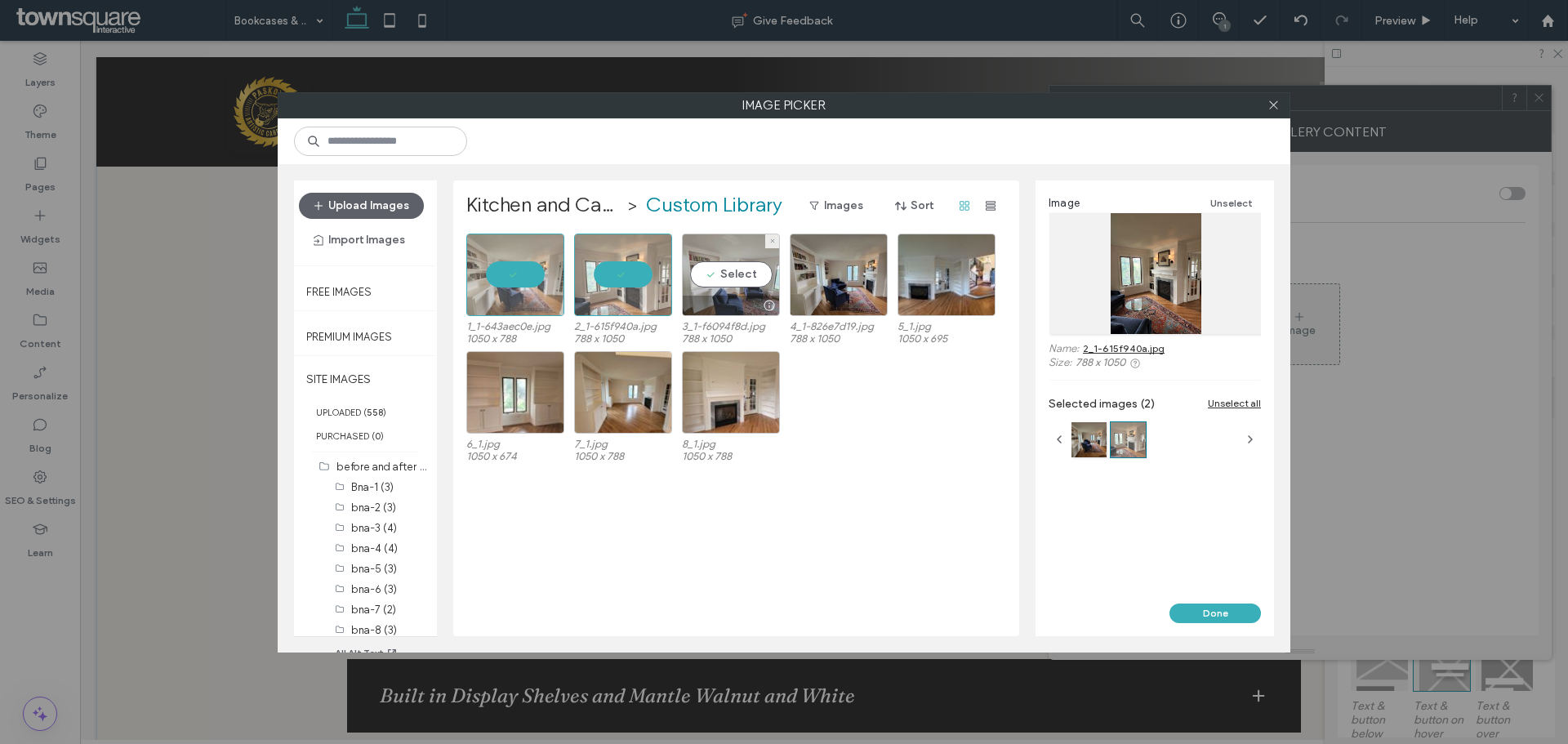click on "Select" at bounding box center (731, 274) 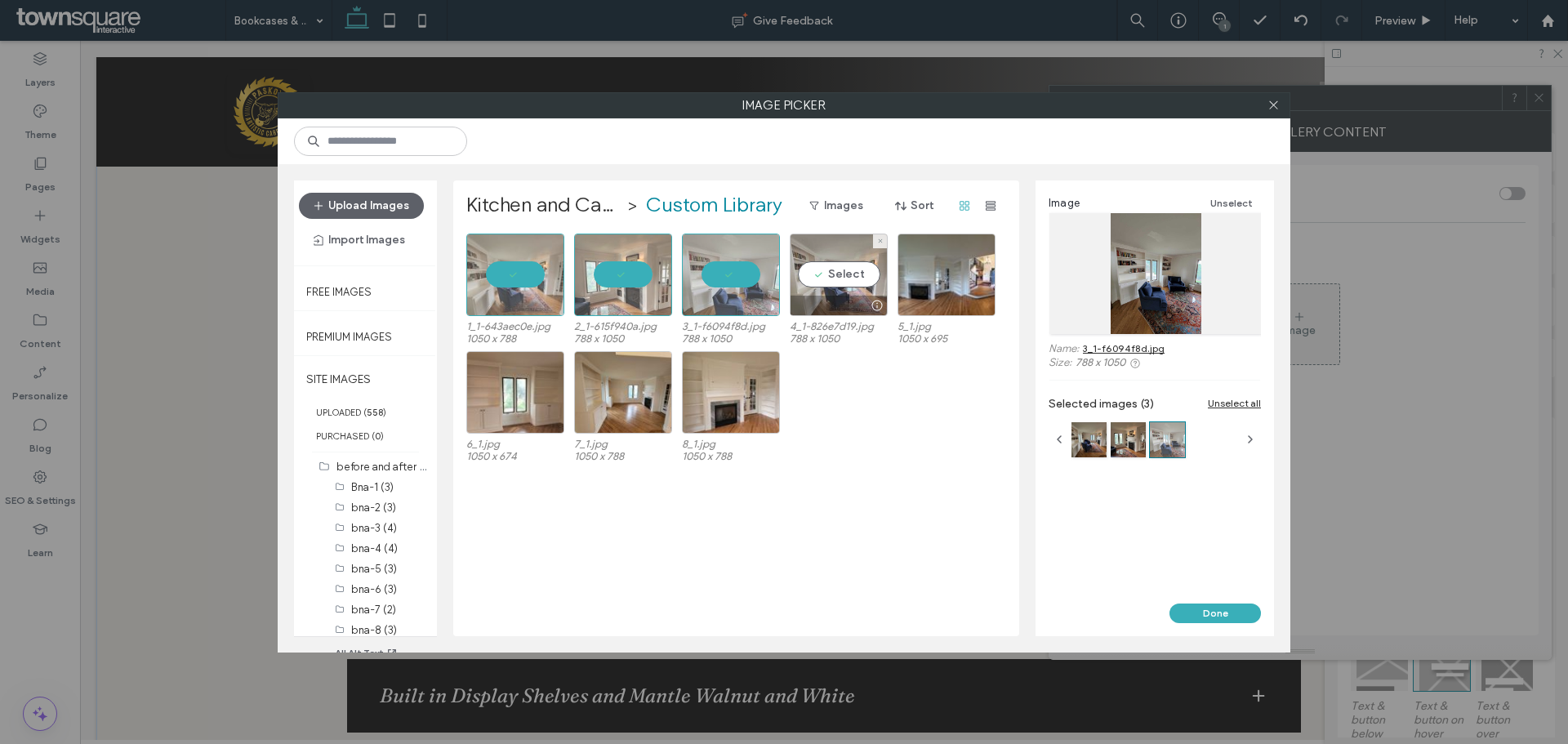 click on "Select" at bounding box center [839, 274] 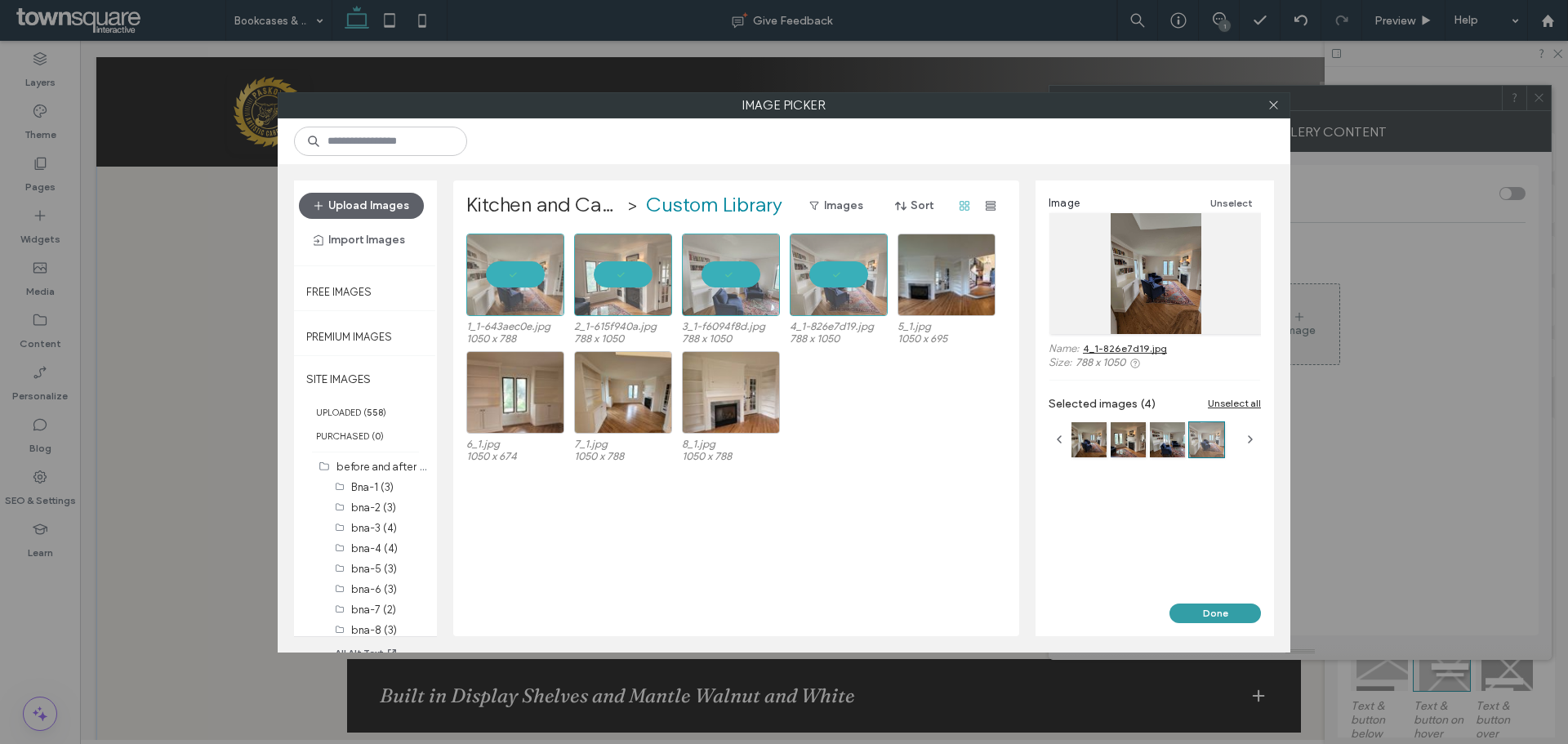 click on "Done" at bounding box center [1215, 613] 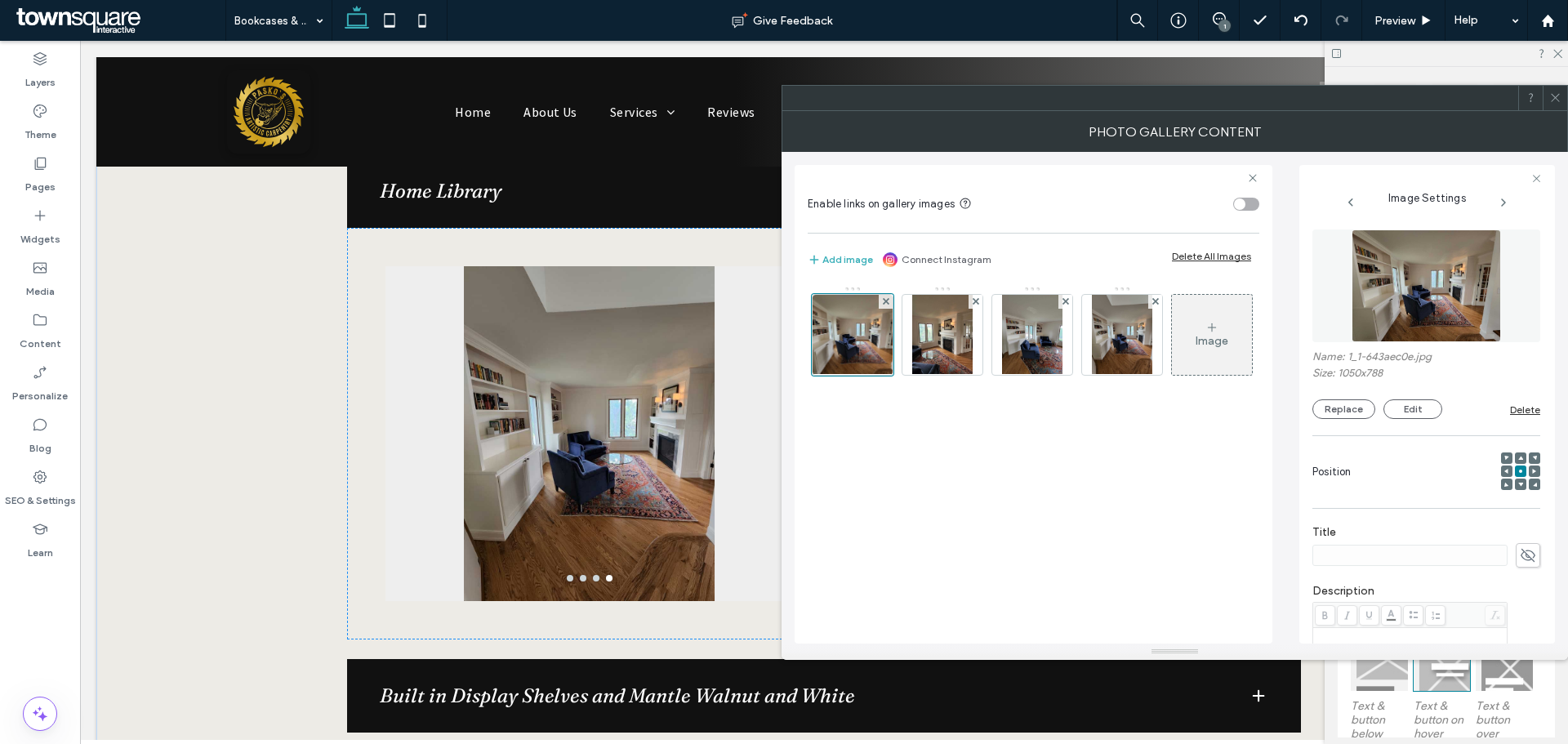 click 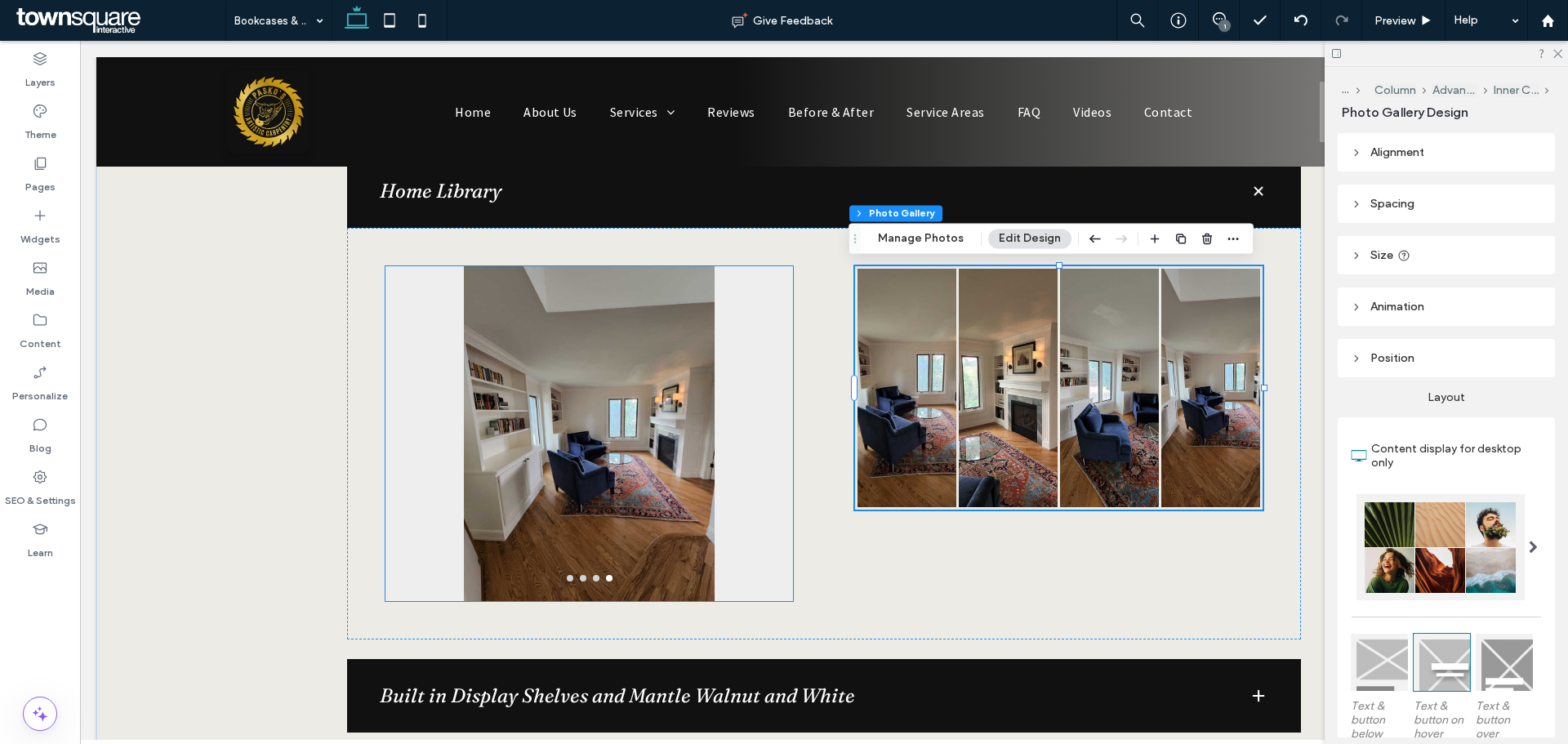 click at bounding box center (590, 443) 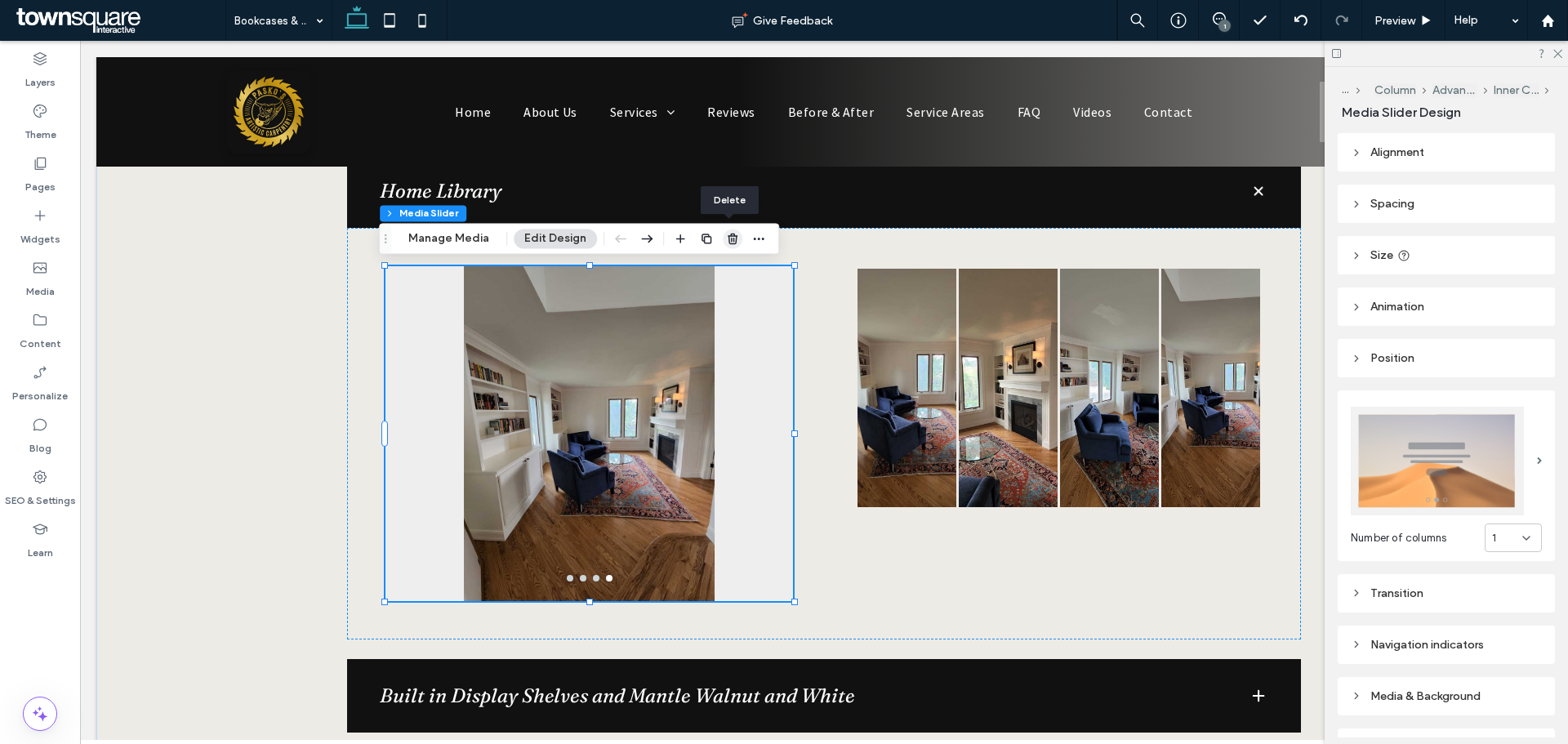 drag, startPoint x: 731, startPoint y: 239, endPoint x: 648, endPoint y: 254, distance: 84.34453 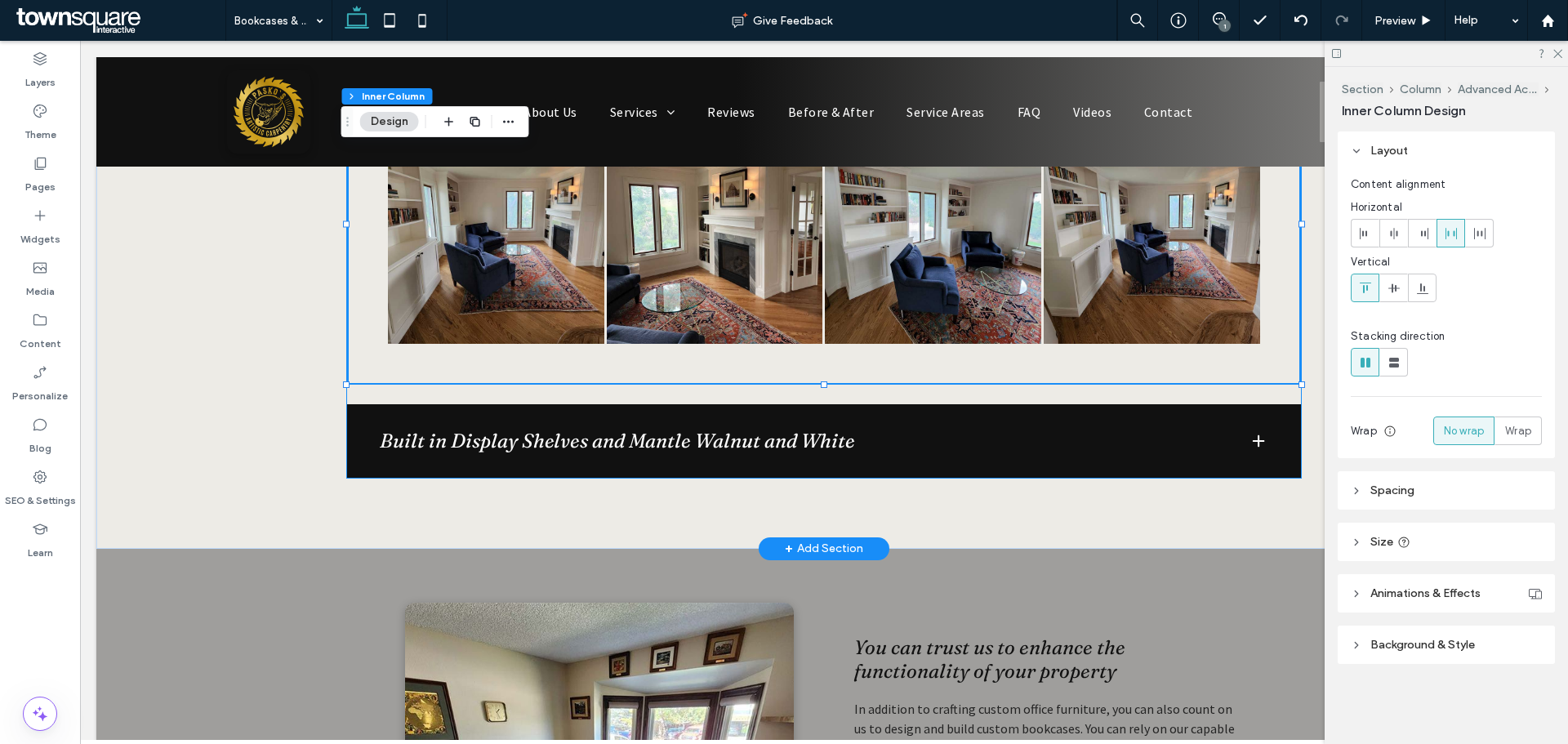 click on "Built in Display Shelves and Mantle Walnut and White" at bounding box center [824, 441] 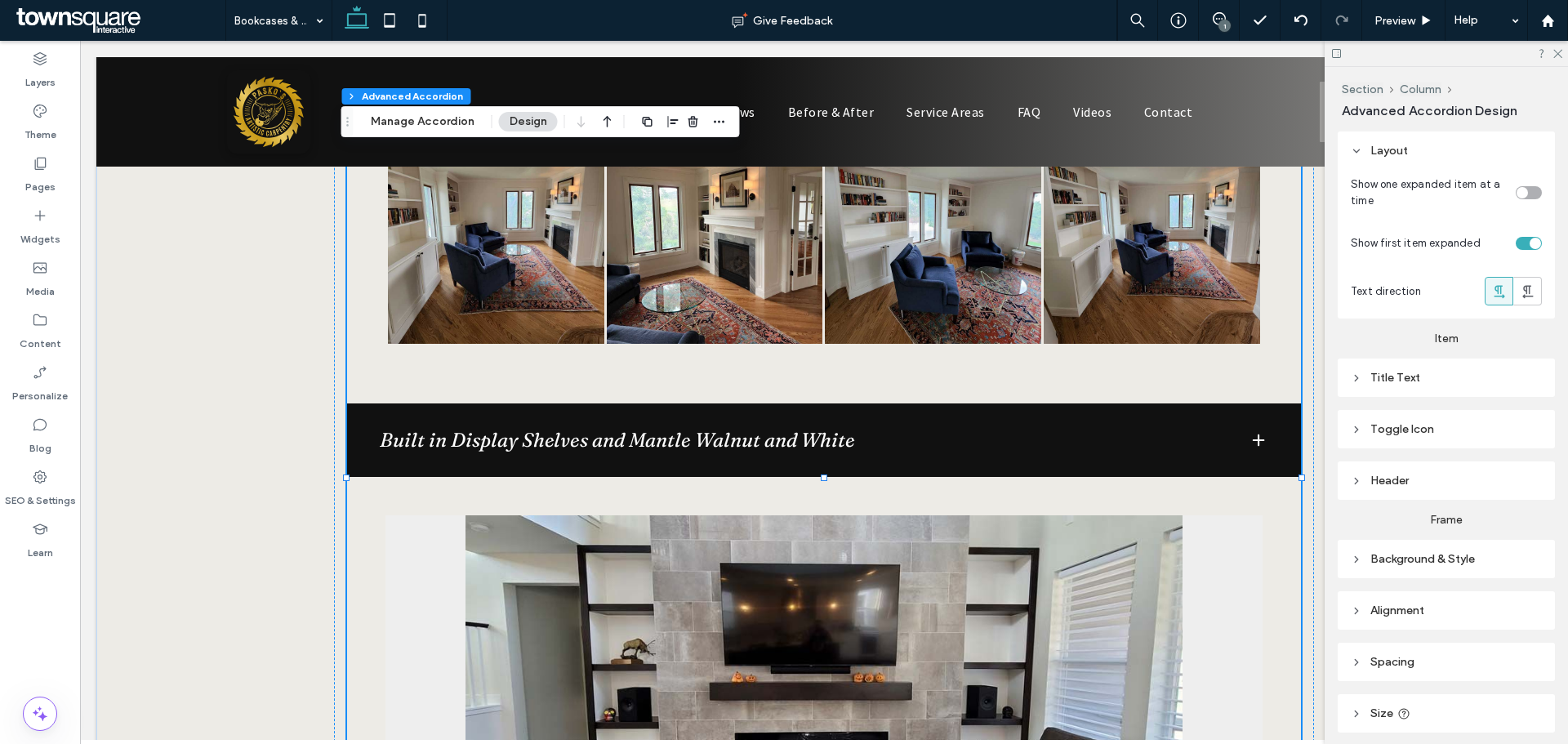 type on "**" 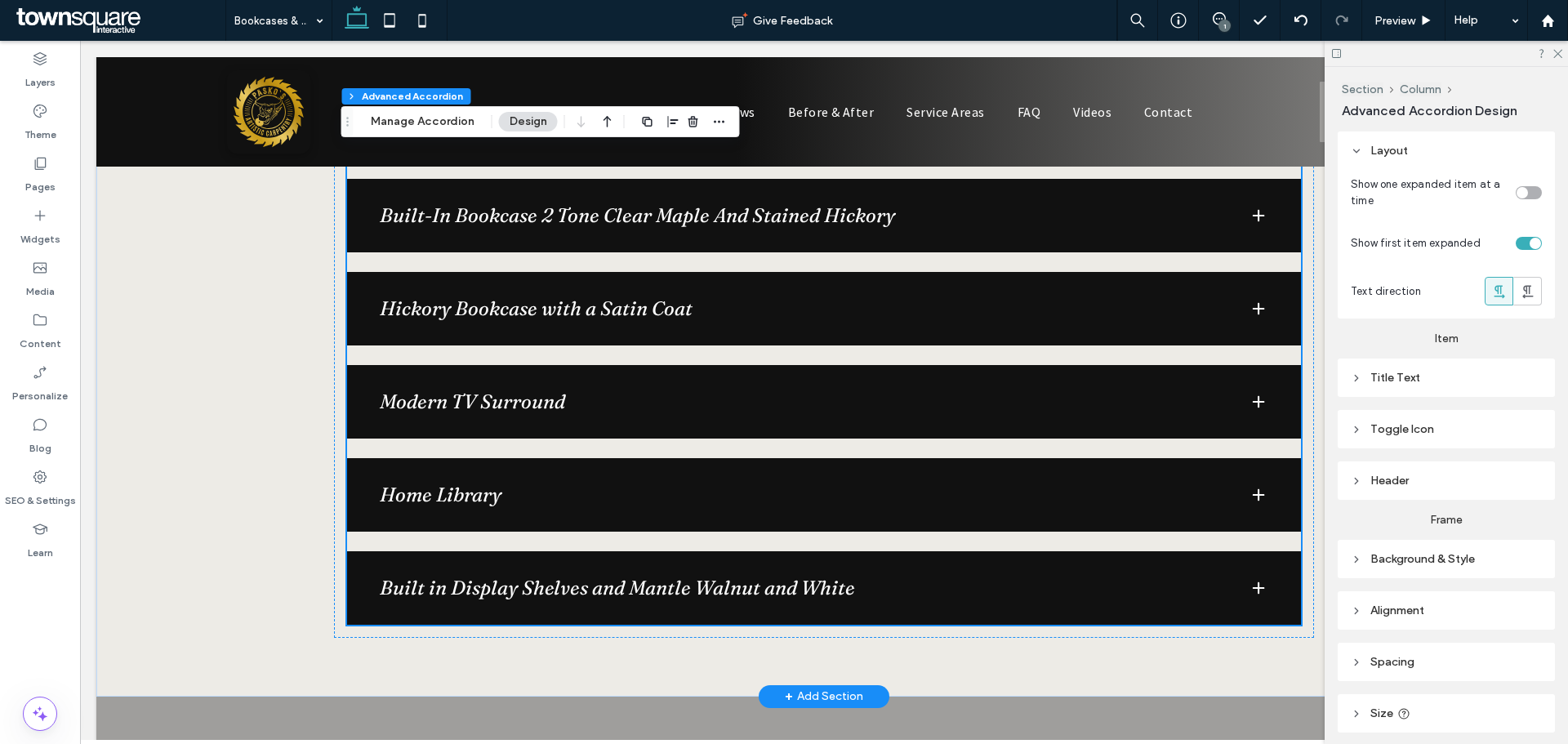 scroll, scrollTop: 2137, scrollLeft: 0, axis: vertical 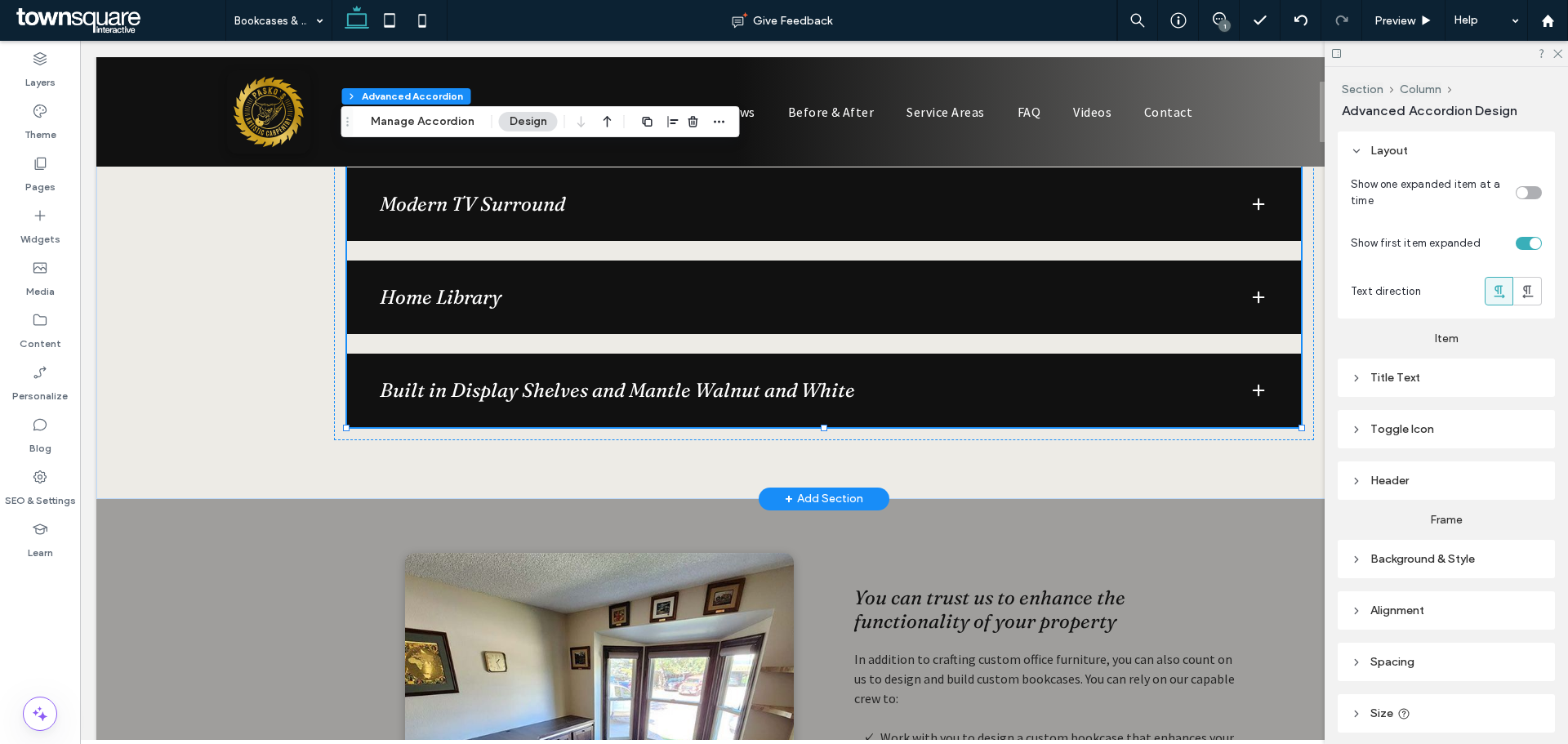 click on "Built in Display Shelves and Mantle Walnut and White" at bounding box center (824, 390) 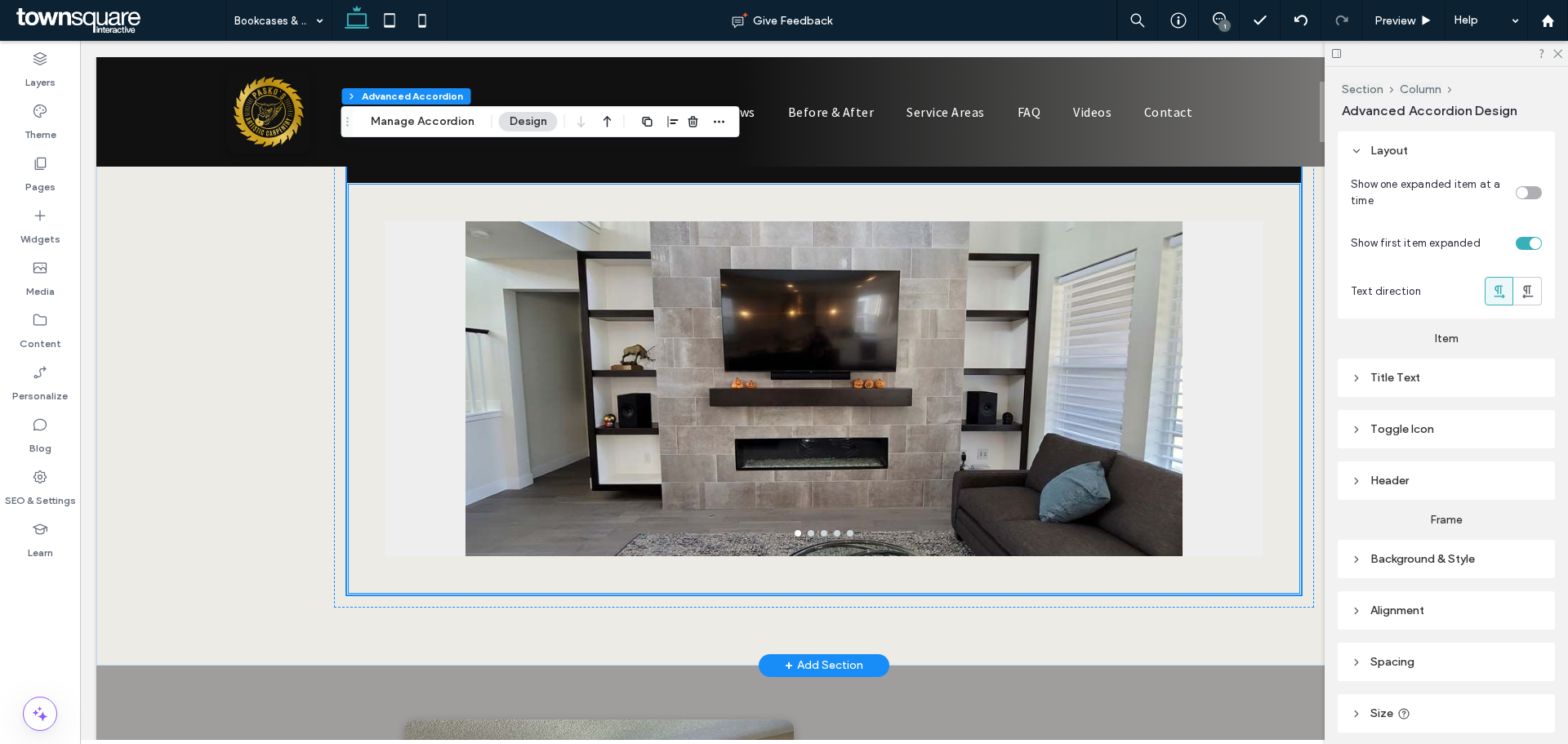scroll, scrollTop: 2382, scrollLeft: 0, axis: vertical 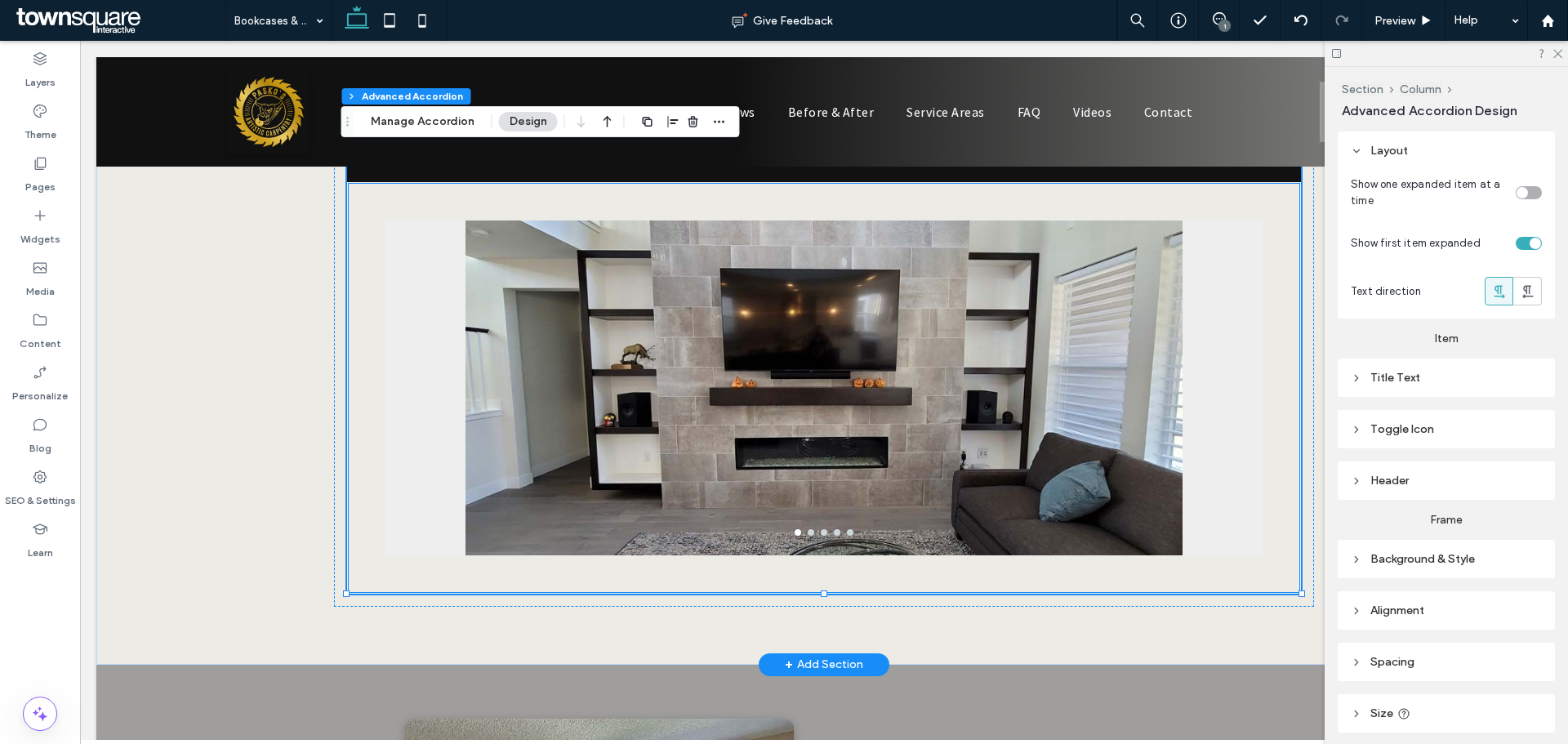 click on "a a a a" at bounding box center [824, 387] 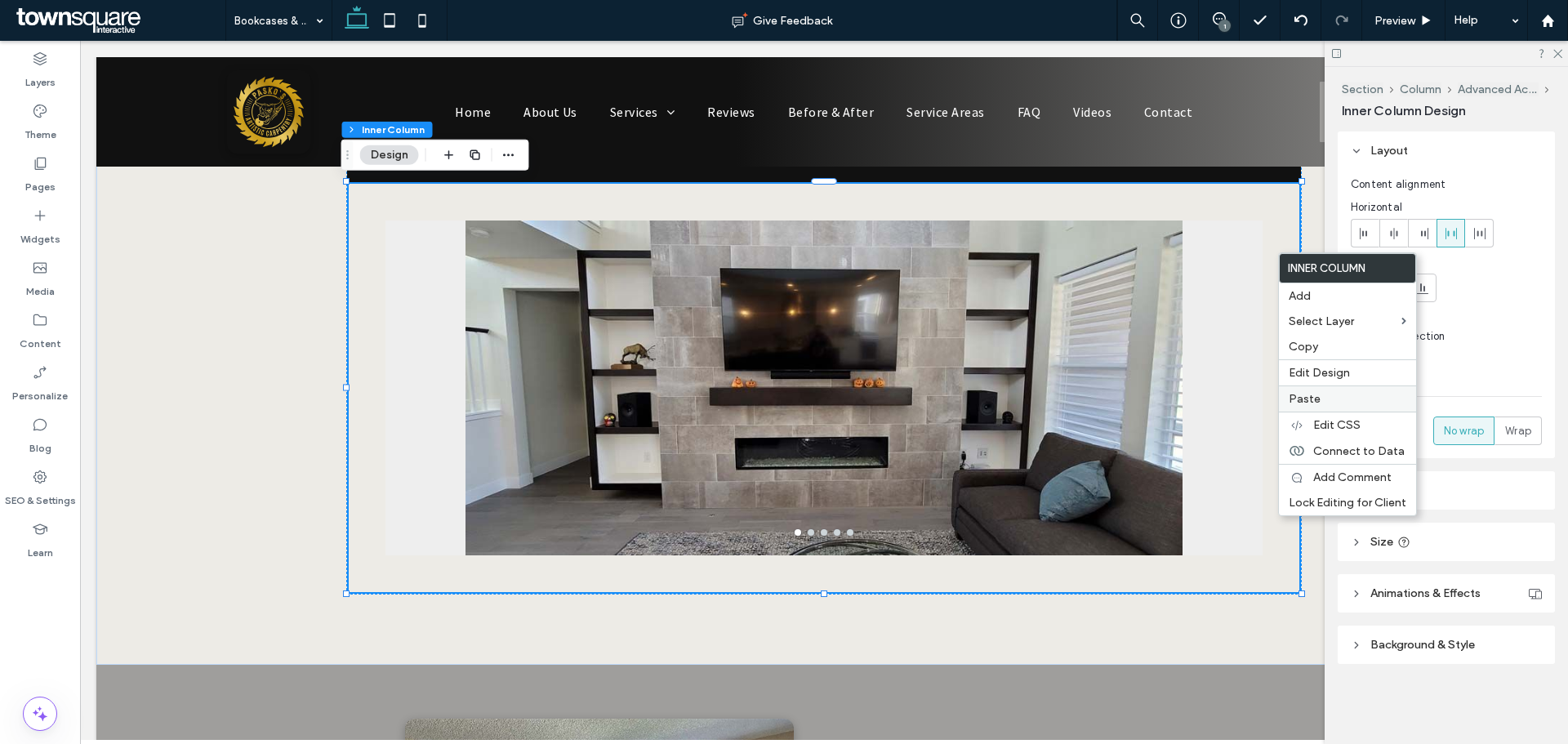 click on "Paste" at bounding box center [1348, 399] 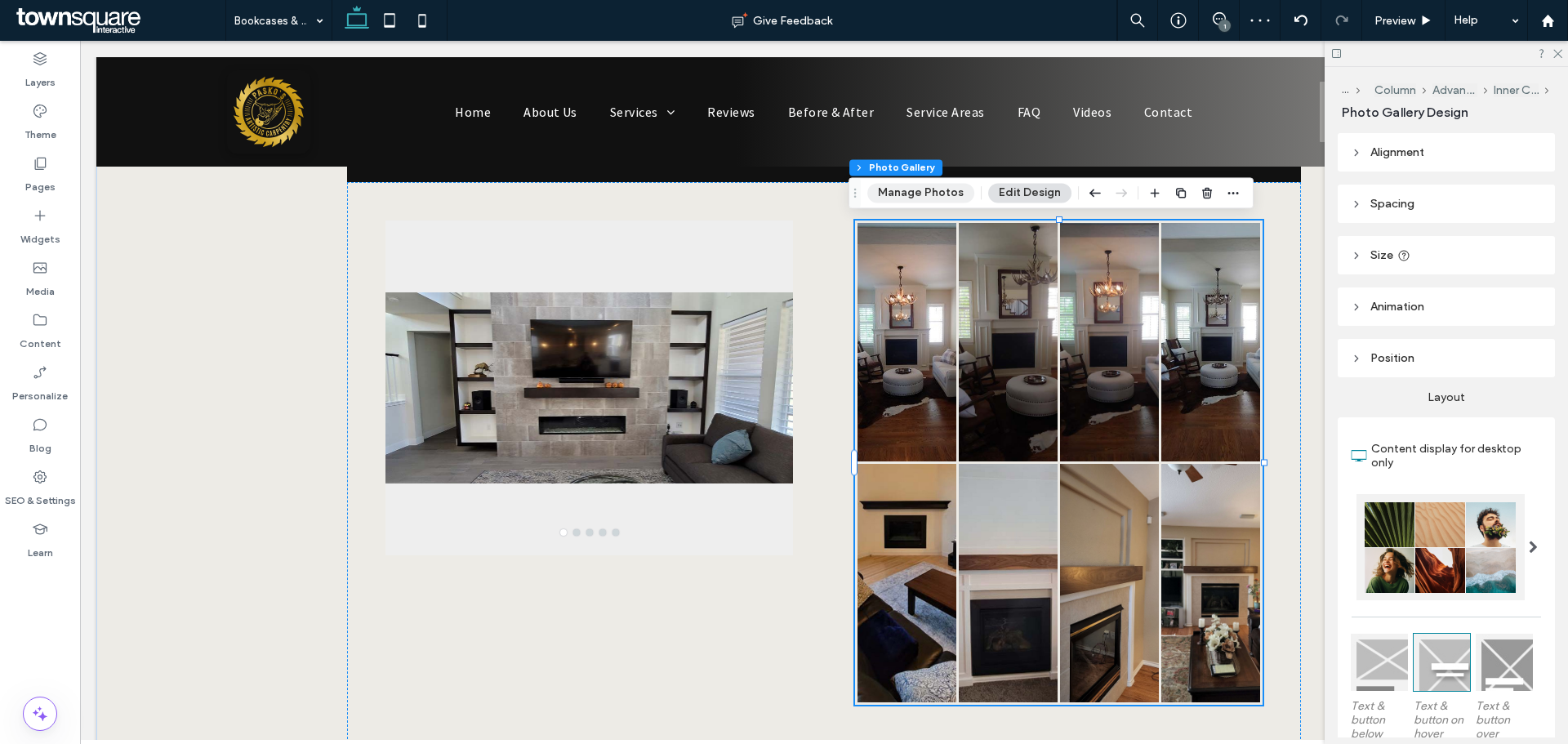 click on "Manage Photos" at bounding box center (920, 193) 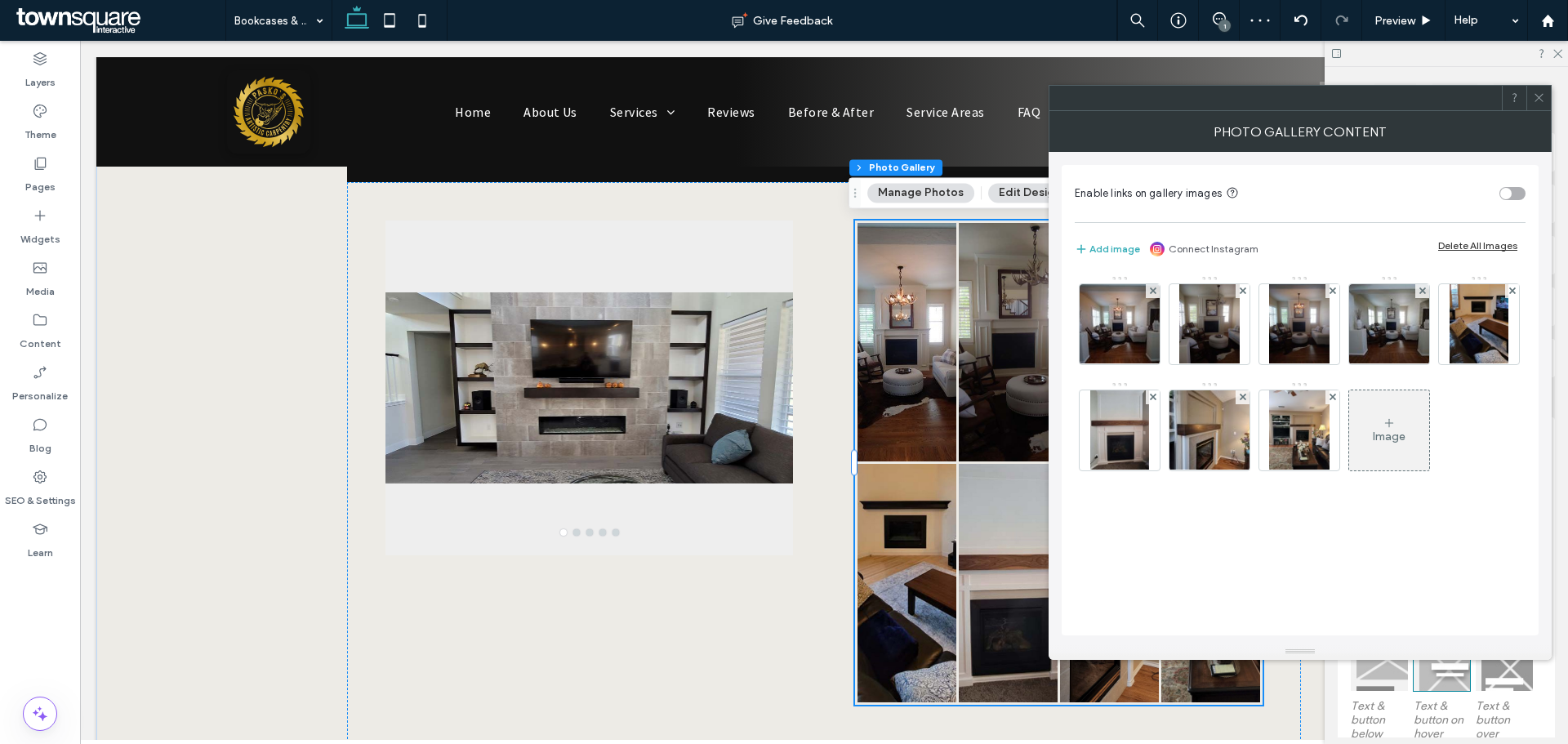 click on "Delete All Images" at bounding box center (1477, 245) 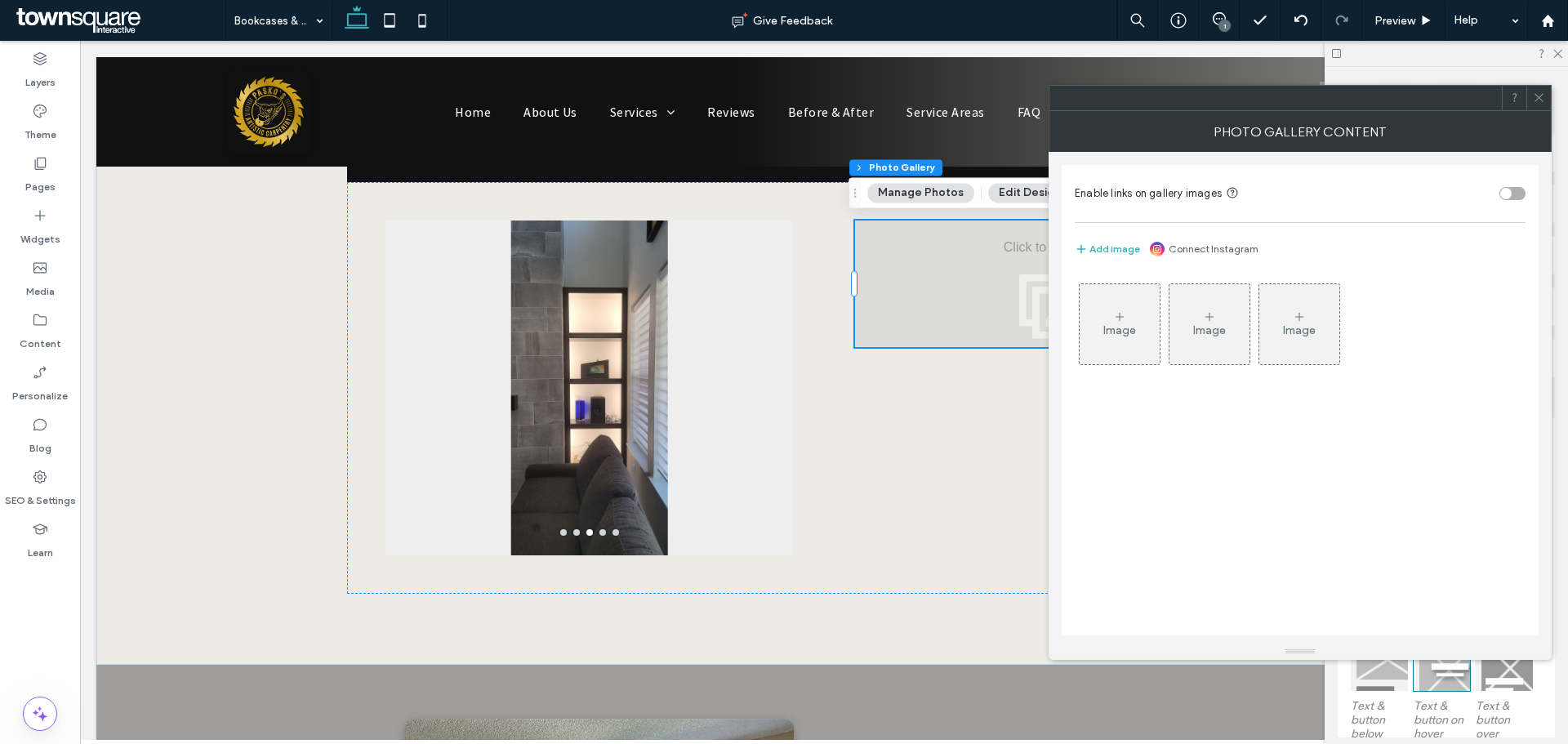 click 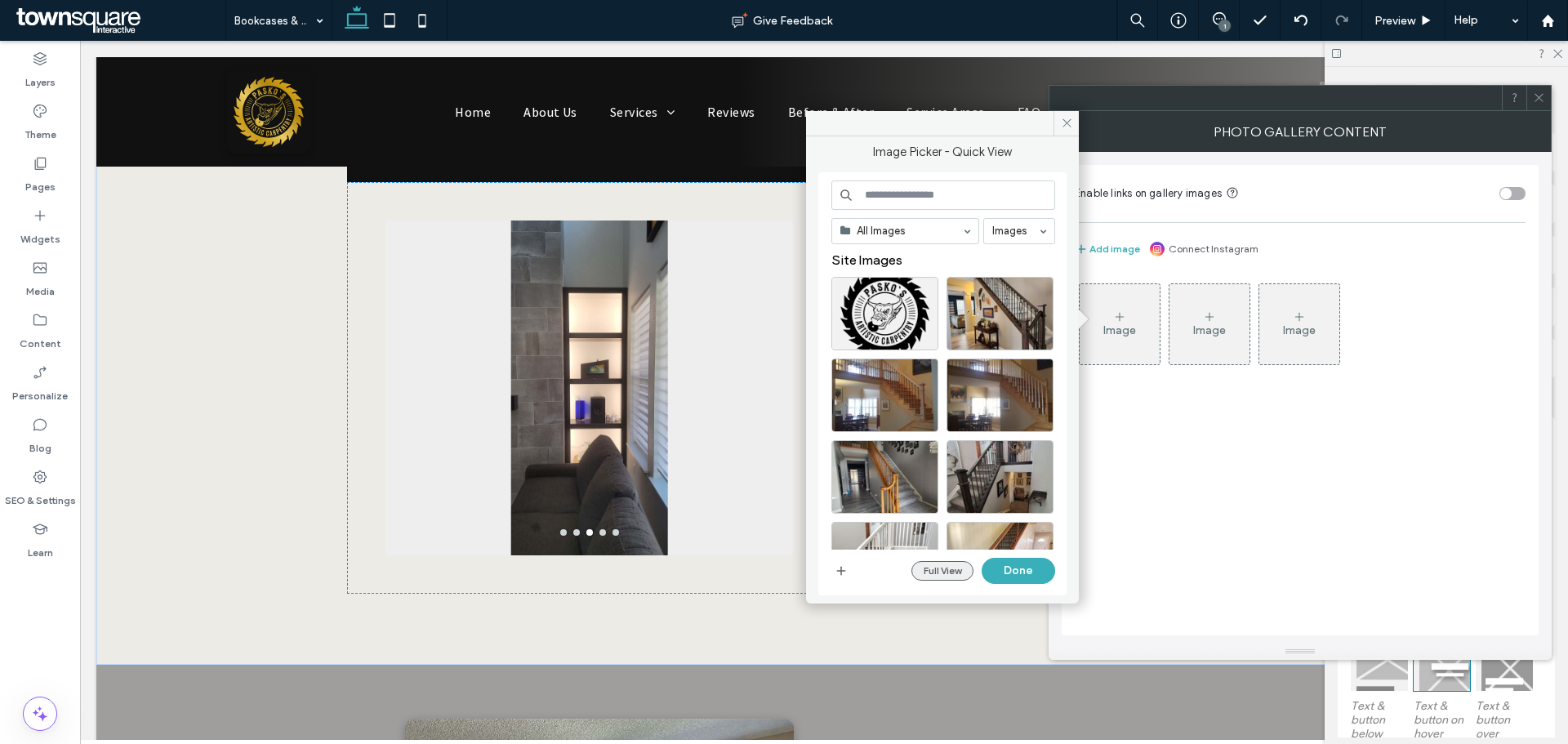 click on "Full View" at bounding box center [942, 571] 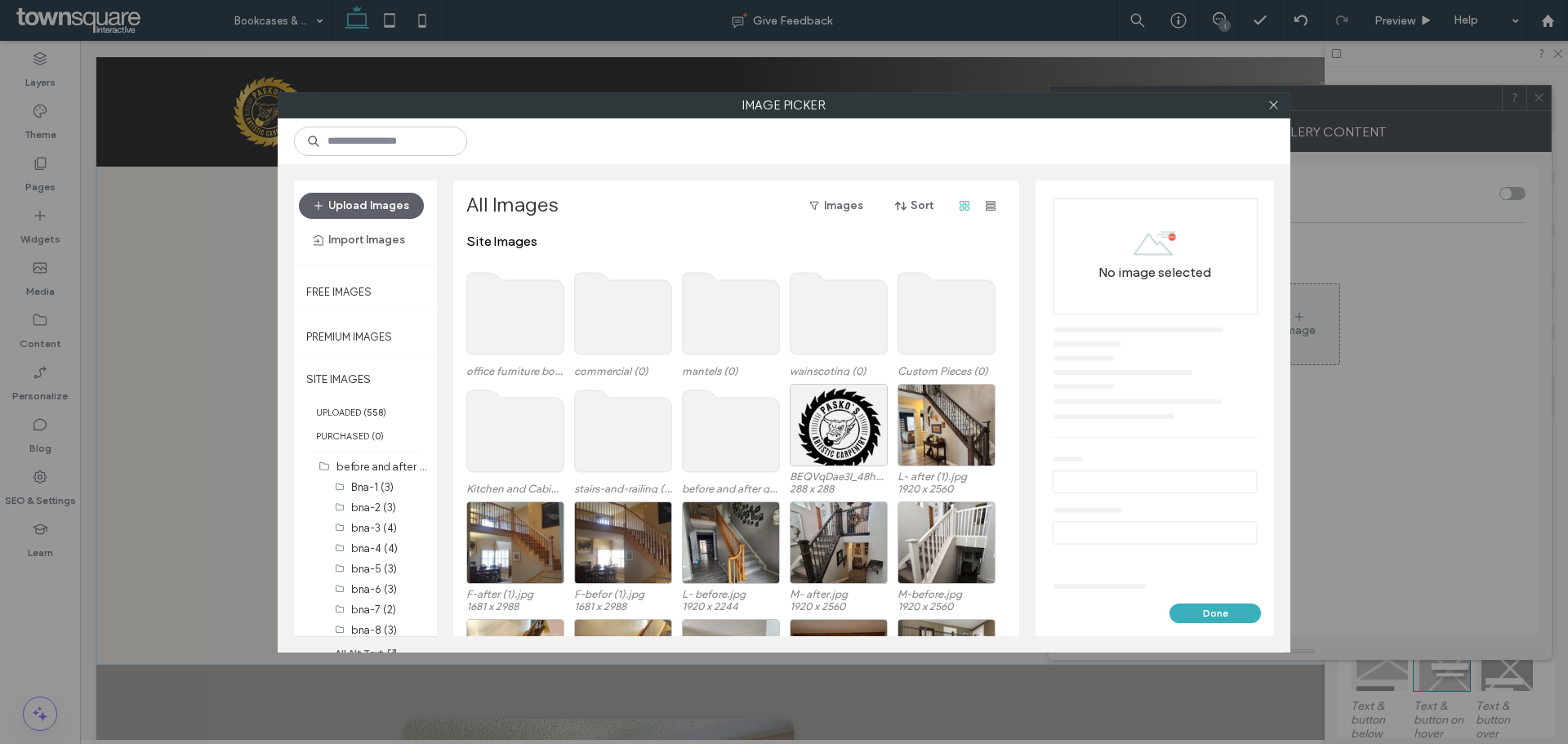 click 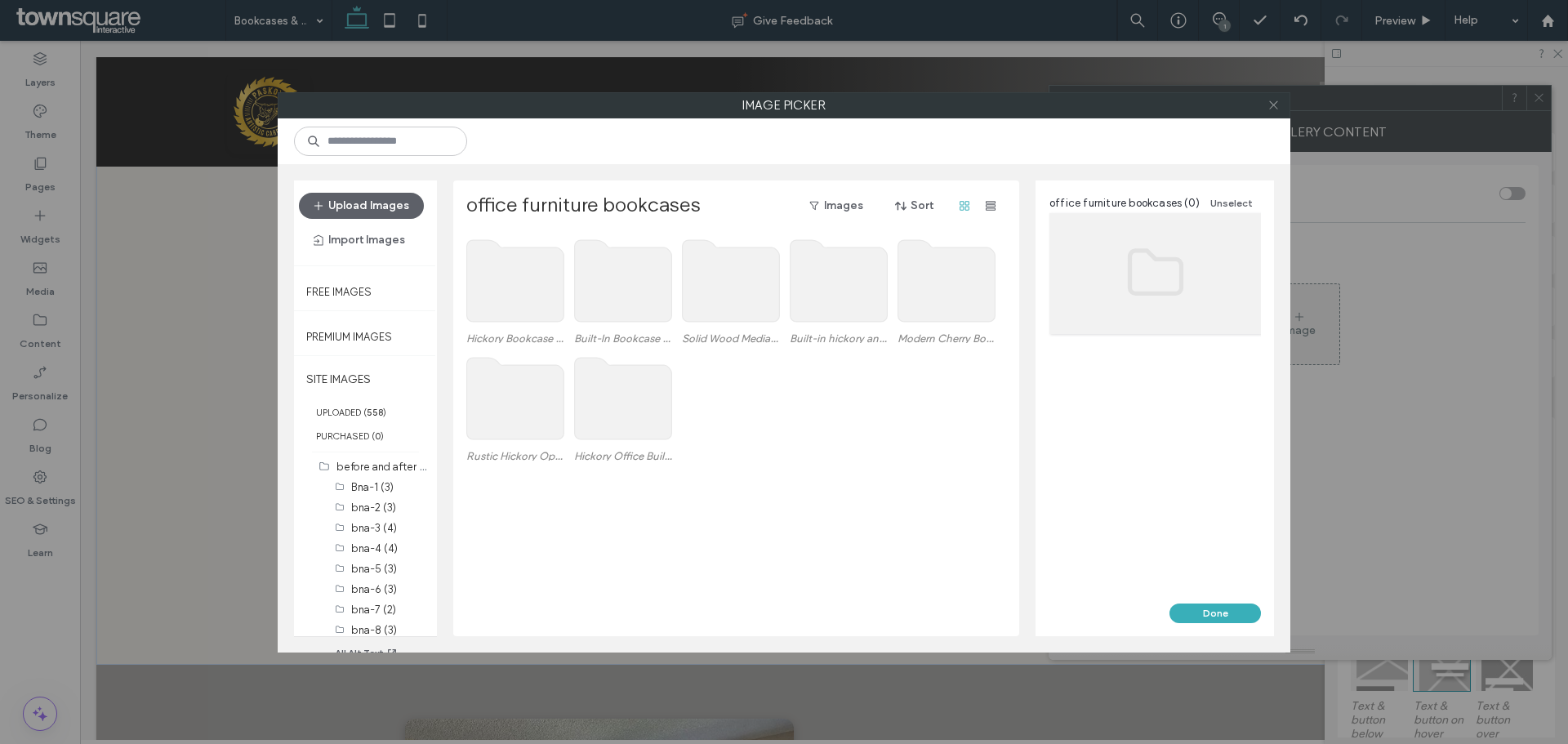 click 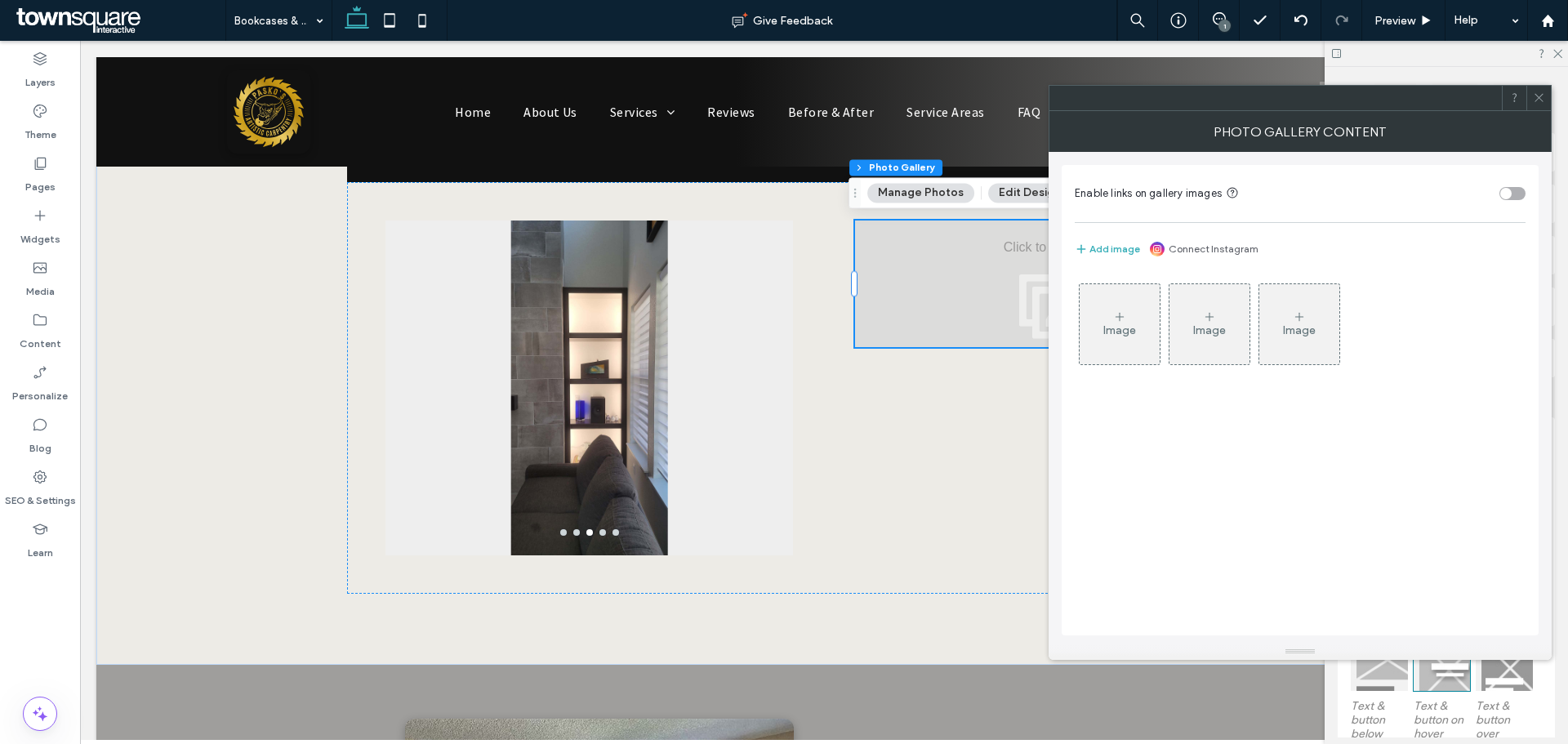 click on "Image" at bounding box center (1120, 324) 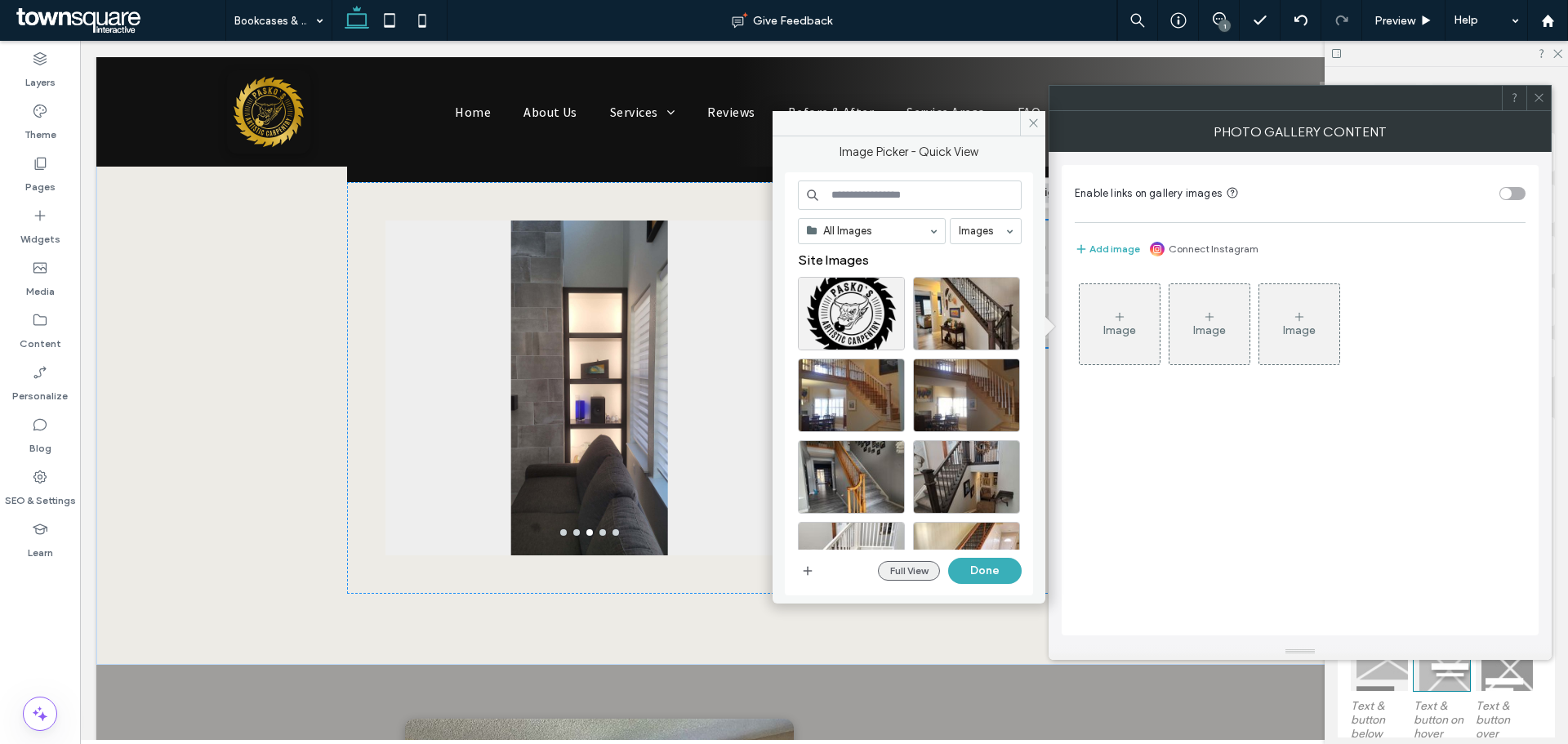 click on "Full View" at bounding box center [909, 571] 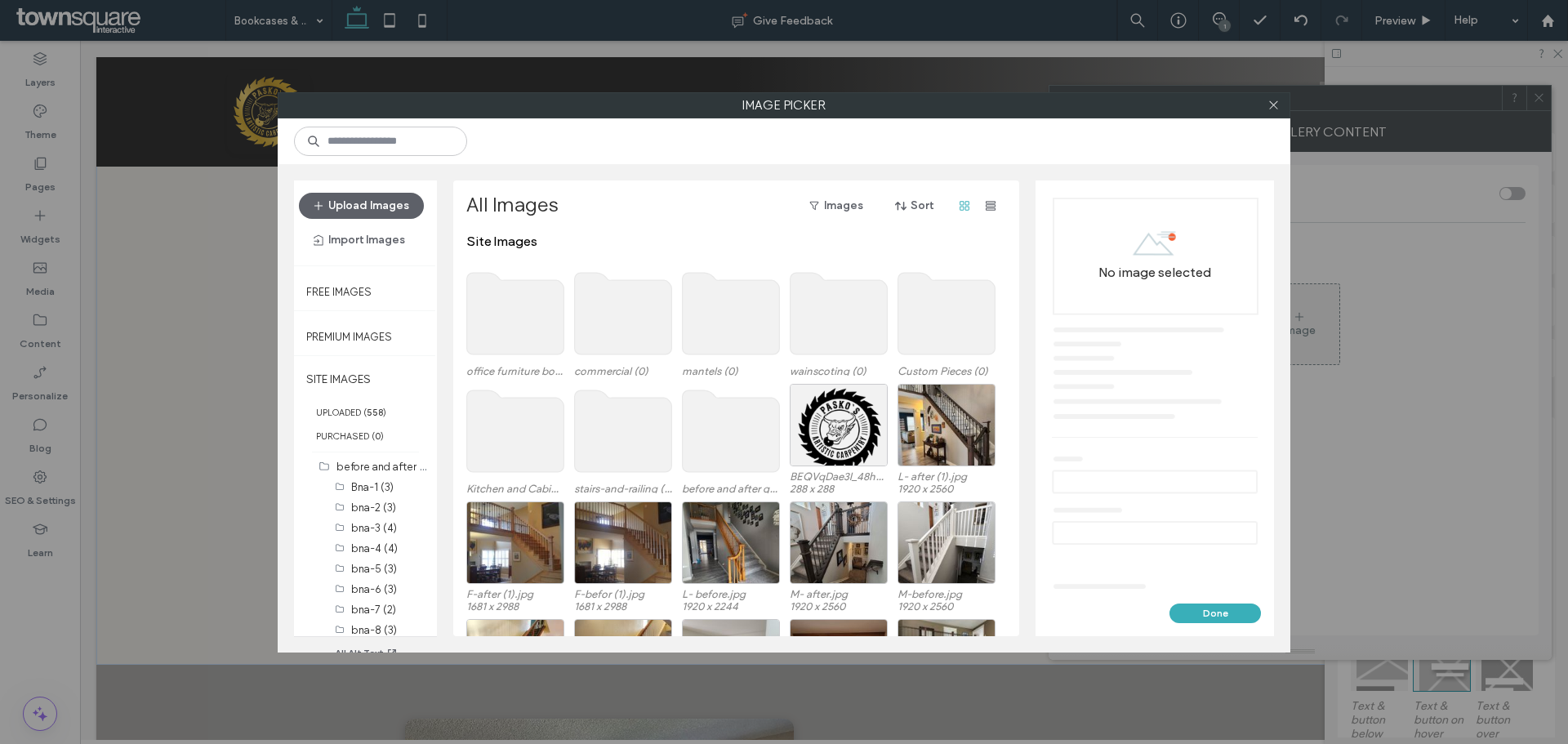 click 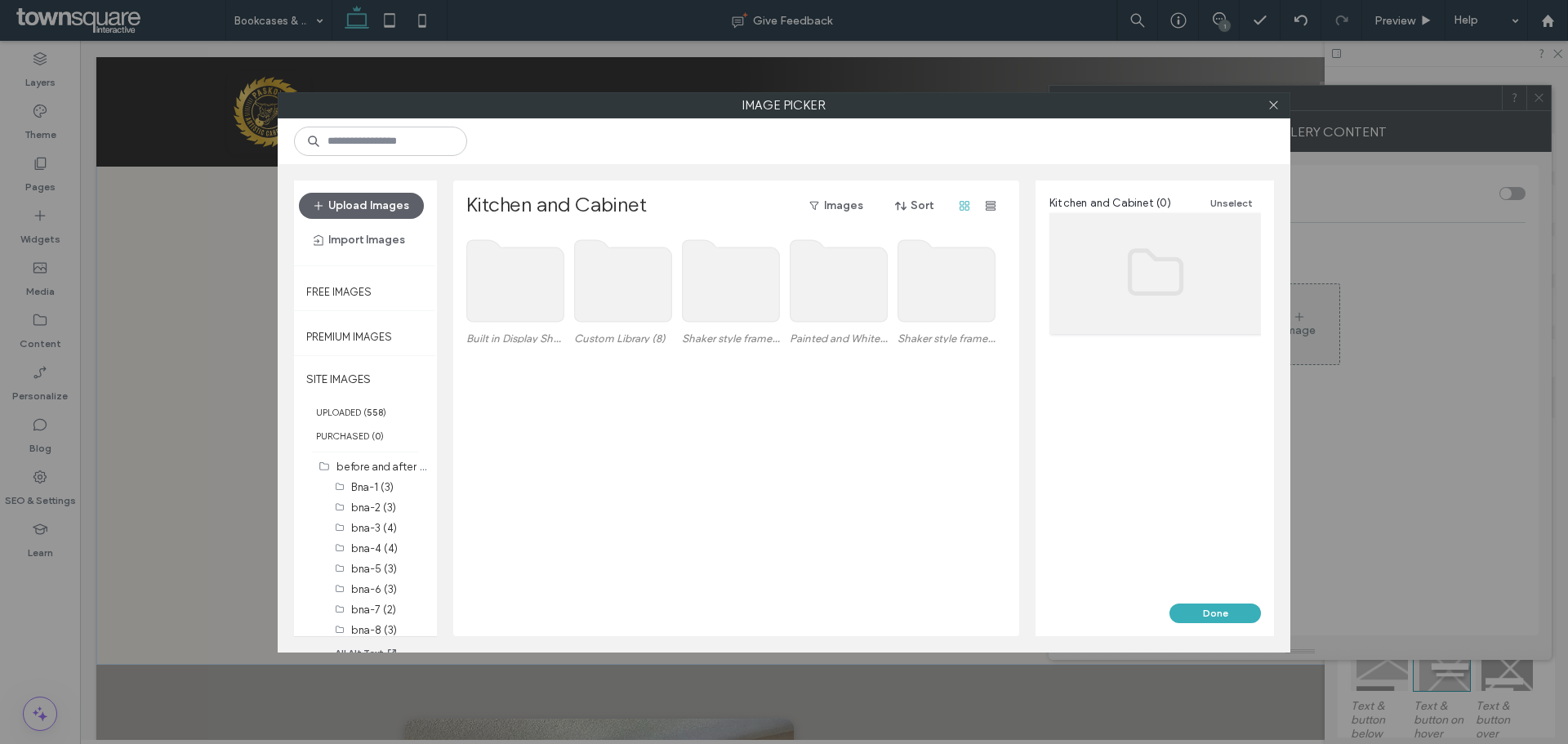 click 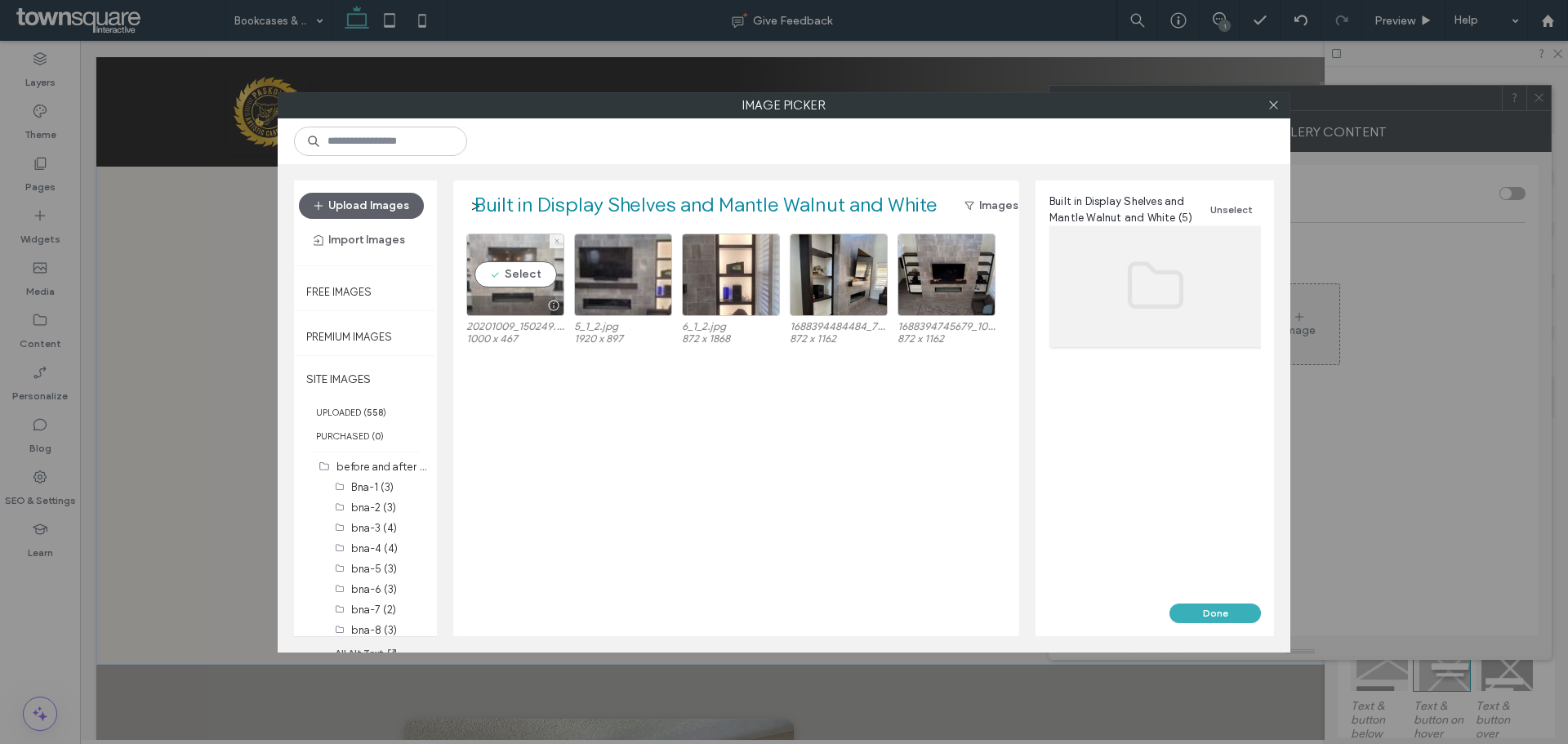 click on "Select" at bounding box center [515, 274] 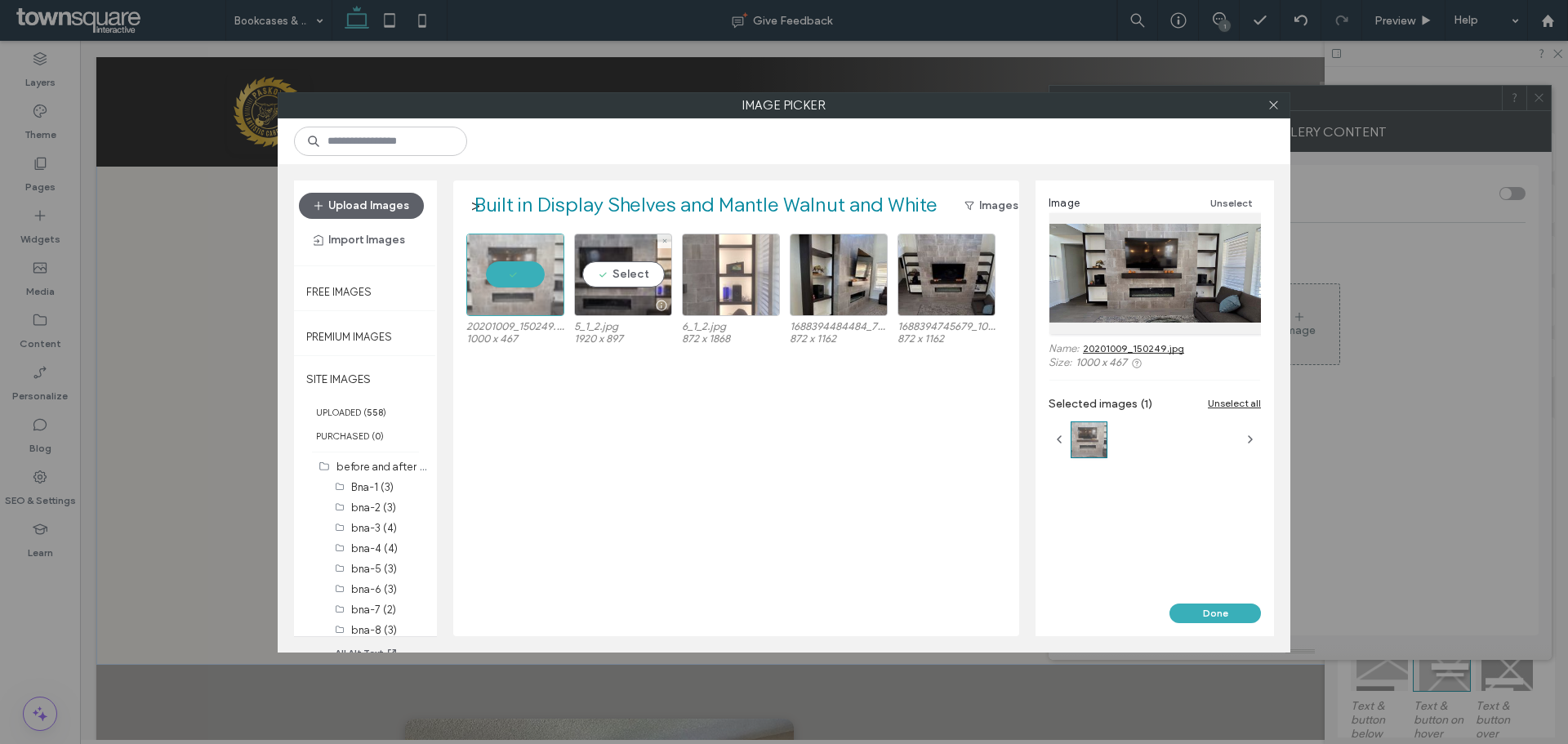 drag, startPoint x: 640, startPoint y: 272, endPoint x: 748, endPoint y: 275, distance: 108.0417 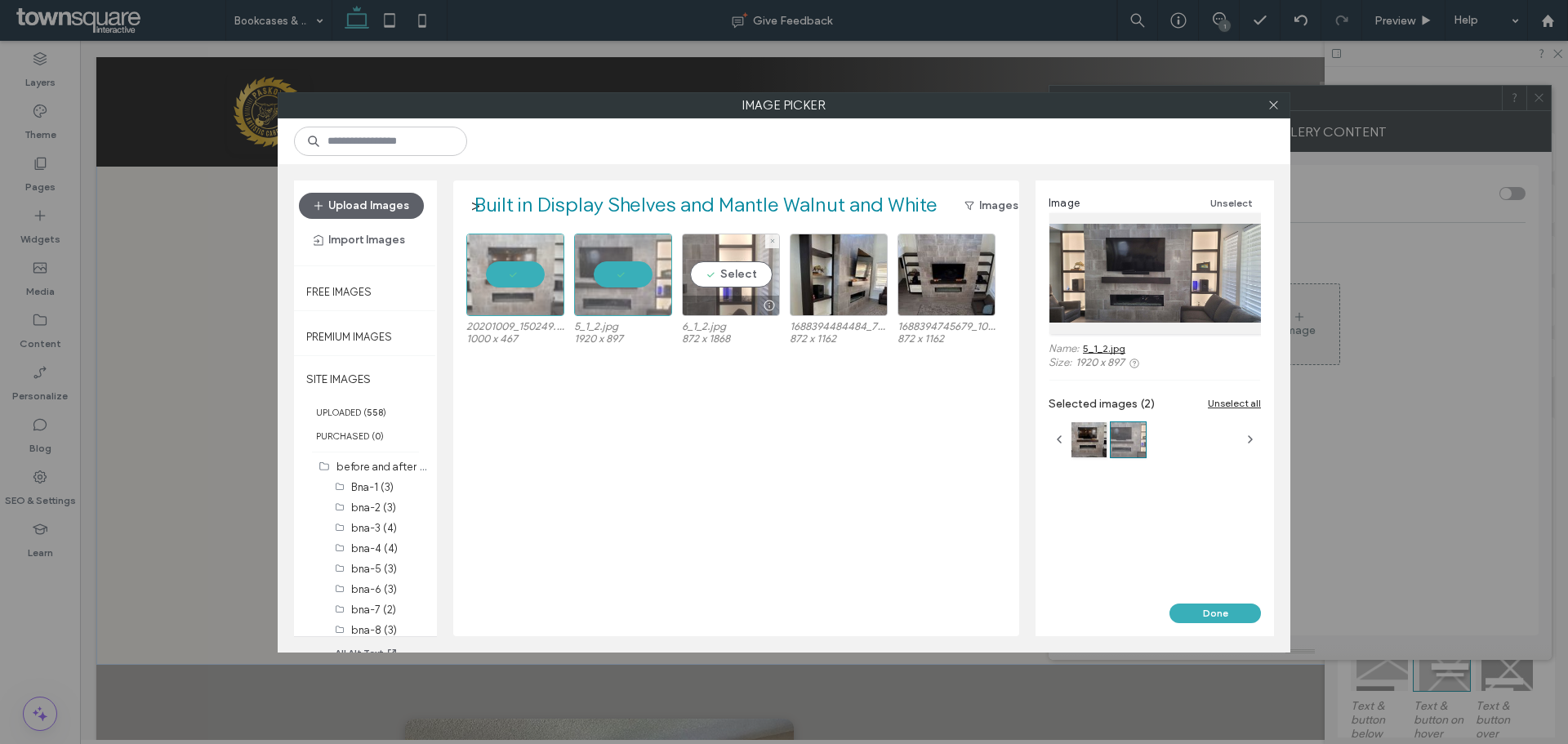 click on "Select" at bounding box center [731, 274] 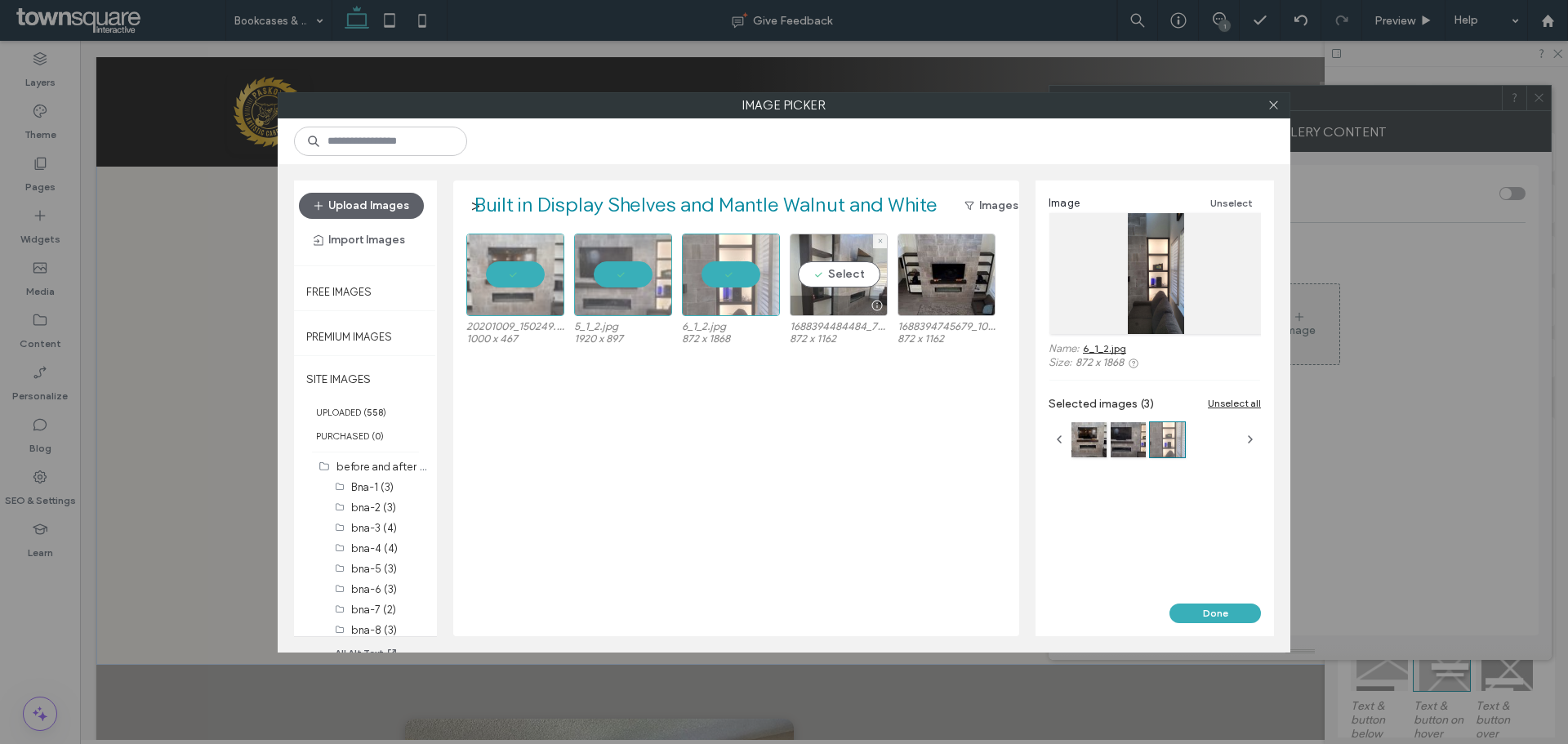 click on "Select" at bounding box center [839, 274] 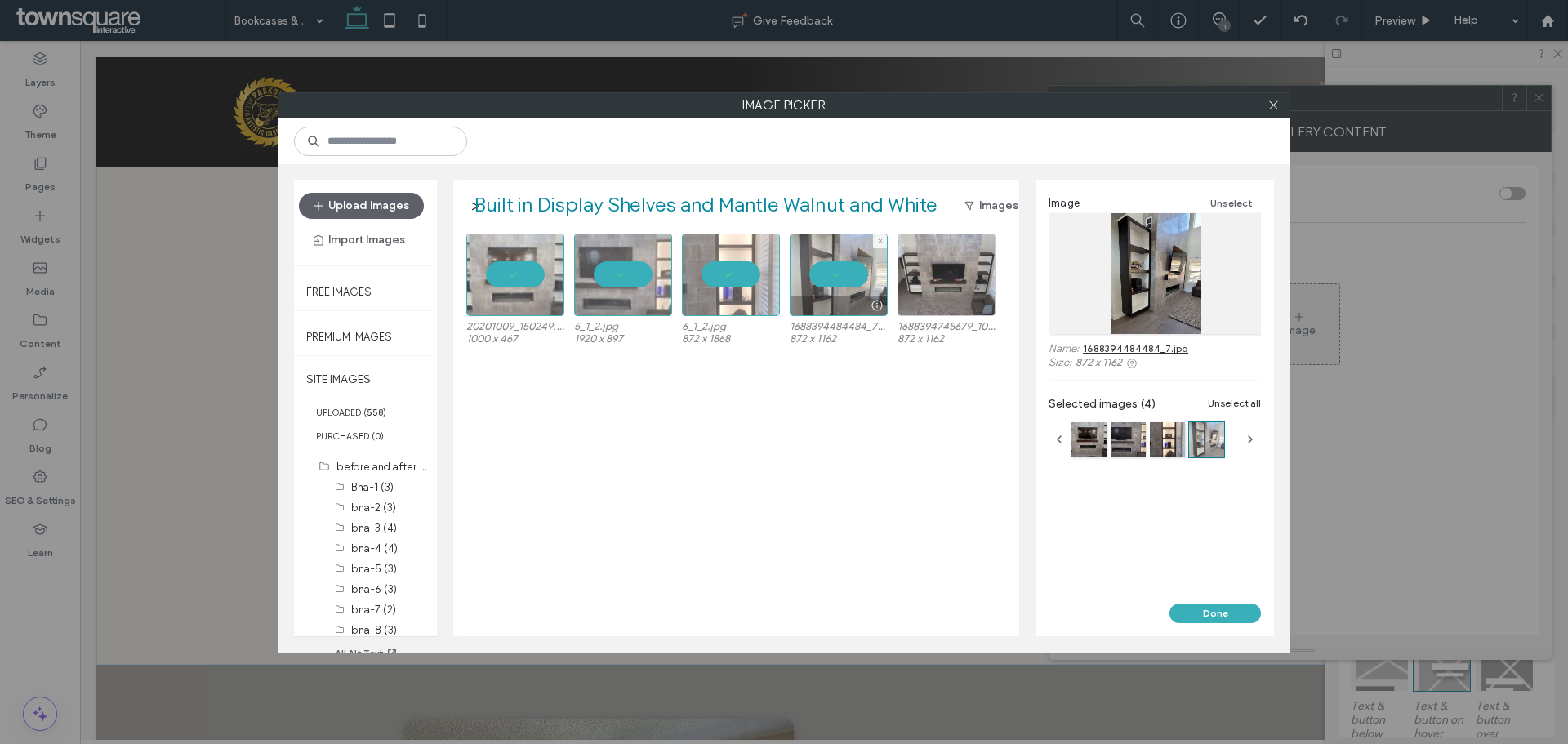 drag, startPoint x: 926, startPoint y: 278, endPoint x: 955, endPoint y: 278, distance: 29 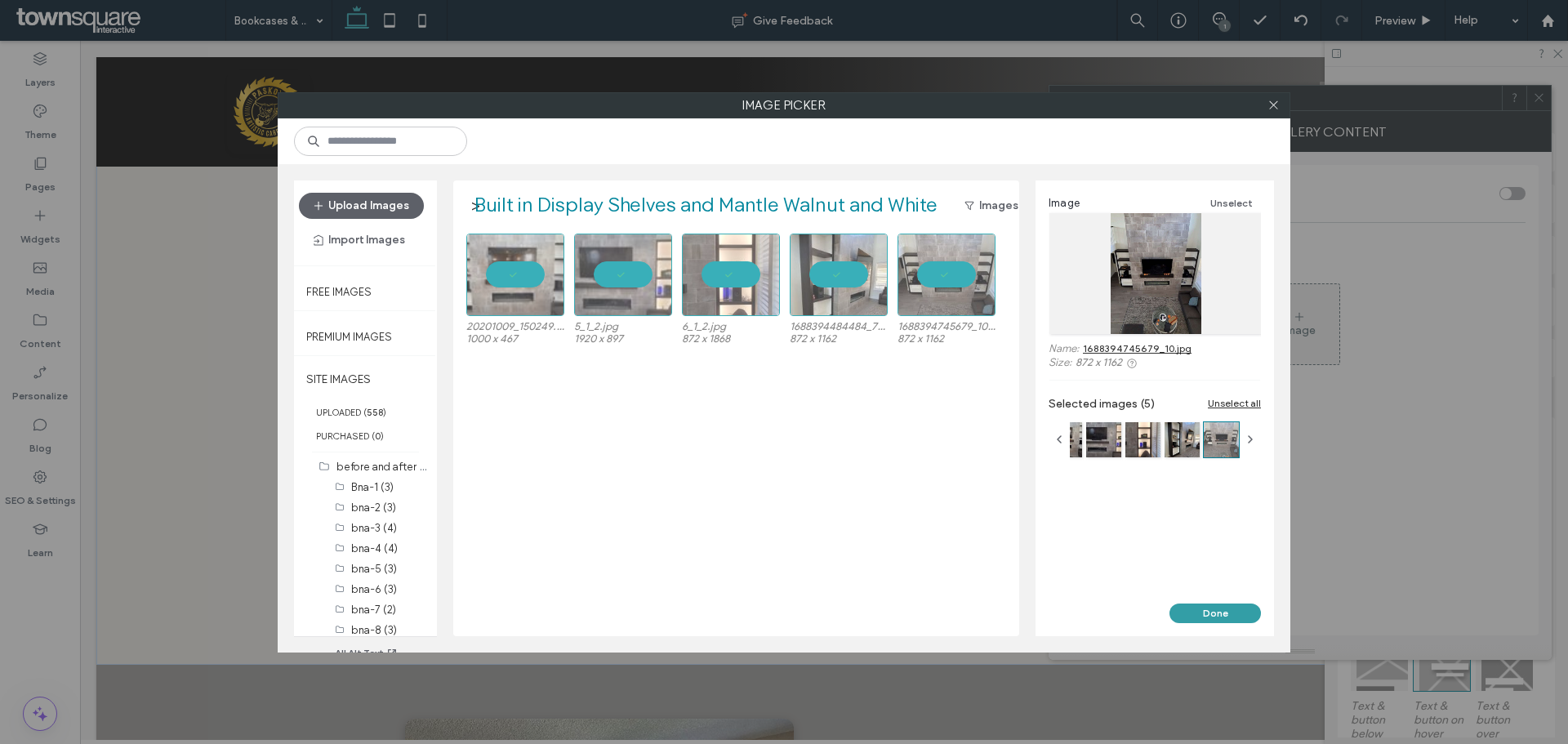 click on "Done" at bounding box center [1215, 613] 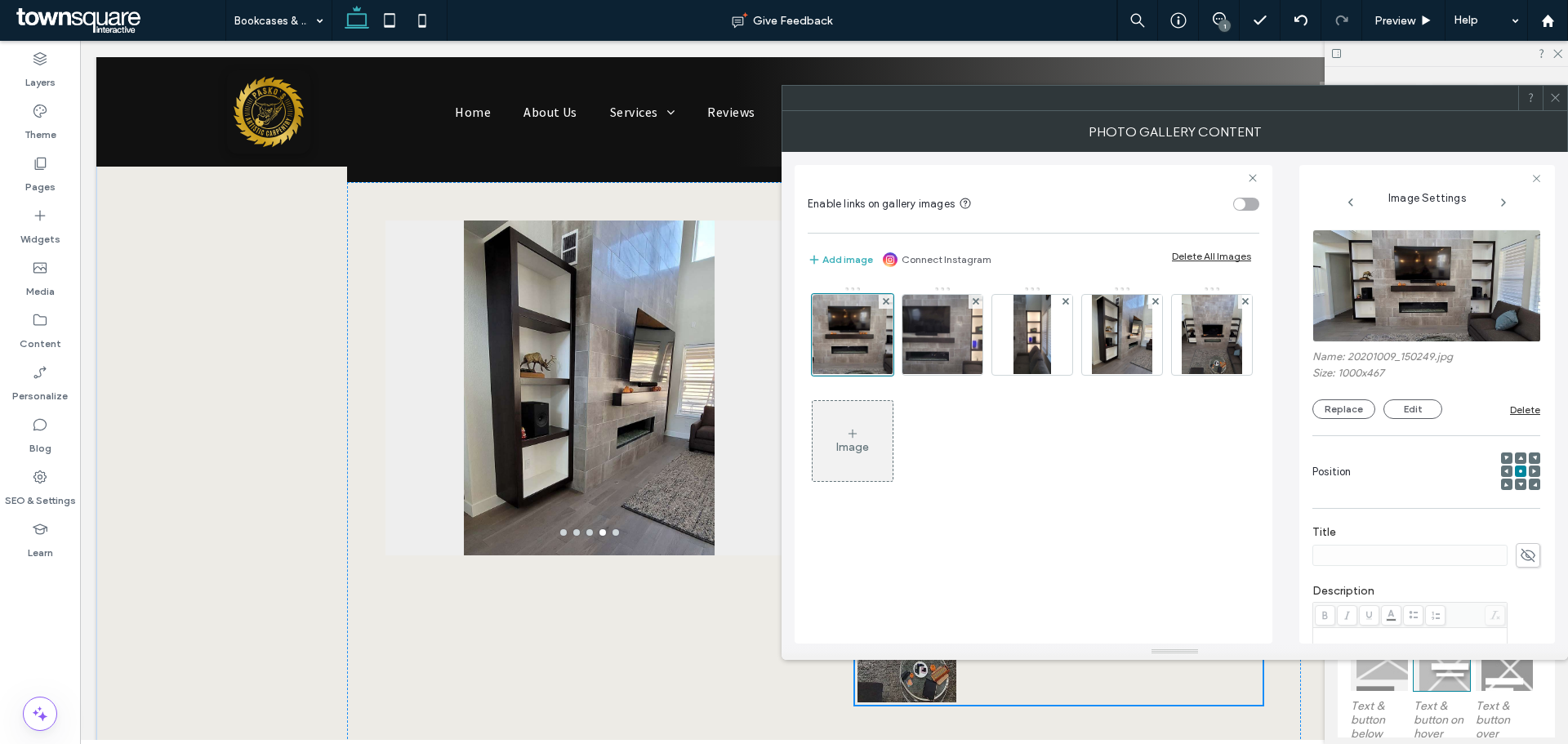 click 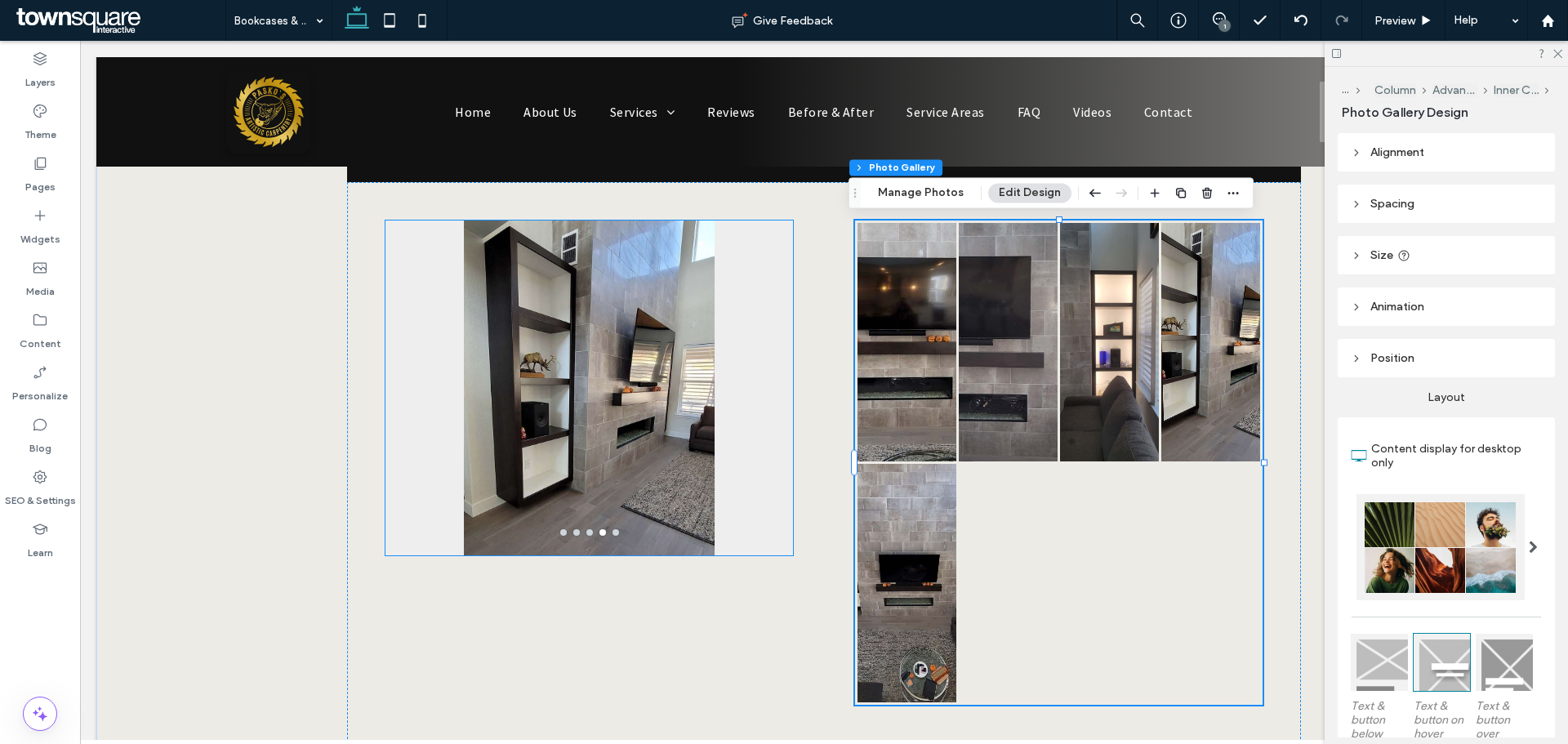 click at bounding box center [590, 398] 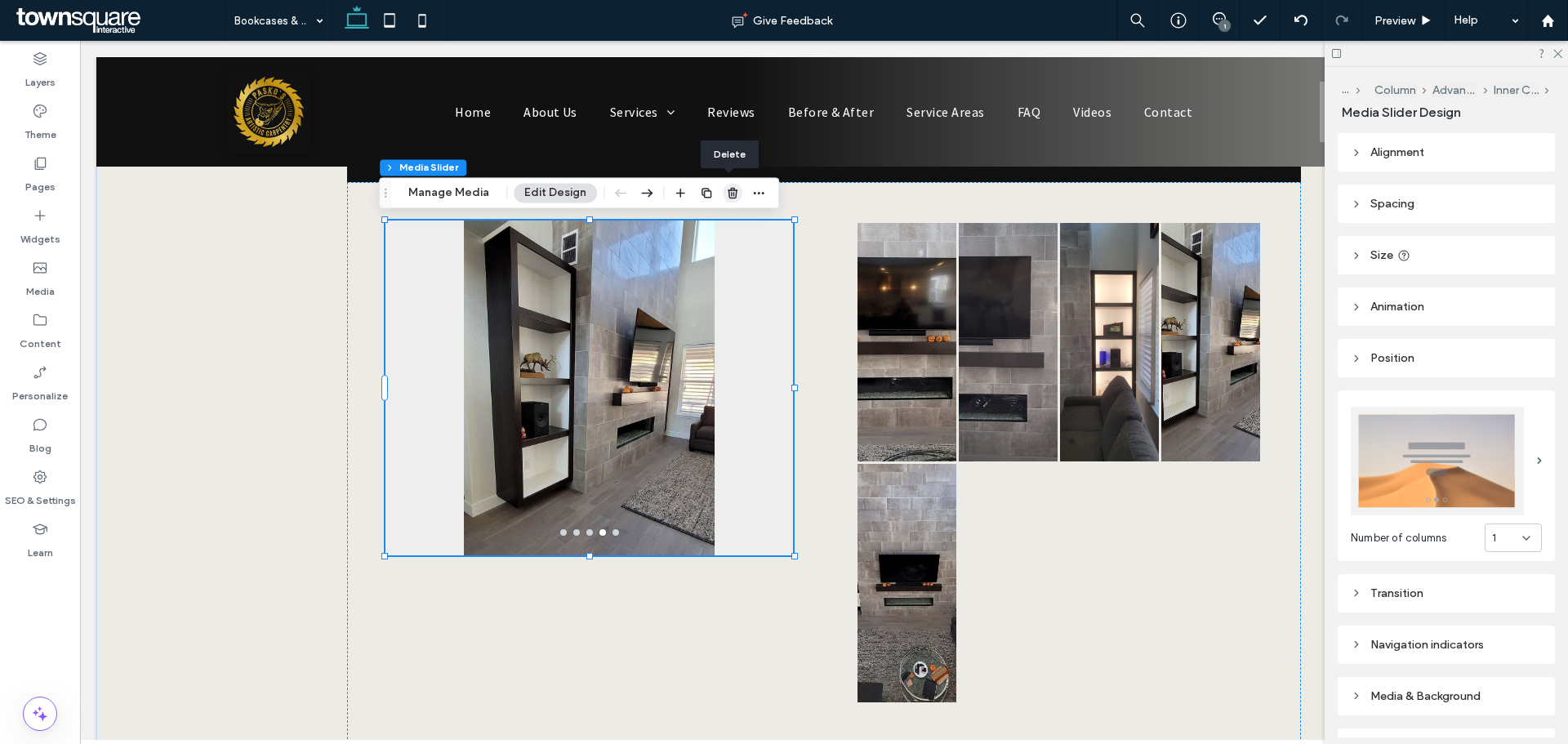 click 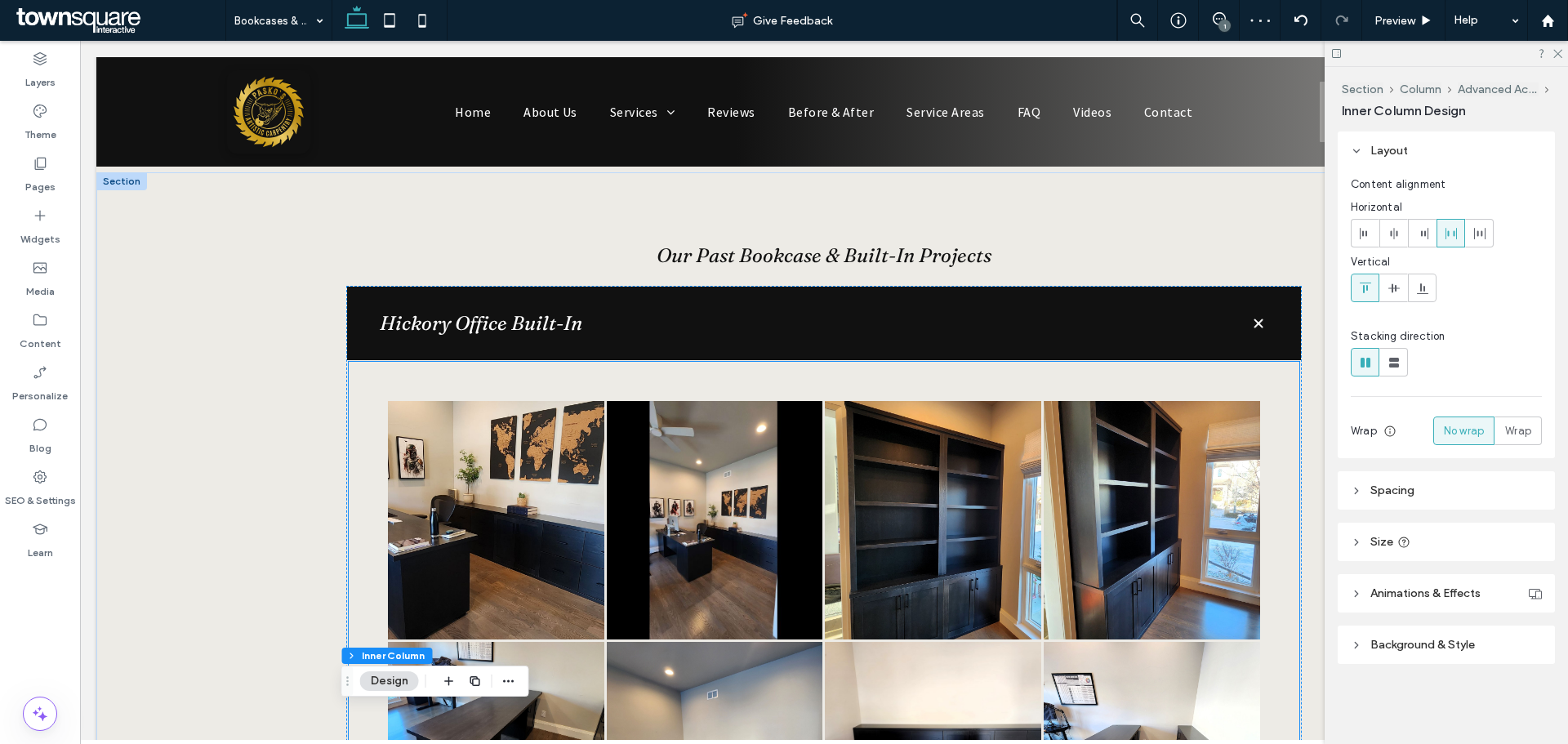 scroll, scrollTop: 504, scrollLeft: 0, axis: vertical 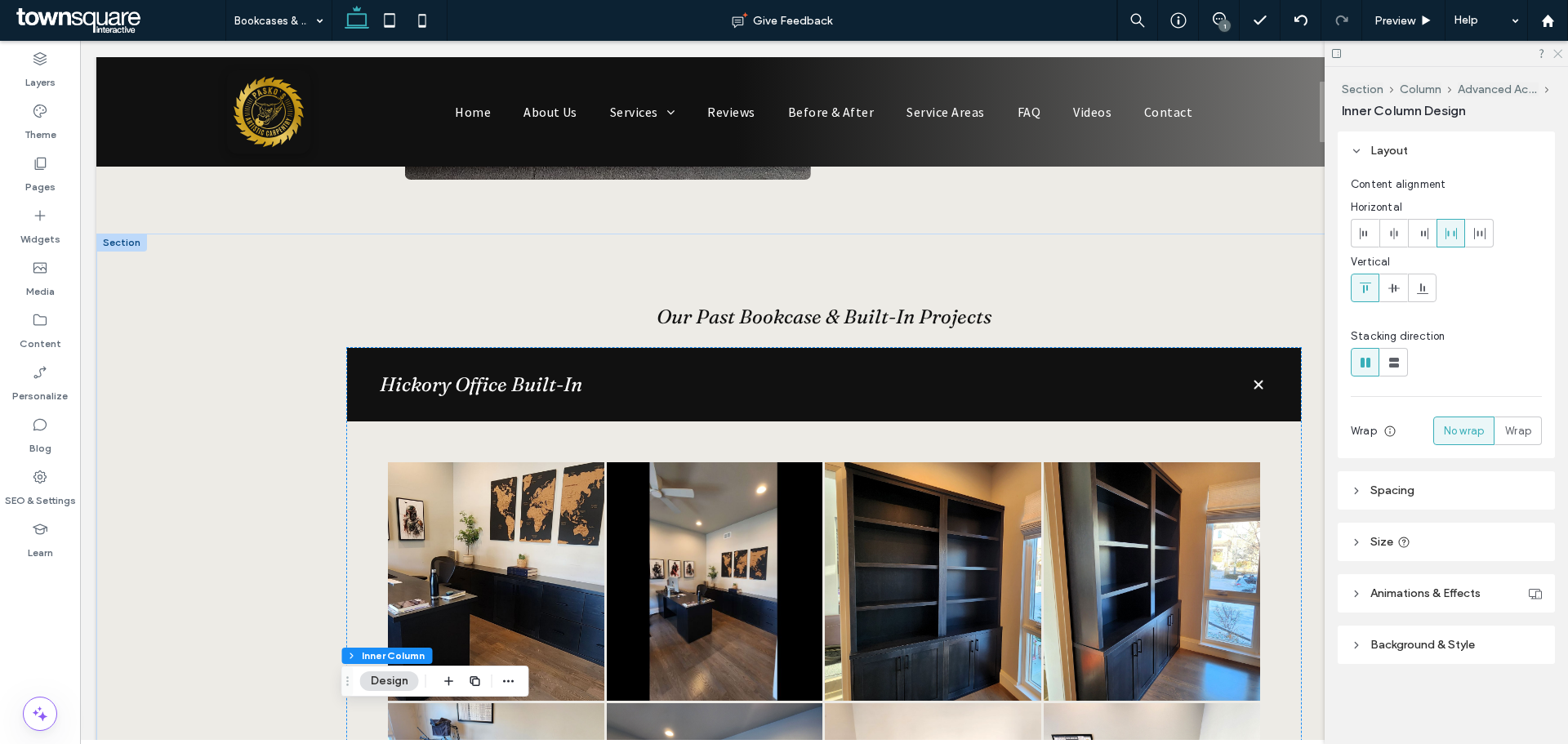 click 